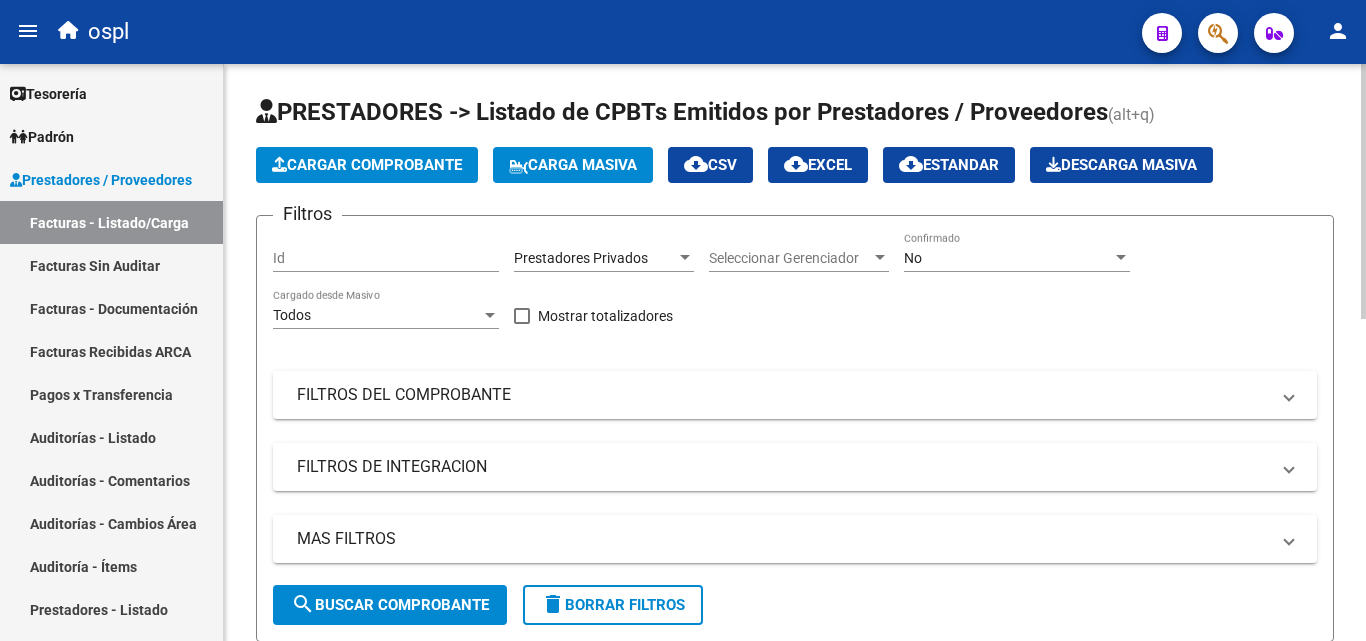 scroll, scrollTop: 0, scrollLeft: 0, axis: both 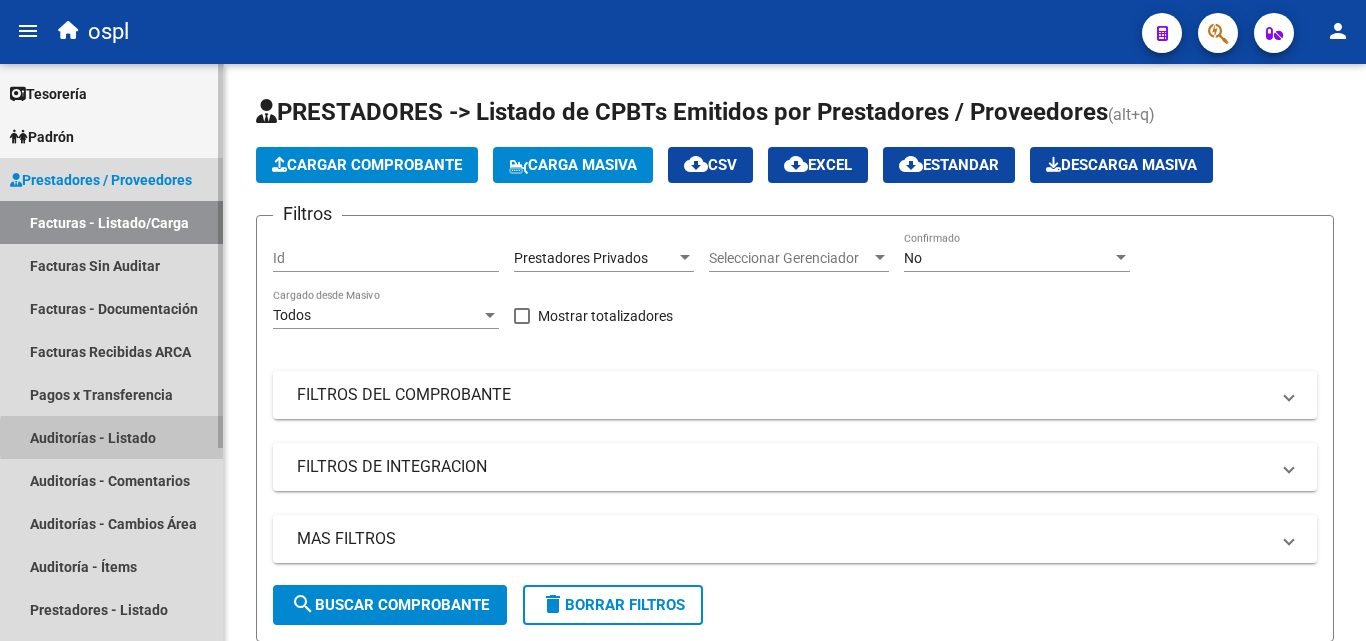 click on "Auditorías - Listado" at bounding box center [111, 437] 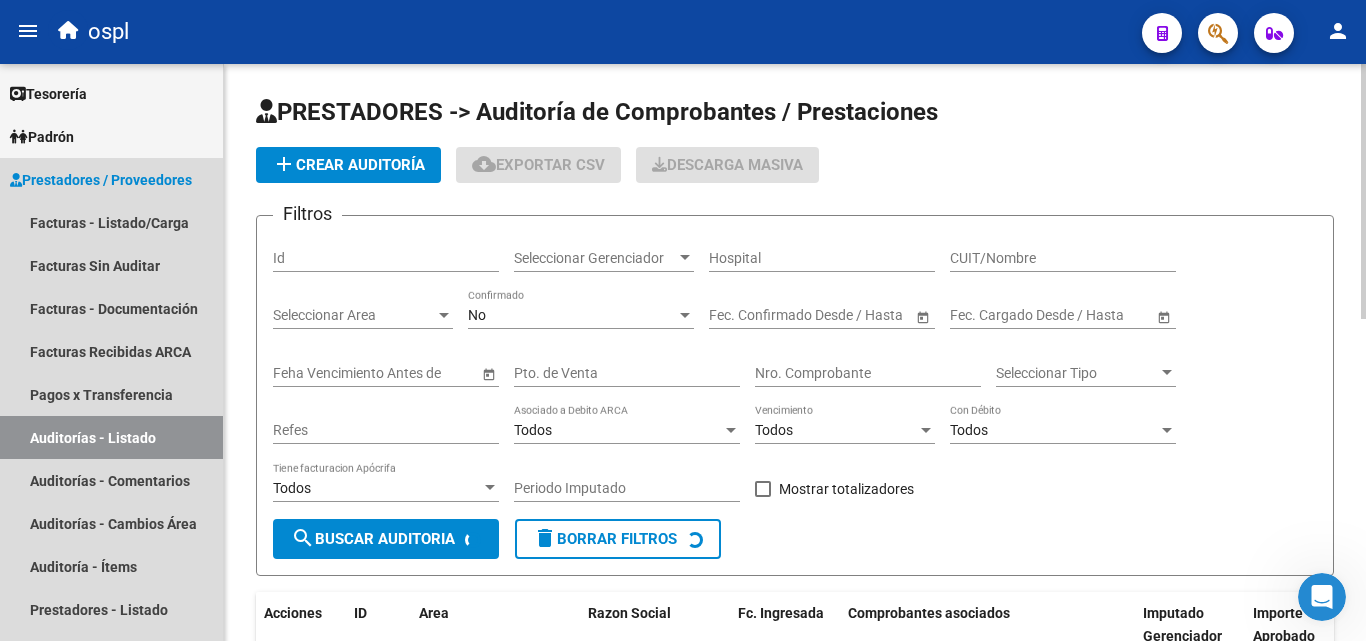 scroll, scrollTop: 0, scrollLeft: 0, axis: both 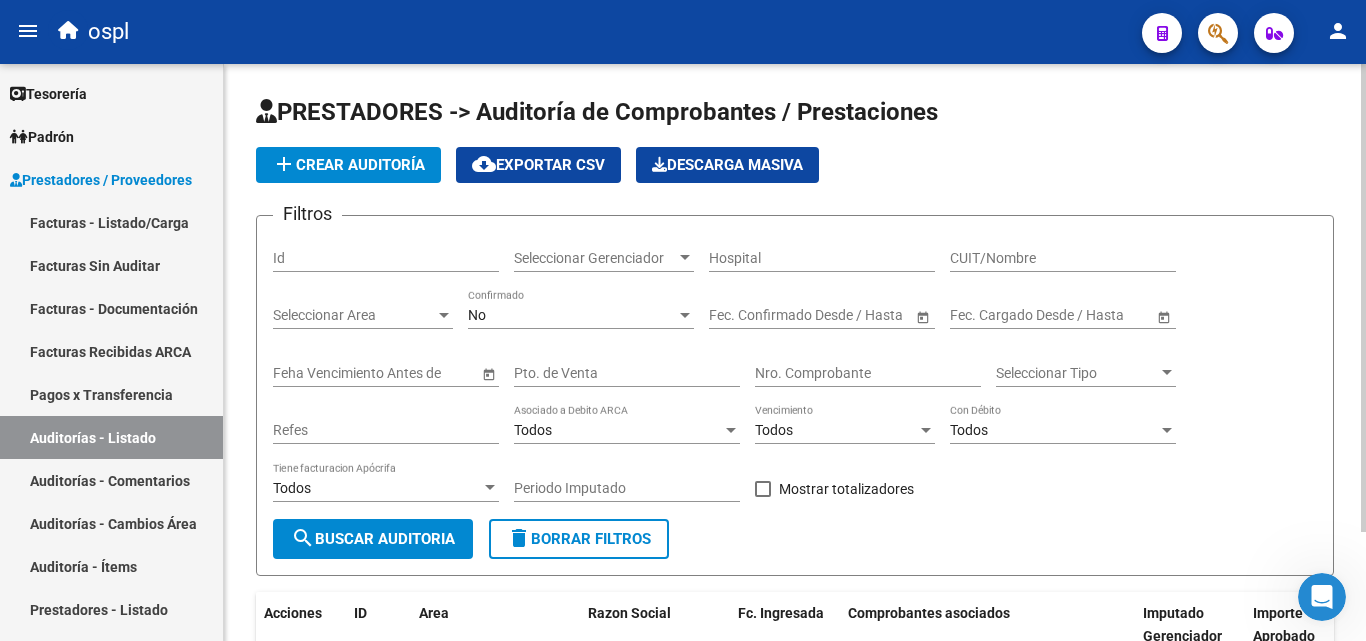 click on "Nro. Comprobante" at bounding box center (868, 373) 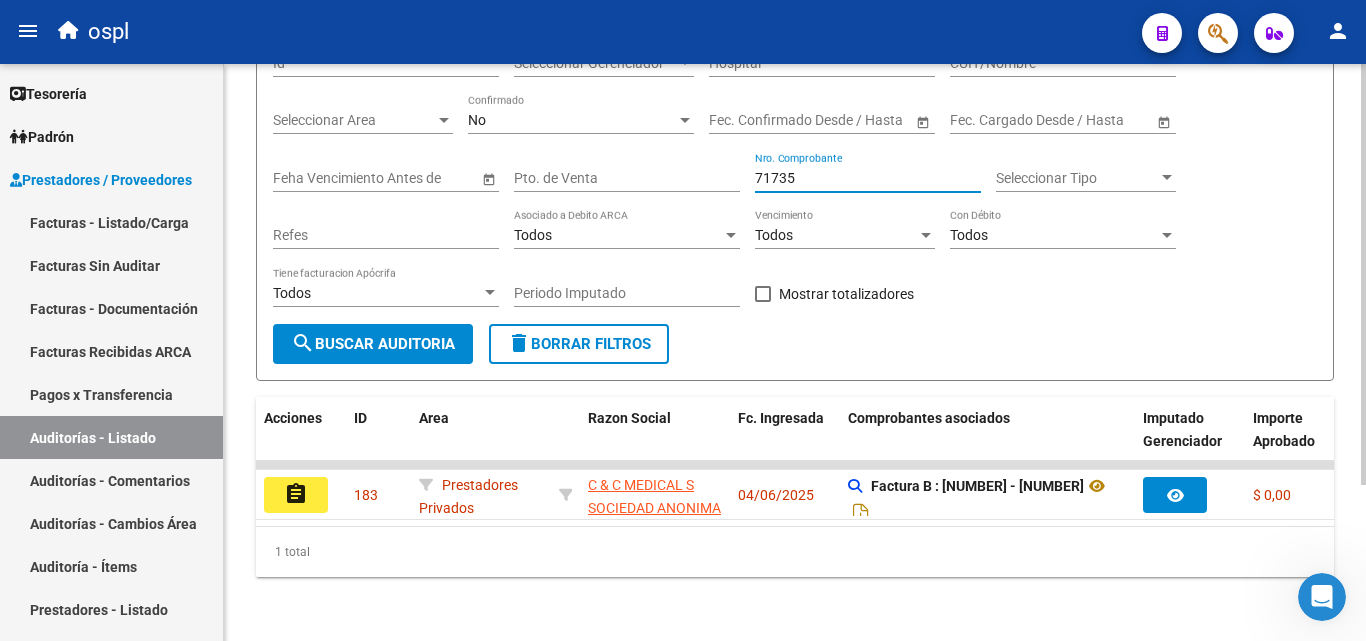 scroll, scrollTop: 213, scrollLeft: 0, axis: vertical 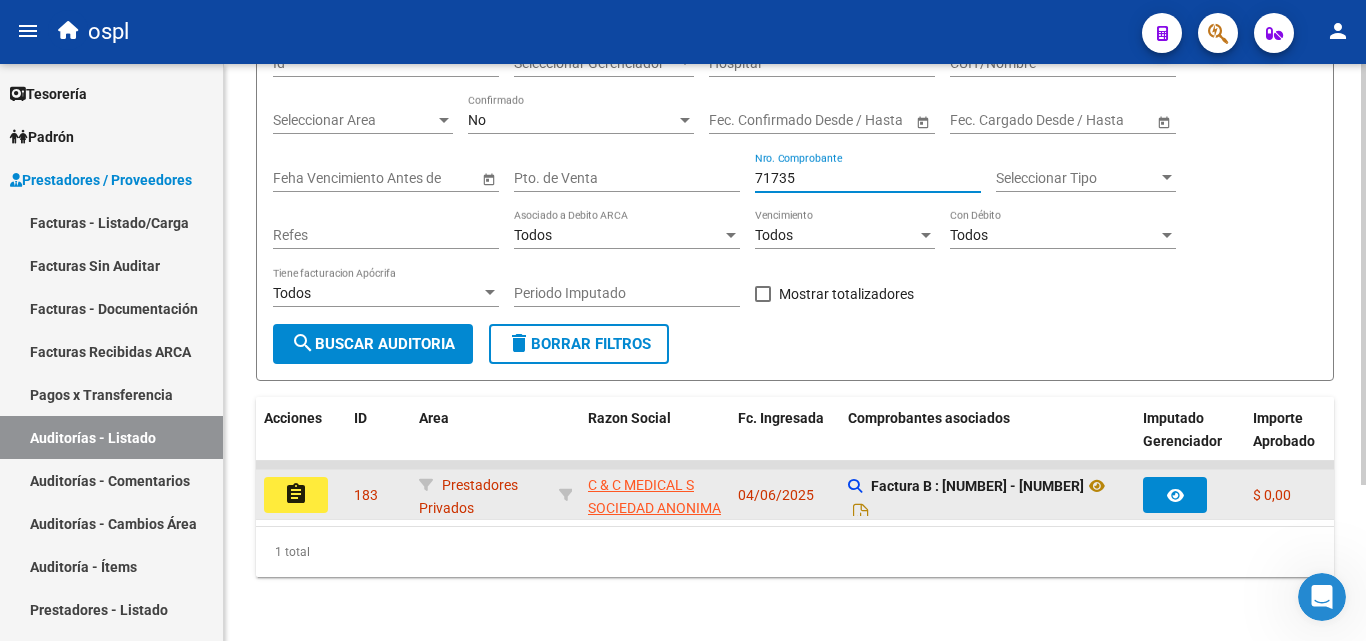 type on "71735" 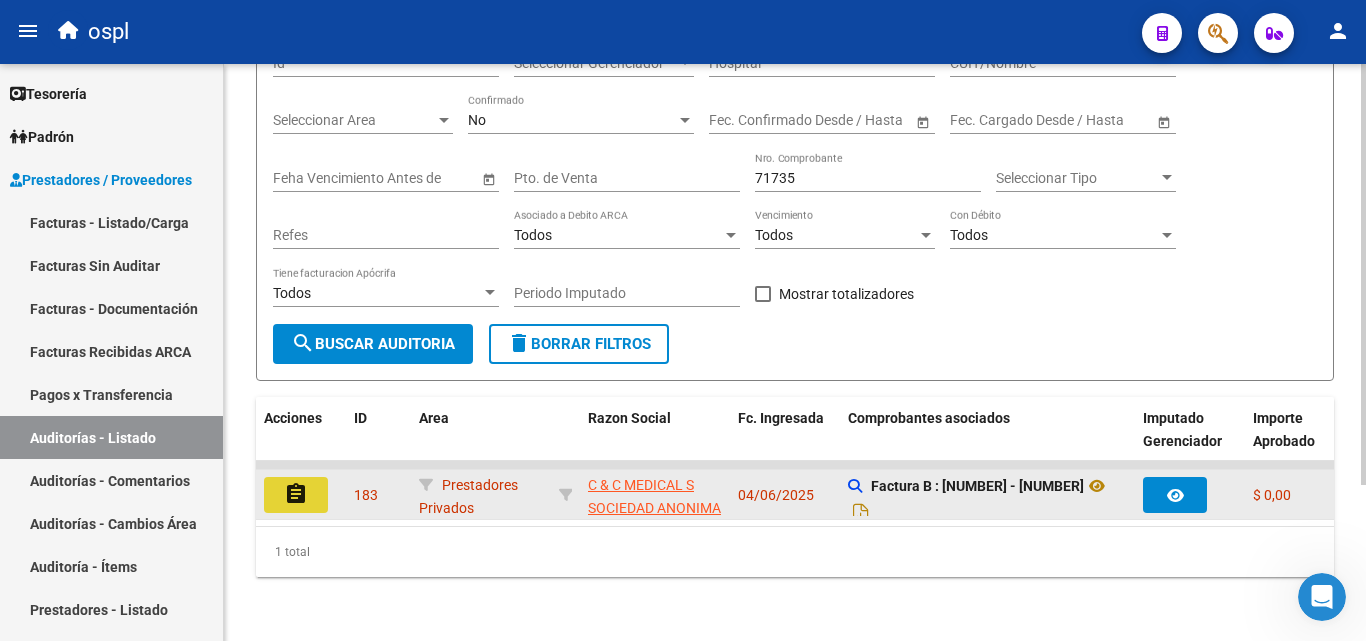 click on "assignment" 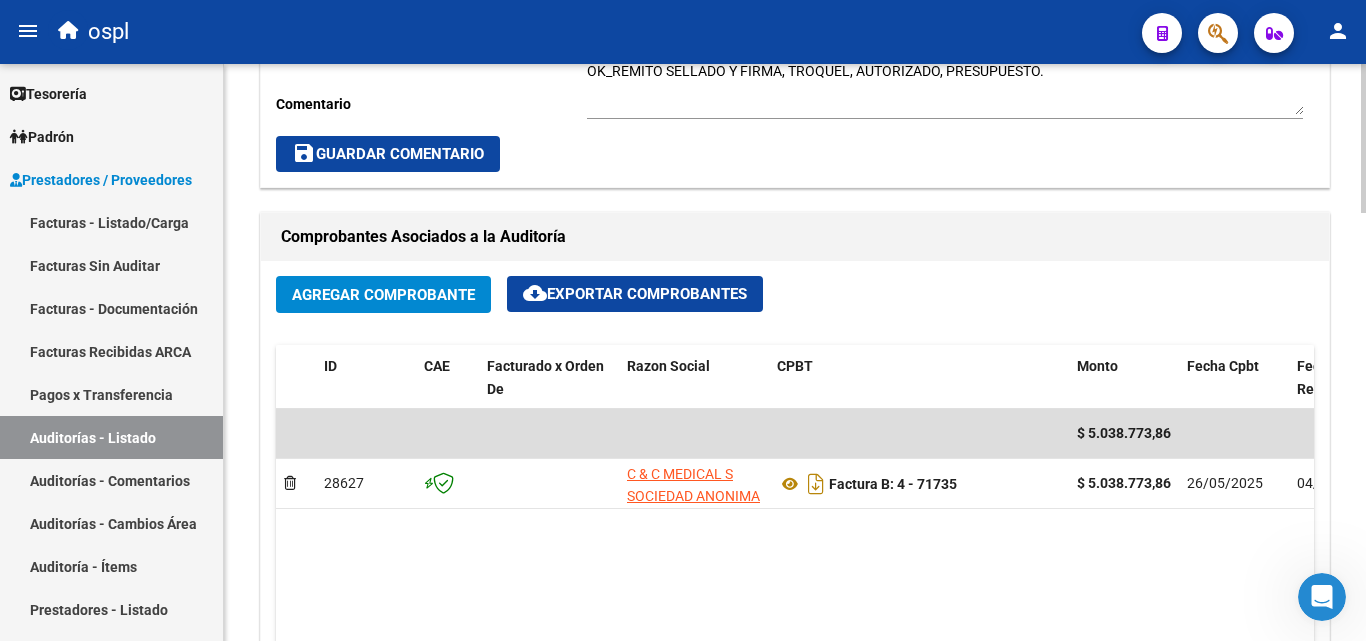 scroll, scrollTop: 800, scrollLeft: 0, axis: vertical 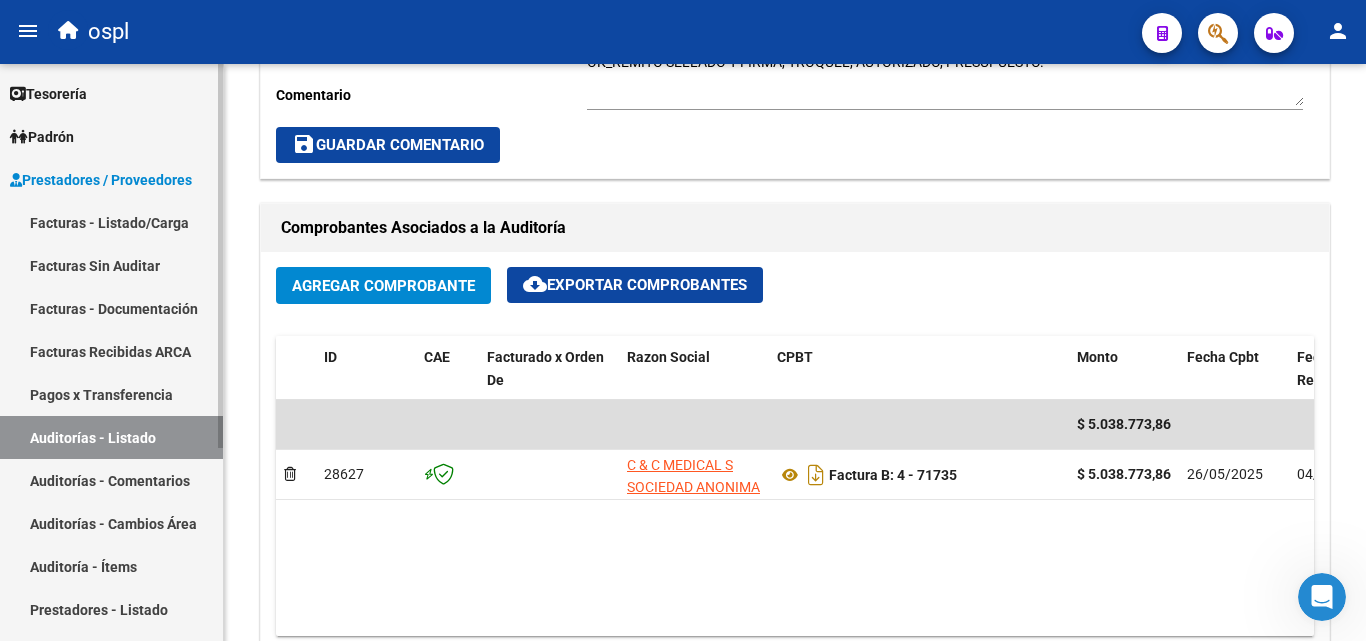 click on "Facturas - Listado/Carga" at bounding box center (111, 222) 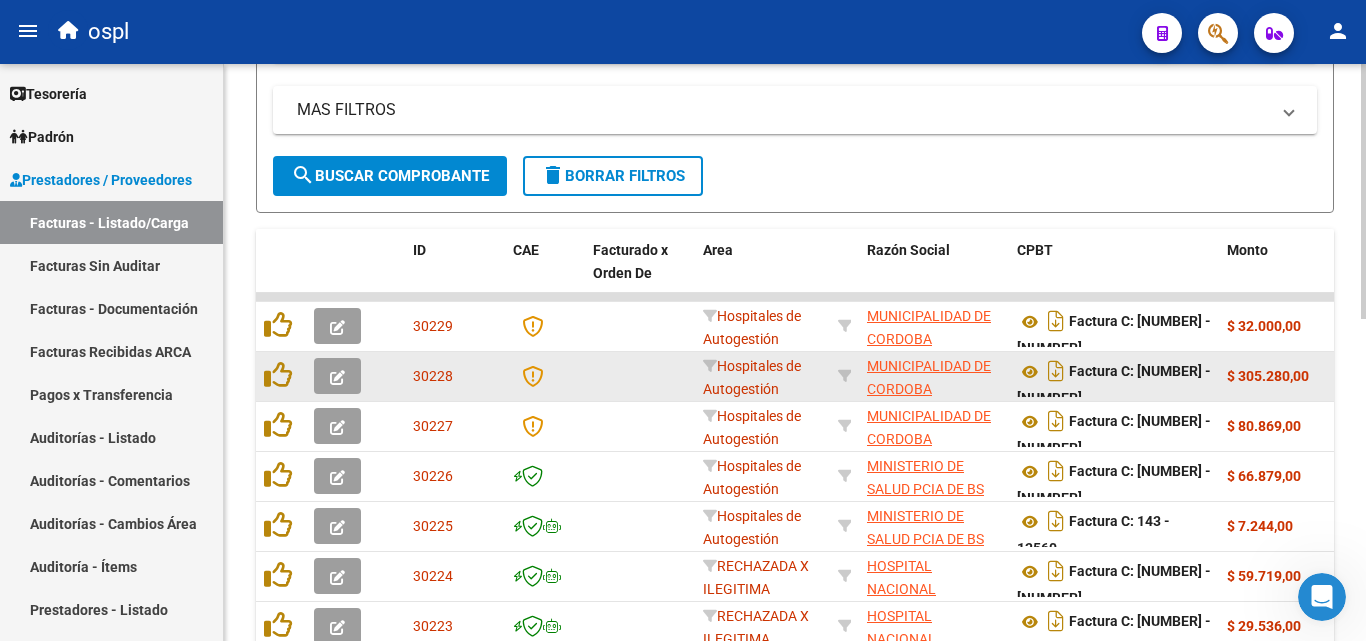 scroll, scrollTop: 29, scrollLeft: 0, axis: vertical 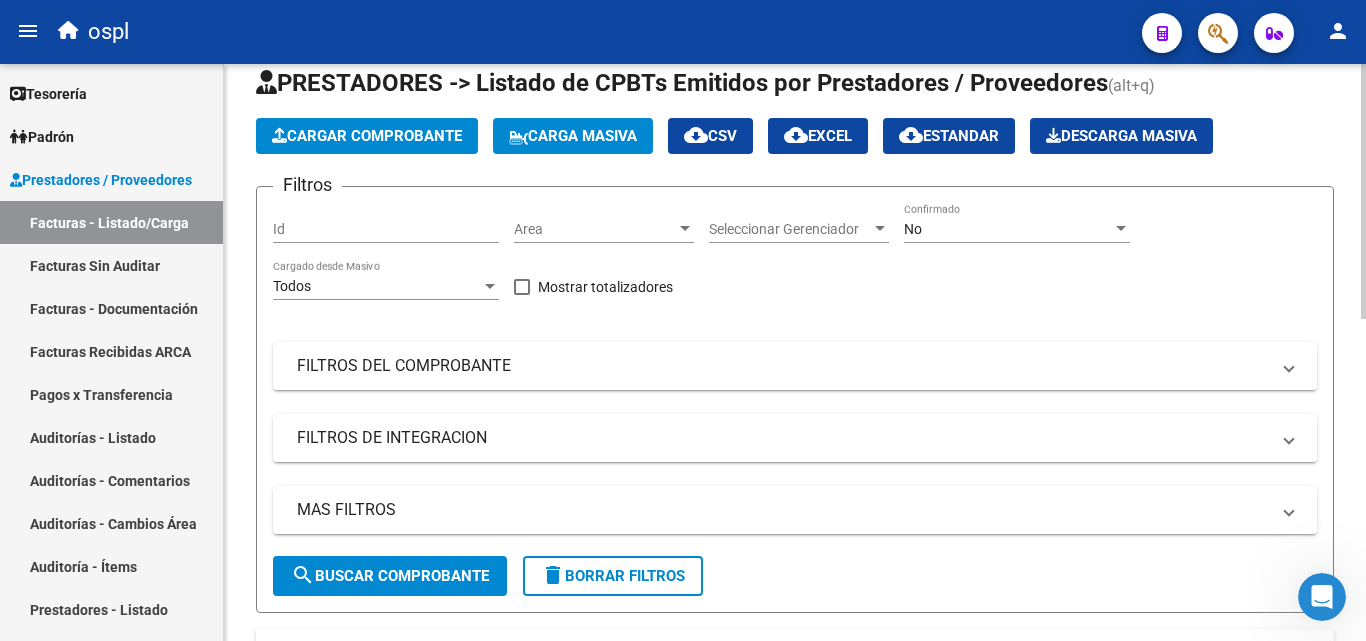 click on "FILTROS DEL COMPROBANTE" at bounding box center (783, 366) 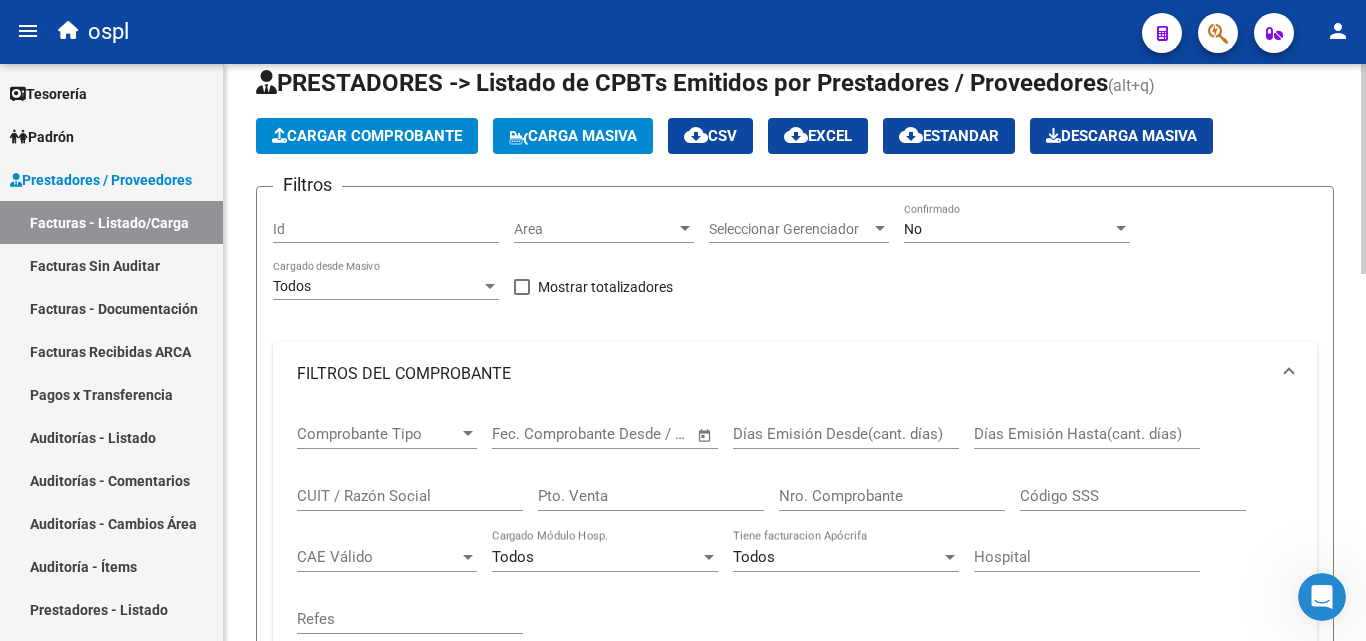 click on "Nro. Comprobante" at bounding box center [892, 496] 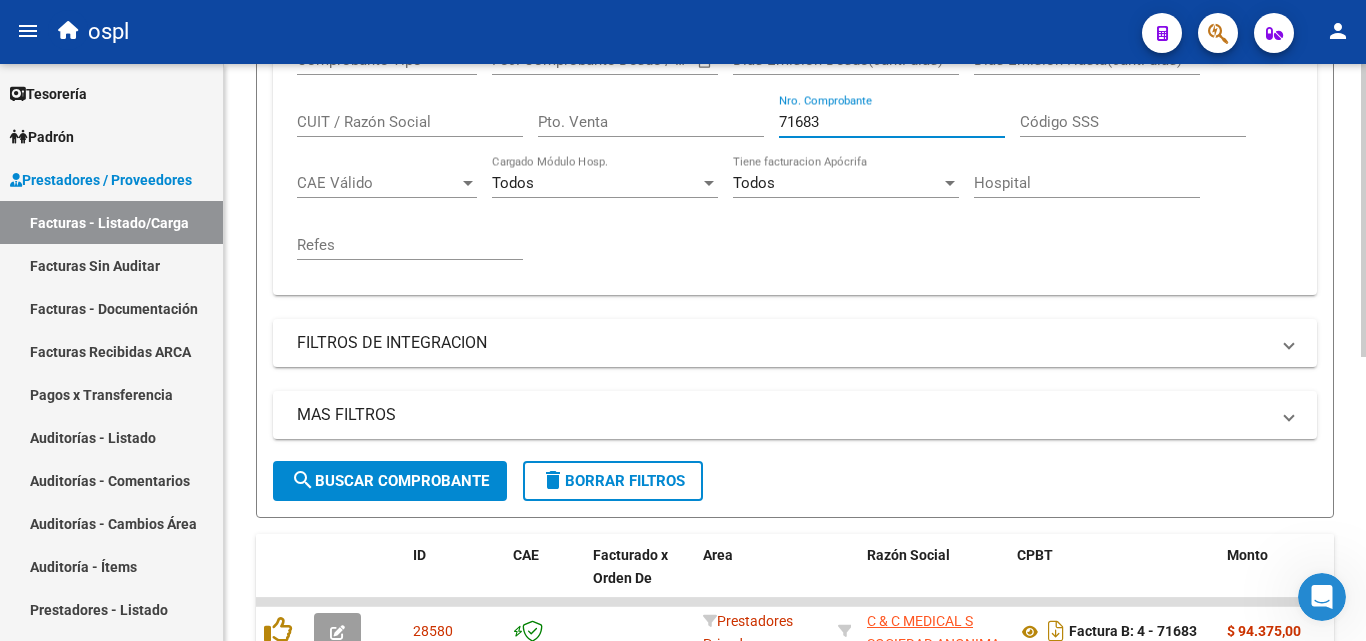 scroll, scrollTop: 558, scrollLeft: 0, axis: vertical 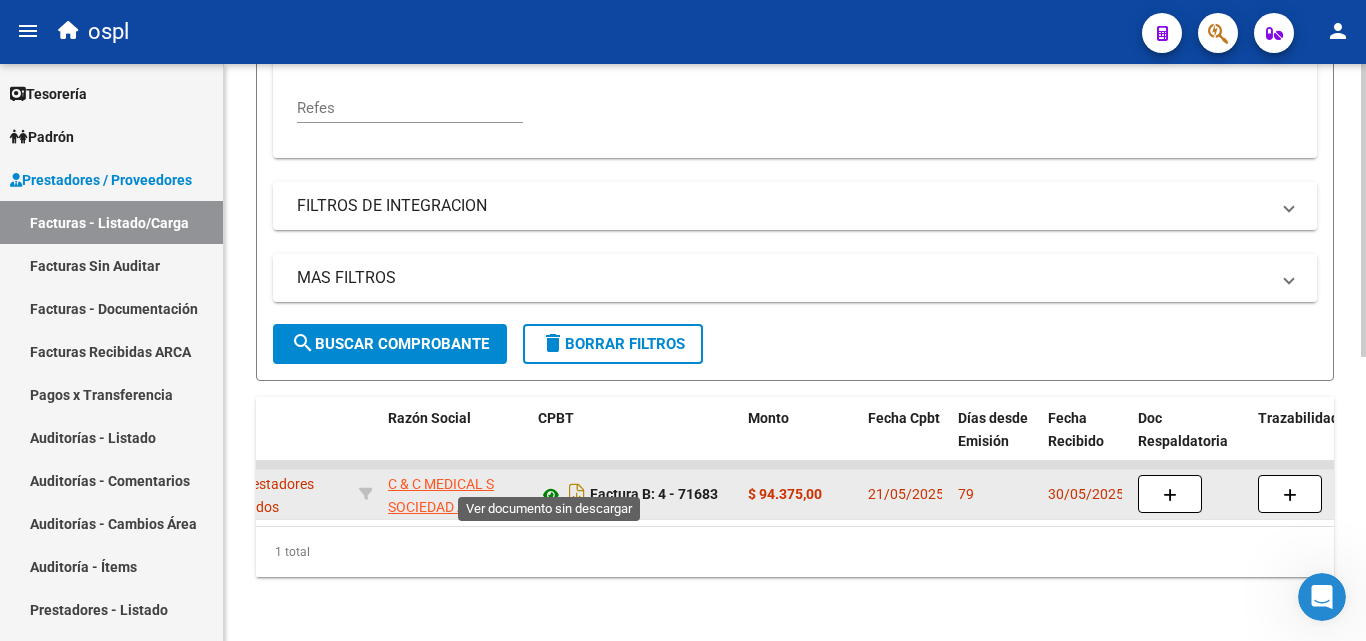 type on "71683" 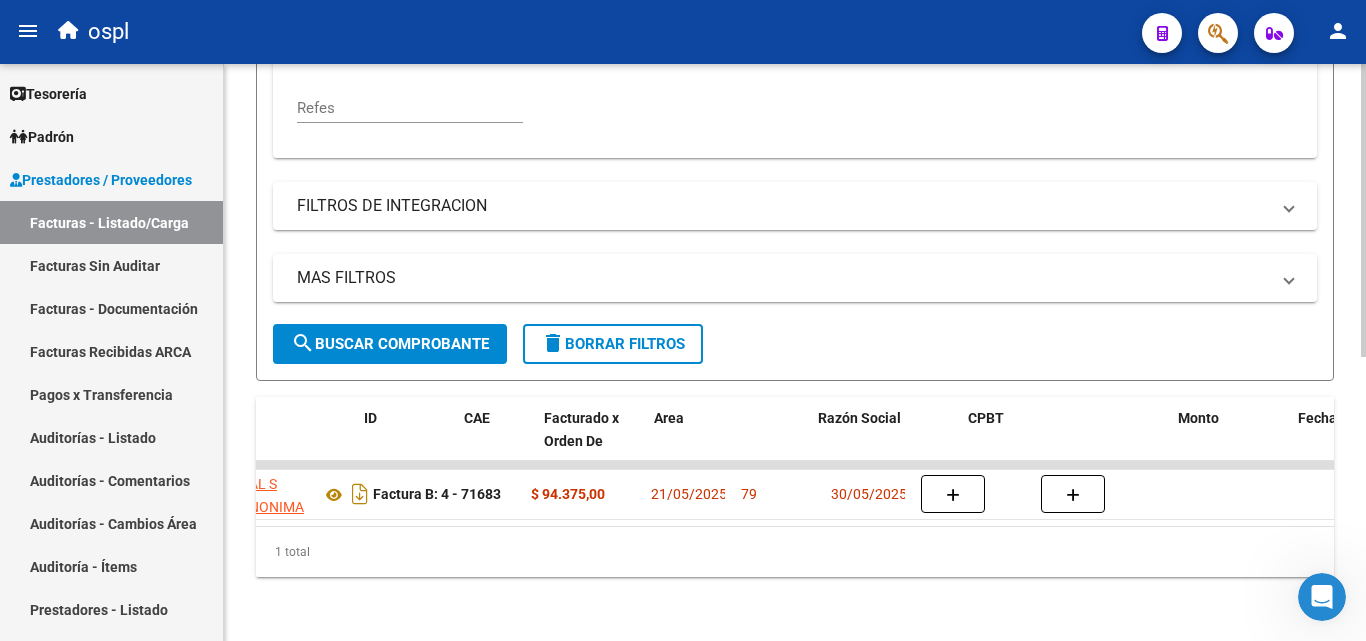 scroll, scrollTop: 0, scrollLeft: 0, axis: both 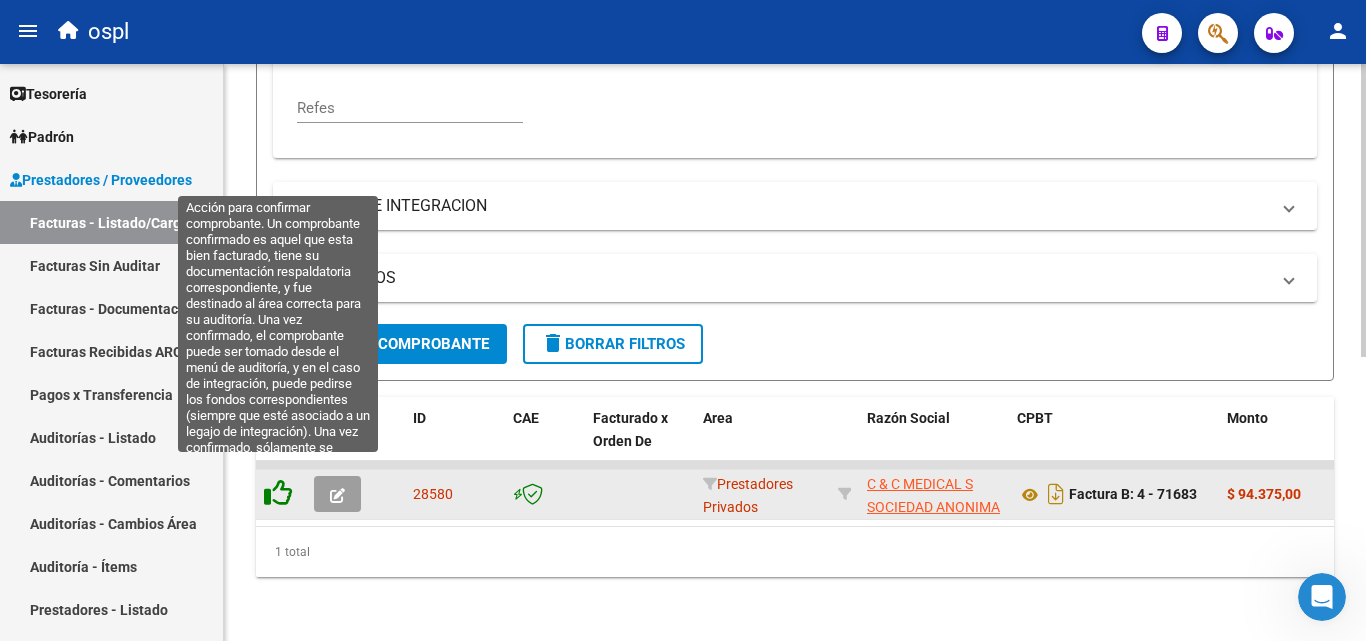 click 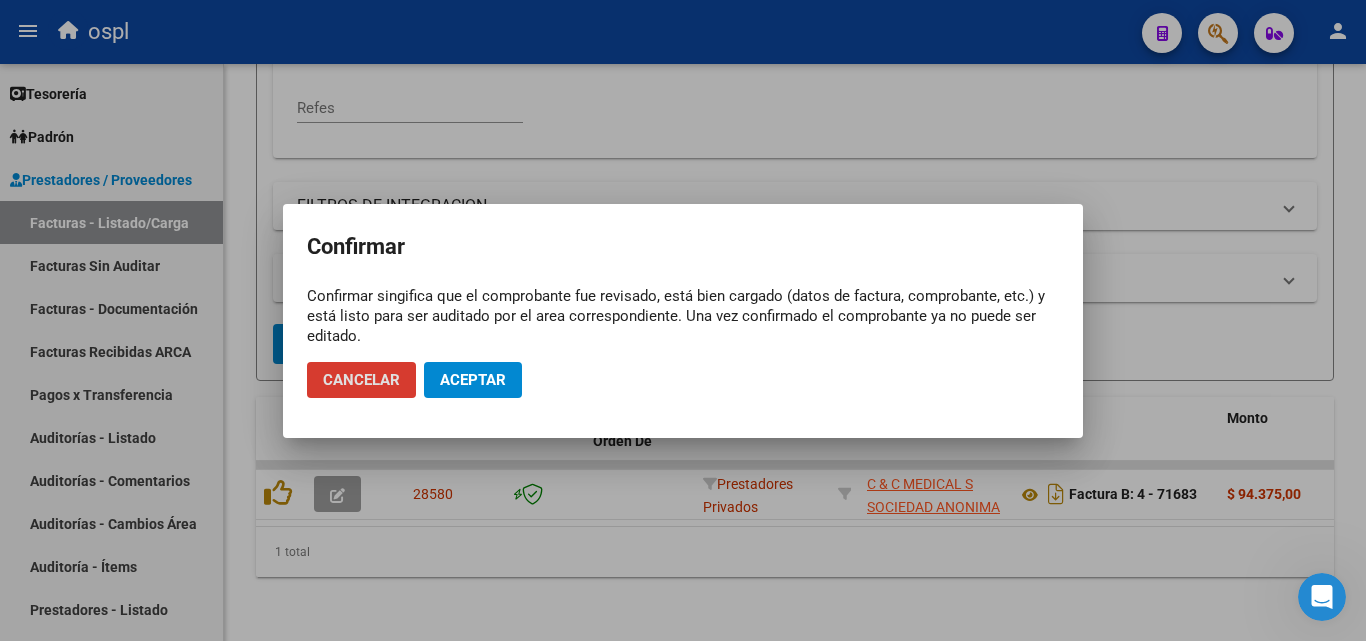 click on "Aceptar" 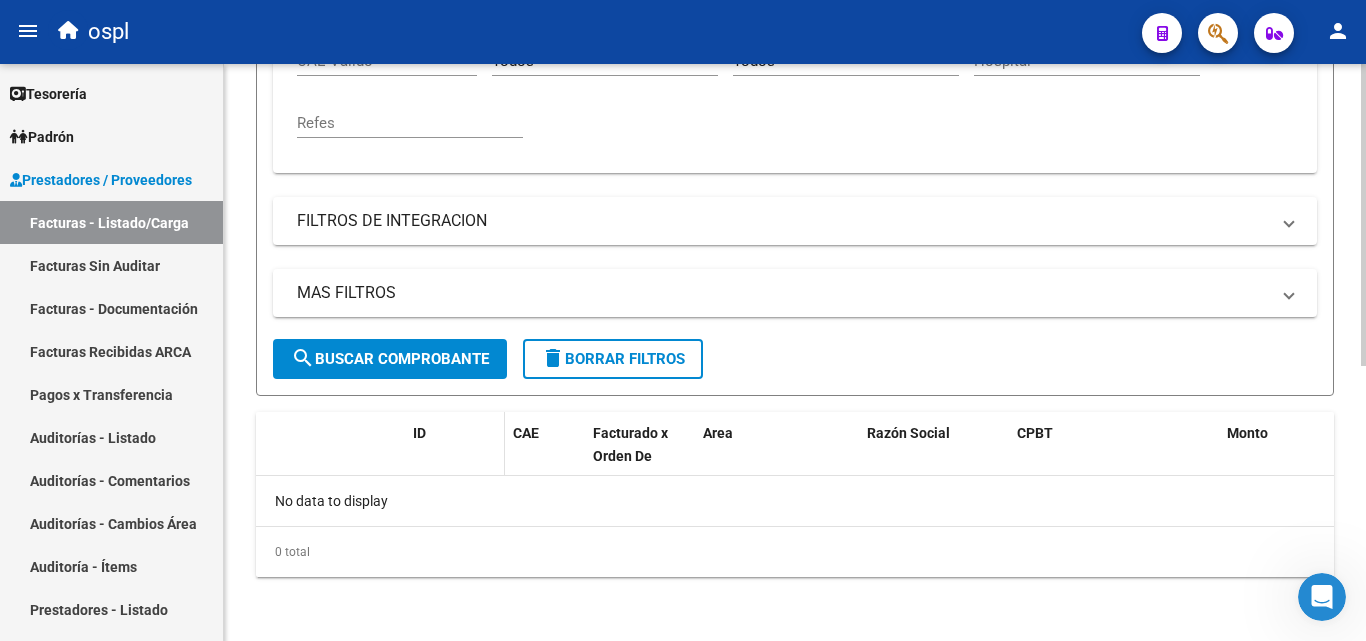 scroll, scrollTop: 525, scrollLeft: 0, axis: vertical 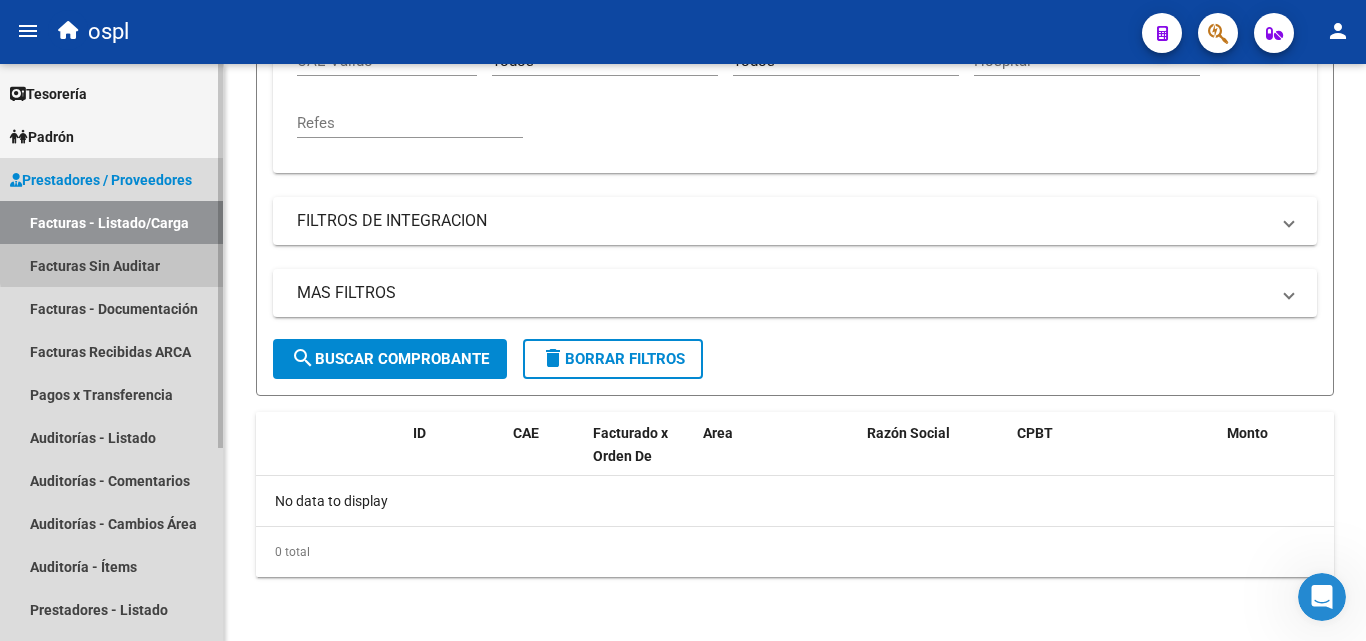 click on "Facturas Sin Auditar" at bounding box center [111, 265] 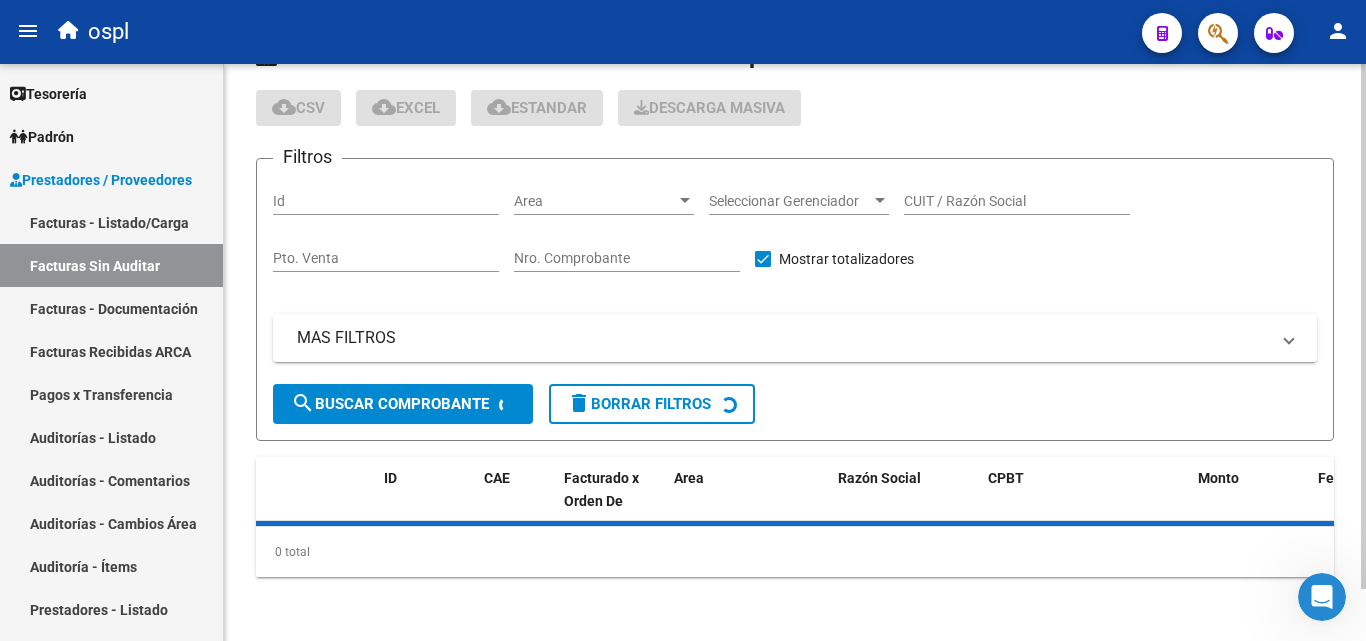 scroll, scrollTop: 0, scrollLeft: 0, axis: both 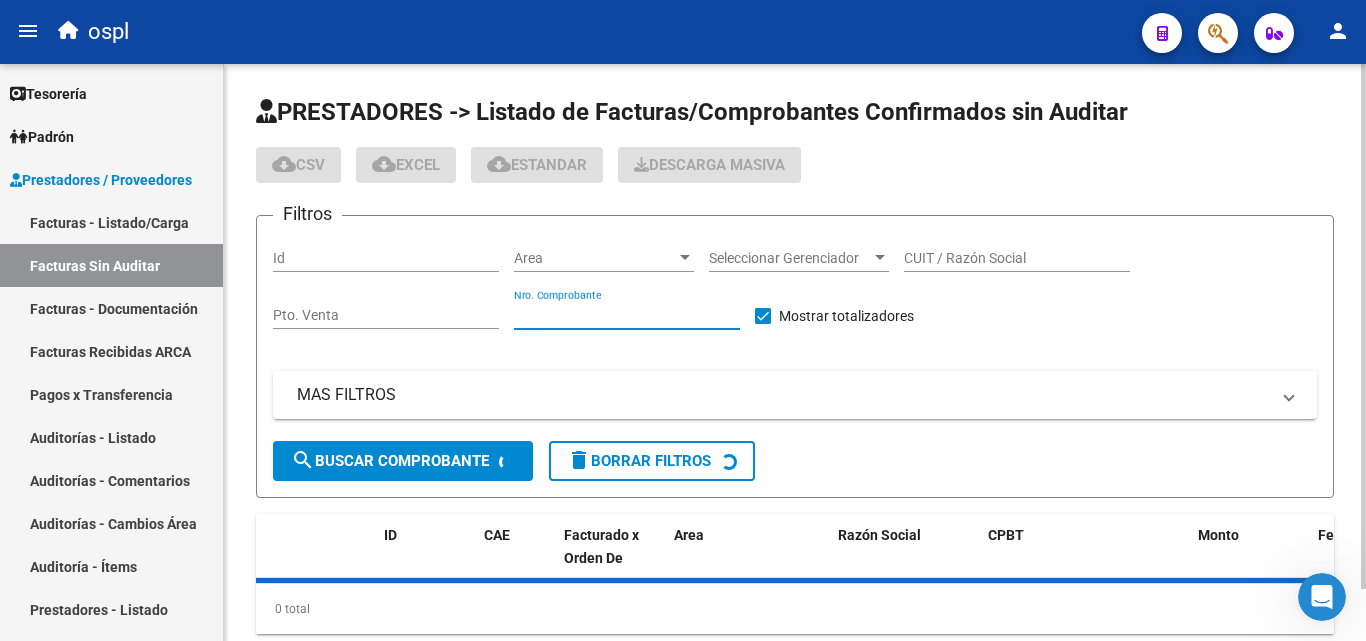 click on "Nro. Comprobante" at bounding box center [627, 315] 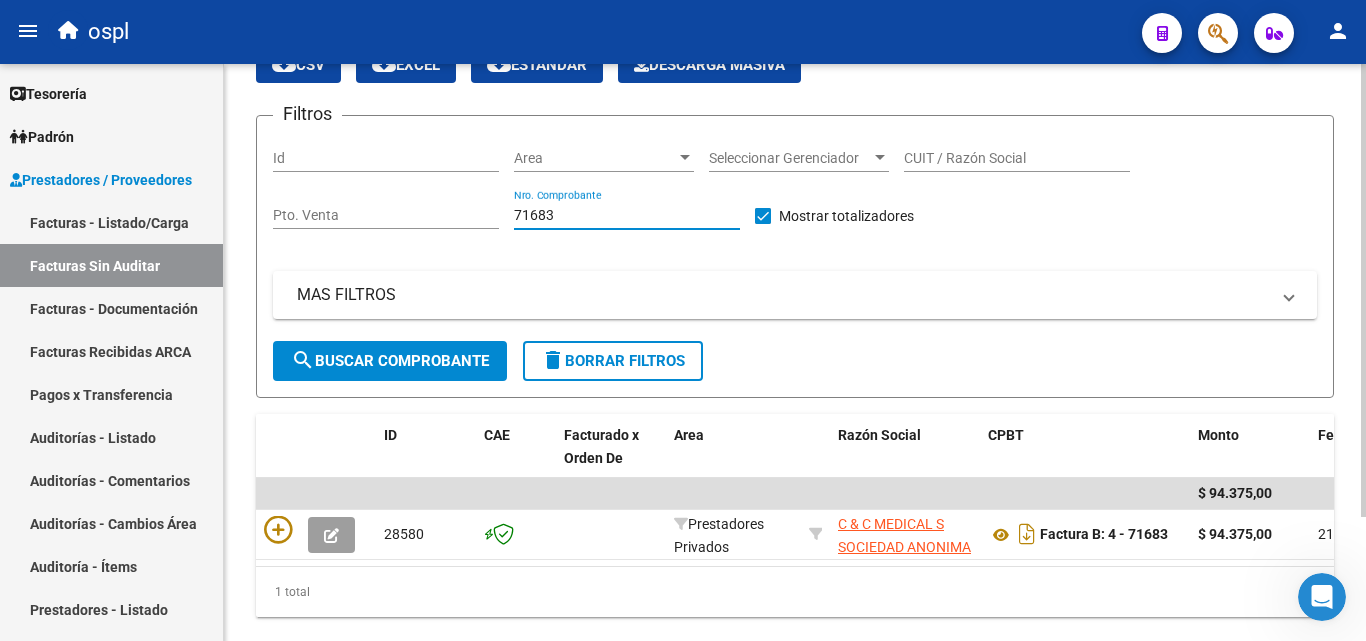scroll, scrollTop: 158, scrollLeft: 0, axis: vertical 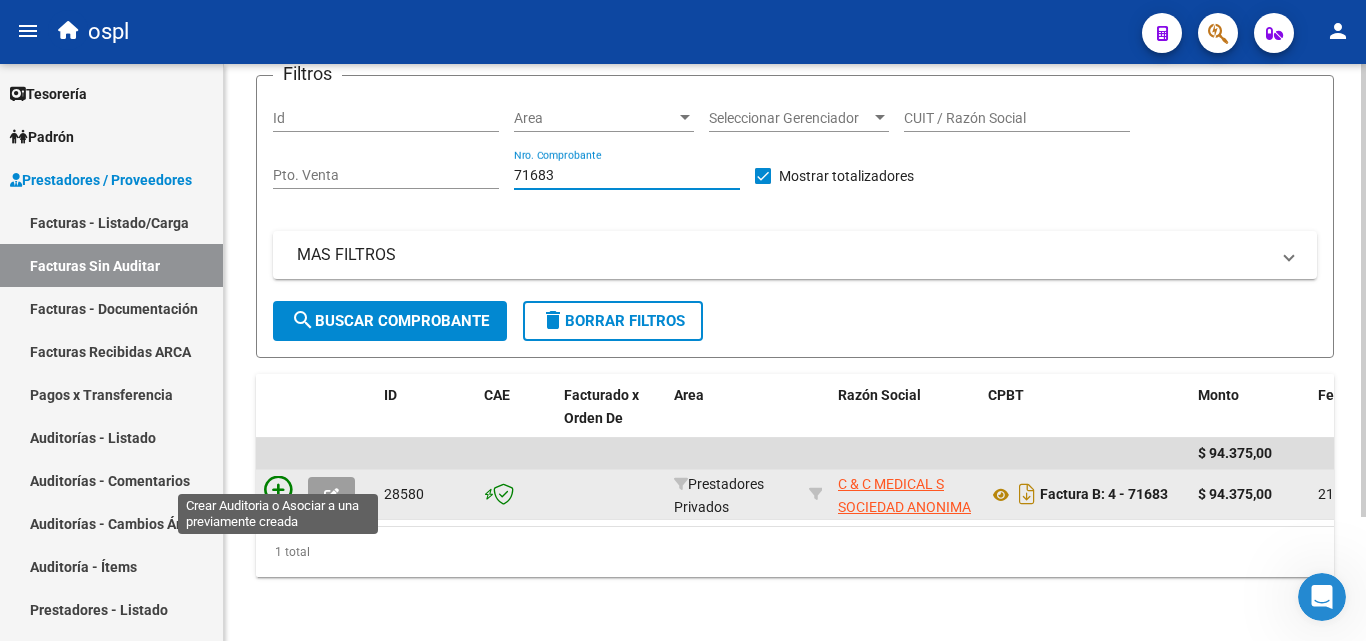 type on "71683" 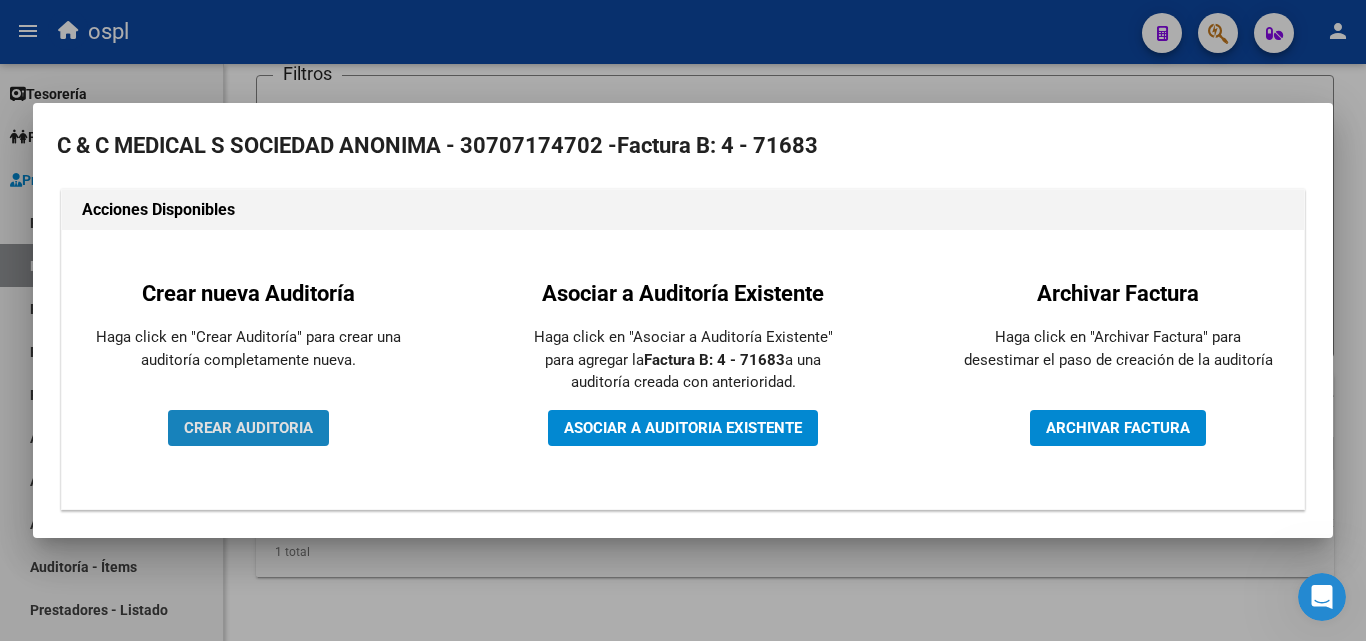 click on "CREAR AUDITORIA" at bounding box center [248, 428] 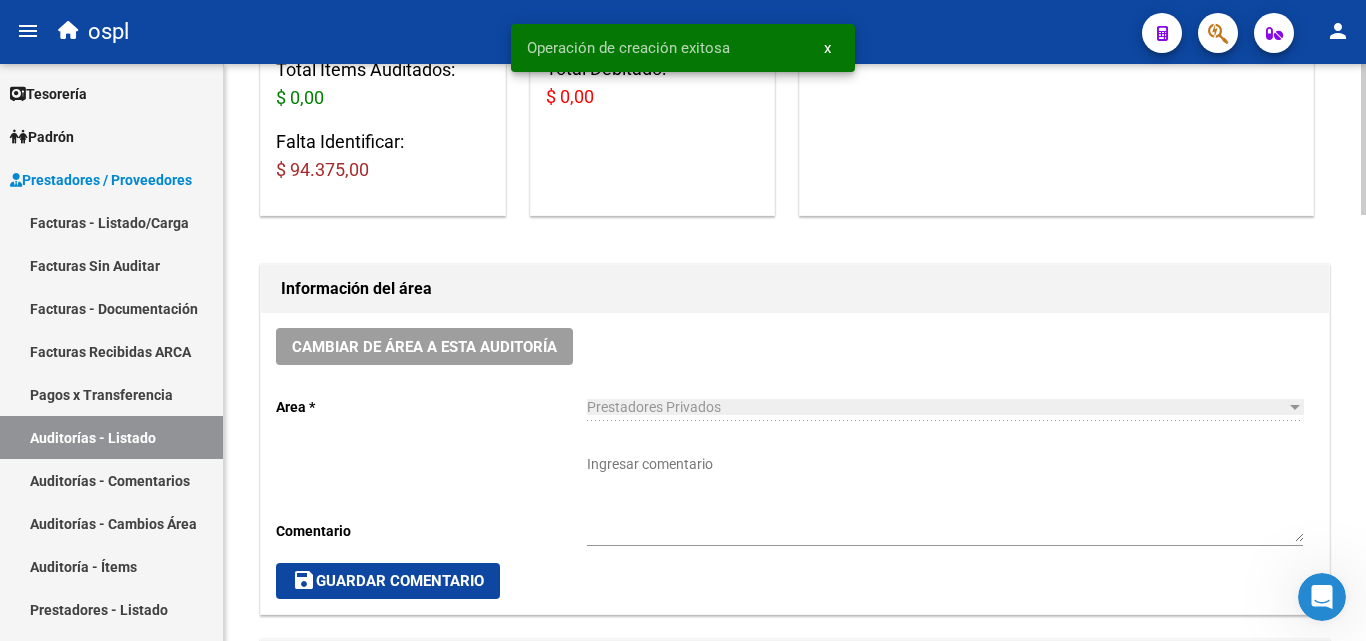 scroll, scrollTop: 400, scrollLeft: 0, axis: vertical 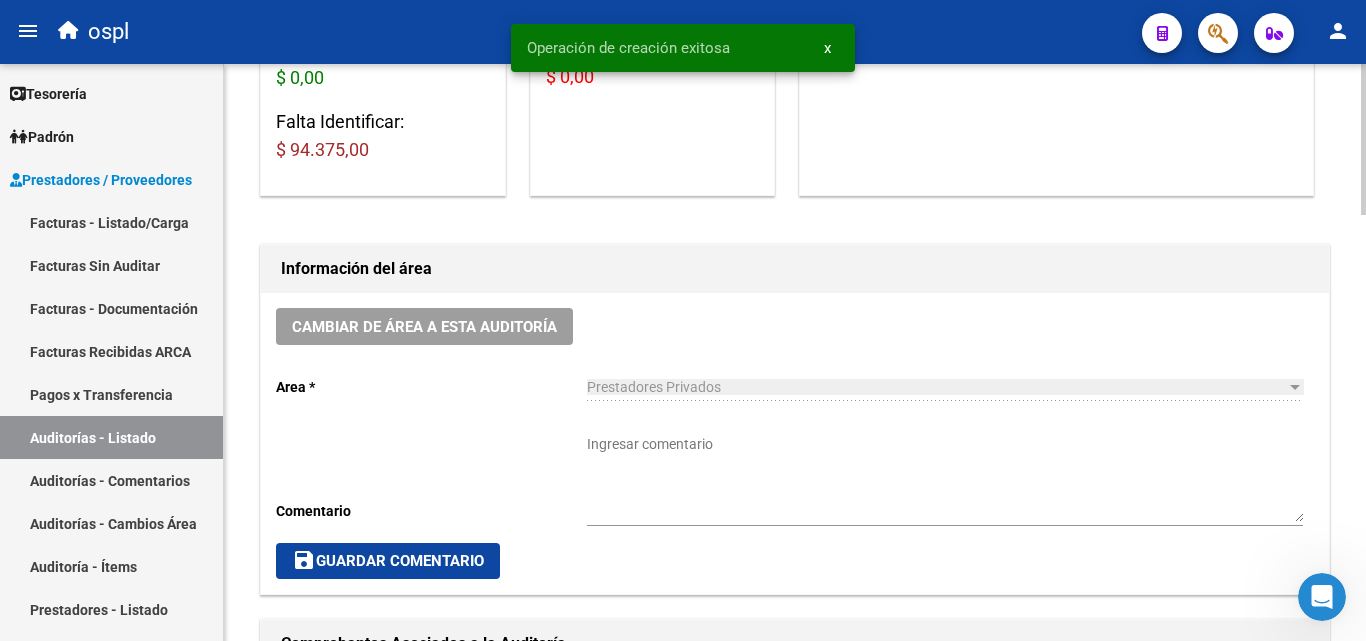 click on "Ingresar comentario" at bounding box center (945, 478) 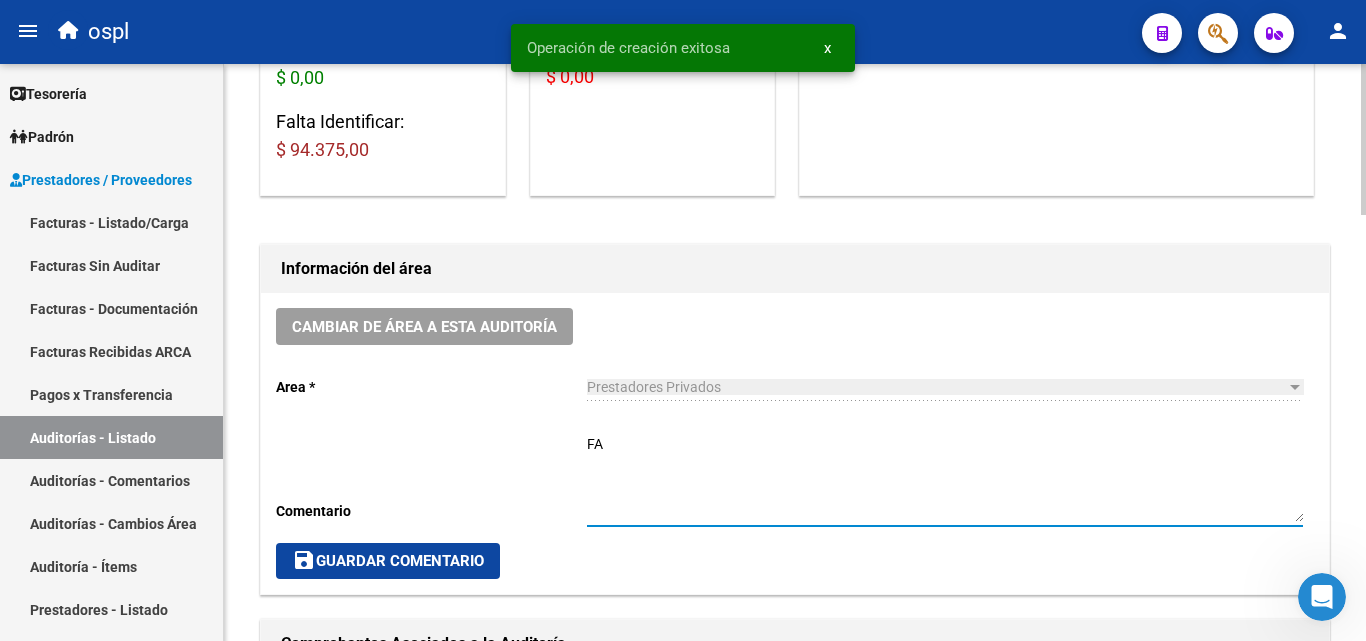 type on "F" 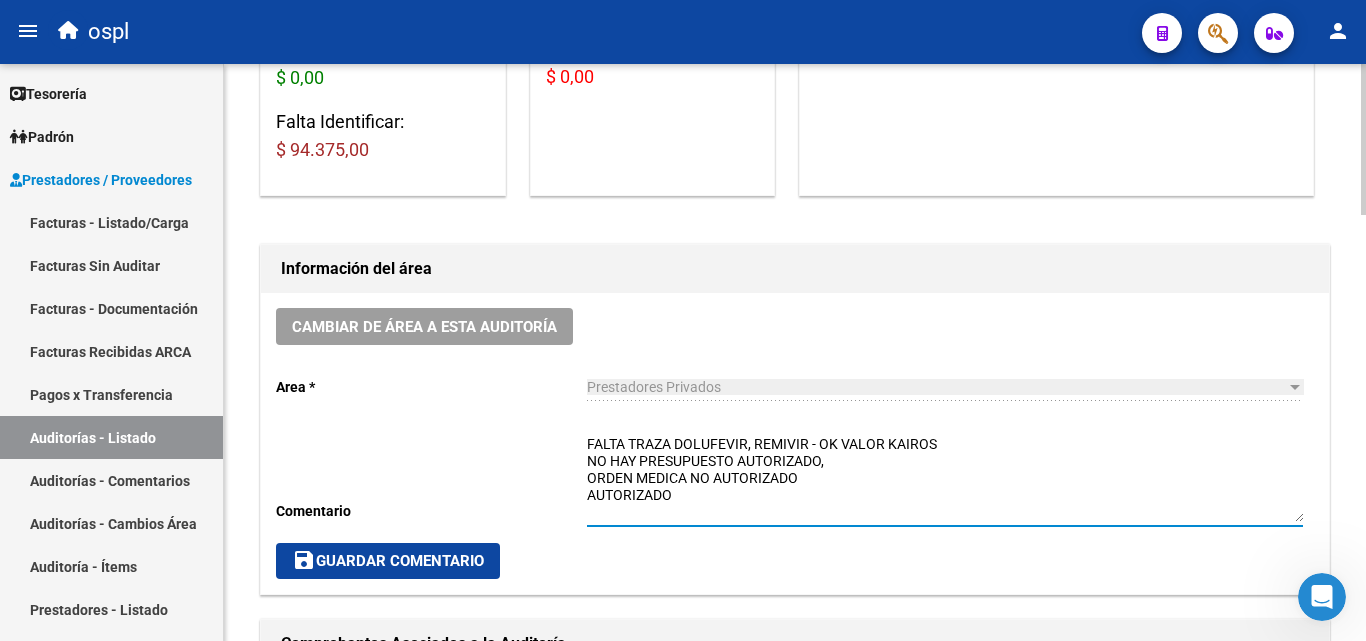 click on "FALTA TRAZA DOLUFEVIR, REMIVIR - OK VALOR KAIROS
NO HAY PRESUPUESTO AUTORIZADO,
ORDEN MEDICA NO AUTORIZADO
AUTORIZADO" at bounding box center (945, 478) 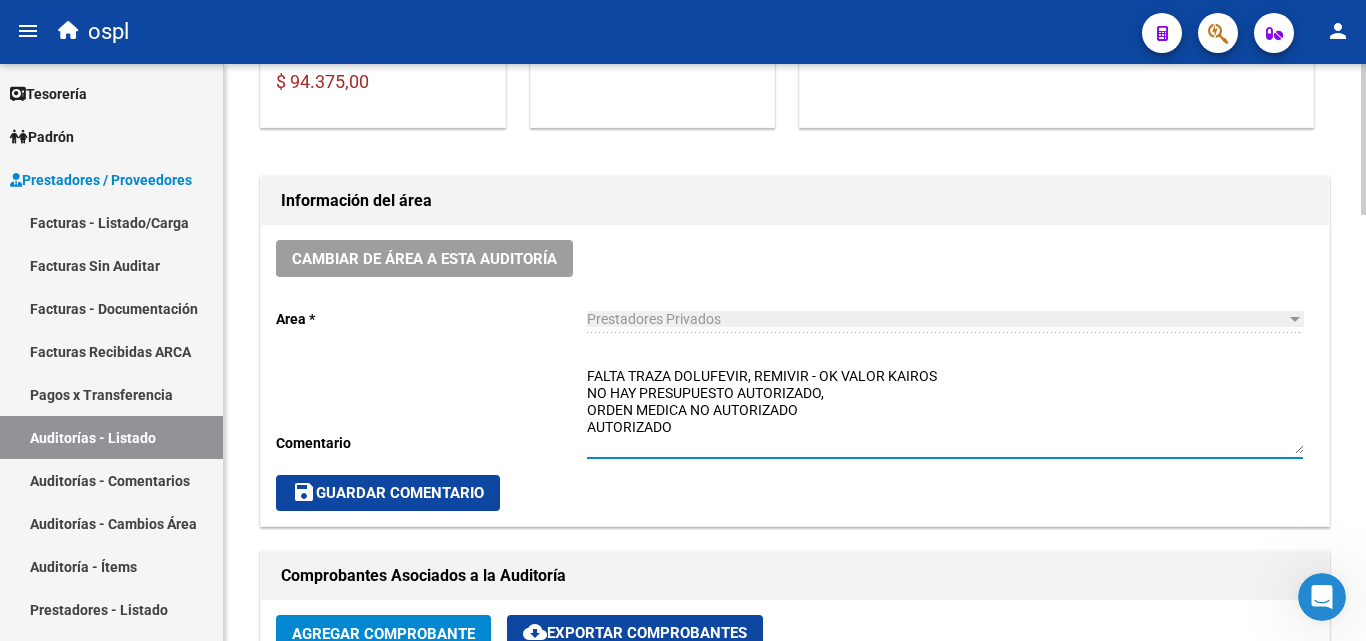 scroll, scrollTop: 500, scrollLeft: 0, axis: vertical 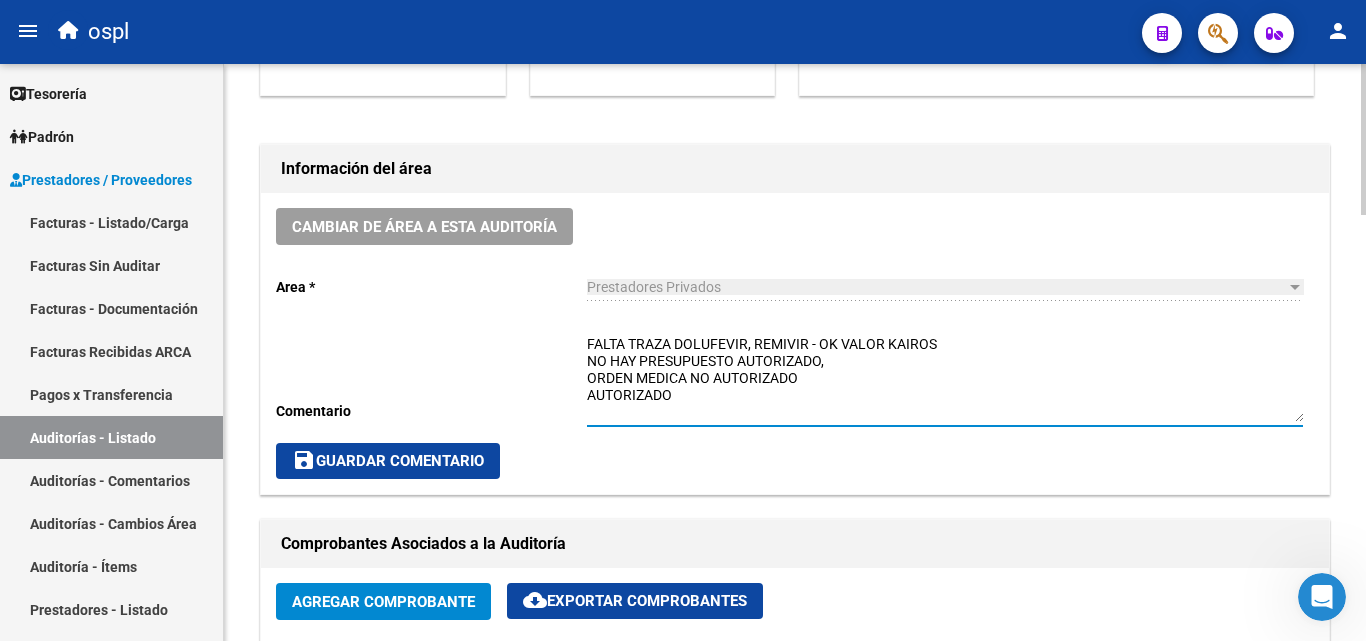 click on "FALTA TRAZA DOLUFEVIR, REMIVIR - OK VALOR KAIROS
NO HAY PRESUPUESTO AUTORIZADO,
ORDEN MEDICA NO AUTORIZADO
AUTORIZADO" at bounding box center [945, 378] 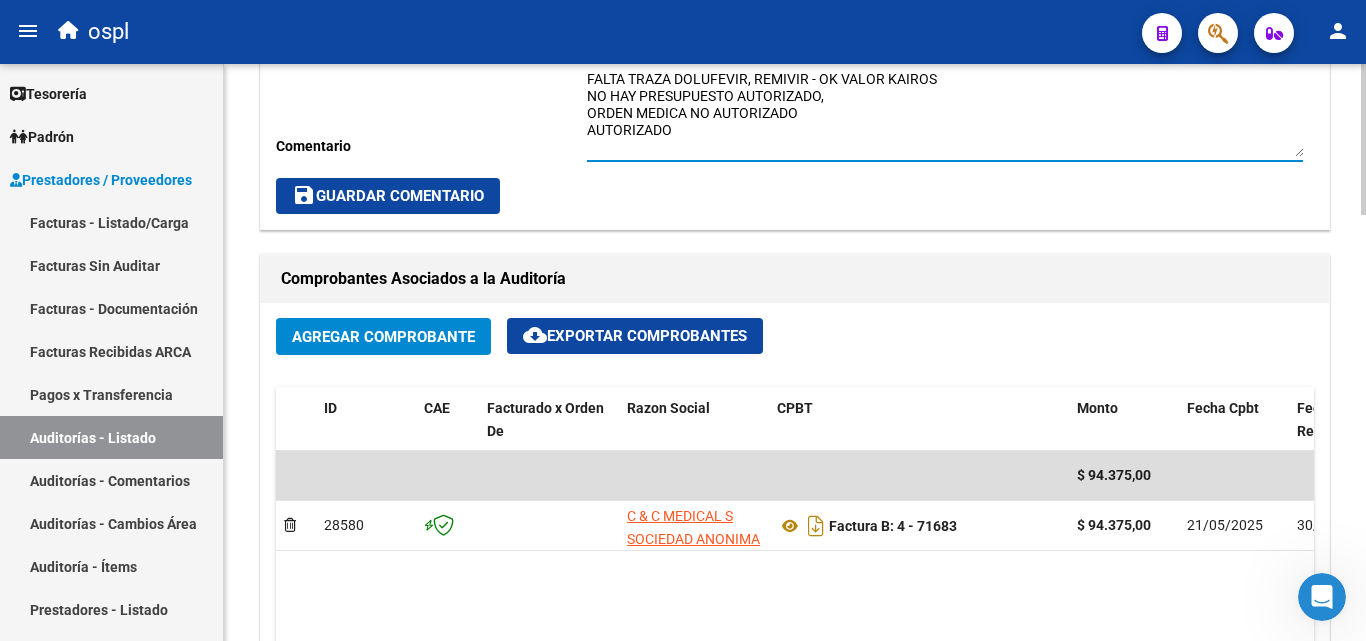 scroll, scrollTop: 800, scrollLeft: 0, axis: vertical 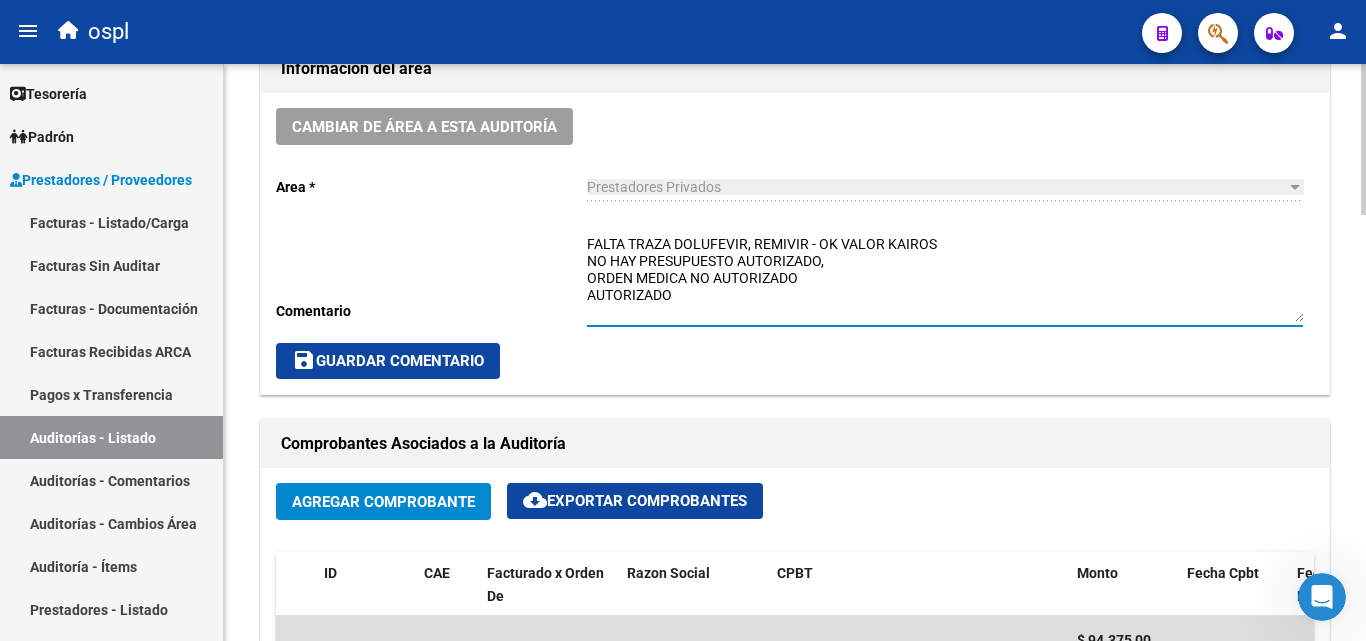 click on "FALTA TRAZA DOLUFEVIR, REMIVIR - OK VALOR KAIROS
NO HAY PRESUPUESTO AUTORIZADO,
ORDEN MEDICA NO AUTORIZADO
AUTORIZADO" at bounding box center (945, 278) 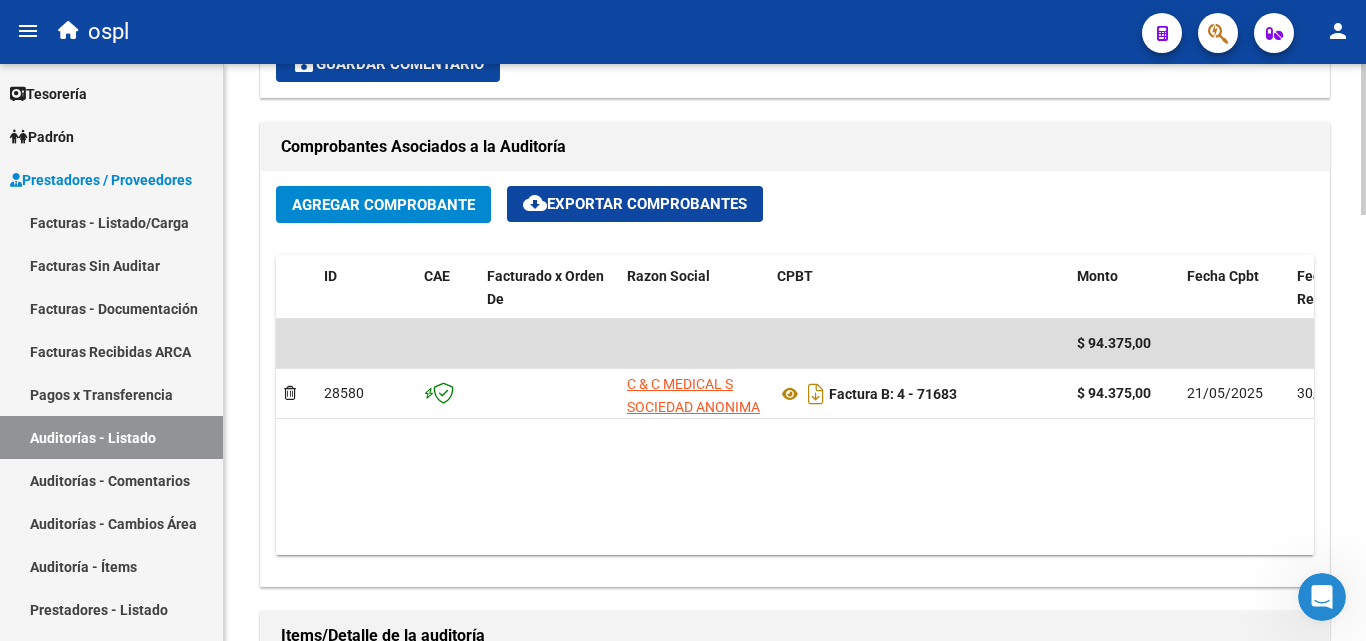 scroll, scrollTop: 900, scrollLeft: 0, axis: vertical 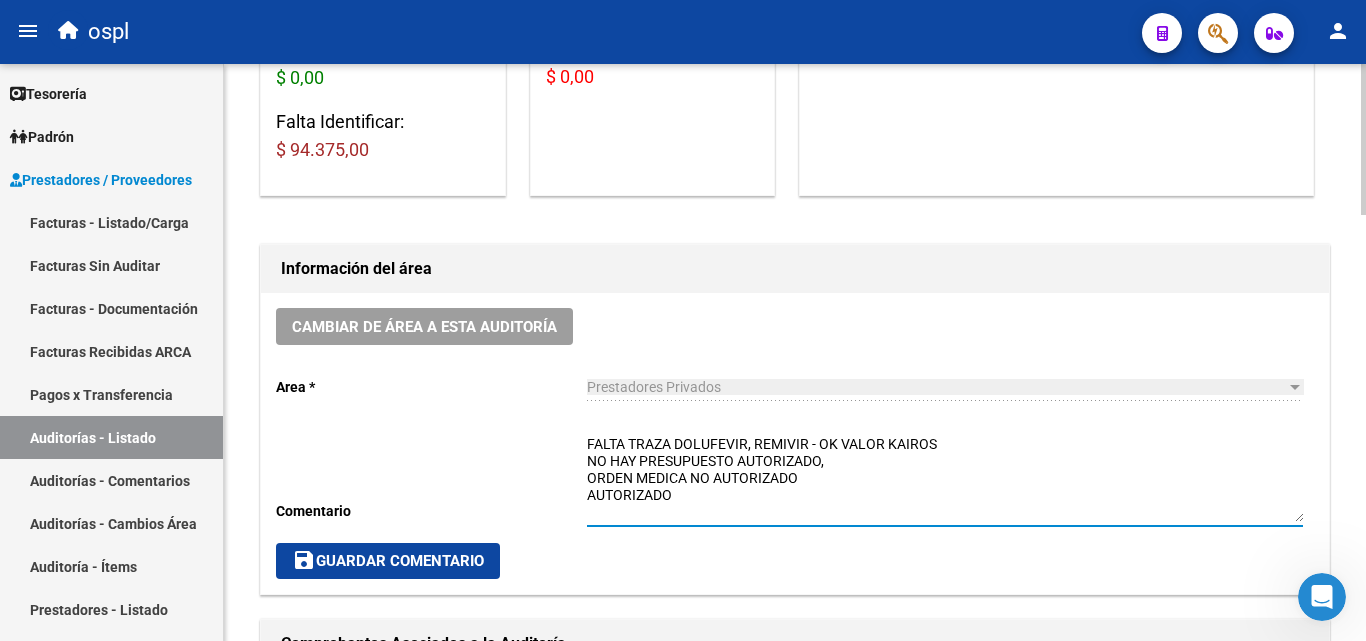 click on "FALTA TRAZA DOLUFEVIR, REMIVIR - OK VALOR KAIROS
NO HAY PRESUPUESTO AUTORIZADO,
ORDEN MEDICA NO AUTORIZADO
AUTORIZADO" at bounding box center (945, 478) 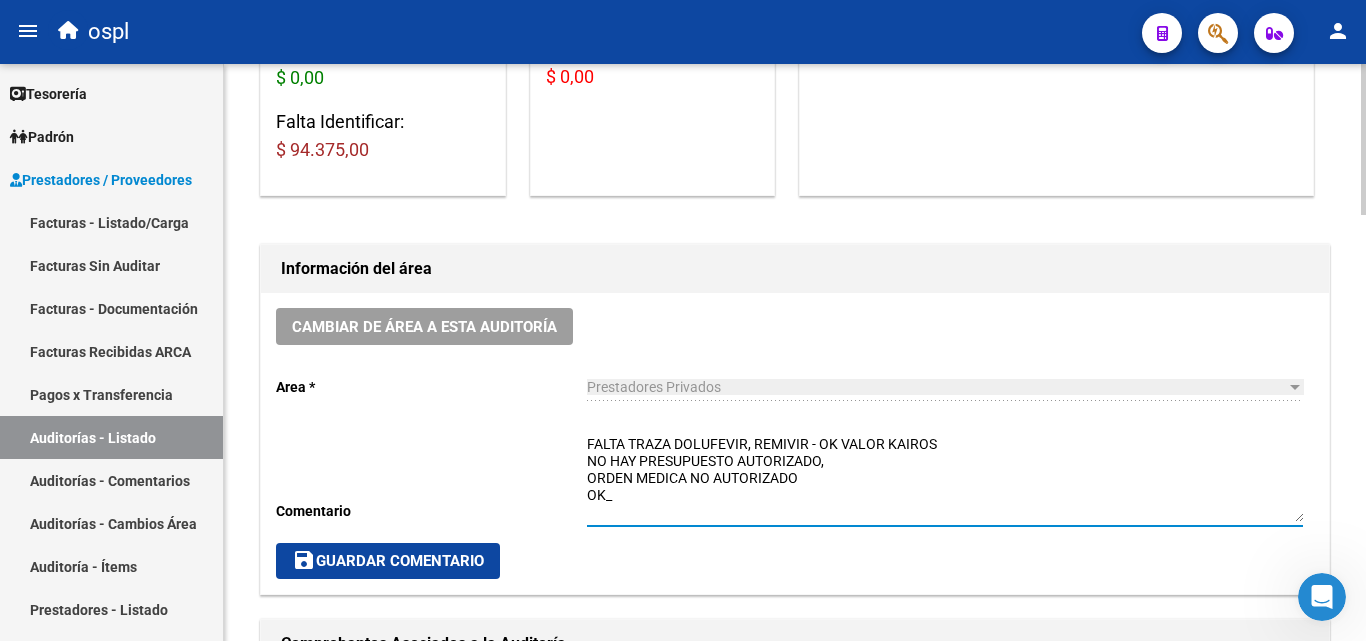 click on "FALTA TRAZA DOLUFEVIR, REMIVIR - OK VALOR KAIROS
NO HAY PRESUPUESTO AUTORIZADO,
ORDEN MEDICA NO AUTORIZADO
OK_" at bounding box center (945, 478) 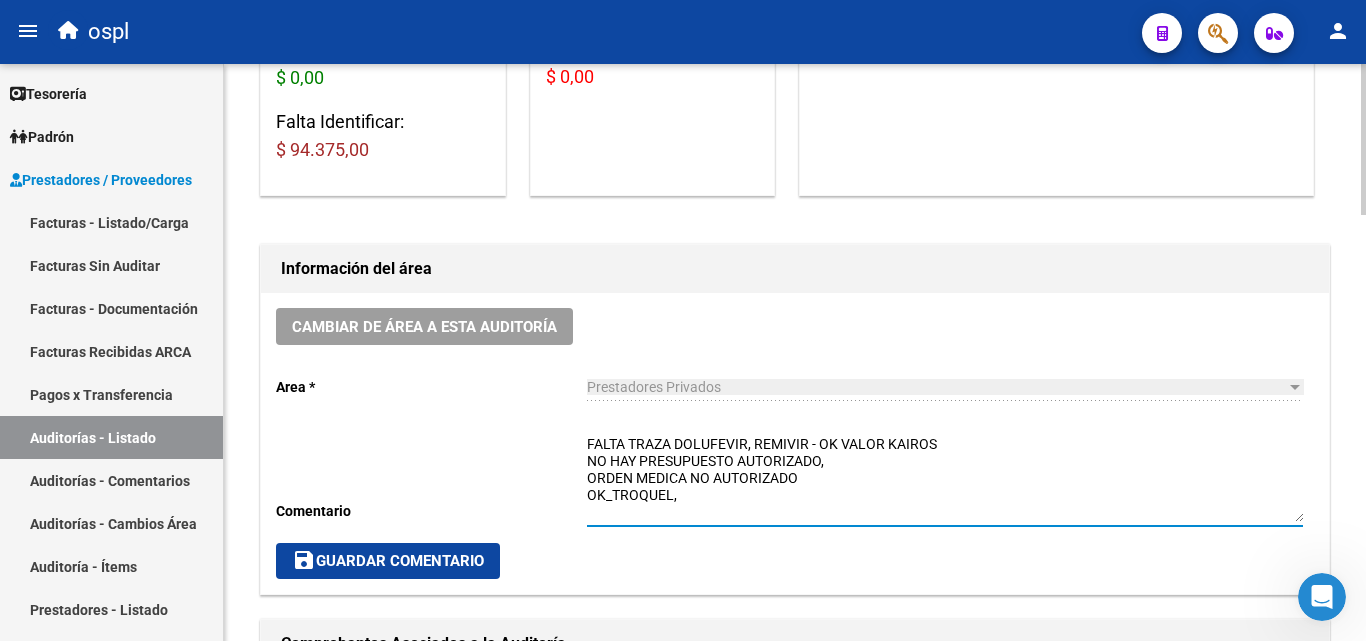 click on "FALTA TRAZA DOLUFEVIR, REMIVIR - OK VALOR KAIROS
NO HAY PRESUPUESTO AUTORIZADO,
ORDEN MEDICA NO AUTORIZADO
OK_TROQUEL," at bounding box center (945, 478) 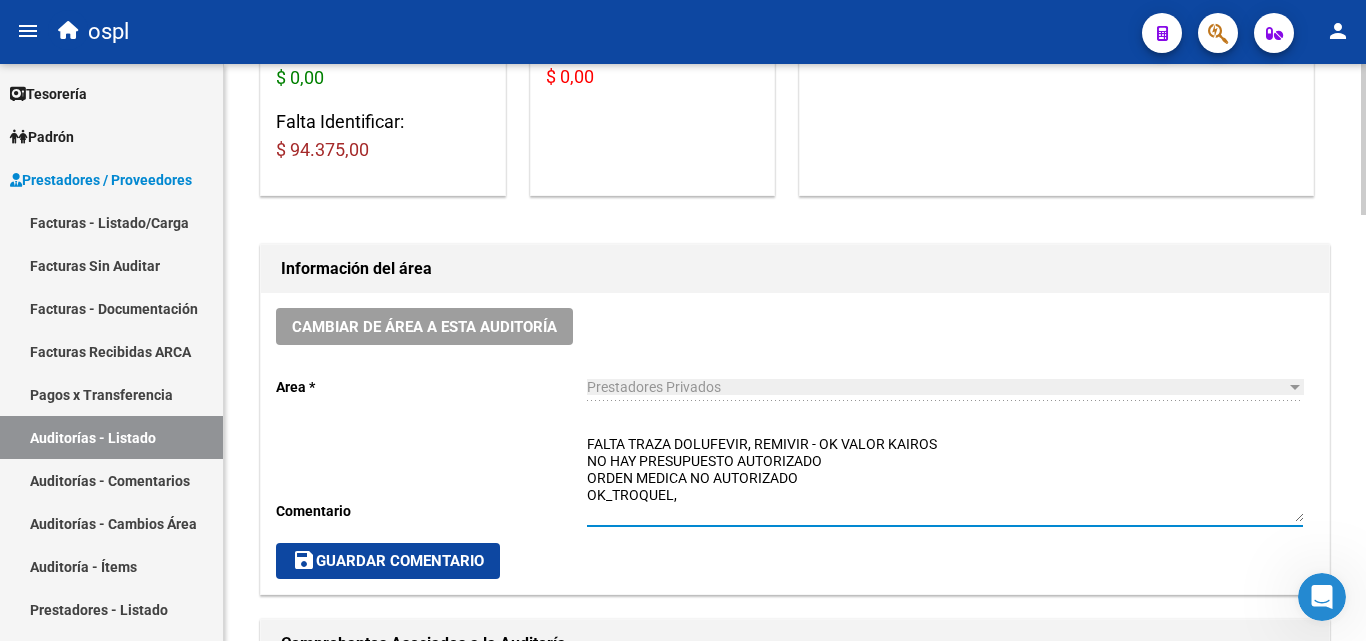 click on "FALTA TRAZA DOLUFEVIR, REMIVIR - OK VALOR KAIROS
NO HAY PRESUPUESTO AUTORIZADO
ORDEN MEDICA NO AUTORIZADO
OK_TROQUEL," at bounding box center (945, 478) 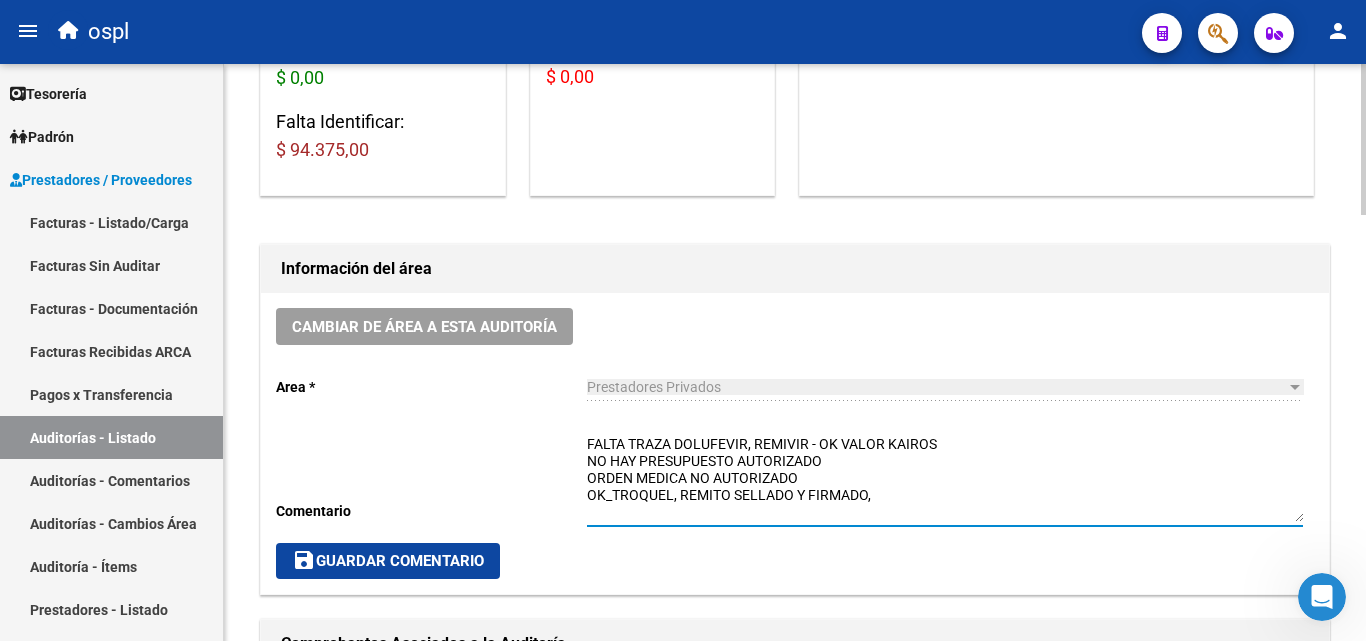 click on "FALTA TRAZA DOLUFEVIR, REMIVIR - OK VALOR KAIROS
NO HAY PRESUPUESTO AUTORIZADO
ORDEN MEDICA NO AUTORIZADO
OK_TROQUEL, REMITO SELLADO Y FIRMADO," at bounding box center (945, 478) 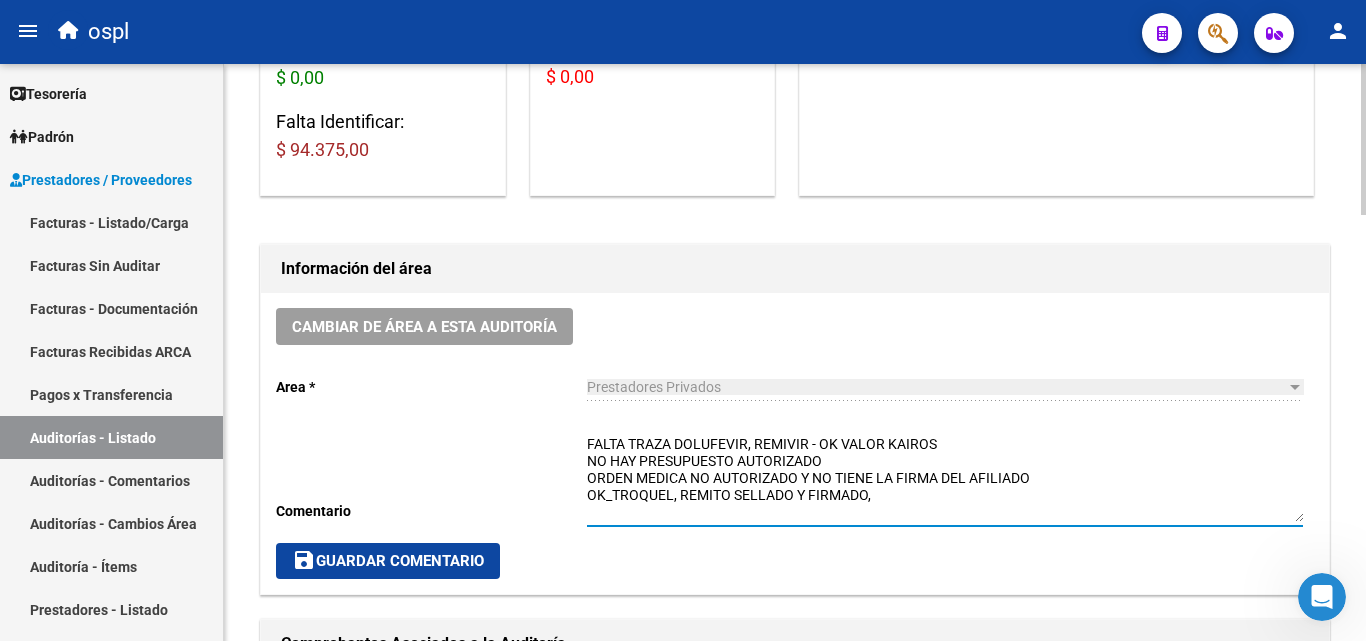 click on "FALTA TRAZA DOLUFEVIR, REMIVIR - OK VALOR KAIROS
NO HAY PRESUPUESTO AUTORIZADO
ORDEN MEDICA NO AUTORIZADO Y NO TIENE LA FIRMA DEL AFILIADO
OK_TROQUEL, REMITO SELLADO Y FIRMADO," at bounding box center [945, 478] 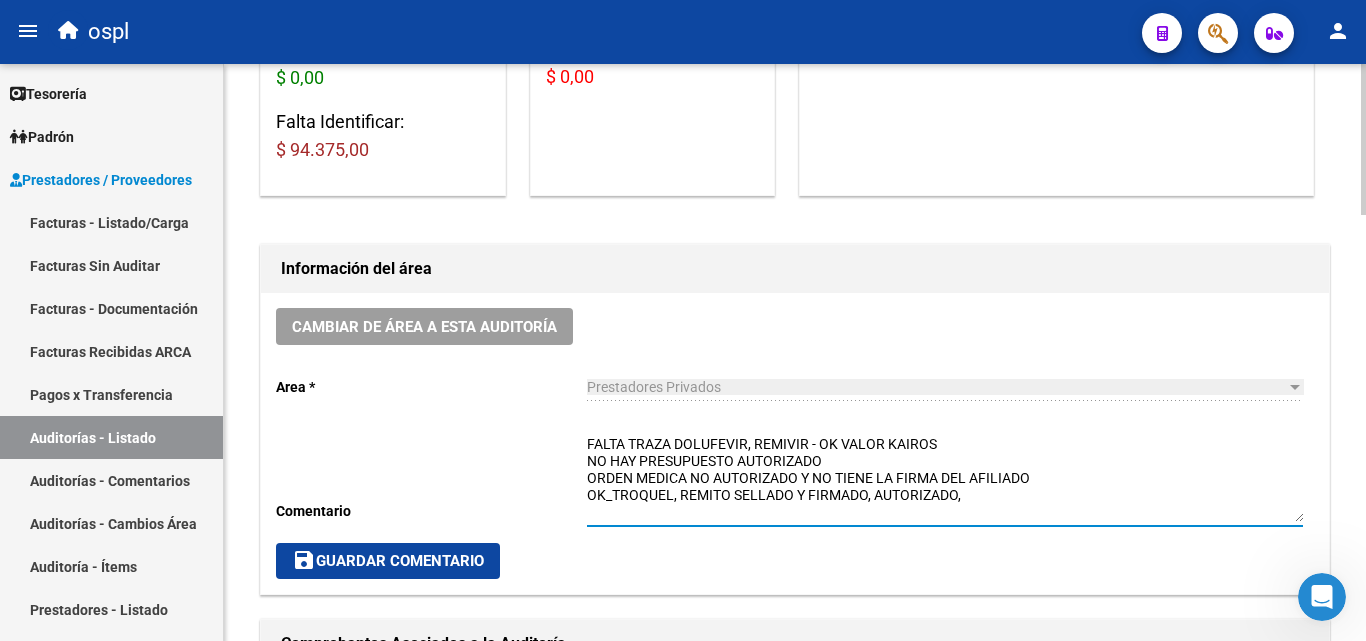 click on "FALTA TRAZA DOLUFEVIR, REMIVIR - OK VALOR KAIROS
NO HAY PRESUPUESTO AUTORIZADO
ORDEN MEDICA NO AUTORIZADO Y NO TIENE LA FIRMA DEL AFILIADO
OK_TROQUEL, REMITO SELLADO Y FIRMADO, AUTORIZADO," at bounding box center [945, 478] 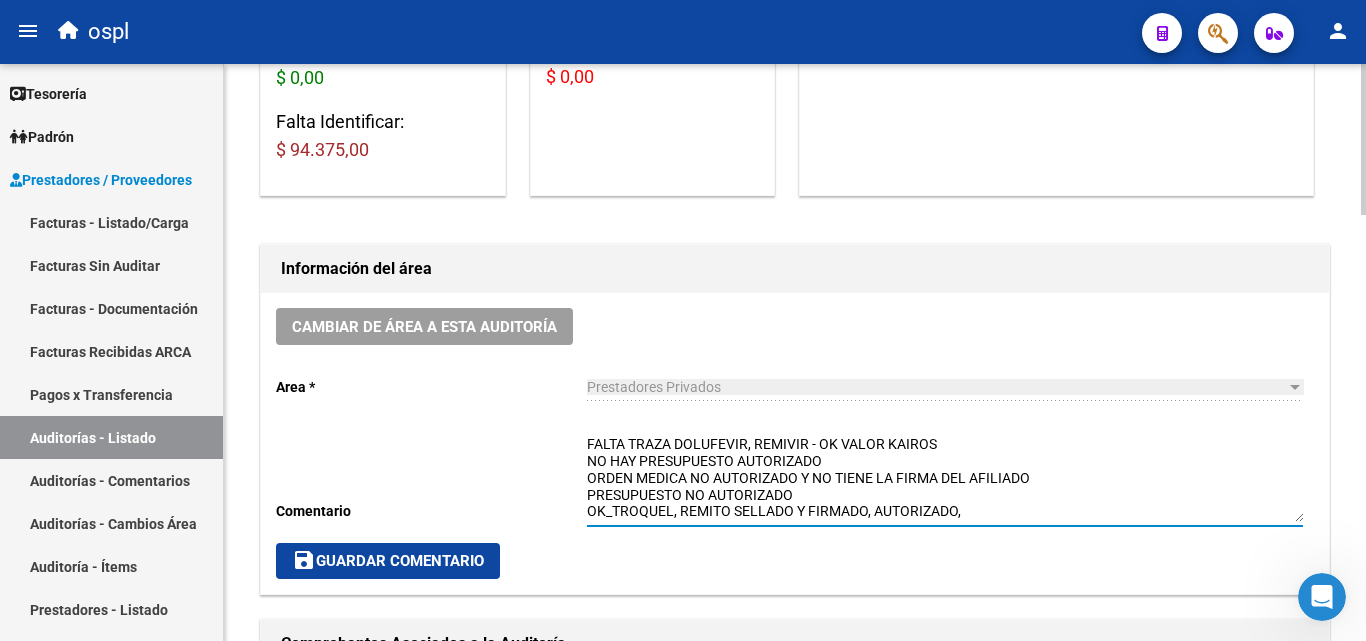 click on "FALTA TRAZA DOLUFEVIR, REMIVIR - OK VALOR KAIROS
NO HAY PRESUPUESTO AUTORIZADO
ORDEN MEDICA NO AUTORIZADO Y NO TIENE LA FIRMA DEL AFILIADO
PRESUPUESTO NO AUTORIZADO
OK_TROQUEL, REMITO SELLADO Y FIRMADO, AUTORIZADO," at bounding box center (945, 478) 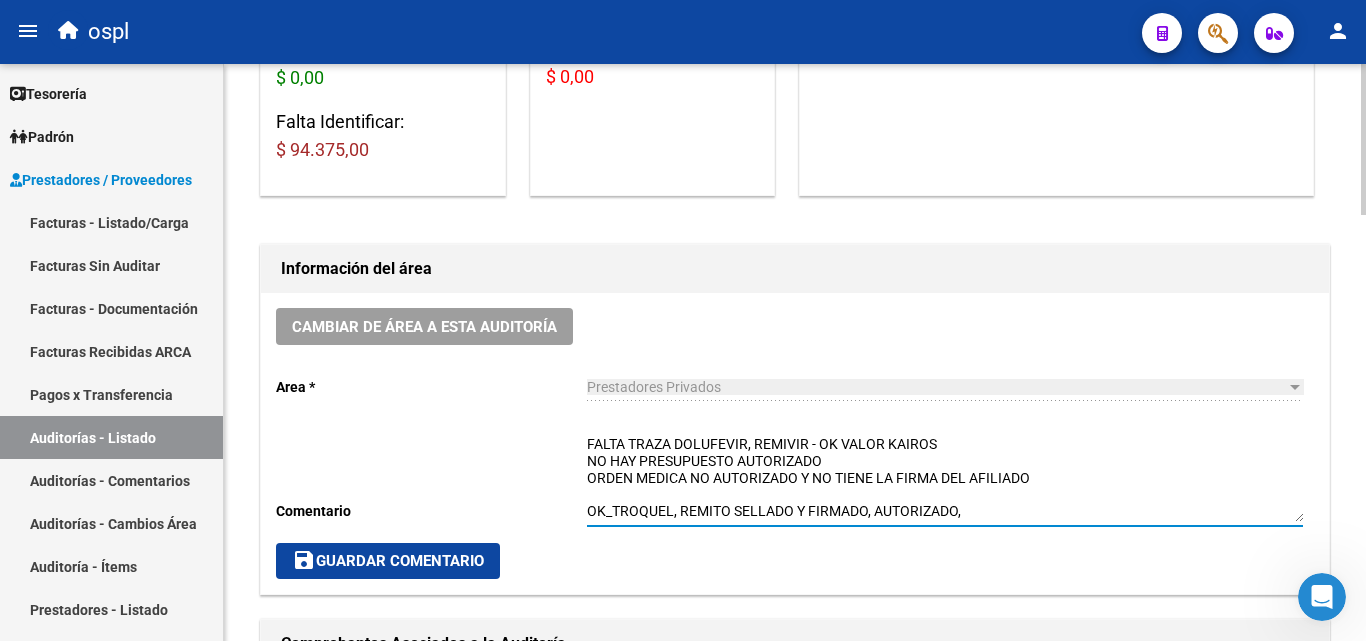 click on "FALTA TRAZA DOLUFEVIR, REMIVIR - OK VALOR KAIROS
NO HAY PRESUPUESTO AUTORIZADO
ORDEN MEDICA NO AUTORIZADO Y NO TIENE LA FIRMA DEL AFILIADO
OK_TROQUEL, REMITO SELLADO Y FIRMADO, AUTORIZADO," at bounding box center (945, 478) 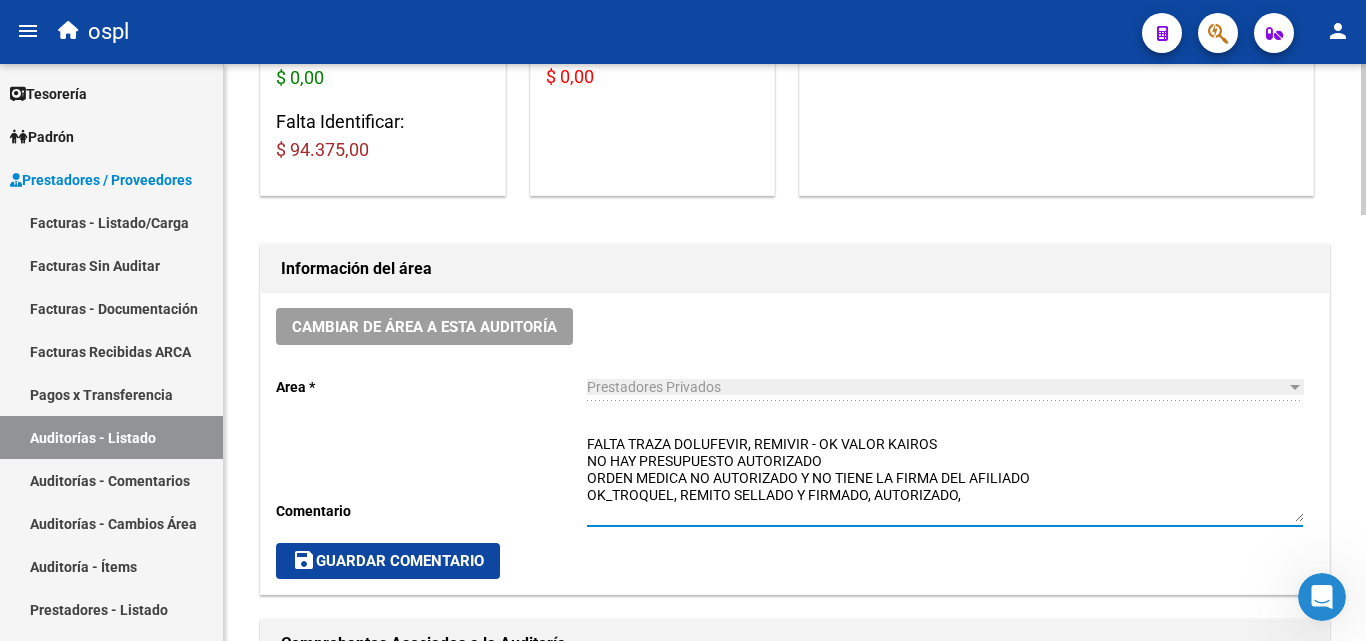 click on "FALTA TRAZA DOLUFEVIR, REMIVIR - OK VALOR KAIROS
NO HAY PRESUPUESTO AUTORIZADO
ORDEN MEDICA NO AUTORIZADO Y NO TIENE LA FIRMA DEL AFILIADO
OK_TROQUEL, REMITO SELLADO Y FIRMADO, AUTORIZADO," at bounding box center (945, 478) 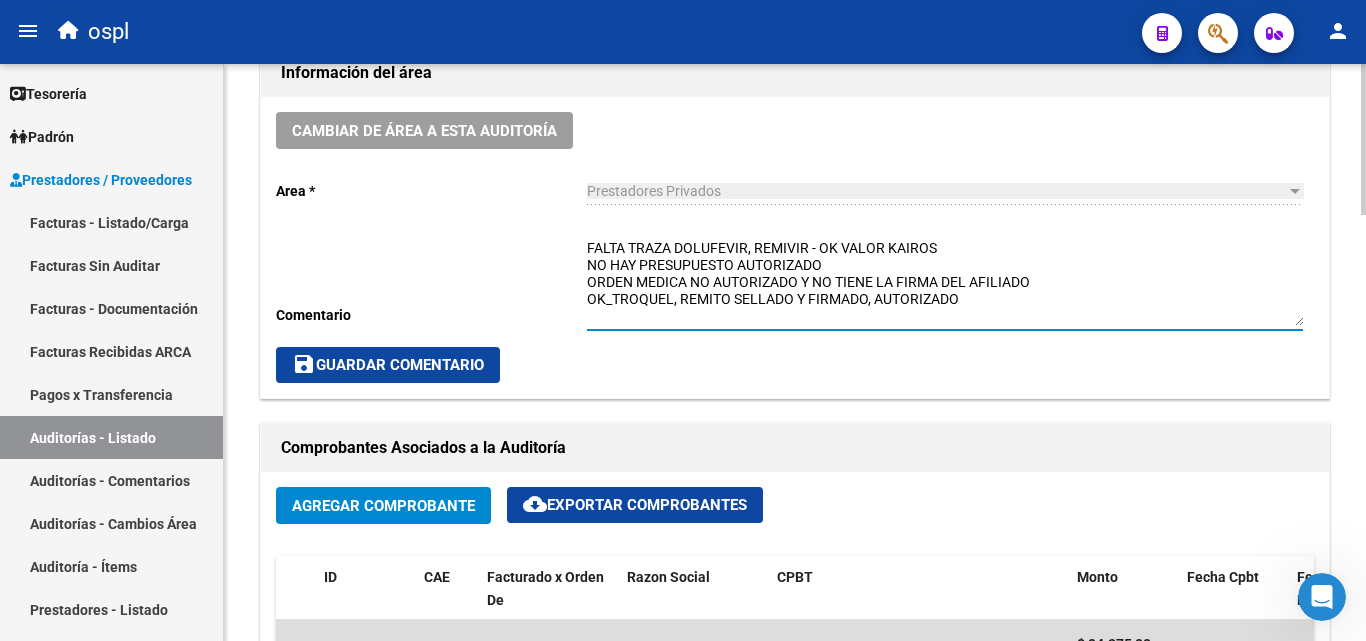 scroll, scrollTop: 600, scrollLeft: 0, axis: vertical 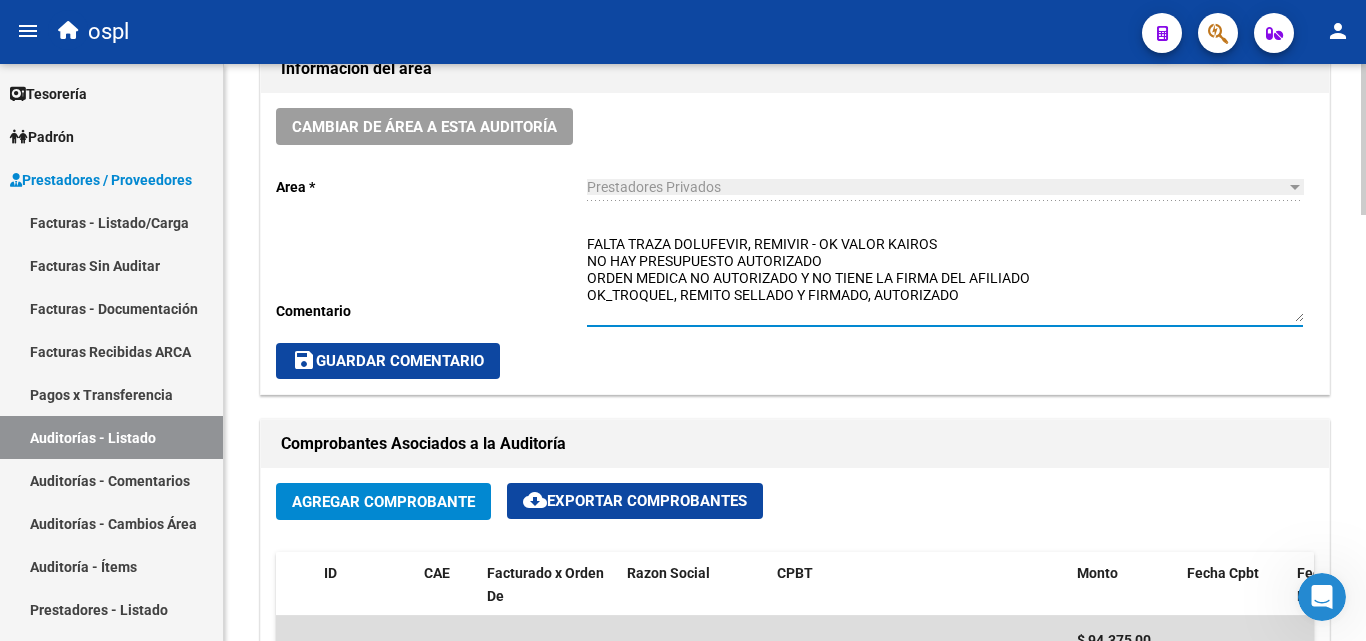 type on "FALTA TRAZA DOLUFEVIR, REMIVIR - OK VALOR KAIROS
NO HAY PRESUPUESTO AUTORIZADO
ORDEN MEDICA NO AUTORIZADO Y NO TIENE LA FIRMA DEL AFILIADO
OK_TROQUEL, REMITO SELLADO Y FIRMADO, AUTORIZADO" 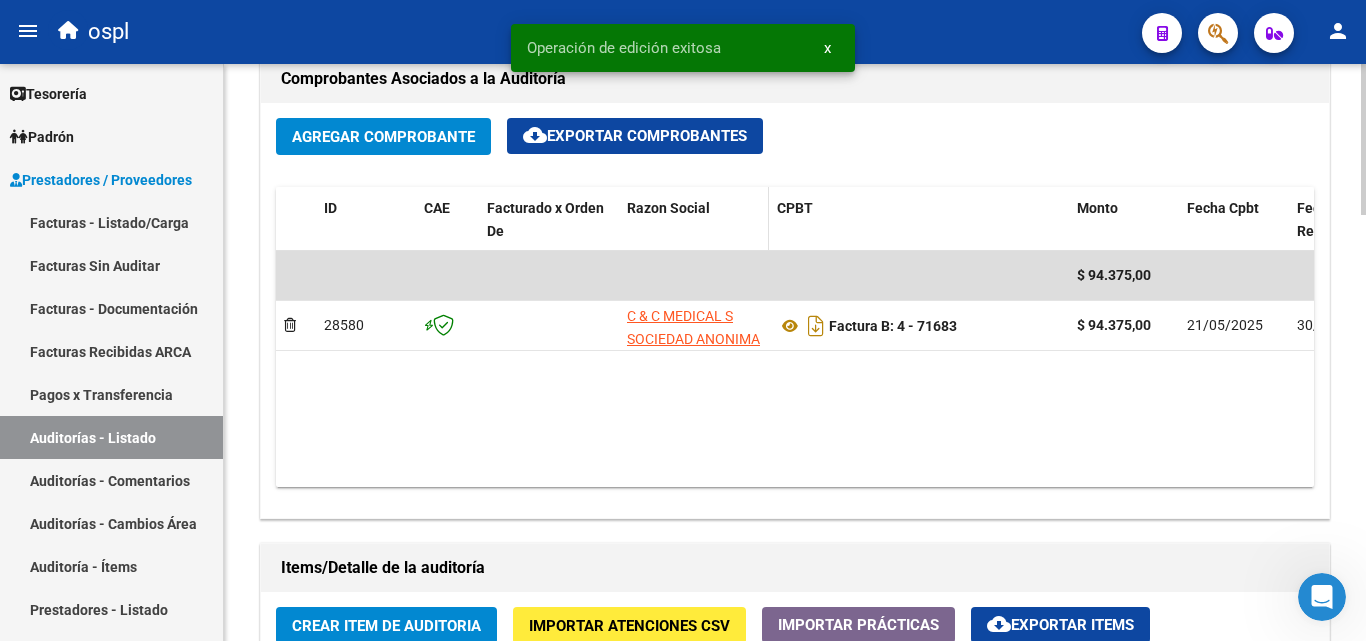 scroll, scrollTop: 1000, scrollLeft: 0, axis: vertical 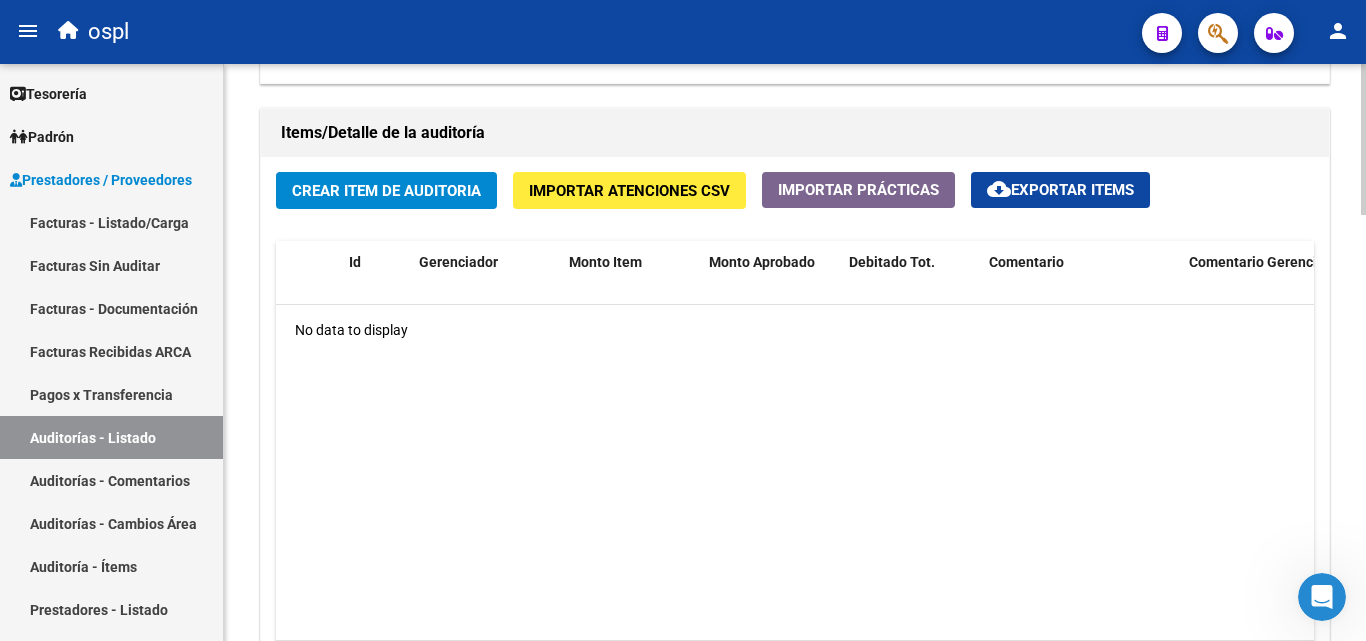 click on "Crear Item de Auditoria" 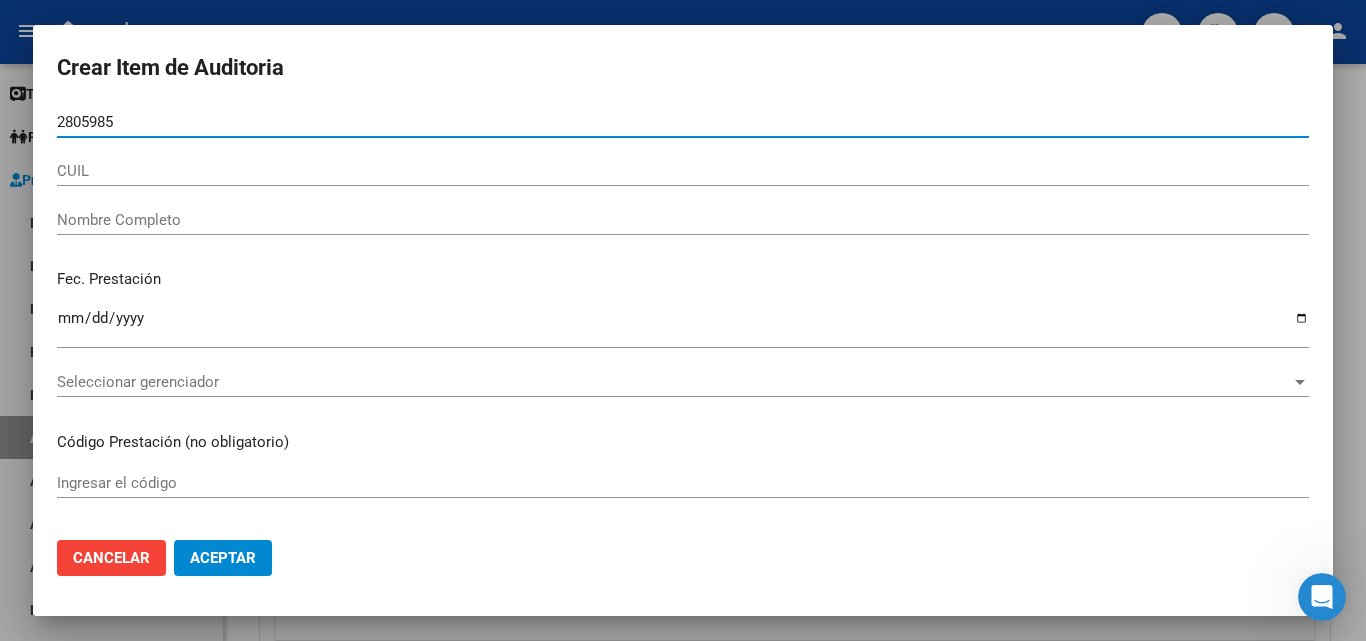 type on "[NUMBER]" 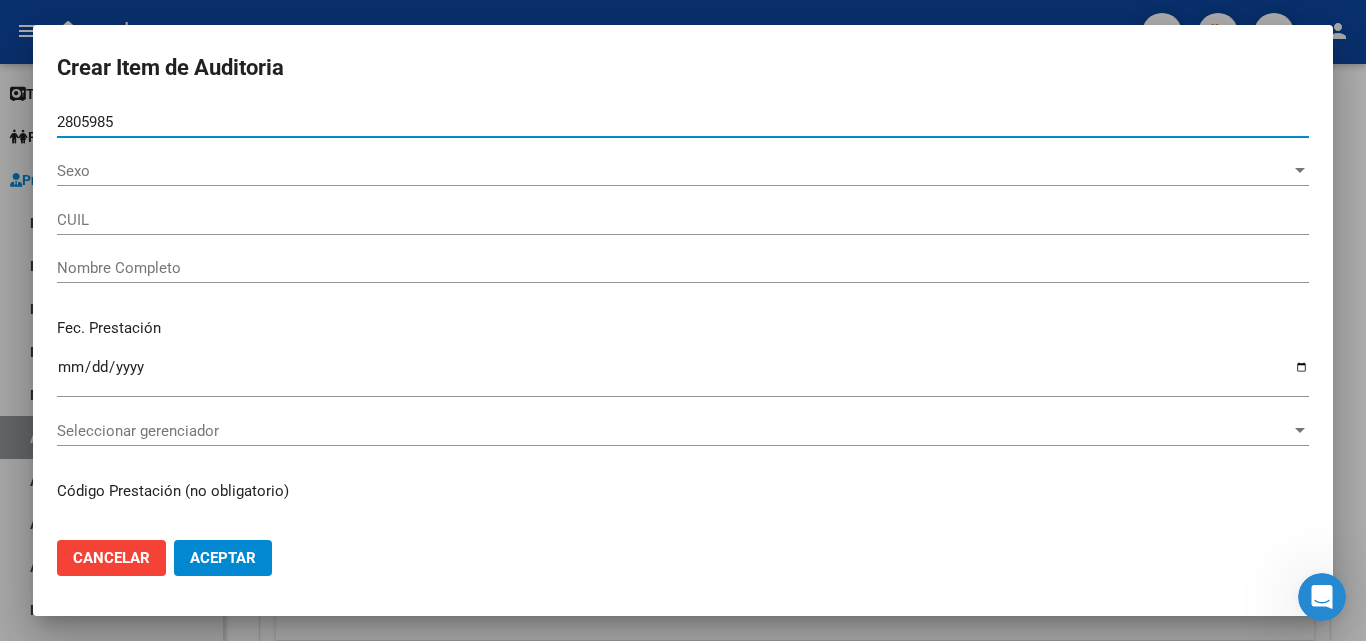 type on "[NUMBER]" 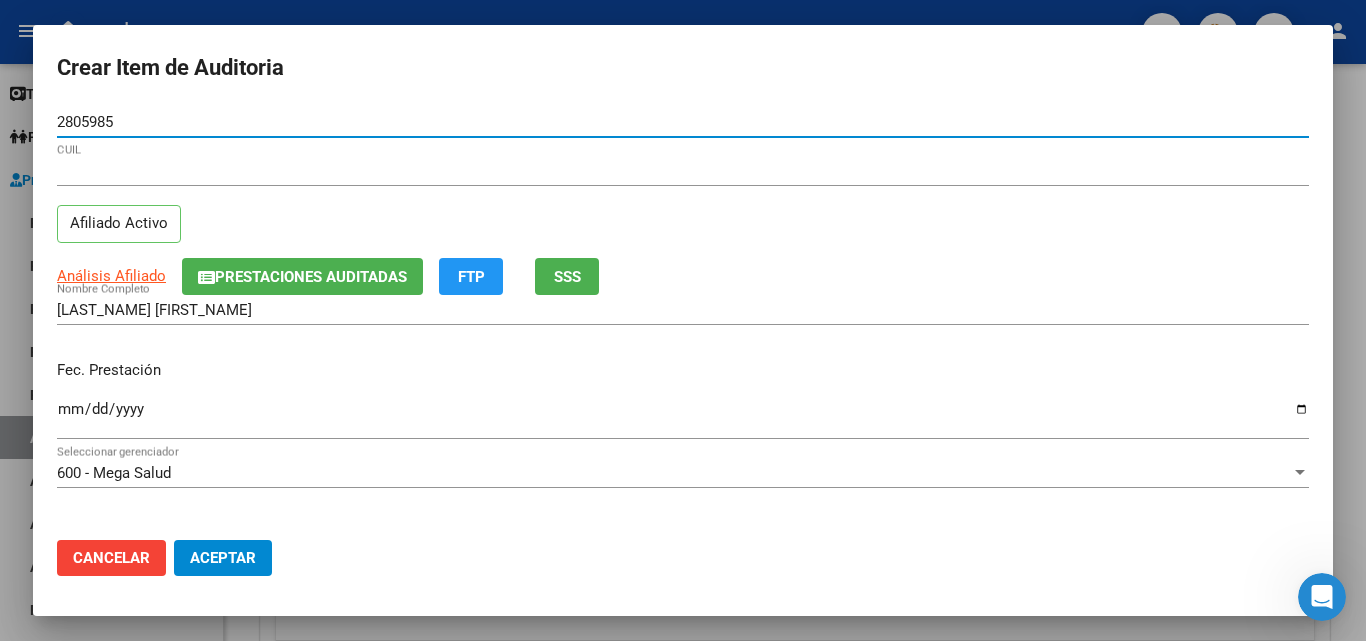 type on "[NUMBER]" 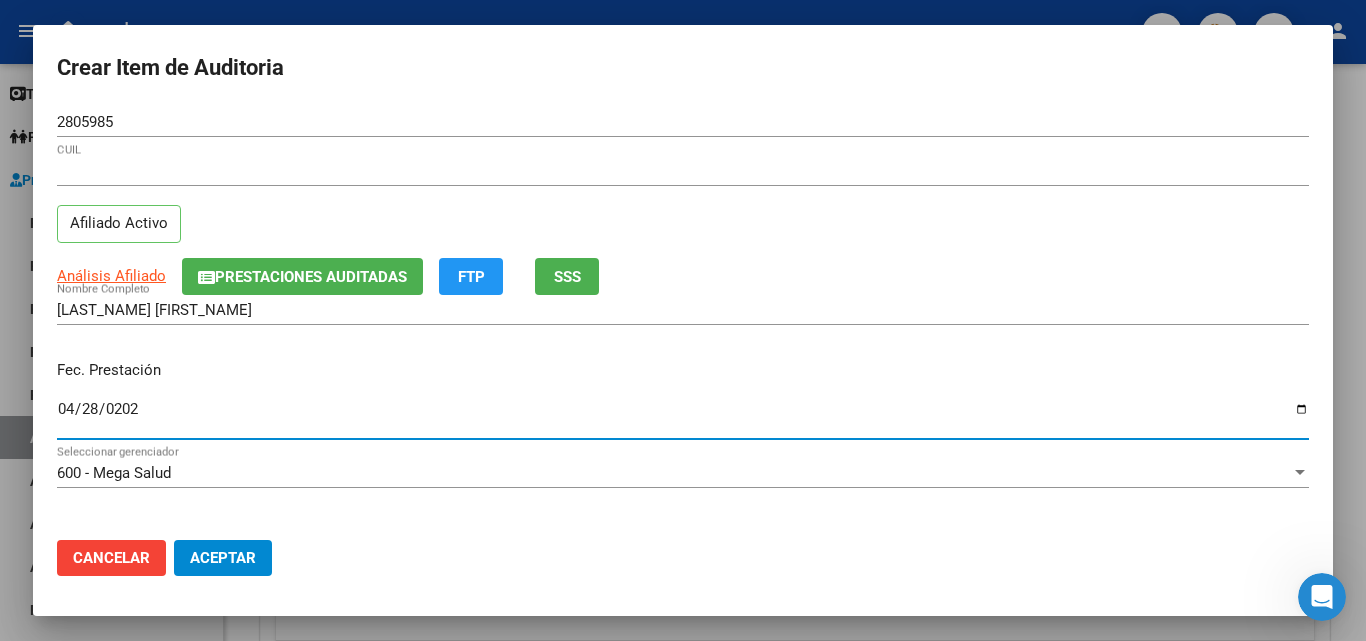 type on "[DATE]" 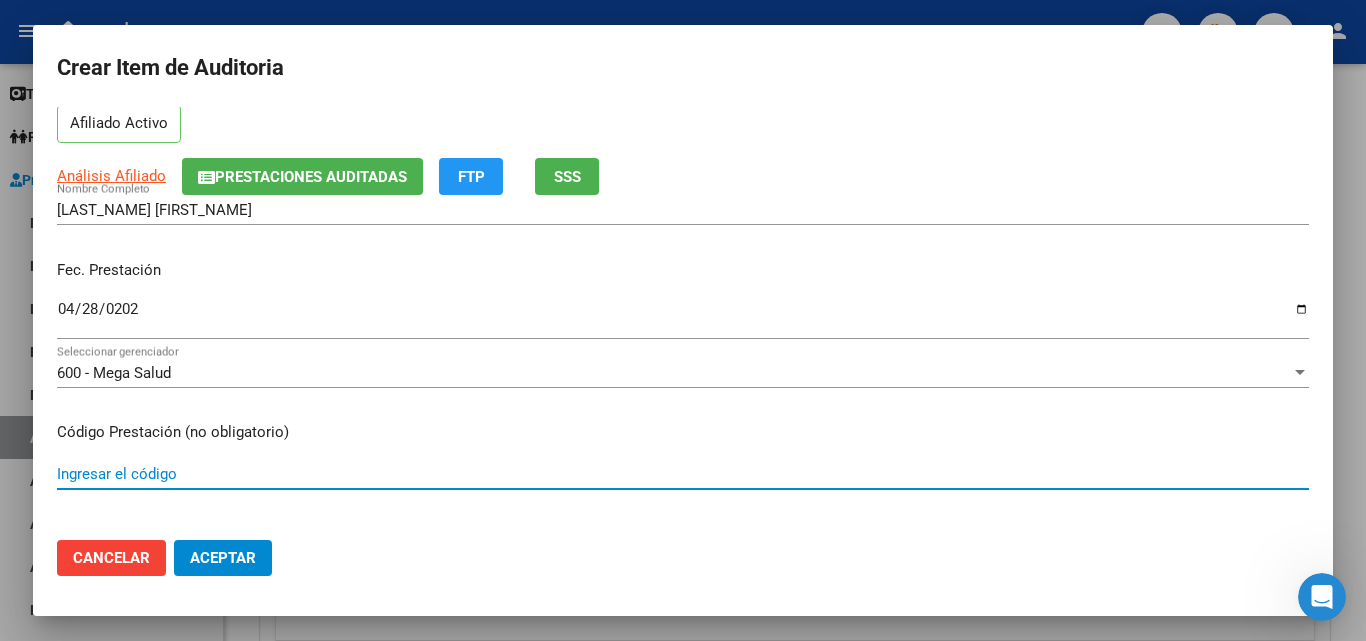 click on "Ingresar el código" at bounding box center (683, 474) 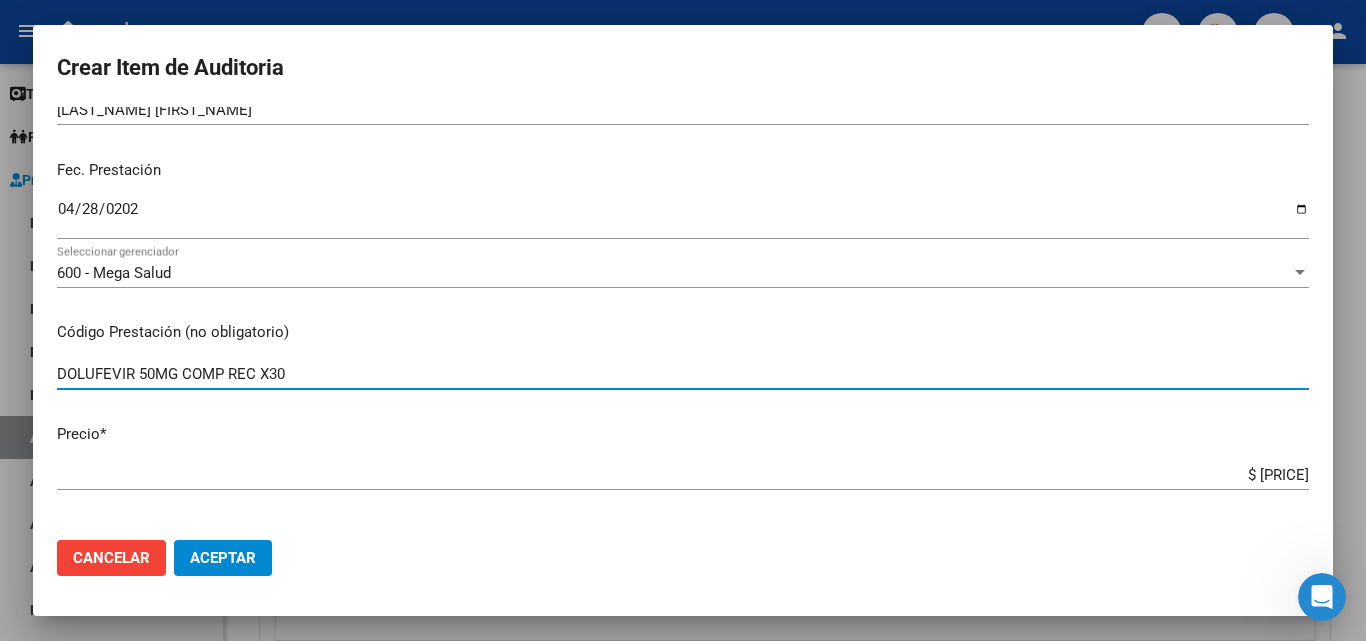 type on "DOLUFEVIR 50MG COMP REC X30" 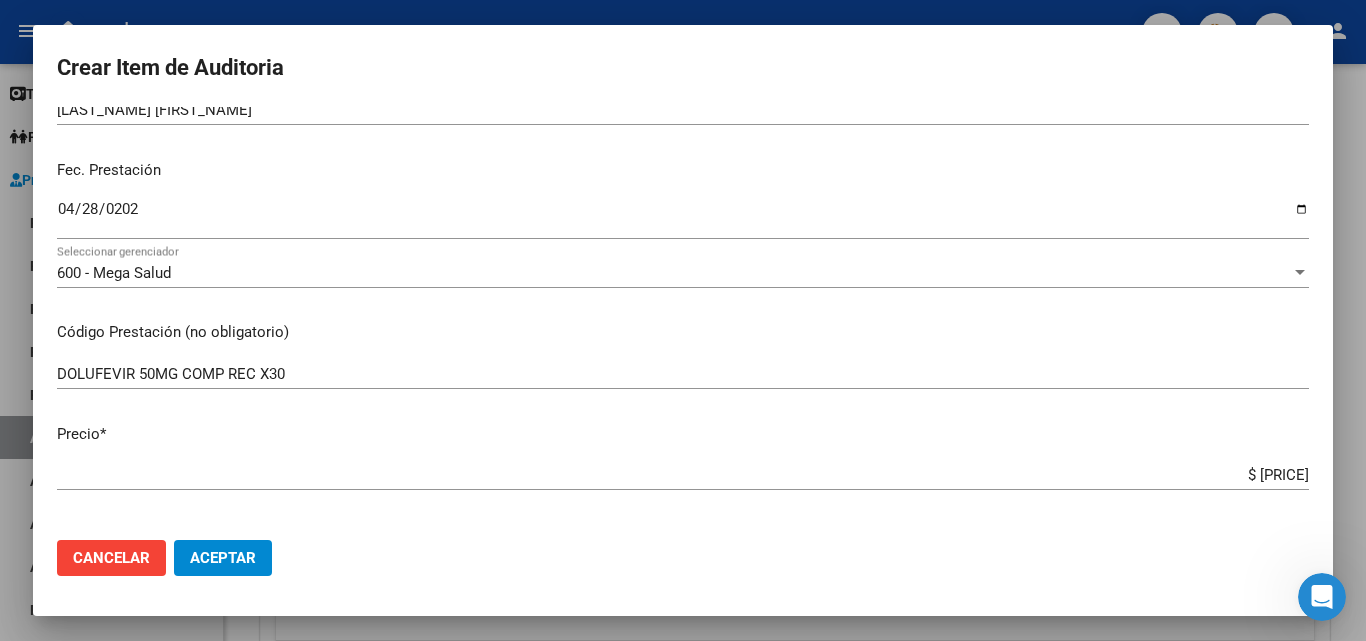 click on "[NUMBER] Nro Documento    [NUMBER] CUIL   Afiliado Activo  Análisis Afiliado  Prestaciones Auditadas FTP SSS   [LAST_NAME] [FIRST_NAME] Nombre Completo  Fec. Prestación    [DATE] Ingresar la fecha  600 - Mega Salud Seleccionar gerenciador Código Prestación (no obligatorio)    DOLUFEVIR 50MG COMP REC X30 Ingresar el código  Precio  *   $ [PRICE] Ingresar el precio  Cantidad  *   1 Ingresar la cantidad  Monto Item  *   $ [PRICE] Ingresar el monto  Monto Debitado    $ [PRICE] Ingresar el monto  Comentario Operador    Ingresar el Comentario  Comentario Gerenciador    Ingresar el Comentario  Descripción    Ingresar el Descripción   Atencion Tipo  Seleccionar tipo Seleccionar tipo  Nomenclador  Seleccionar Nomenclador Seleccionar Nomenclador" at bounding box center (683, 315) 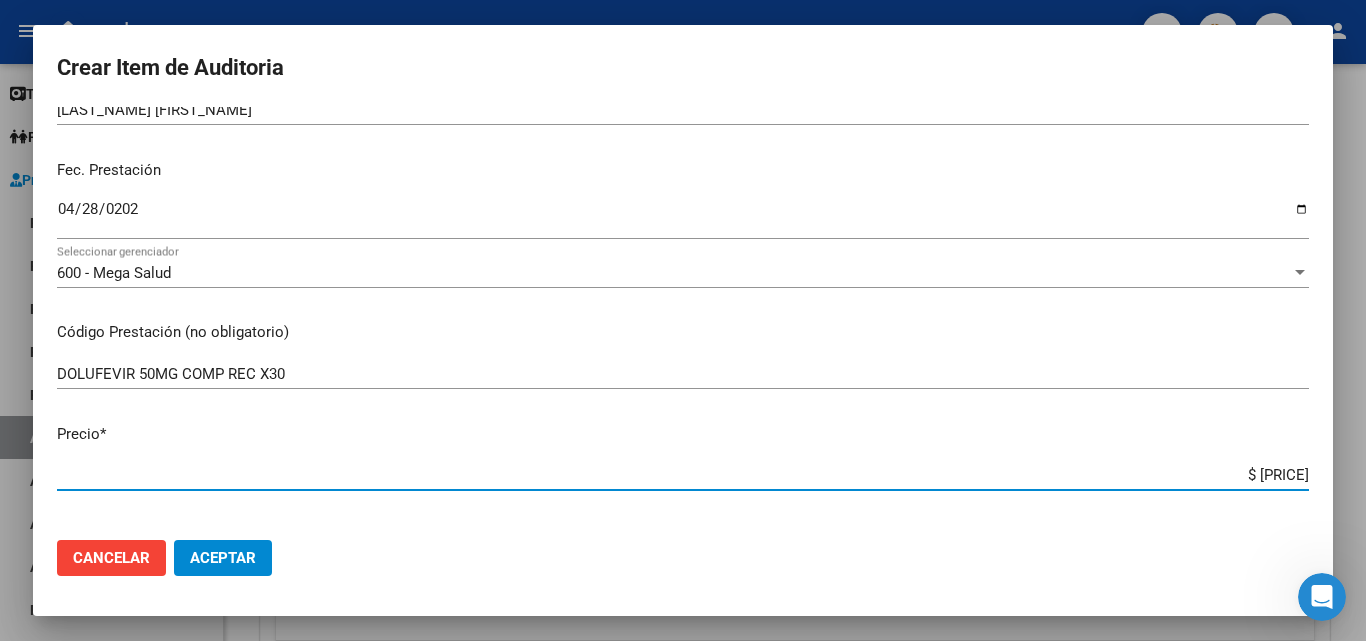 drag, startPoint x: 1218, startPoint y: 468, endPoint x: 1365, endPoint y: 470, distance: 147.01361 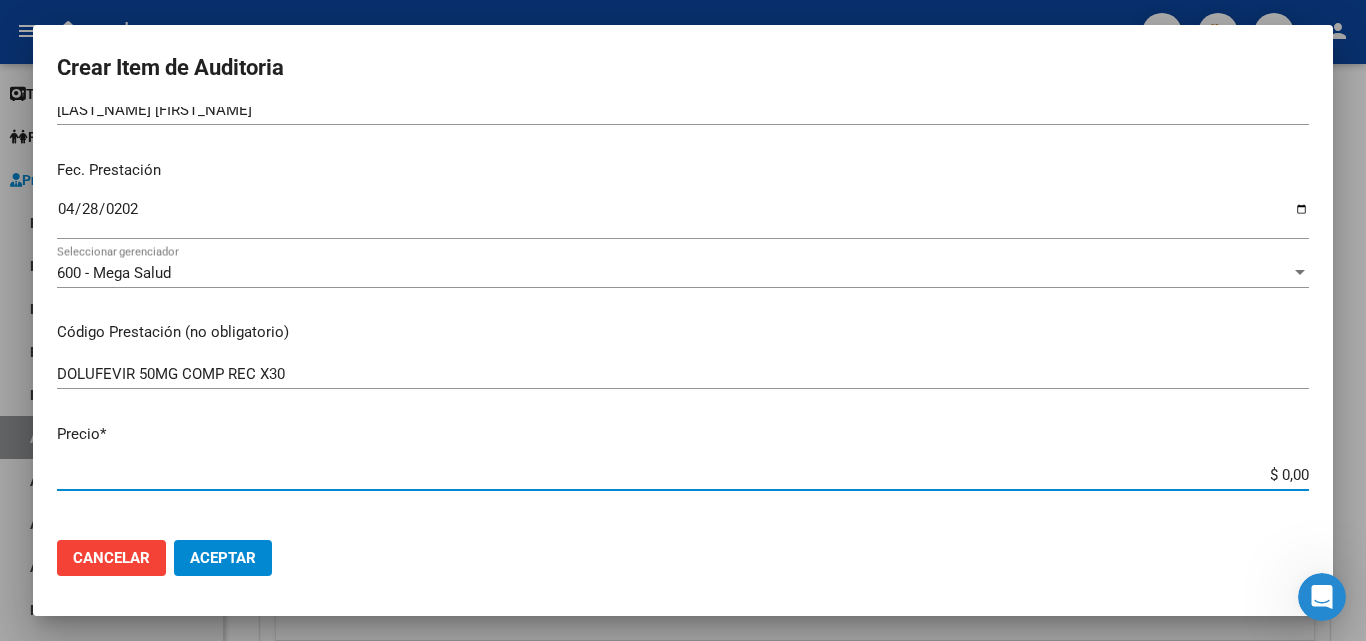type on "$ 0,02" 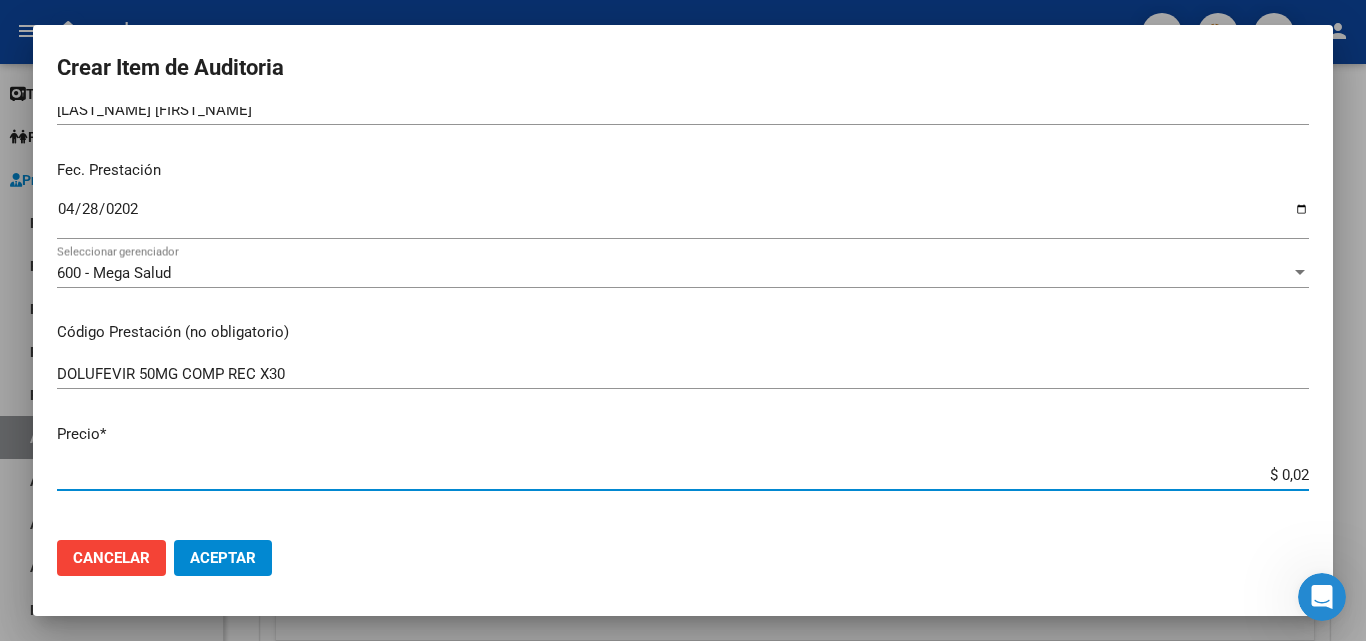 type on "$ 0,23" 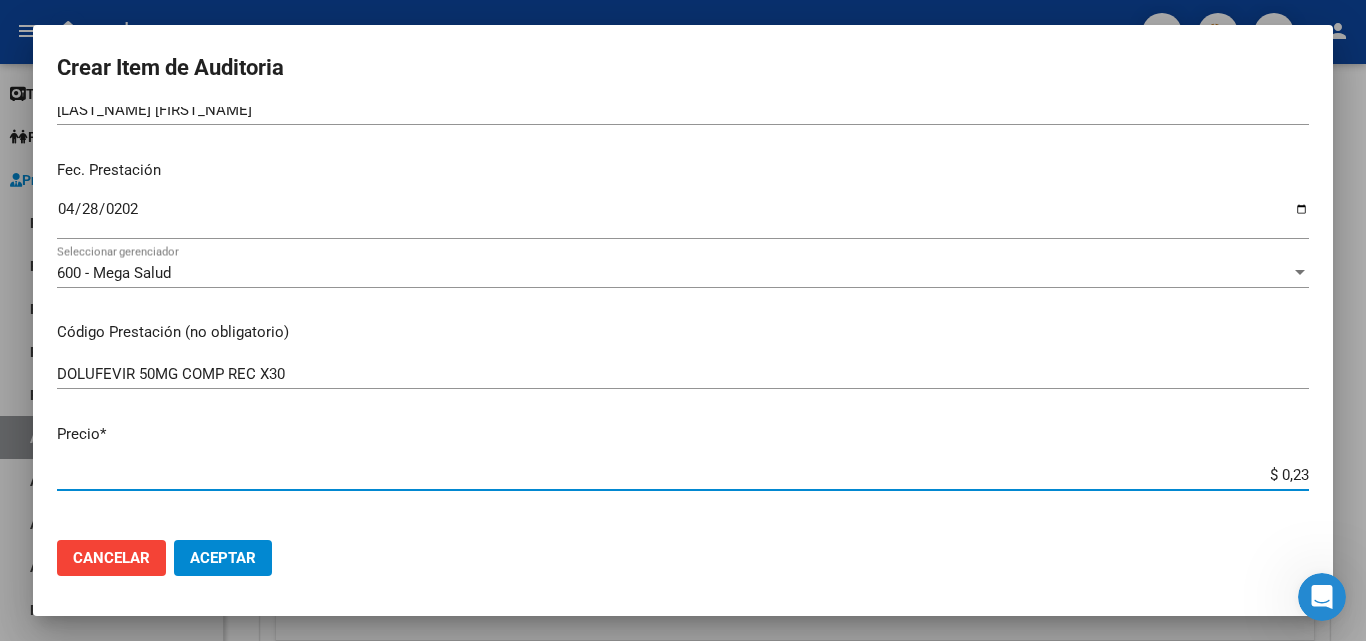 type on "$ 2,31" 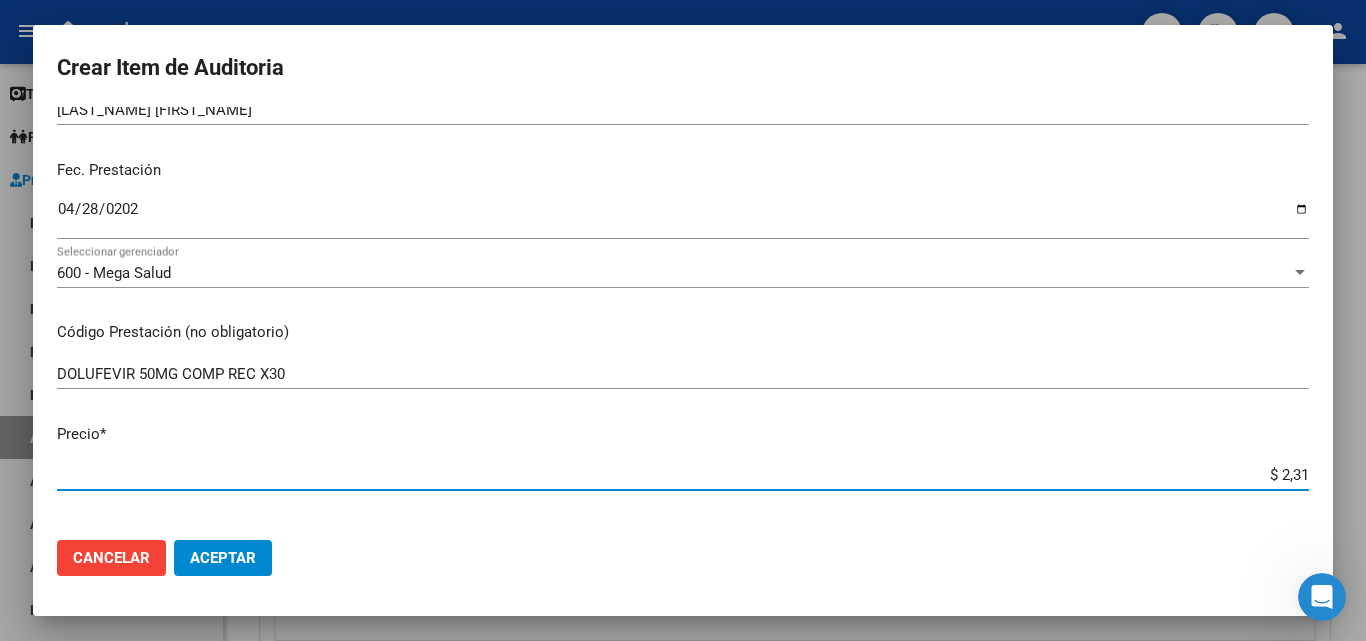 type on "$ 23,12" 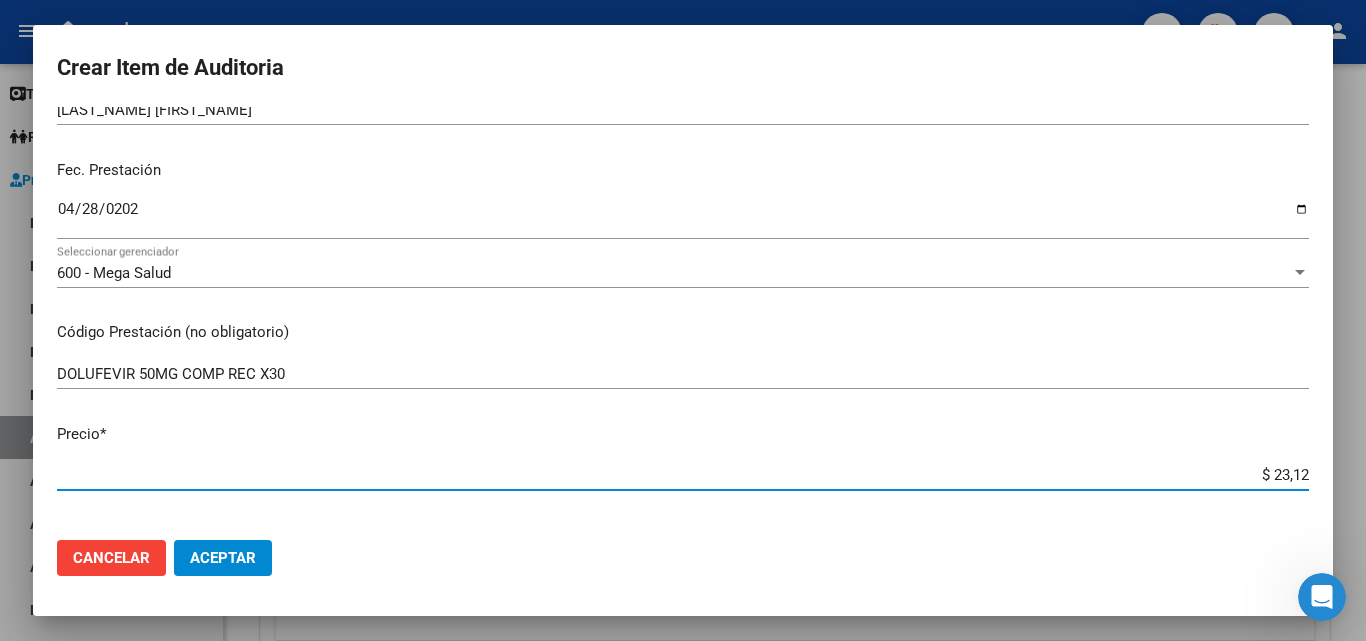 type on "$ 231,25" 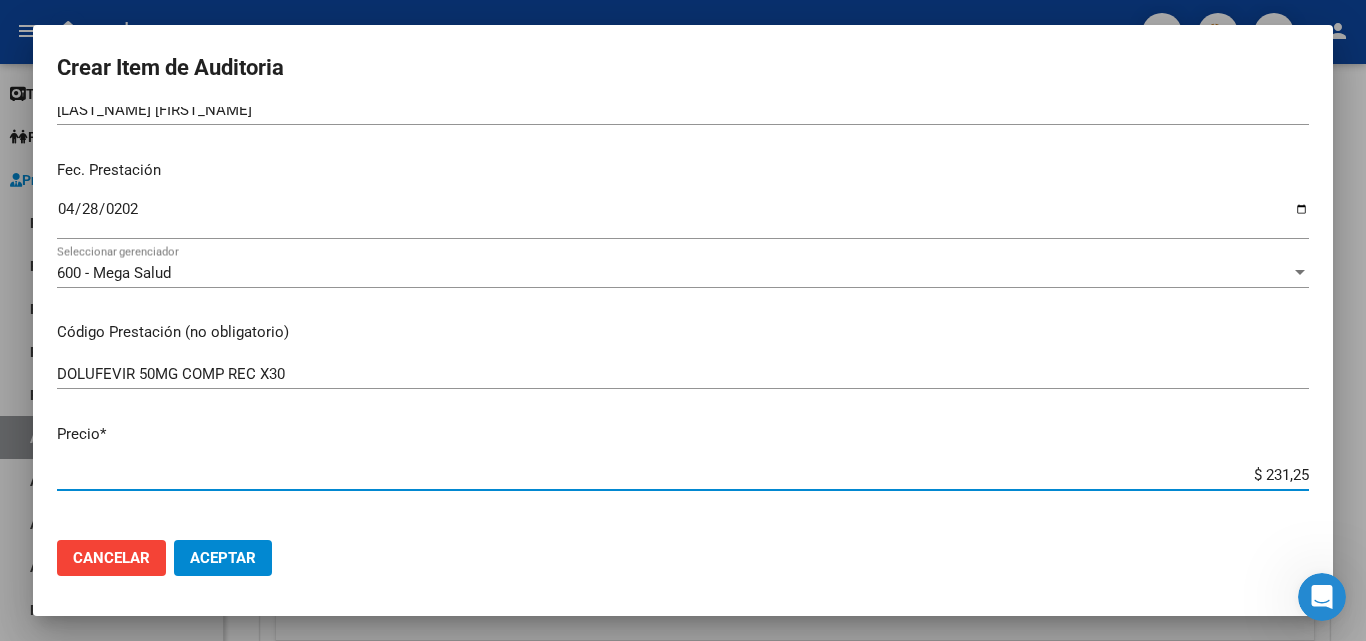 type on "$ 2.312,50" 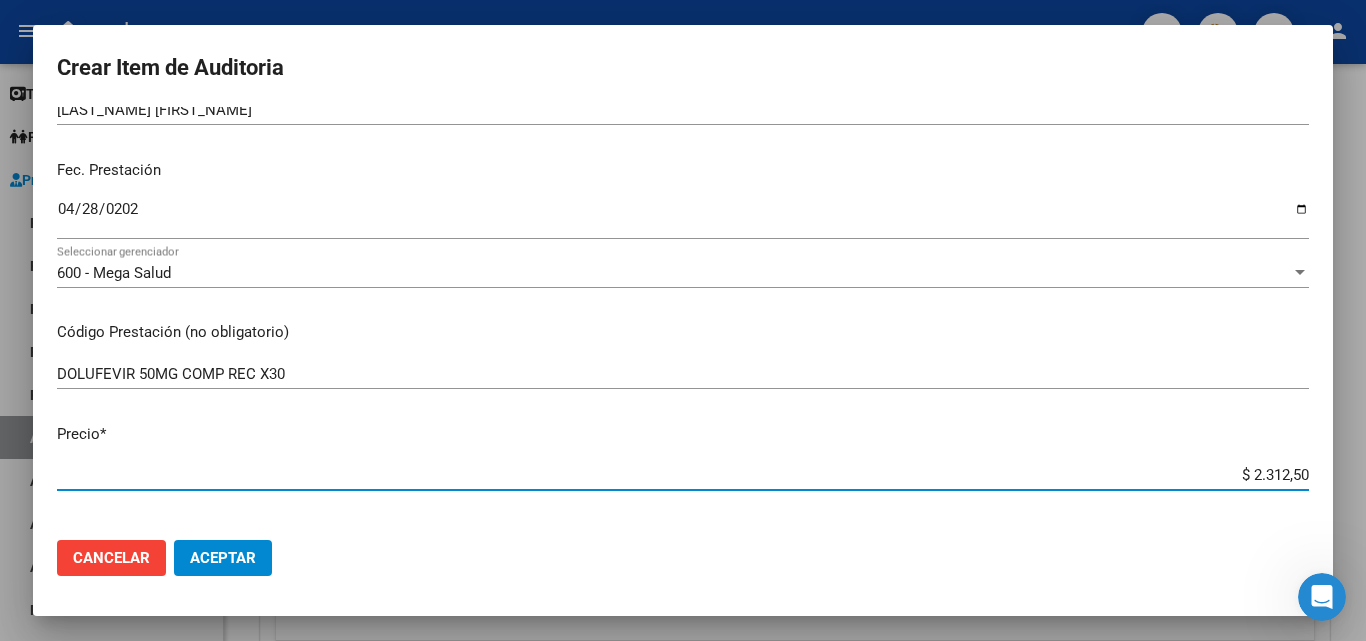type on "$ [PRICE]" 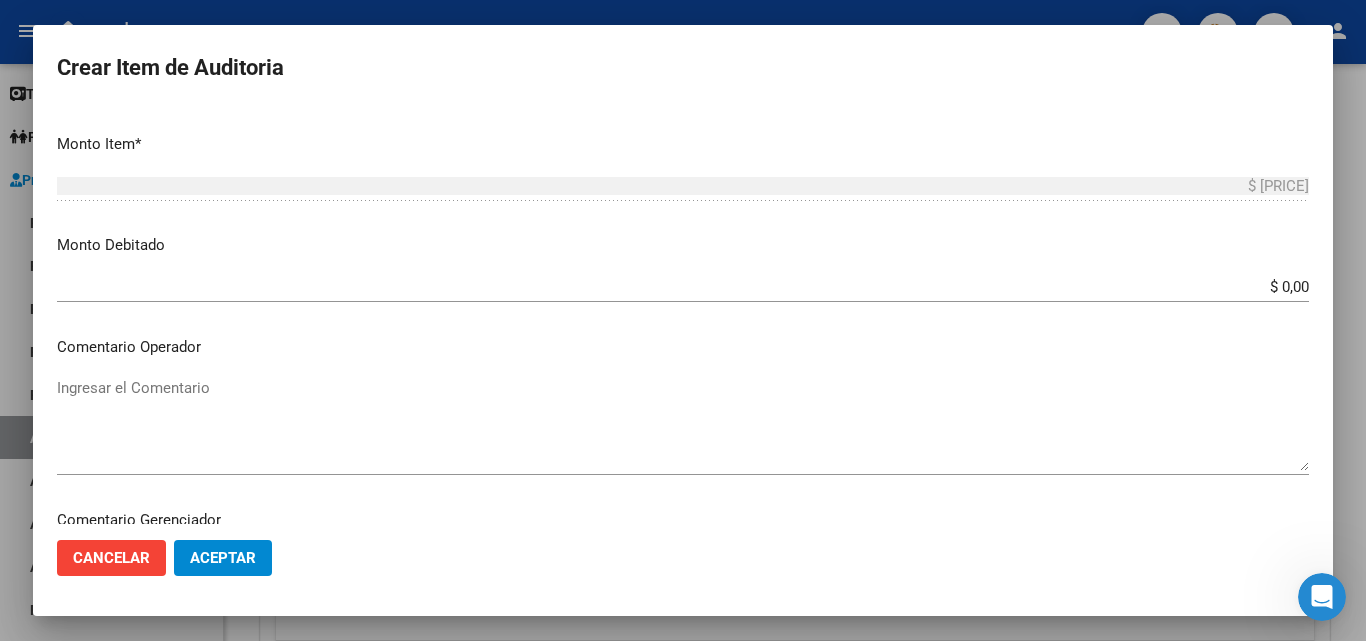 scroll, scrollTop: 700, scrollLeft: 0, axis: vertical 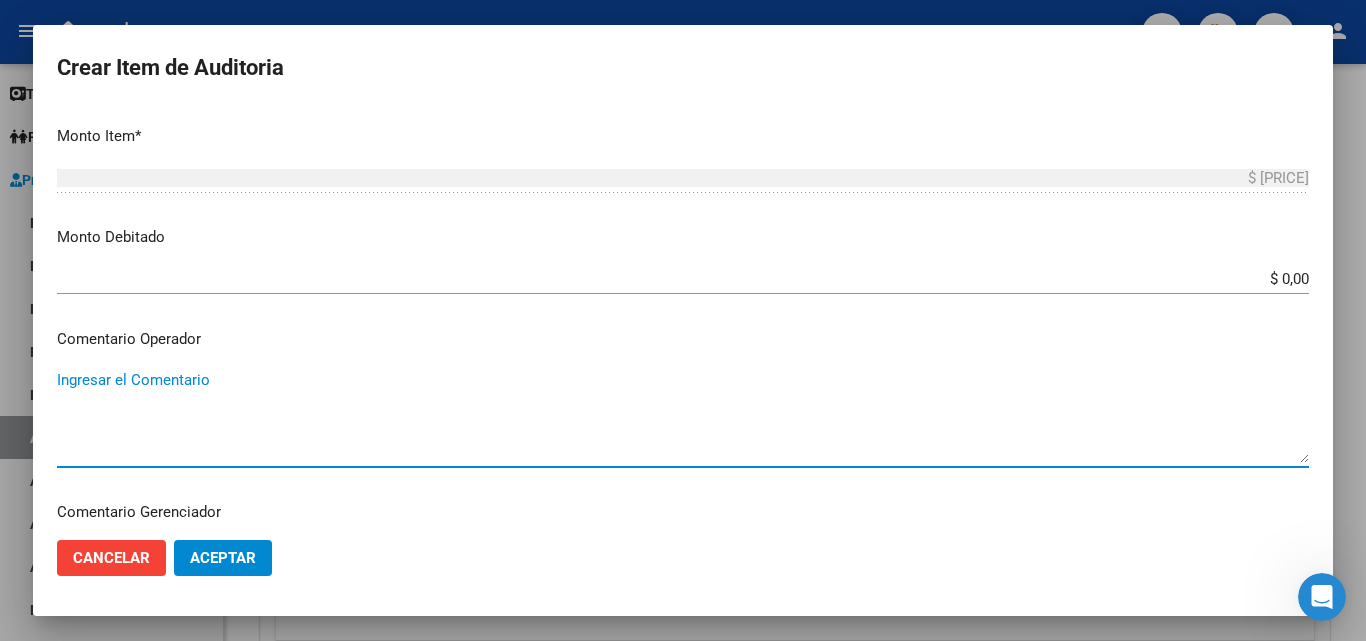 click on "Ingresar el Comentario" at bounding box center (683, 416) 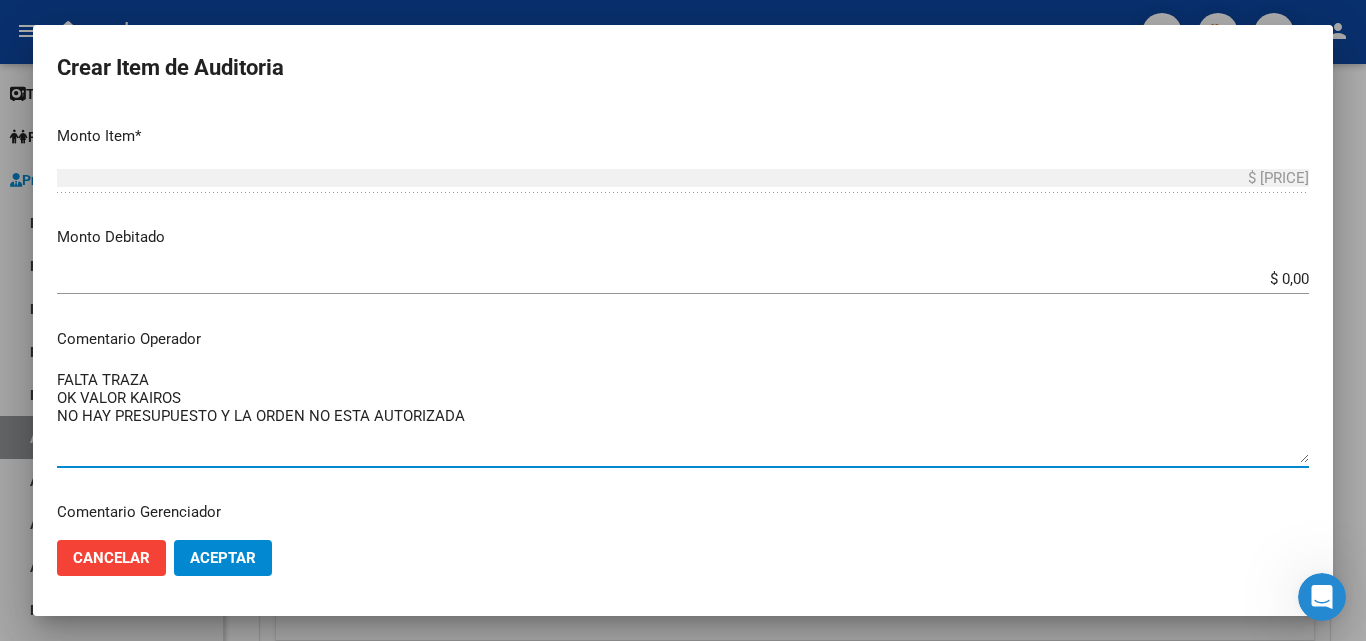 click on "FALTA TRAZA
OK VALOR KAIROS
NO HAY PRESUPUESTO Y LA ORDEN NO ESTA AUTORIZADA" at bounding box center (683, 416) 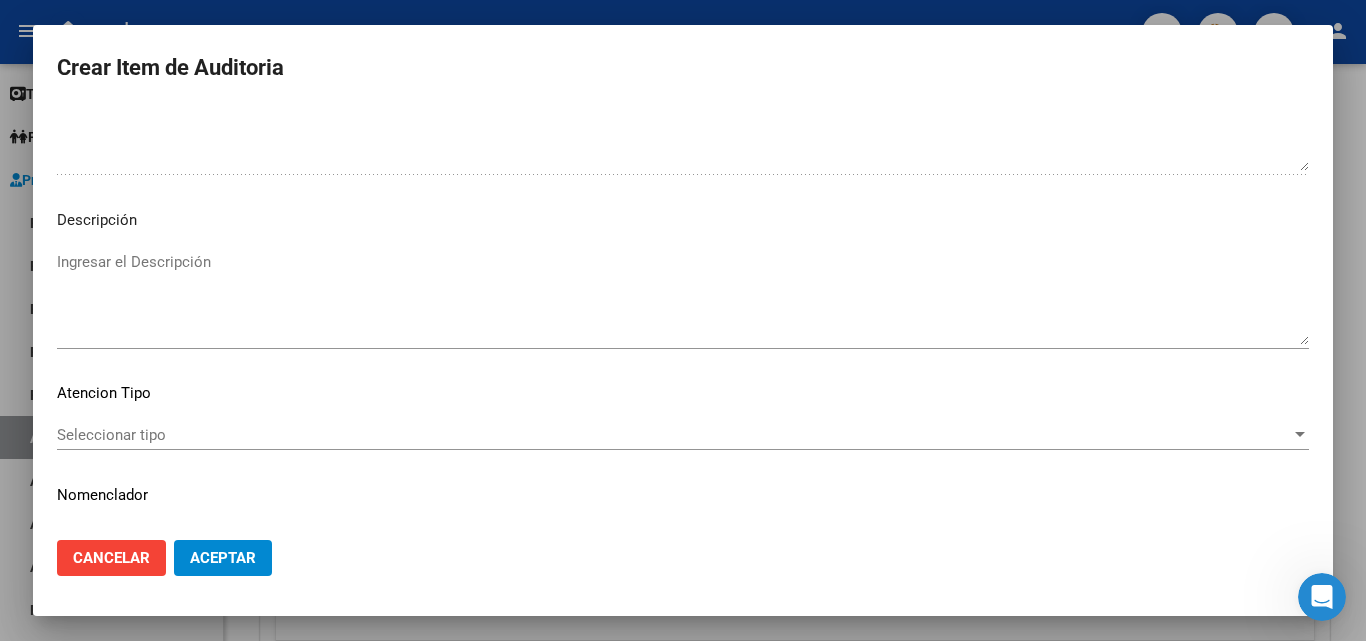 scroll, scrollTop: 1200, scrollLeft: 0, axis: vertical 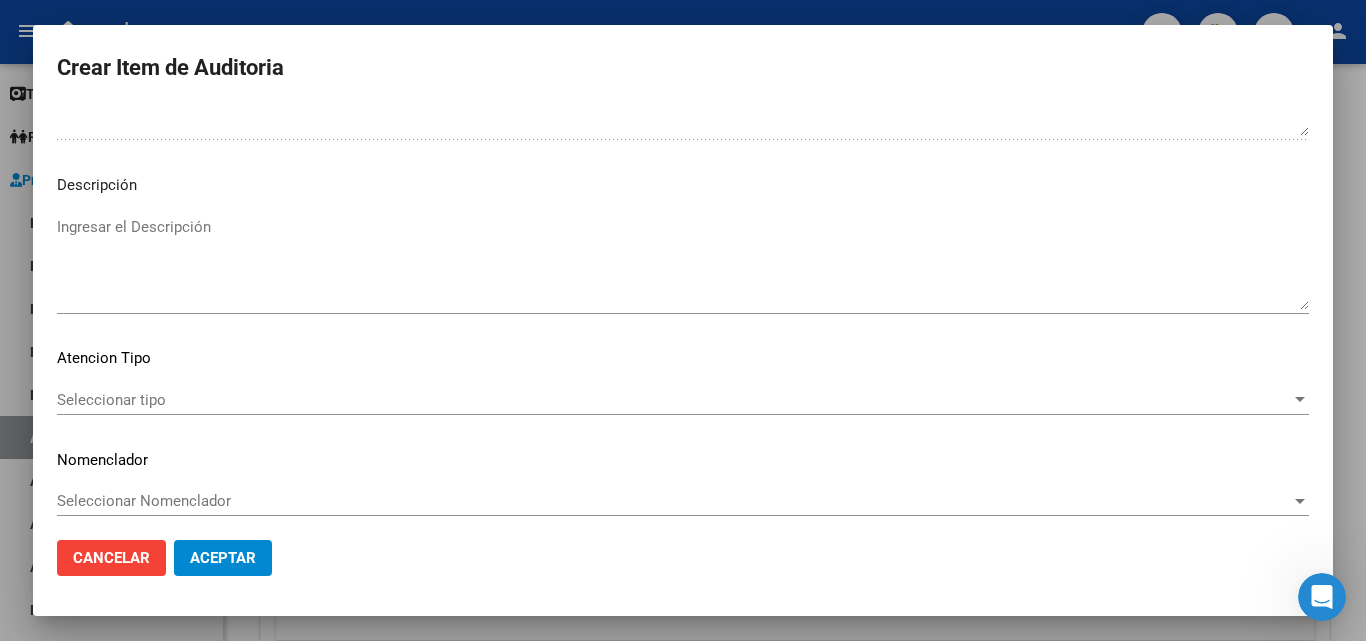 type on "FALTA TRAZA
OK VALOR KAIROS
NO HAY PRESUPUESTO Y LA ORDEN NO ESTA AUTORIZADA" 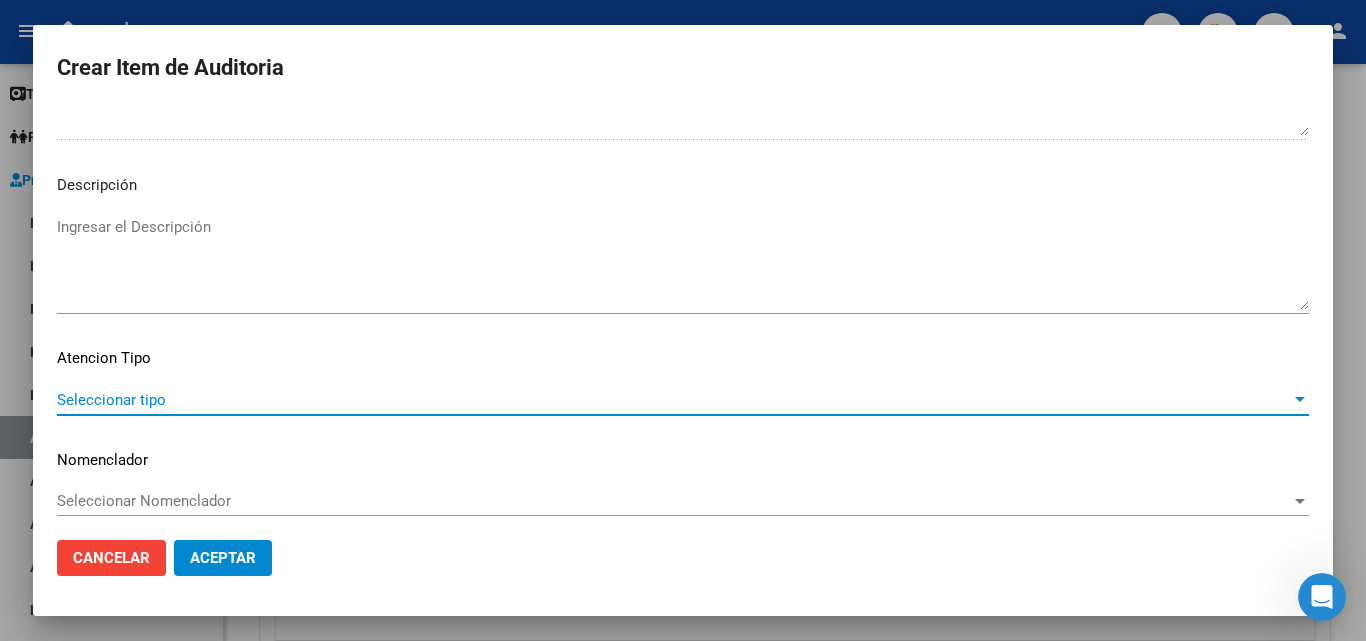 click on "Seleccionar tipo" at bounding box center [674, 400] 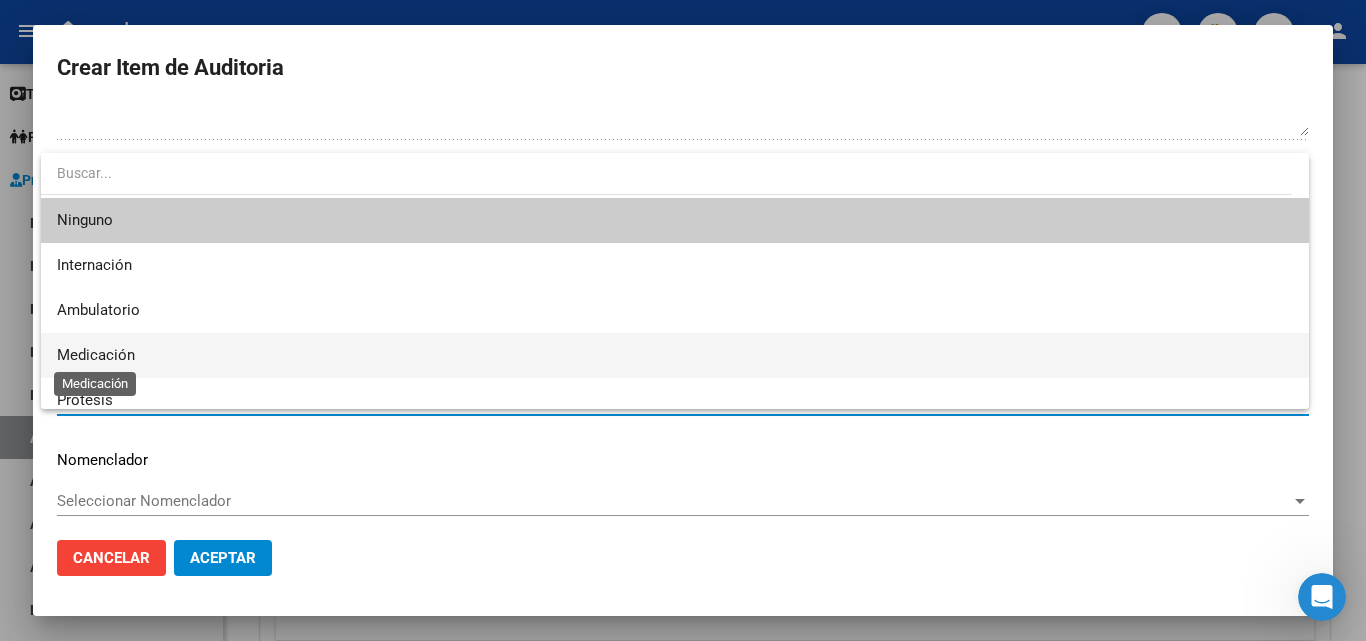 click on "Medicación" at bounding box center (96, 355) 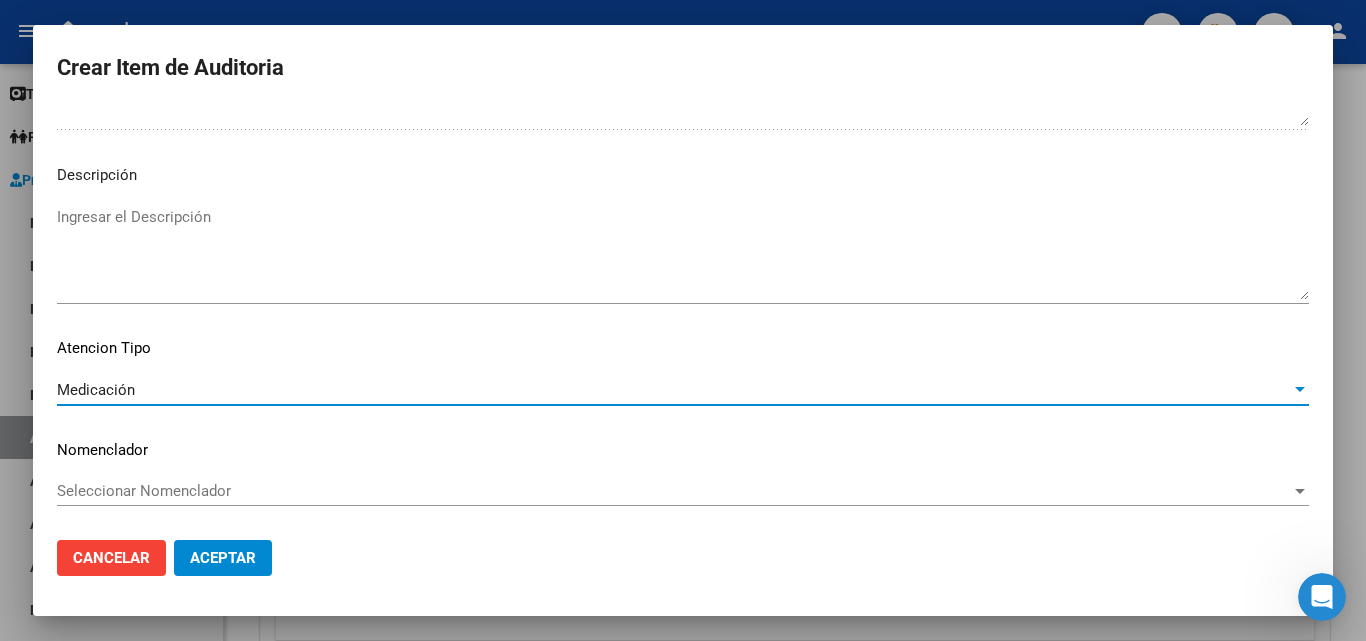scroll, scrollTop: 1211, scrollLeft: 0, axis: vertical 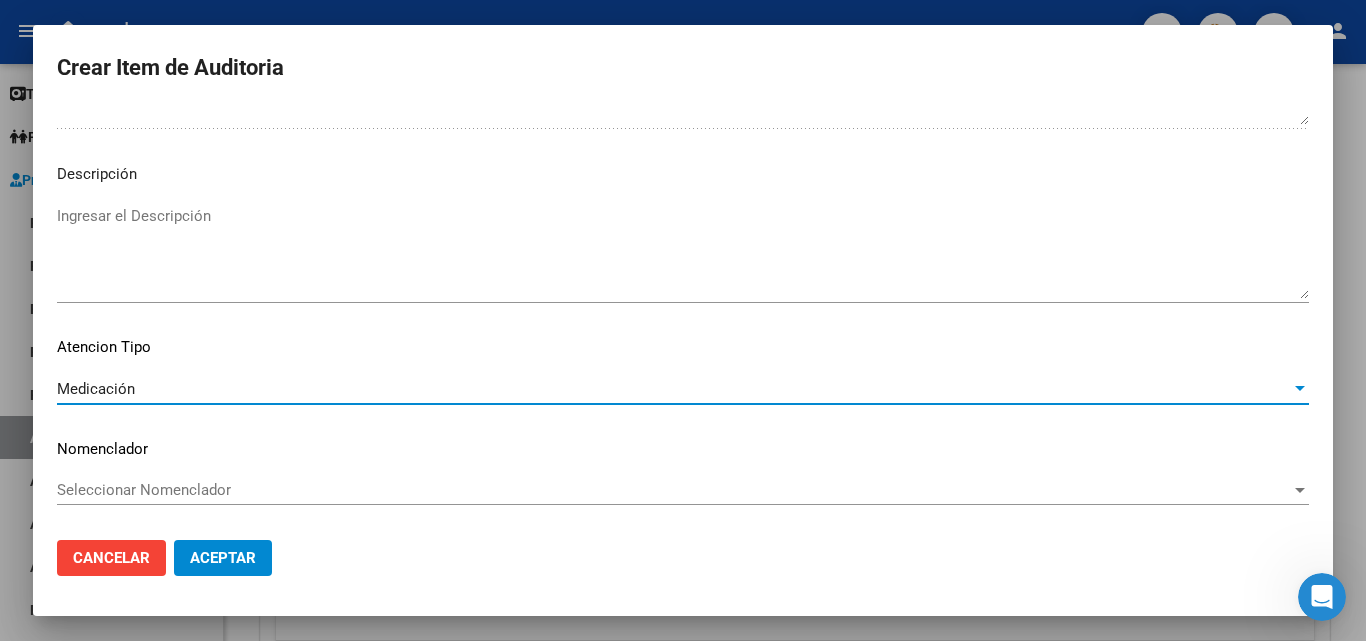 click on "Aceptar" 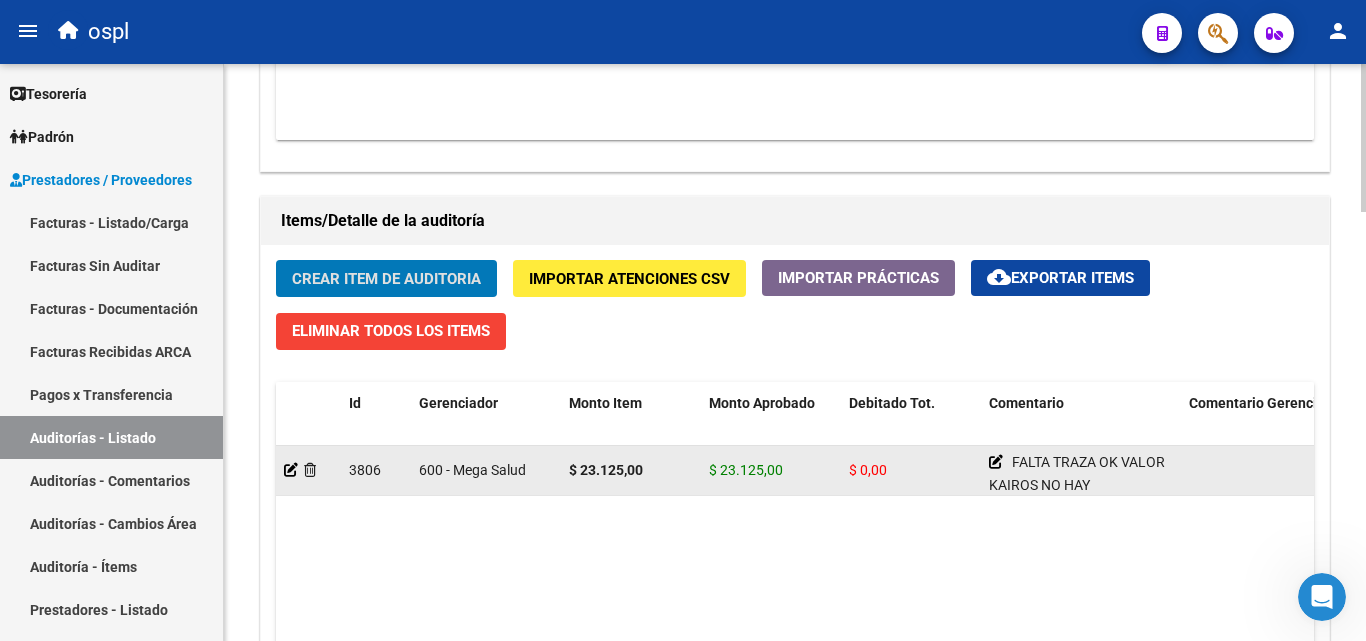 scroll, scrollTop: 1101, scrollLeft: 0, axis: vertical 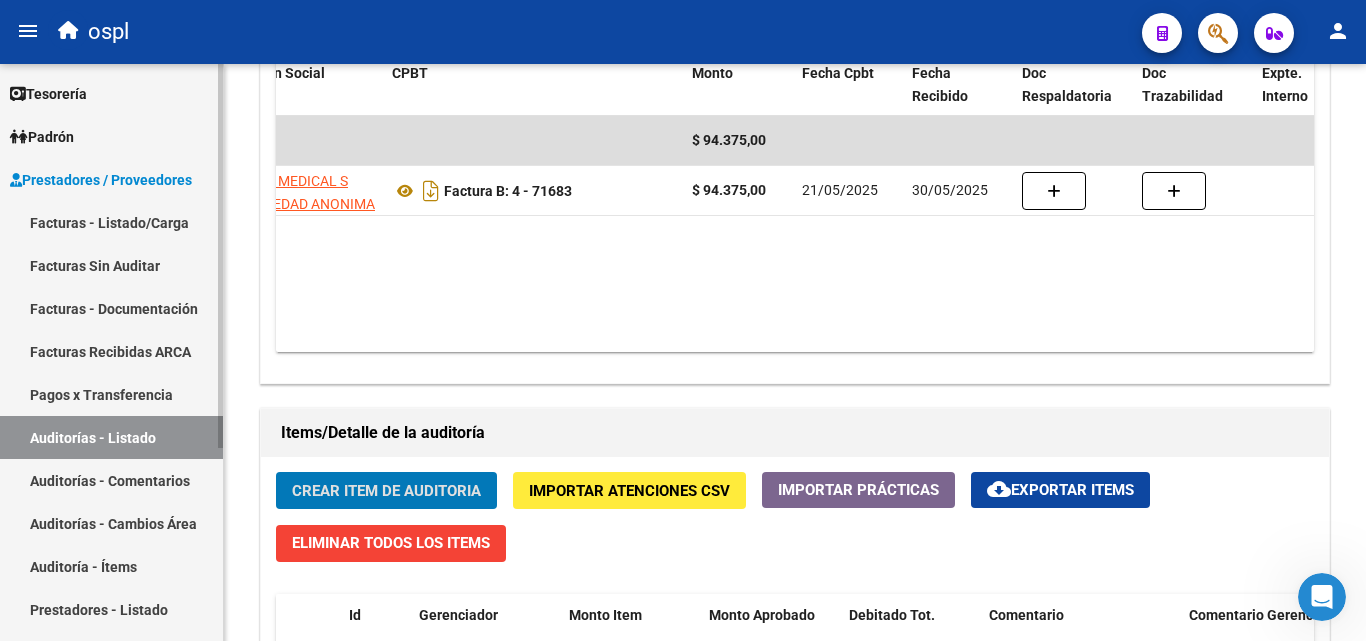 click on "Facturas - Listado/Carga" at bounding box center [111, 222] 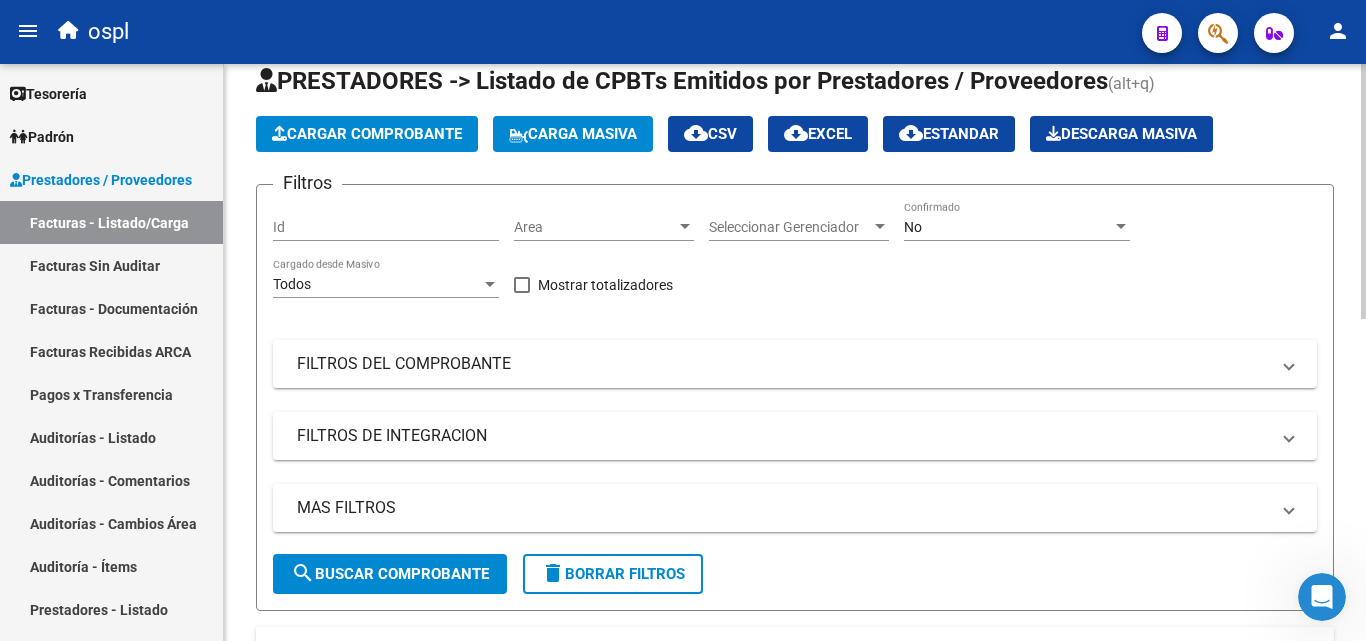 scroll, scrollTop: 0, scrollLeft: 0, axis: both 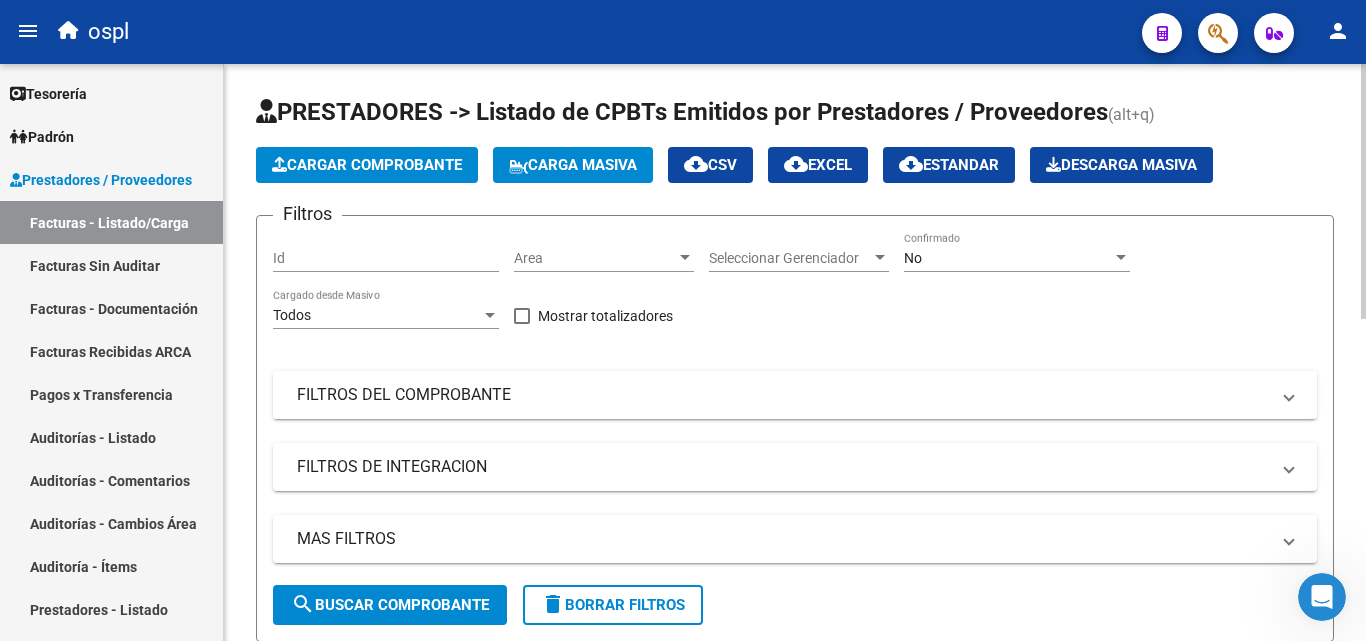 click on "FILTROS DEL COMPROBANTE" at bounding box center (795, 395) 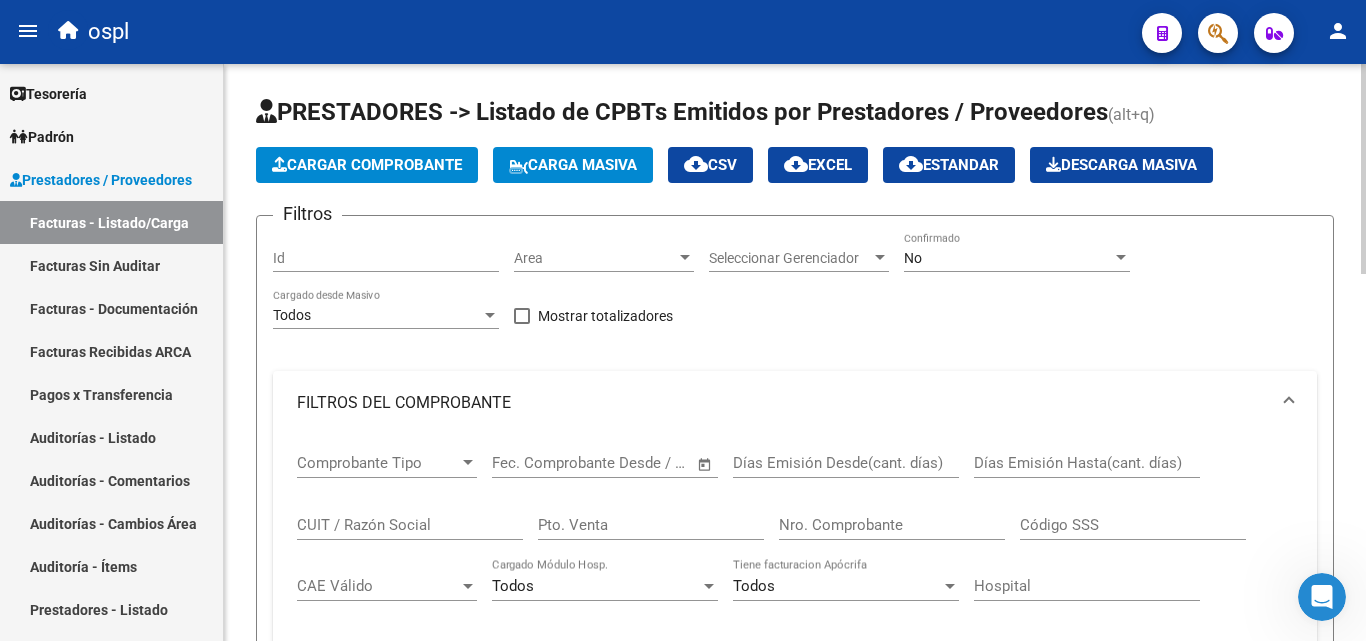 click on "Nro. Comprobante" 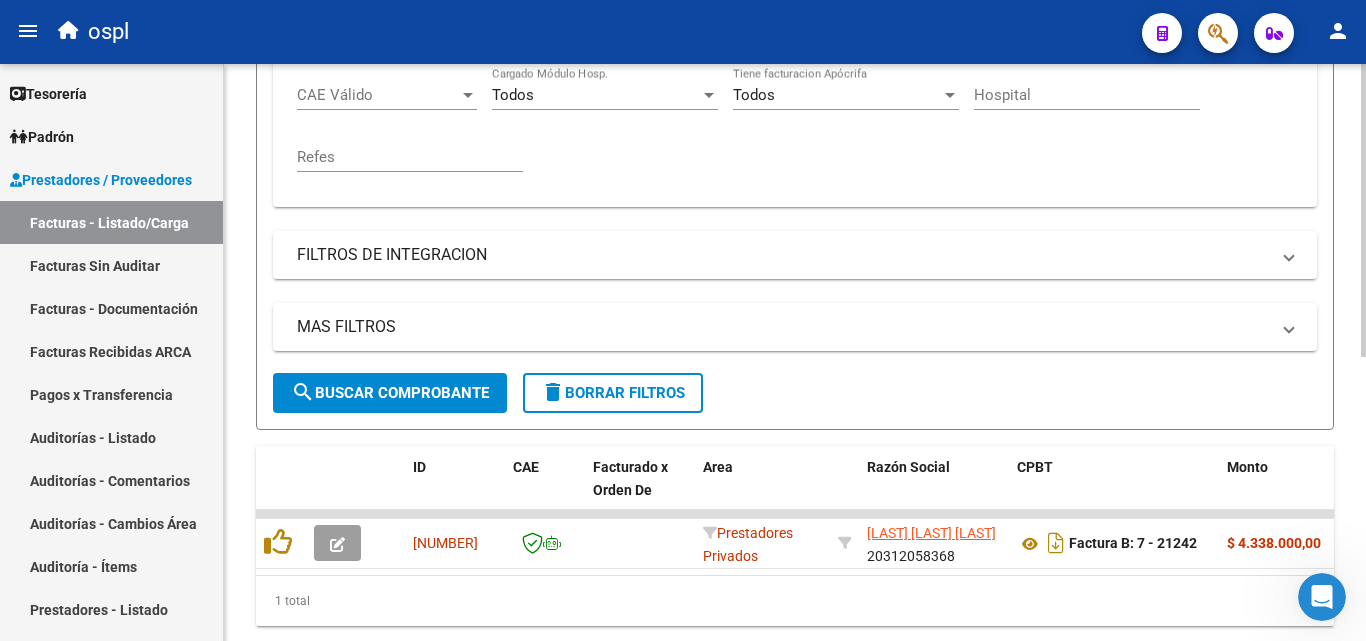 scroll, scrollTop: 558, scrollLeft: 0, axis: vertical 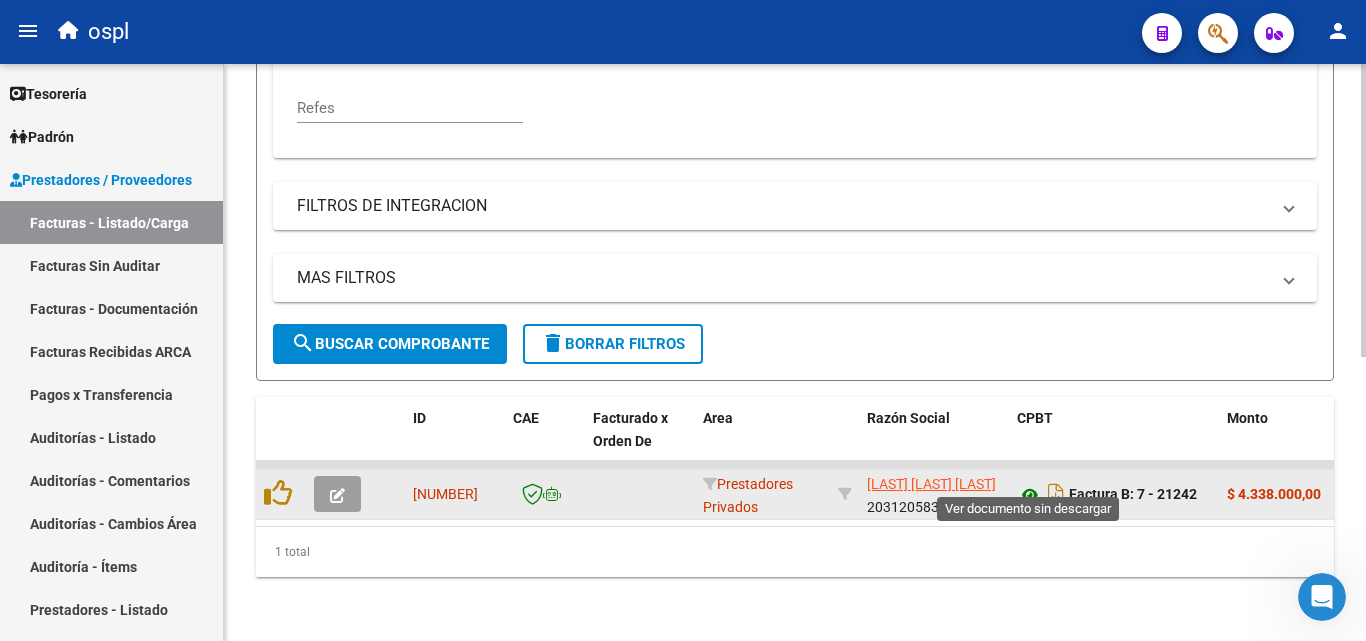type on "21242" 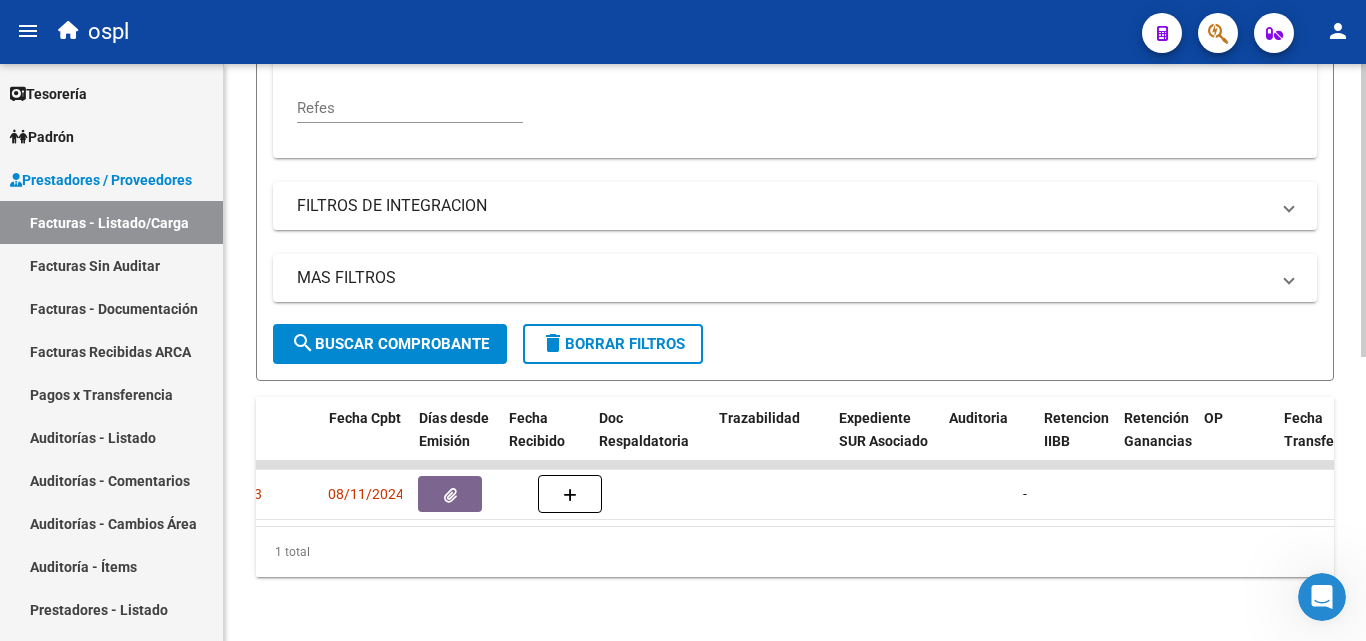 scroll, scrollTop: 0, scrollLeft: 1018, axis: horizontal 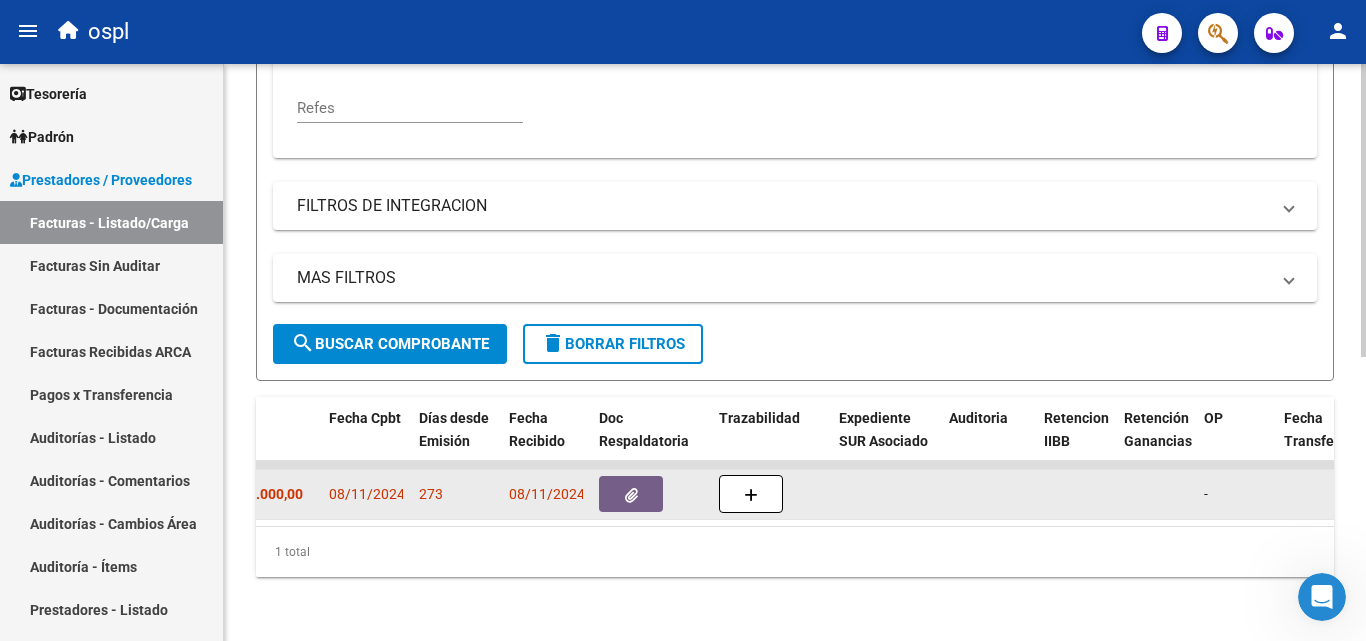 click 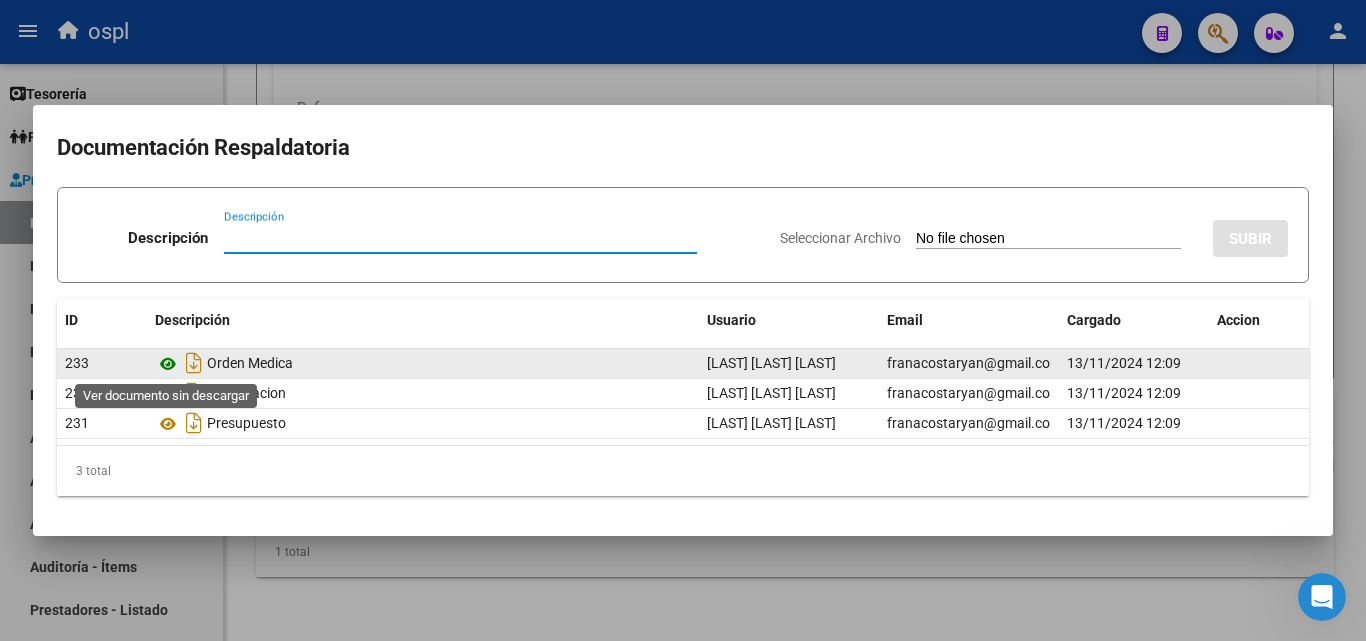 click 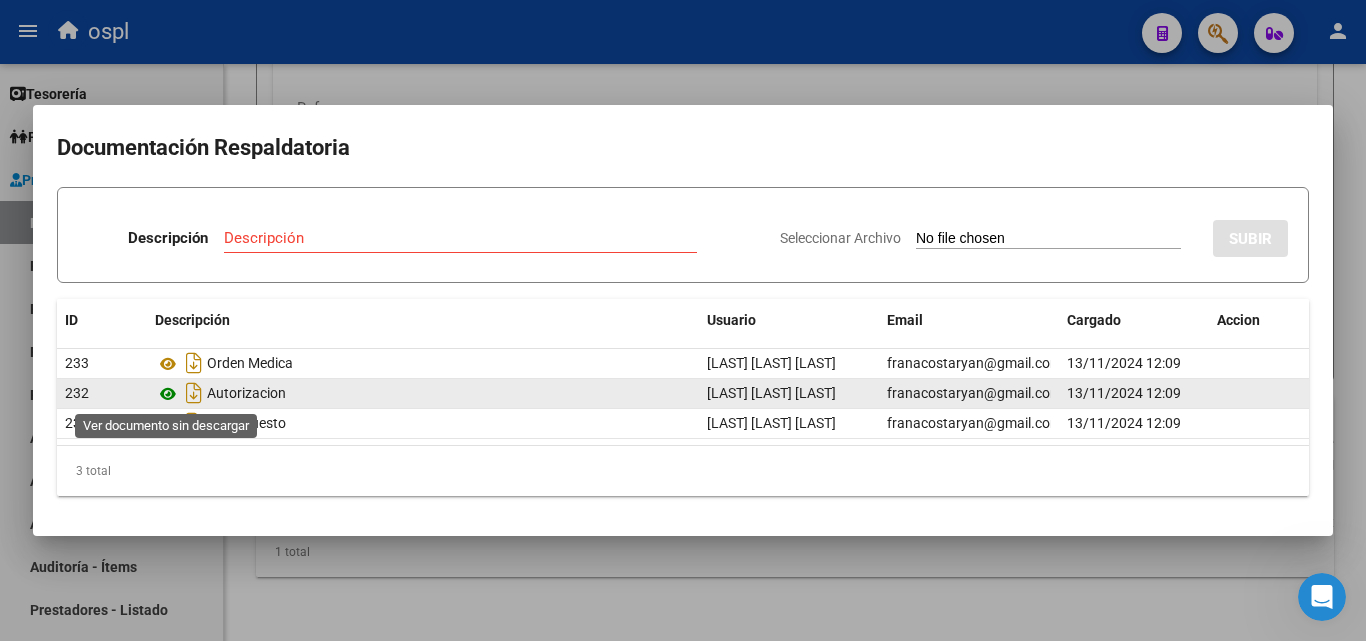 click 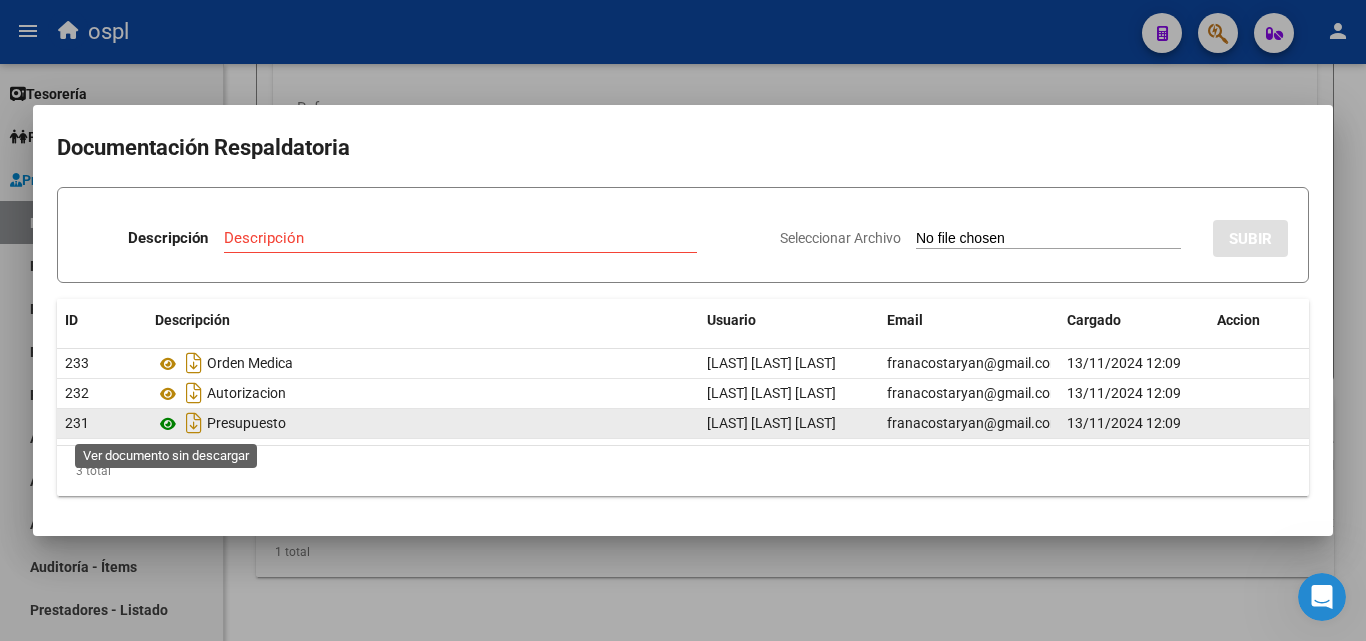 click 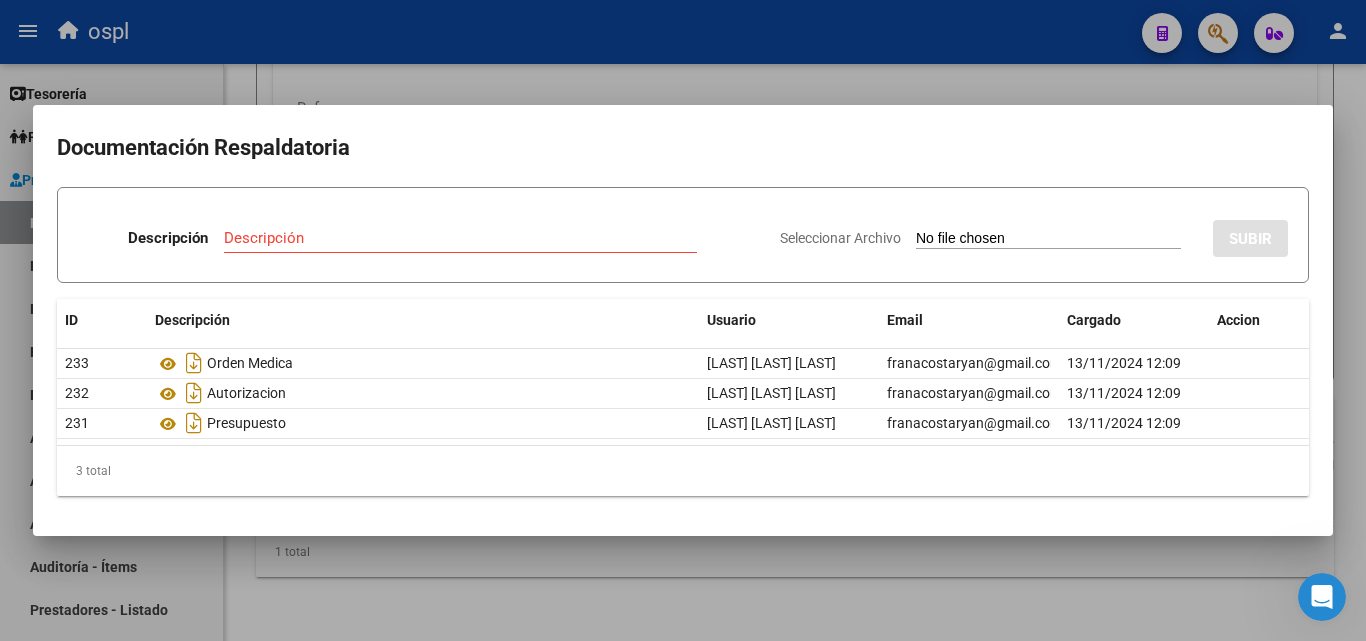 click at bounding box center (683, 320) 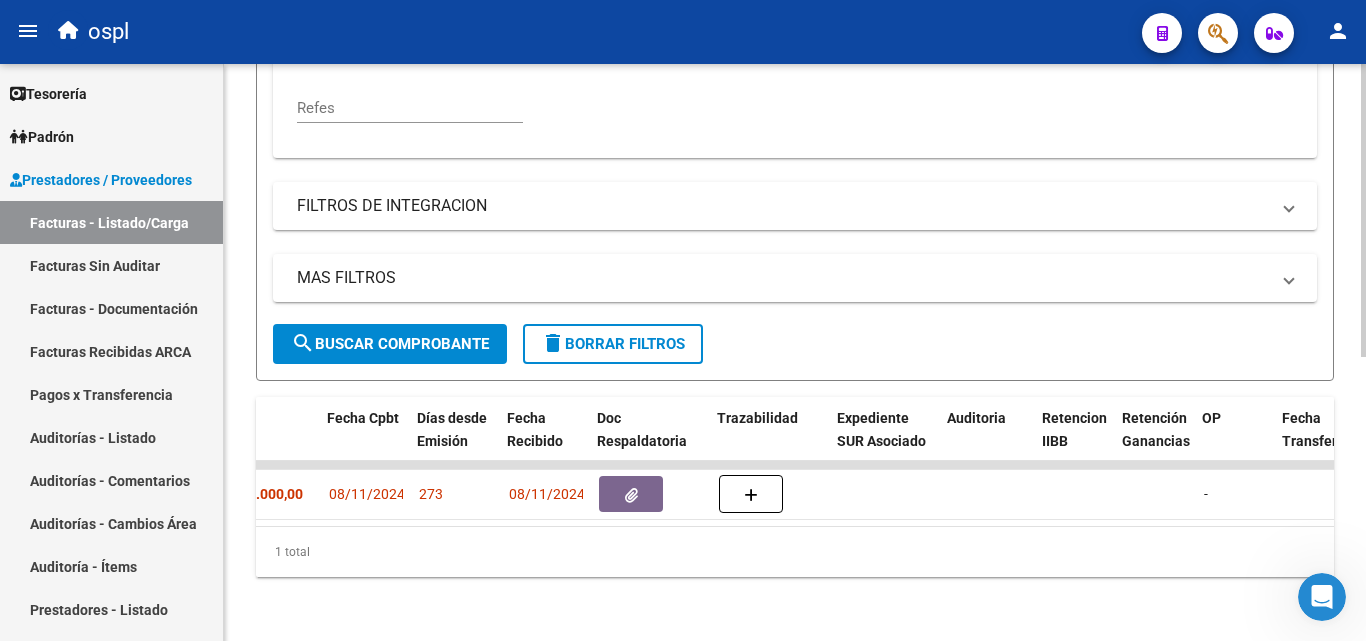 scroll, scrollTop: 0, scrollLeft: 687, axis: horizontal 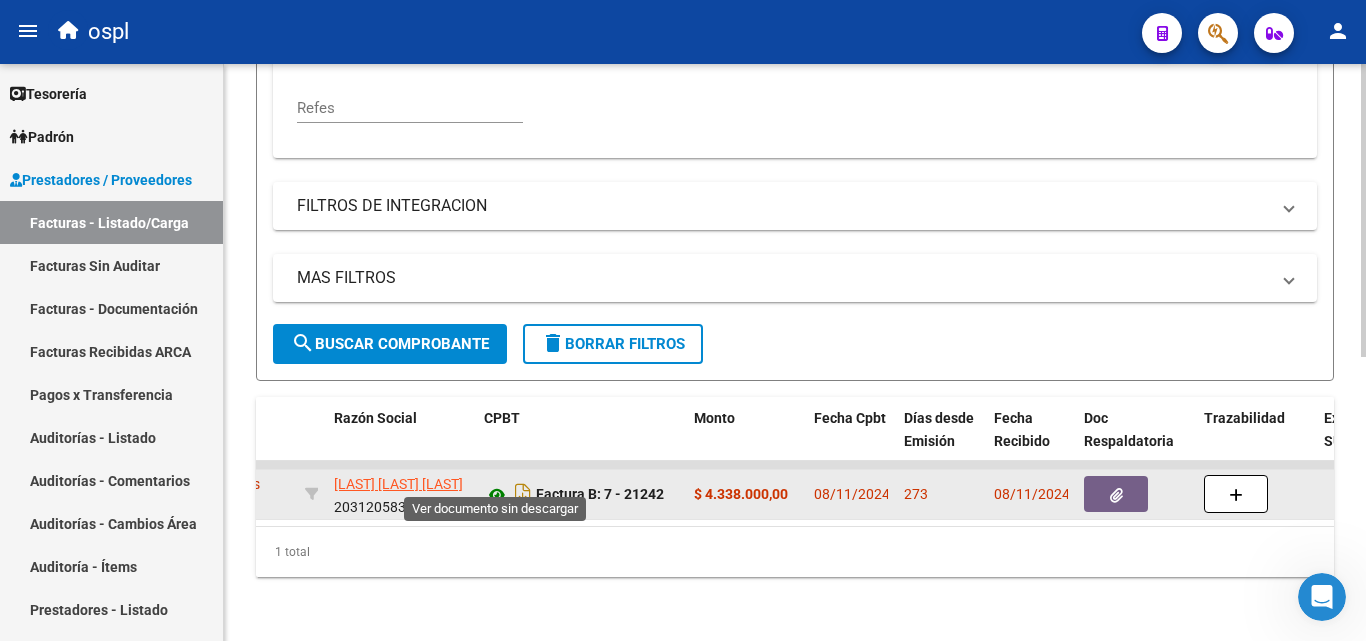 click 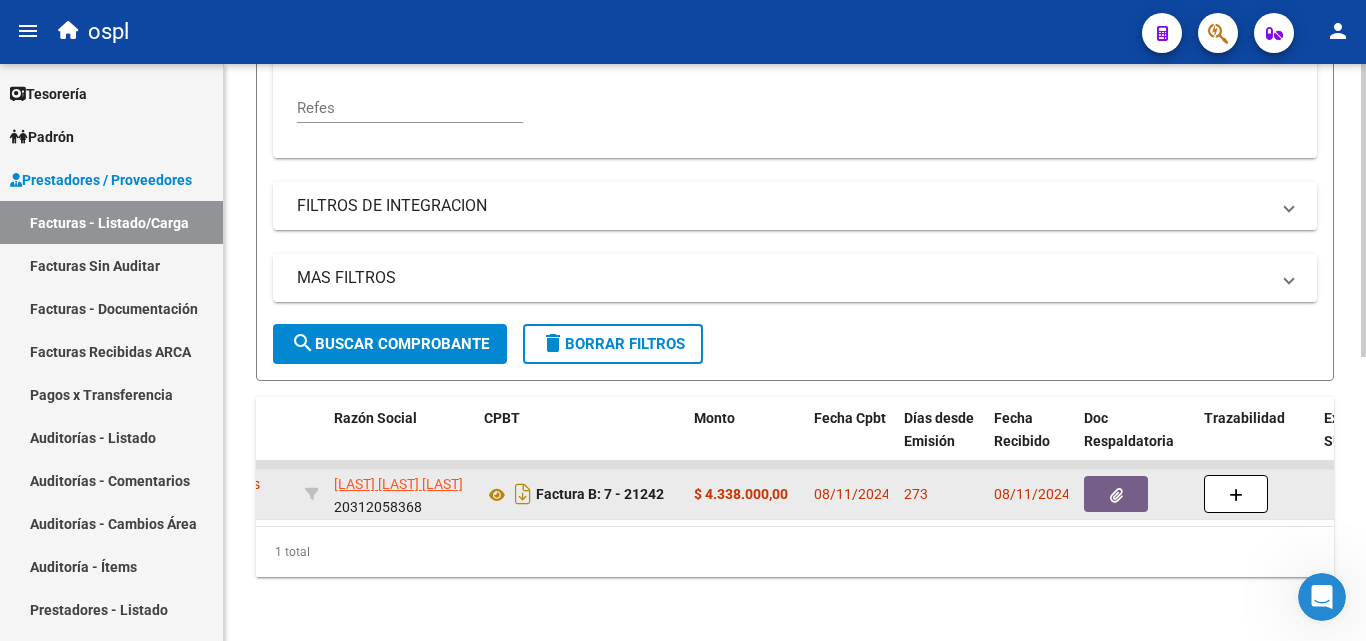 click 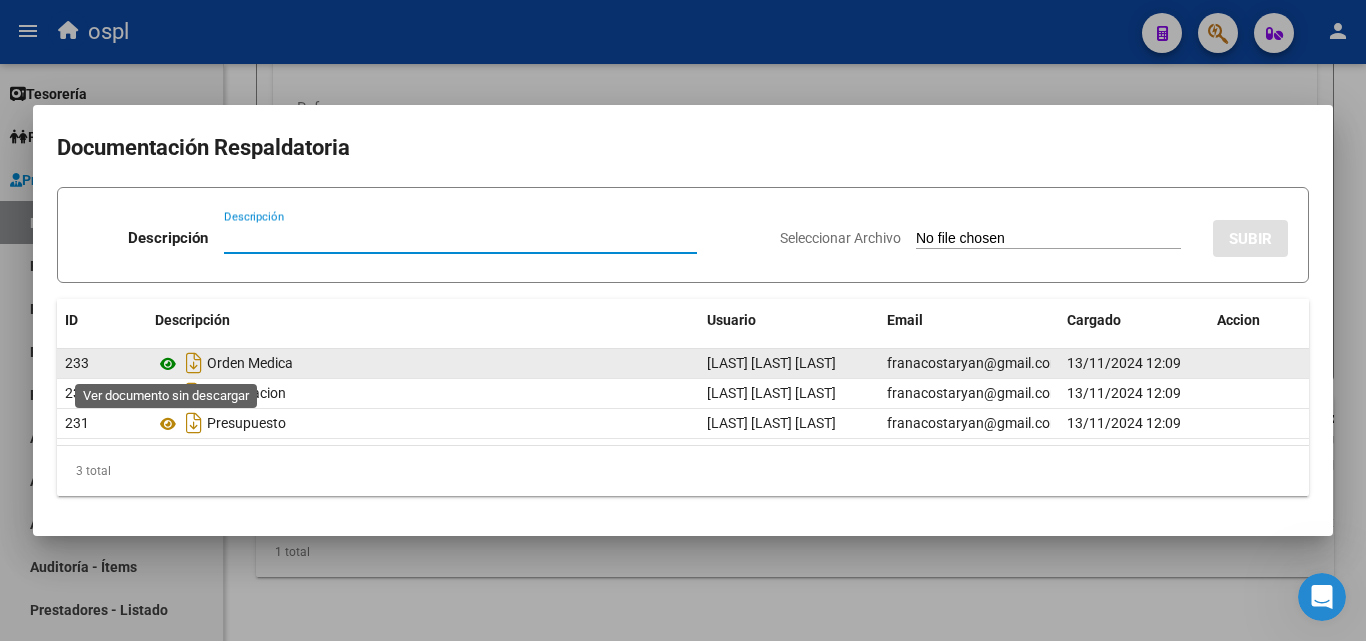 click 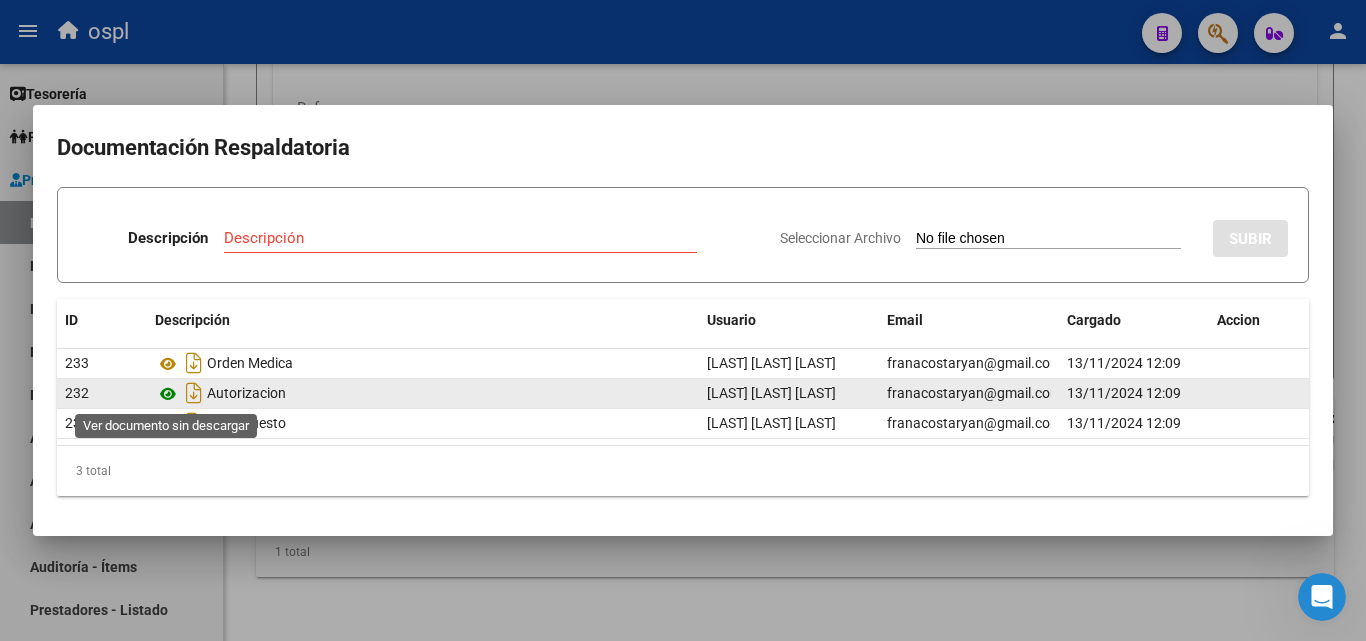 click 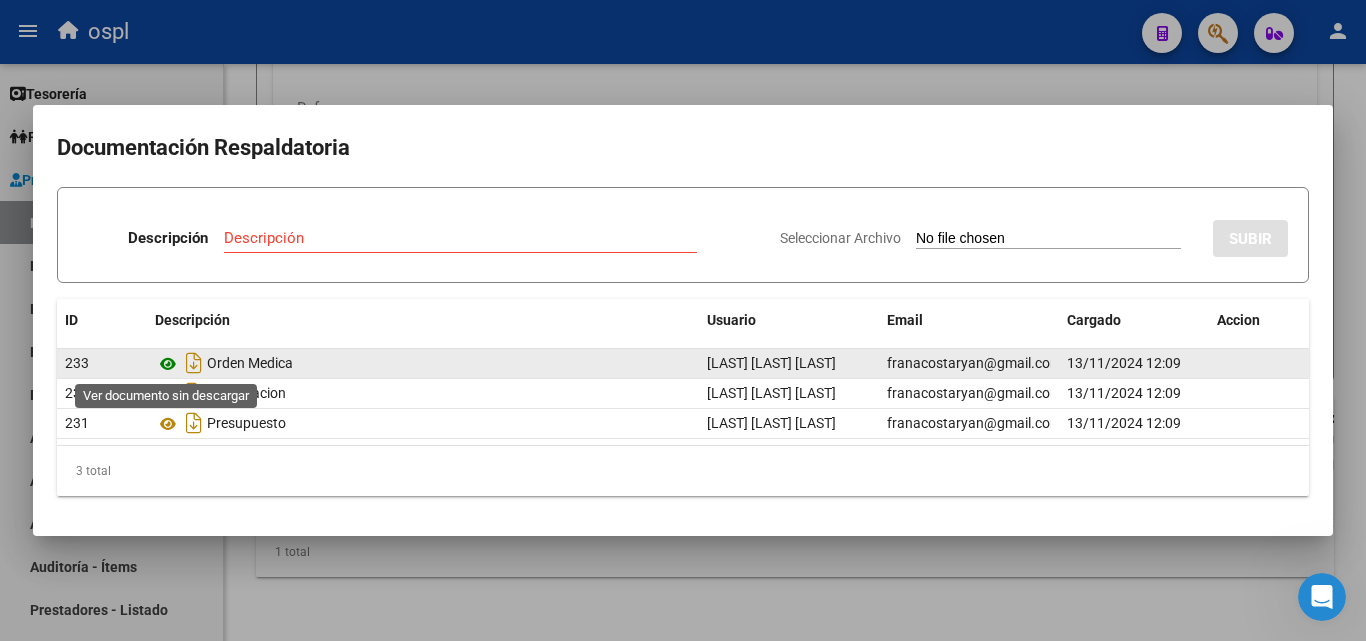 click 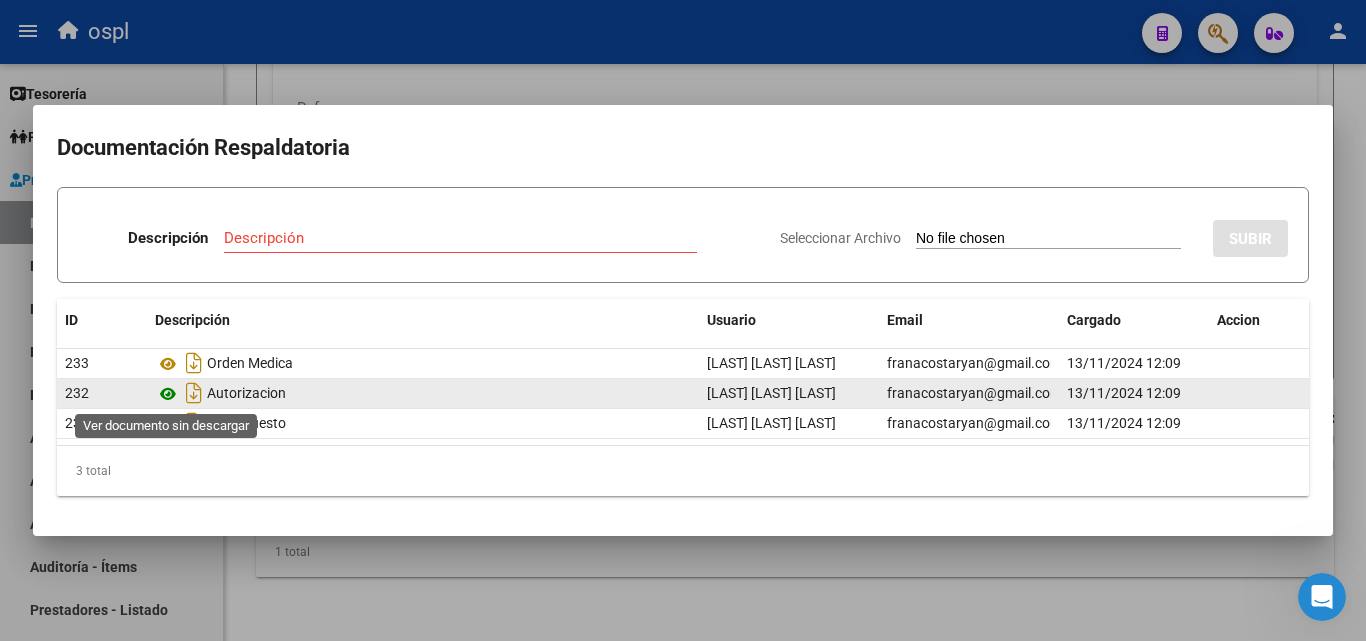click 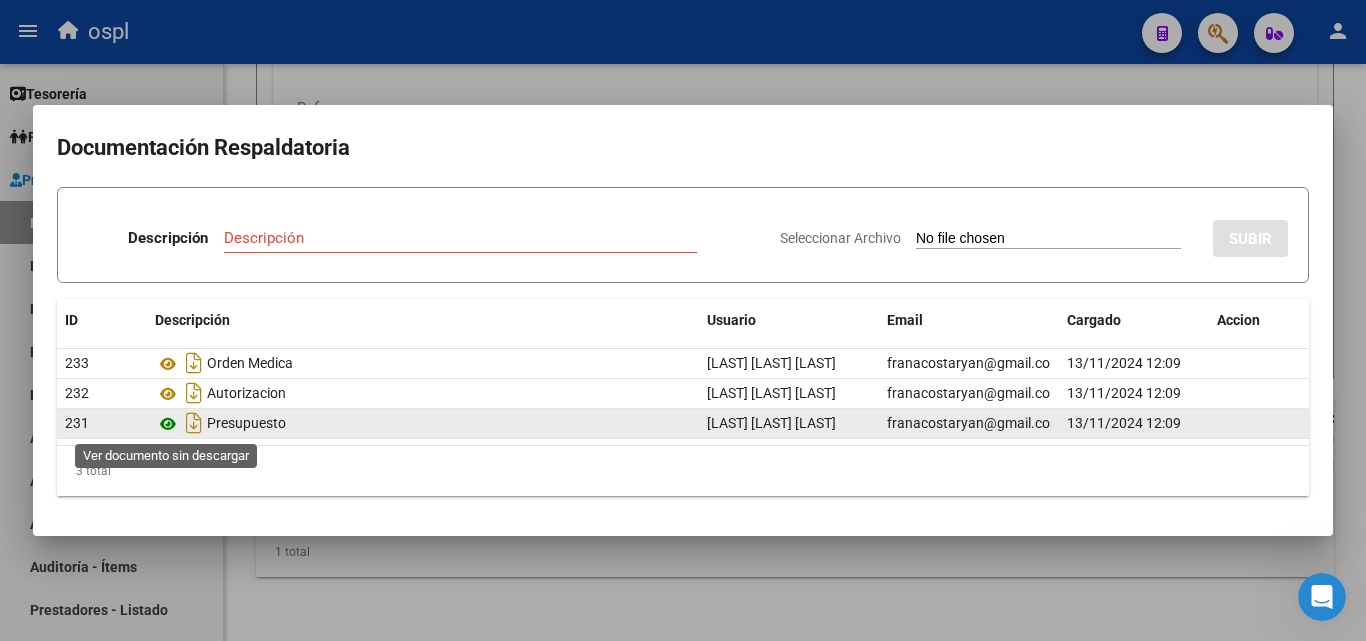 click 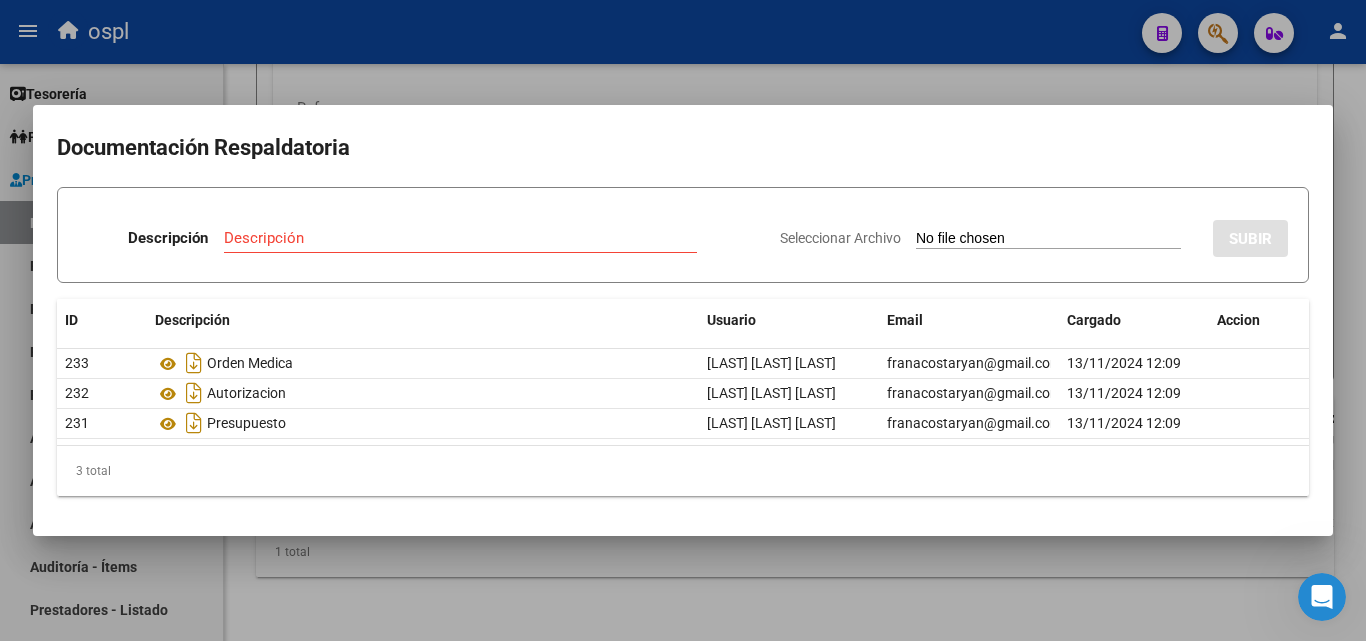 click on "Seleccionar Archivo" at bounding box center (1048, 239) 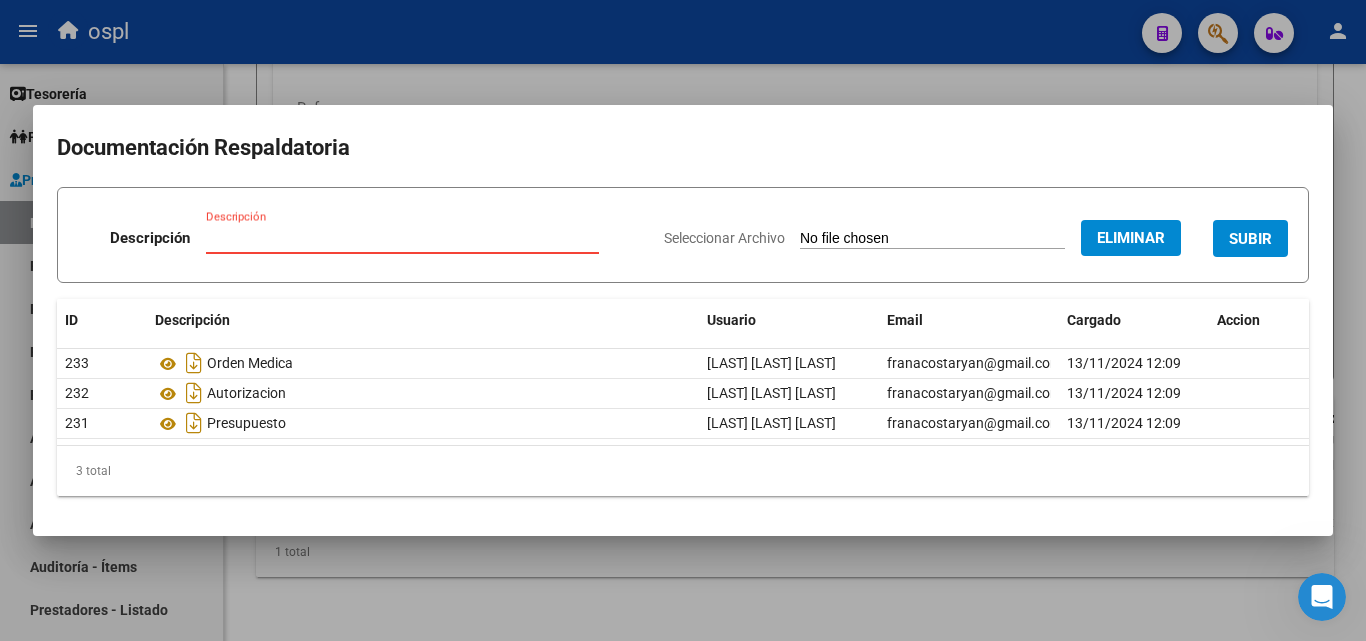click on "Descripción" at bounding box center [402, 238] 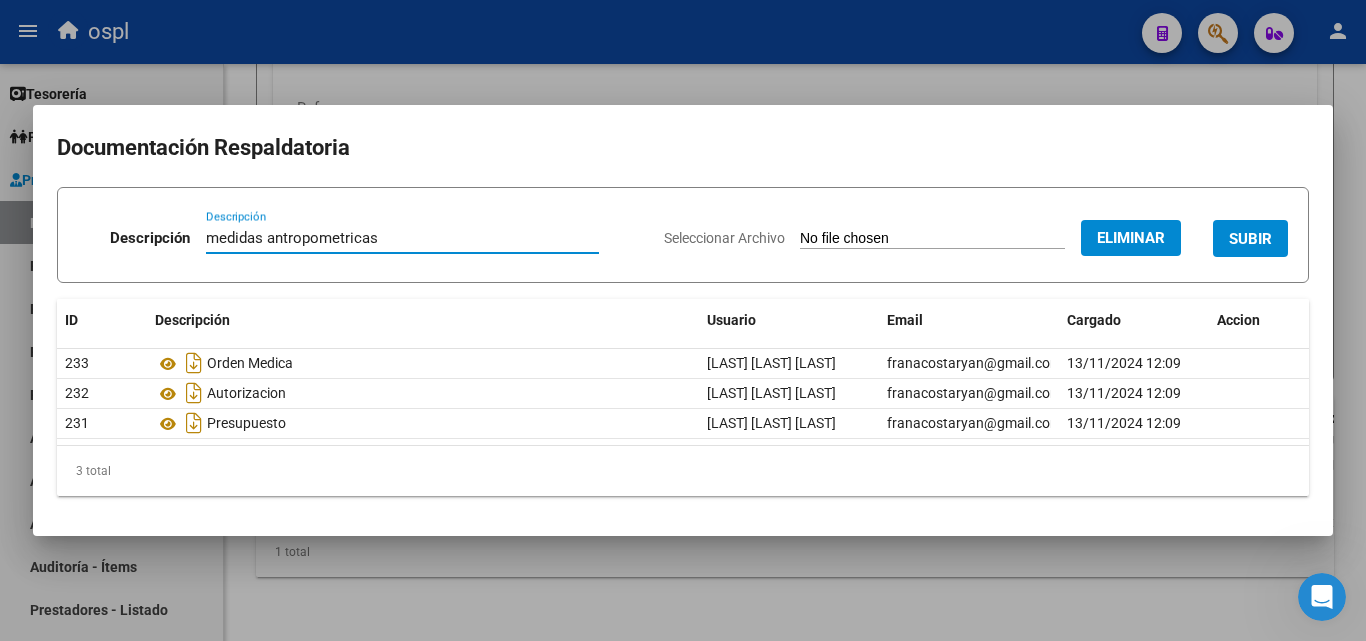 click on "medidas antropometricas" at bounding box center (402, 238) 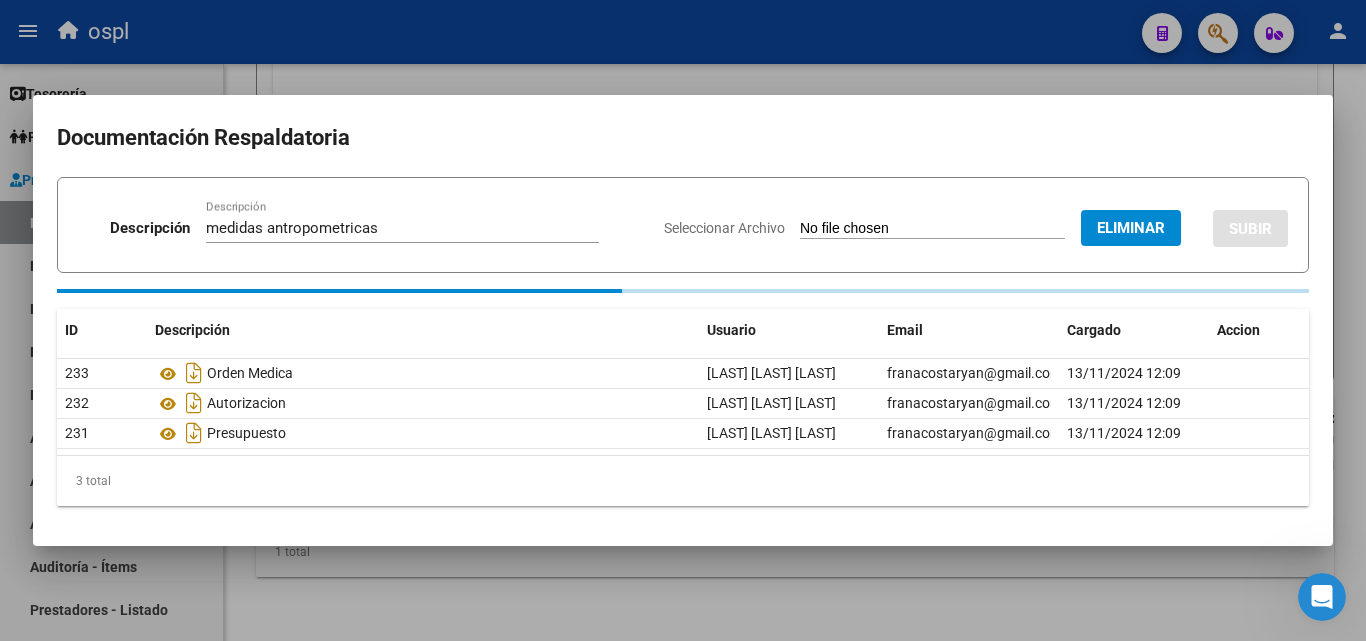 type 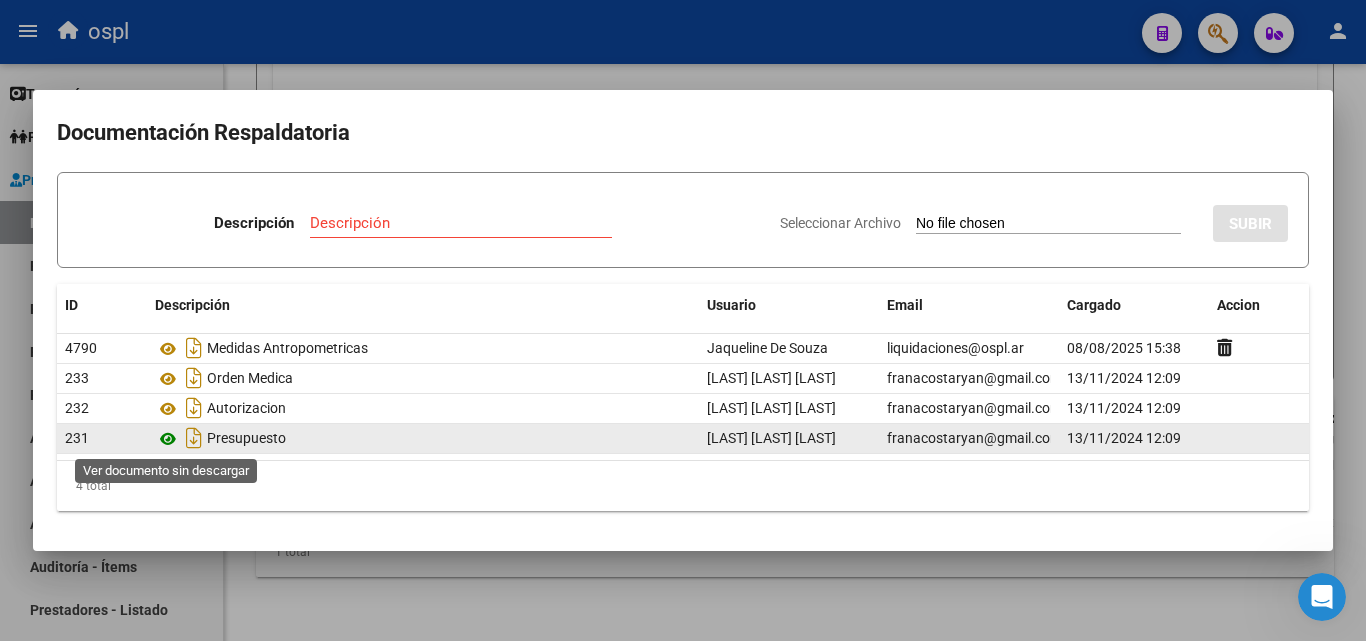 click 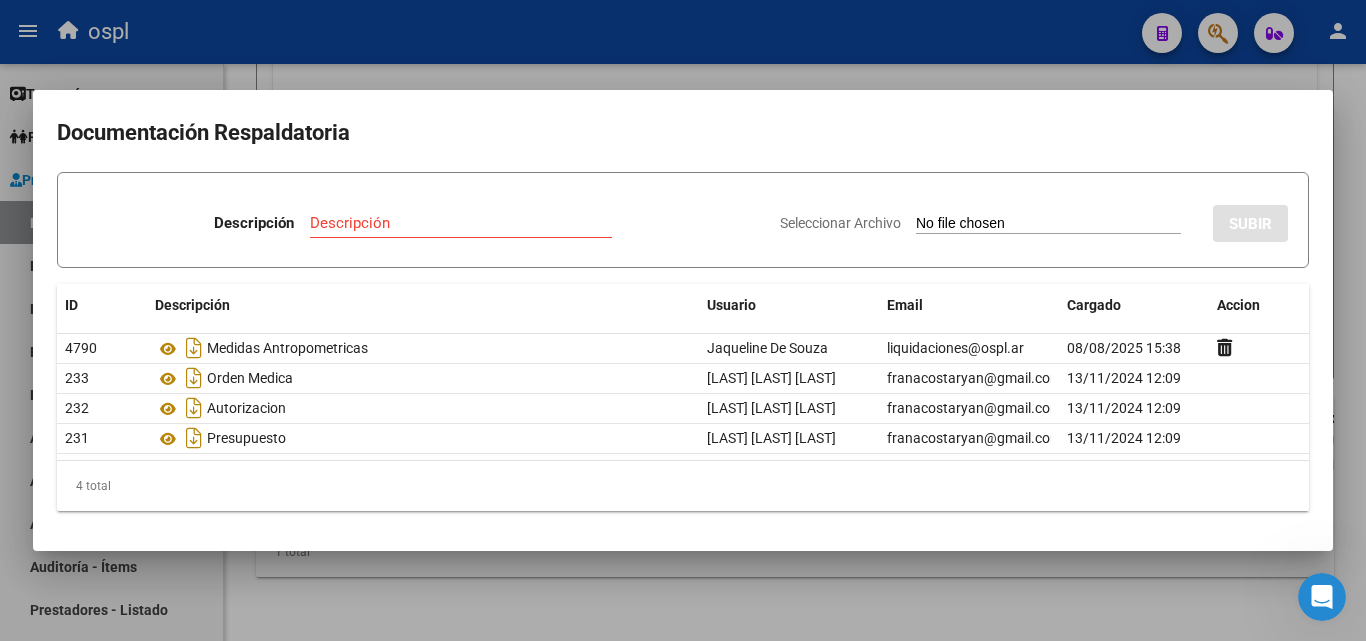 click on "Seleccionar Archivo" at bounding box center (1048, 224) 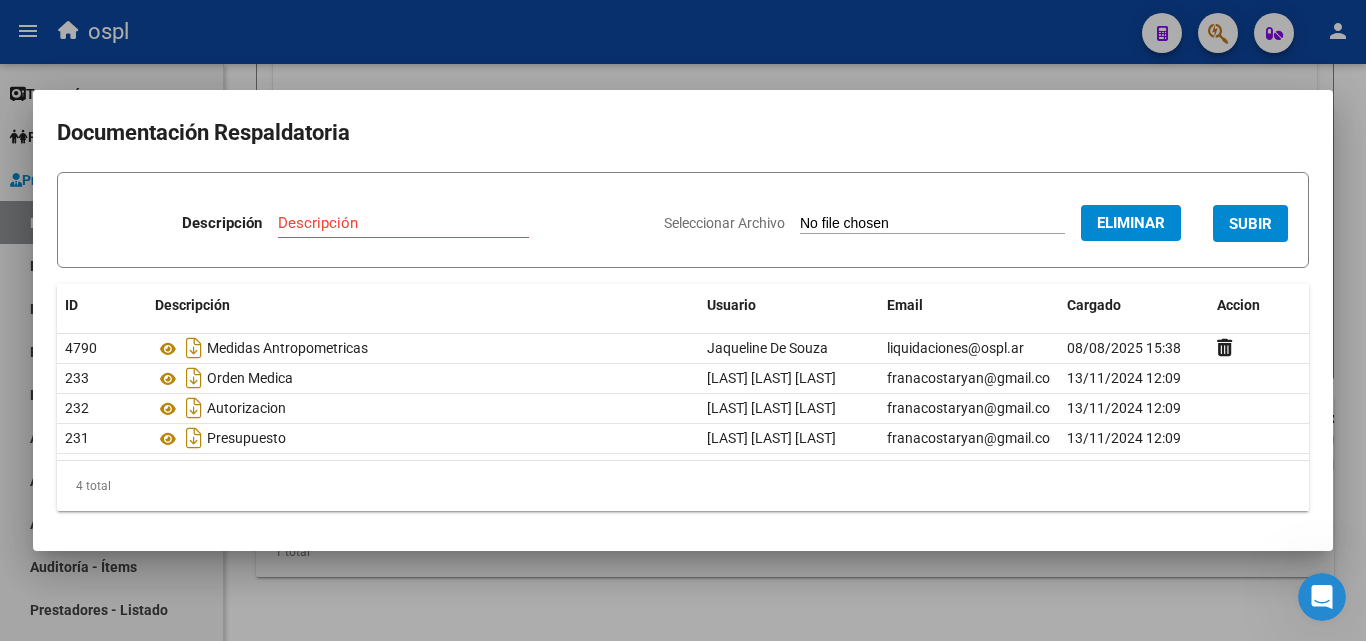 click on "Descripción" at bounding box center (403, 223) 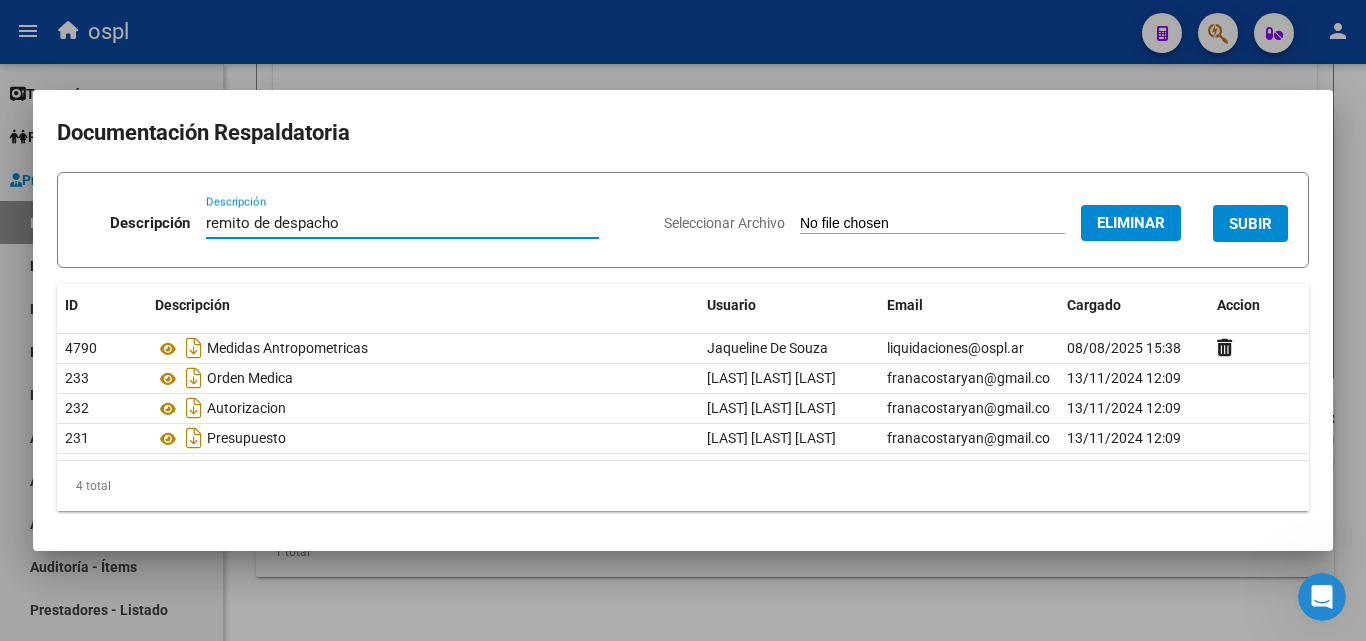 type on "remito de despacho" 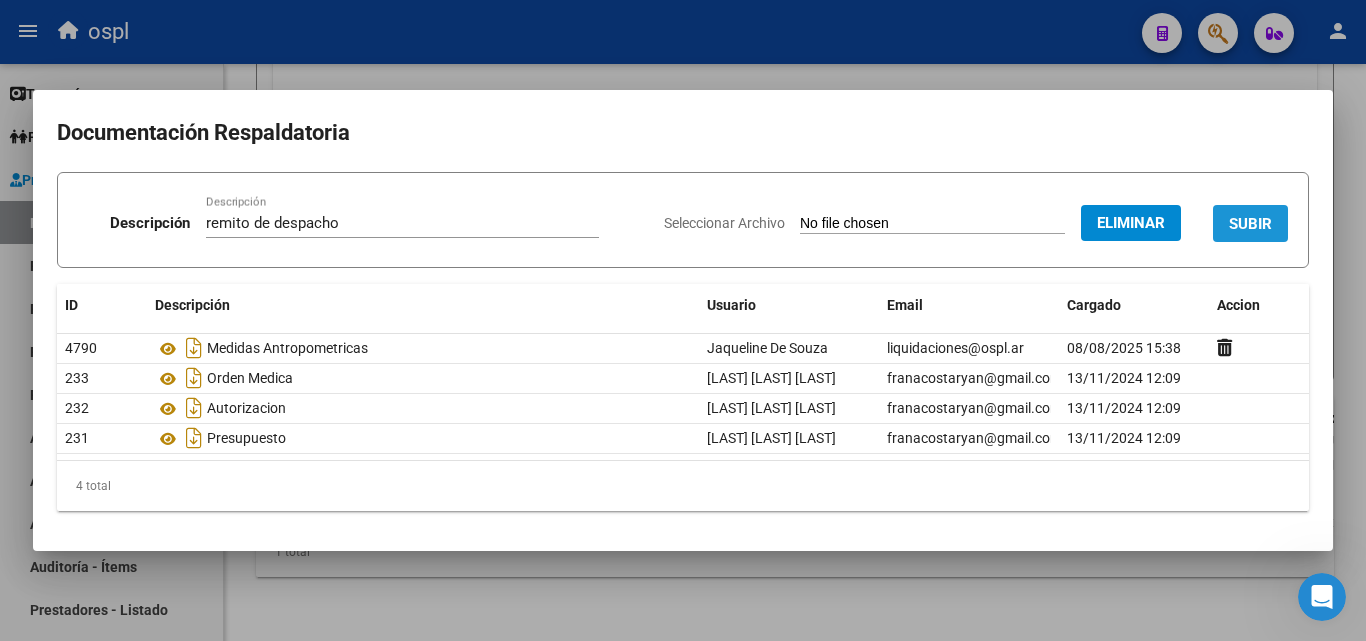 click on "SUBIR" at bounding box center [1250, 223] 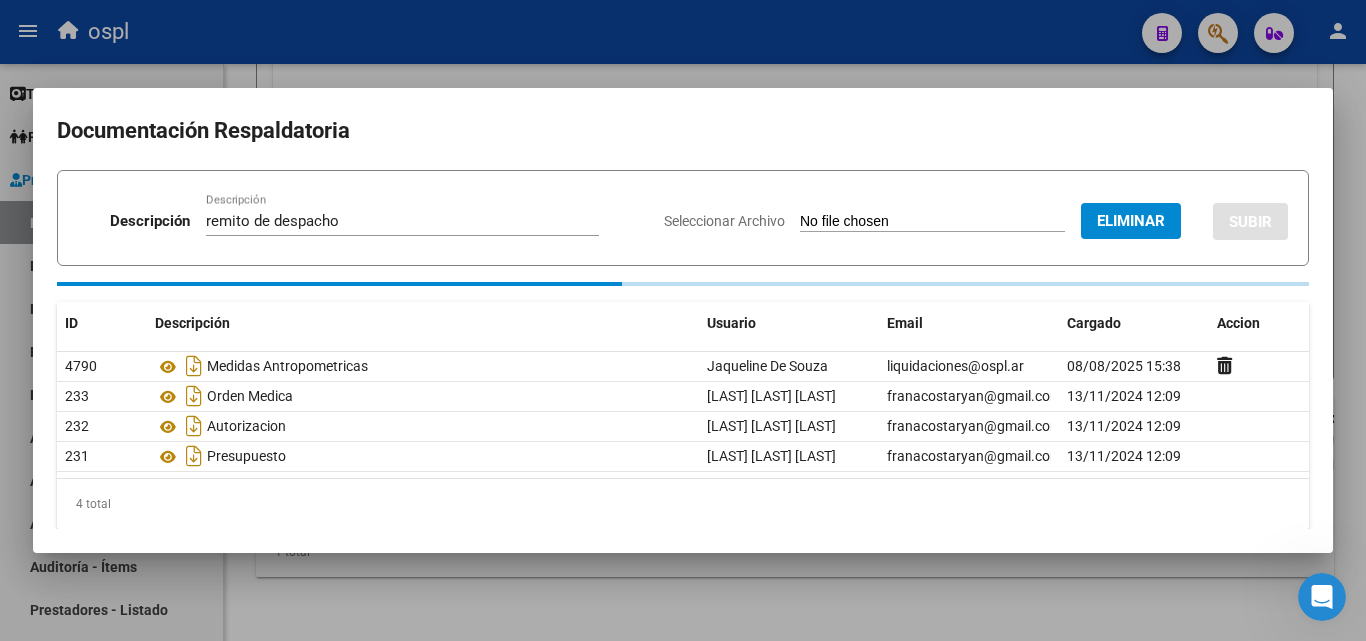 type 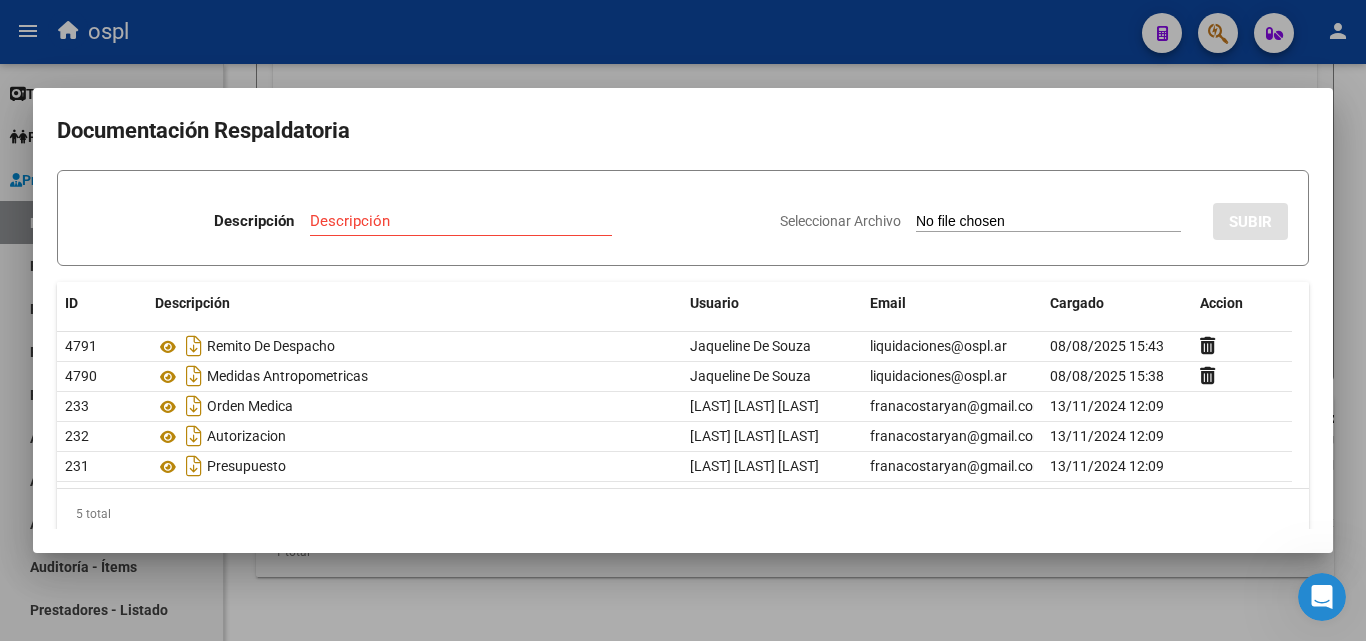 click at bounding box center [683, 320] 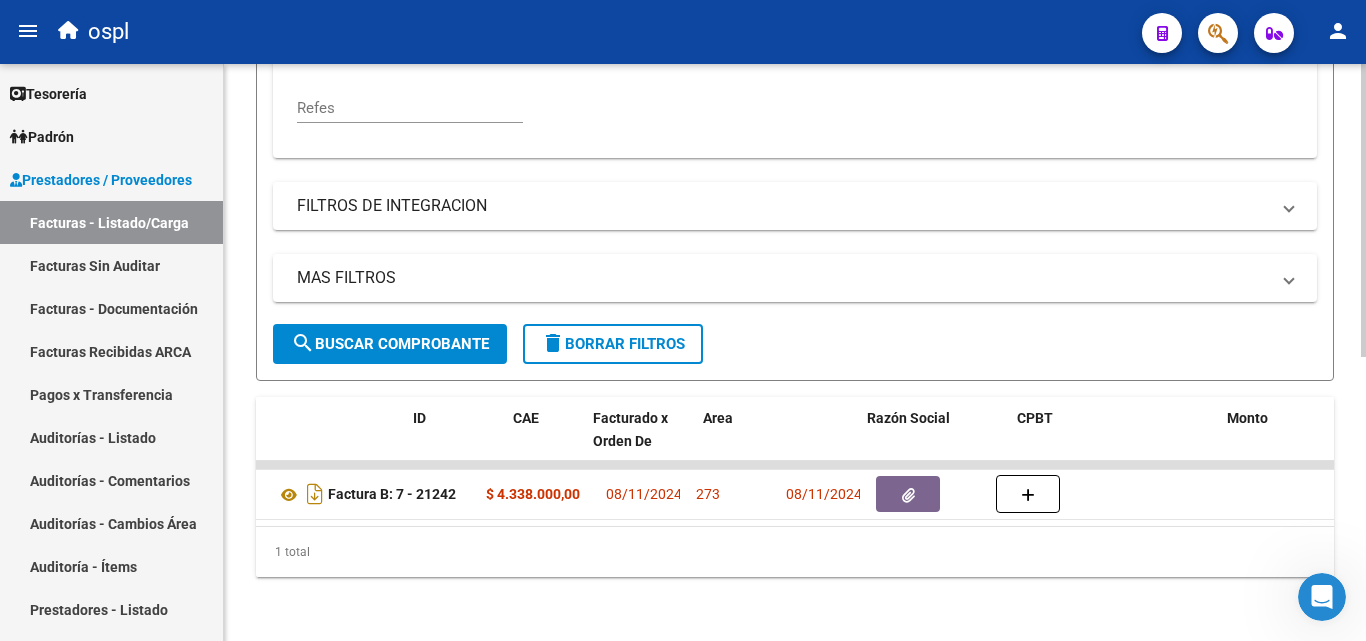 scroll, scrollTop: 0, scrollLeft: 0, axis: both 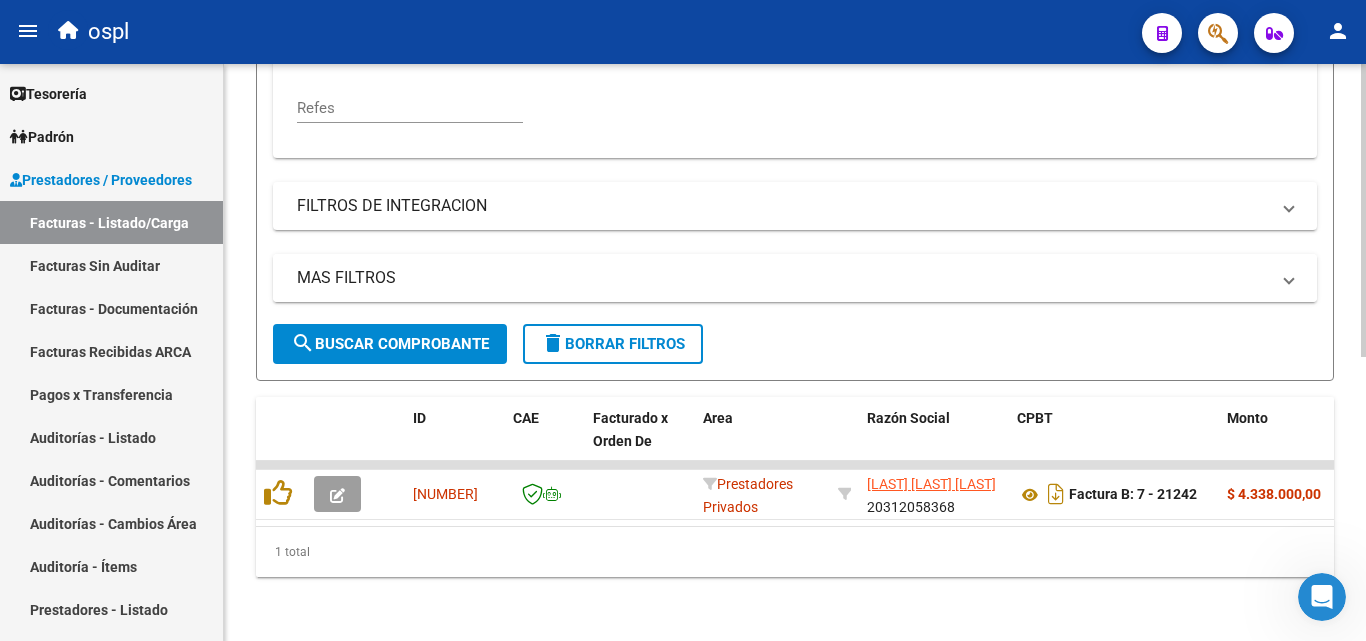 click on "MAS FILTROS" at bounding box center [783, 278] 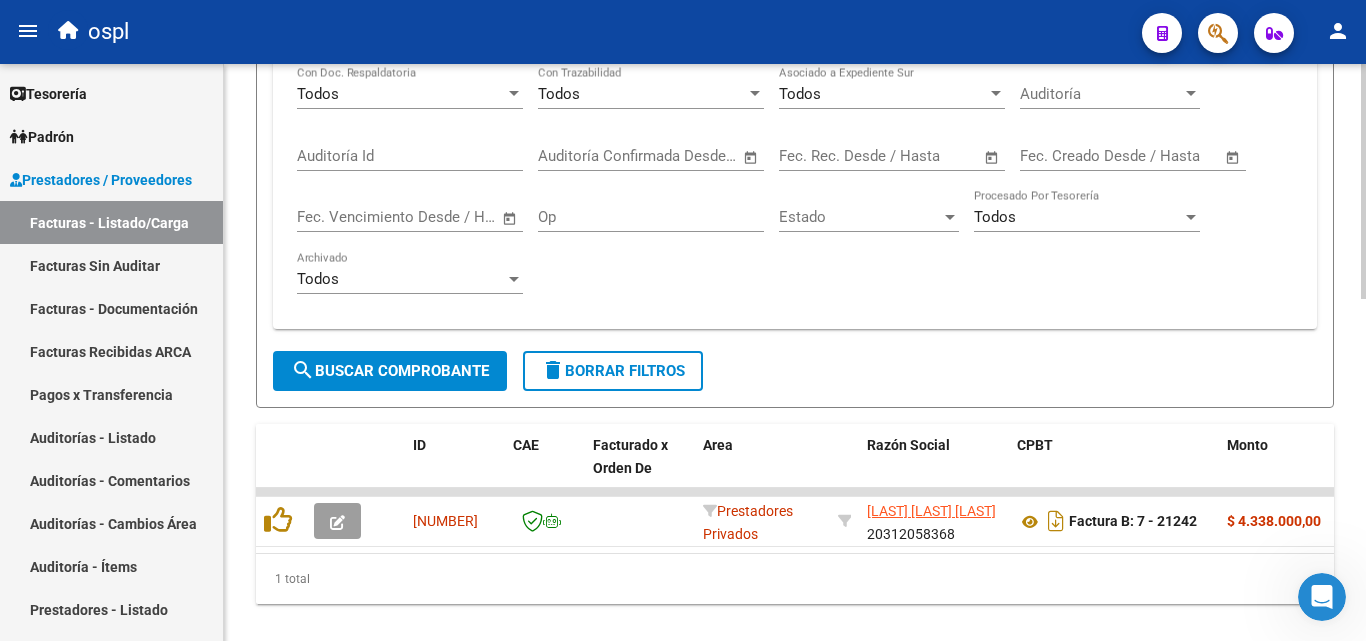scroll, scrollTop: 837, scrollLeft: 0, axis: vertical 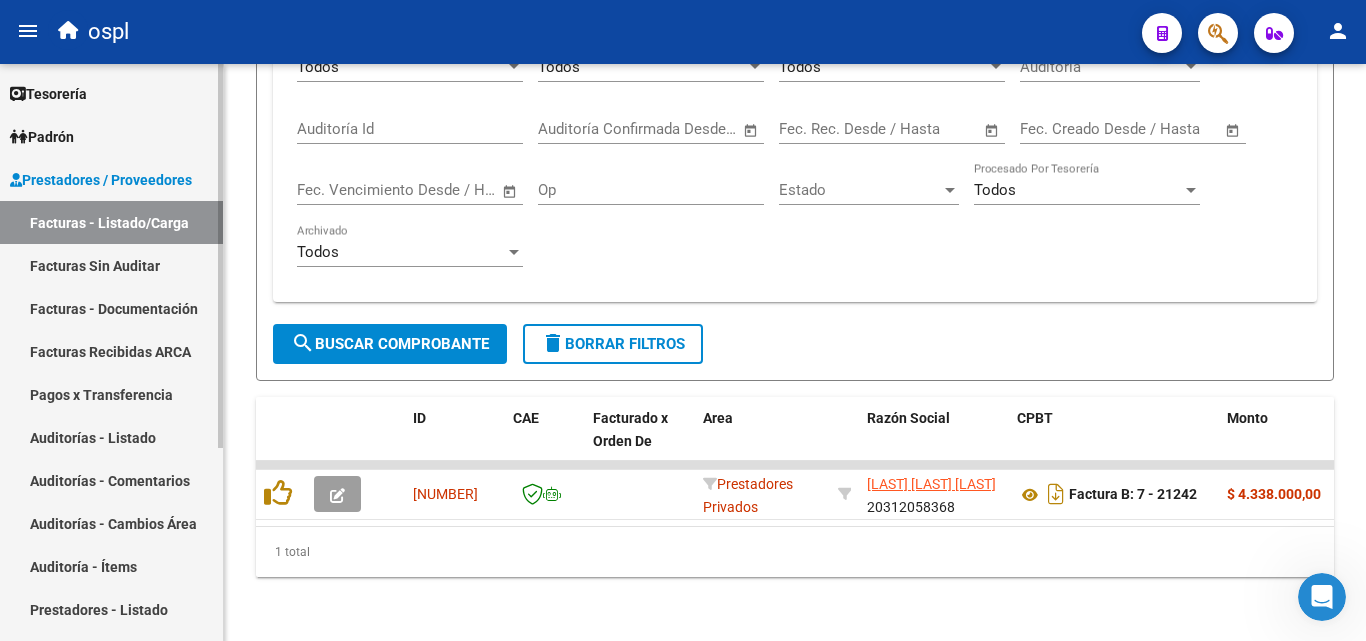 click on "Auditorías - Listado" at bounding box center (111, 437) 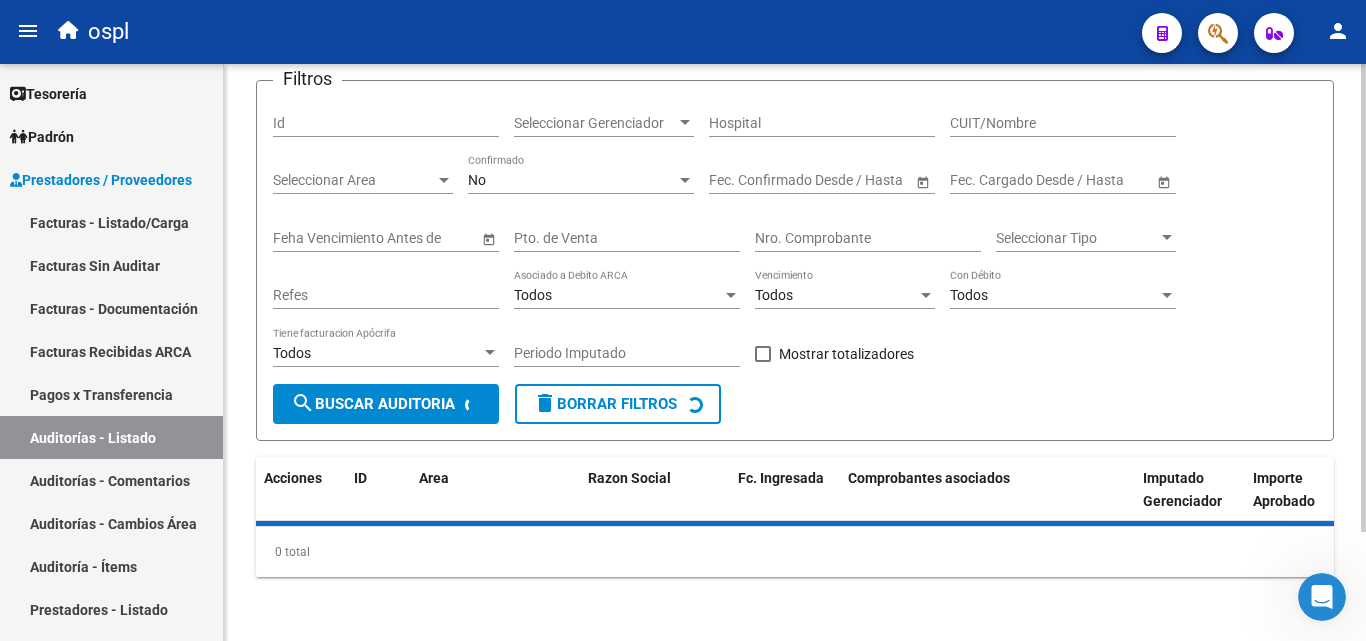 scroll, scrollTop: 0, scrollLeft: 0, axis: both 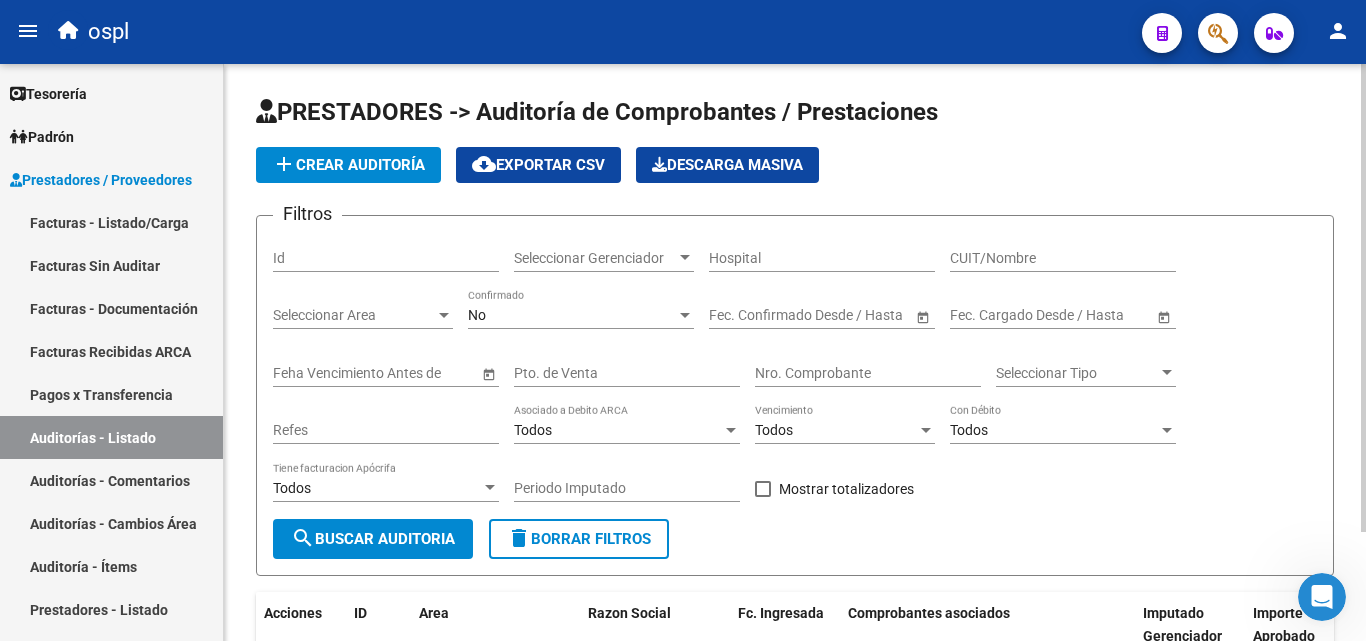 click on "Nro. Comprobante" 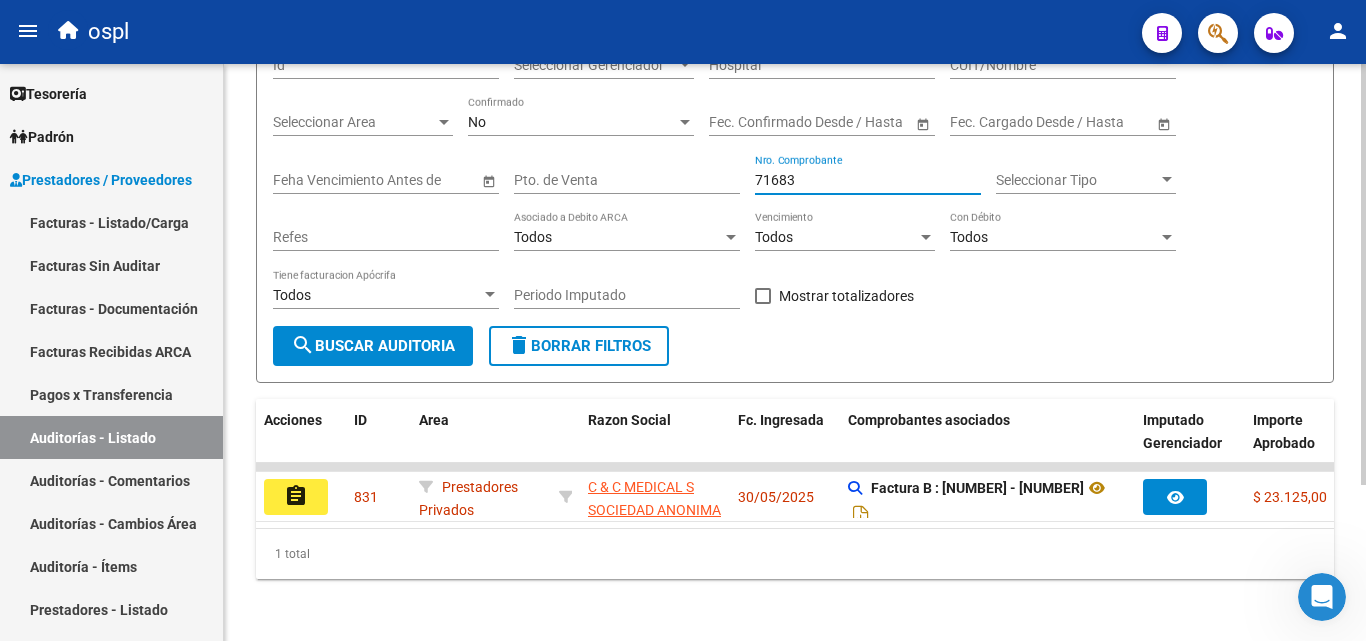 scroll, scrollTop: 200, scrollLeft: 0, axis: vertical 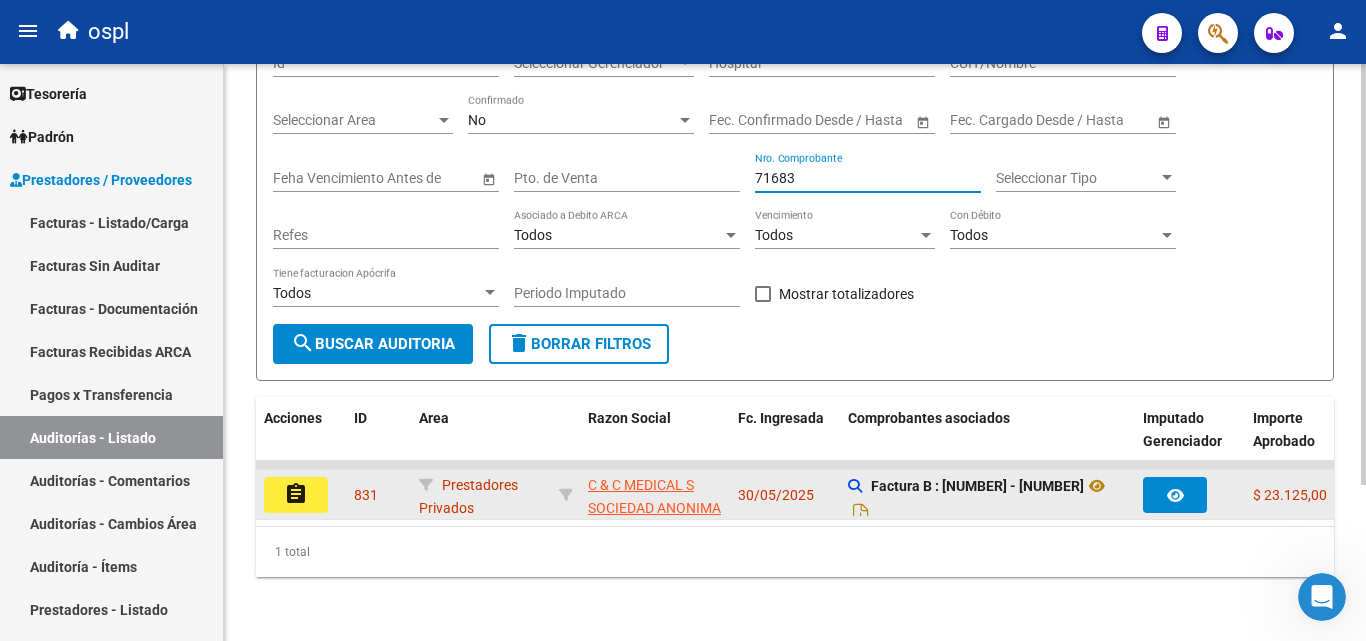 type on "71683" 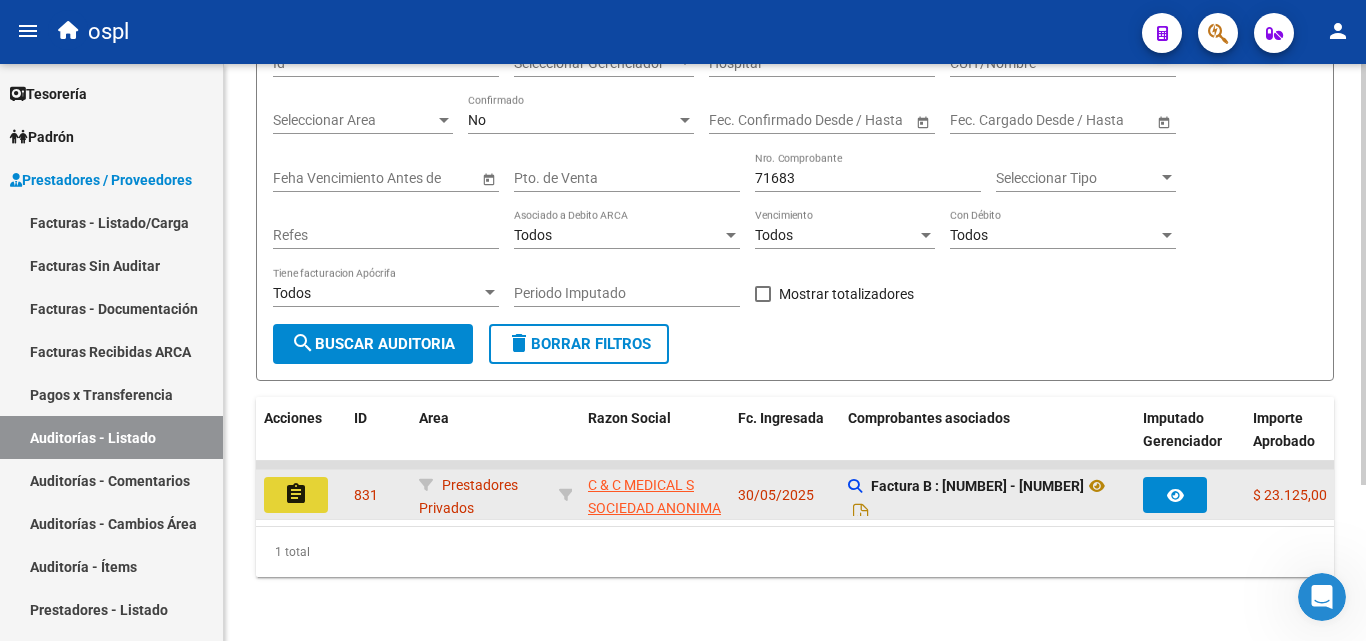 click on "assignment" 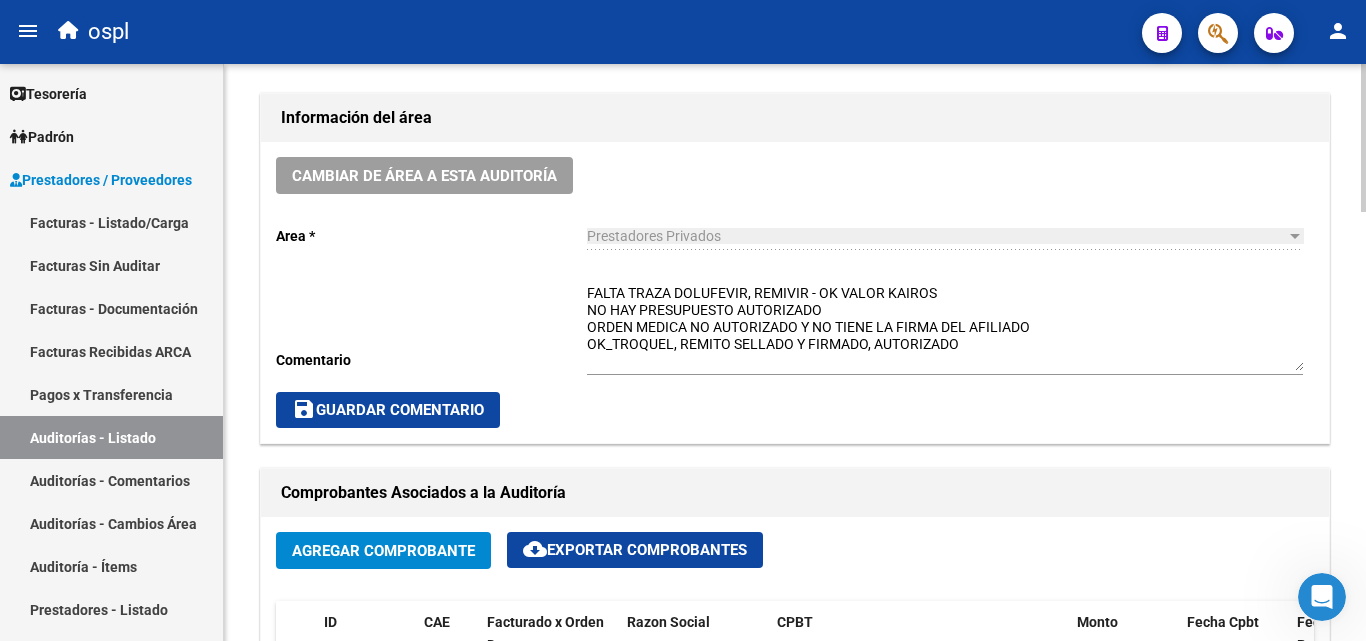 scroll, scrollTop: 600, scrollLeft: 0, axis: vertical 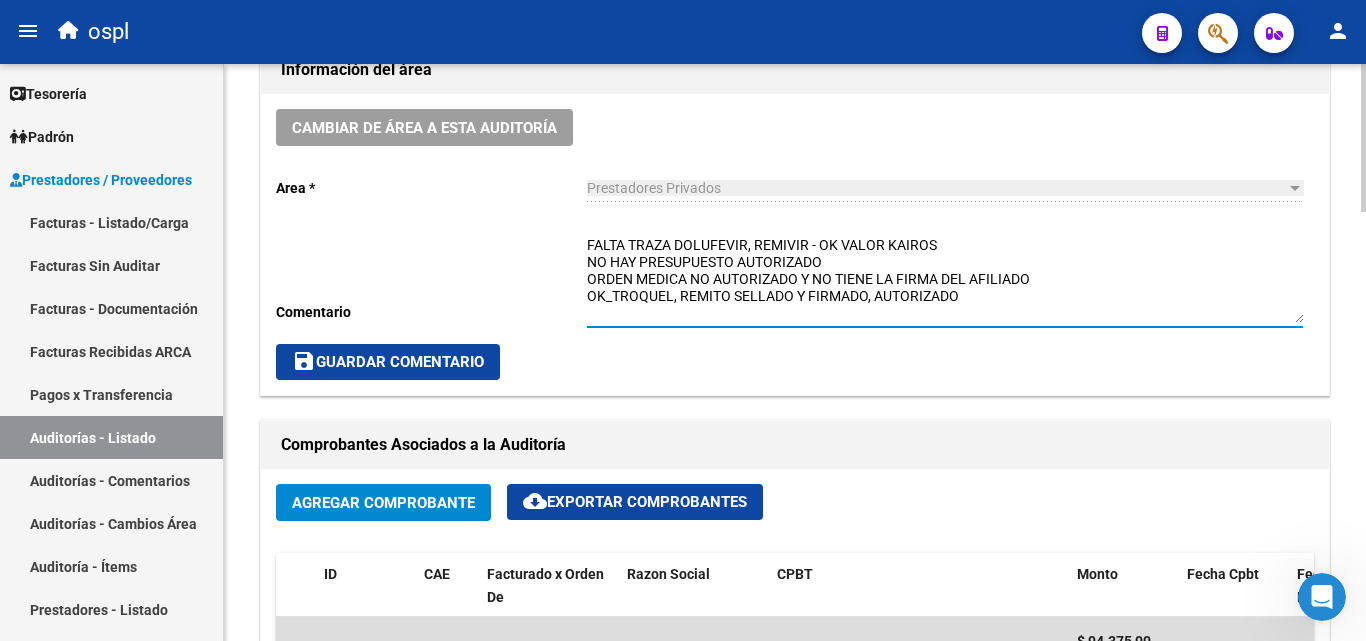 click on "FALTA TRAZA DOLUFEVIR, REMIVIR - OK VALOR KAIROS
NO HAY PRESUPUESTO AUTORIZADO
ORDEN MEDICA NO AUTORIZADO Y NO TIENE LA FIRMA DEL AFILIADO
OK_TROQUEL, REMITO SELLADO Y FIRMADO, AUTORIZADO" at bounding box center [945, 279] 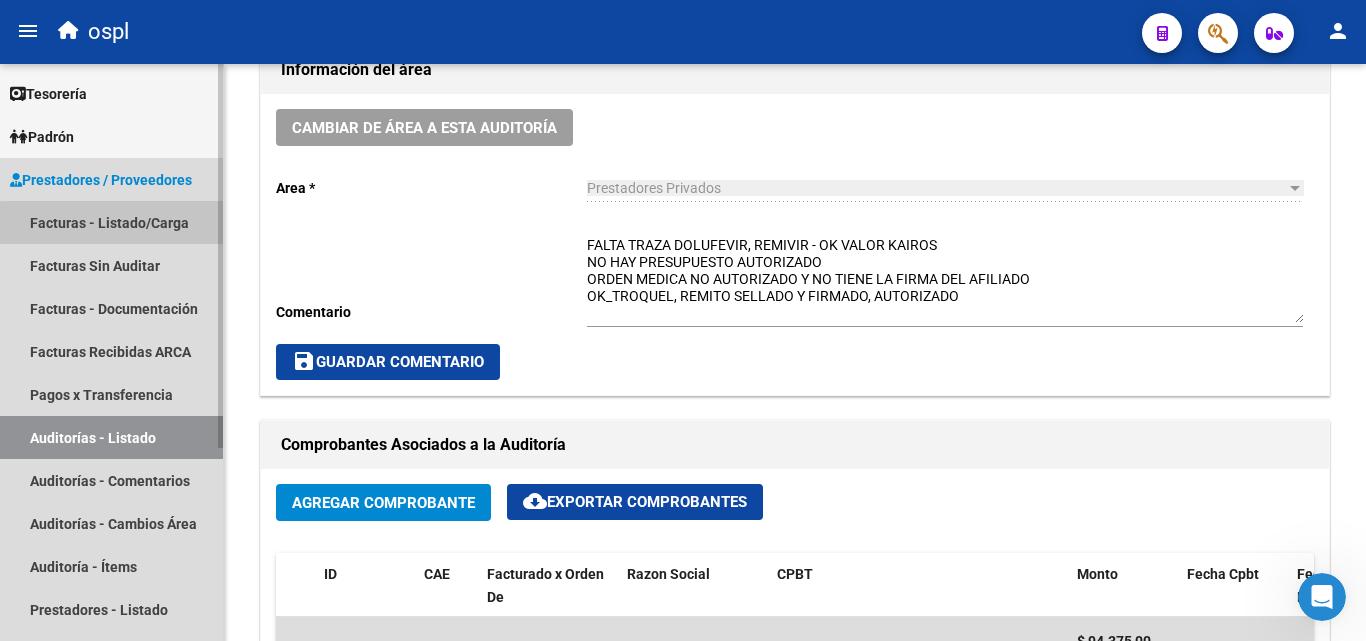 click on "Facturas - Listado/Carga" at bounding box center [111, 222] 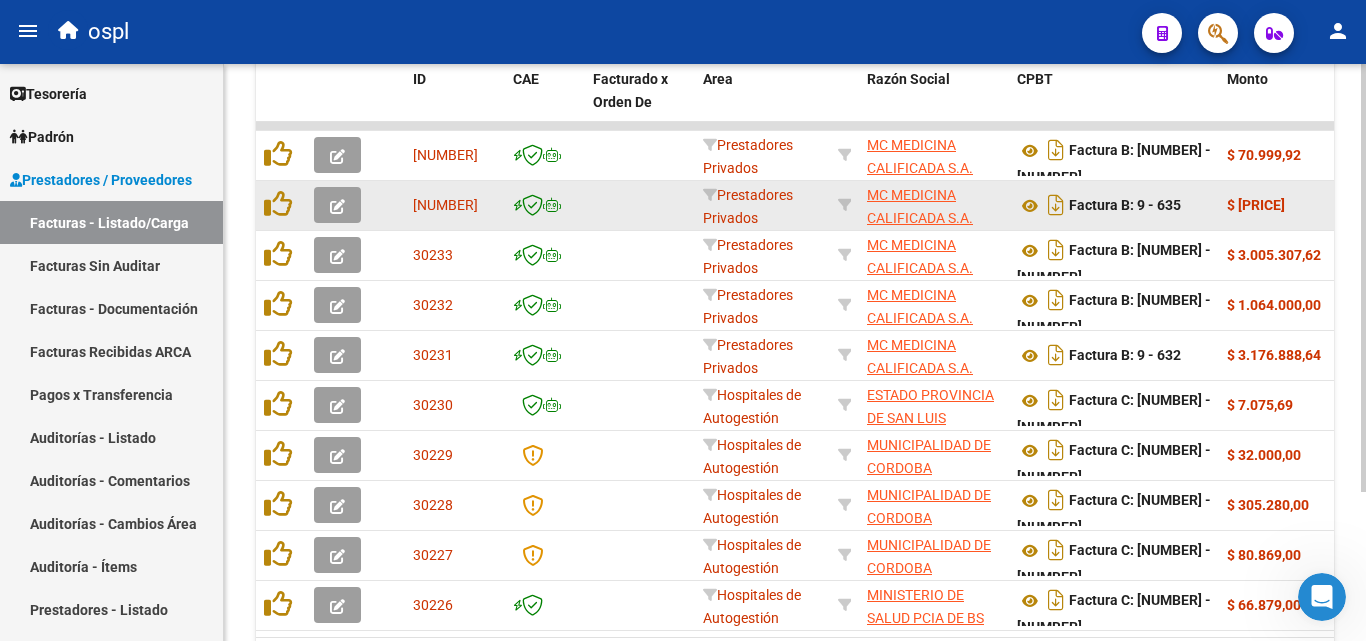 click on "[NUMBER]" 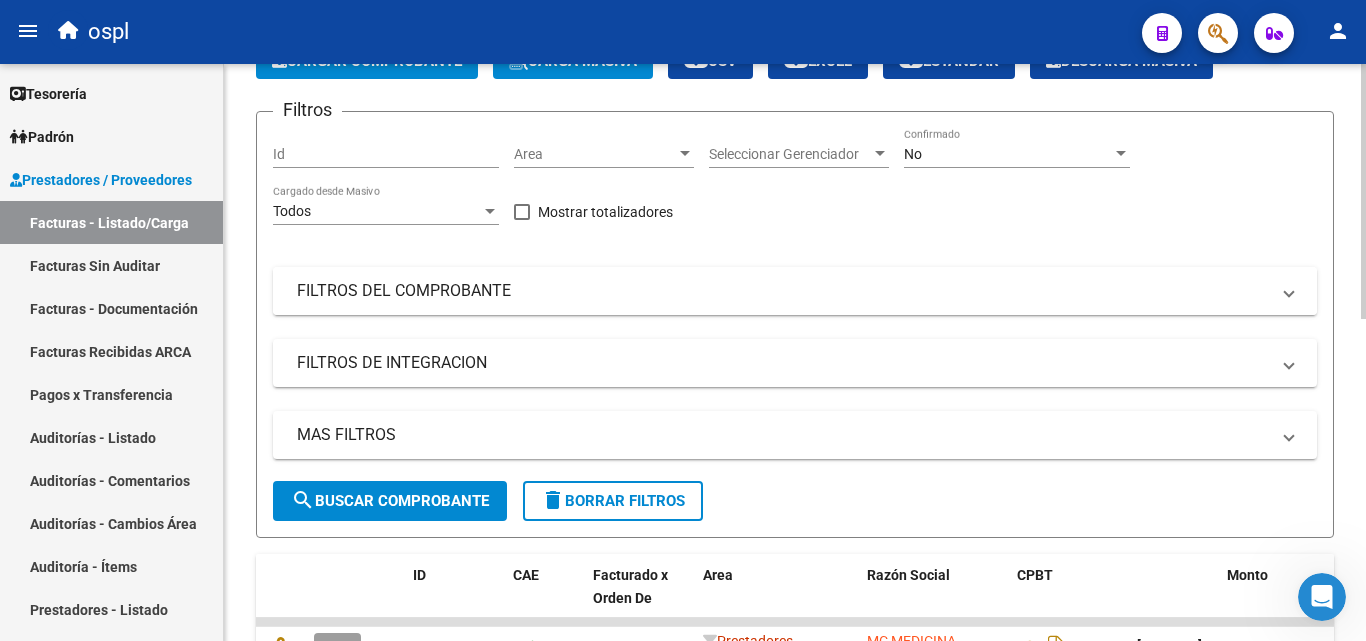 scroll, scrollTop: 100, scrollLeft: 0, axis: vertical 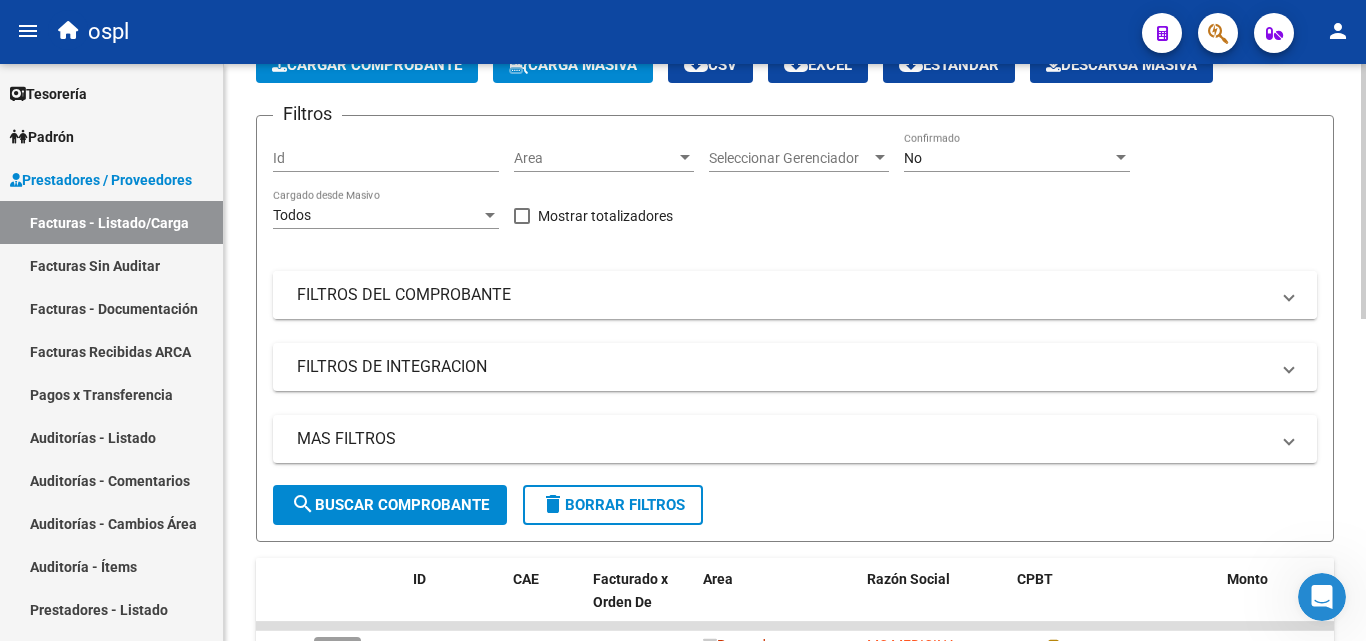click on "FILTROS DEL COMPROBANTE" at bounding box center (783, 295) 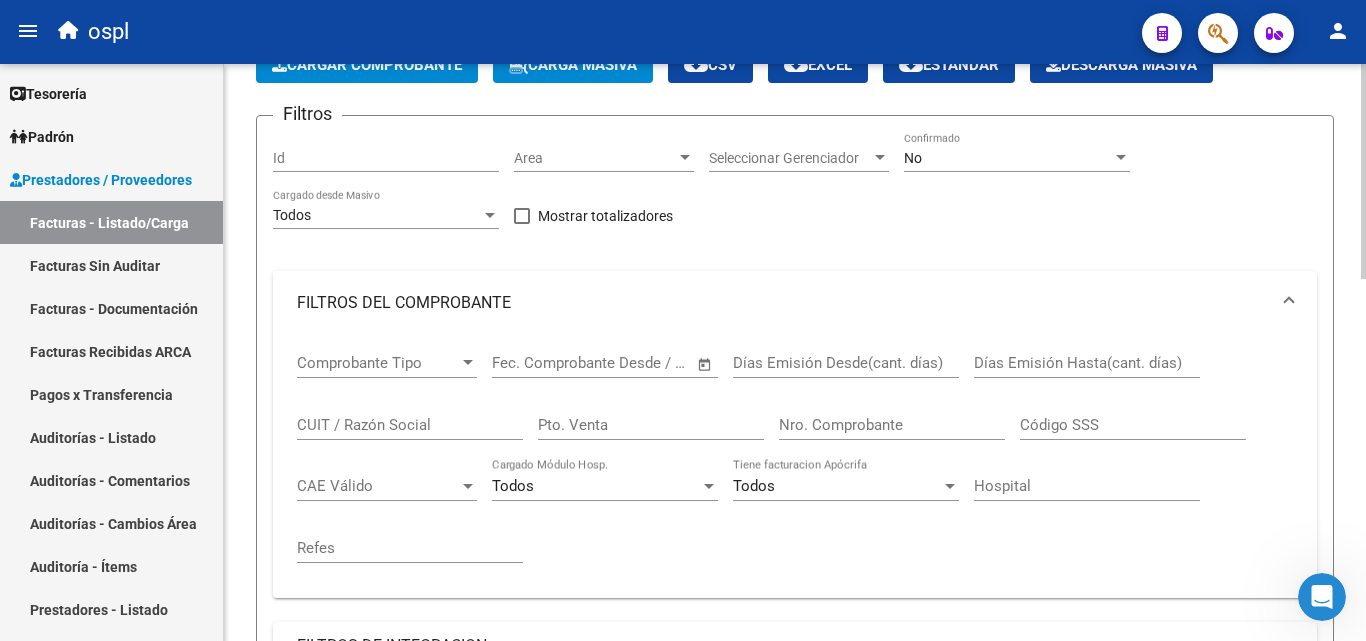 click on "Nro. Comprobante" at bounding box center (892, 425) 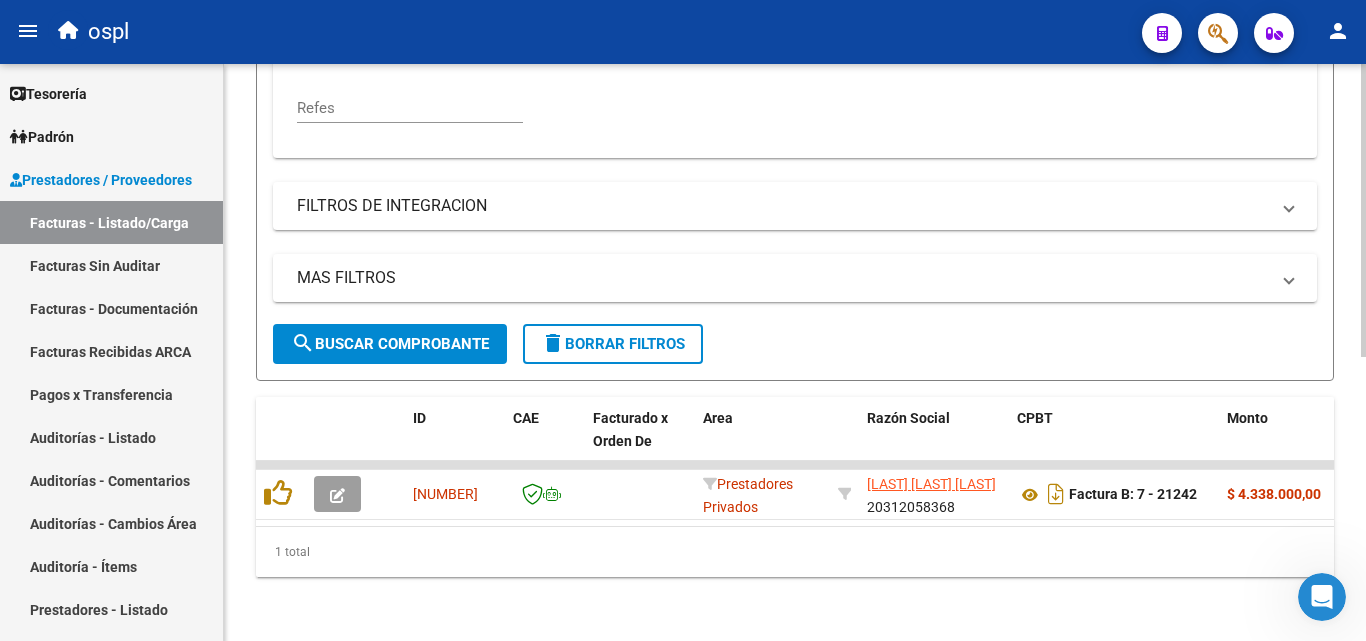 scroll, scrollTop: 558, scrollLeft: 0, axis: vertical 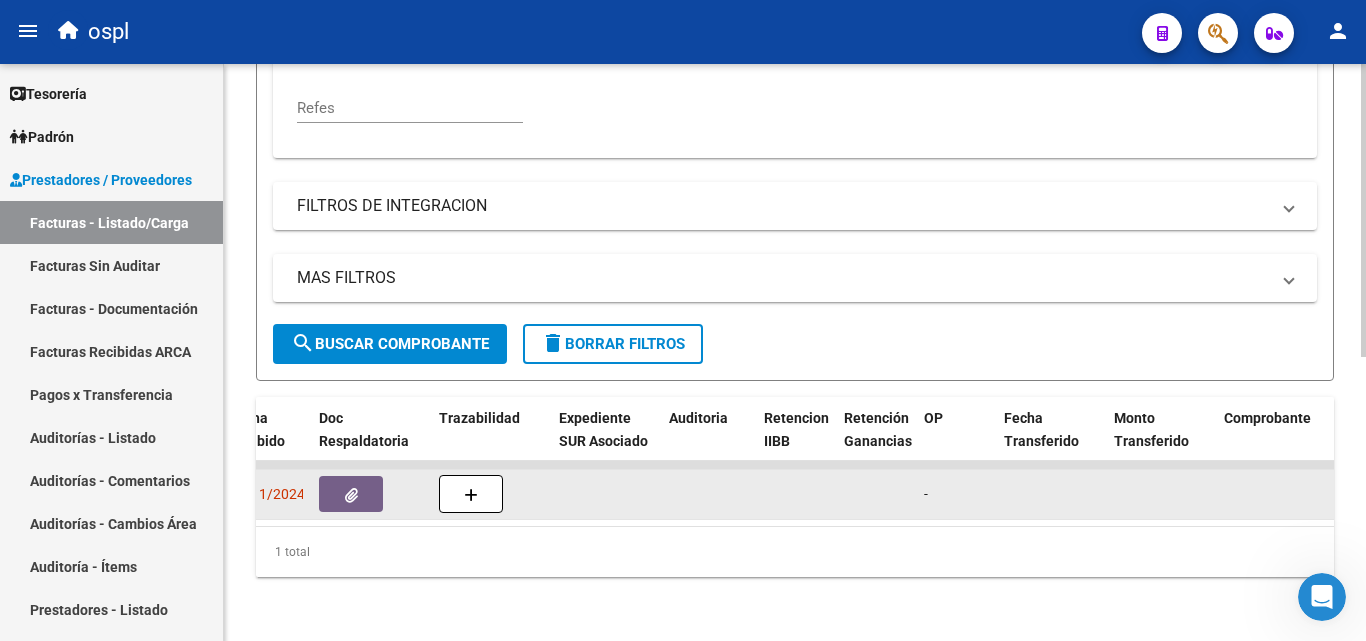 type on "[NUMBER]" 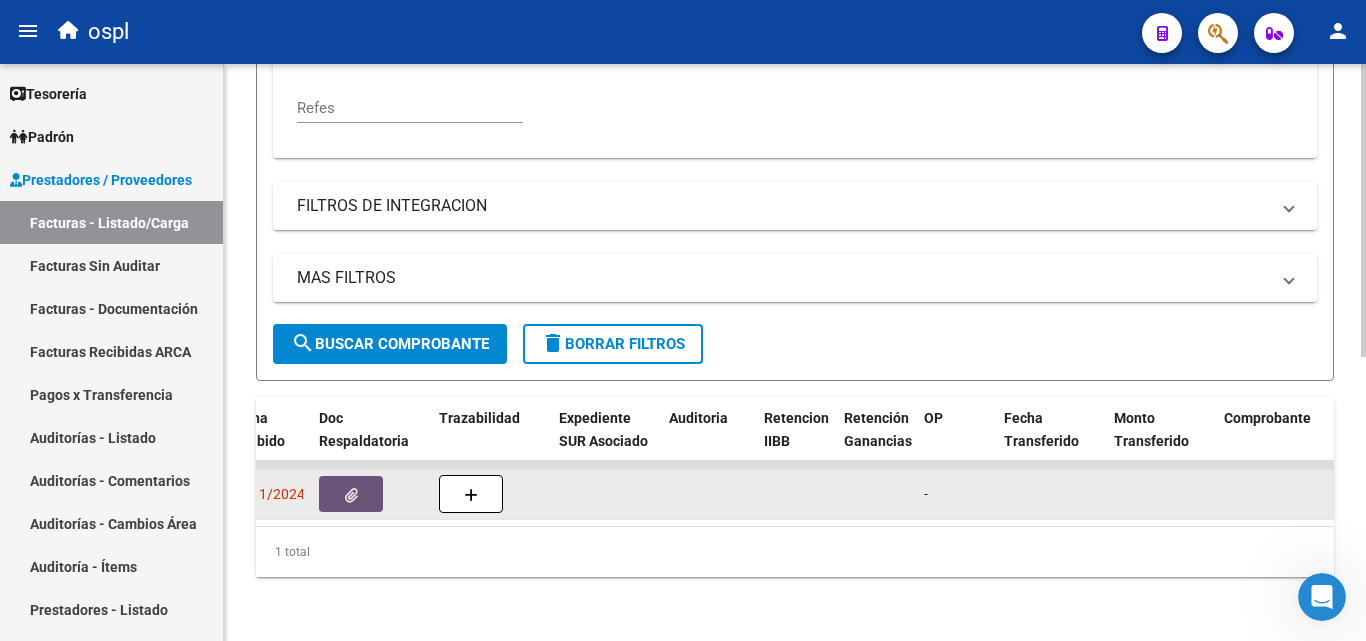 click 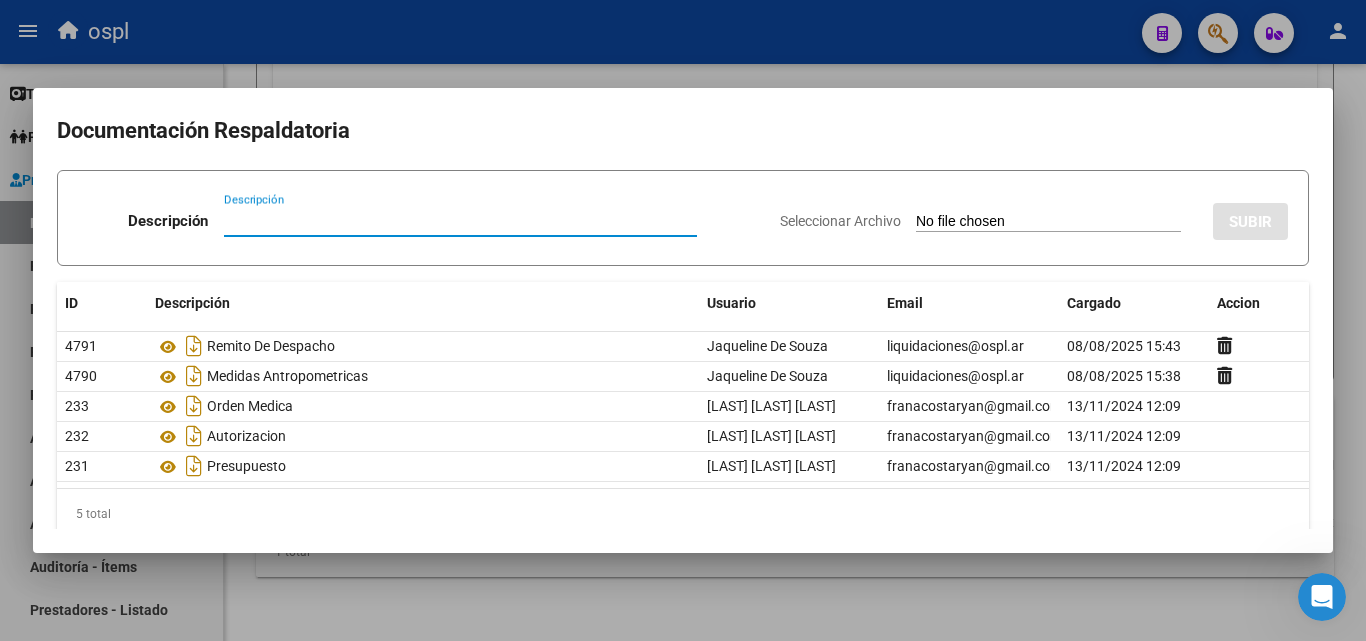 click at bounding box center [683, 320] 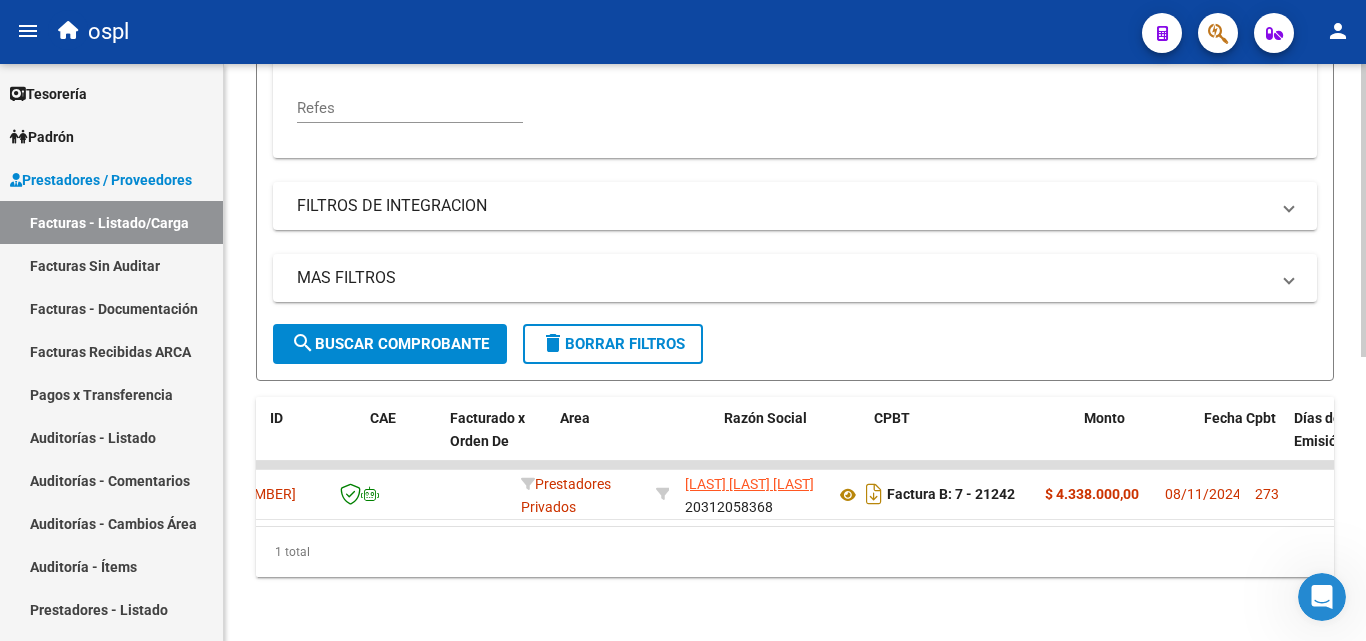 scroll, scrollTop: 0, scrollLeft: 0, axis: both 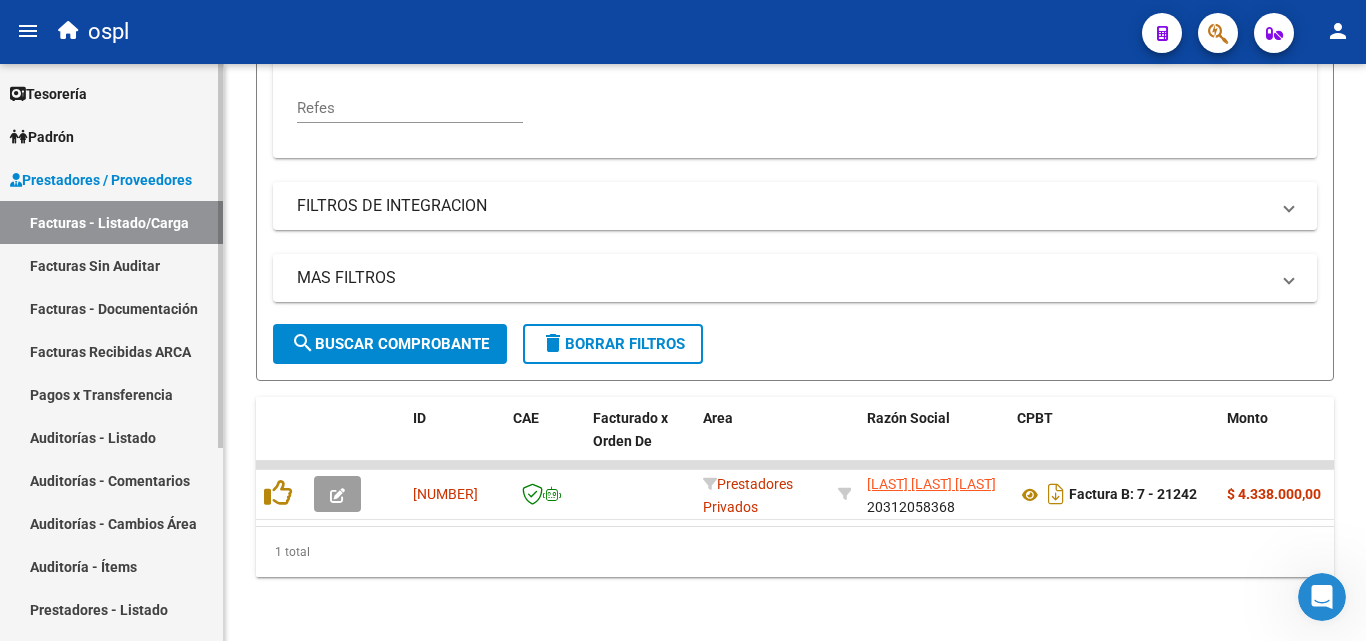 click on "Auditorías - Listado" at bounding box center [111, 437] 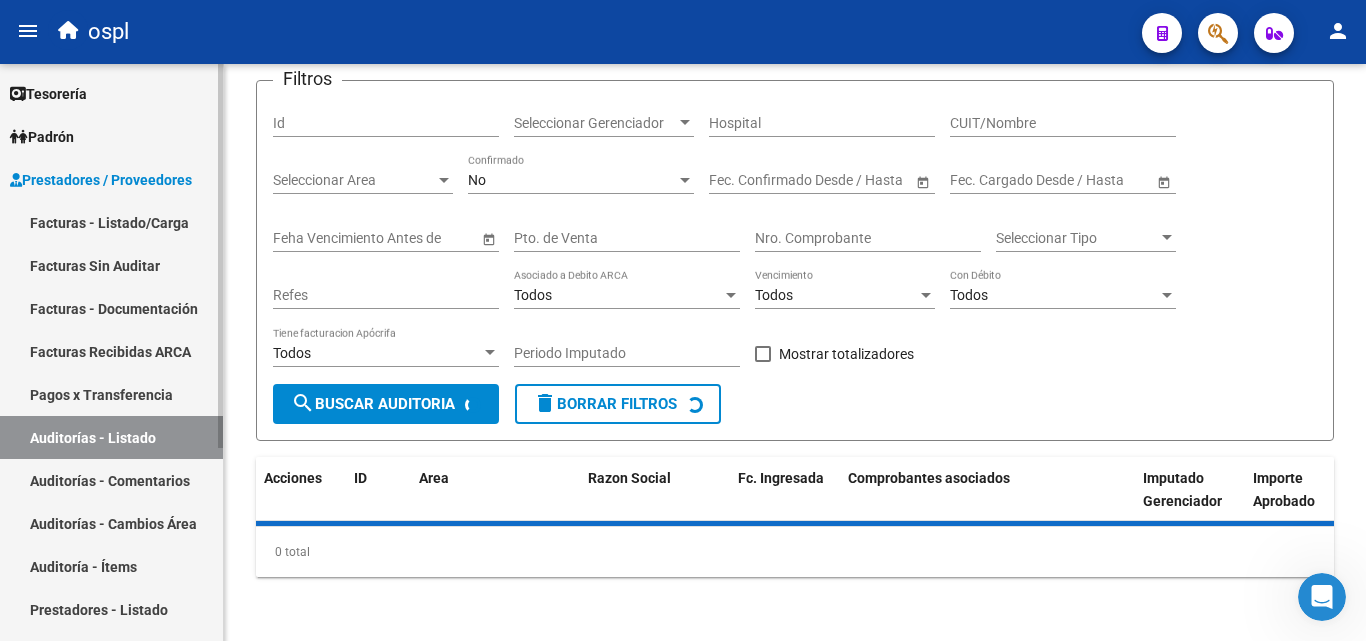 scroll, scrollTop: 0, scrollLeft: 0, axis: both 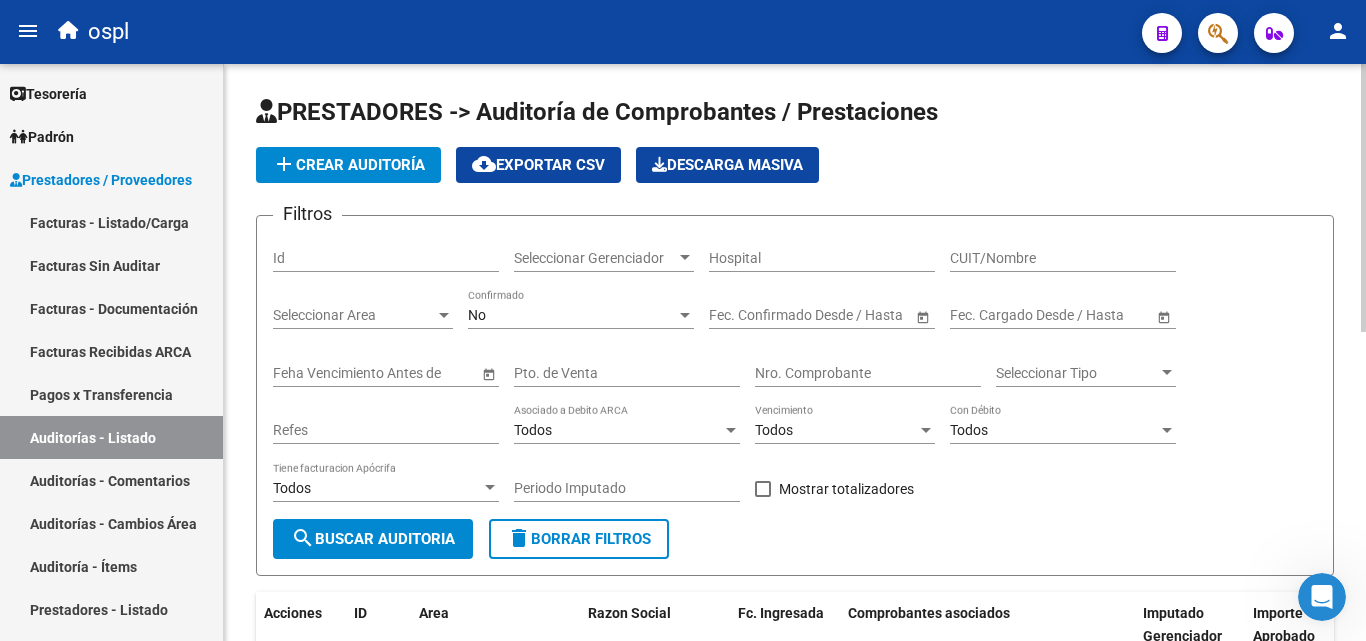 click on "Nro. Comprobante" at bounding box center (868, 373) 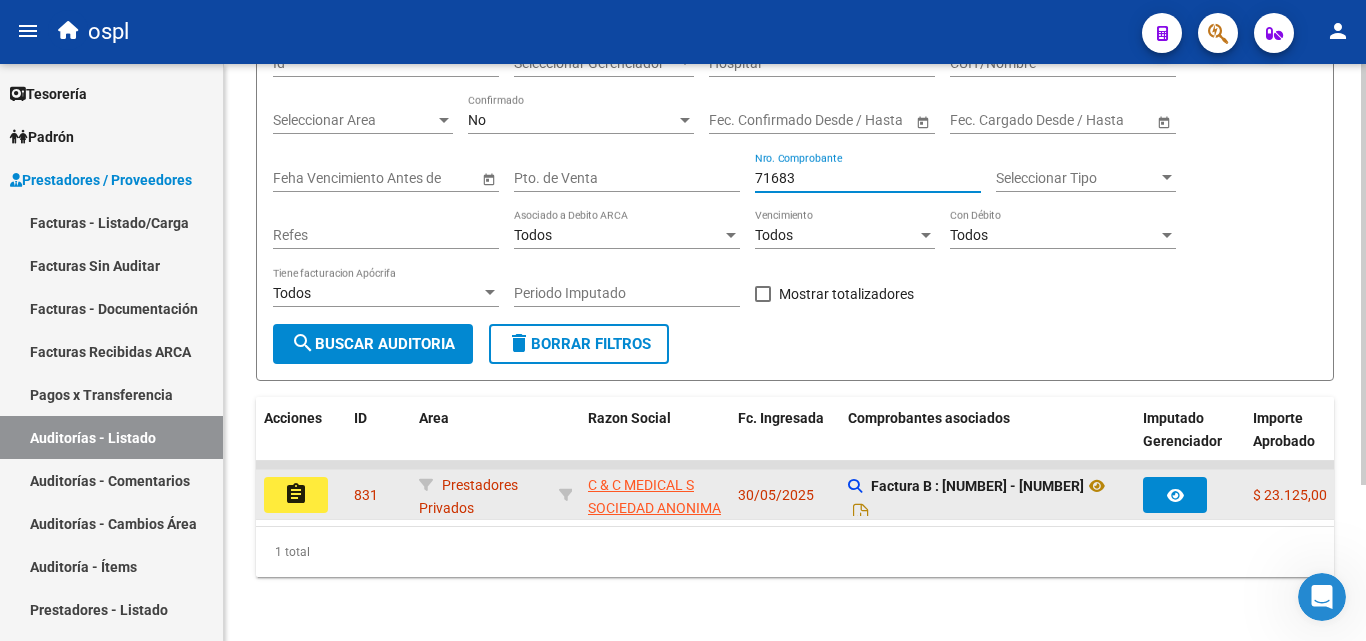 scroll, scrollTop: 213, scrollLeft: 0, axis: vertical 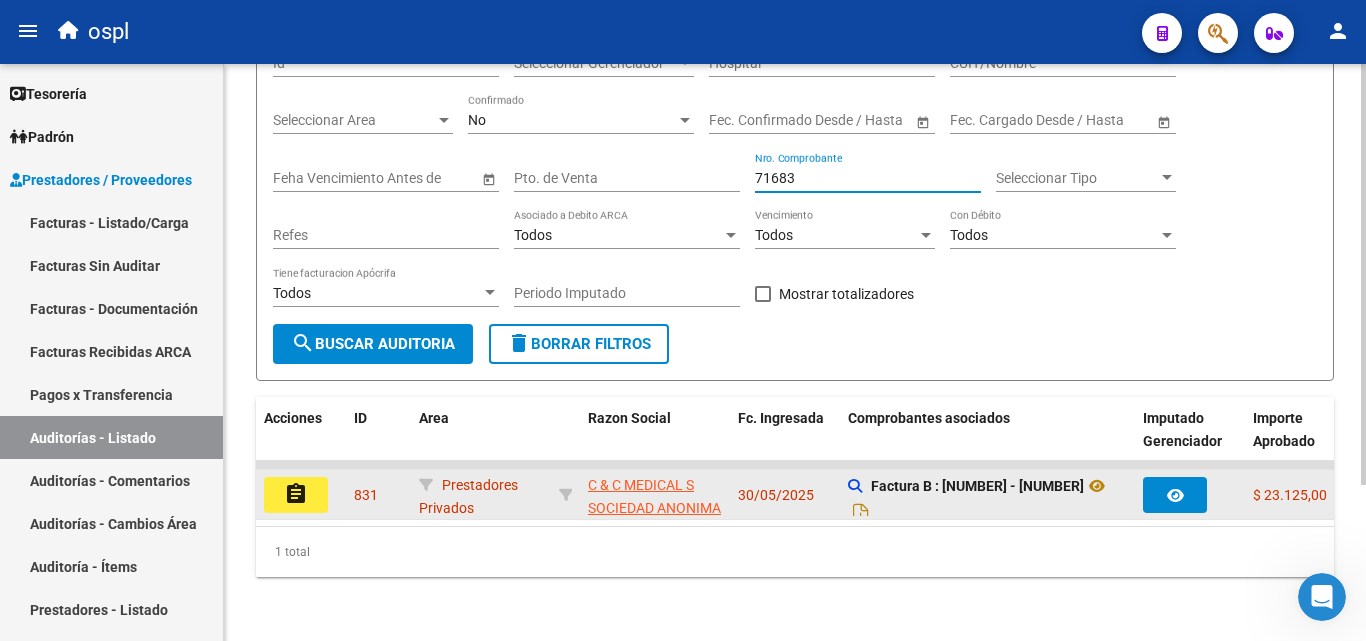 type on "71683" 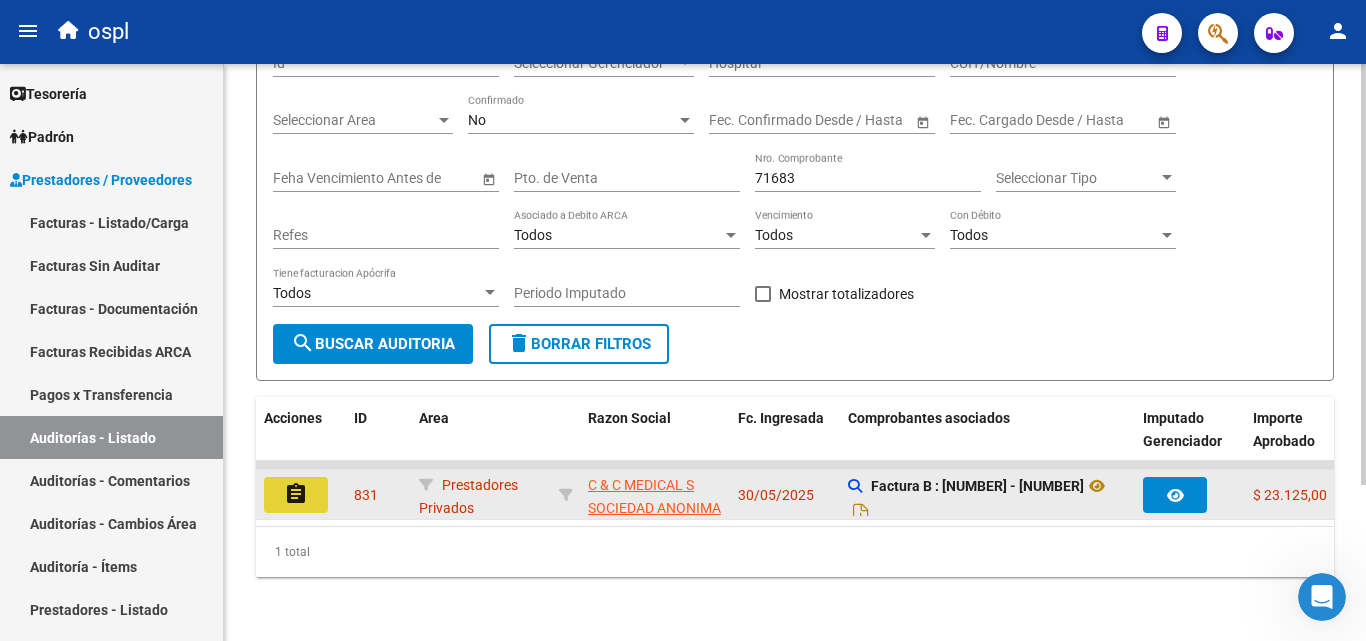click on "assignment" 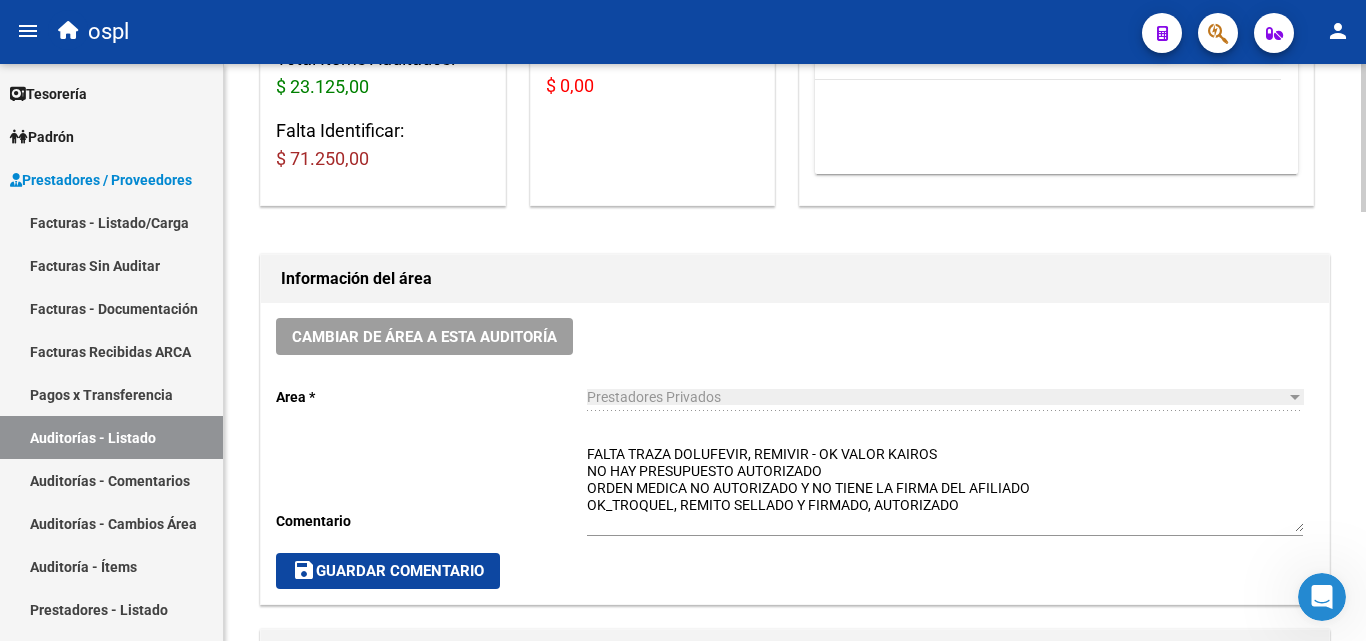 scroll, scrollTop: 400, scrollLeft: 0, axis: vertical 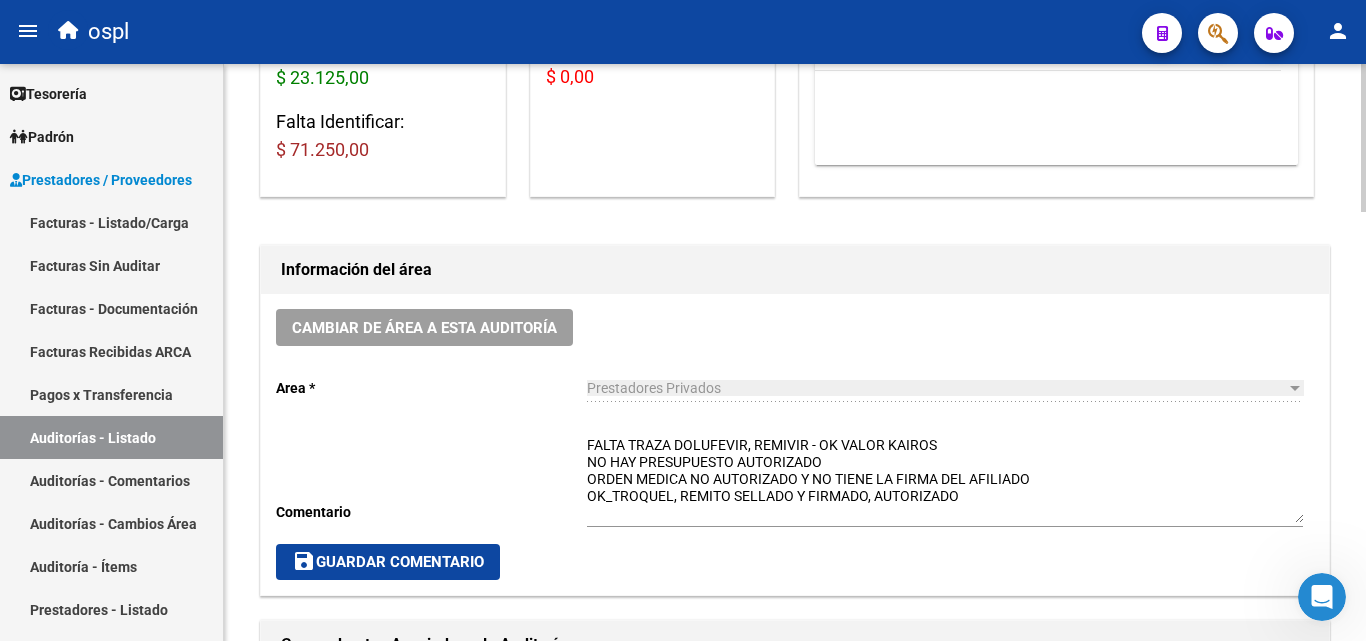 click on "FALTA TRAZA DOLUFEVIR, REMIVIR - OK VALOR KAIROS
NO HAY PRESUPUESTO AUTORIZADO
ORDEN MEDICA NO AUTORIZADO Y NO TIENE LA FIRMA DEL AFILIADO
OK_TROQUEL, REMITO SELLADO Y FIRMADO, AUTORIZADO" at bounding box center (945, 479) 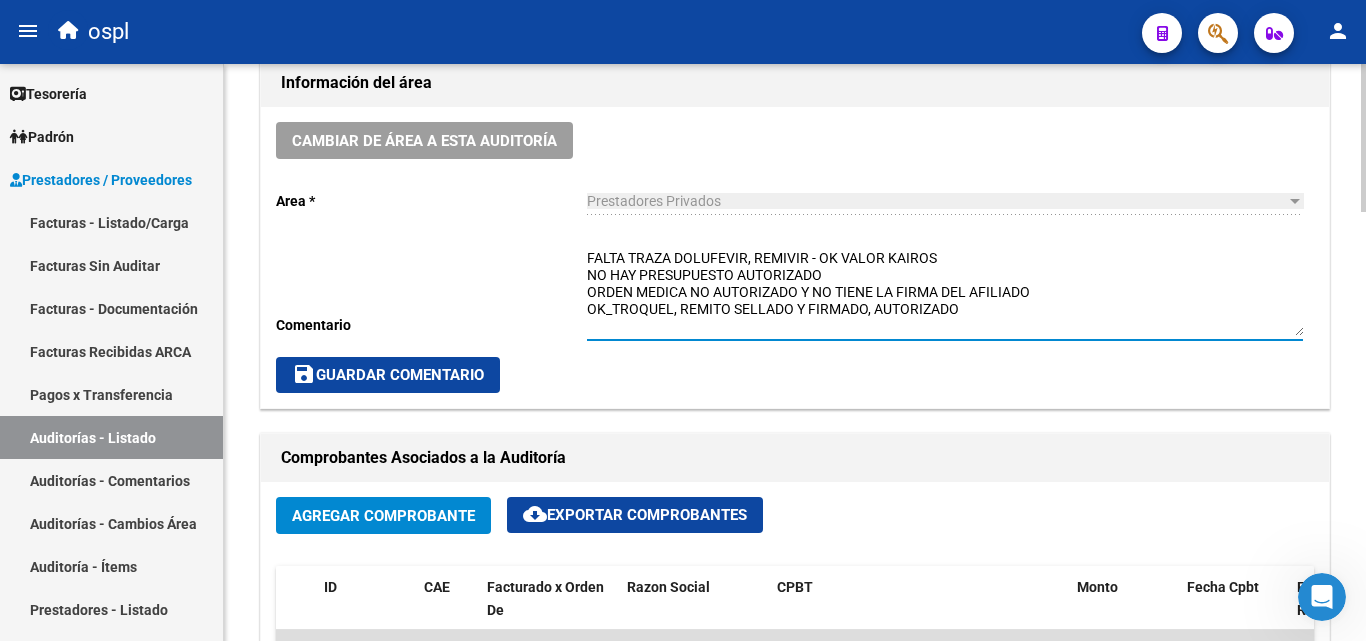 scroll, scrollTop: 600, scrollLeft: 0, axis: vertical 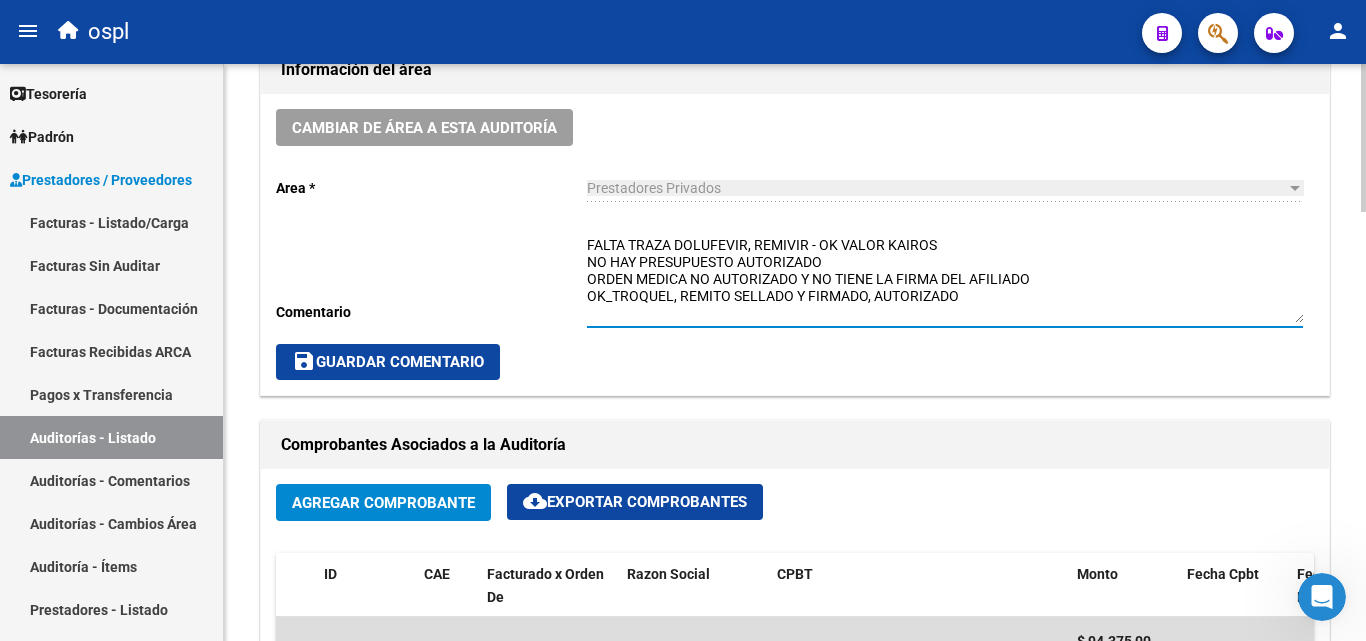click on "FALTA TRAZA DOLUFEVIR, REMIVIR - OK VALOR KAIROS
NO HAY PRESUPUESTO AUTORIZADO
ORDEN MEDICA NO AUTORIZADO Y NO TIENE LA FIRMA DEL AFILIADO
OK_TROQUEL, REMITO SELLADO Y FIRMADO, AUTORIZADO" at bounding box center [945, 279] 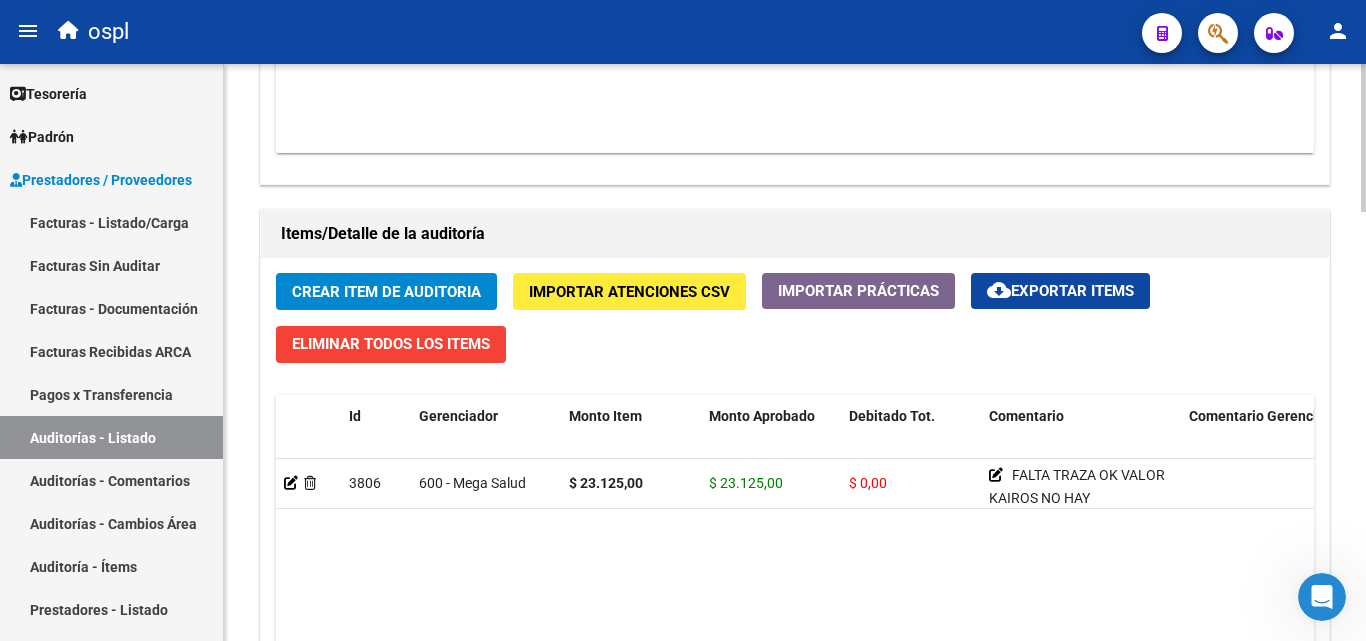 scroll, scrollTop: 1400, scrollLeft: 0, axis: vertical 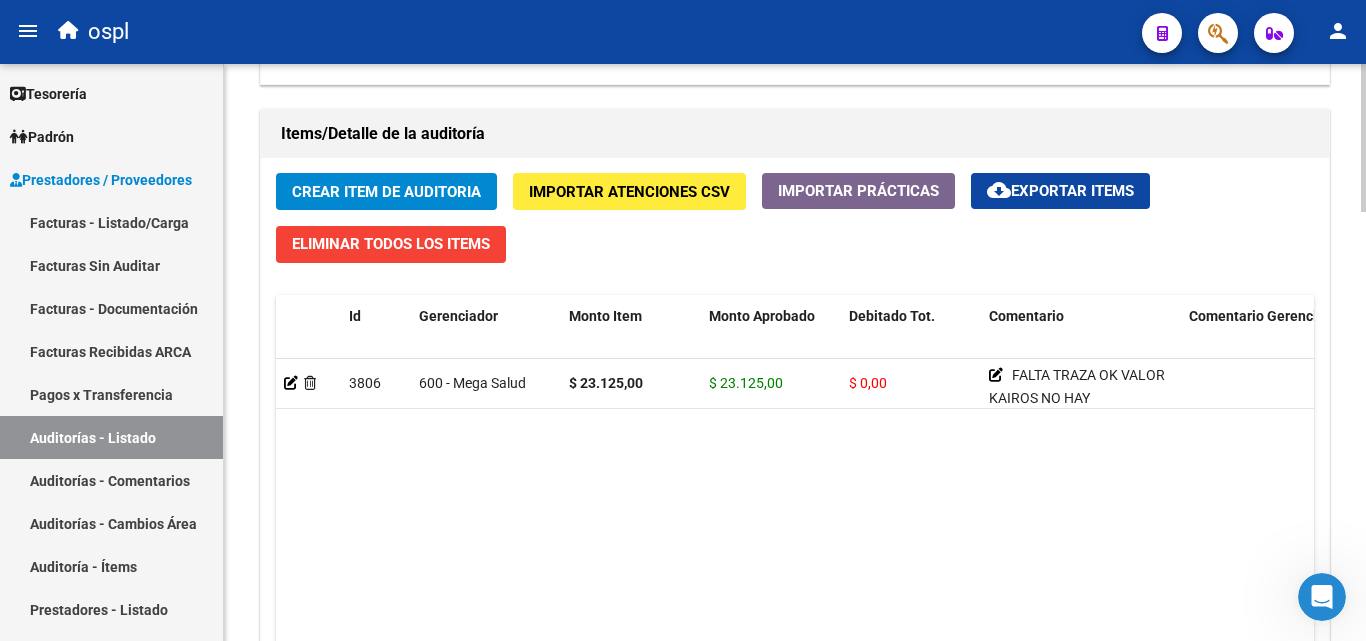 click on "Crear Item de Auditoria" 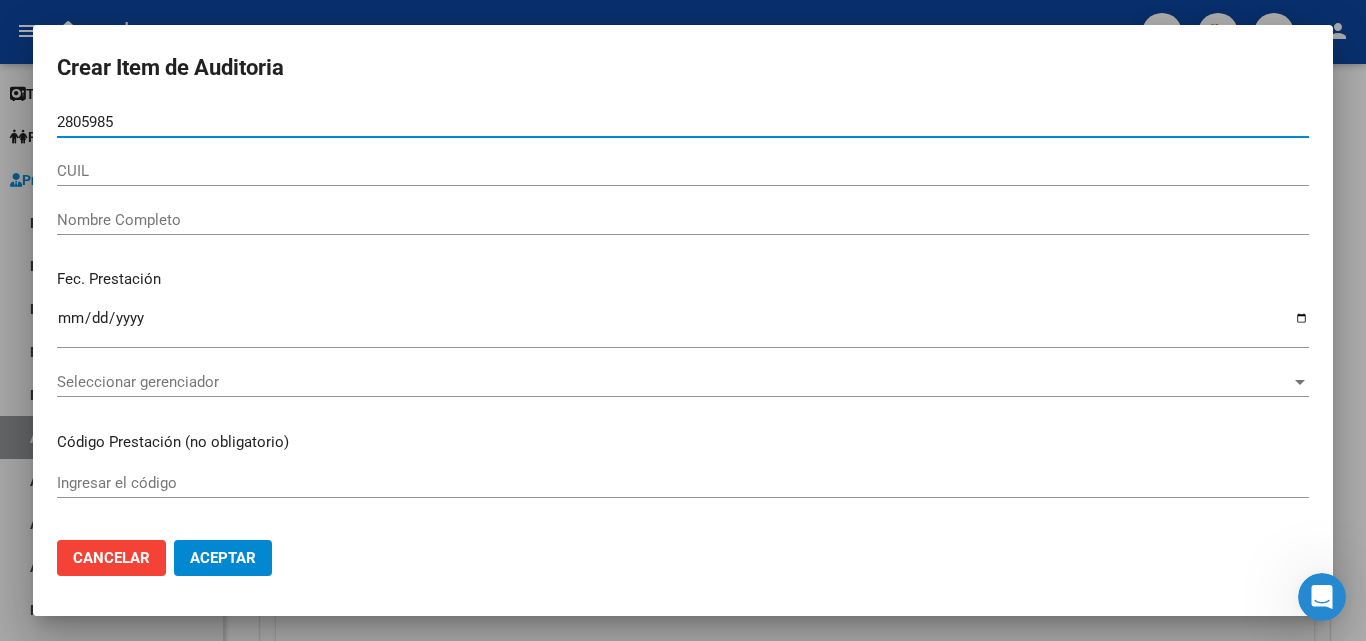 type on "[NUMBER]" 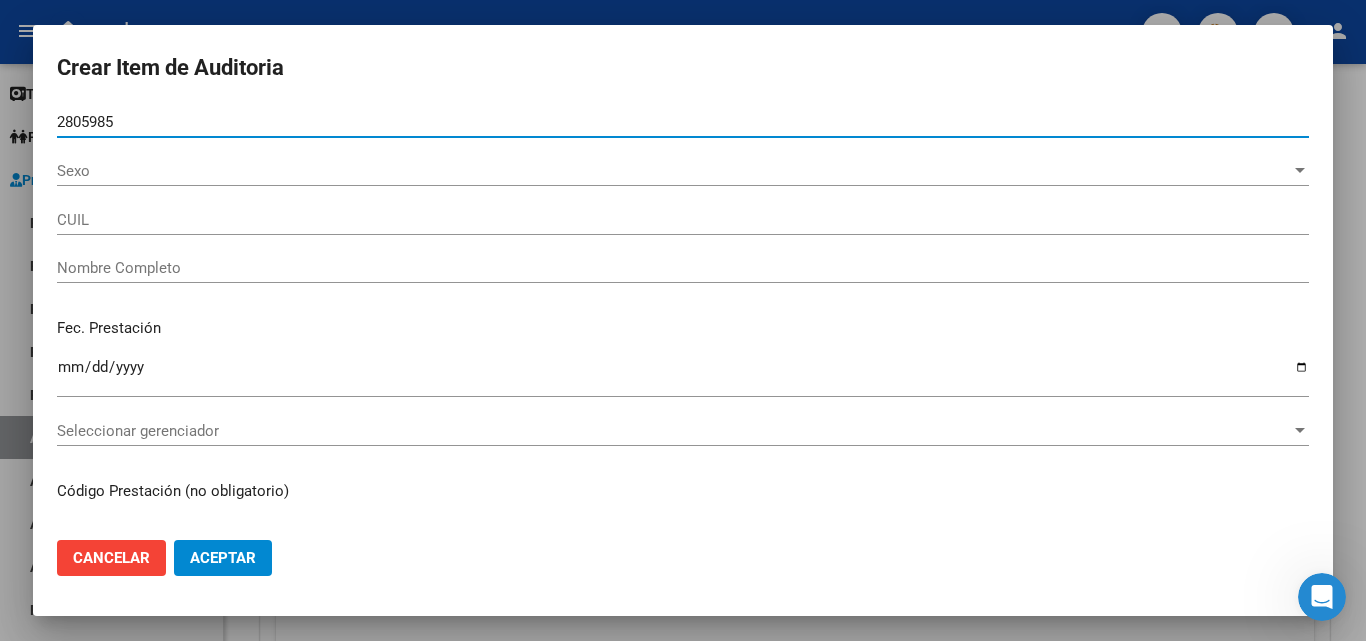 type on "[NUMBER]" 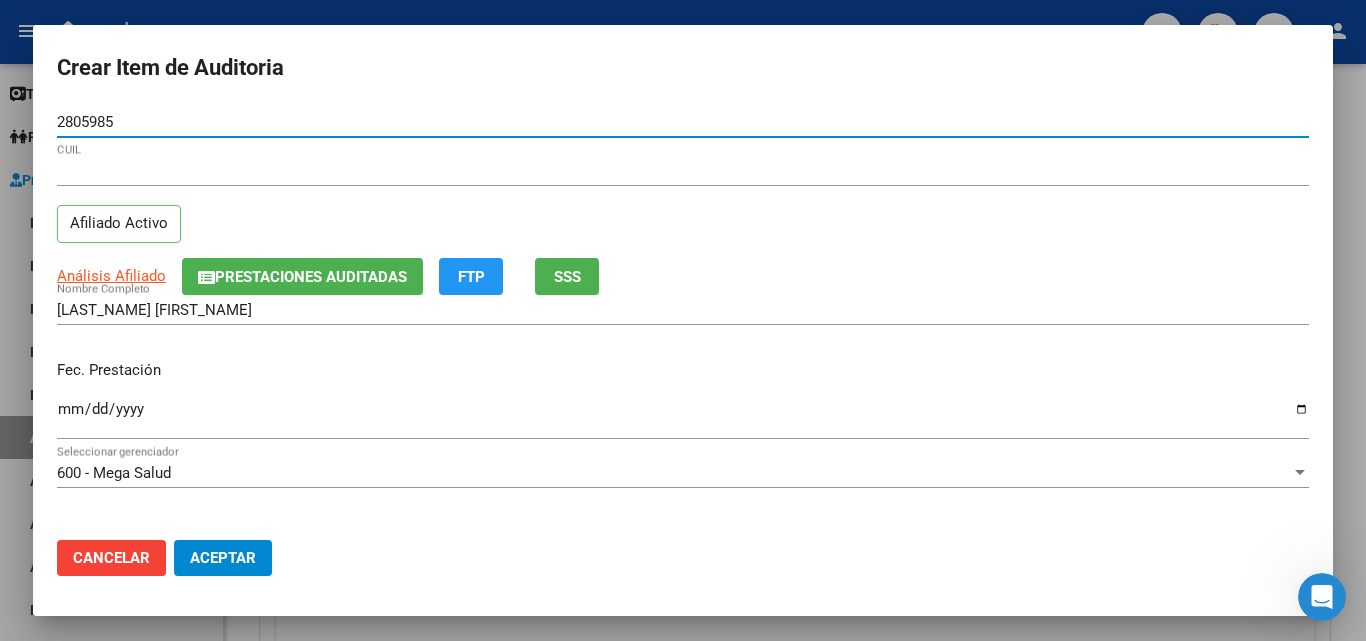 type on "[NUMBER]" 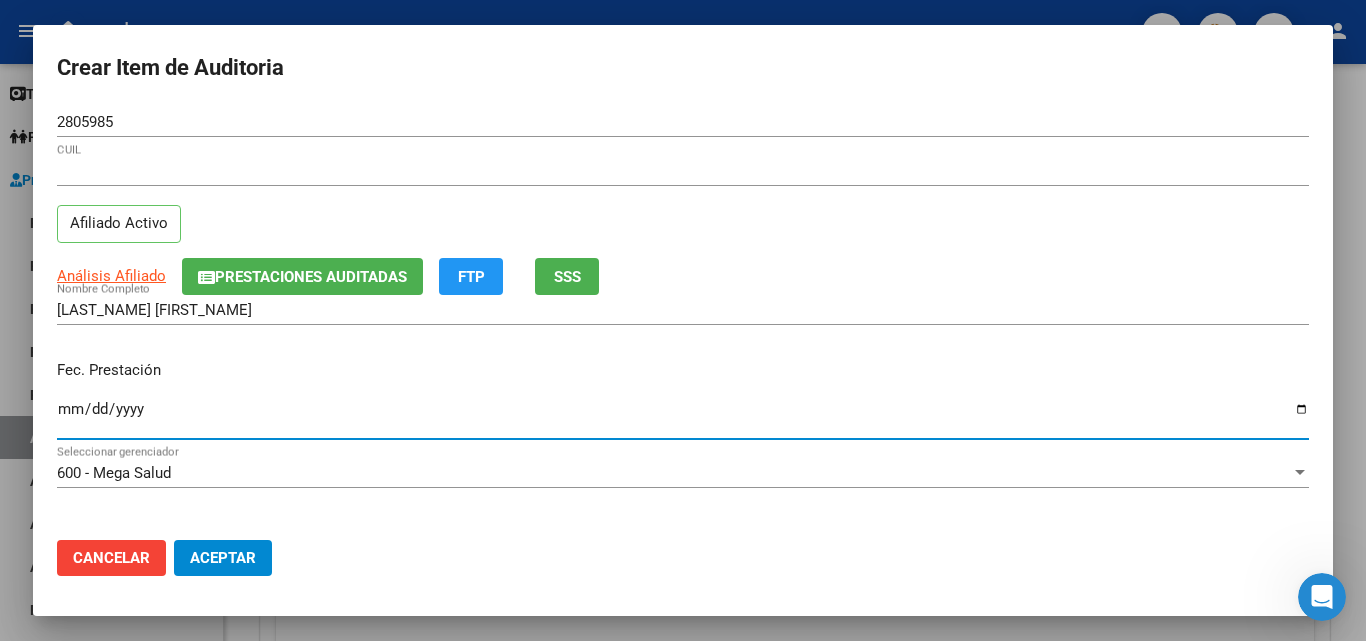 click on "Ingresar la fecha" at bounding box center [683, 417] 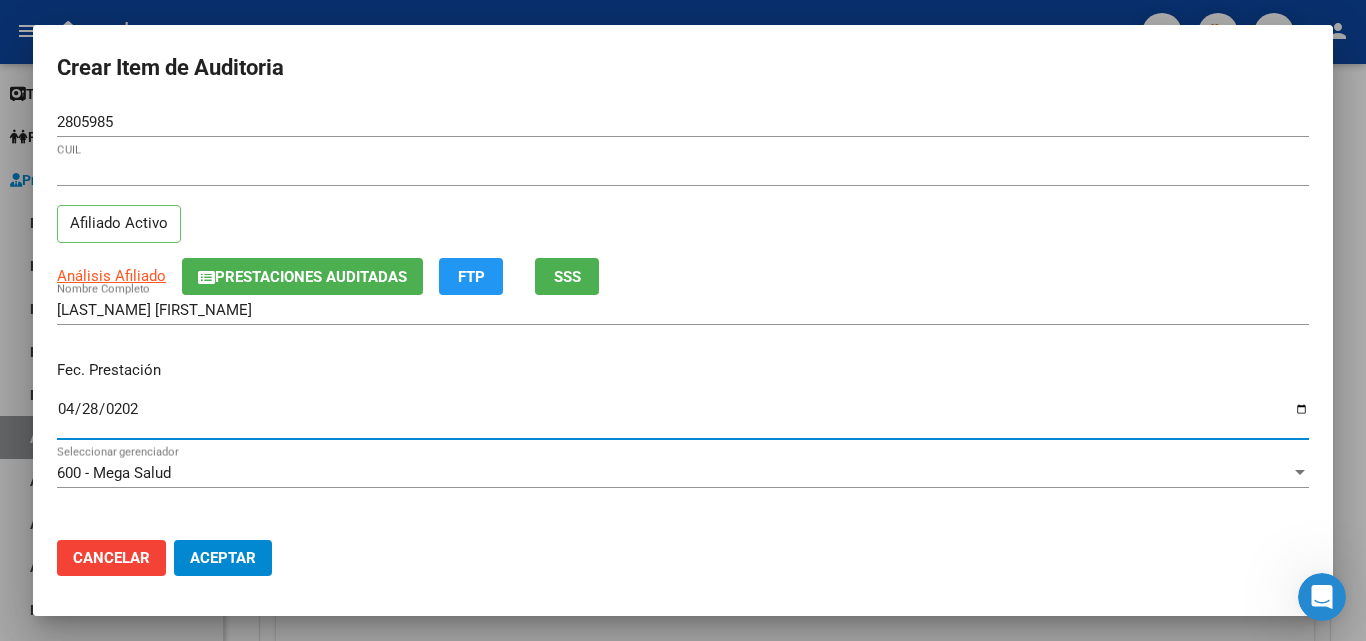 type on "[DATE]" 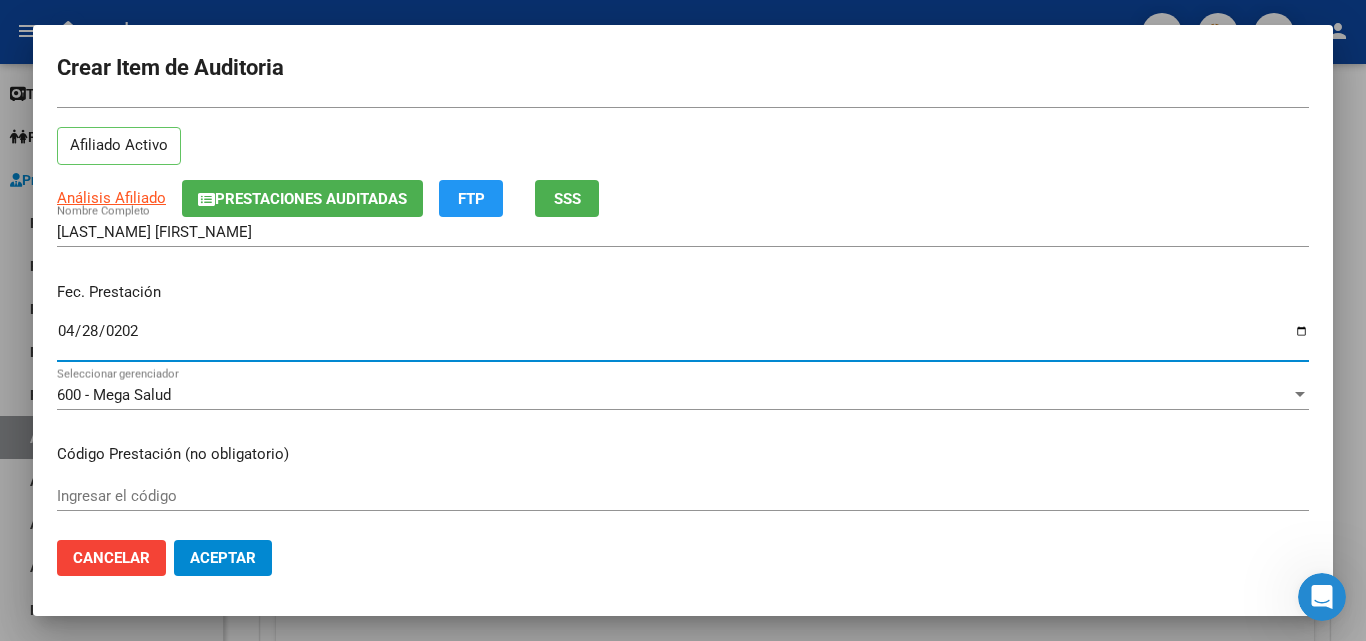 scroll, scrollTop: 100, scrollLeft: 0, axis: vertical 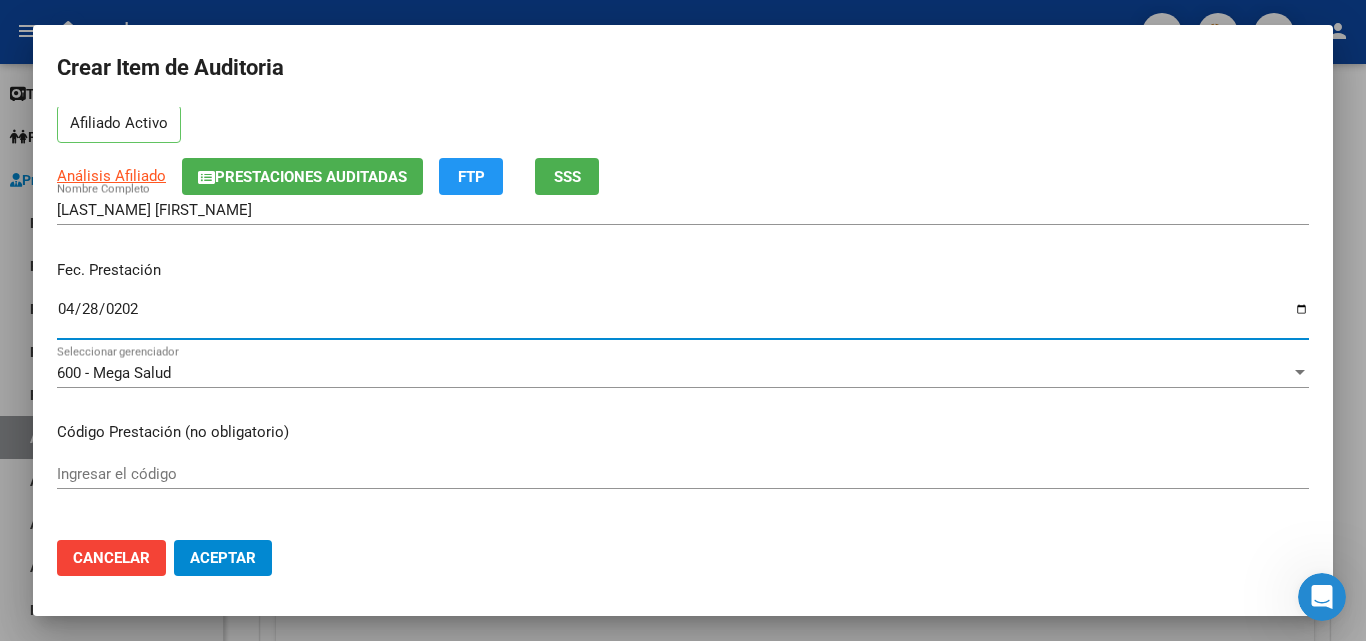 click on "Ingresar el código" at bounding box center (683, 474) 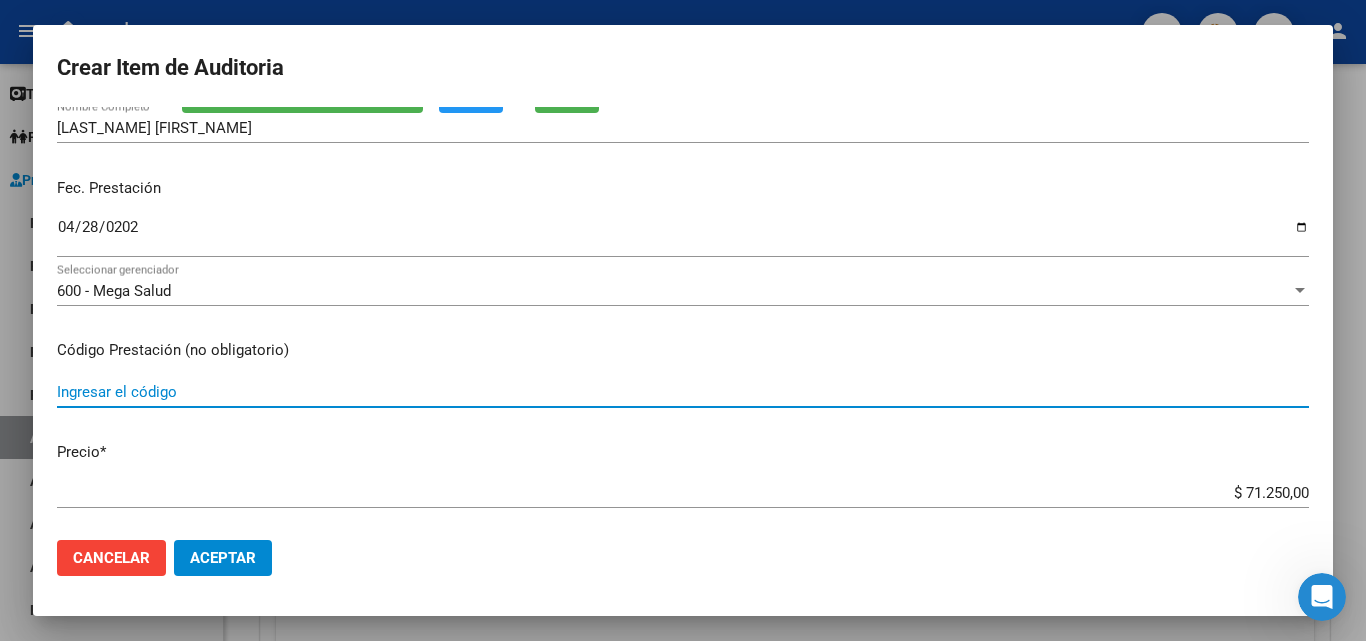 scroll, scrollTop: 300, scrollLeft: 0, axis: vertical 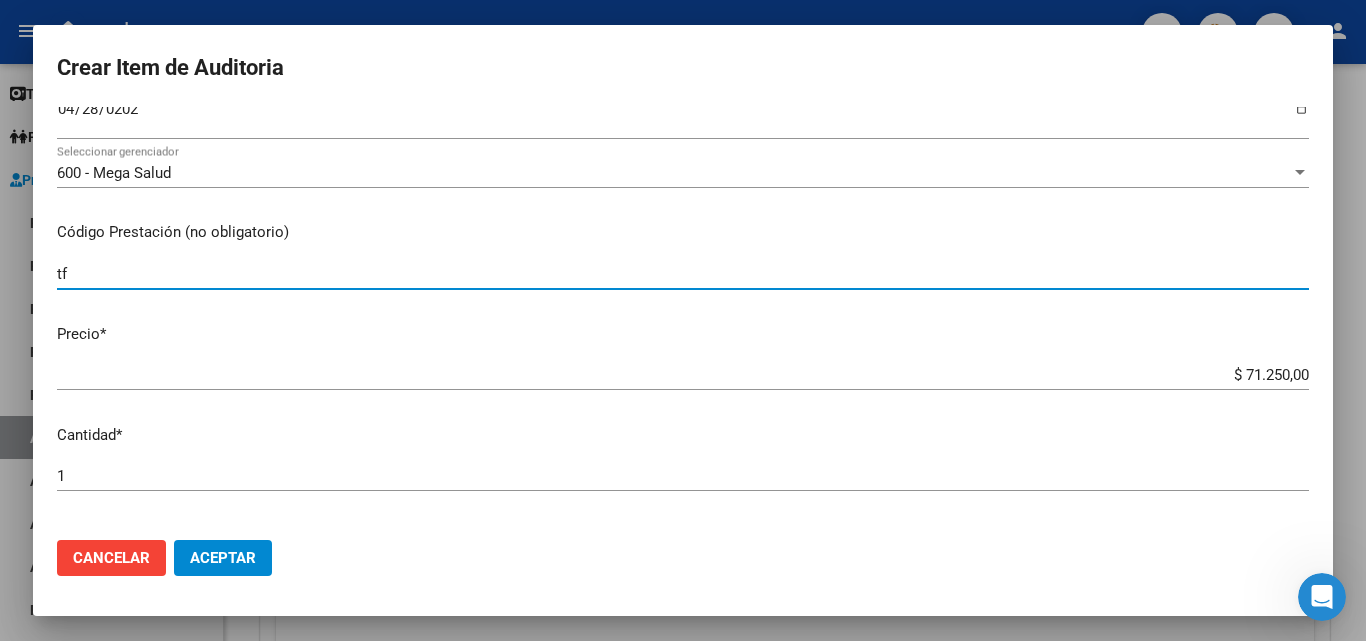 type on "t" 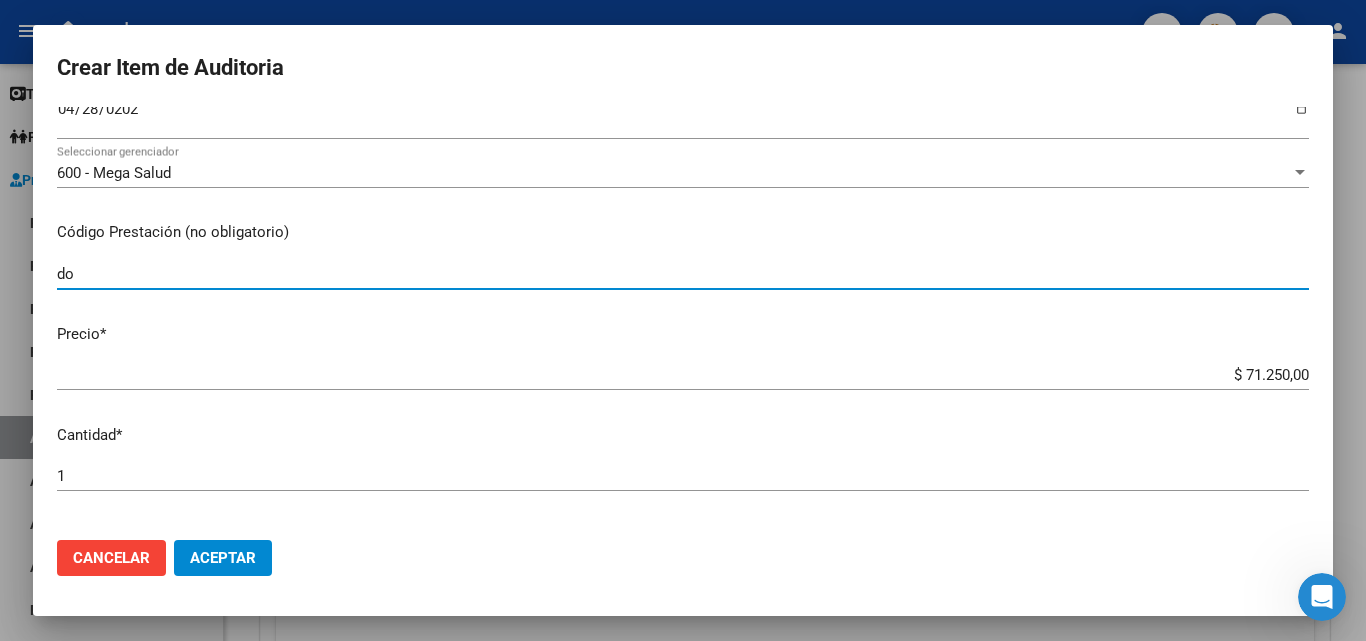 type on "d" 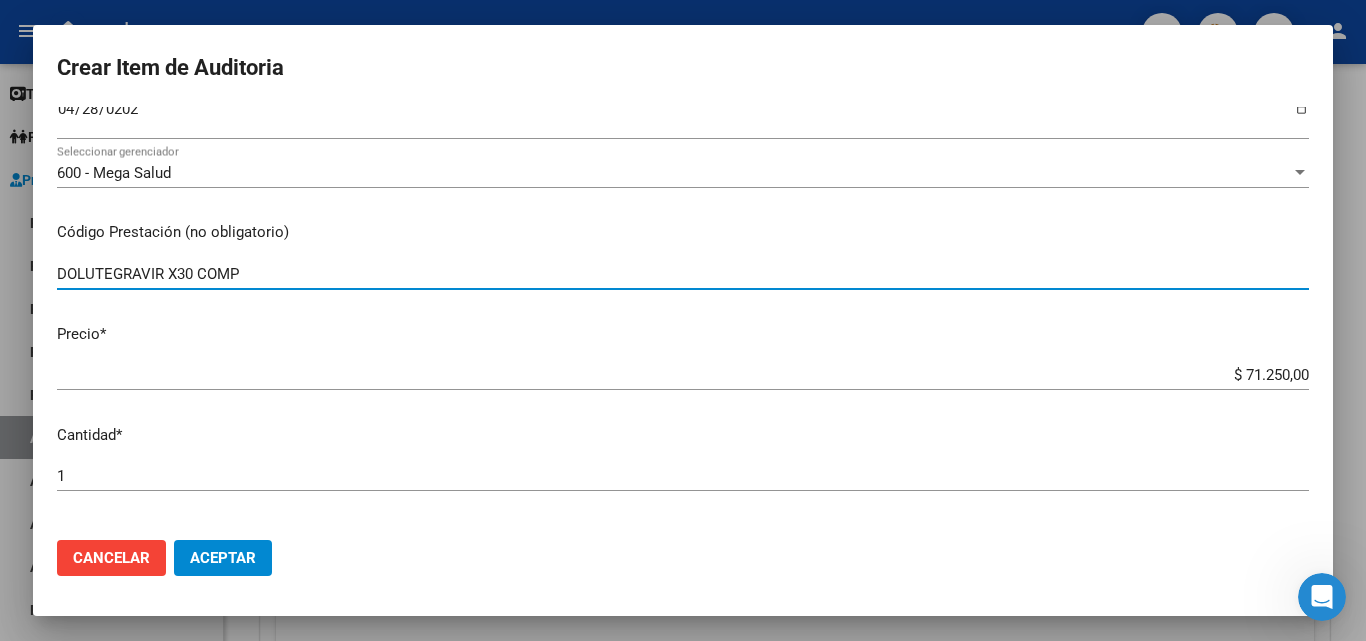 type on "DOLUTEGRAVIR X30 COMP" 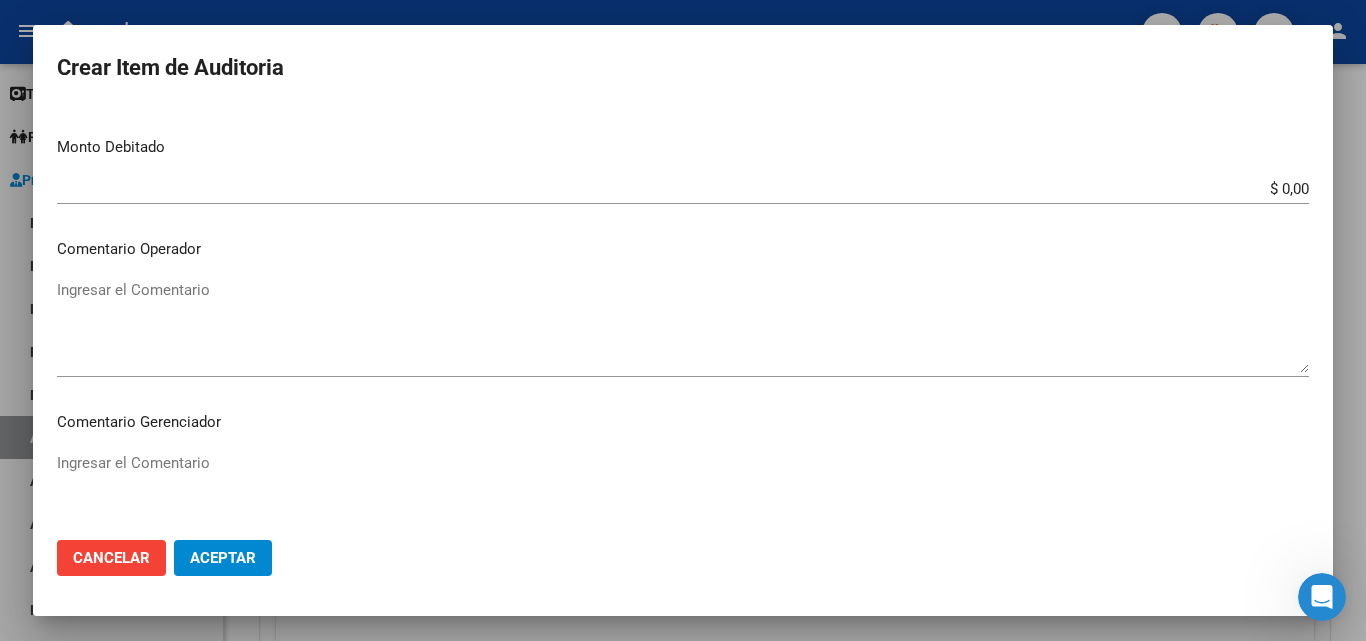 scroll, scrollTop: 800, scrollLeft: 0, axis: vertical 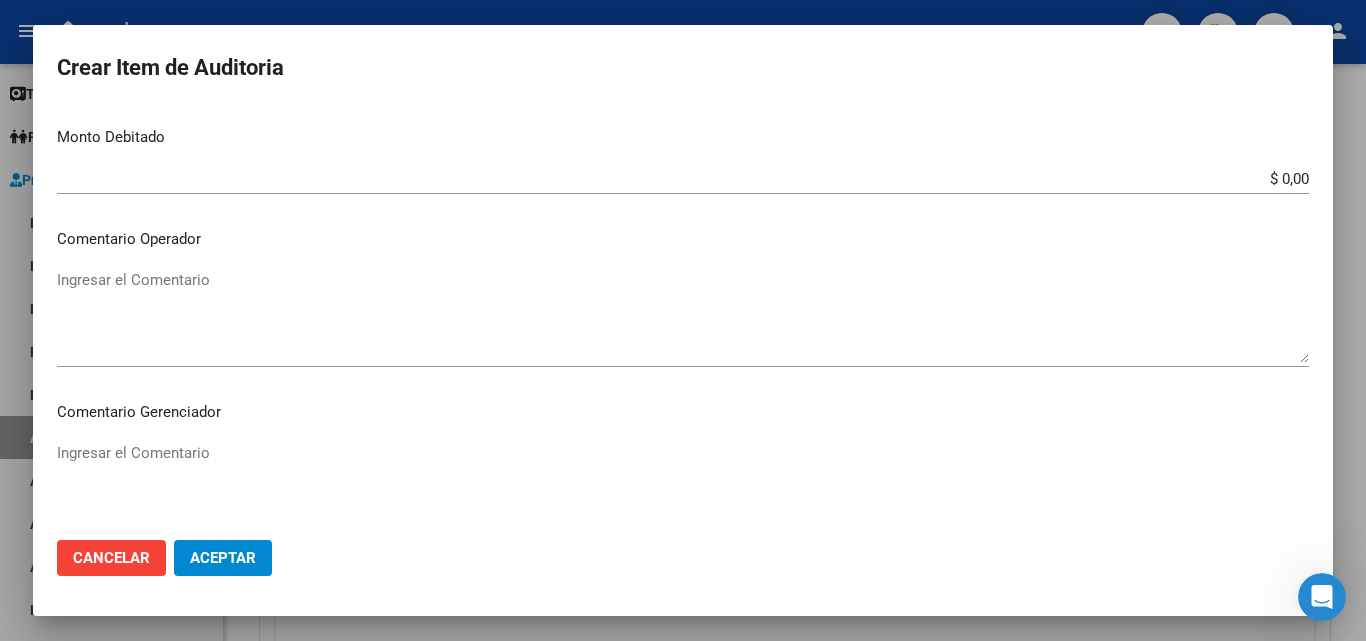 click on "Ingresar el Comentario" at bounding box center (683, 316) 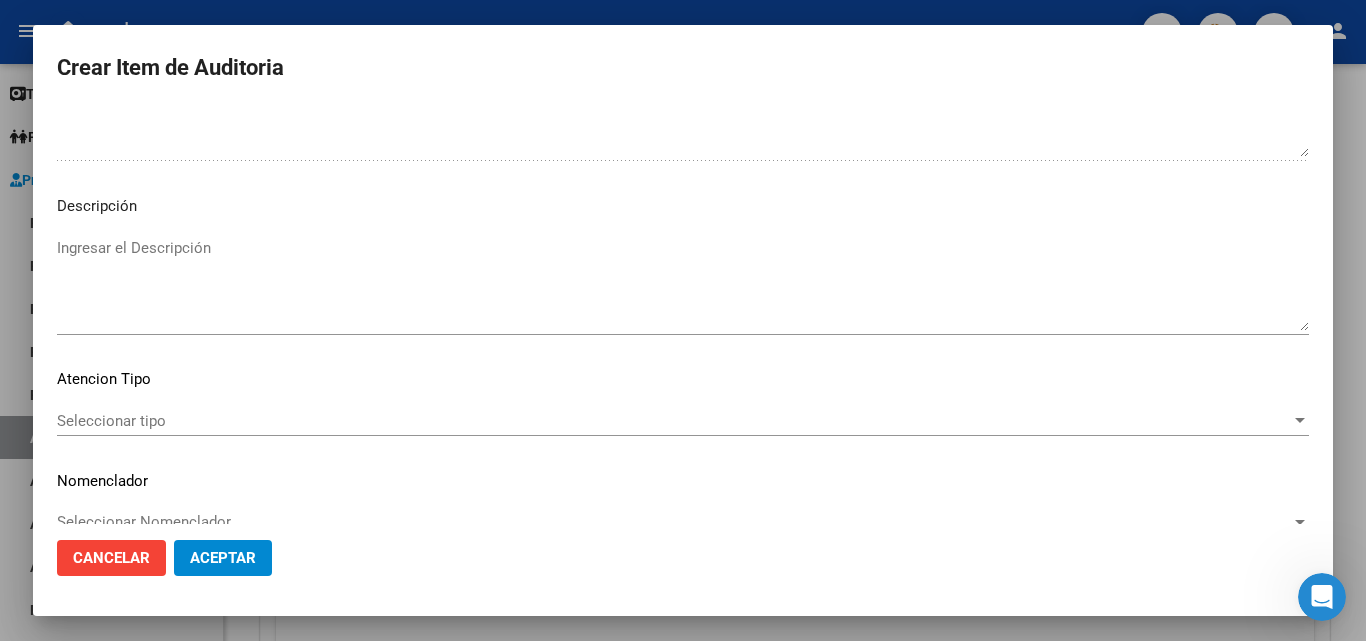 scroll, scrollTop: 1200, scrollLeft: 0, axis: vertical 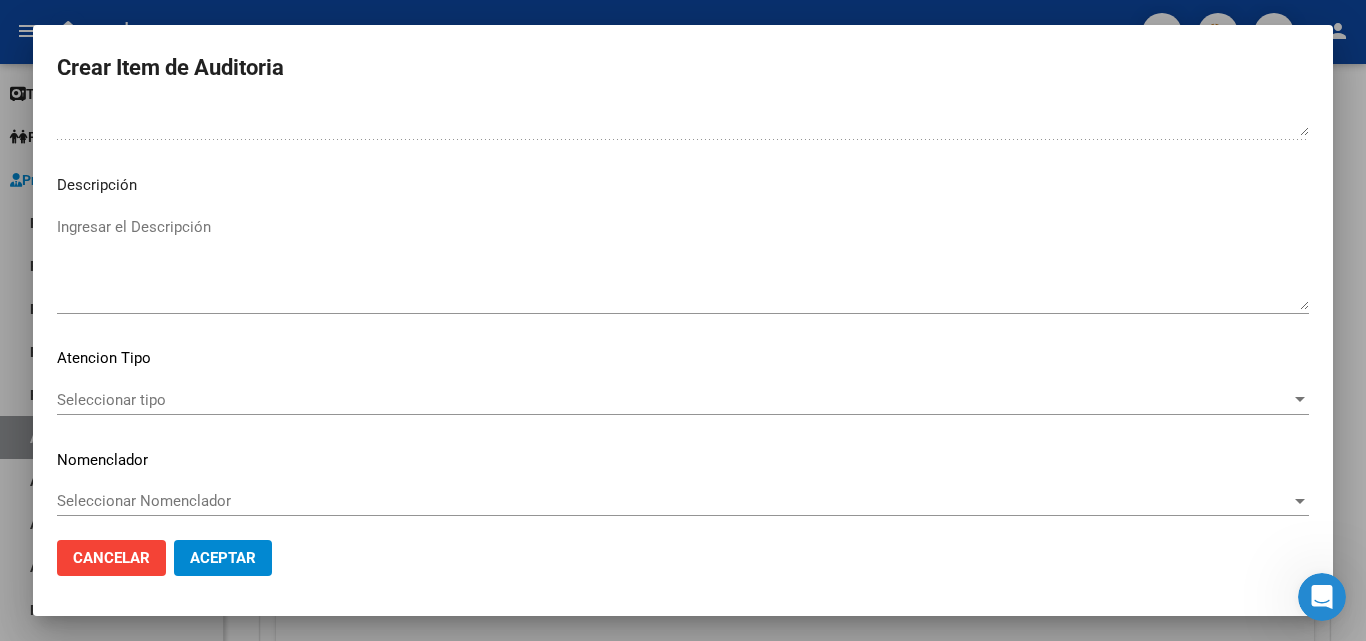 type on "FALTA TRAZA
OK VALOR KAIROS" 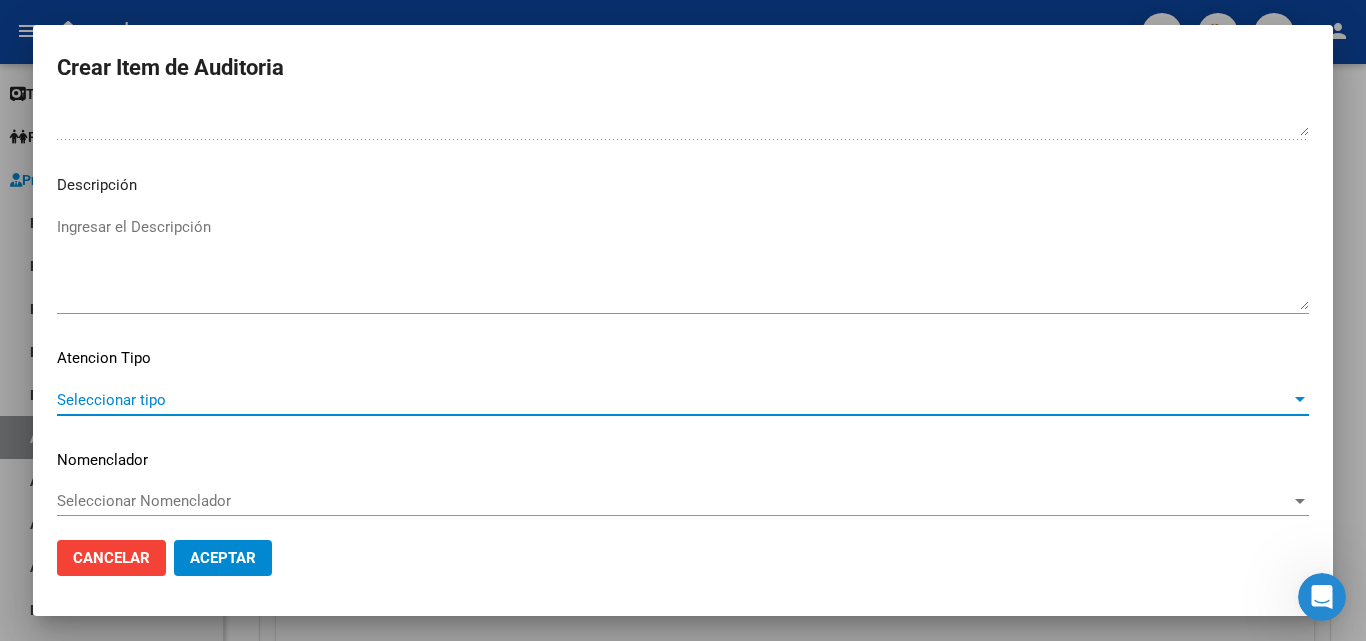 click on "Seleccionar tipo" at bounding box center [674, 400] 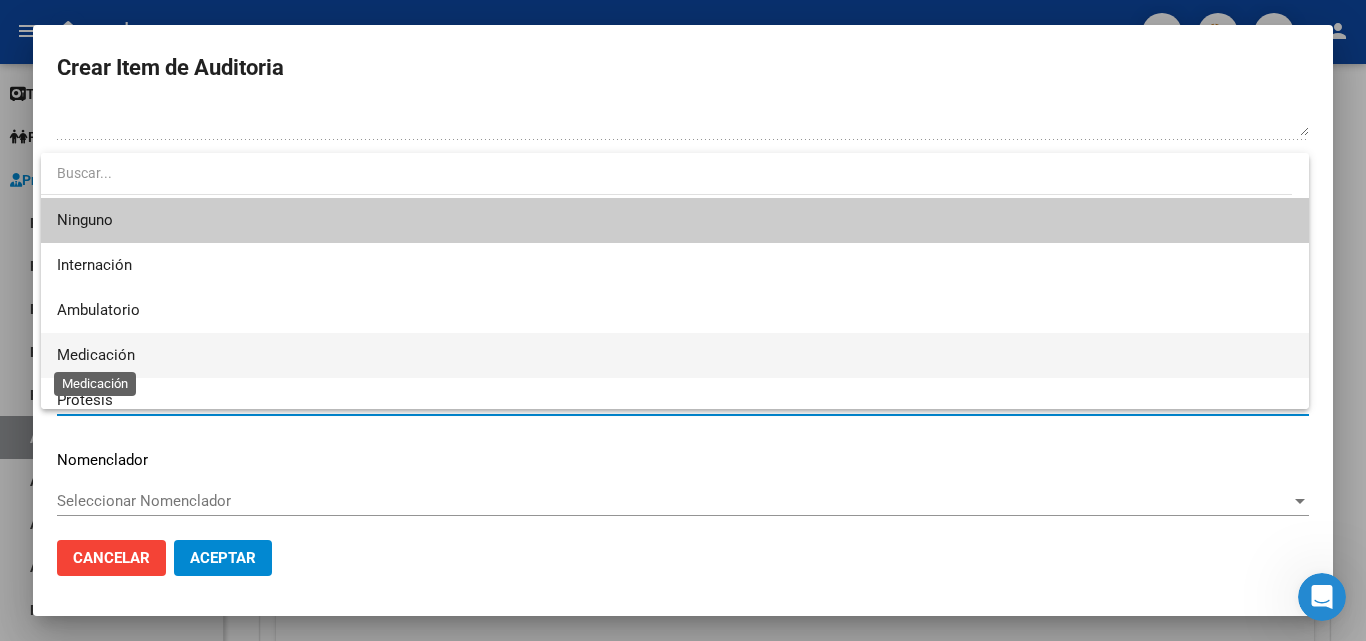 click on "Medicación" at bounding box center [96, 355] 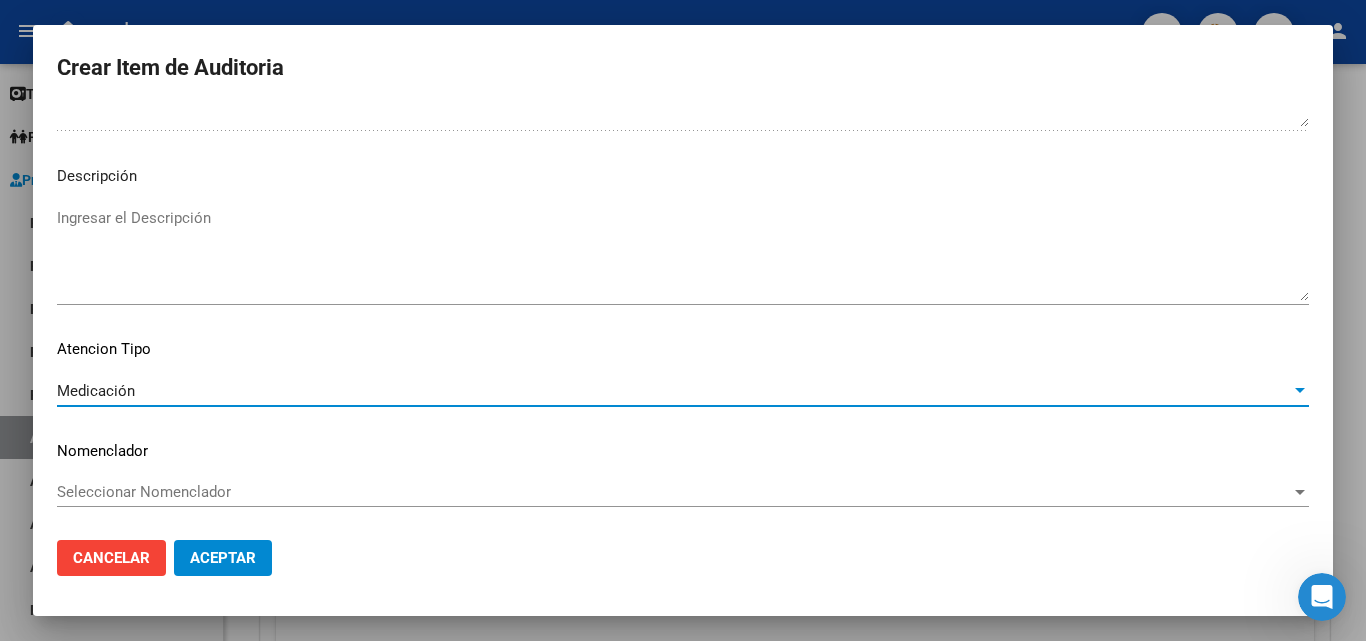 scroll, scrollTop: 1211, scrollLeft: 0, axis: vertical 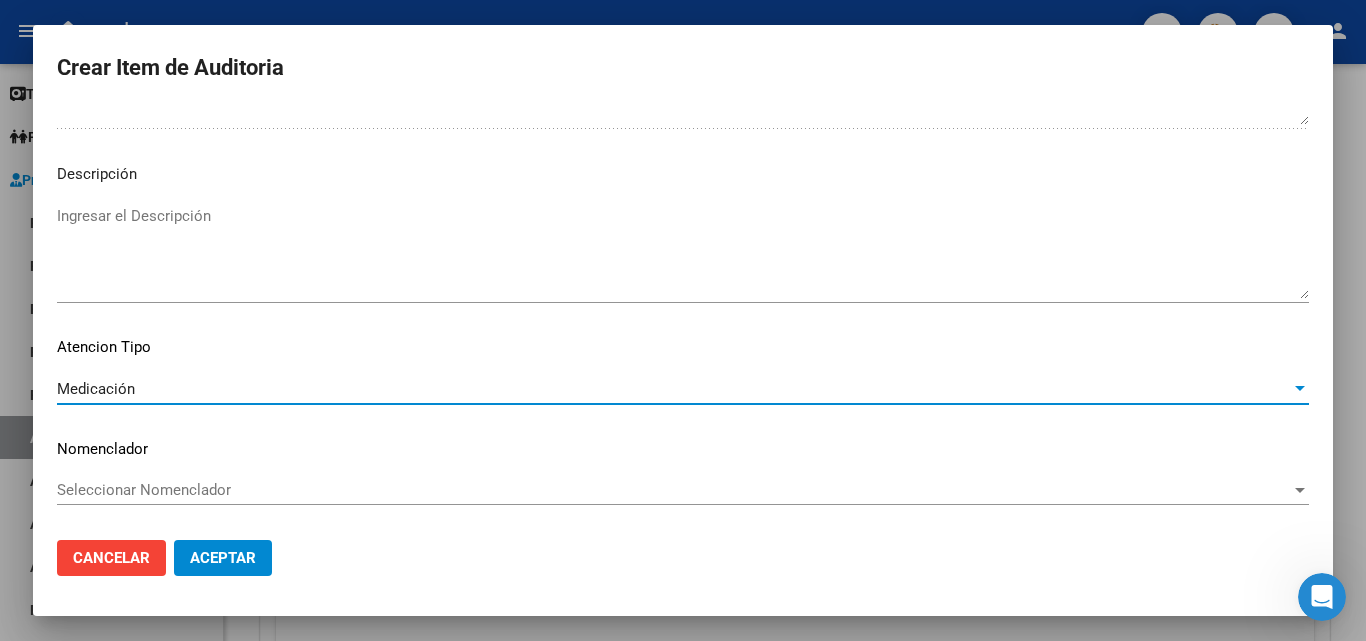 click on "Aceptar" 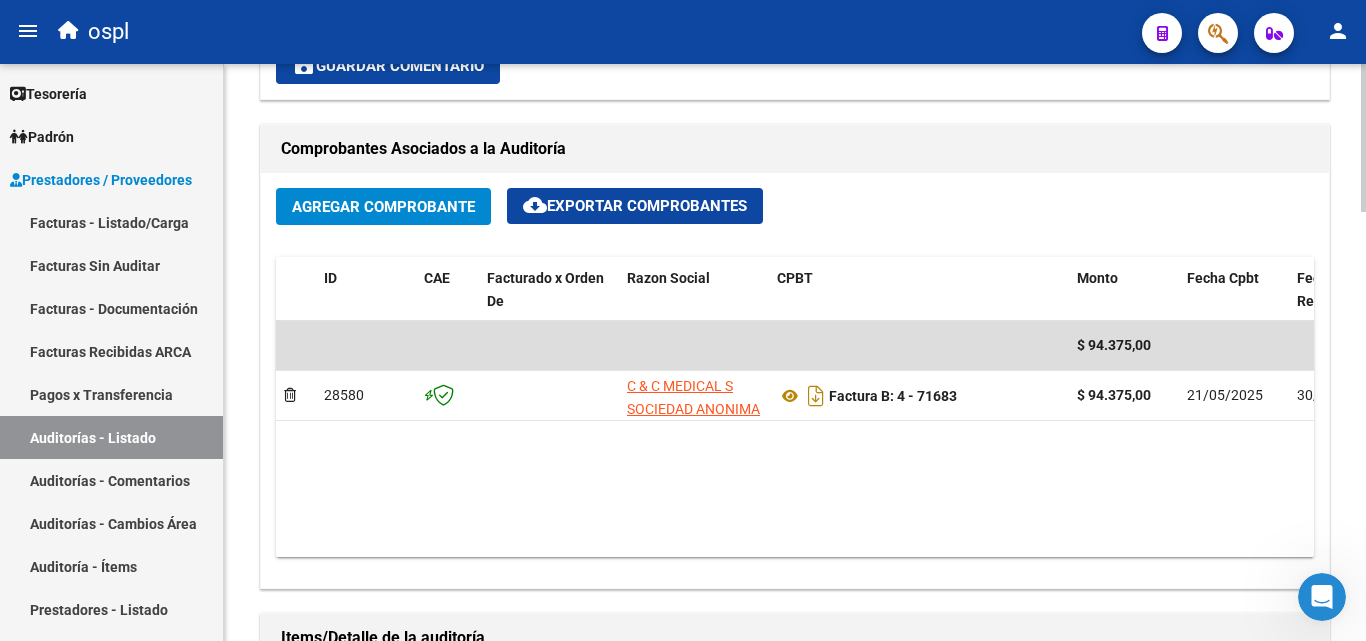 scroll, scrollTop: 700, scrollLeft: 0, axis: vertical 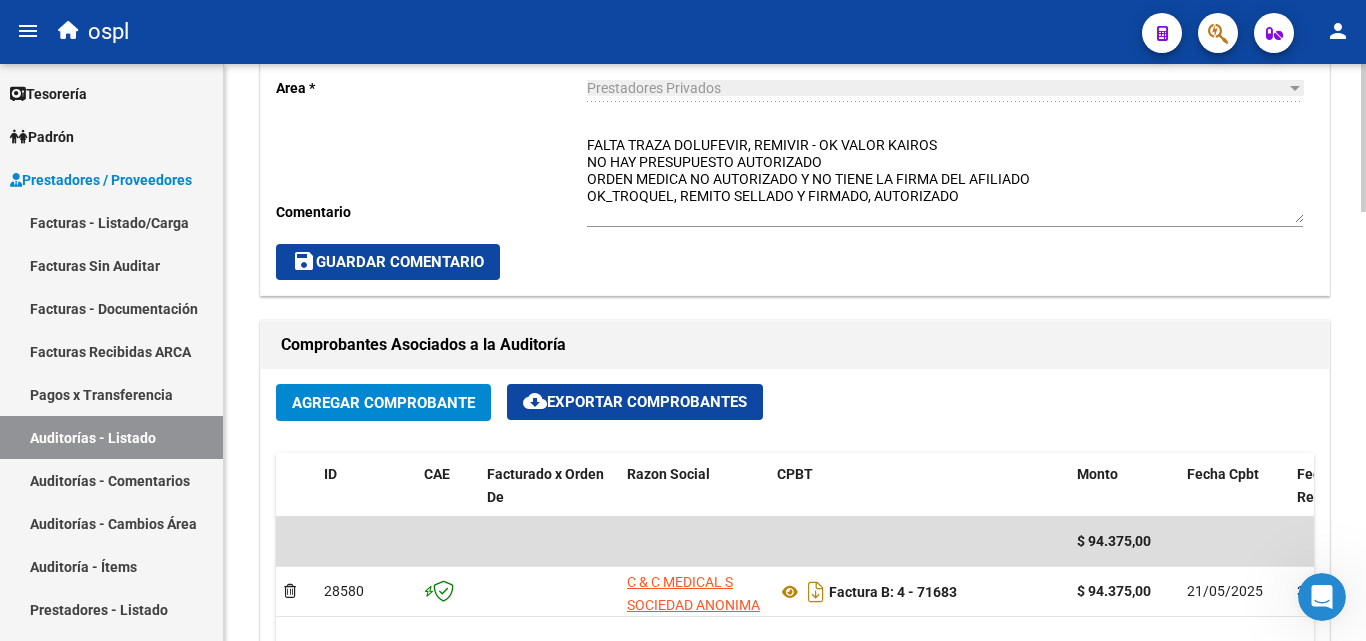 click on "FALTA TRAZA DOLUFEVIR, REMIVIR - OK VALOR KAIROS
NO HAY PRESUPUESTO AUTORIZADO
ORDEN MEDICA NO AUTORIZADO Y NO TIENE LA FIRMA DEL AFILIADO
OK_TROQUEL, REMITO SELLADO Y FIRMADO, AUTORIZADO" at bounding box center [945, 179] 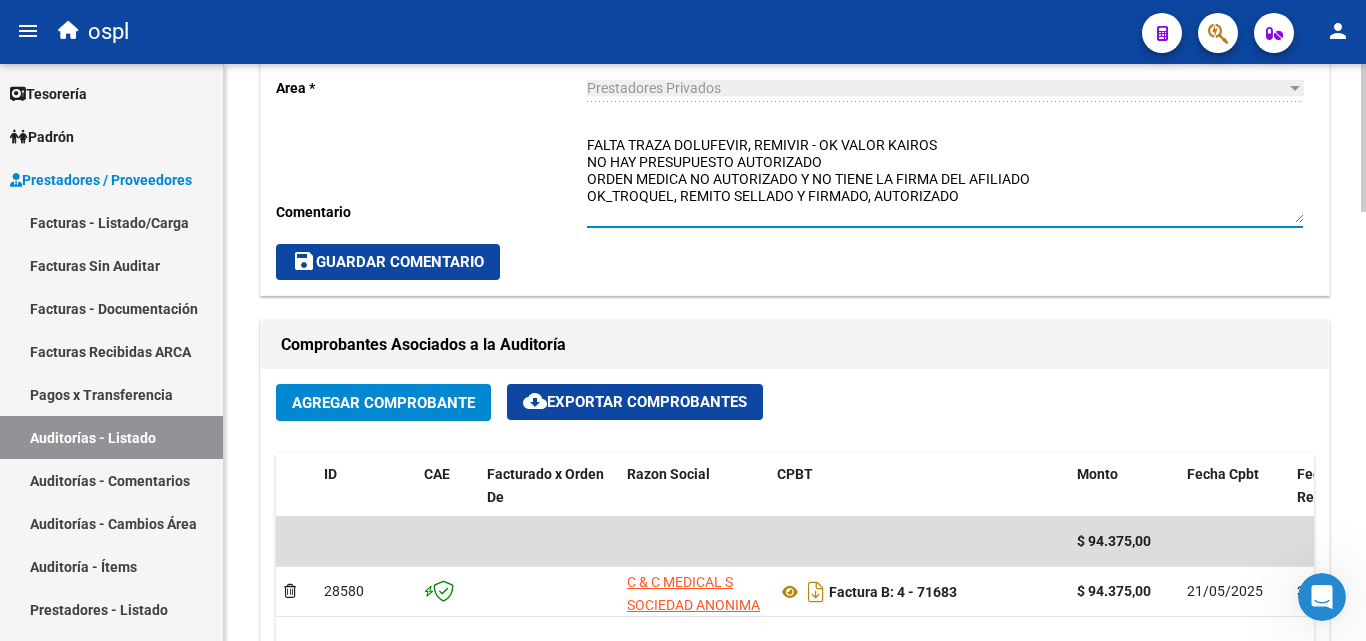 click on "FALTA TRAZA DOLUFEVIR, REMIVIR - OK VALOR KAIROS
NO HAY PRESUPUESTO AUTORIZADO
ORDEN MEDICA NO AUTORIZADO Y NO TIENE LA FIRMA DEL AFILIADO
OK_TROQUEL, REMITO SELLADO Y FIRMADO, AUTORIZADO" at bounding box center (945, 179) 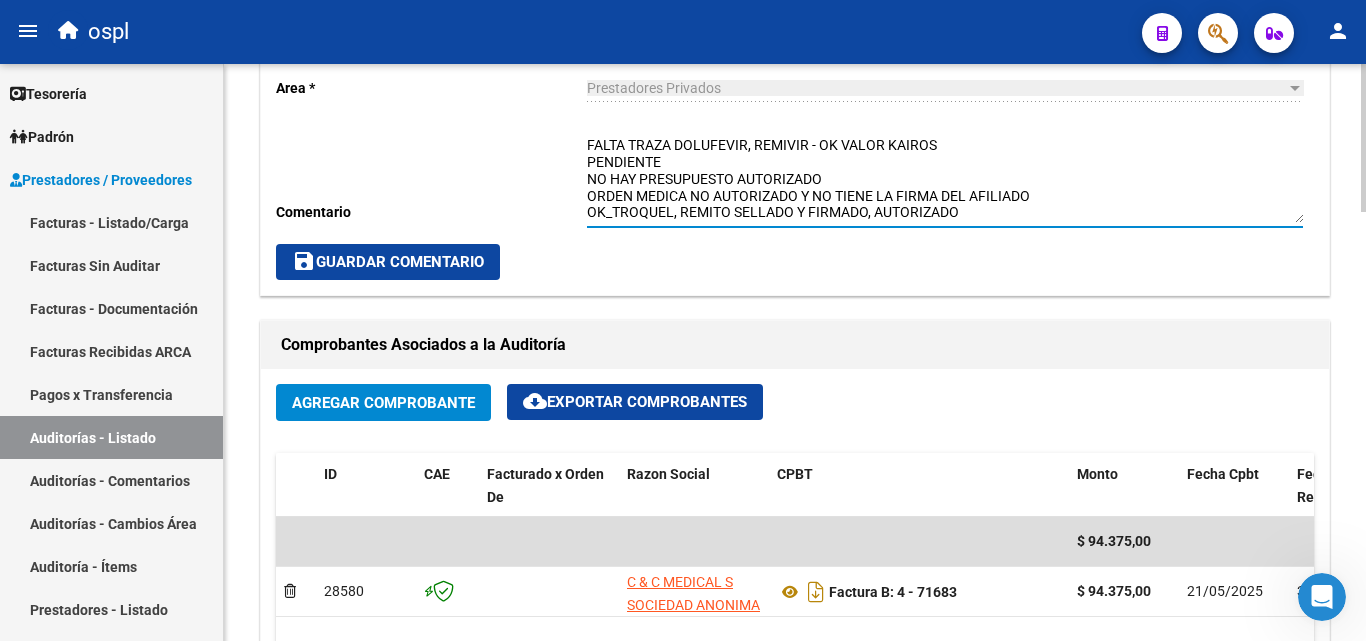 type on "FALTA TRAZA DOLUFEVIR, REMIVIR - OK VALOR KAIROS
PENDIENTE
NO HAY PRESUPUESTO AUTORIZADO
ORDEN MEDICA NO AUTORIZADO Y NO TIENE LA FIRMA DEL AFILIADO
OK_TROQUEL, REMITO SELLADO Y FIRMADO, AUTORIZADO" 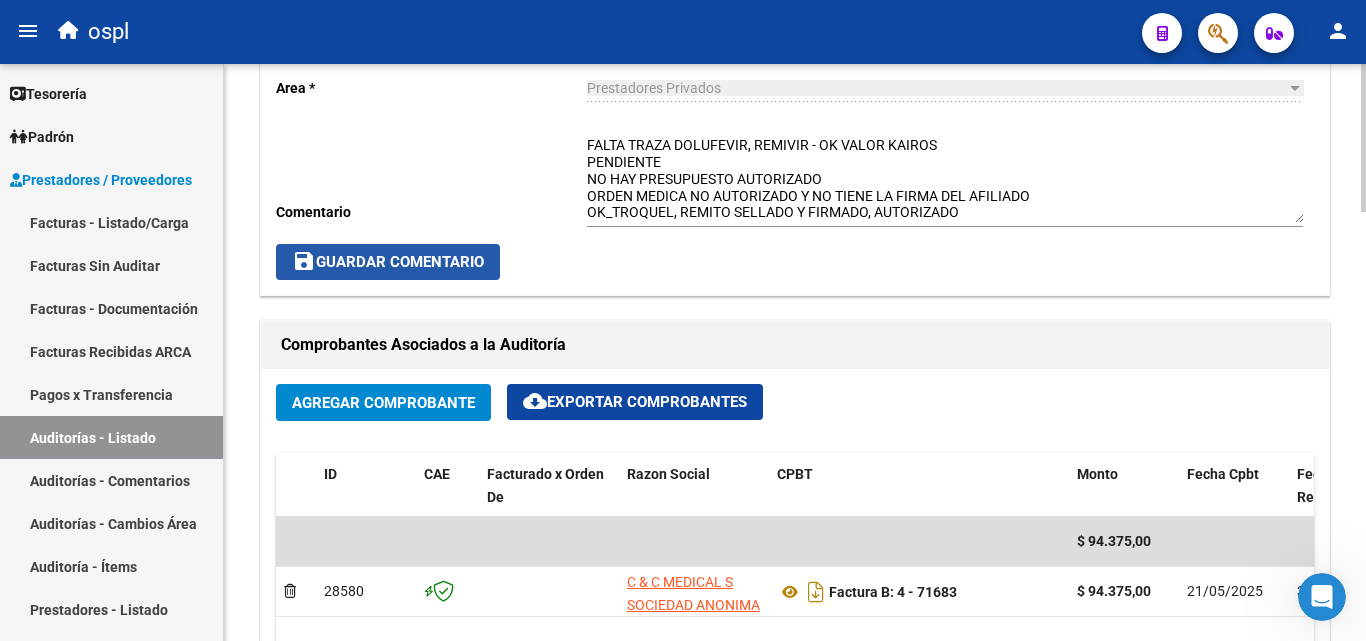 click on "save  Guardar Comentario" 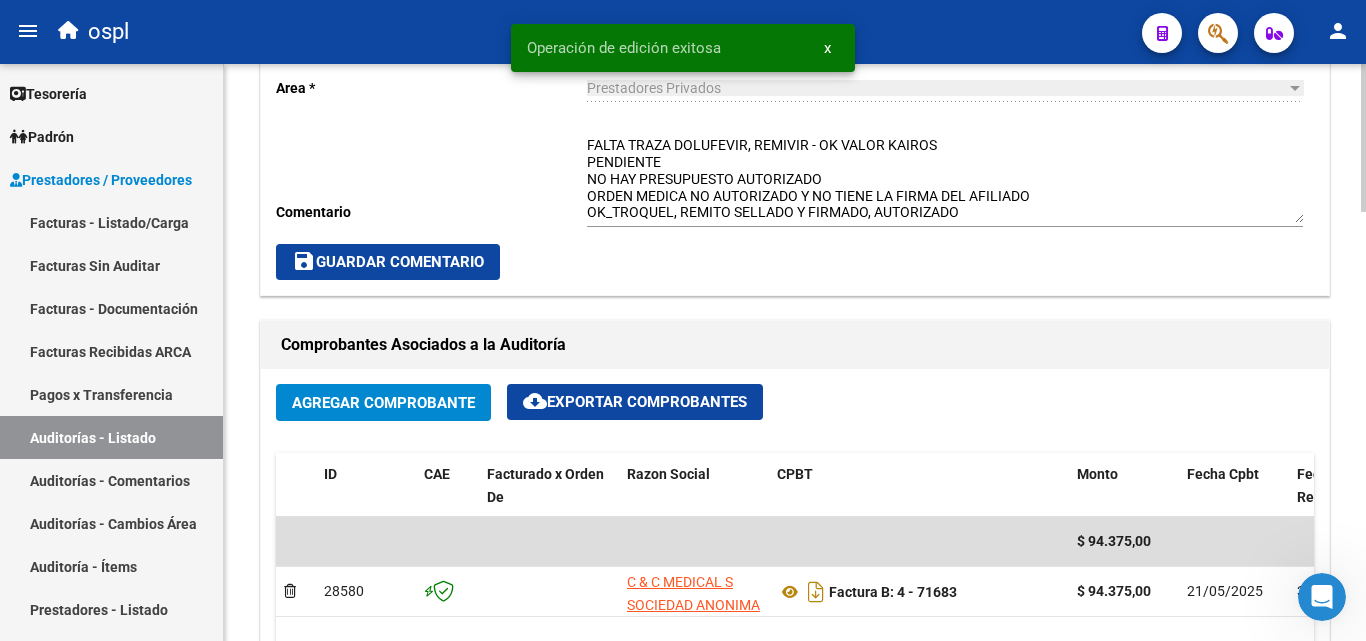 click on "save  Guardar Comentario" 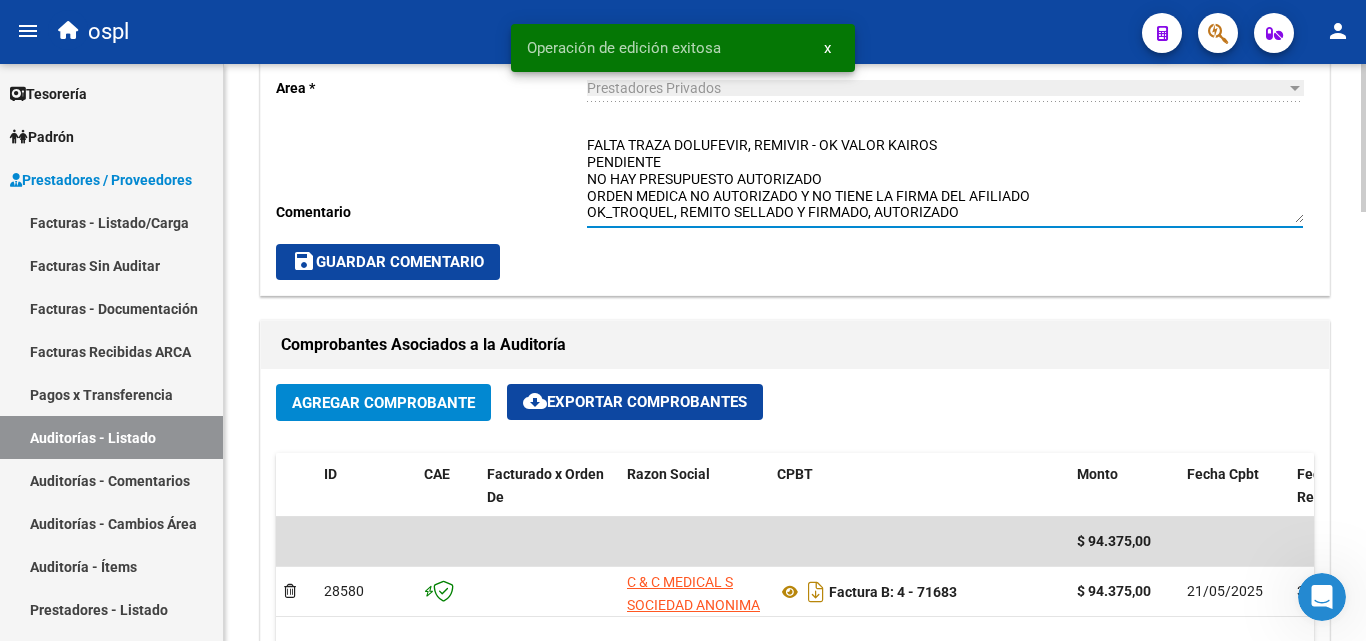 click on "FALTA TRAZA DOLUFEVIR, REMIVIR - OK VALOR KAIROS
PENDIENTE
NO HAY PRESUPUESTO AUTORIZADO
ORDEN MEDICA NO AUTORIZADO Y NO TIENE LA FIRMA DEL AFILIADO
OK_TROQUEL, REMITO SELLADO Y FIRMADO, AUTORIZADO" at bounding box center (945, 179) 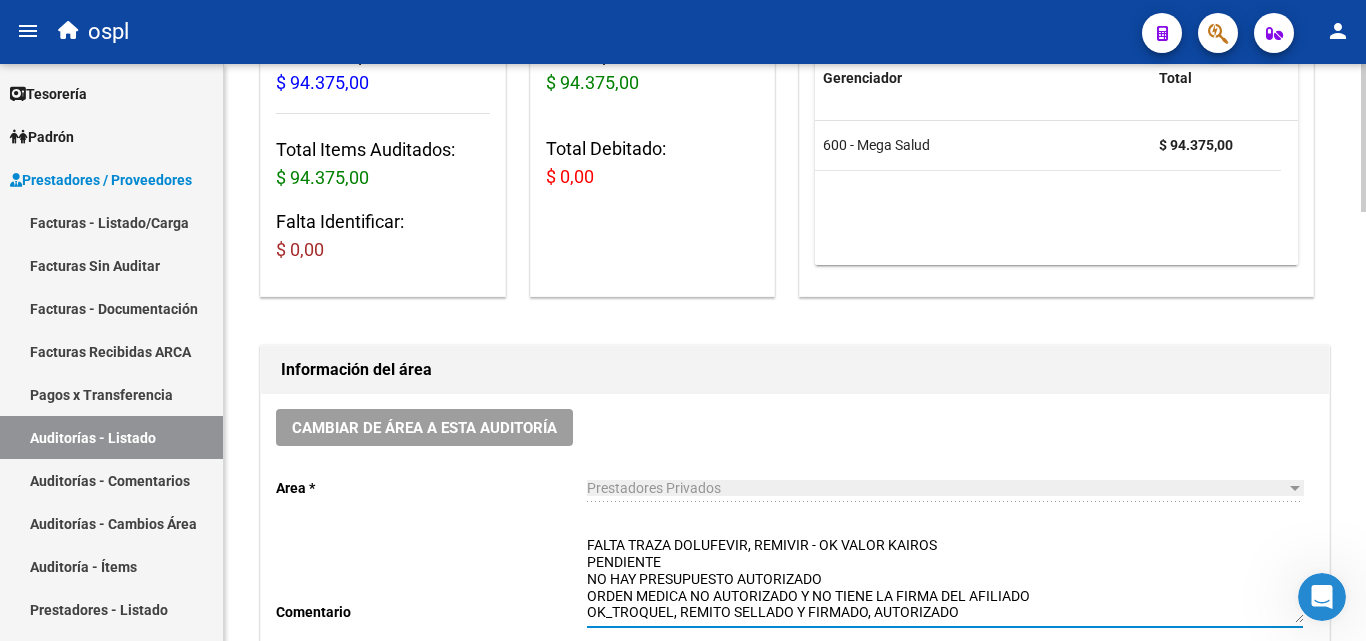 scroll, scrollTop: 0, scrollLeft: 0, axis: both 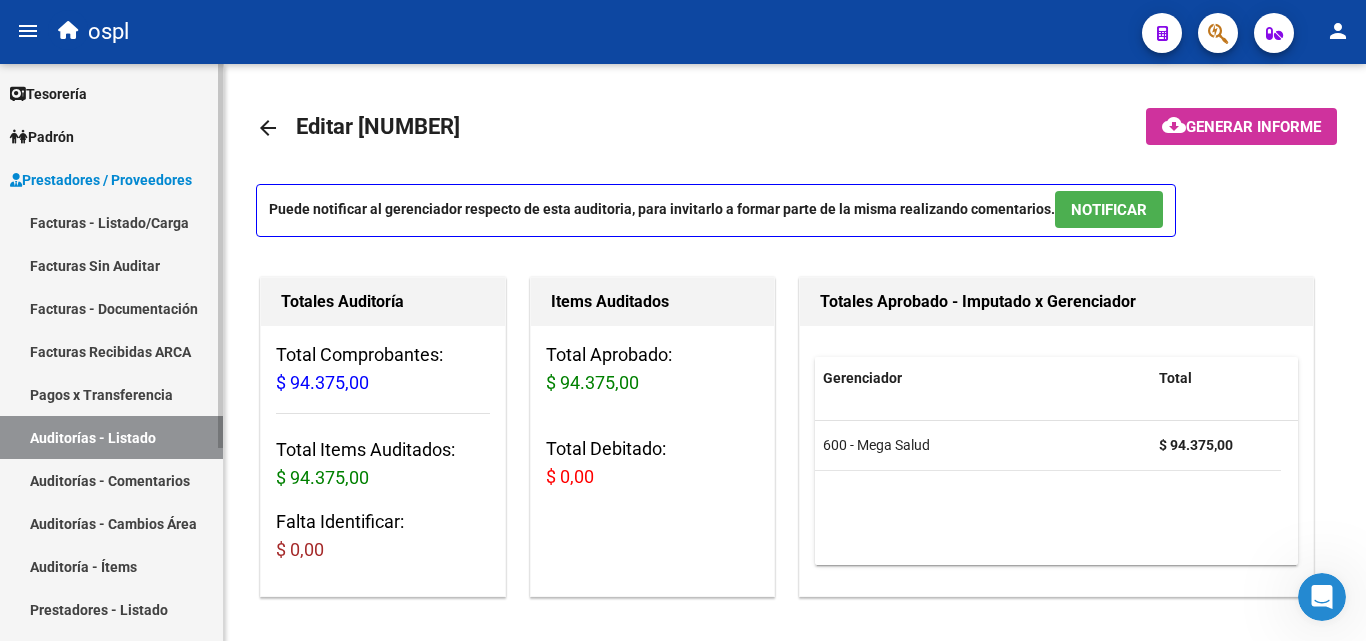 click on "Facturas - Listado/Carga" at bounding box center (111, 222) 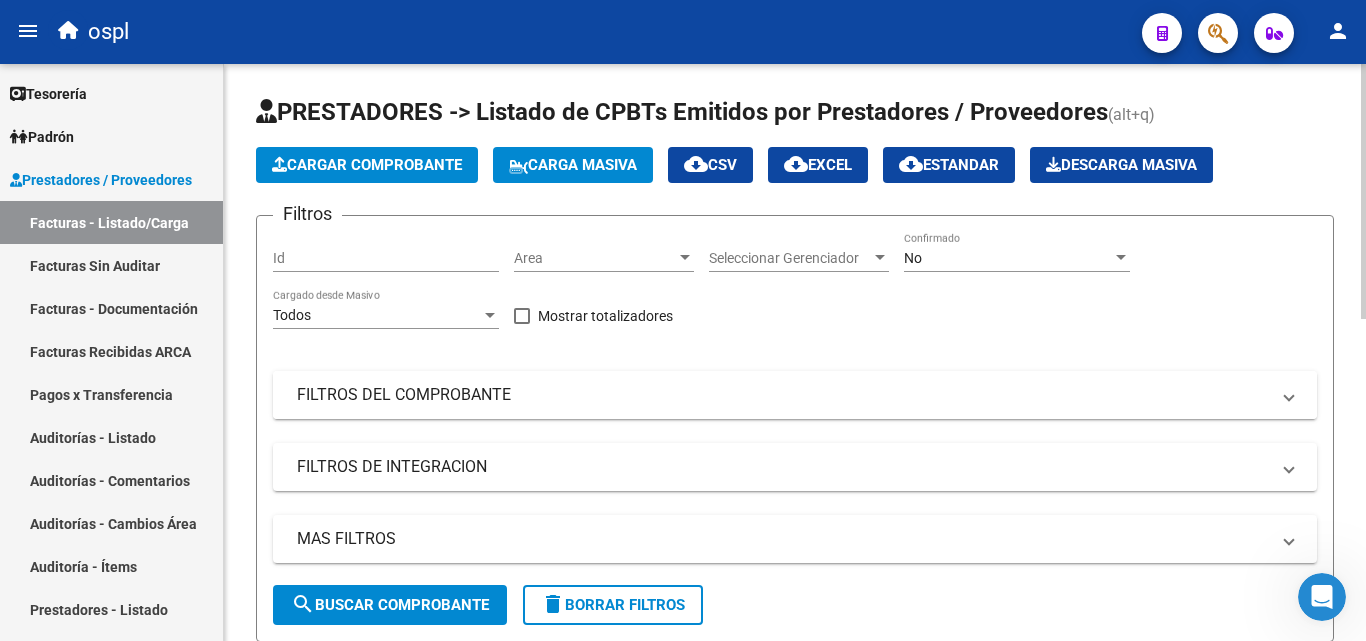 click on "FILTROS DEL COMPROBANTE" at bounding box center [783, 395] 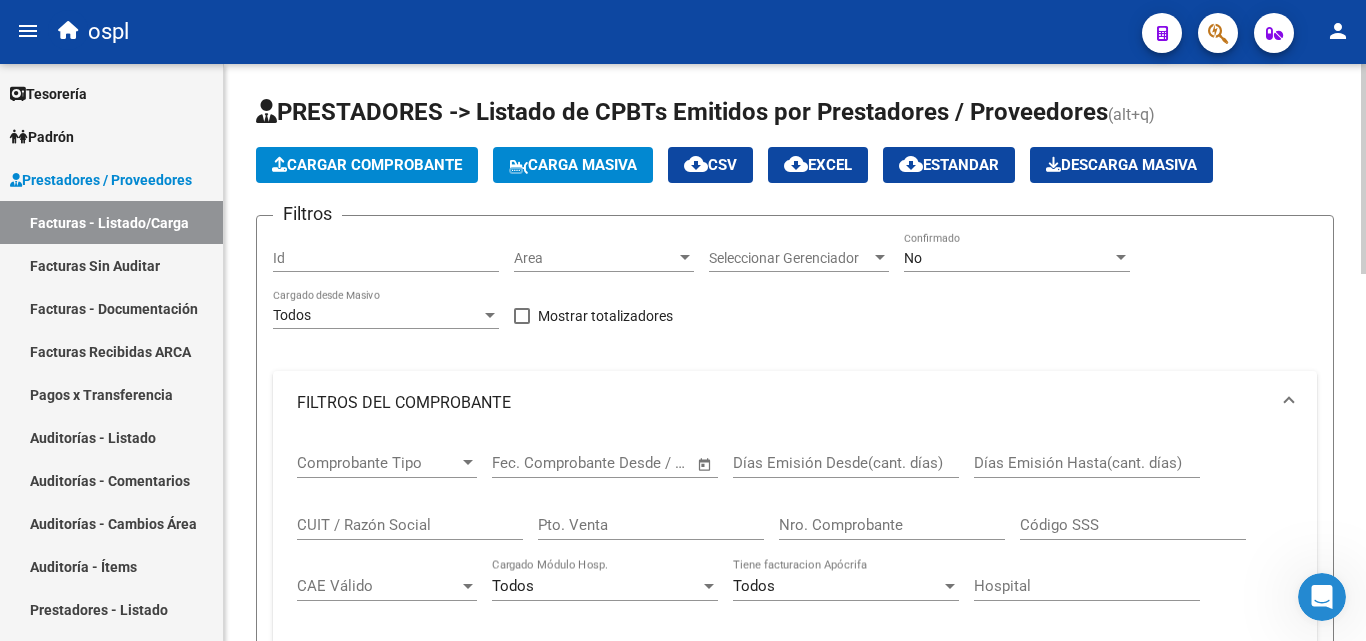 click on "Nro. Comprobante" at bounding box center [892, 525] 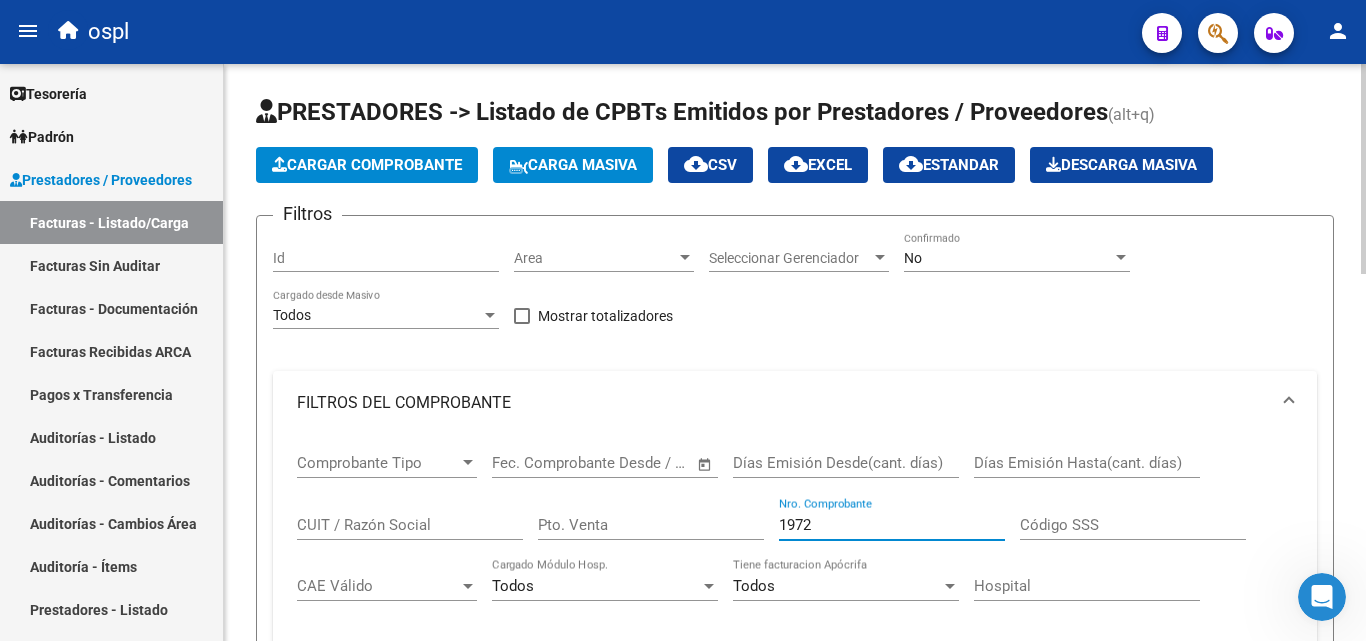 type on "19723" 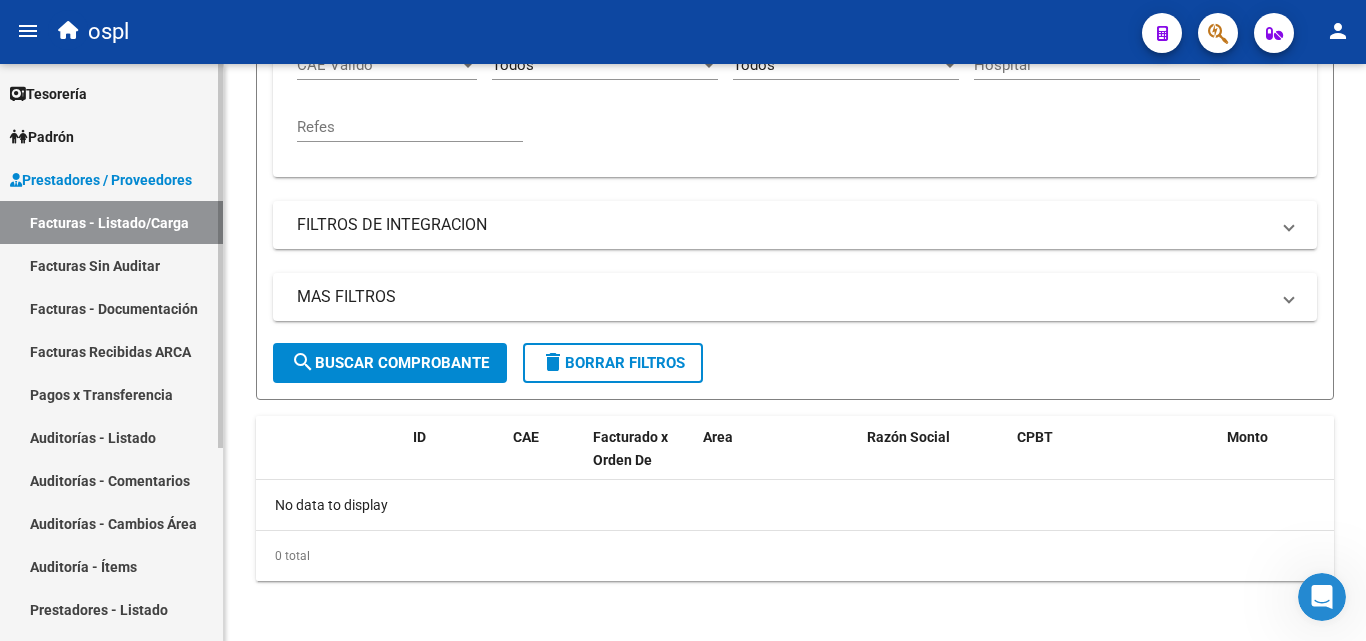 scroll, scrollTop: 525, scrollLeft: 0, axis: vertical 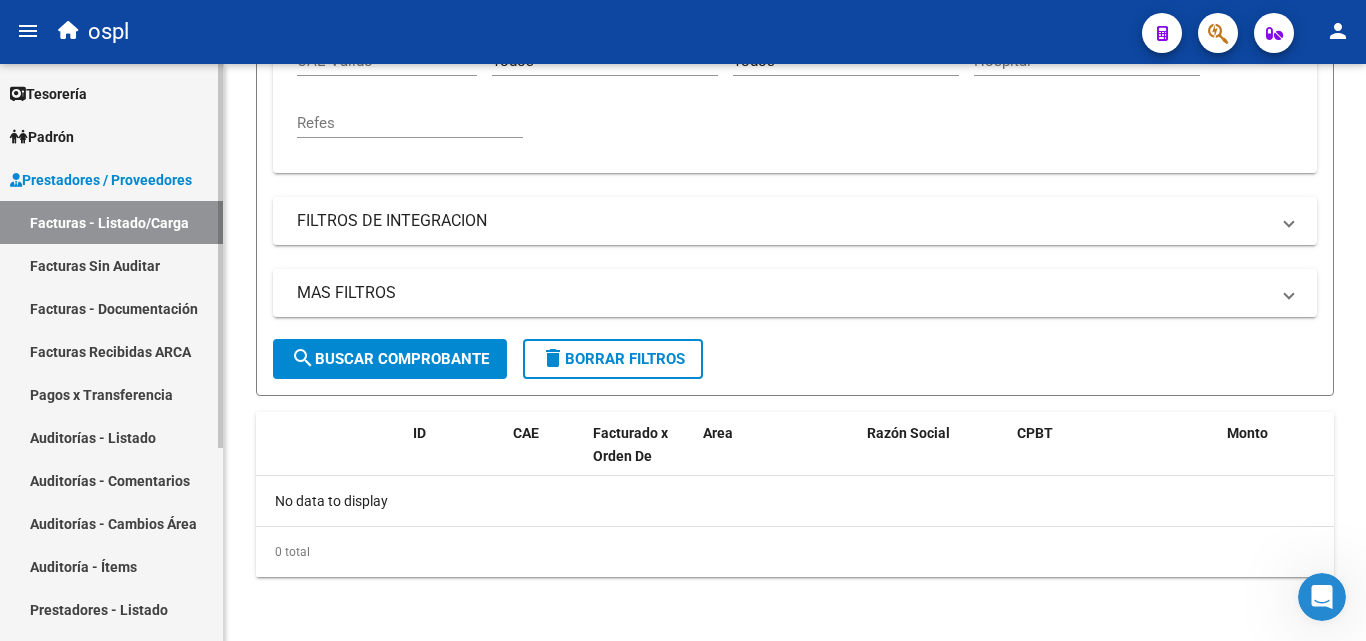 click on "Facturas Sin Auditar" at bounding box center (111, 265) 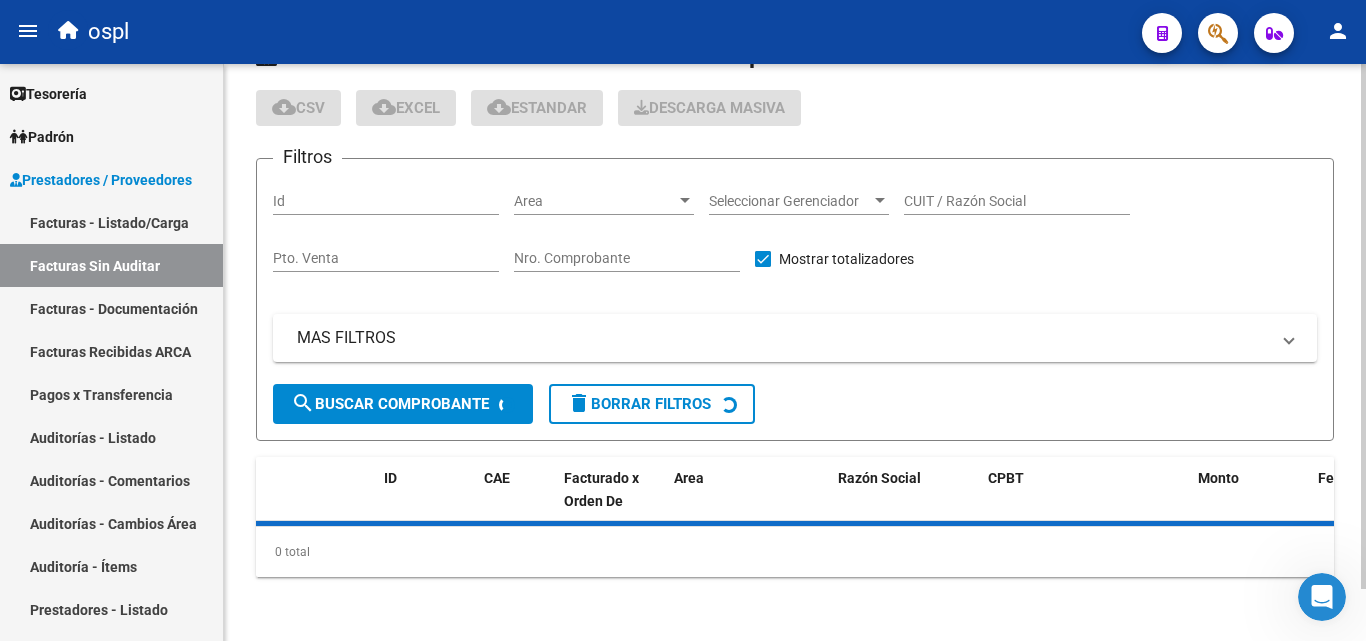 scroll, scrollTop: 0, scrollLeft: 0, axis: both 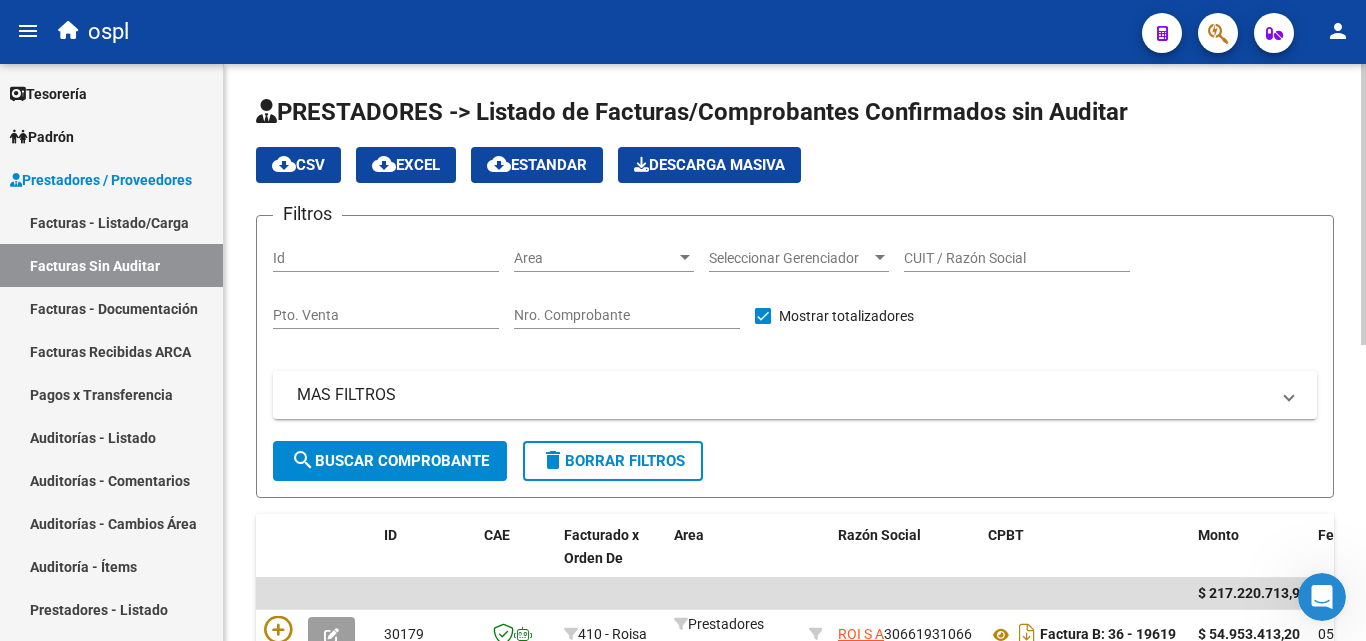 click on "Nro. Comprobante" at bounding box center (627, 315) 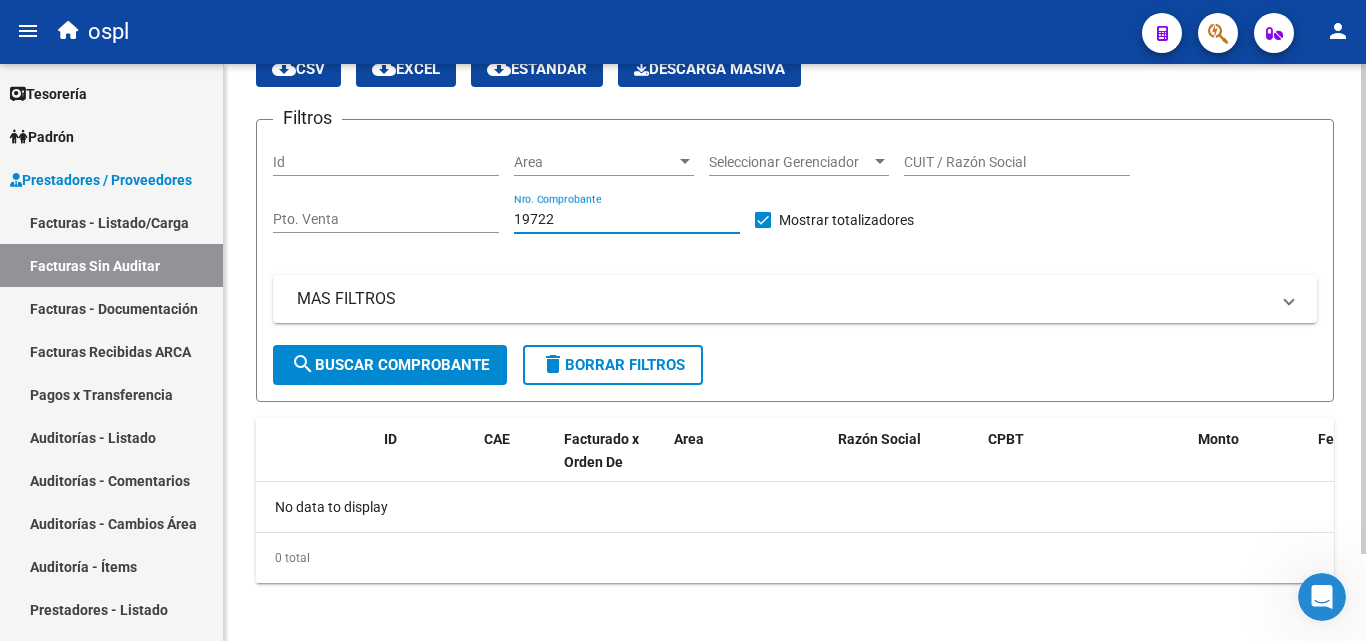 scroll, scrollTop: 102, scrollLeft: 0, axis: vertical 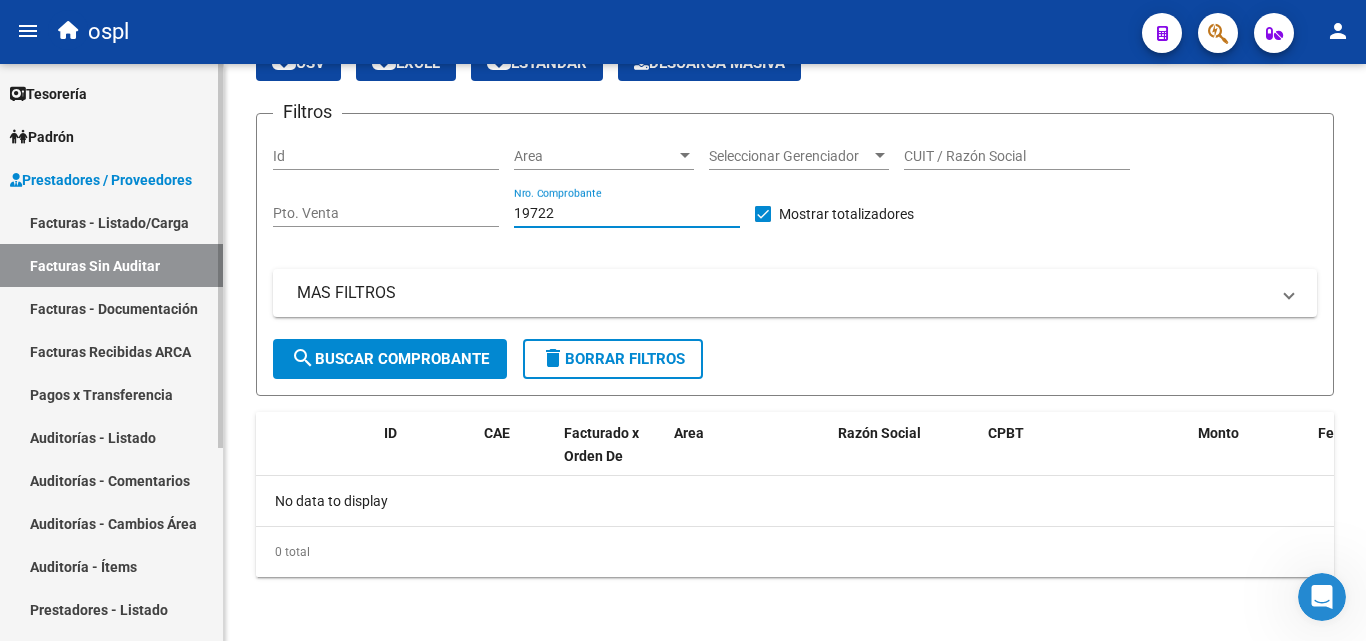 type on "19722" 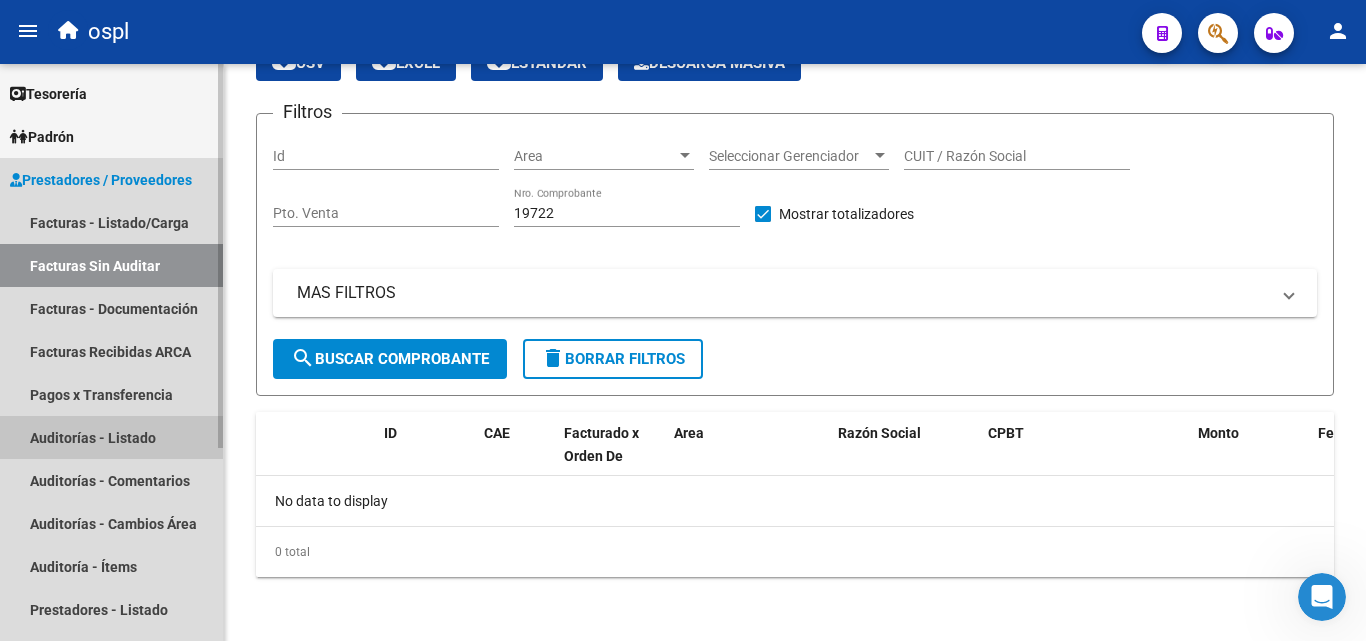 click on "Auditorías - Listado" at bounding box center (111, 437) 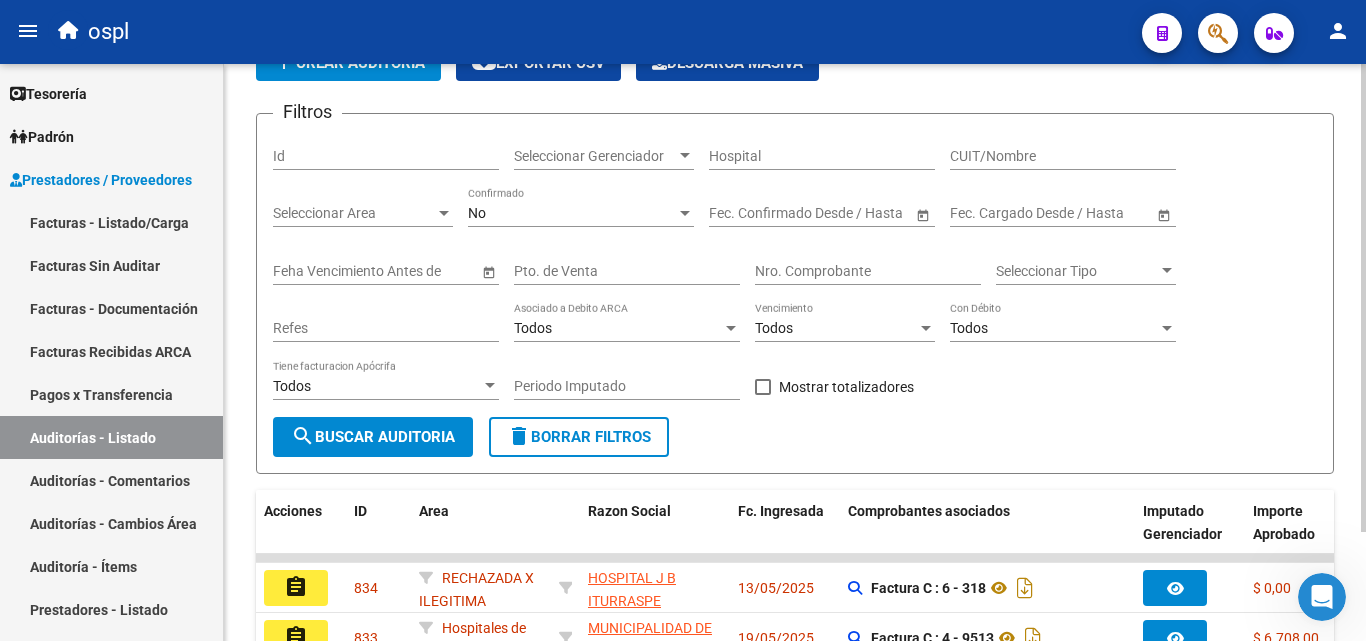 scroll, scrollTop: 0, scrollLeft: 0, axis: both 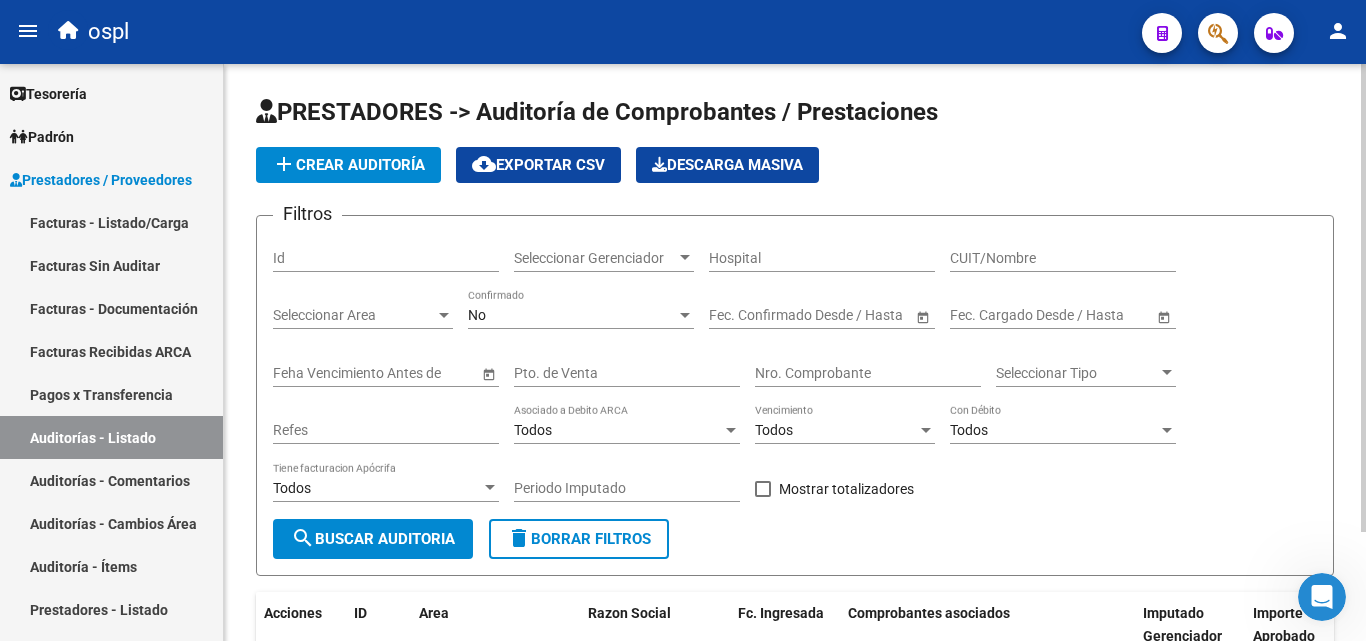 click on "Nro. Comprobante" at bounding box center (868, 373) 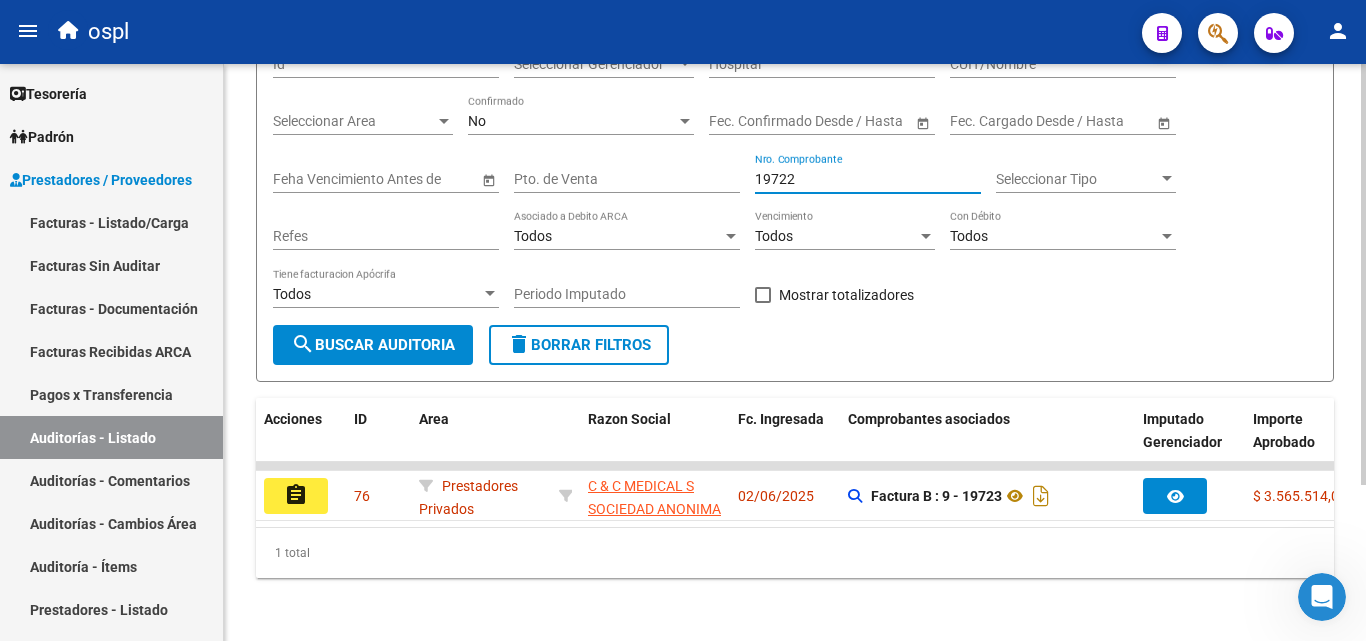 scroll, scrollTop: 200, scrollLeft: 0, axis: vertical 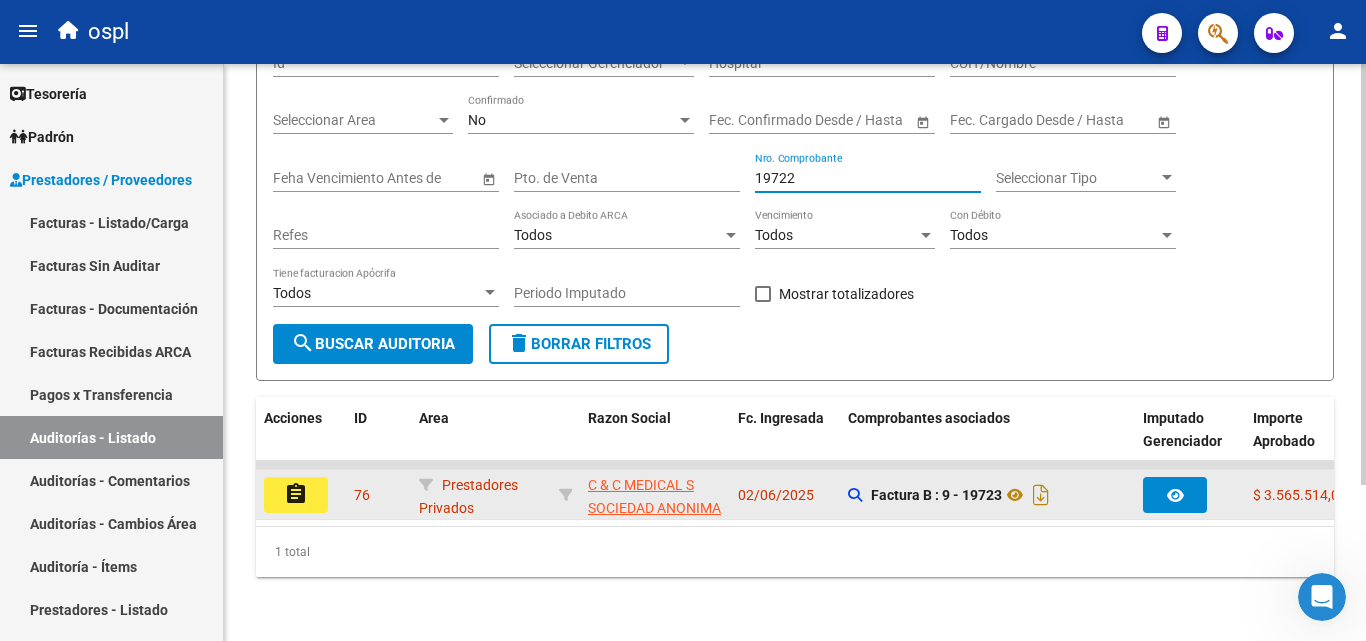 type on "19722" 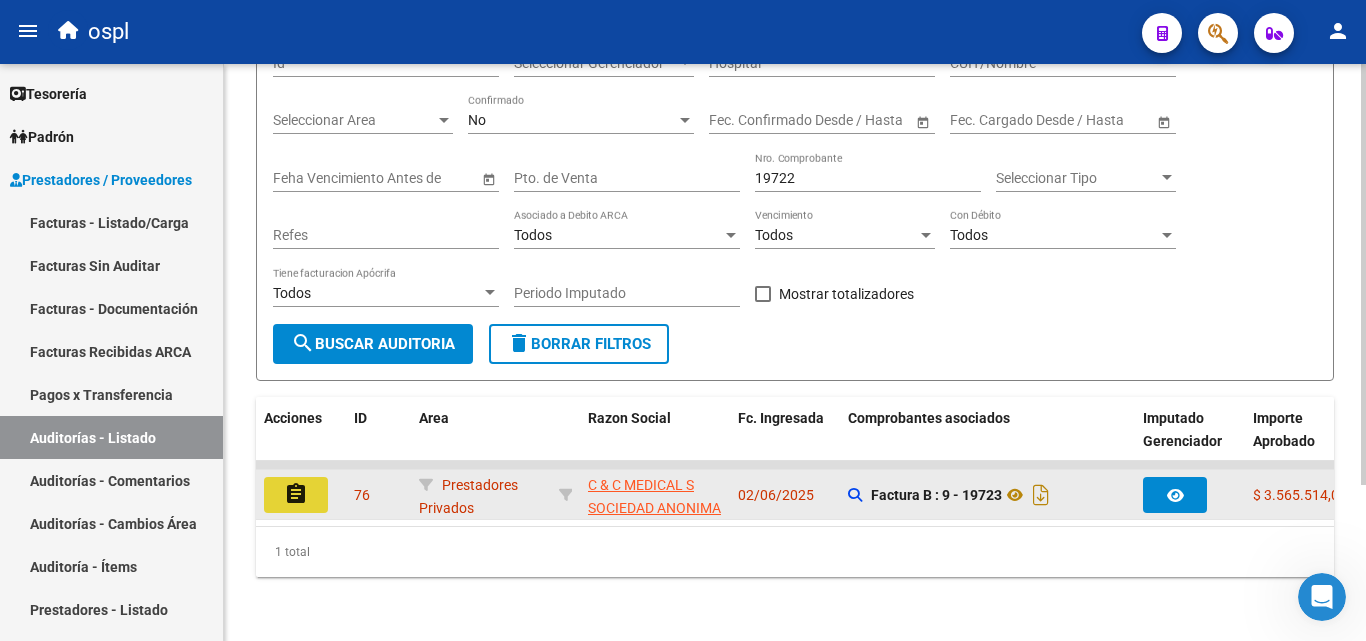 click on "assignment" 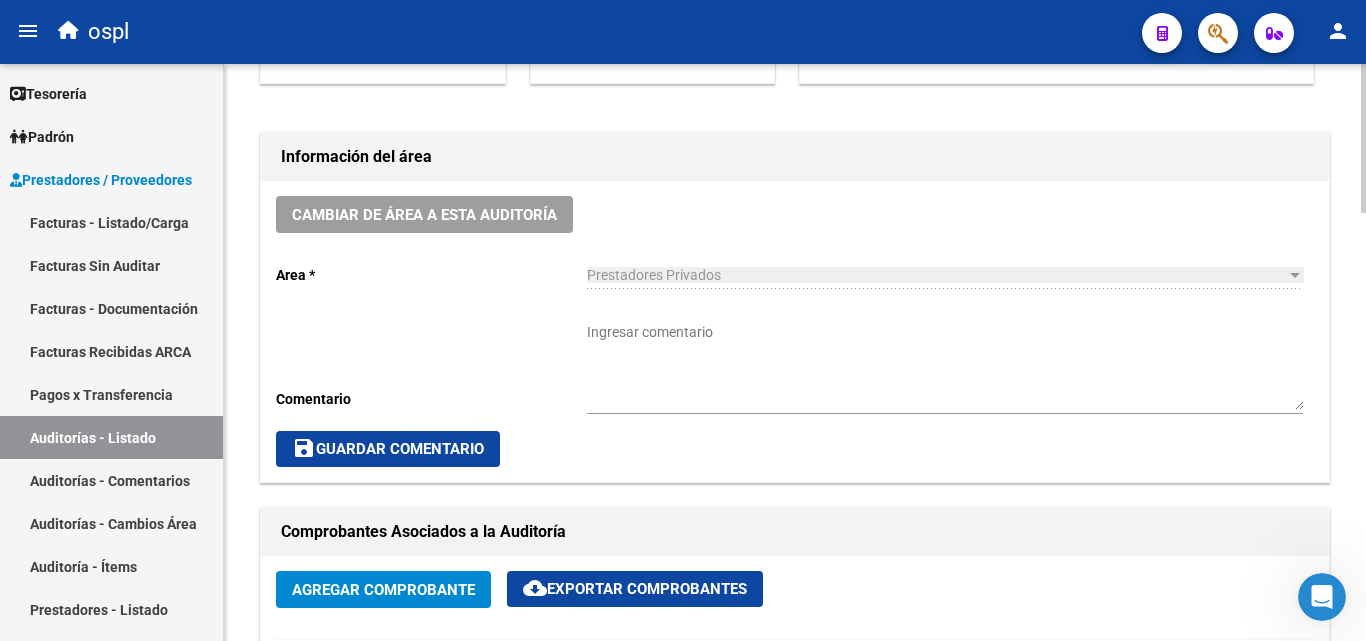 scroll, scrollTop: 500, scrollLeft: 0, axis: vertical 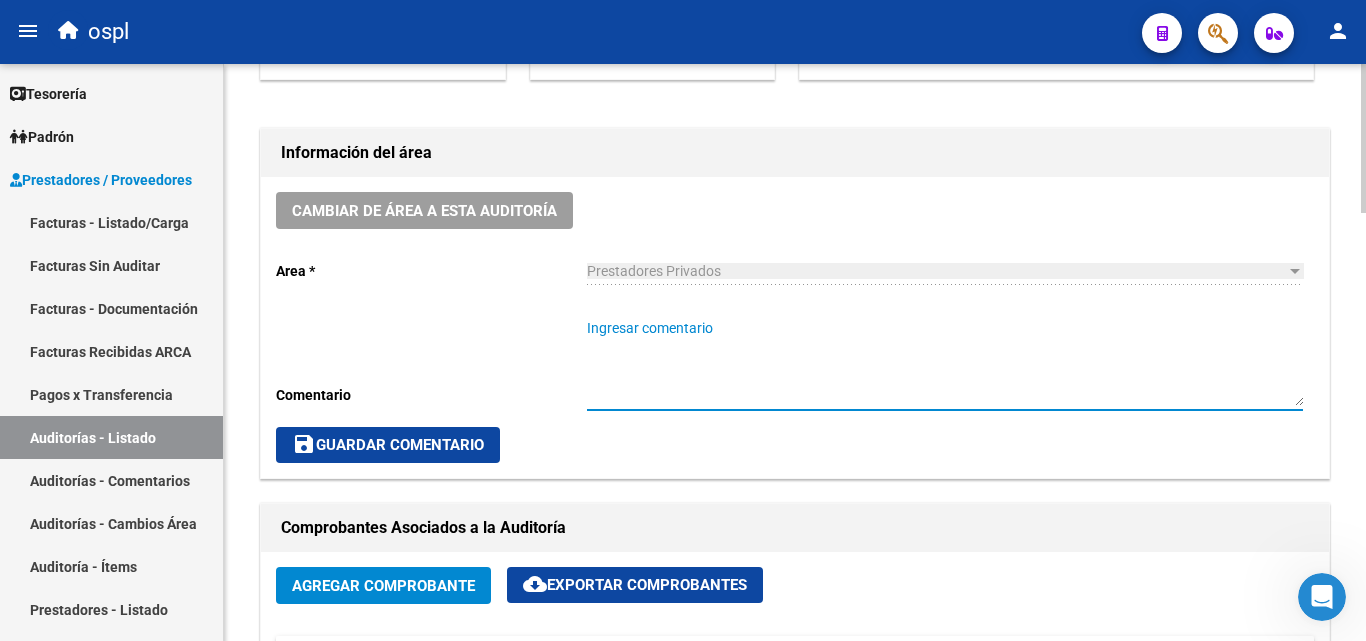 click on "Ingresar comentario" at bounding box center (945, 362) 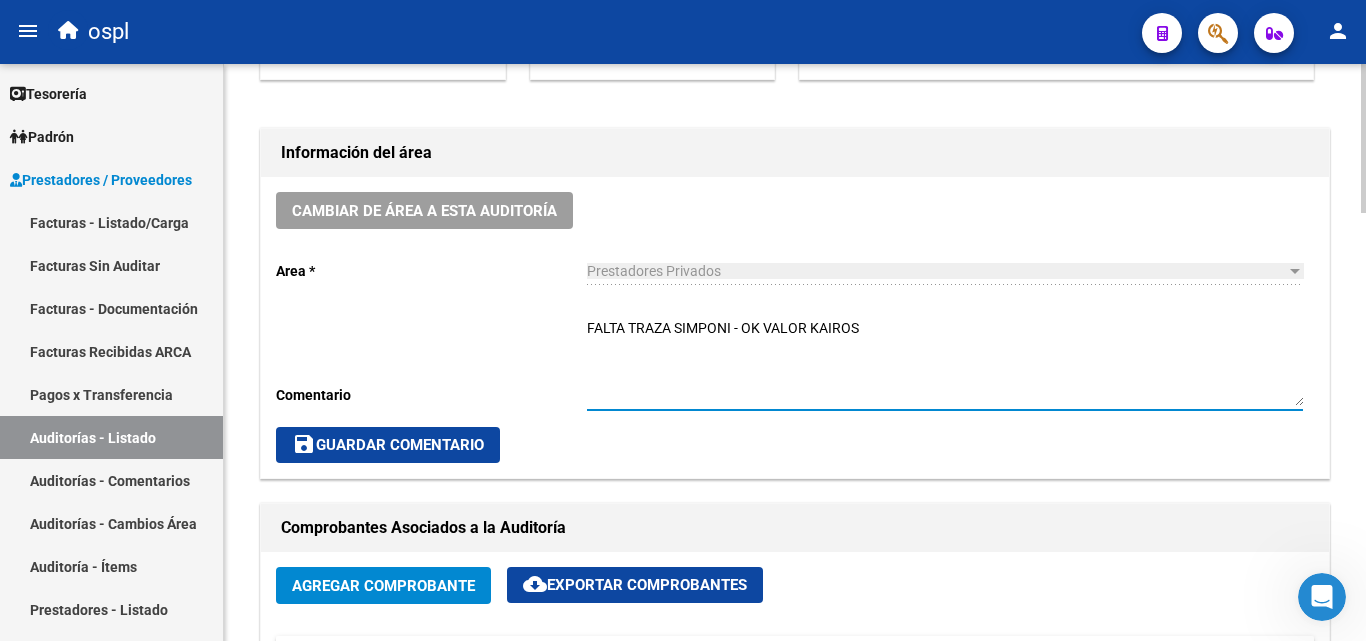 click on "FALTA TRAZA SIMPONI - OK VALOR KAIROS" at bounding box center (945, 362) 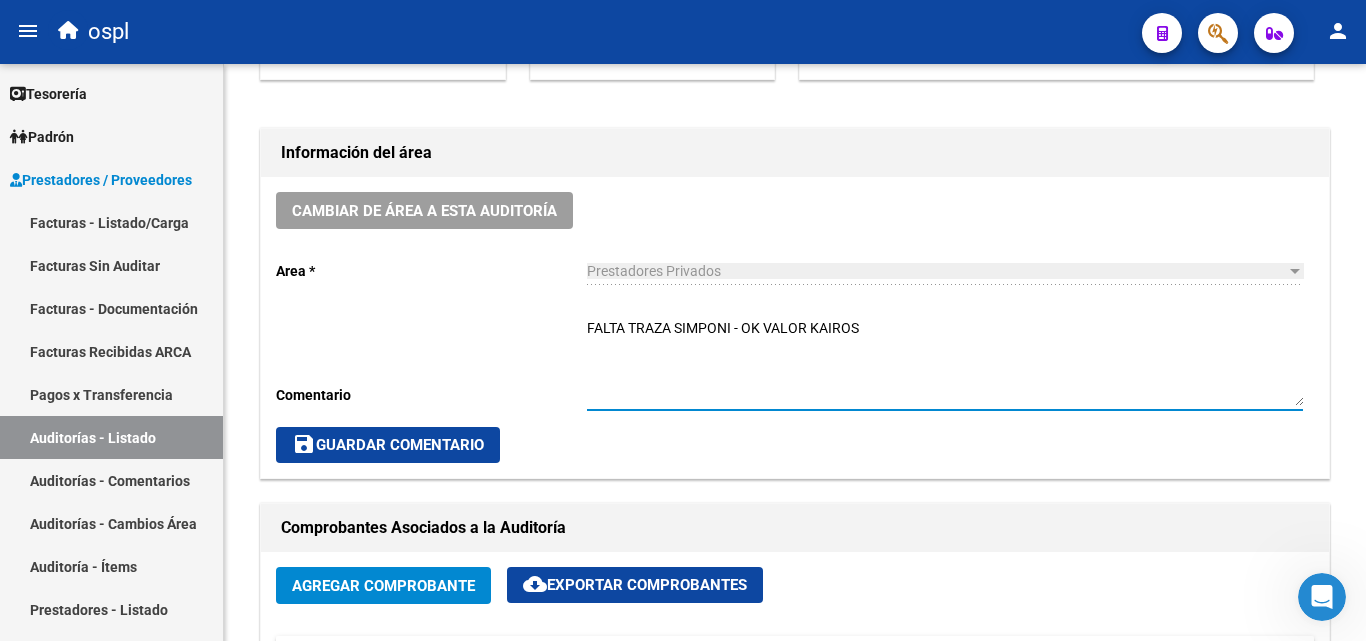 type on "FALTA TRAZA SIMPONI - OK VALOR KAIROS" 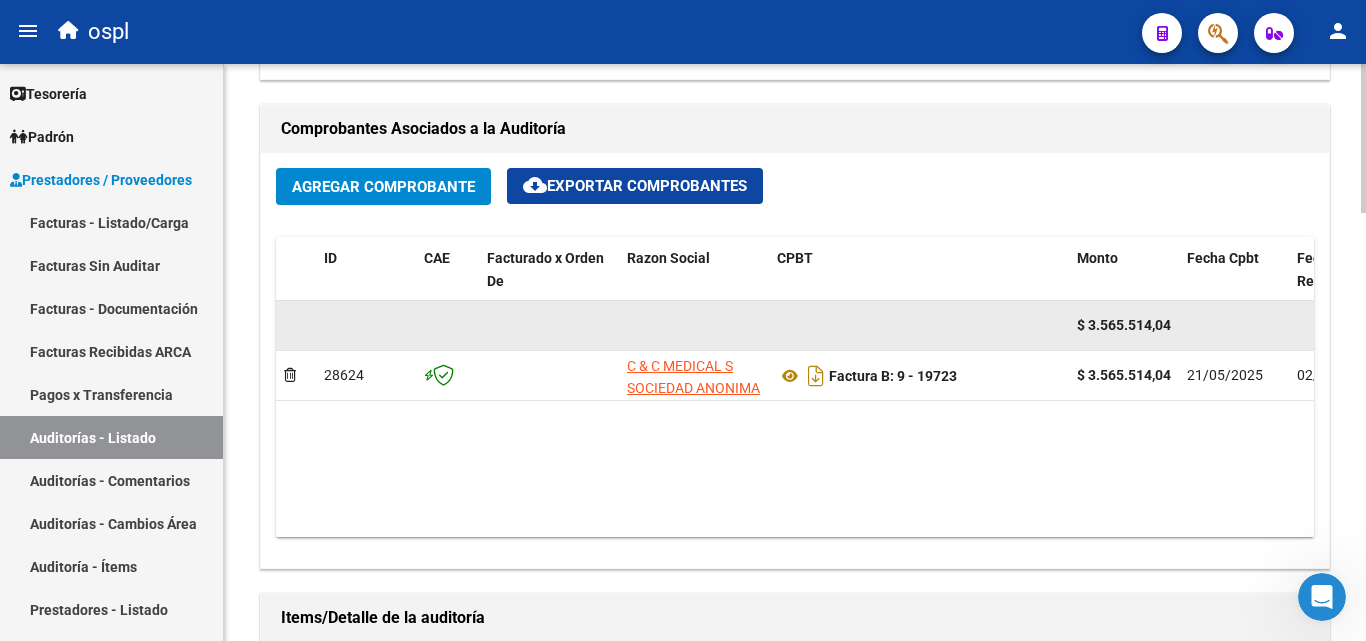 scroll, scrollTop: 900, scrollLeft: 0, axis: vertical 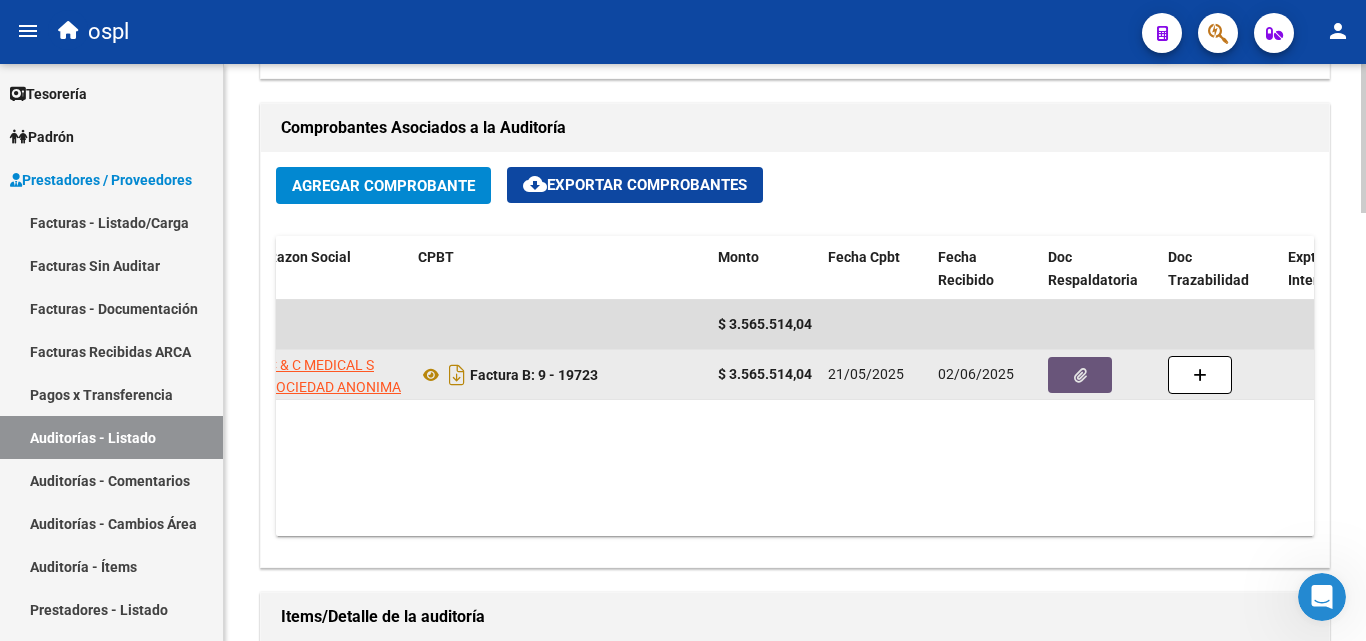 click 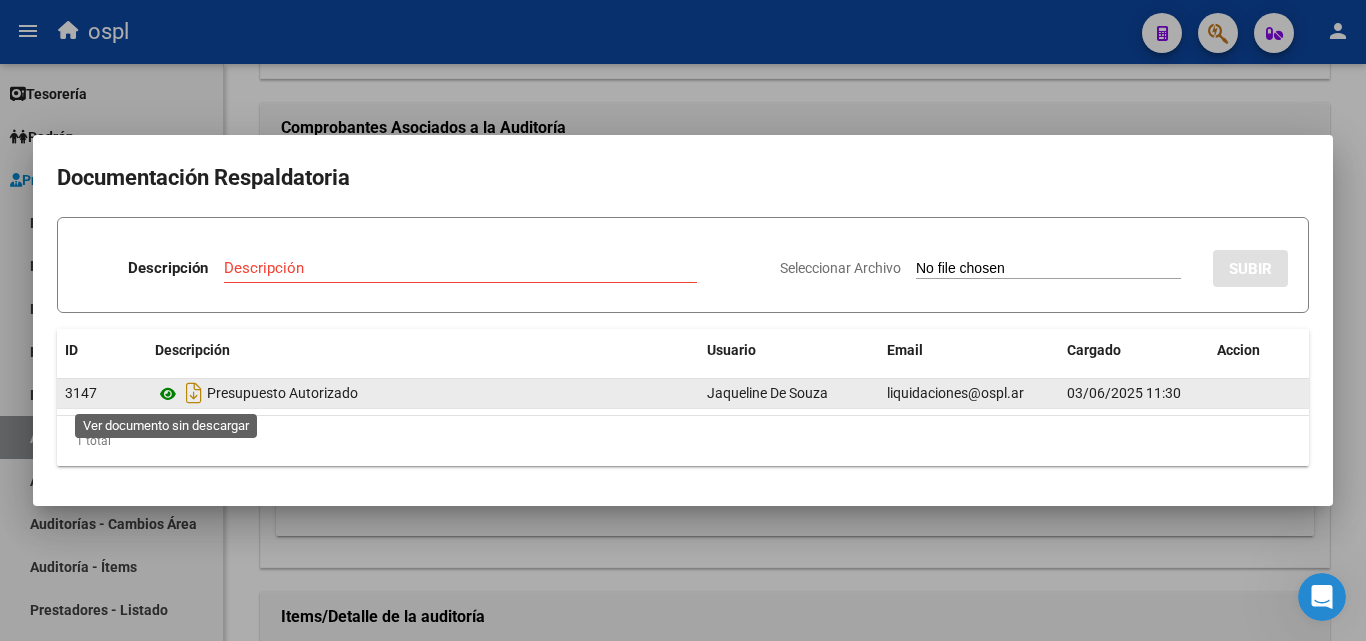click 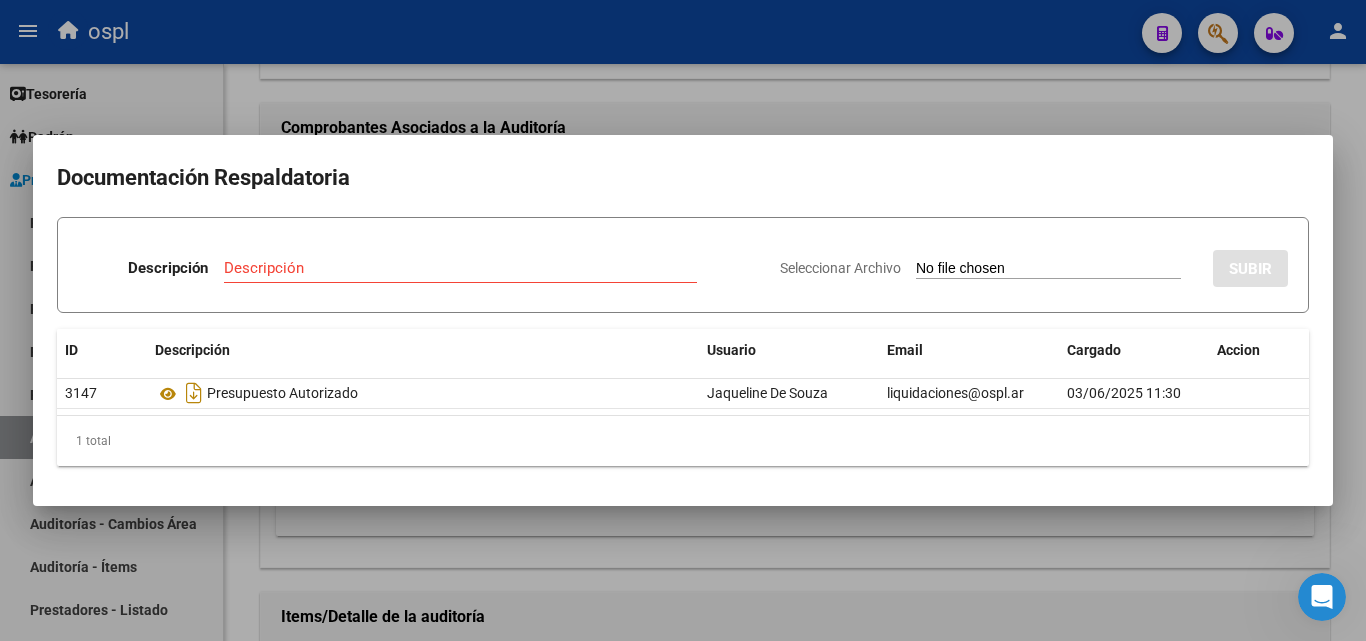 click on "Seleccionar Archivo" at bounding box center [1048, 269] 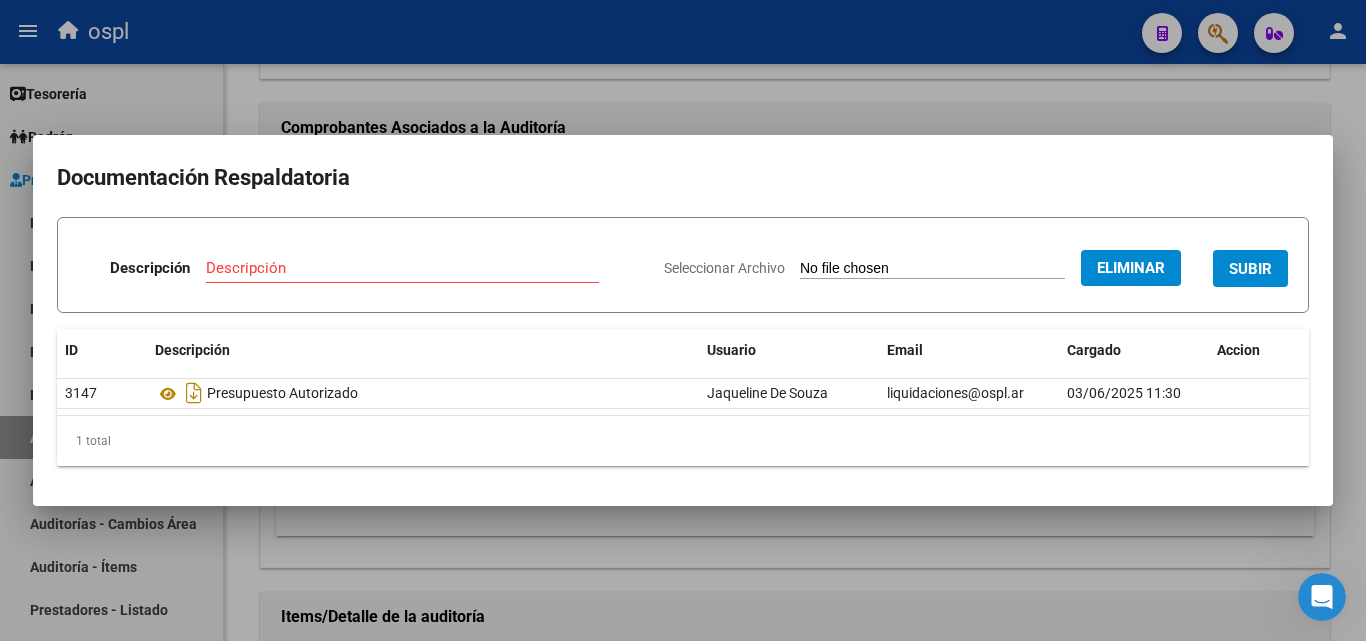 click on "Descripción" at bounding box center (402, 268) 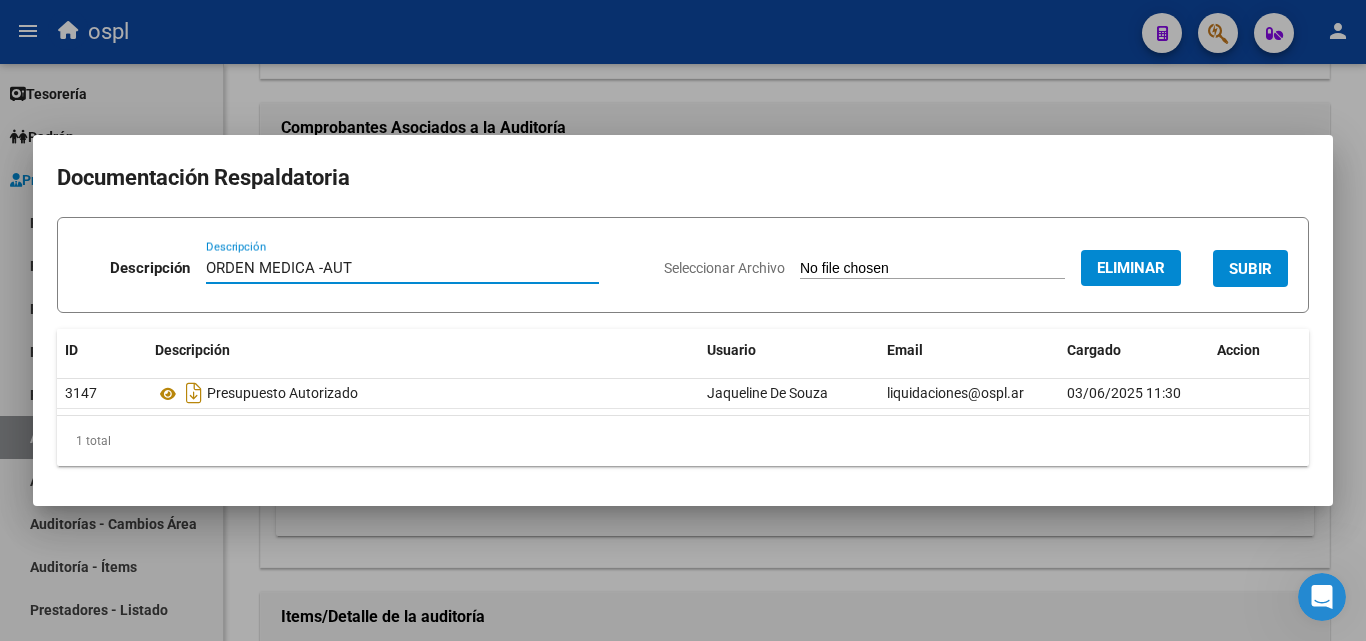 type on "ORDEN MEDICA -AUT" 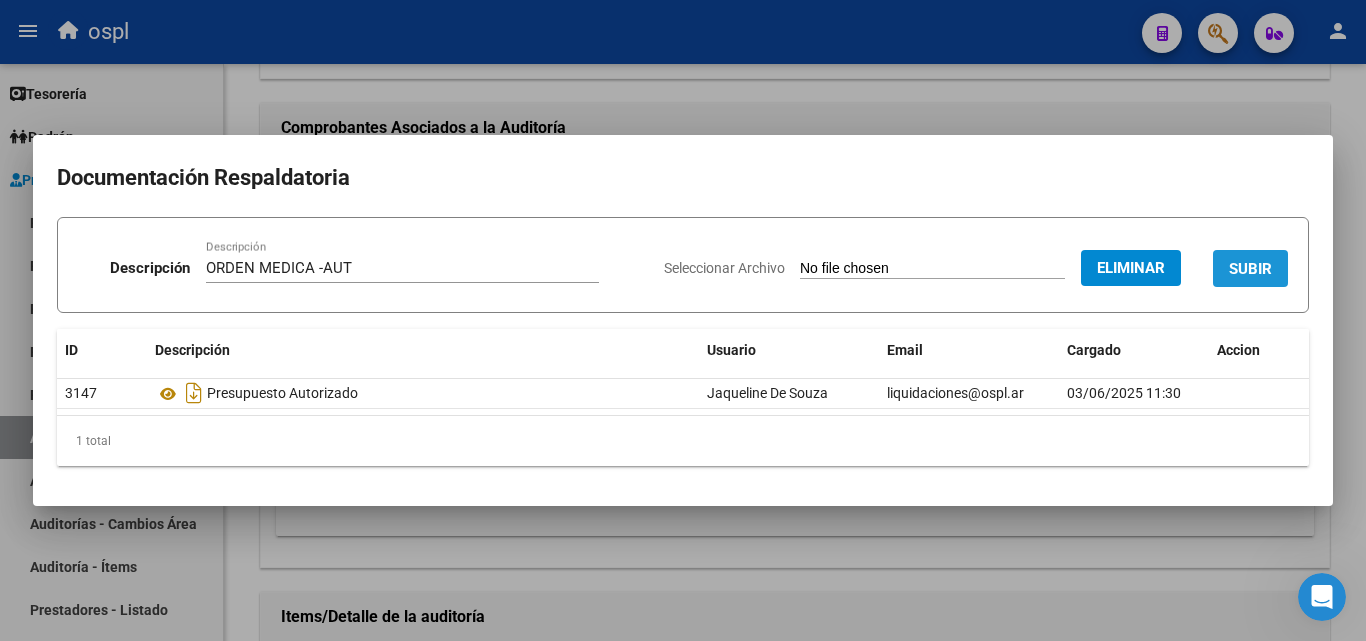 click on "SUBIR" at bounding box center [1250, 269] 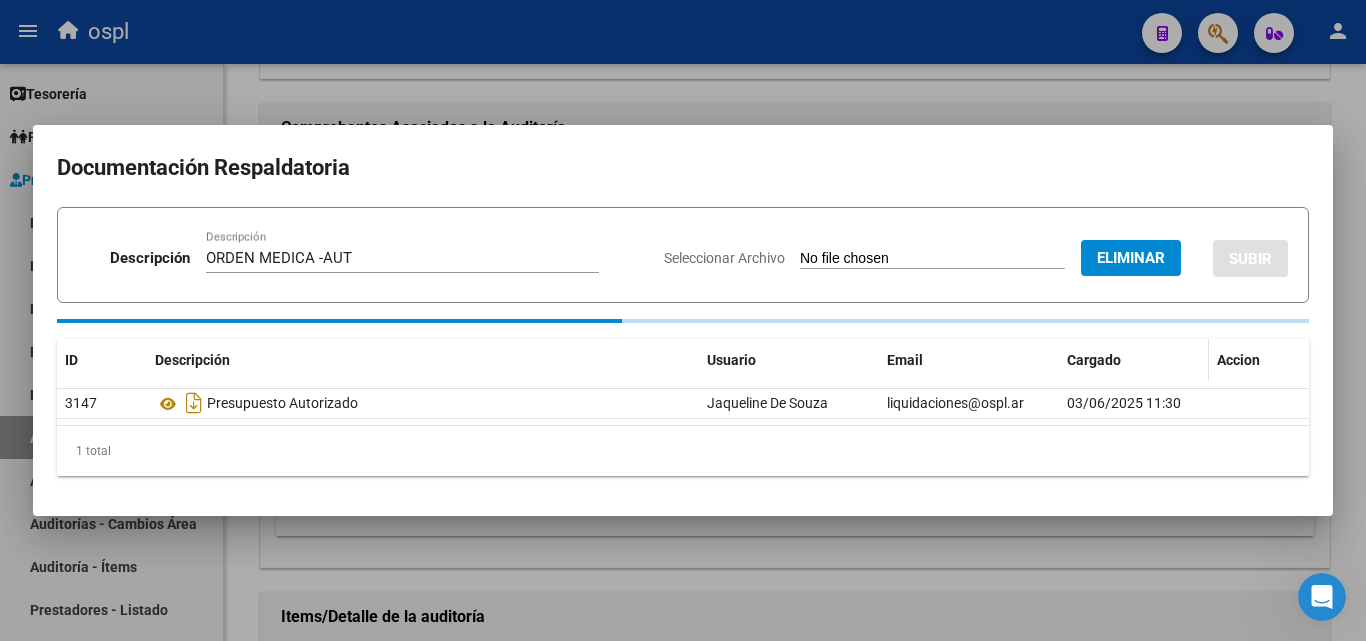 type 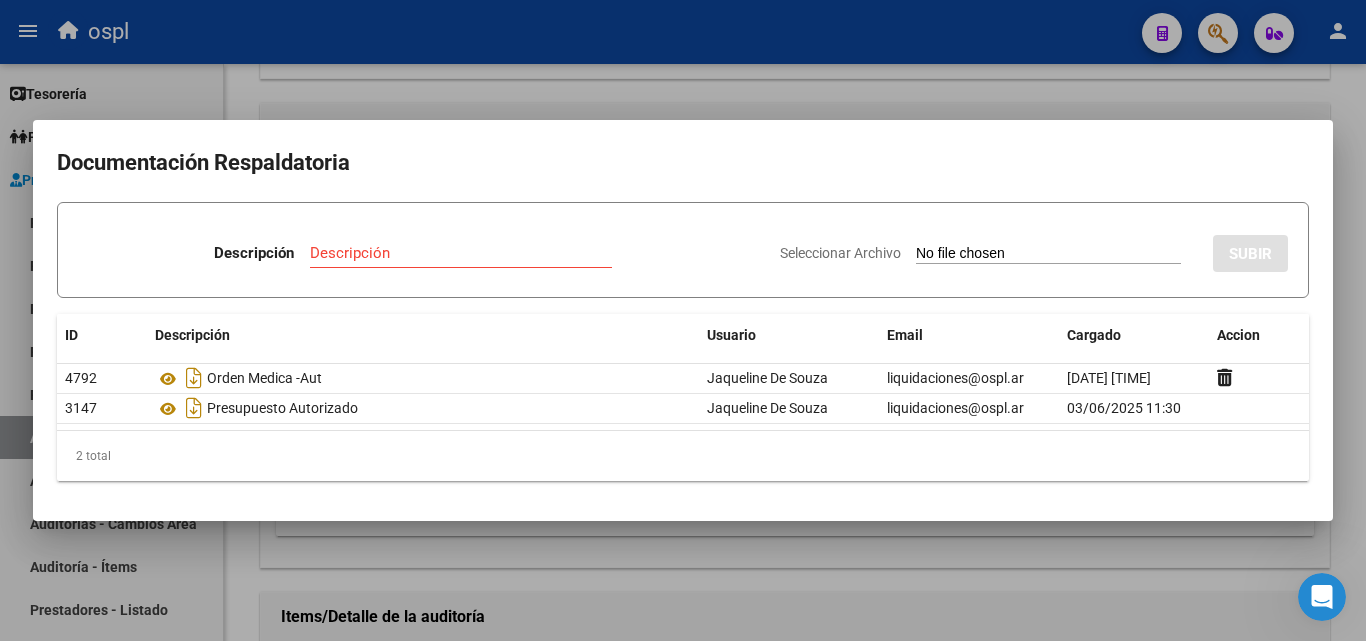 click at bounding box center [683, 320] 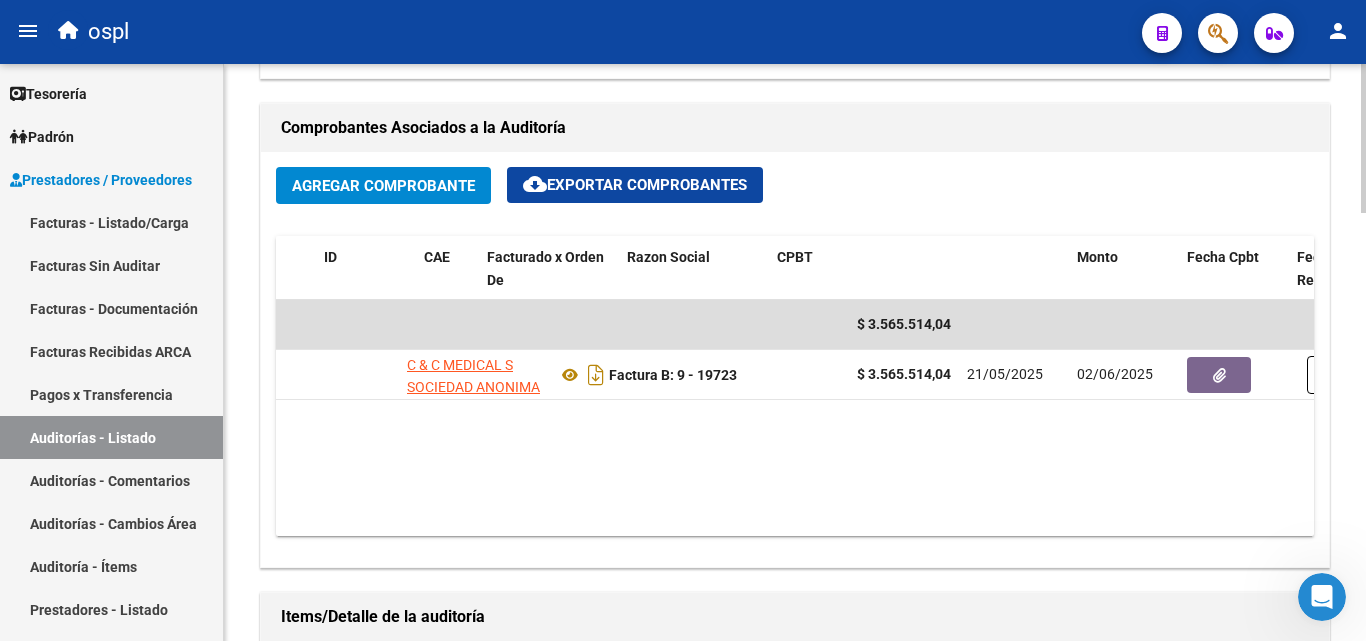 scroll, scrollTop: 0, scrollLeft: 0, axis: both 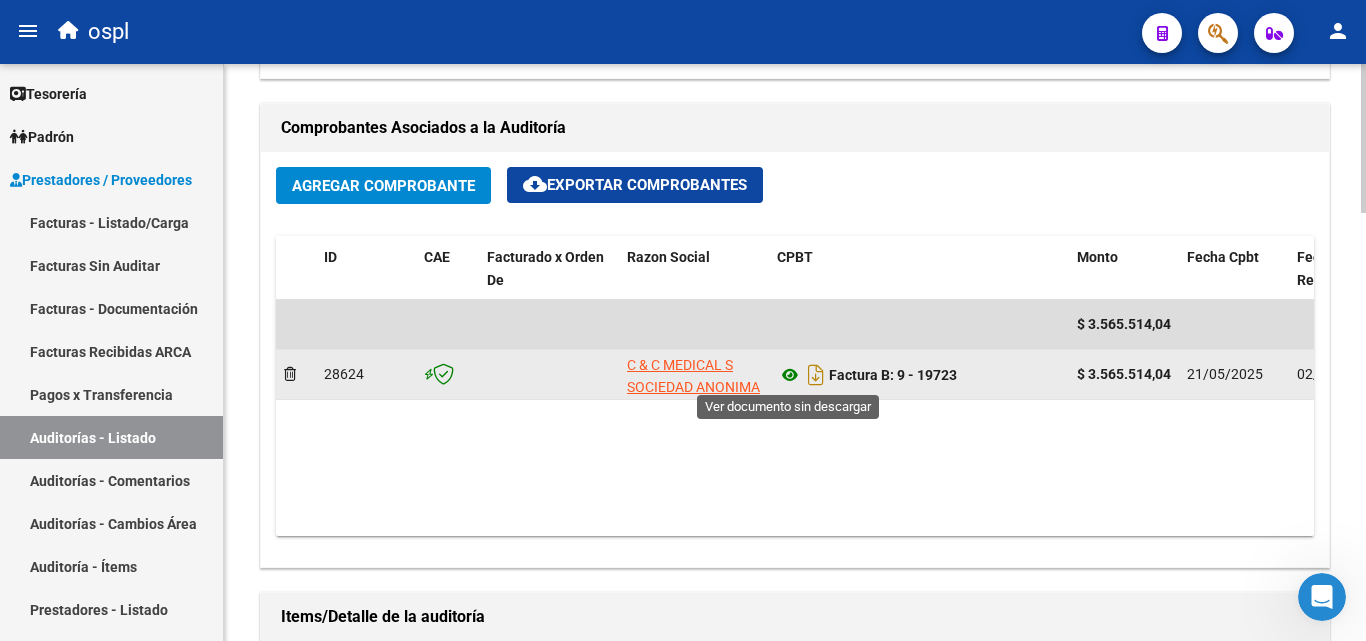 click 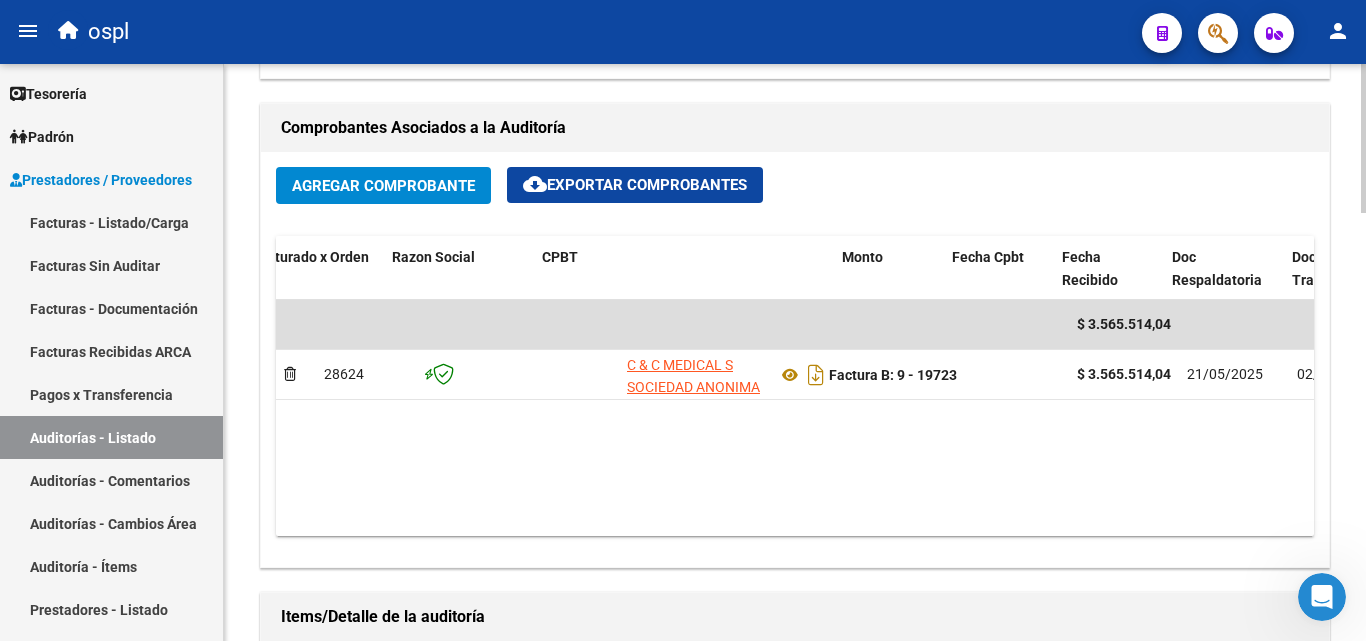 scroll, scrollTop: 0, scrollLeft: 235, axis: horizontal 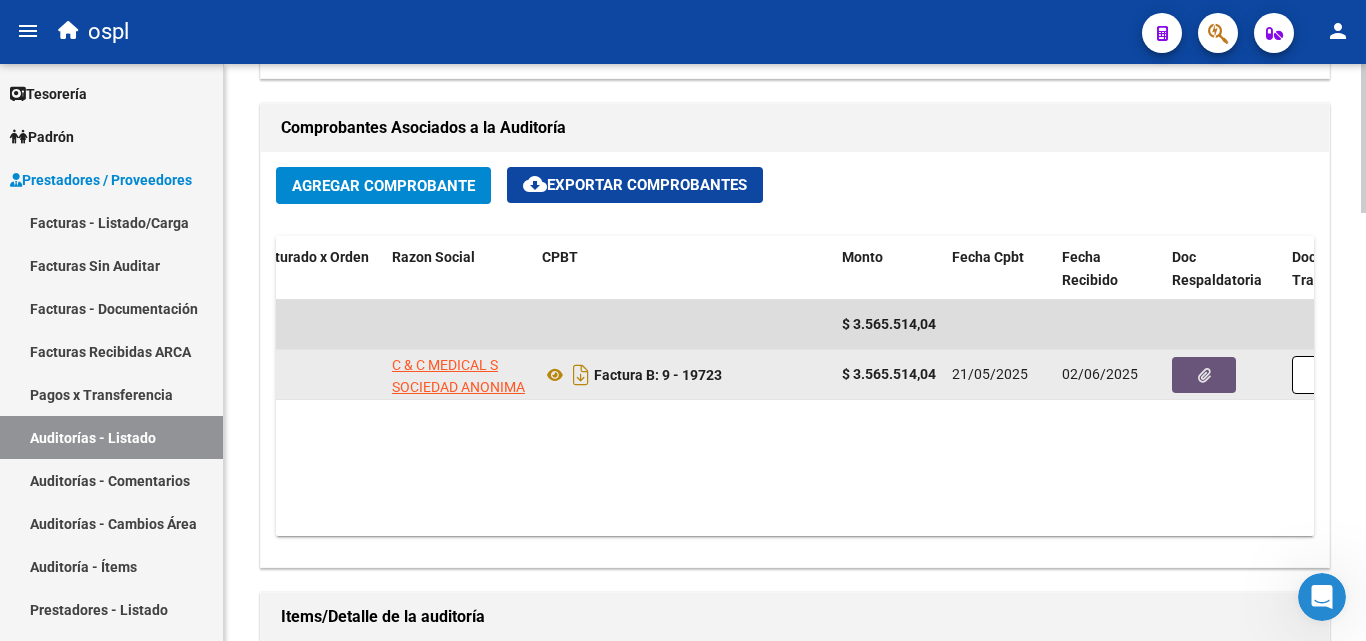 click 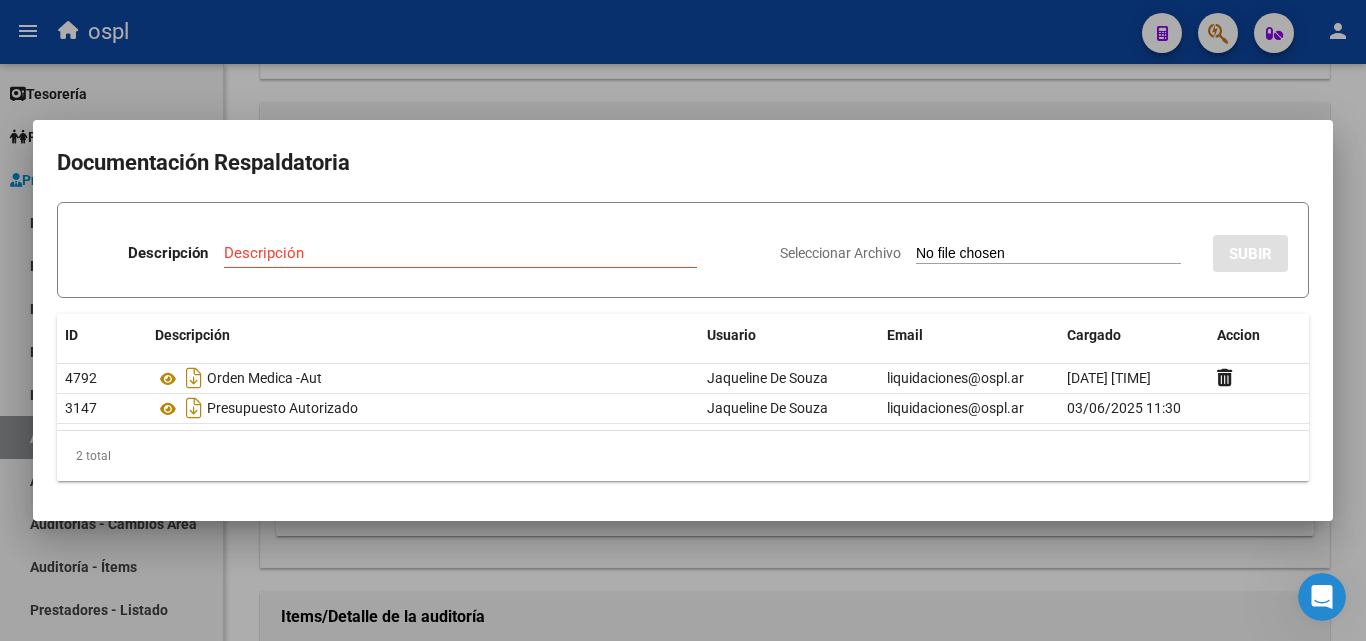 click at bounding box center [683, 320] 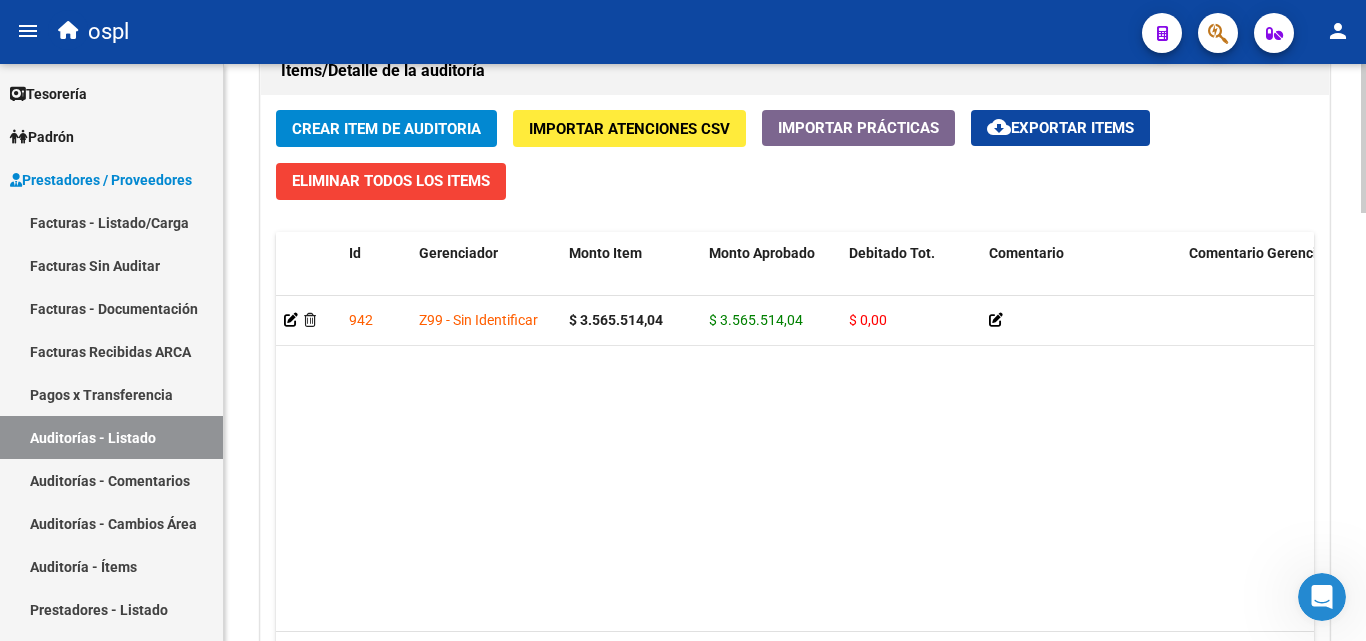 scroll, scrollTop: 1460, scrollLeft: 0, axis: vertical 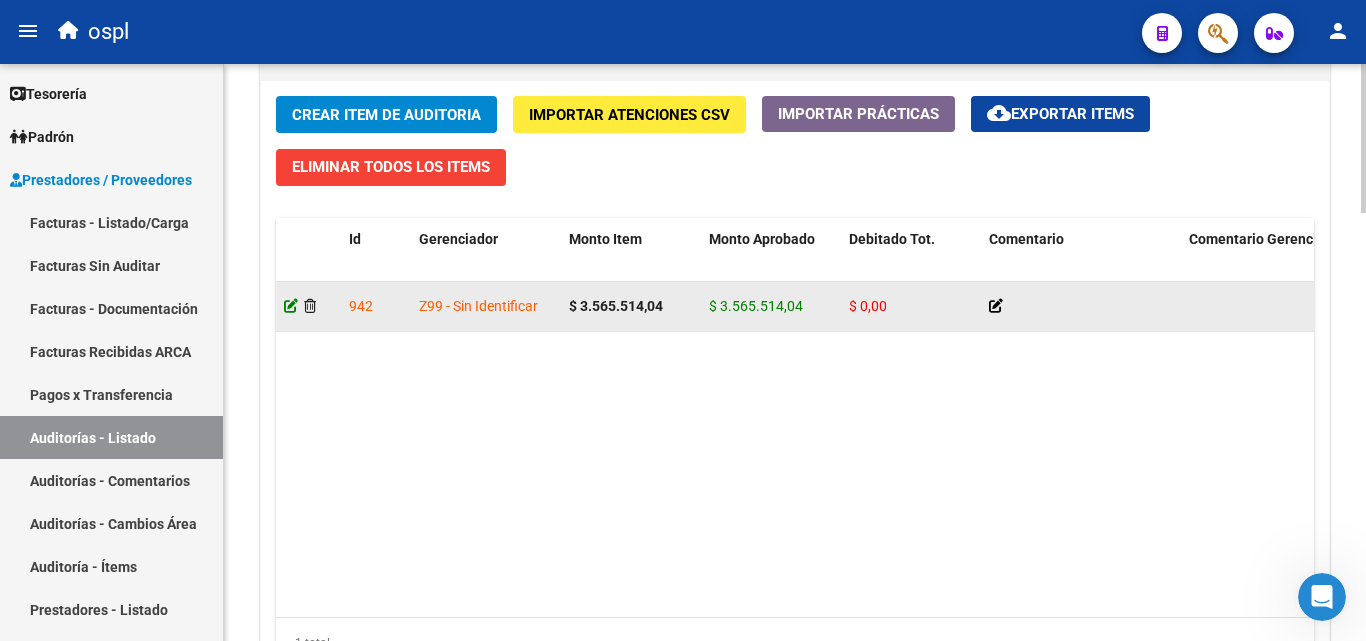 click 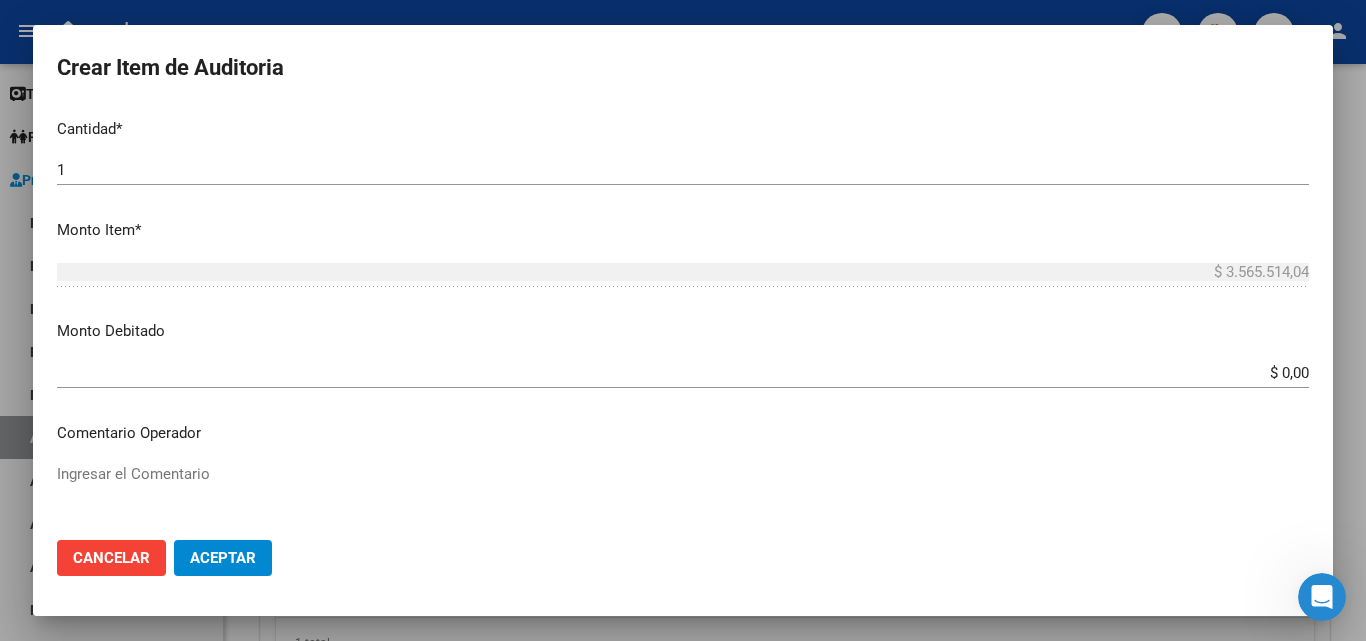 scroll, scrollTop: 600, scrollLeft: 0, axis: vertical 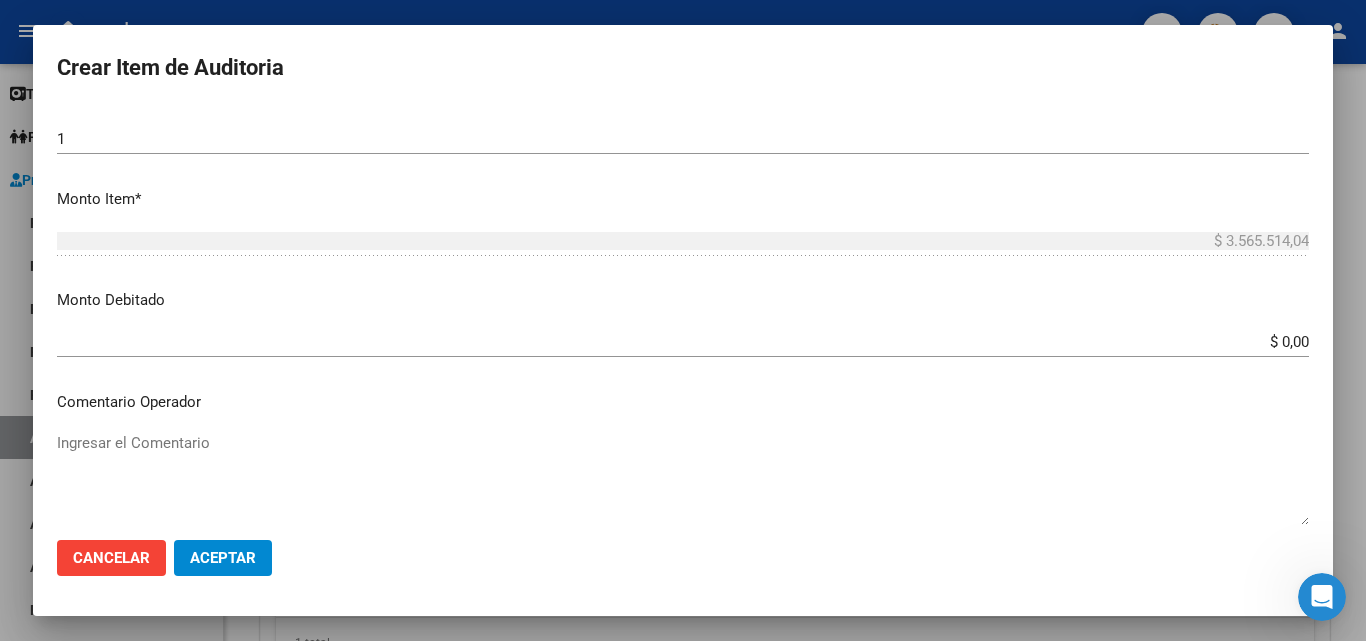 click on "Ingresar el Comentario" at bounding box center (683, 479) 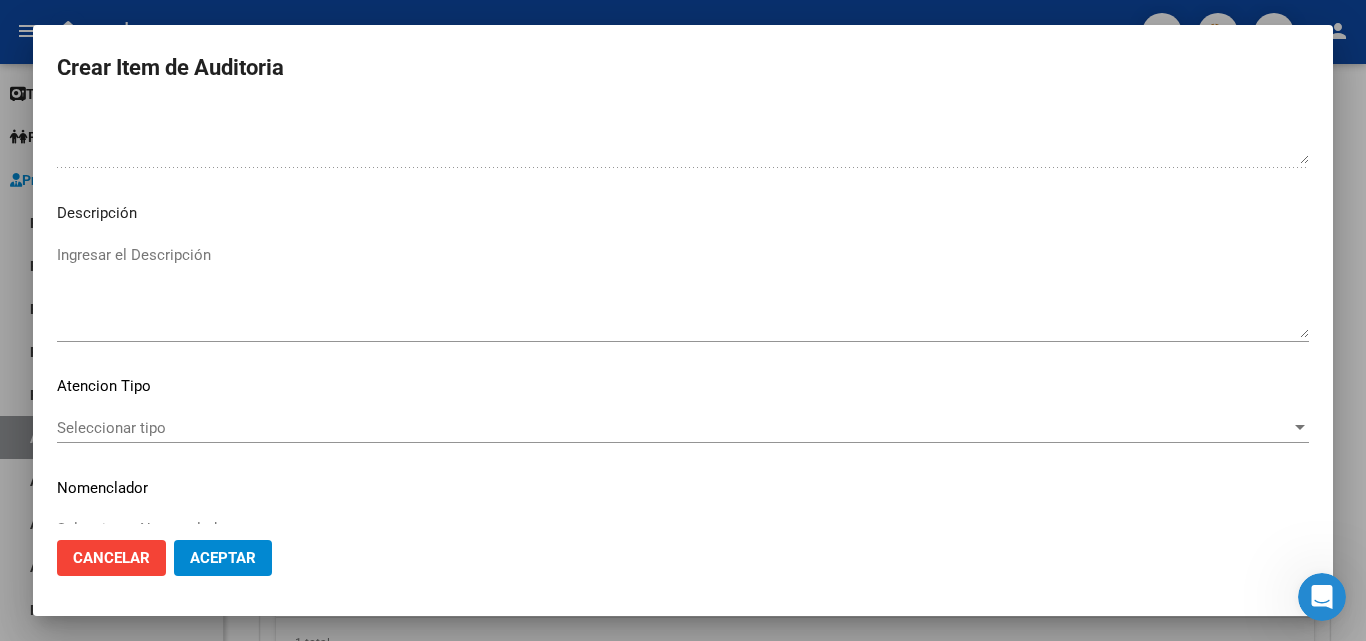 scroll, scrollTop: 1174, scrollLeft: 0, axis: vertical 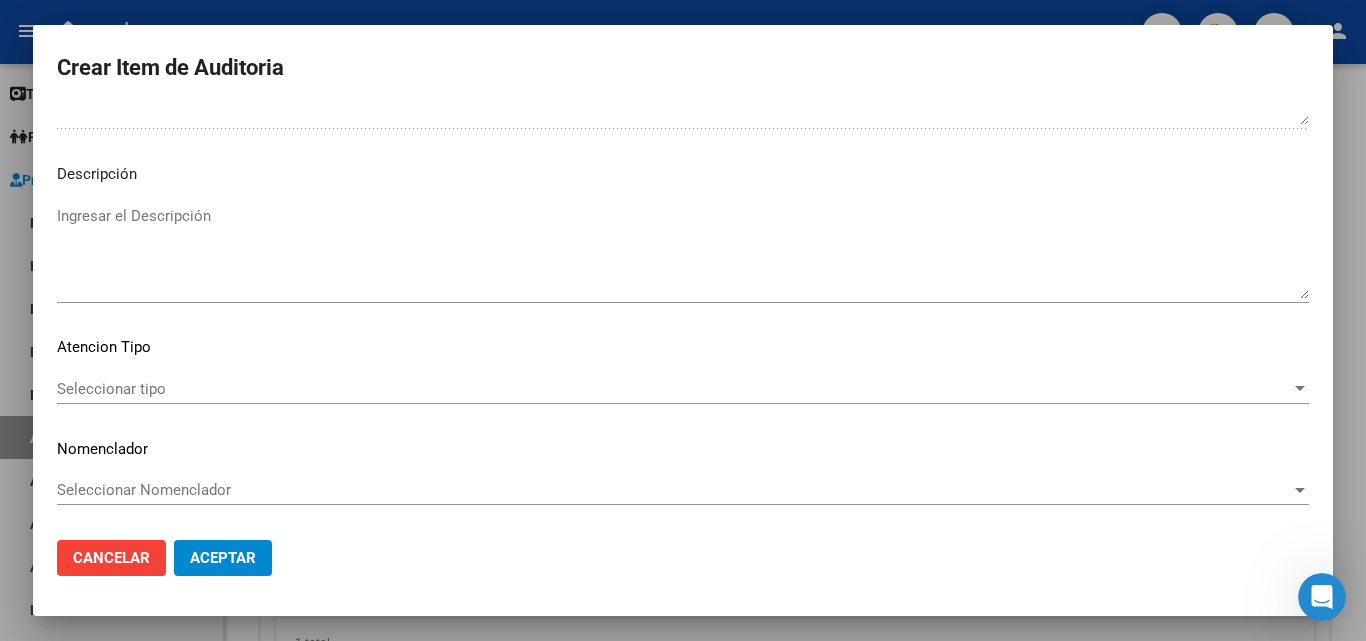 type on "FALTA TRAZA
OK VALOR KAIROS" 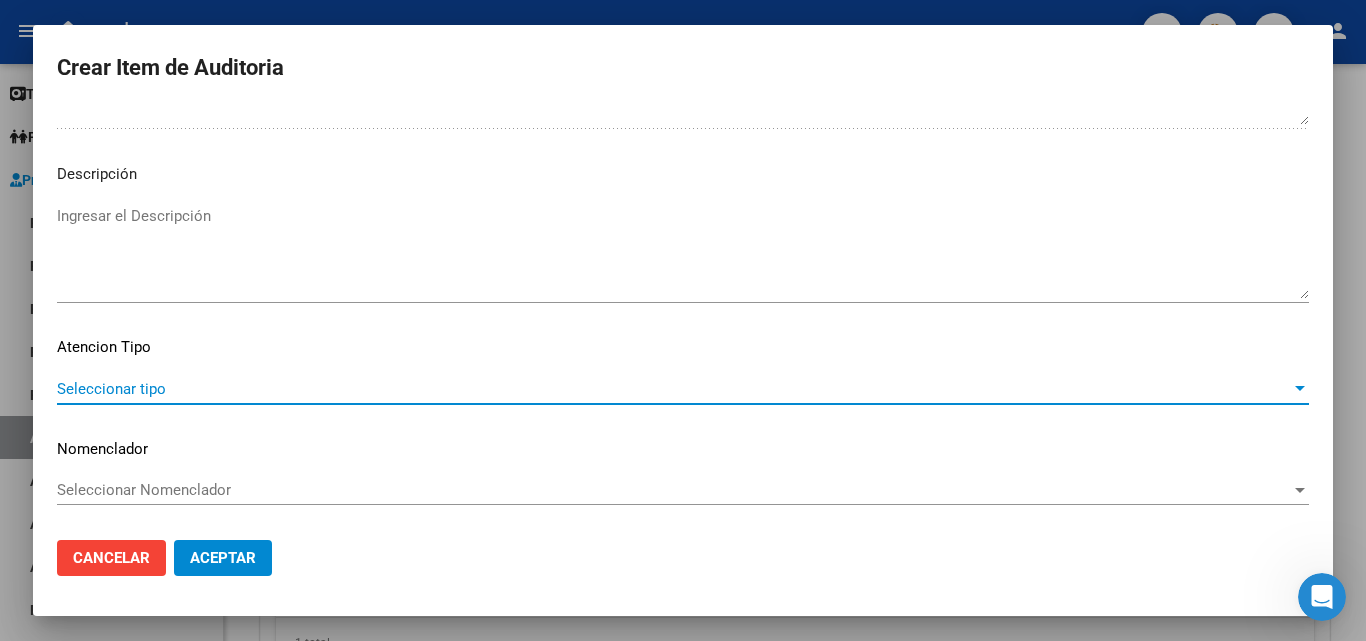 click on "Seleccionar tipo" at bounding box center [674, 389] 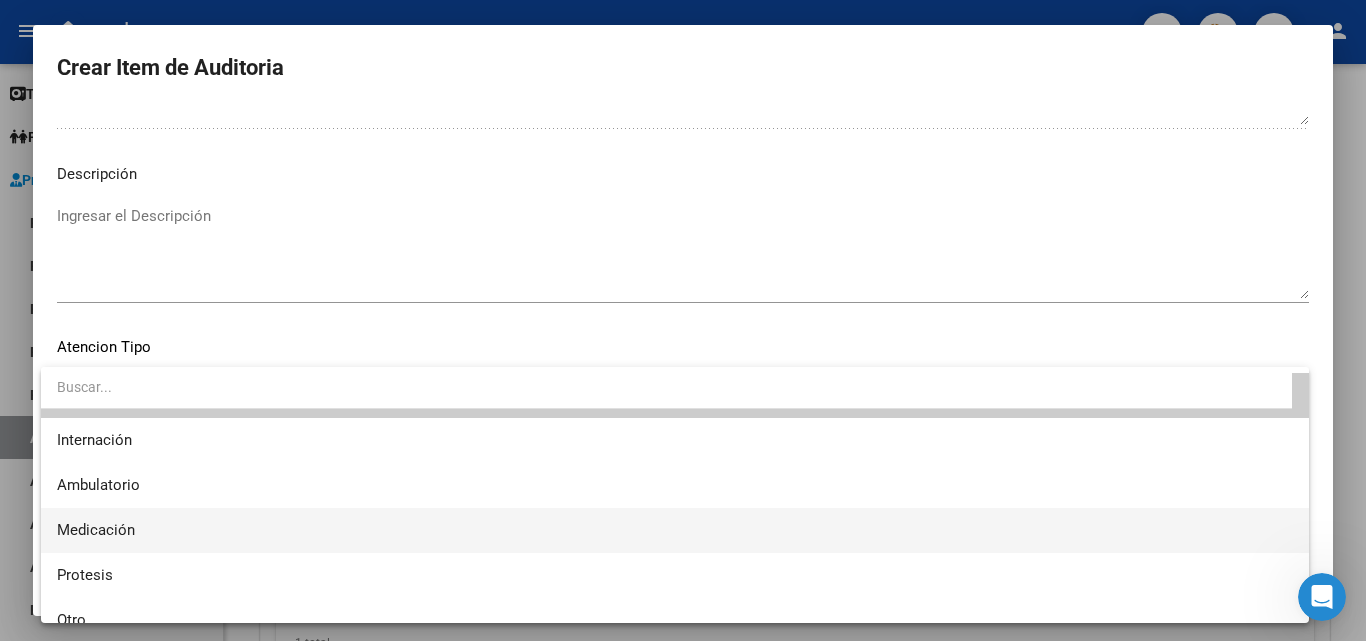 scroll, scrollTop: 59, scrollLeft: 0, axis: vertical 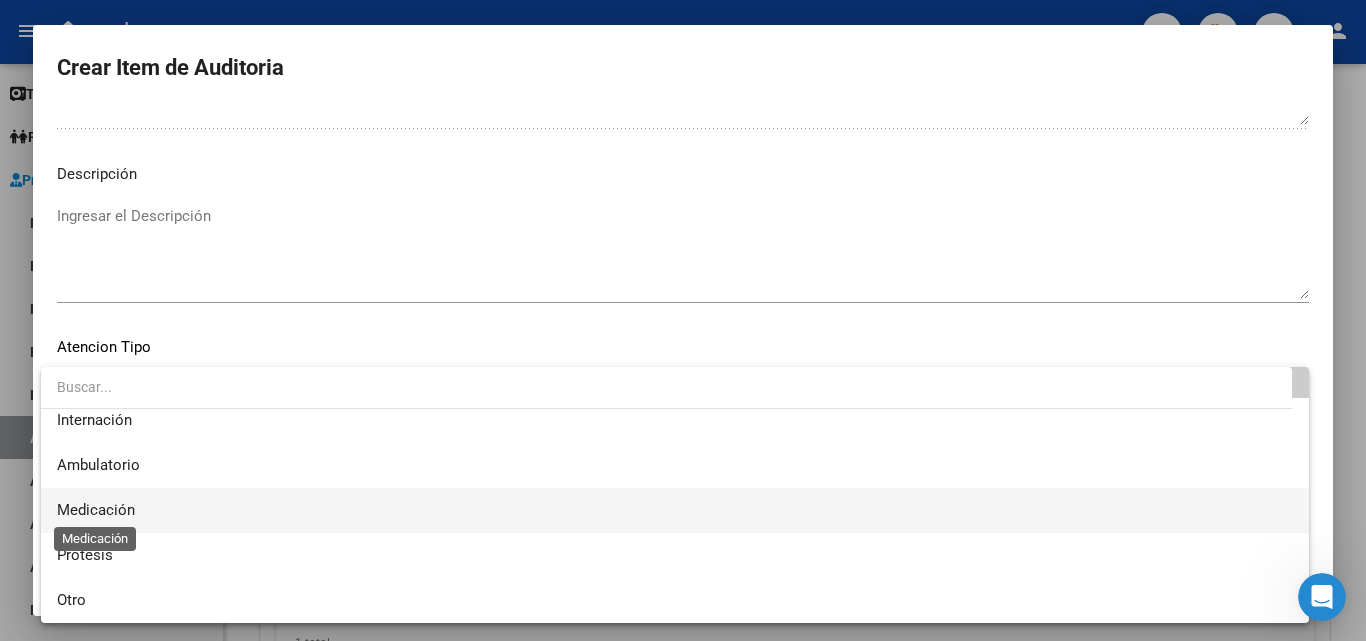 click on "Medicación" at bounding box center (96, 510) 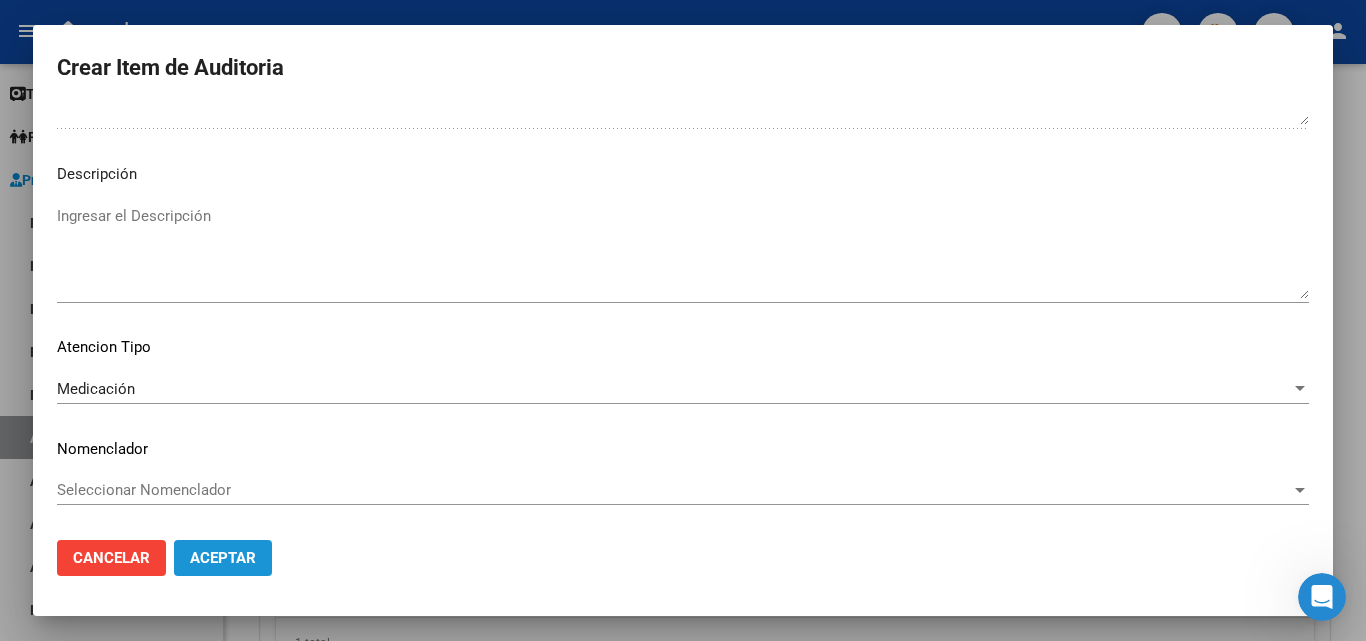 click on "Aceptar" 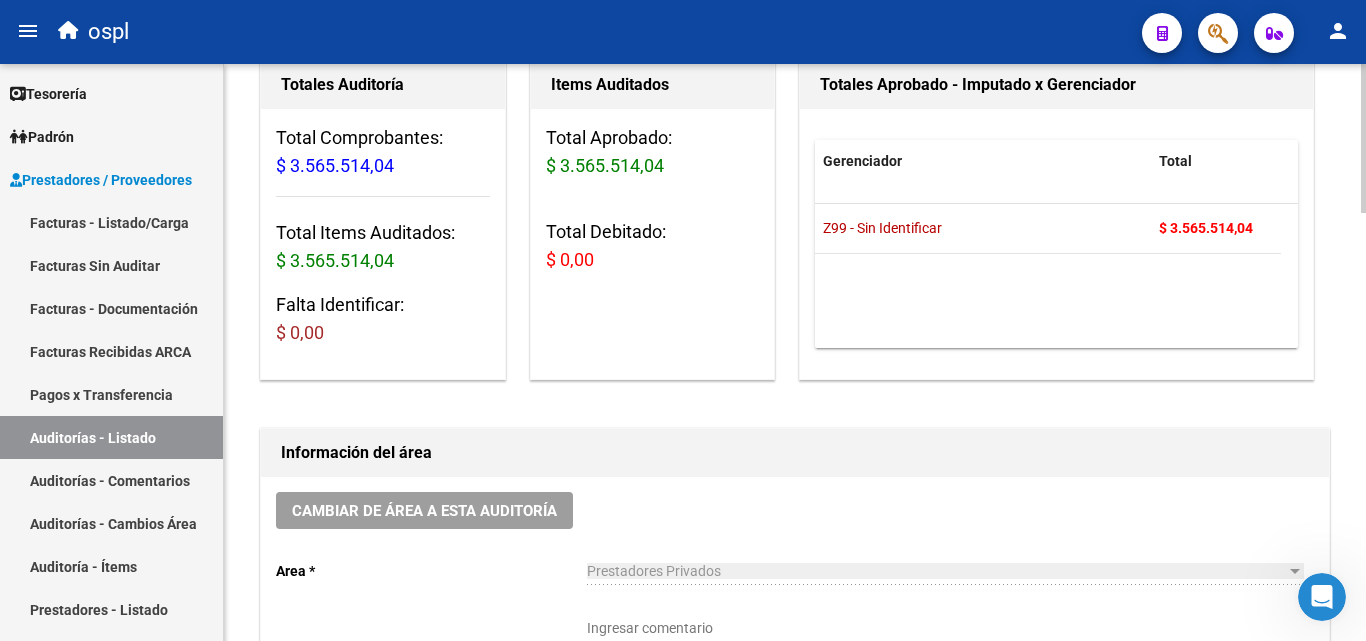 scroll, scrollTop: 400, scrollLeft: 0, axis: vertical 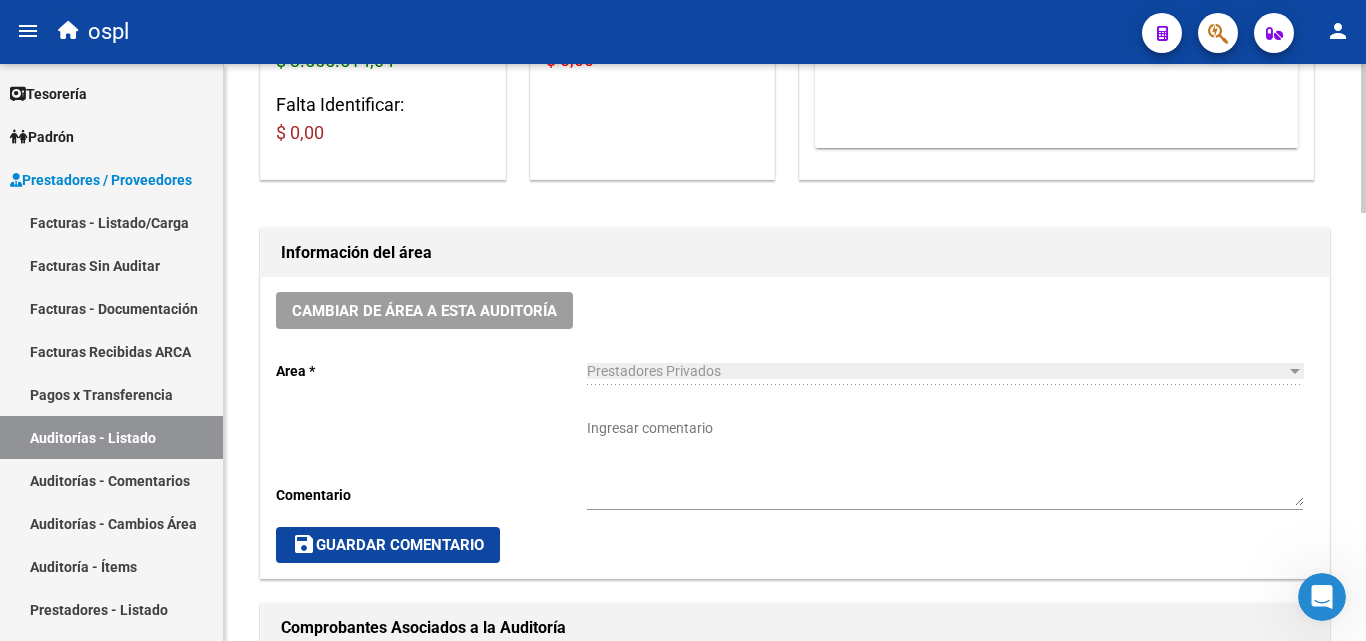 click on "Ingresar comentario" at bounding box center (945, 462) 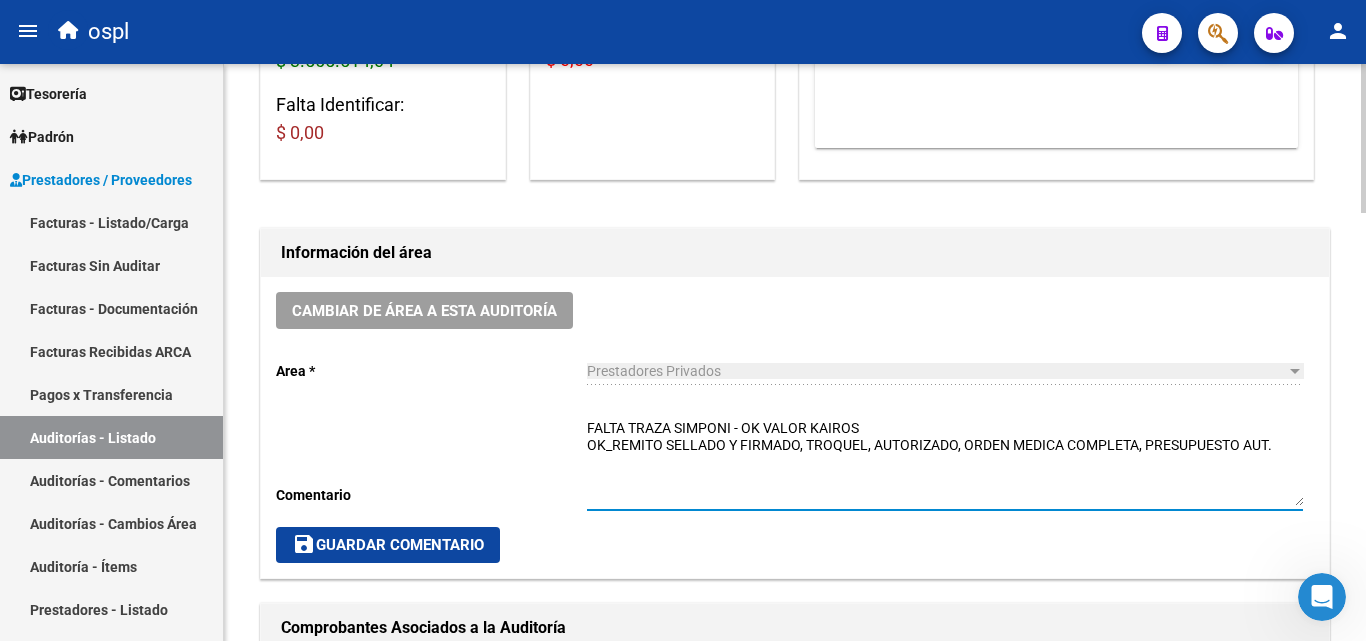click on "FALTA TRAZA SIMPONI - OK VALOR KAIROS
OK_REMITO SELLADO Y FIRMADO, TROQUEL, AUTORIZADO, ORDEN MEDICA COMPLETA, PRESUPUESTO AUT." at bounding box center [945, 462] 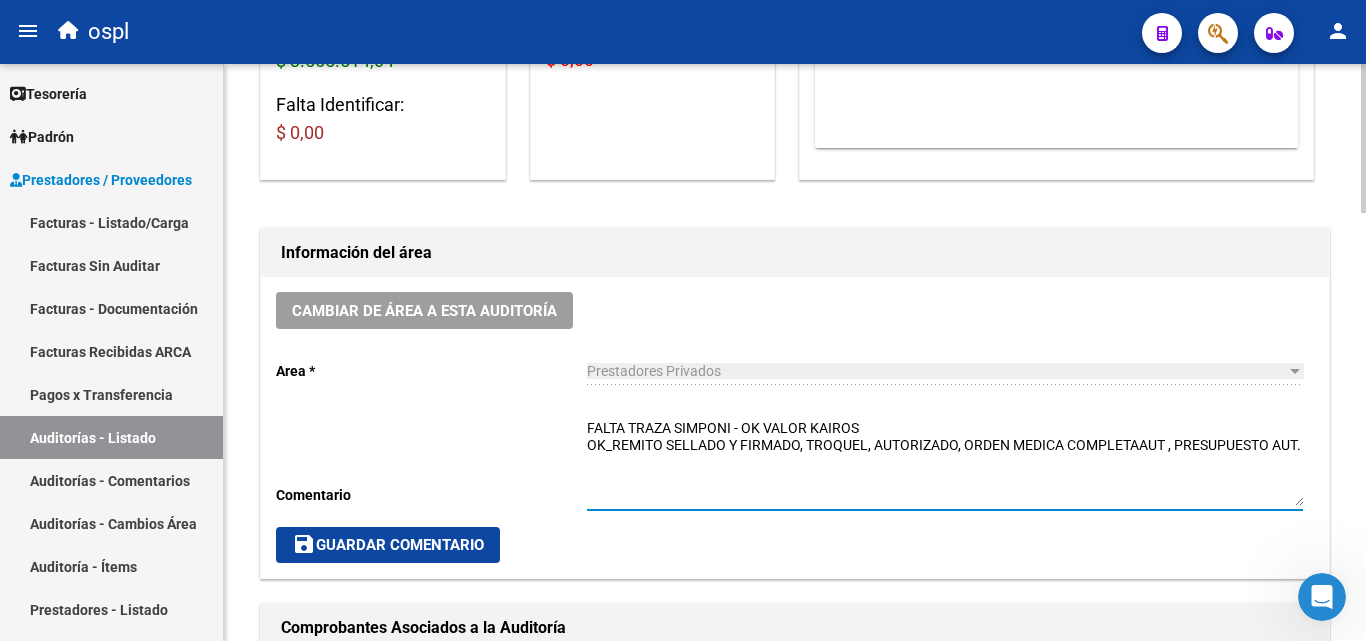 click on "FALTA TRAZA SIMPONI - OK VALOR KAIROS
OK_REMITO SELLADO Y FIRMADO, TROQUEL, AUTORIZADO, ORDEN MEDICA COMPLETAAUT , PRESUPUESTO AUT." at bounding box center (945, 462) 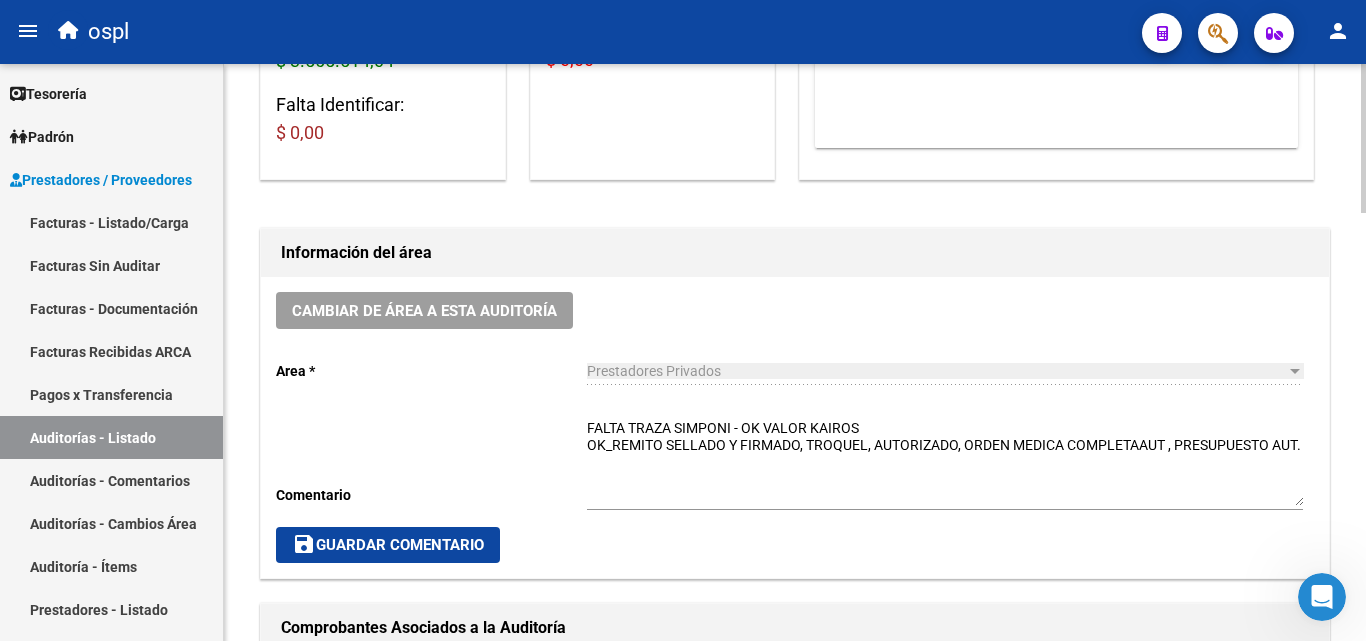 click on "Cambiar de área a esta auditoría  Area * Prestadores Privados Seleccionar area Comentario    FALTA TRAZA SIMPONI - OK VALOR KAIROS
OK_REMITO SELLADO Y FIRMADO, TROQUEL, AUTORIZADO, ORDEN MEDICA COMPLETAAUT , PRESUPUESTO AUT. Ingresar comentario  save  Guardar Comentario" 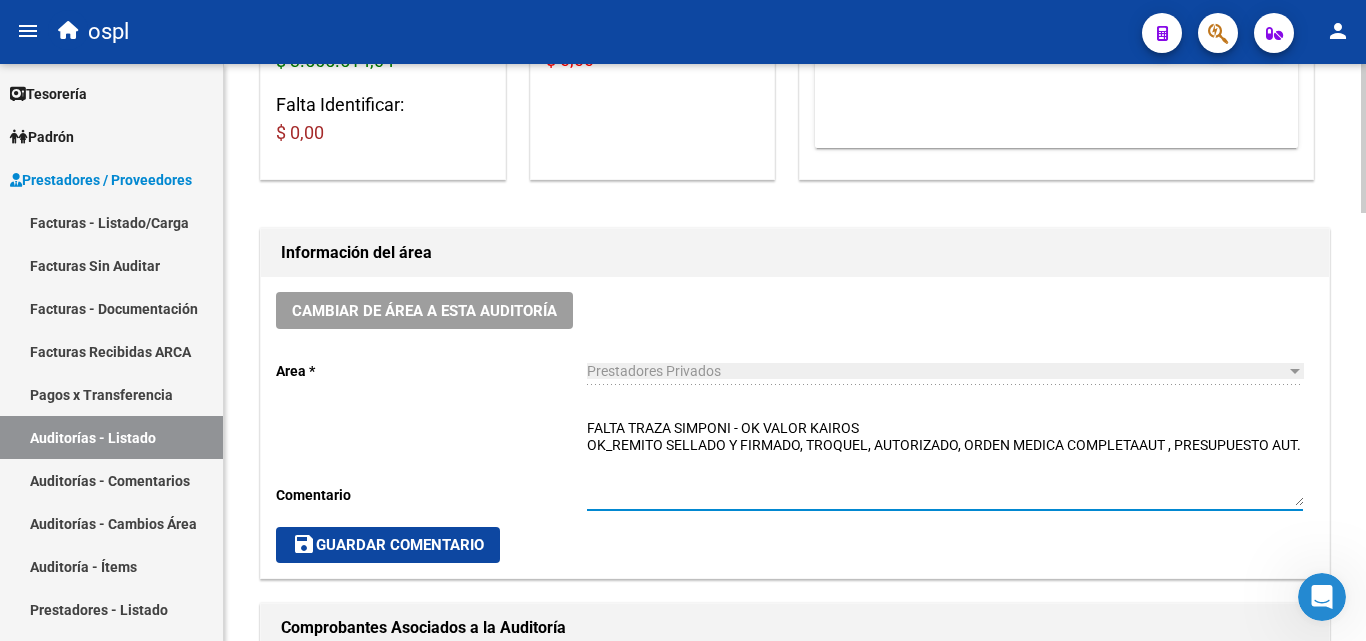click on "FALTA TRAZA SIMPONI - OK VALOR KAIROS
OK_REMITO SELLADO Y FIRMADO, TROQUEL, AUTORIZADO, ORDEN MEDICA COMPLETAAUT , PRESUPUESTO AUT." at bounding box center [945, 462] 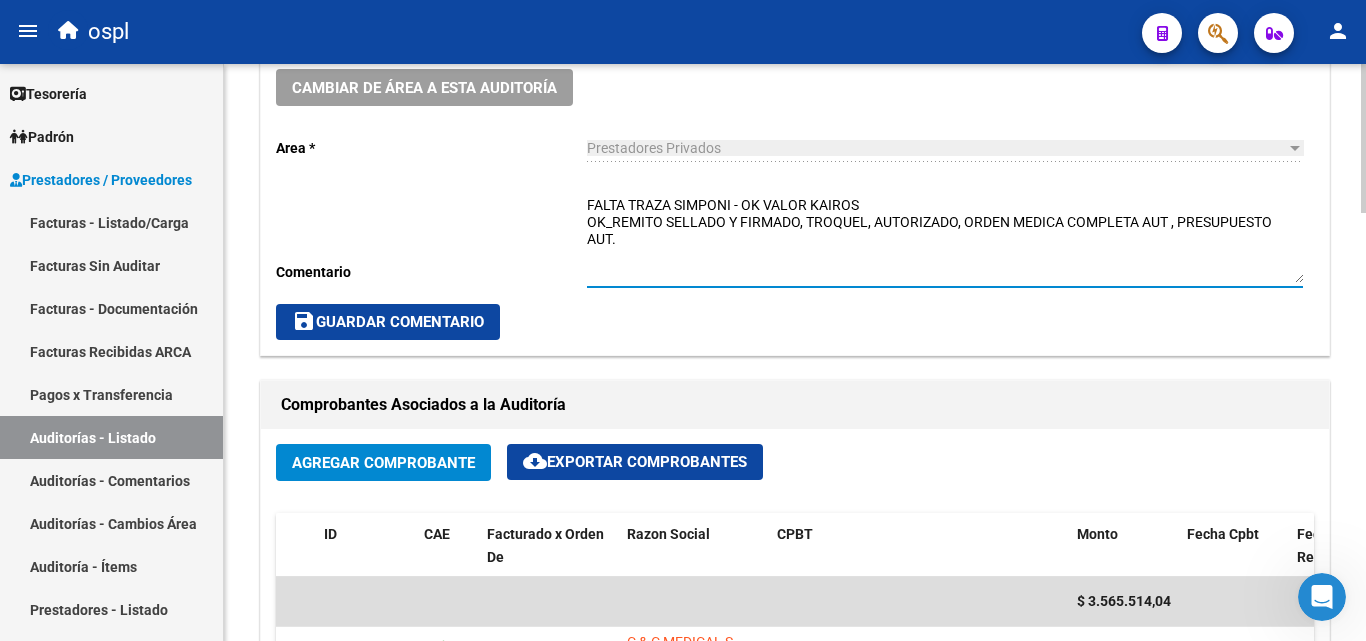 scroll, scrollTop: 700, scrollLeft: 0, axis: vertical 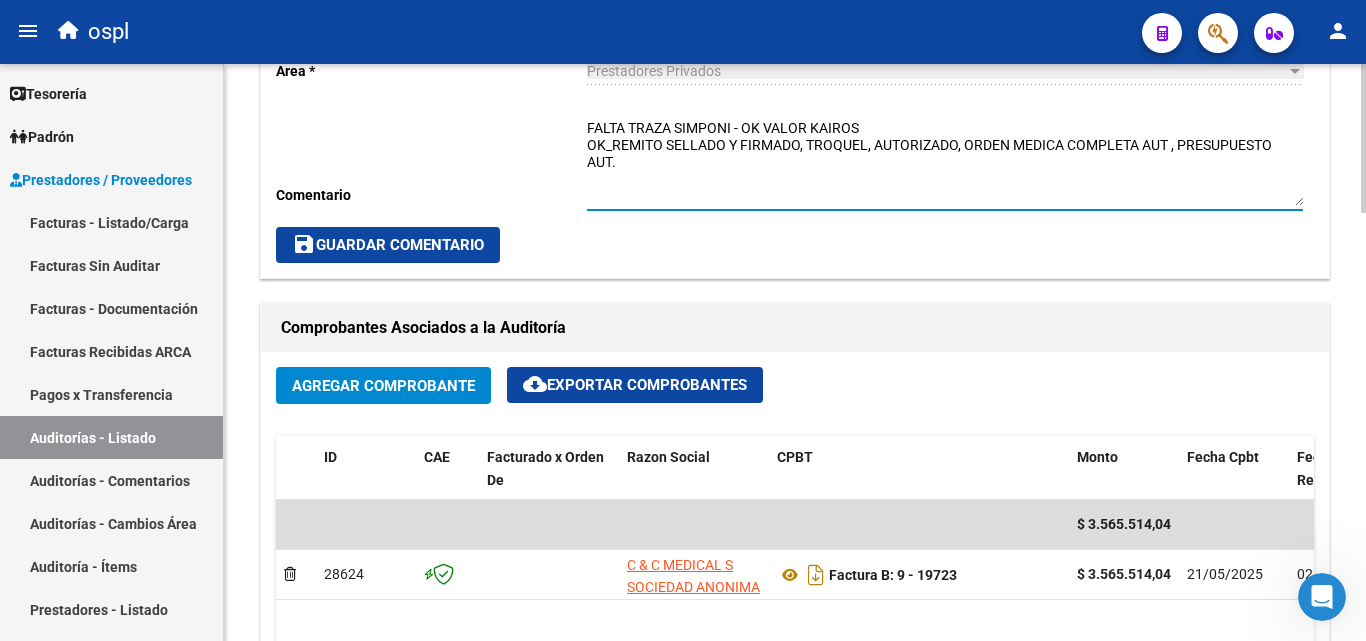 type on "FALTA TRAZA SIMPONI - OK VALOR KAIROS
OK_REMITO SELLADO Y FIRMADO, TROQUEL, AUTORIZADO, ORDEN MEDICA COMPLETA AUT , PRESUPUESTO AUT." 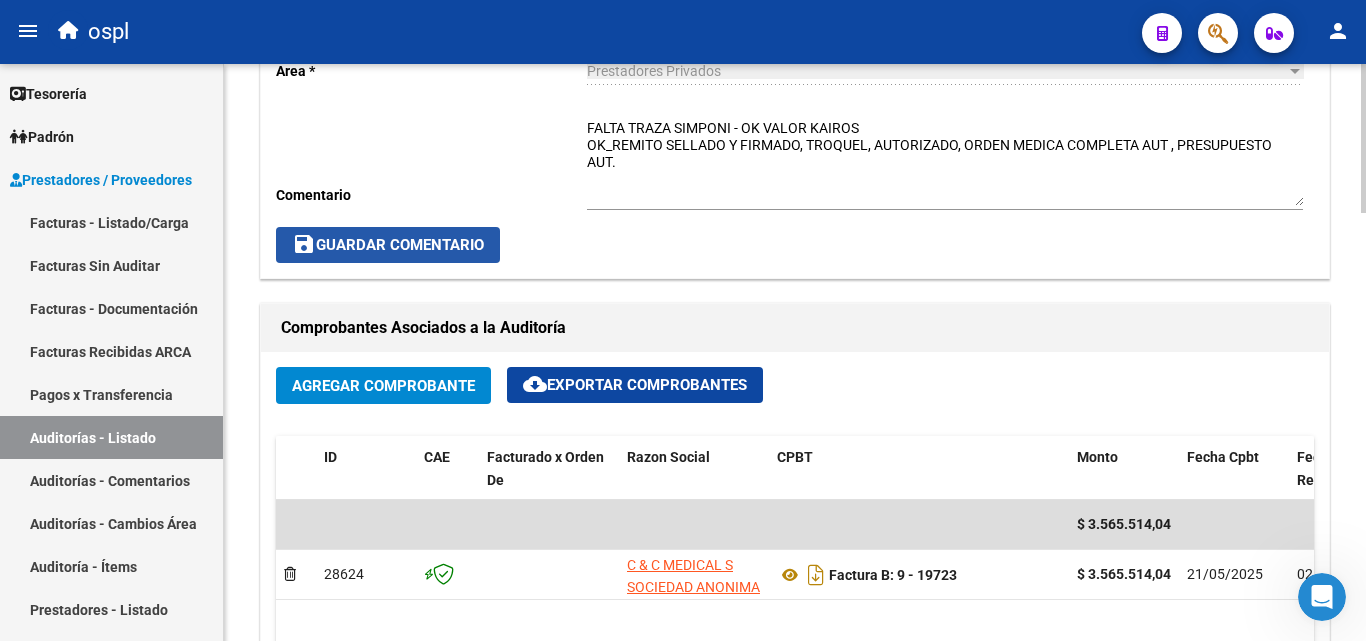 click on "save  Guardar Comentario" 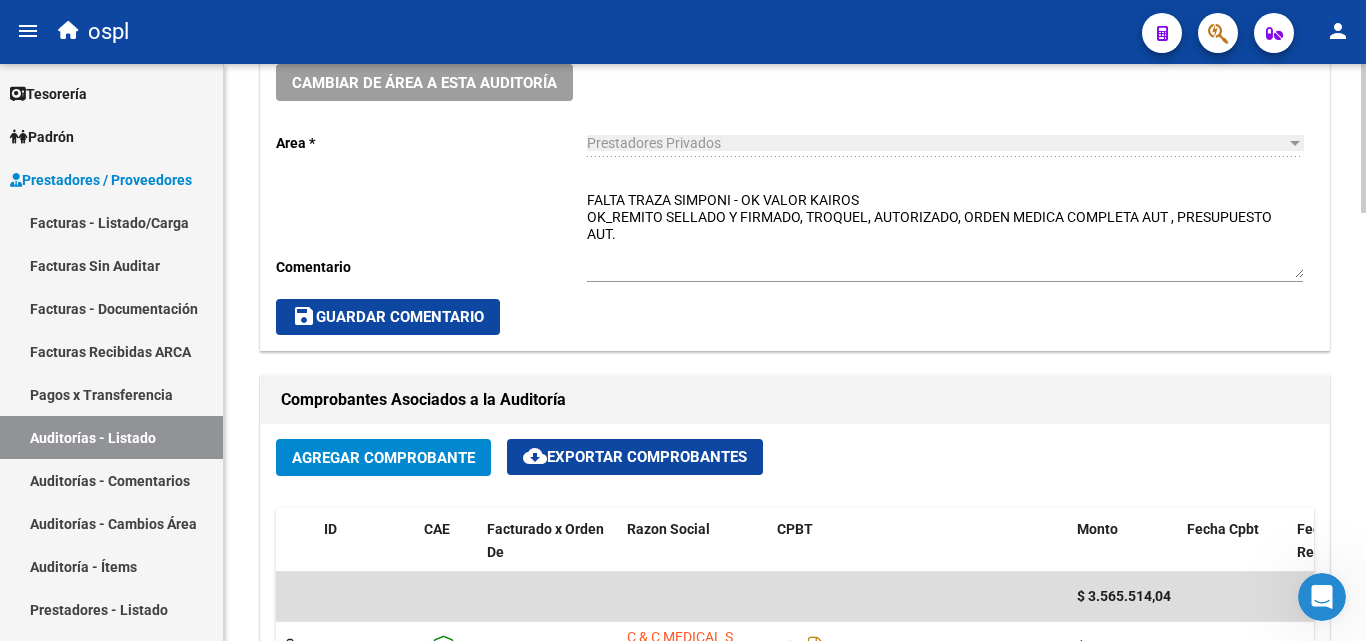 scroll, scrollTop: 600, scrollLeft: 0, axis: vertical 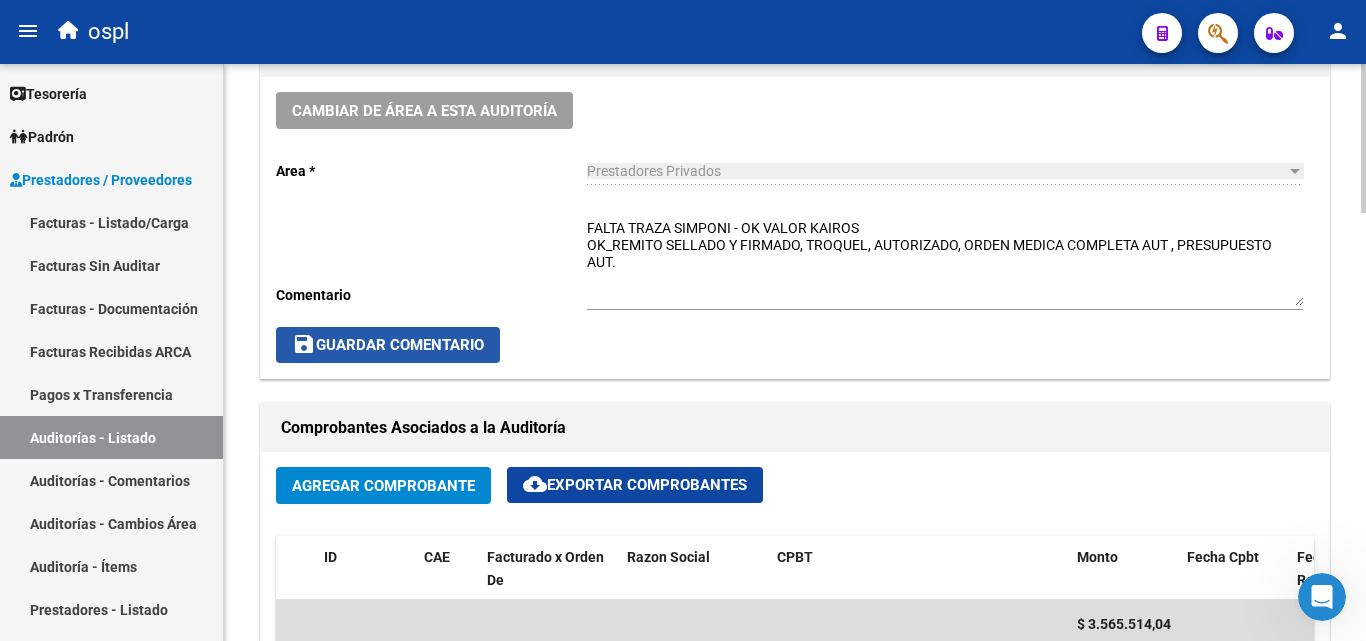 click on "save  Guardar Comentario" 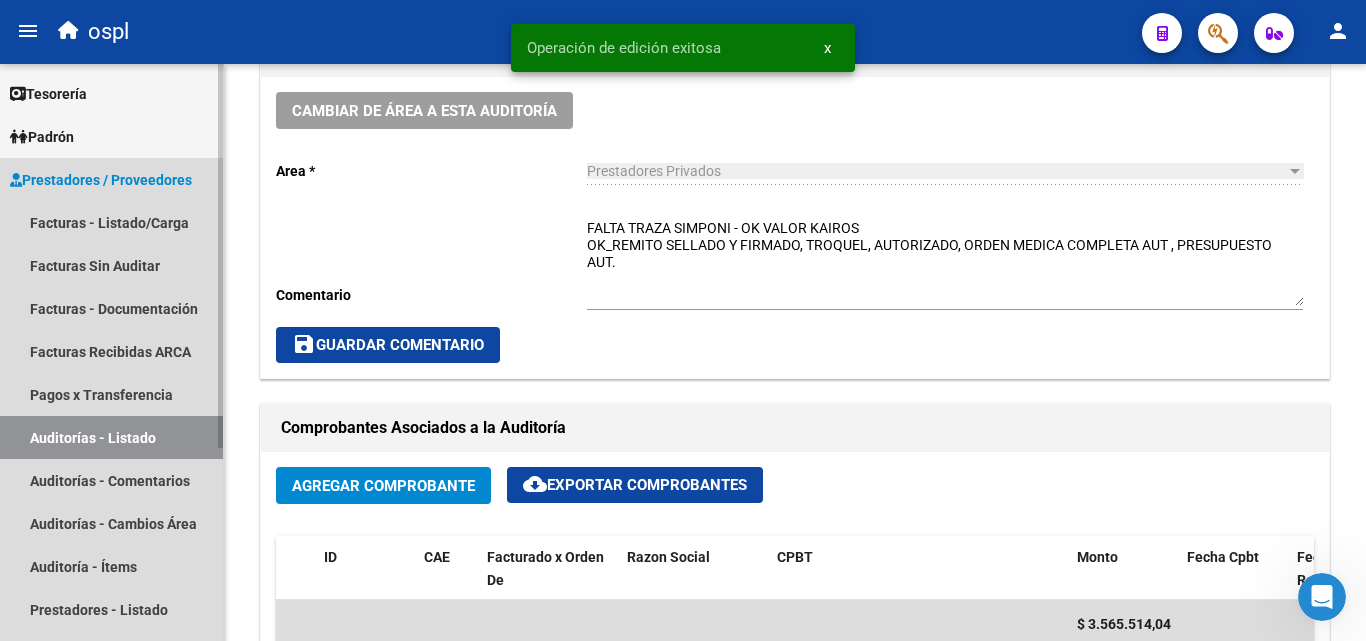 click on "Auditorías - Listado" at bounding box center [111, 437] 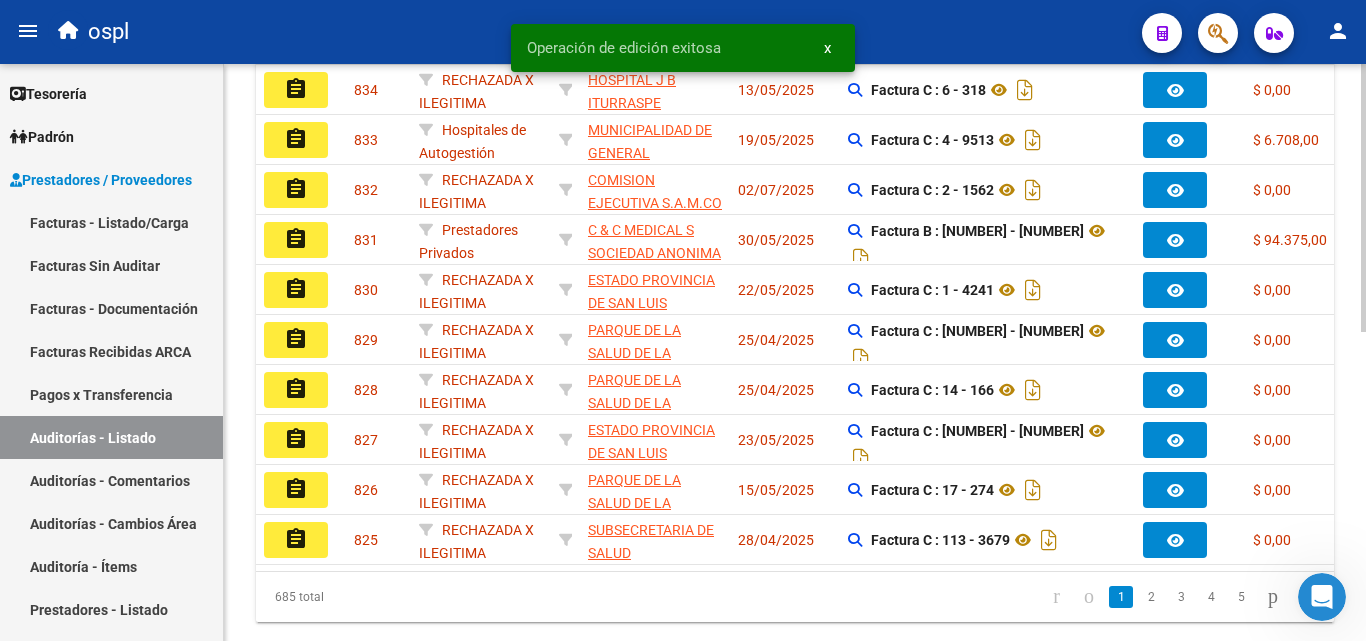 scroll, scrollTop: 0, scrollLeft: 0, axis: both 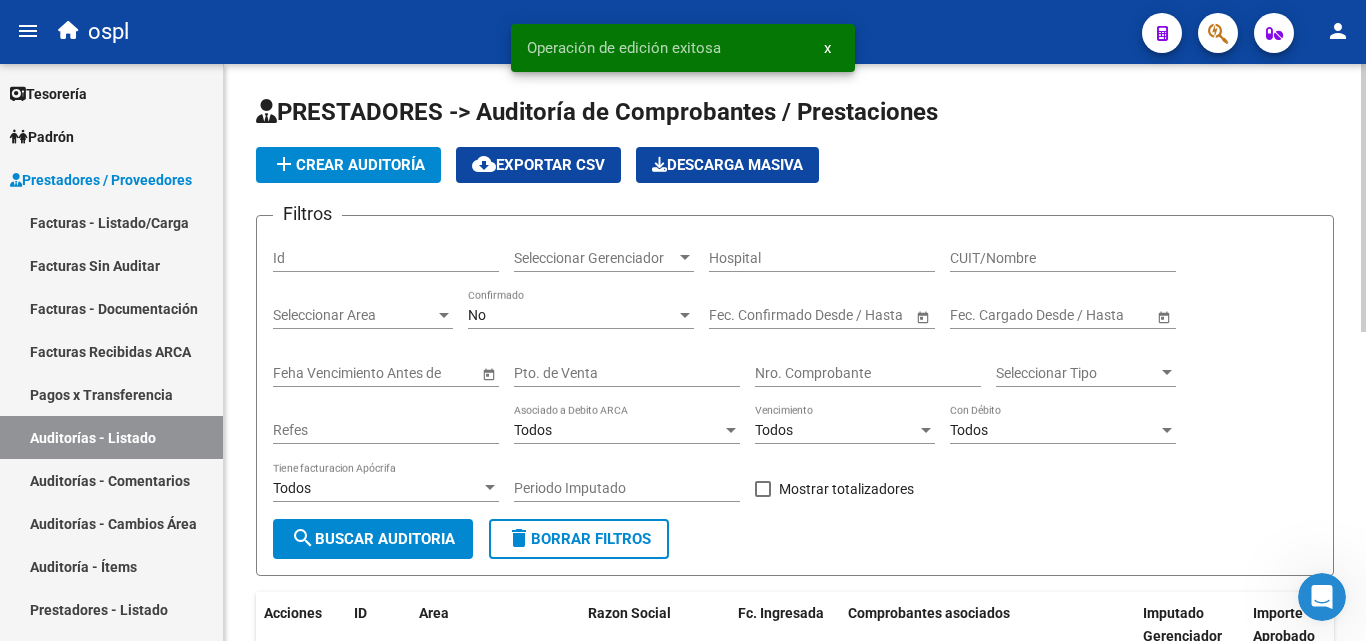 click on "Nro. Comprobante" at bounding box center (868, 373) 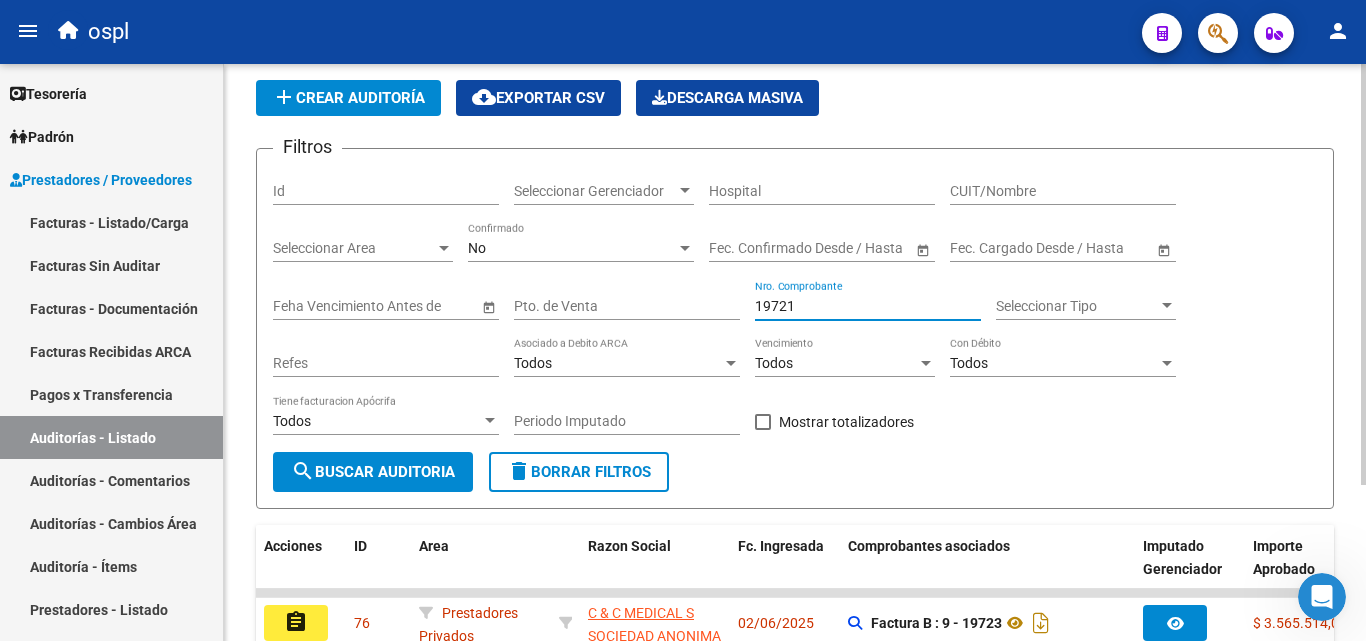 scroll, scrollTop: 213, scrollLeft: 0, axis: vertical 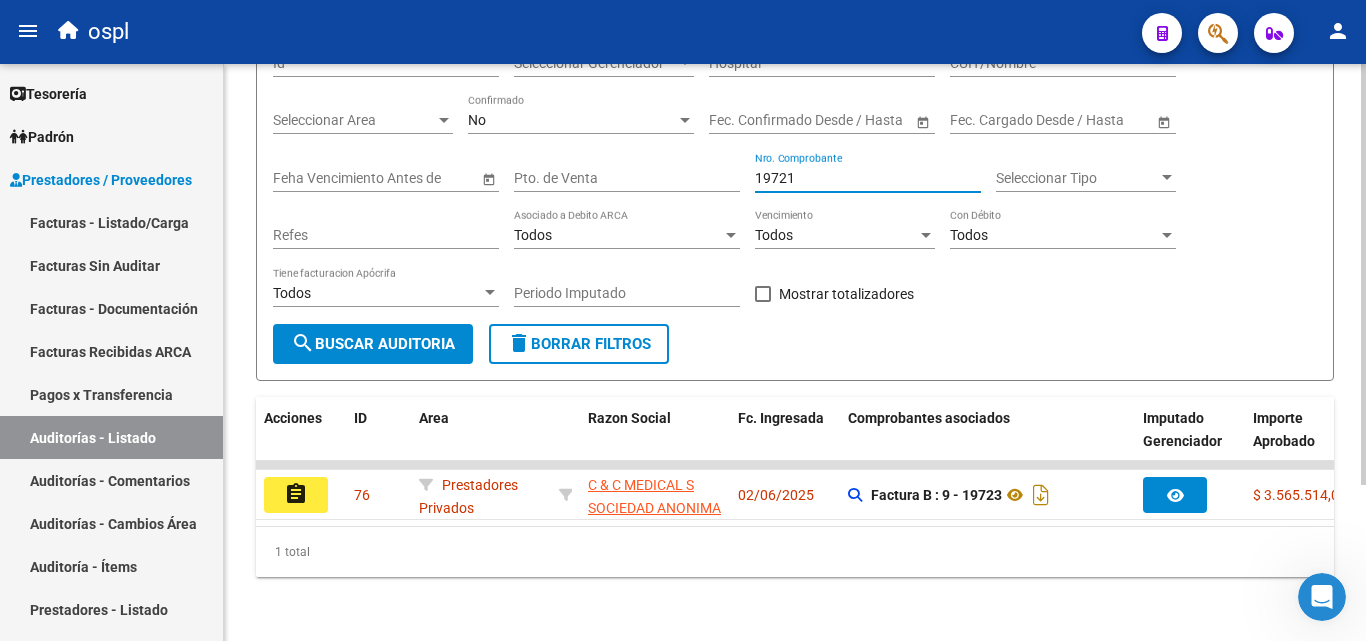 click on "19721" at bounding box center [868, 178] 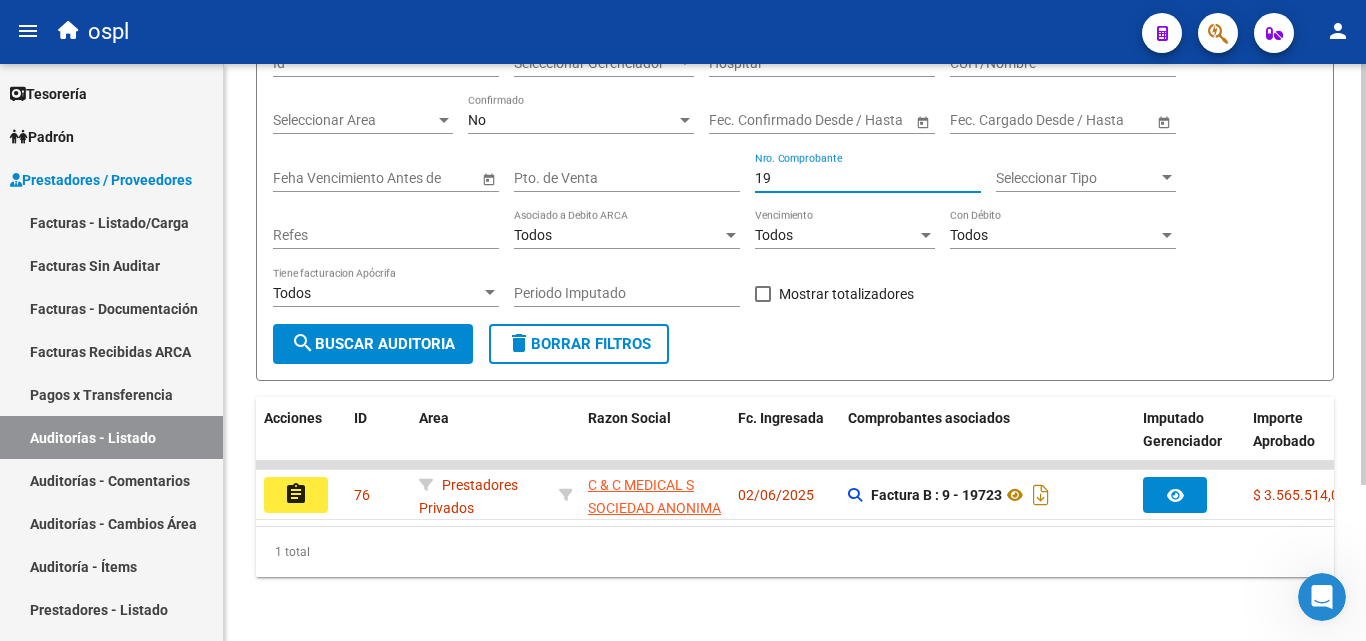 type on "1" 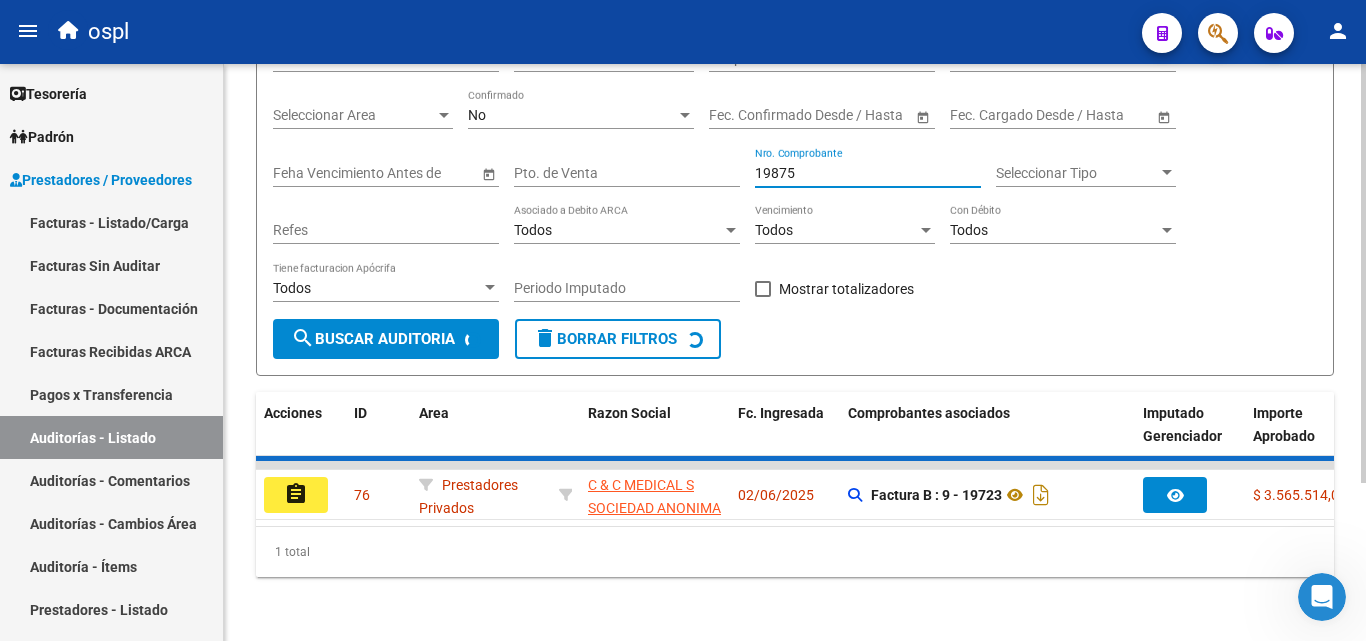 scroll, scrollTop: 180, scrollLeft: 0, axis: vertical 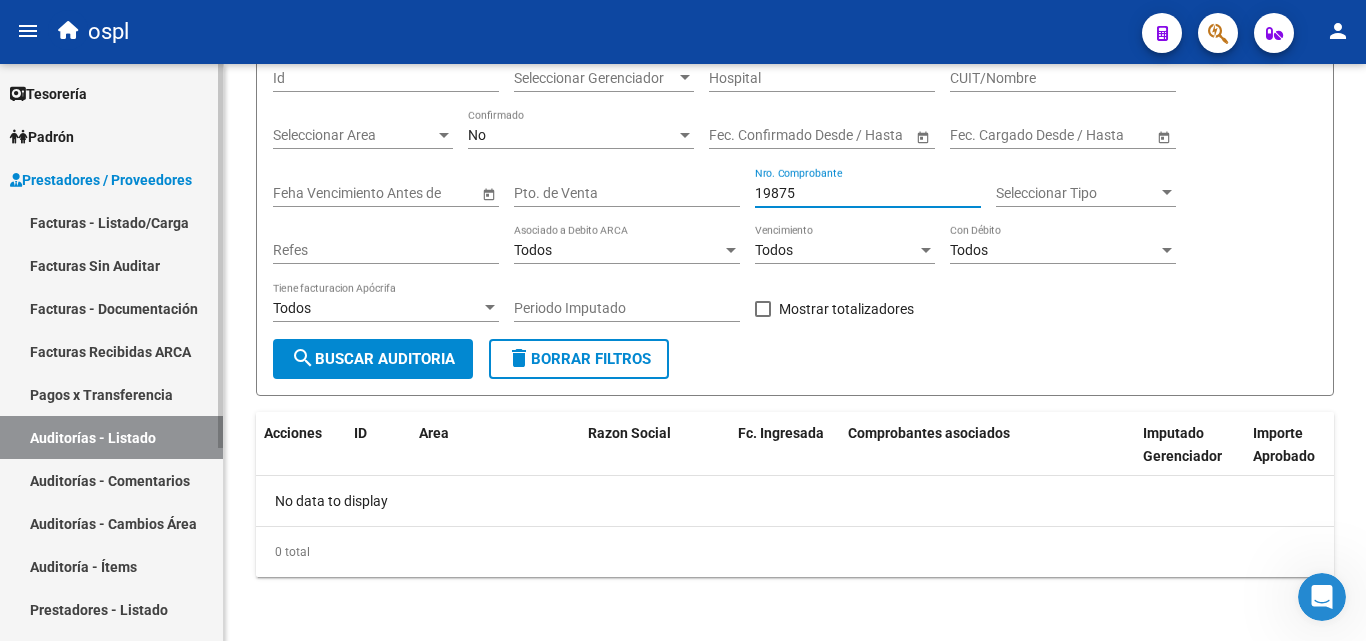 type on "19875" 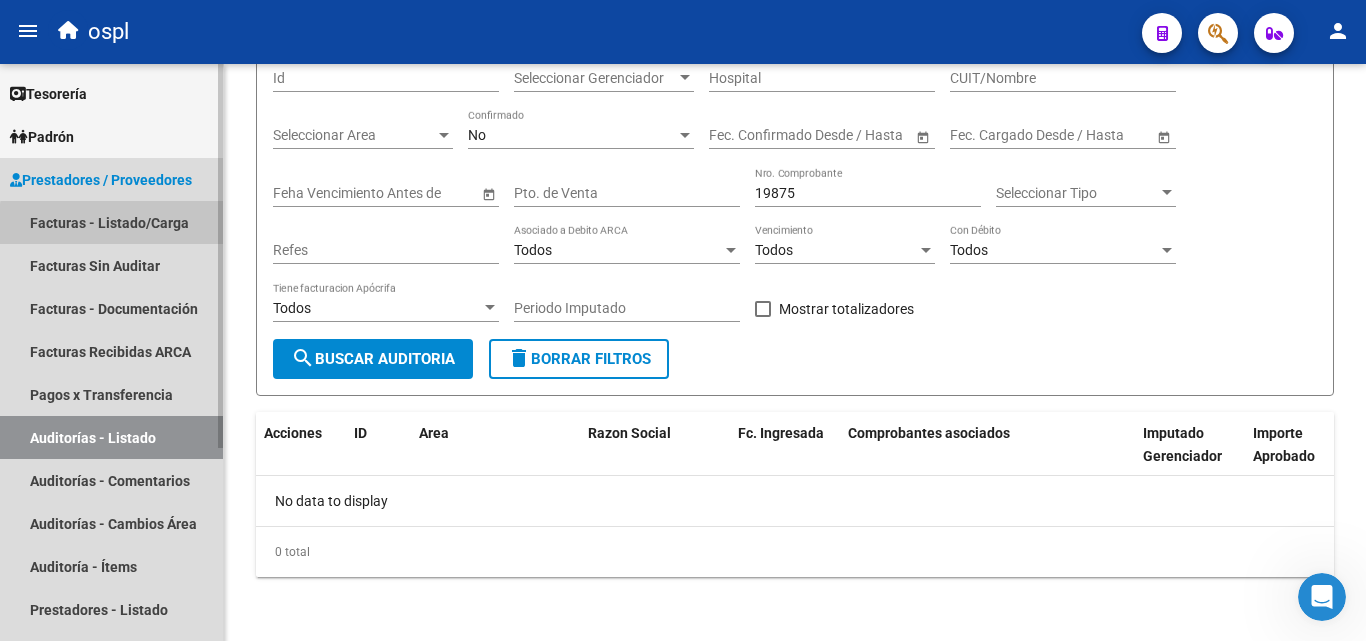 click on "Facturas - Listado/Carga" at bounding box center [111, 222] 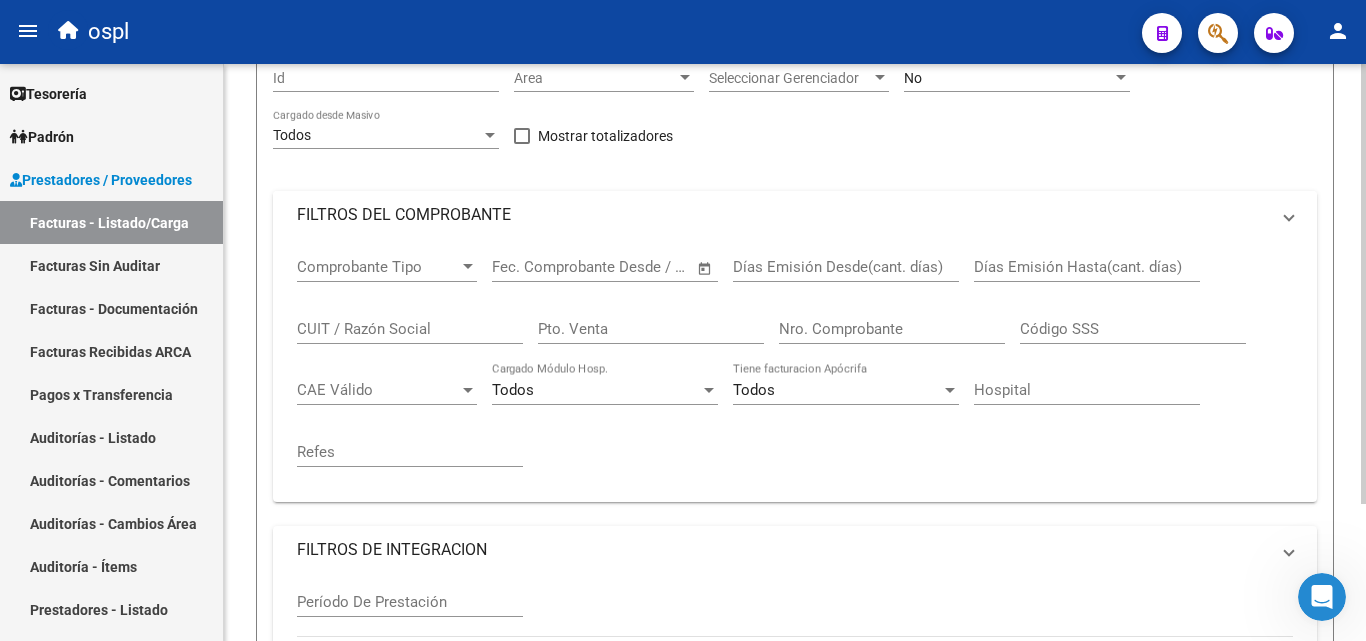click on "FILTROS DEL COMPROBANTE" at bounding box center [783, 215] 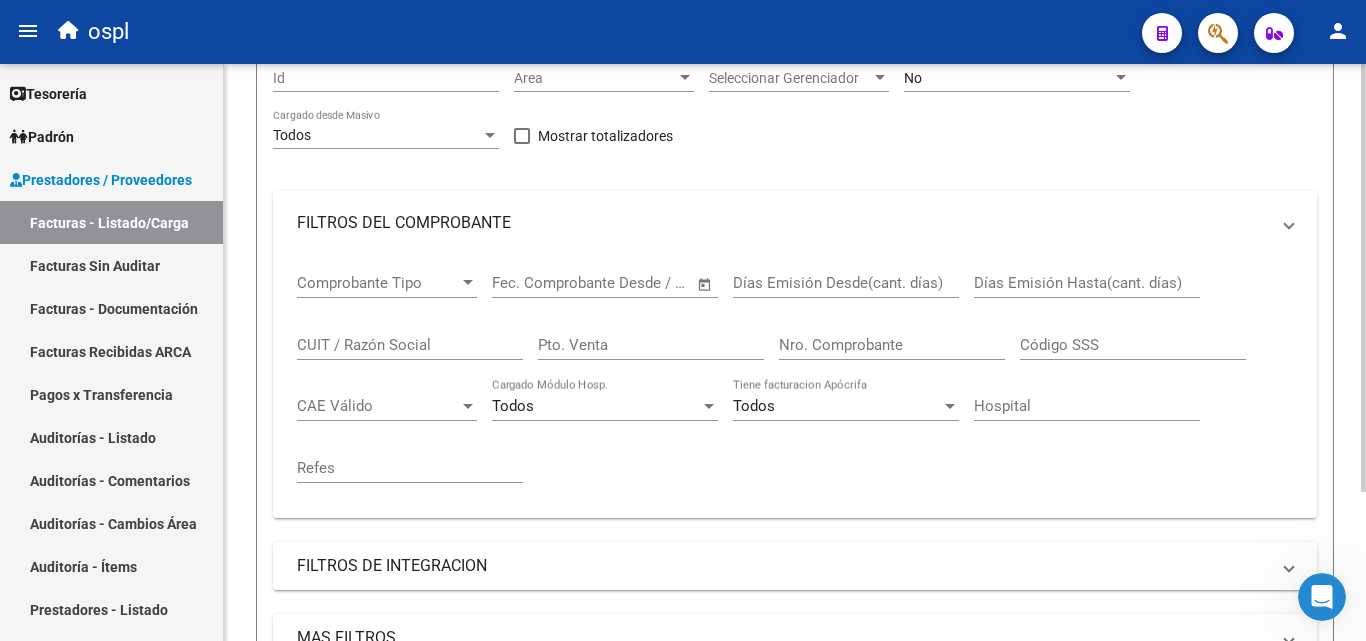 scroll, scrollTop: 0, scrollLeft: 0, axis: both 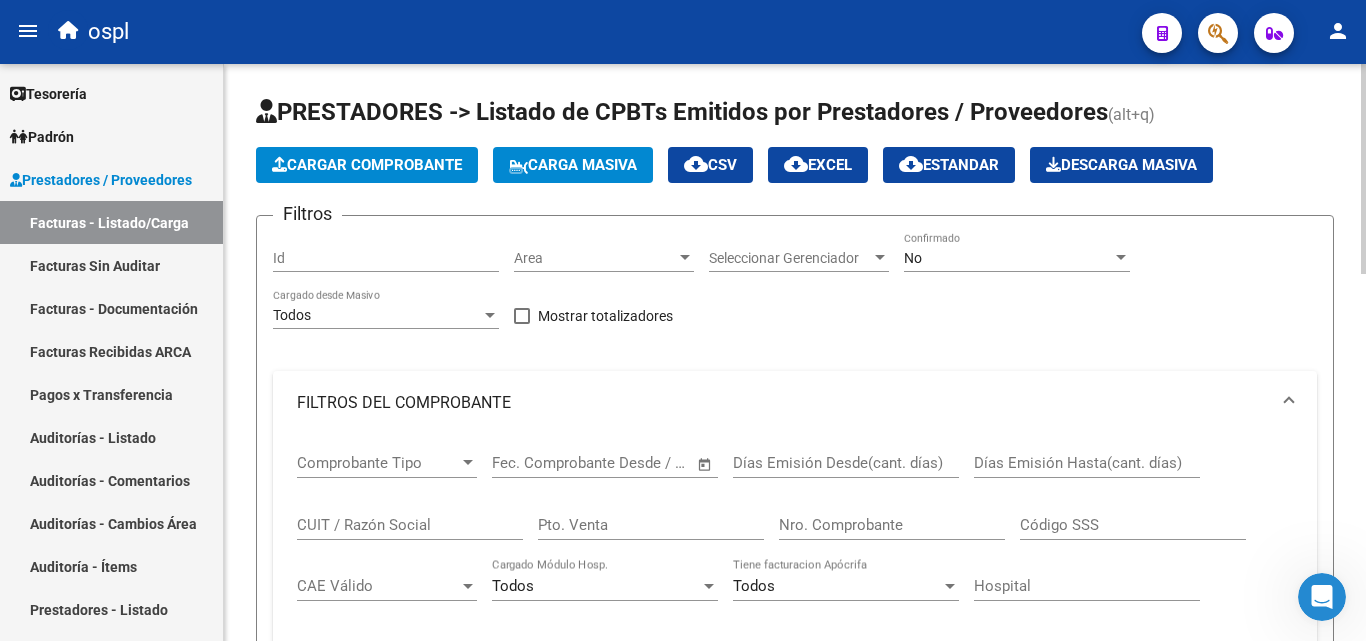 click on "Nro. Comprobante" at bounding box center (892, 525) 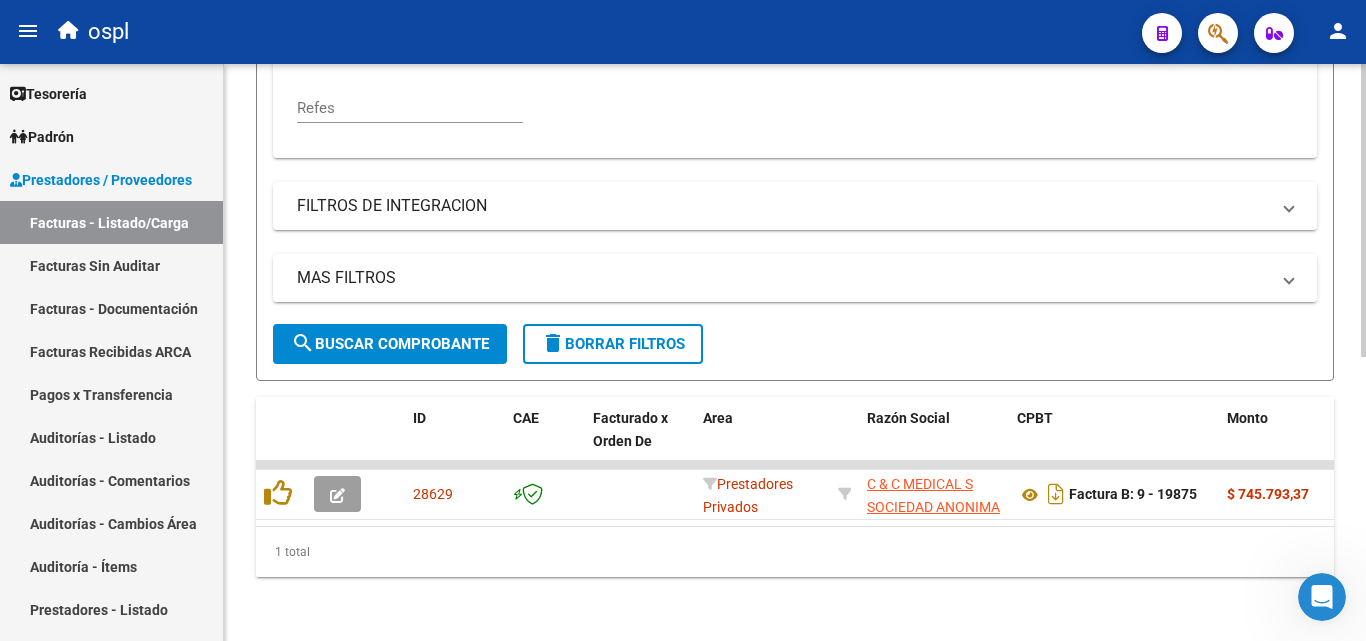 scroll, scrollTop: 558, scrollLeft: 0, axis: vertical 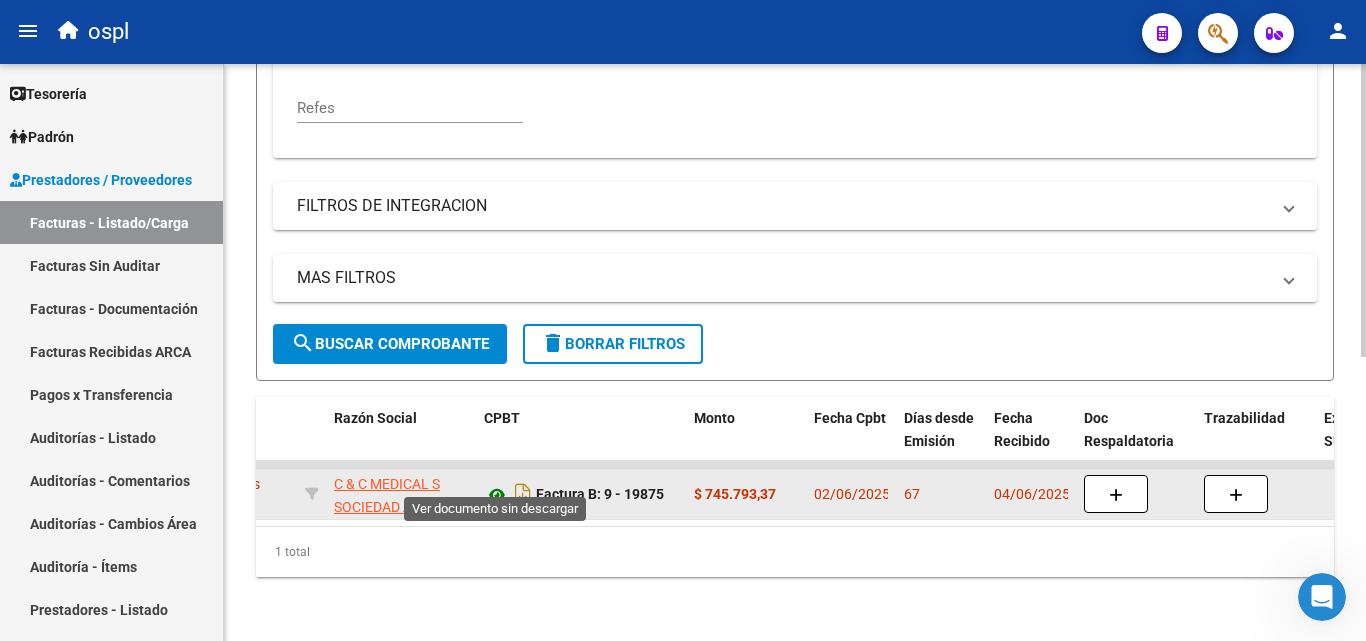 type on "19874" 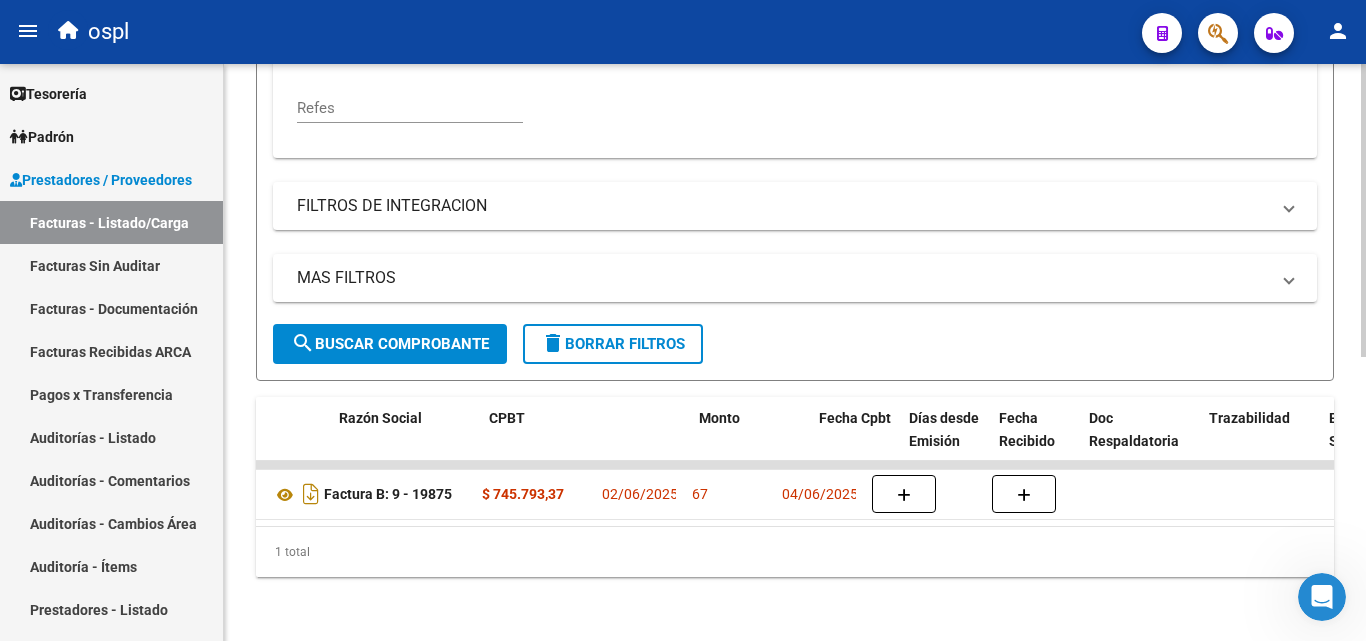 scroll, scrollTop: 0, scrollLeft: 528, axis: horizontal 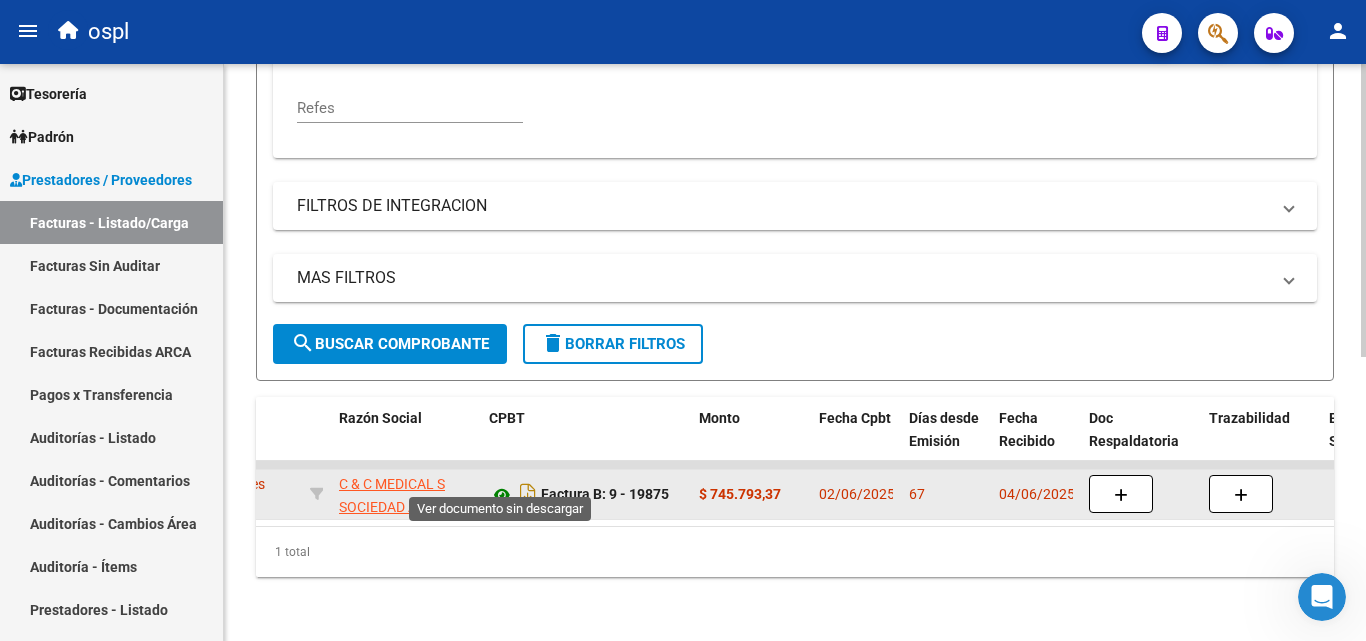 click 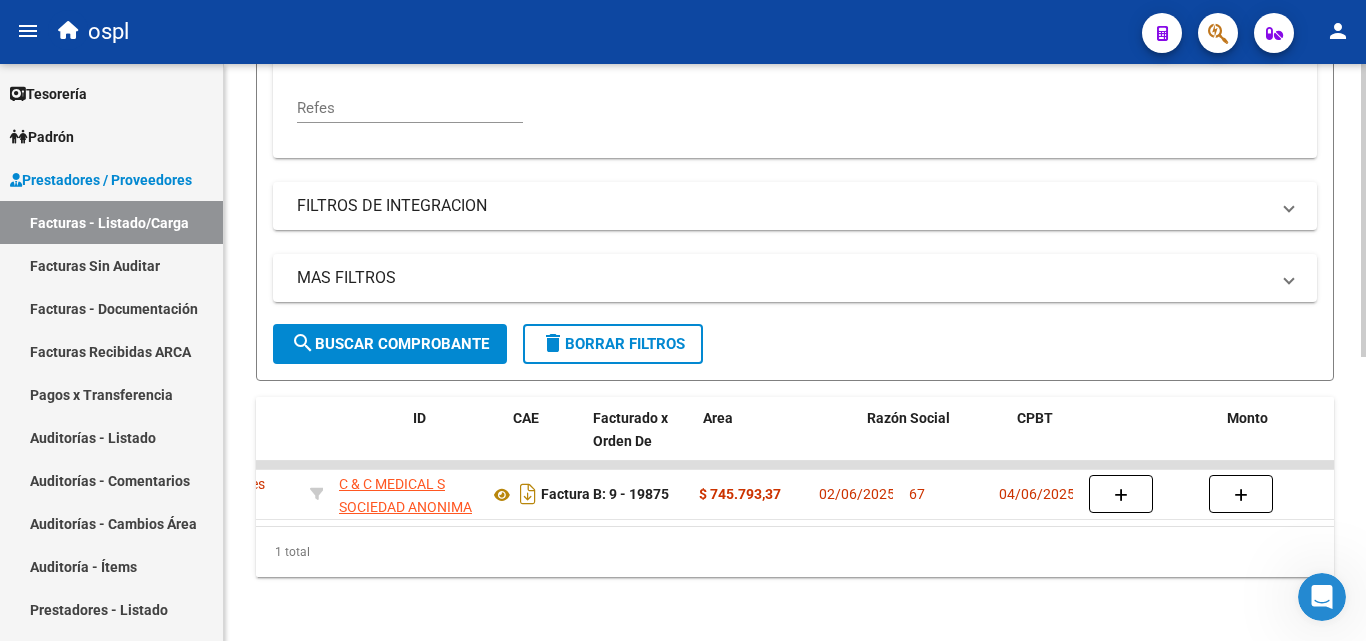 scroll, scrollTop: 0, scrollLeft: 0, axis: both 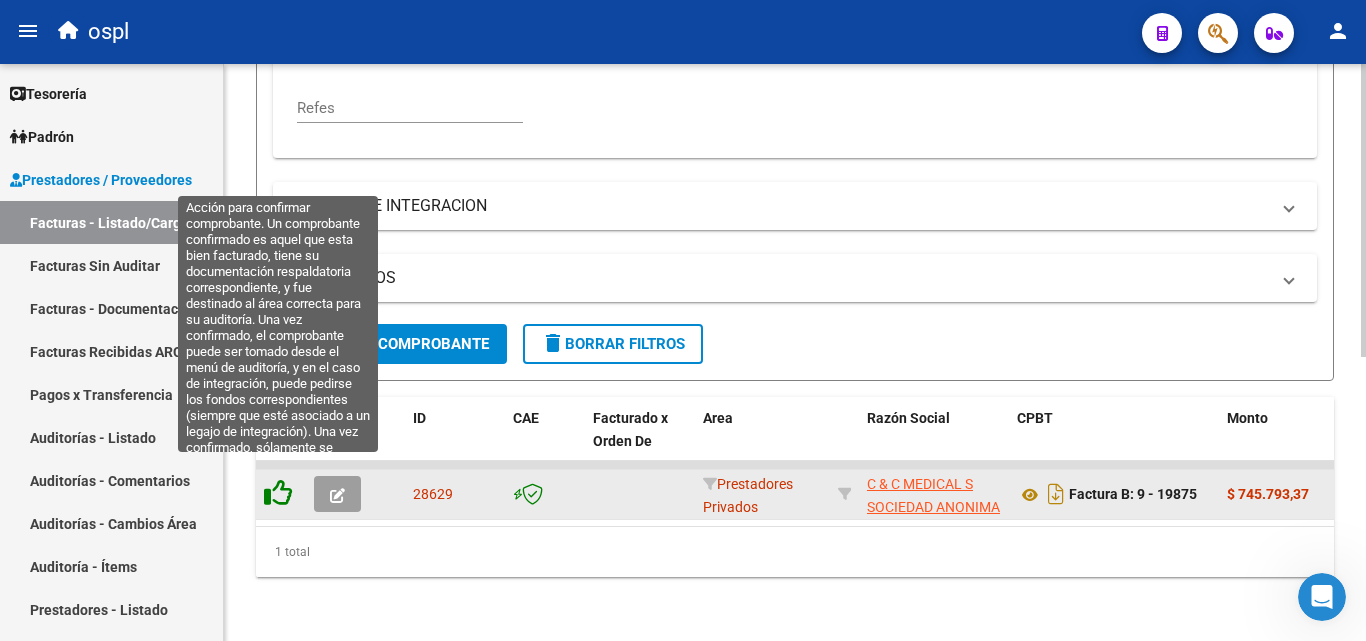 click 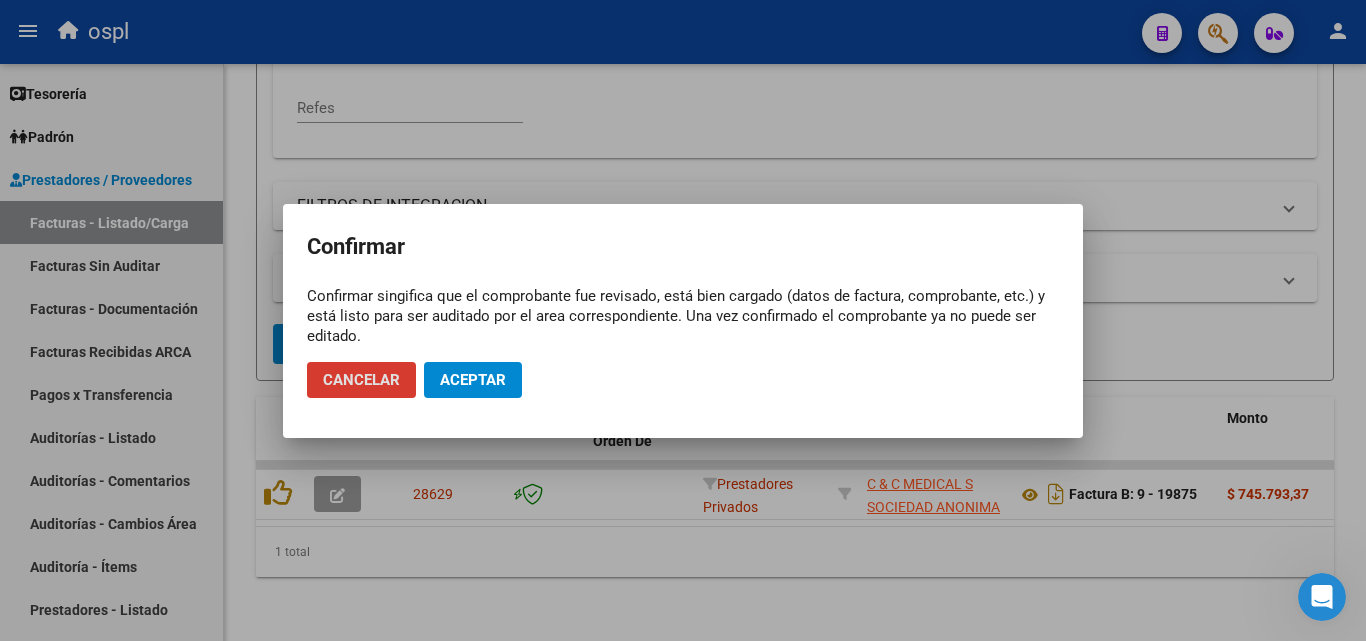 click on "Aceptar" 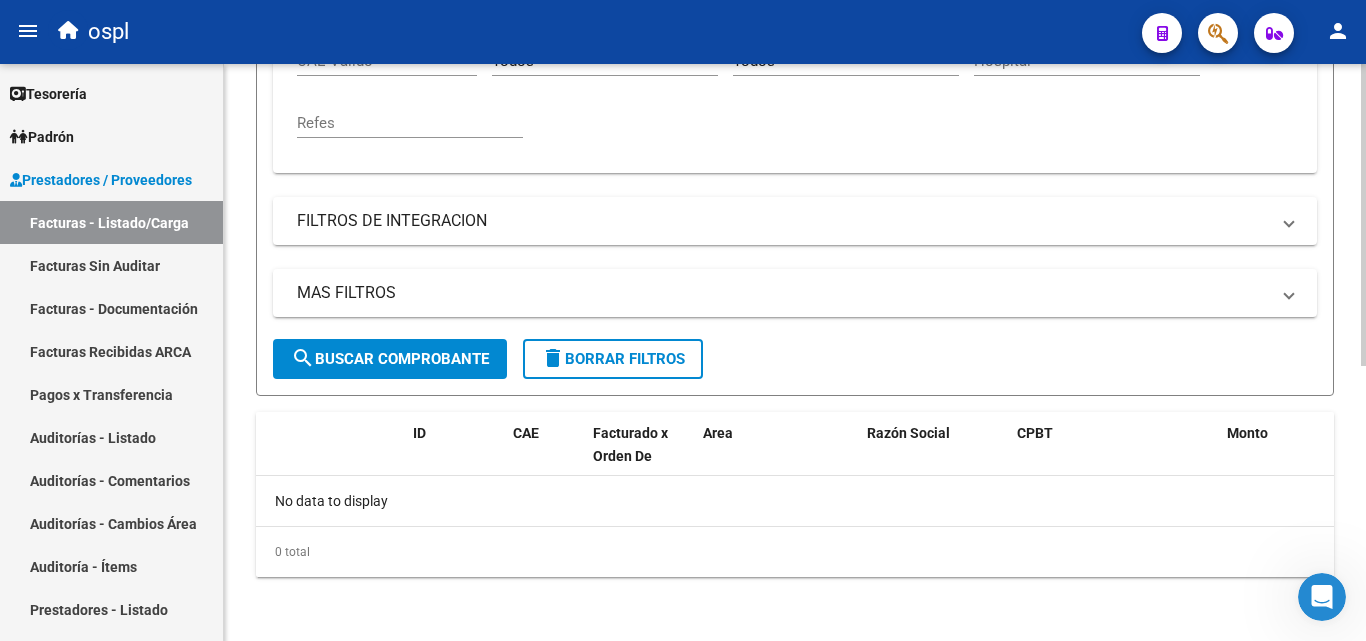 scroll, scrollTop: 525, scrollLeft: 0, axis: vertical 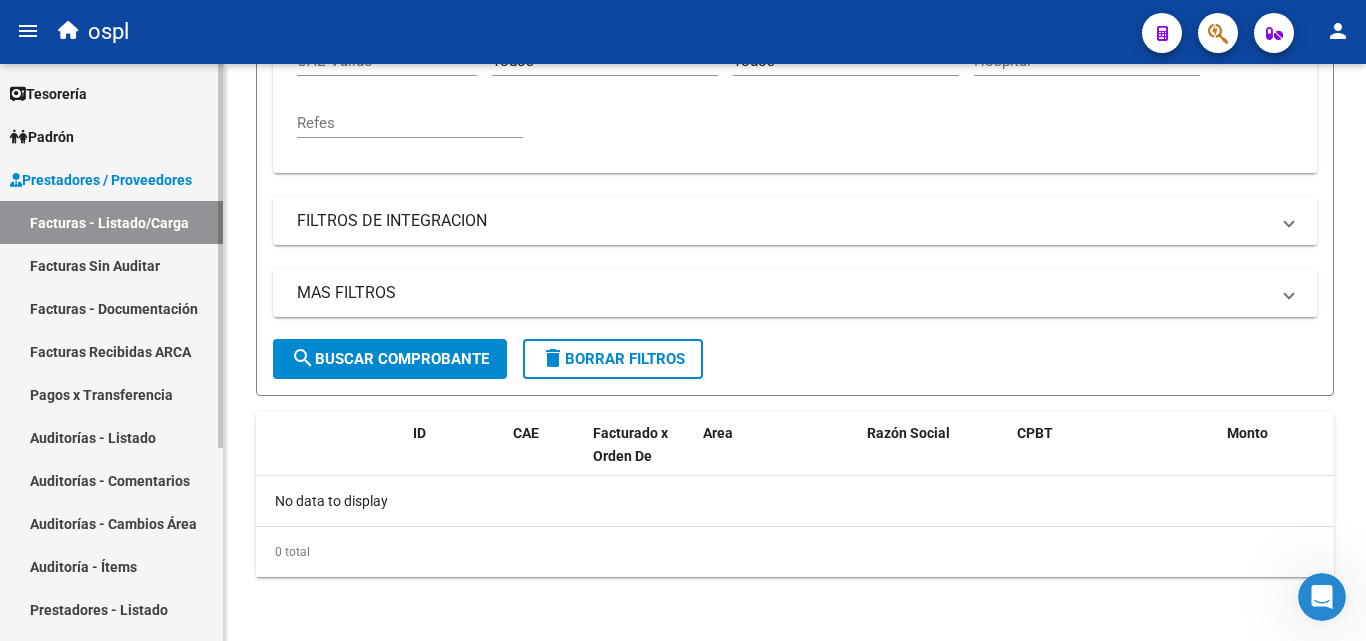 click on "Facturas Sin Auditar" at bounding box center (111, 265) 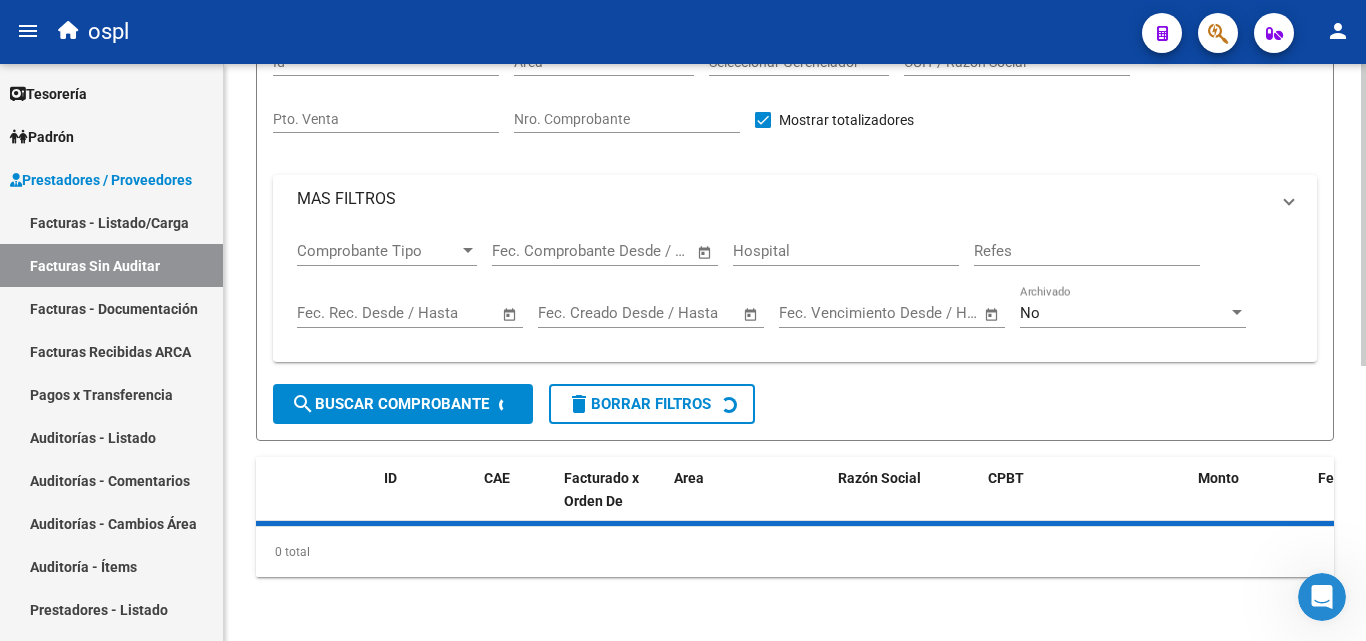 scroll, scrollTop: 0, scrollLeft: 0, axis: both 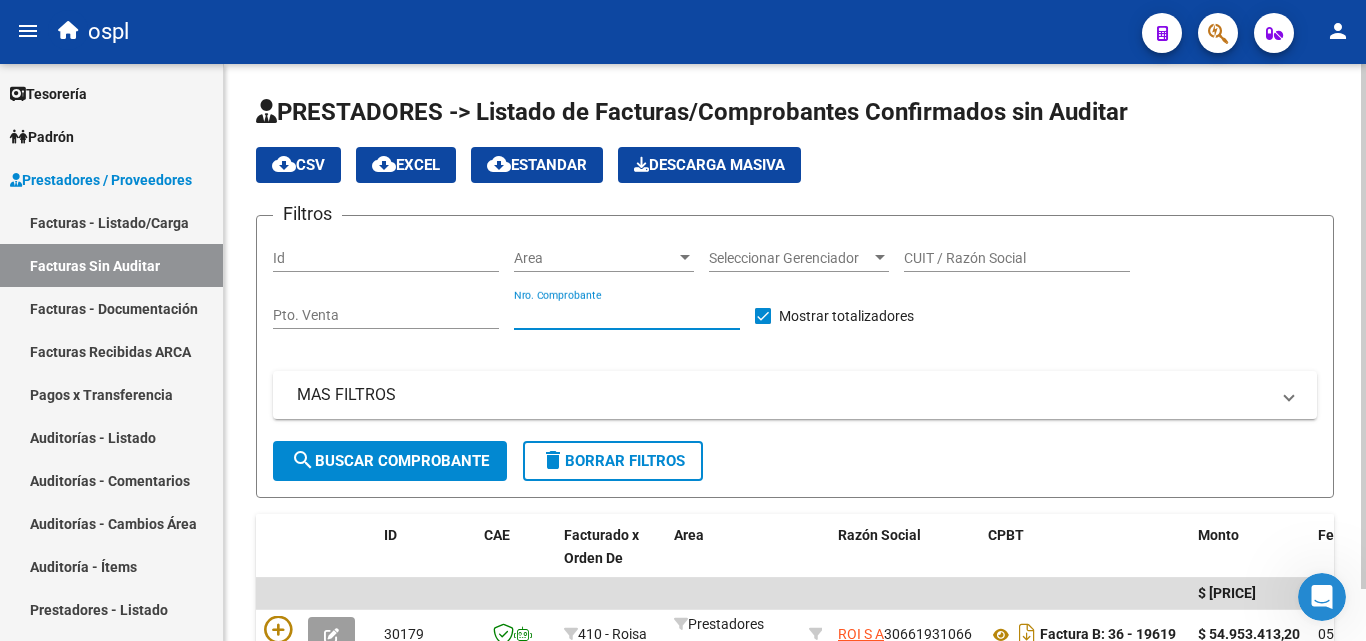 click on "Nro. Comprobante" at bounding box center [627, 315] 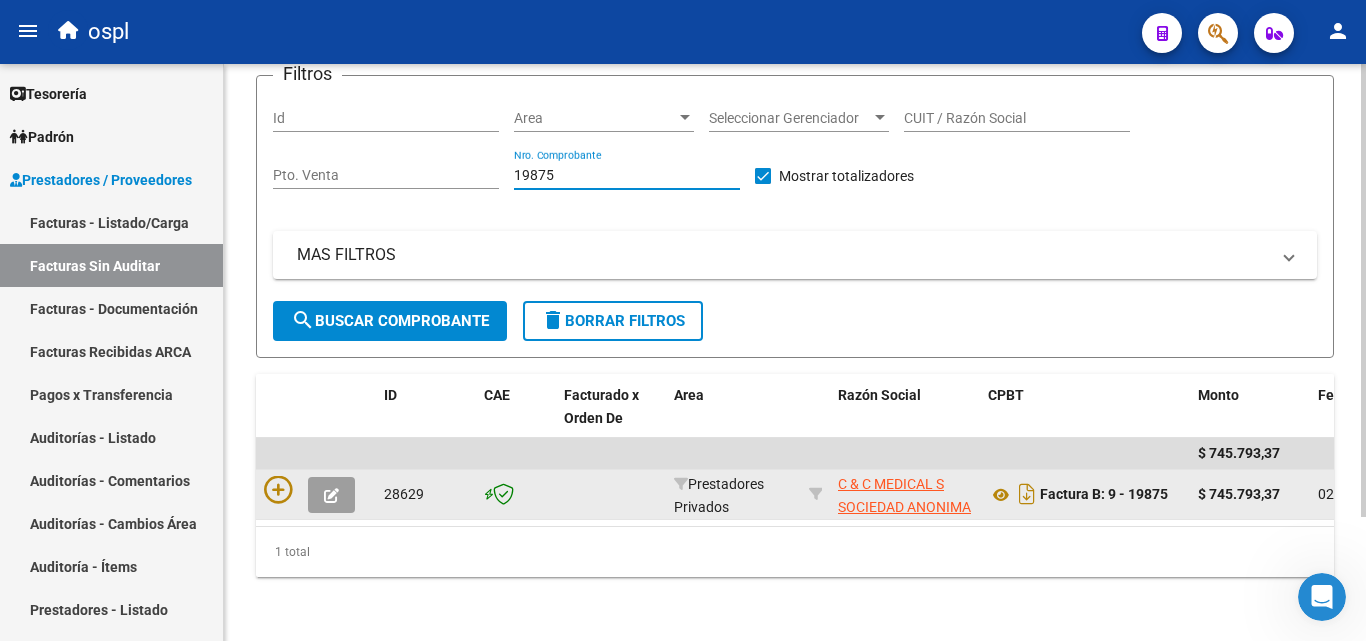 scroll, scrollTop: 158, scrollLeft: 0, axis: vertical 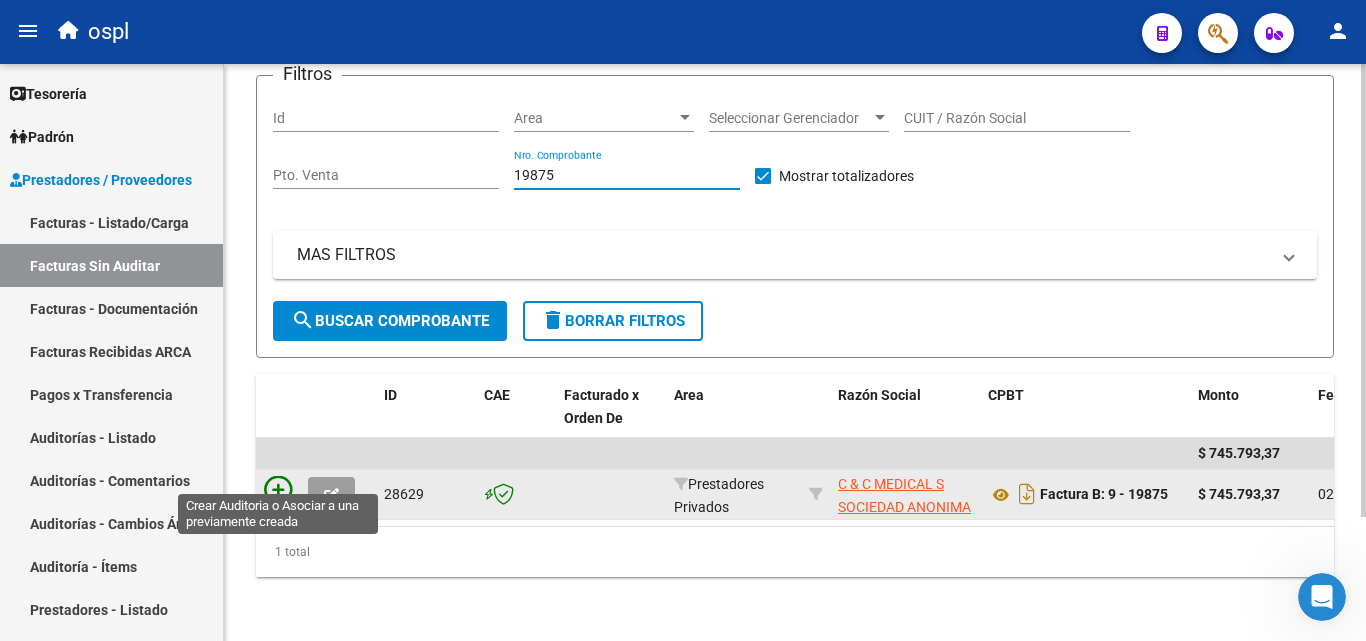type on "19875" 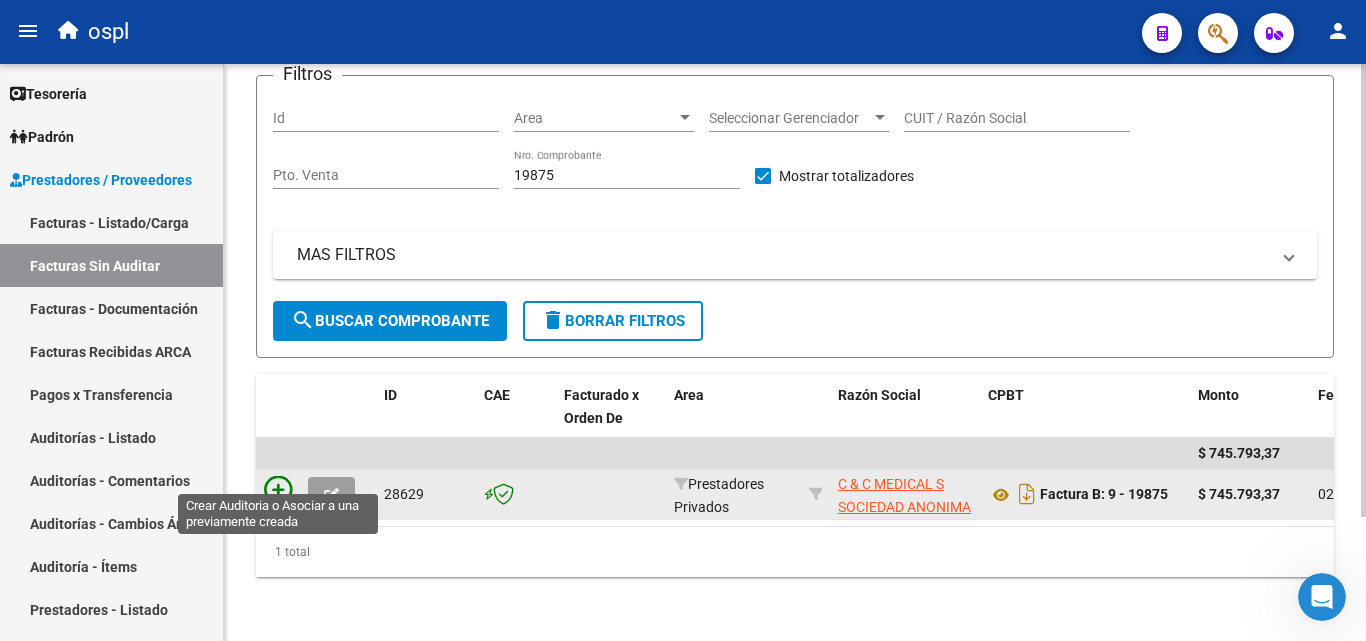 click 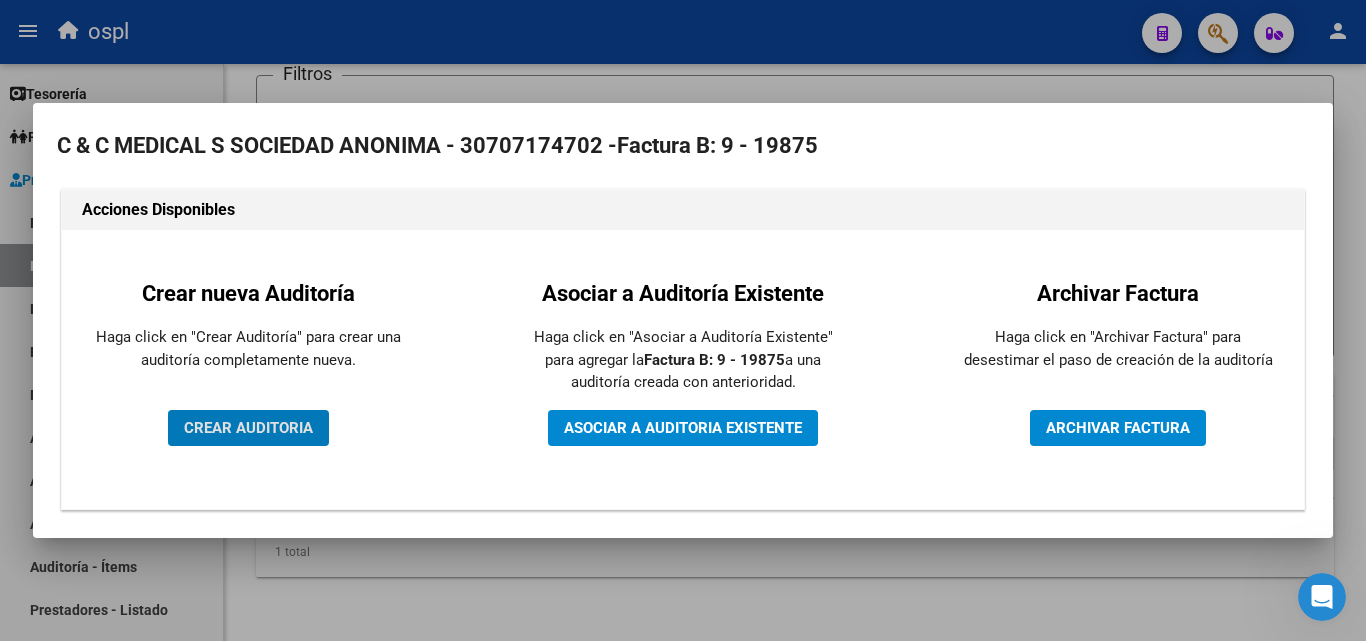 click on "CREAR AUDITORIA" at bounding box center [248, 428] 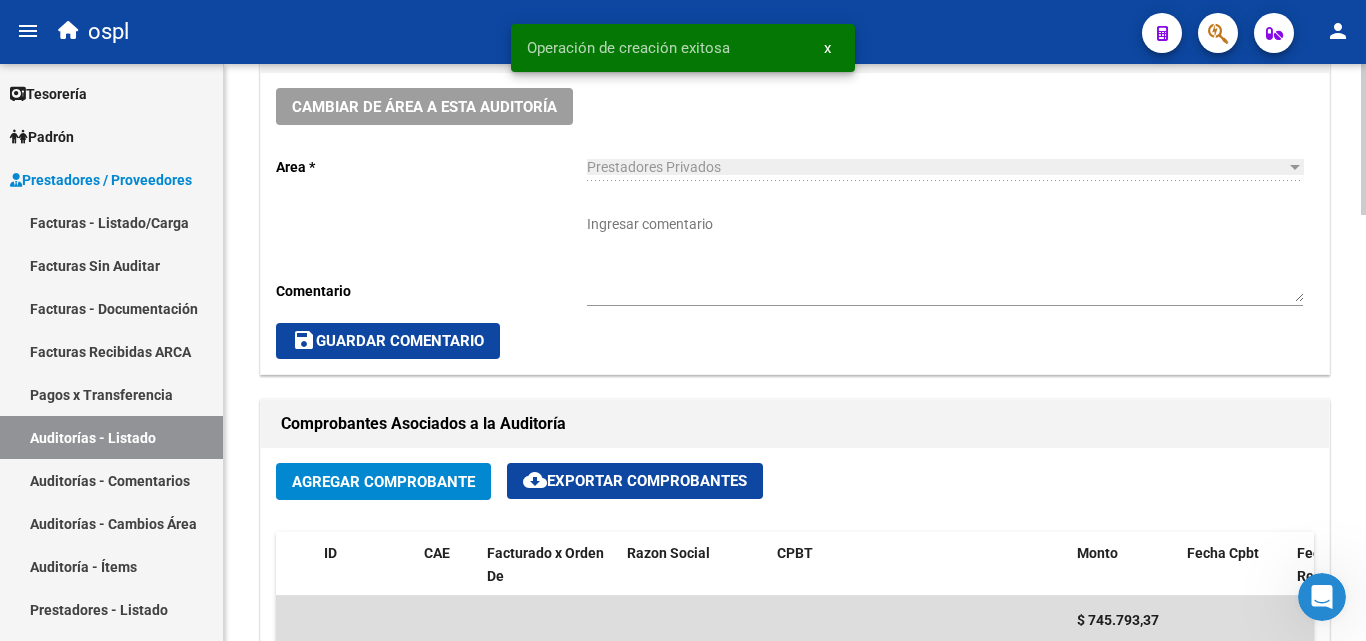 scroll, scrollTop: 800, scrollLeft: 0, axis: vertical 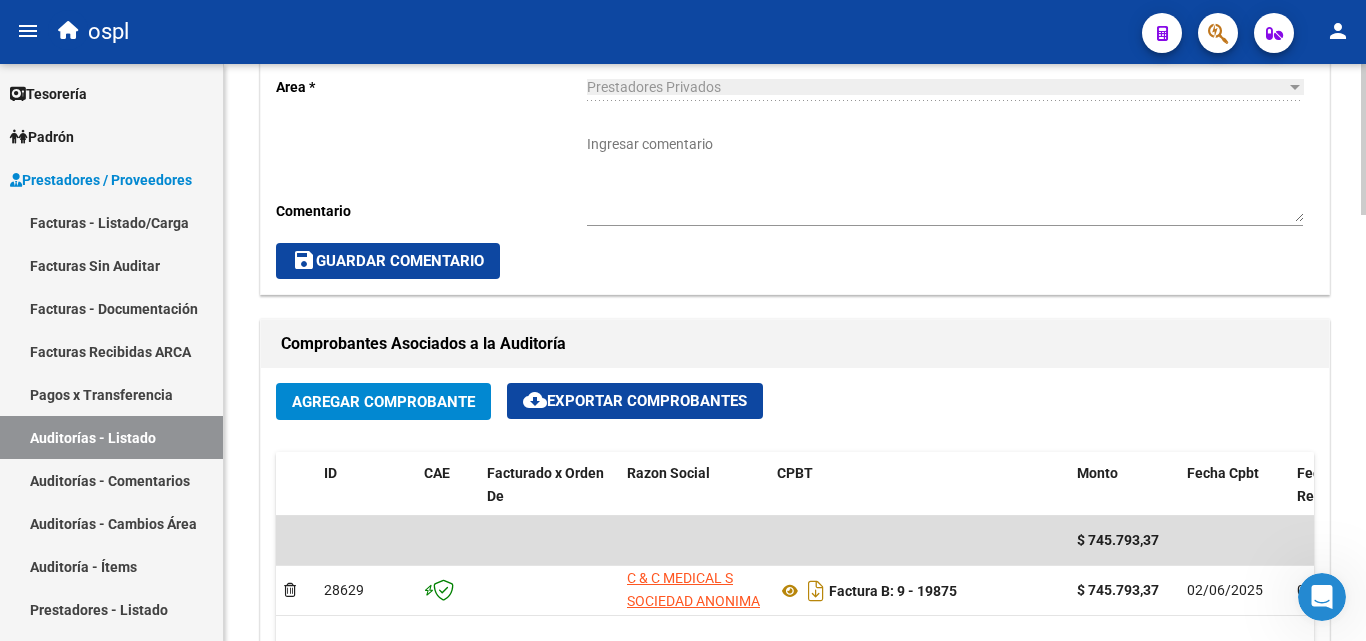 click on "Ingresar comentario" at bounding box center (945, 178) 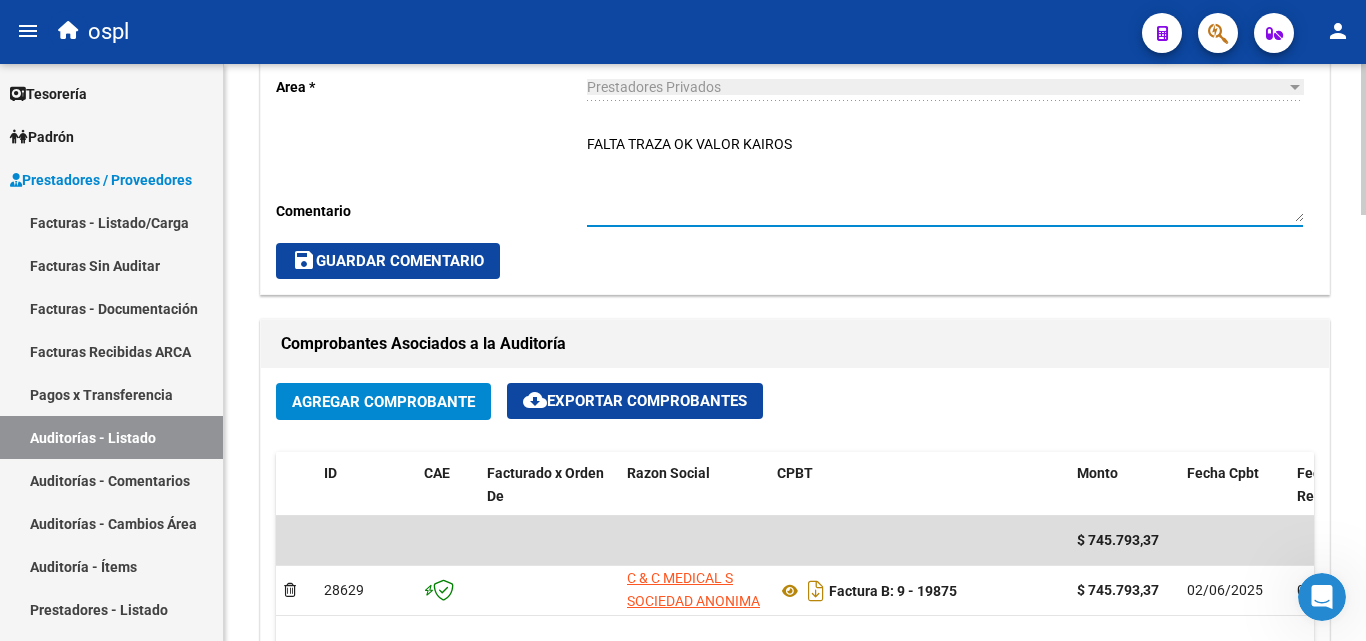 click on "FALTA TRAZA OK VALOR KAIROS" at bounding box center [945, 178] 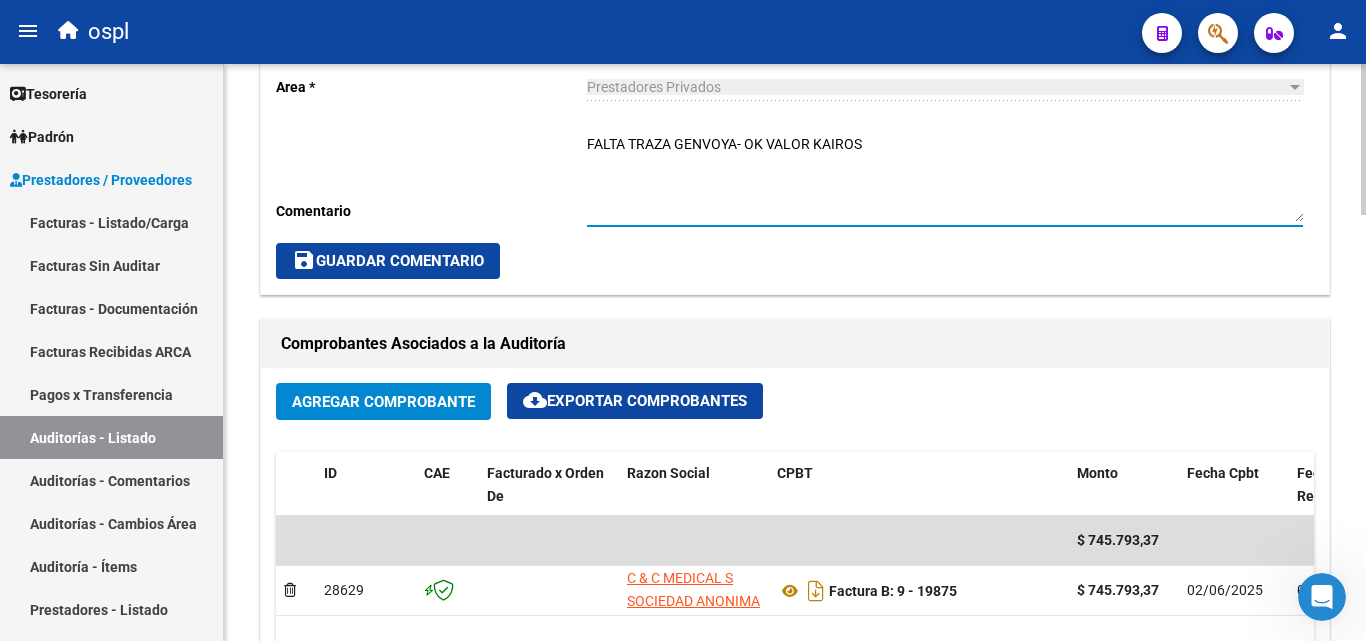 drag, startPoint x: 736, startPoint y: 145, endPoint x: 740, endPoint y: 158, distance: 13.601471 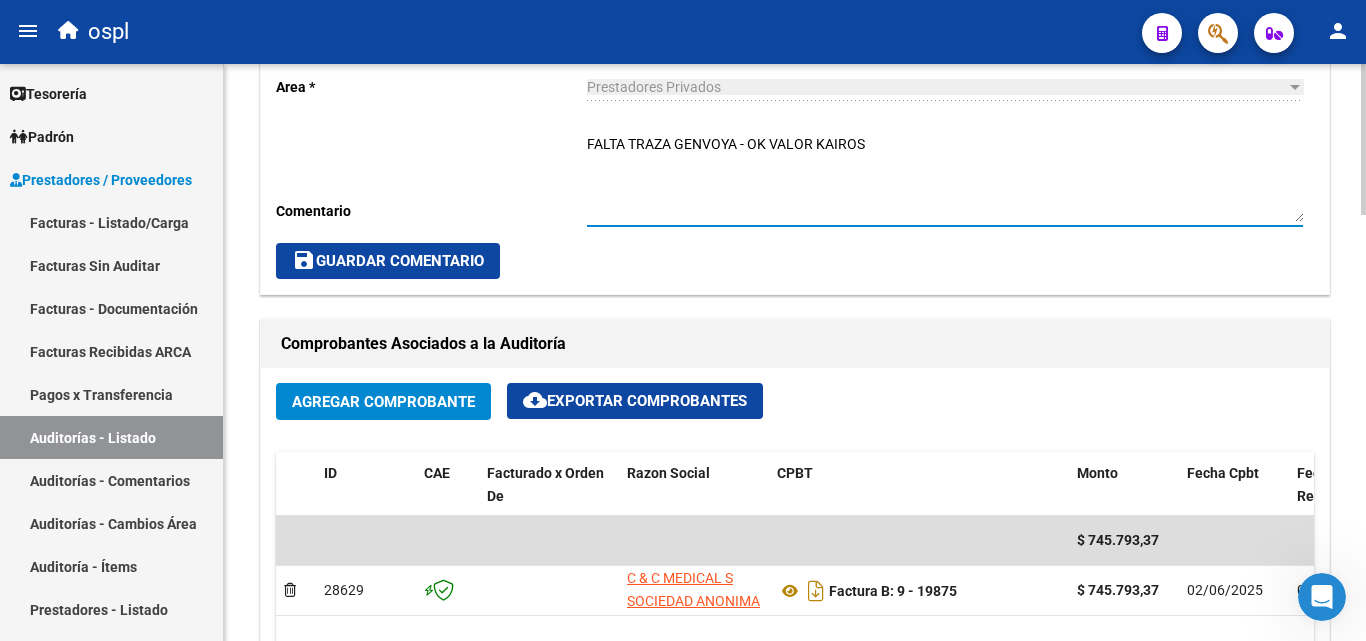 click on "FALTA TRAZA GENVOYA - OK VALOR KAIROS" at bounding box center [945, 178] 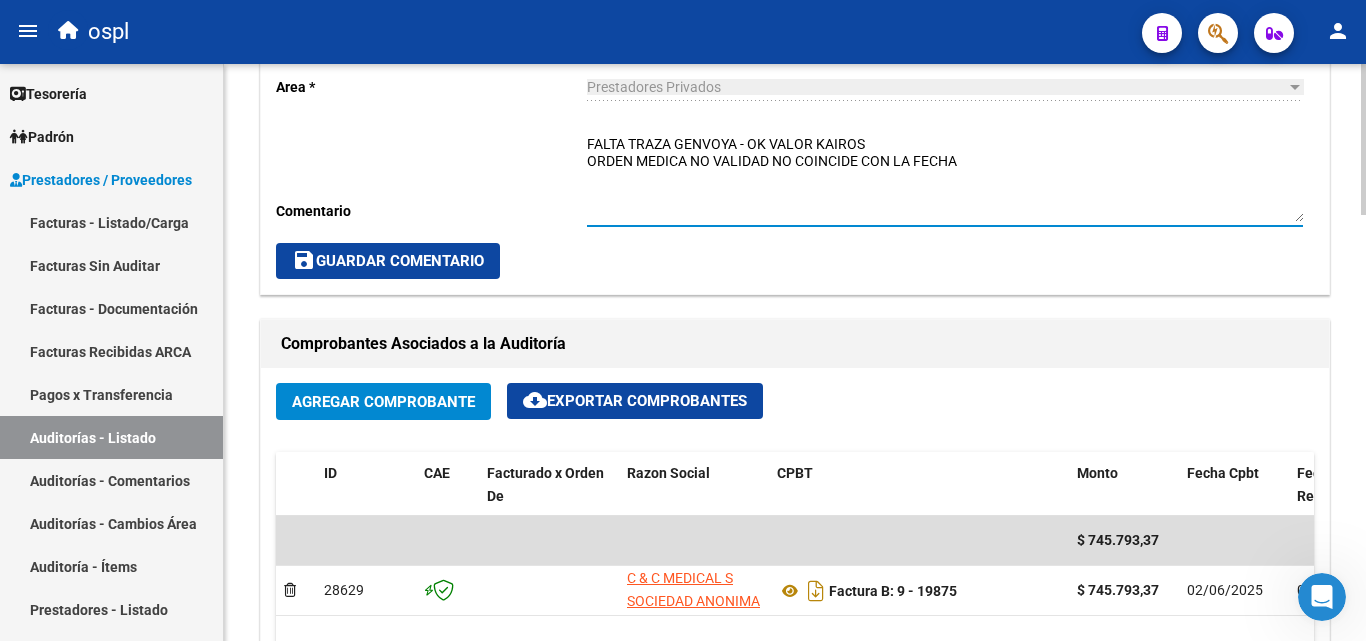 click on "FALTA TRAZA GENVOYA - OK VALOR KAIROS
ORDEN MEDICA NO VALIDAD NO COINCIDE CON LA FECHA" at bounding box center (945, 178) 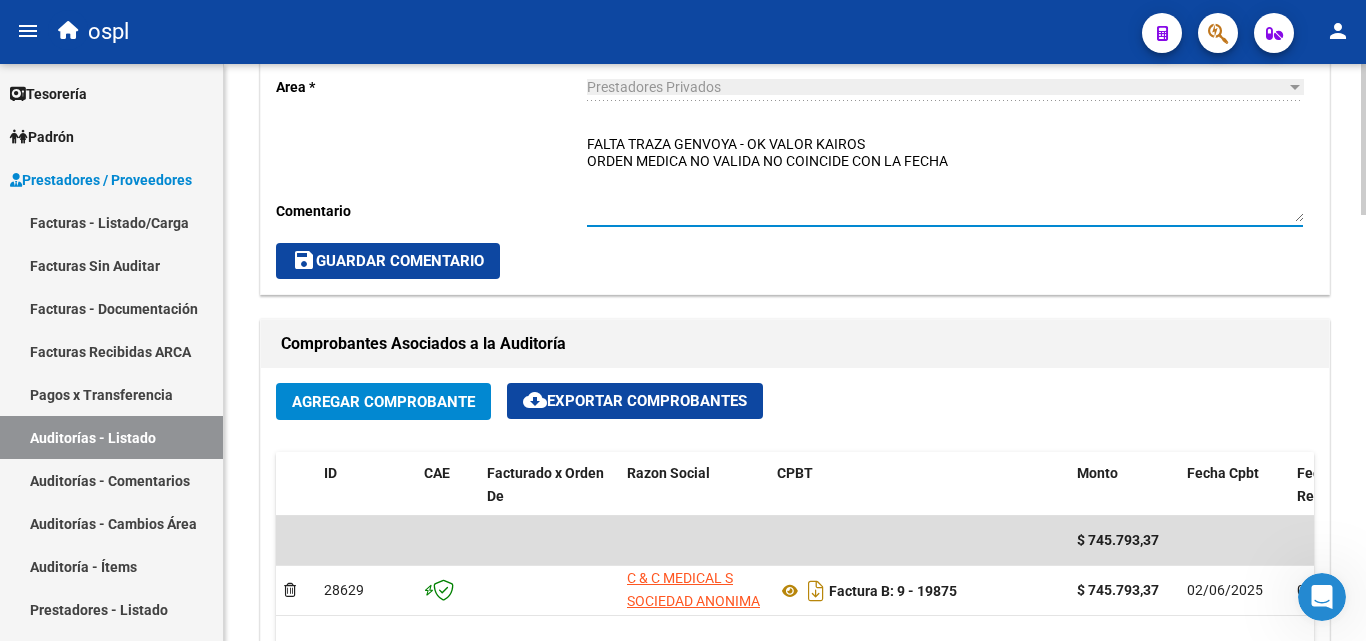 click on "FALTA TRAZA GENVOYA - OK VALOR KAIROS
ORDEN MEDICA NO VALIDA NO COINCIDE CON LA FECHA" at bounding box center (945, 178) 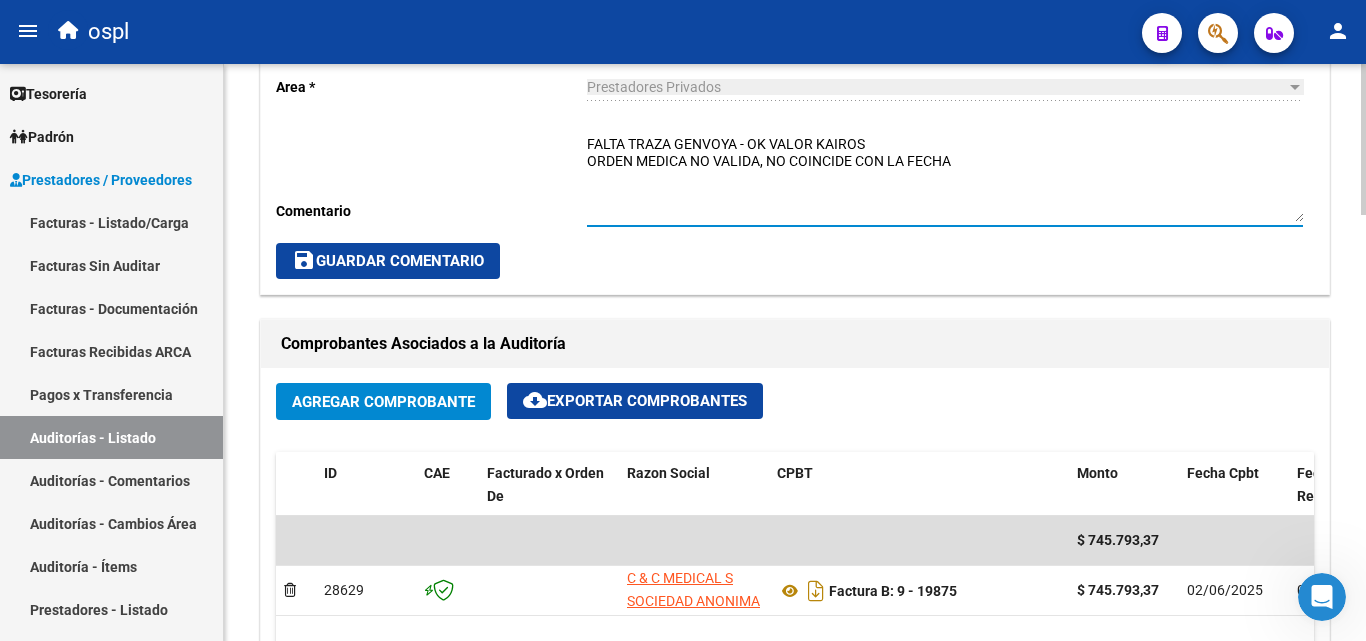 click on "FALTA TRAZA GENVOYA - OK VALOR KAIROS
ORDEN MEDICA NO VALIDA, NO COINCIDE CON LA FECHA" at bounding box center (945, 178) 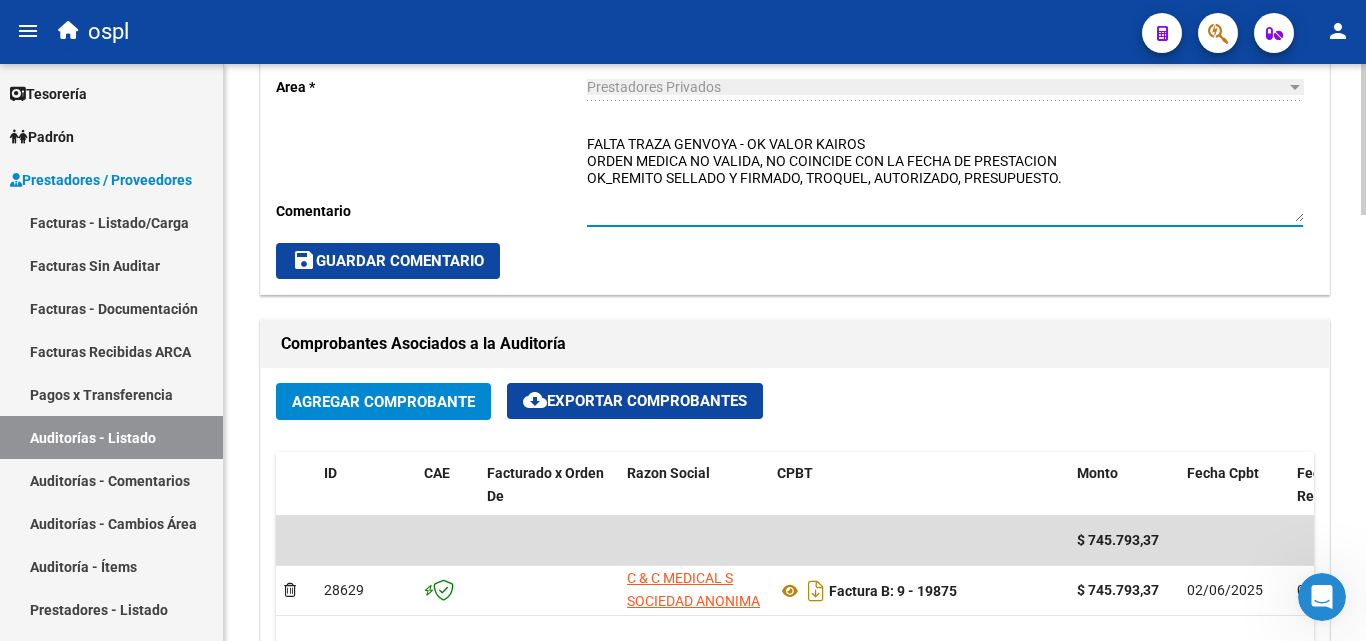 click on "FALTA TRAZA GENVOYA - OK VALOR KAIROS
ORDEN MEDICA NO VALIDA, NO COINCIDE CON LA FECHA DE PRESTACION
OK_REMITO SELLADO Y FIRMADO, TROQUEL, AUTORIZADO, PRESUPUESTO." at bounding box center (945, 178) 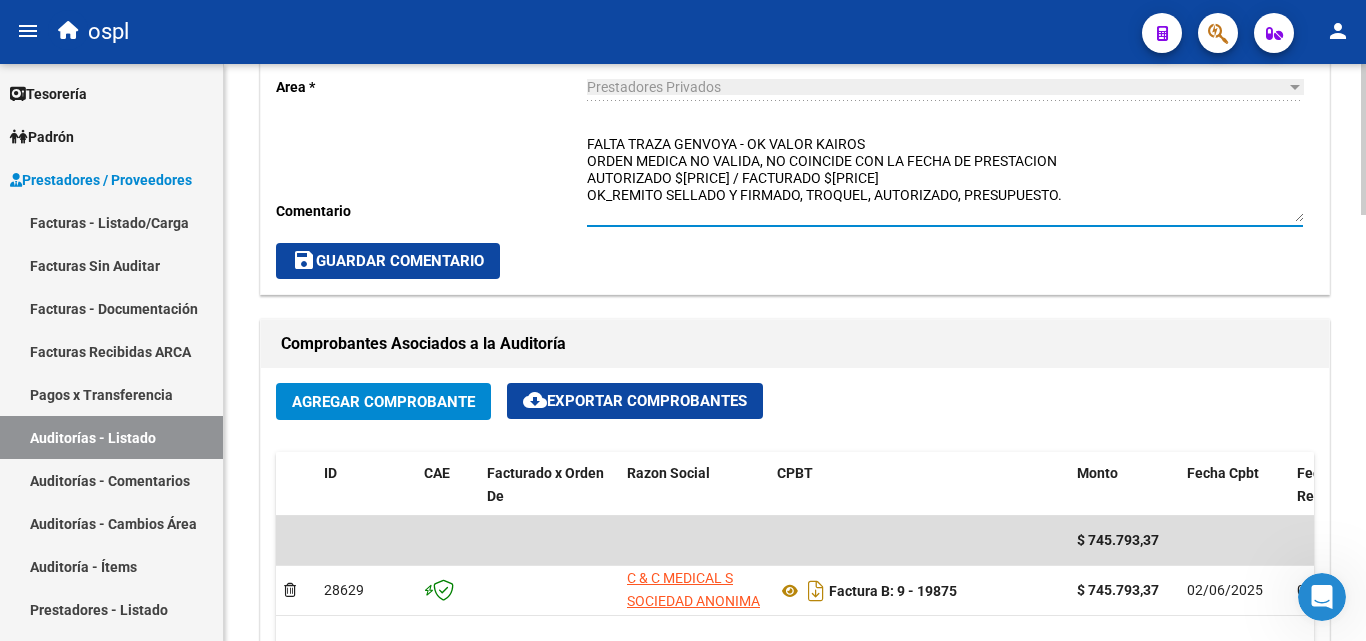 click on "FALTA TRAZA GENVOYA - OK VALOR KAIROS
ORDEN MEDICA NO VALIDA, NO COINCIDE CON LA FECHA DE PRESTACION
AUTORIZADO $[PRICE] / FACTURADO $[PRICE]
OK_REMITO SELLADO Y FIRMADO, TROQUEL, AUTORIZADO, PRESUPUESTO." at bounding box center [945, 178] 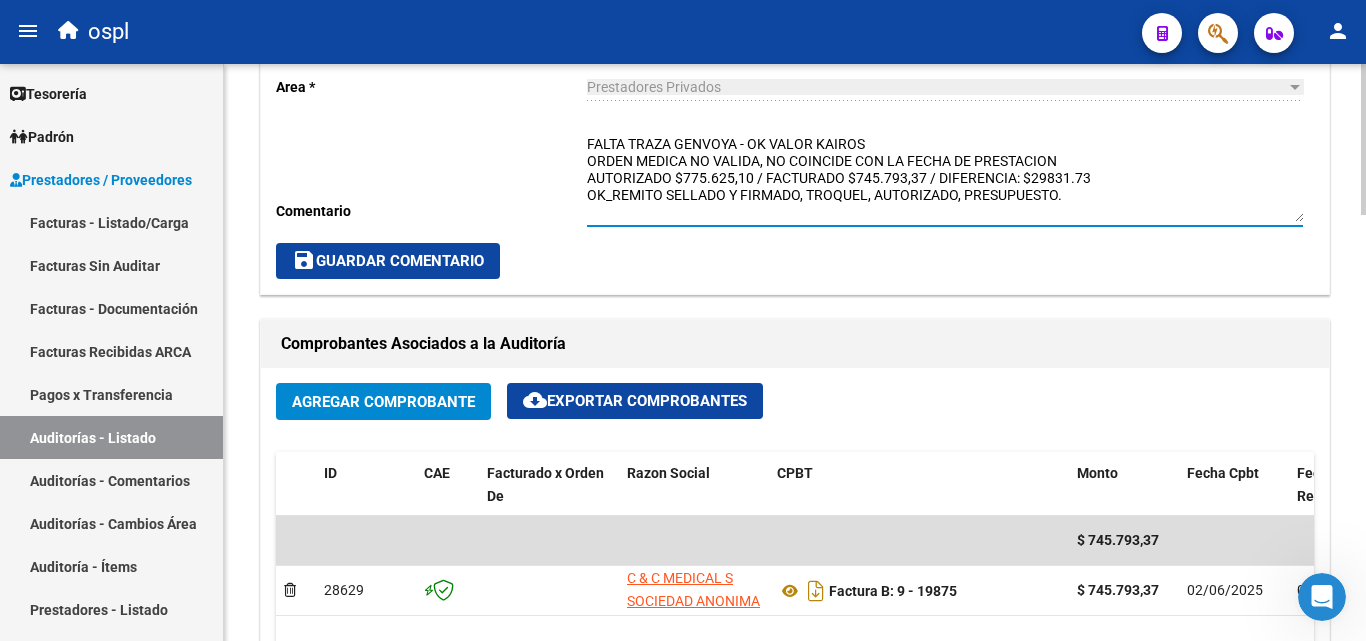 click on "FALTA TRAZA GENVOYA - OK VALOR KAIROS
ORDEN MEDICA NO VALIDA, NO COINCIDE CON LA FECHA DE PRESTACION
AUTORIZADO $775.625,10 / FACTURADO $745.793,37 / DIFERENCIA: $29831.73
OK_REMITO SELLADO Y FIRMADO, TROQUEL, AUTORIZADO, PRESUPUESTO." at bounding box center [945, 178] 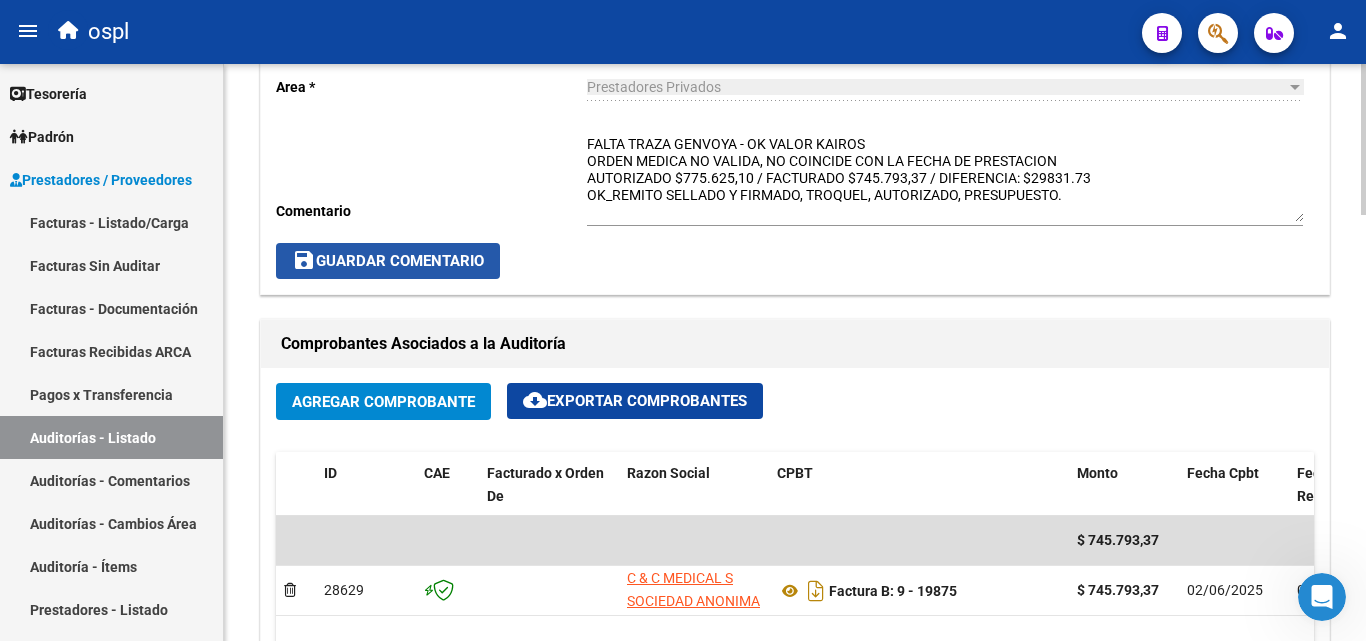 click on "save  Guardar Comentario" 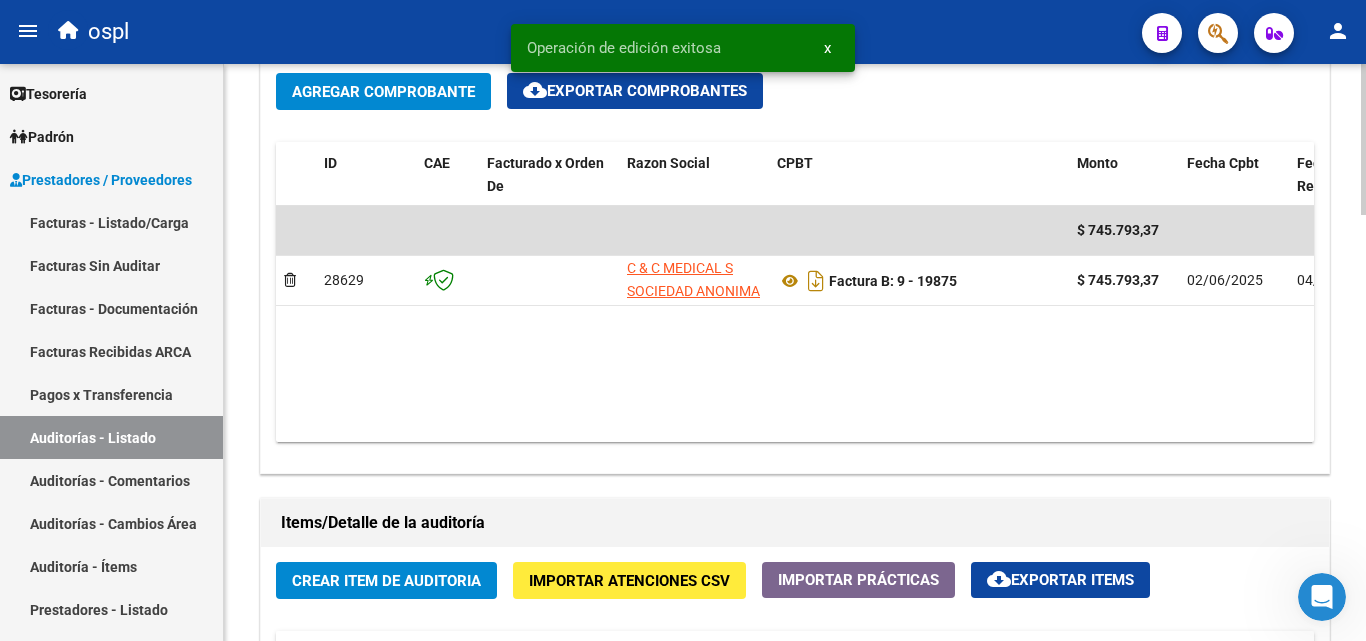 scroll, scrollTop: 1200, scrollLeft: 0, axis: vertical 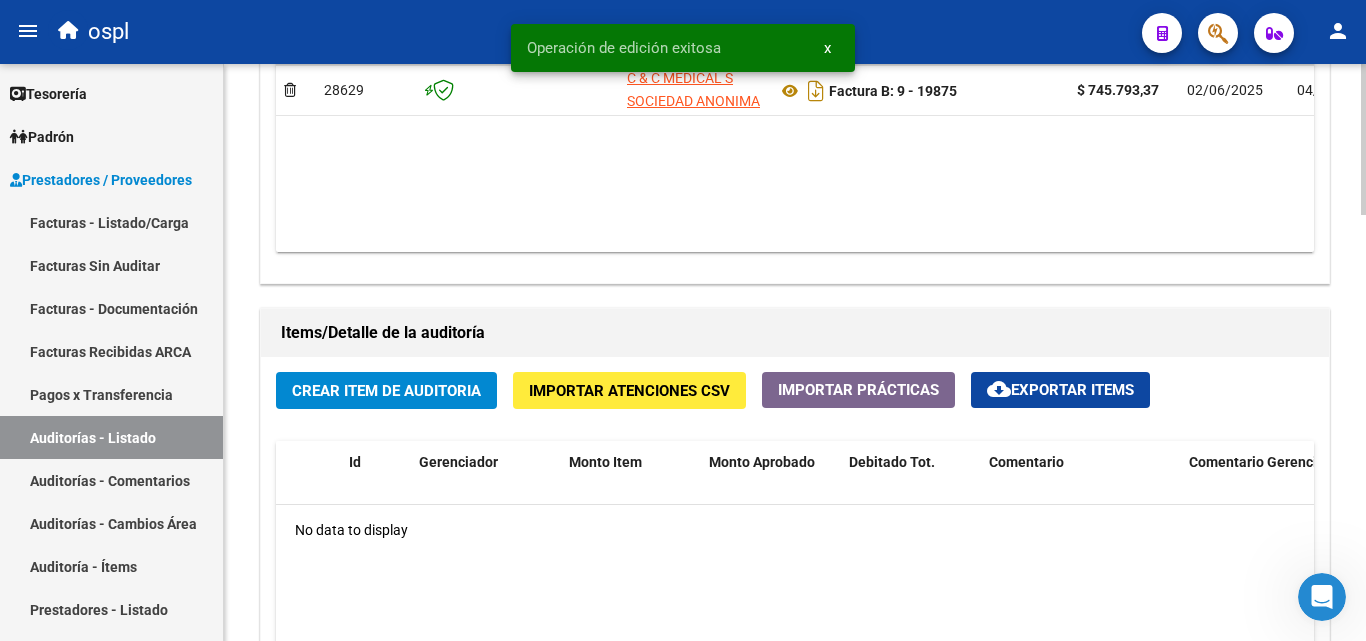 click on "Crear Item de Auditoria" 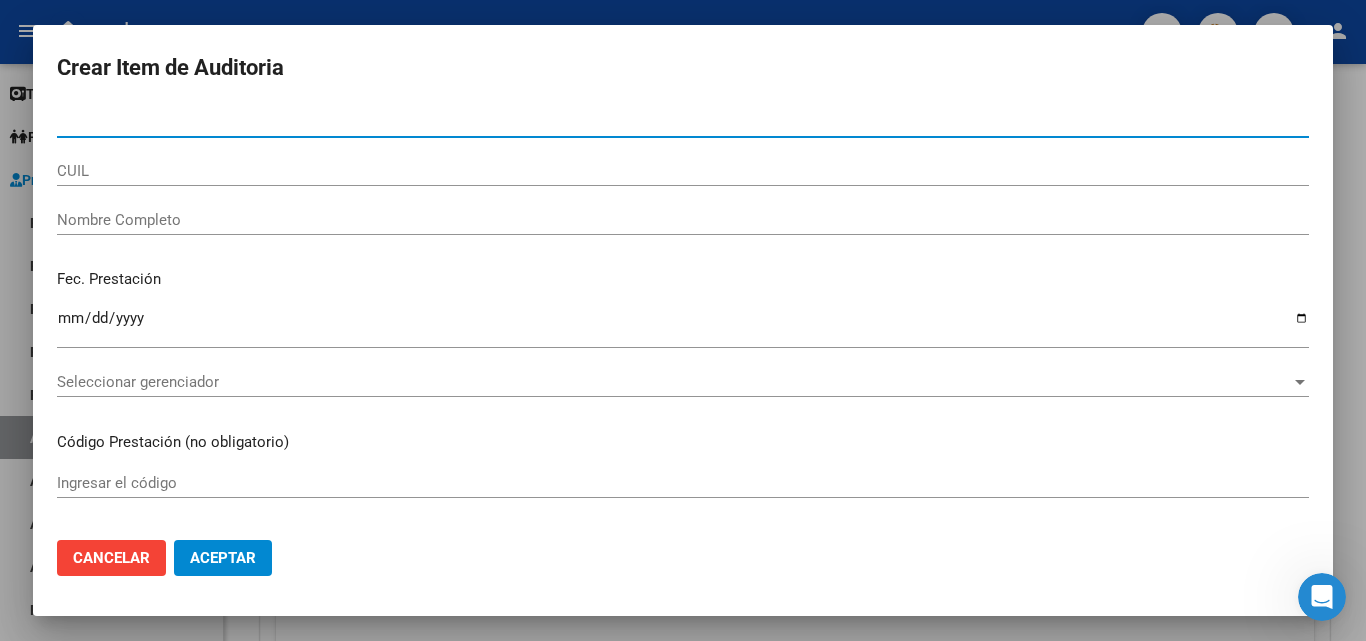 type on "[NUMBER]" 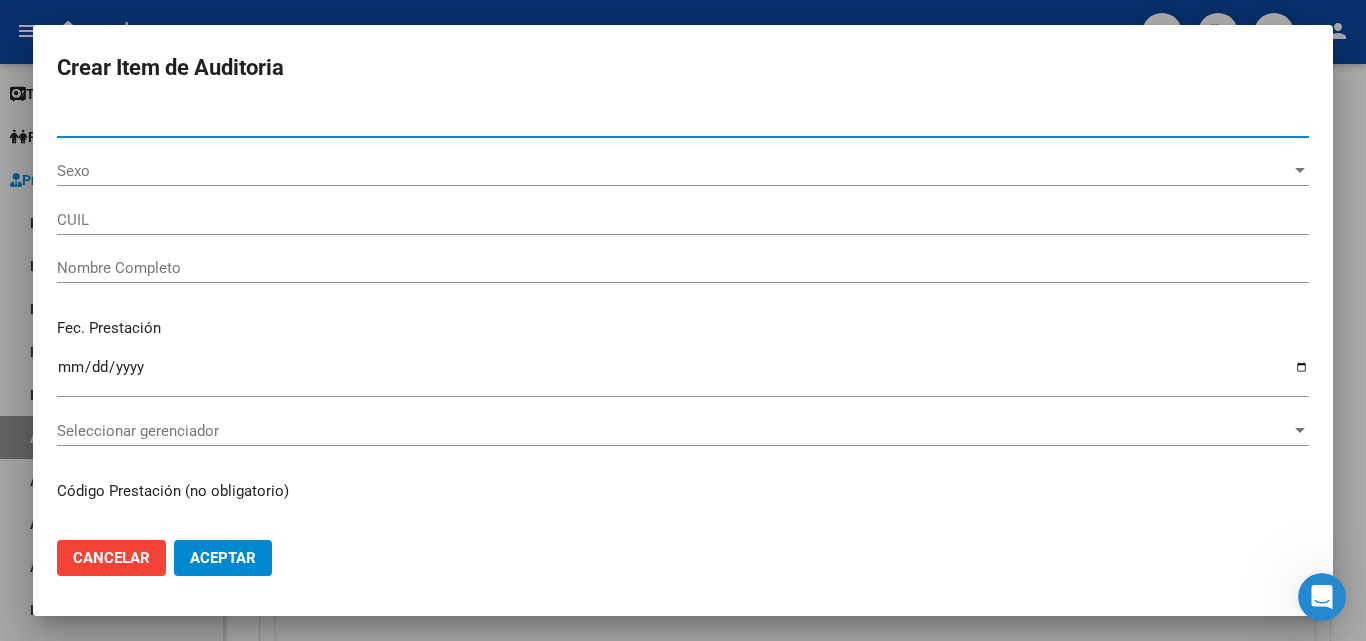 type on "23323695989" 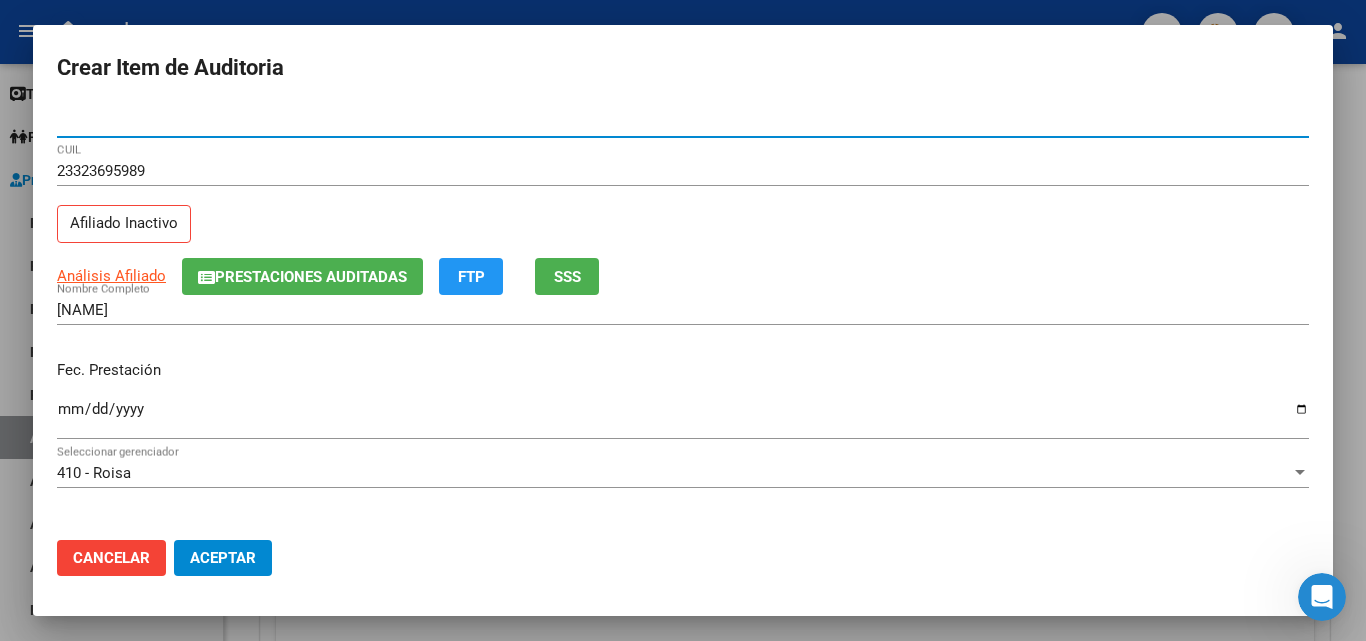 type on "[NUMBER]" 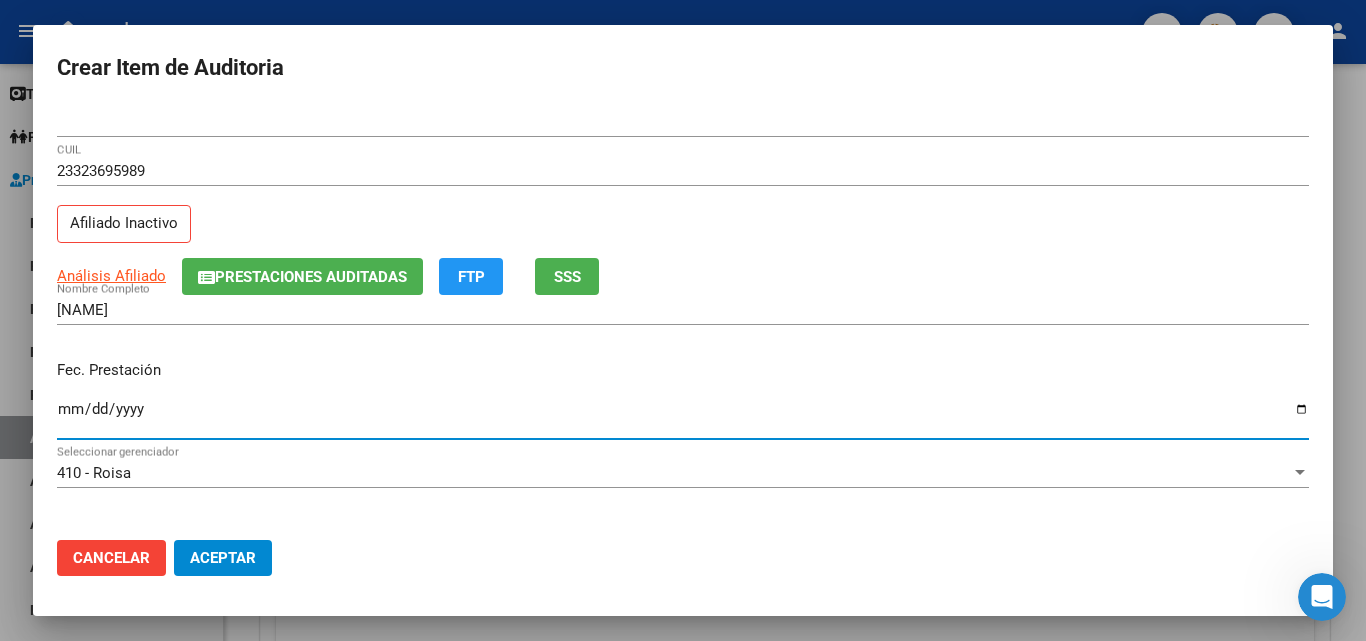 click on "Ingresar la fecha" at bounding box center (683, 417) 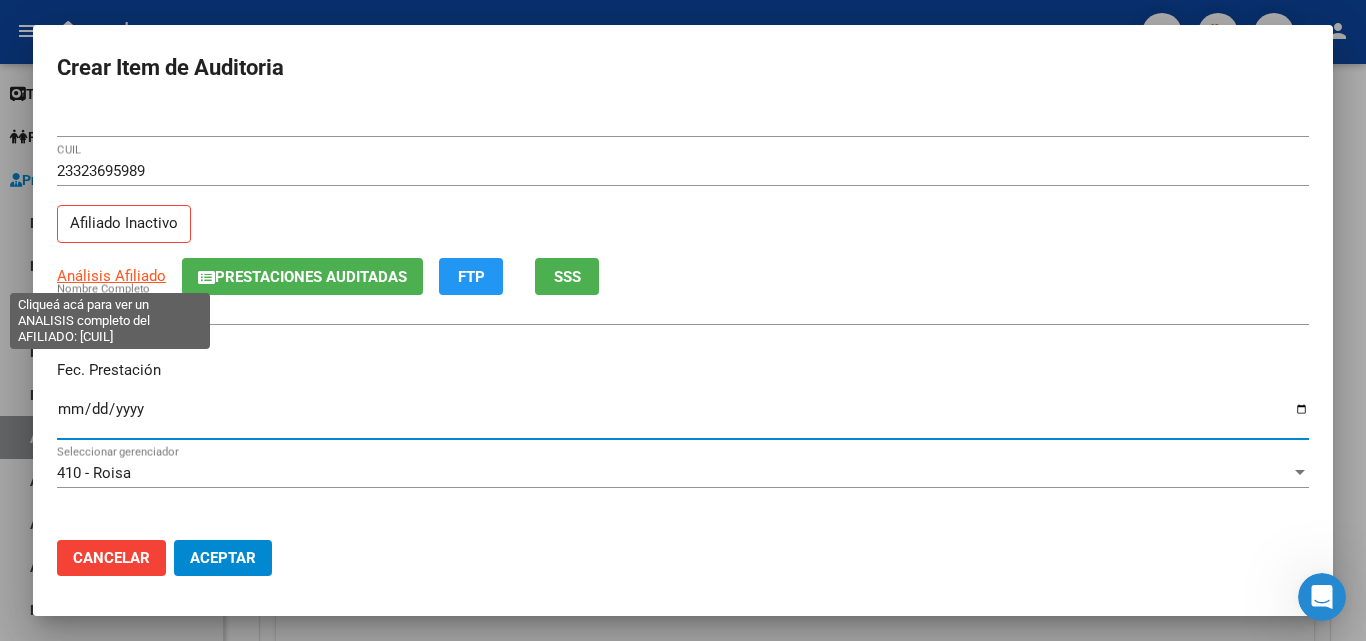click on "Análisis Afiliado" at bounding box center (111, 276) 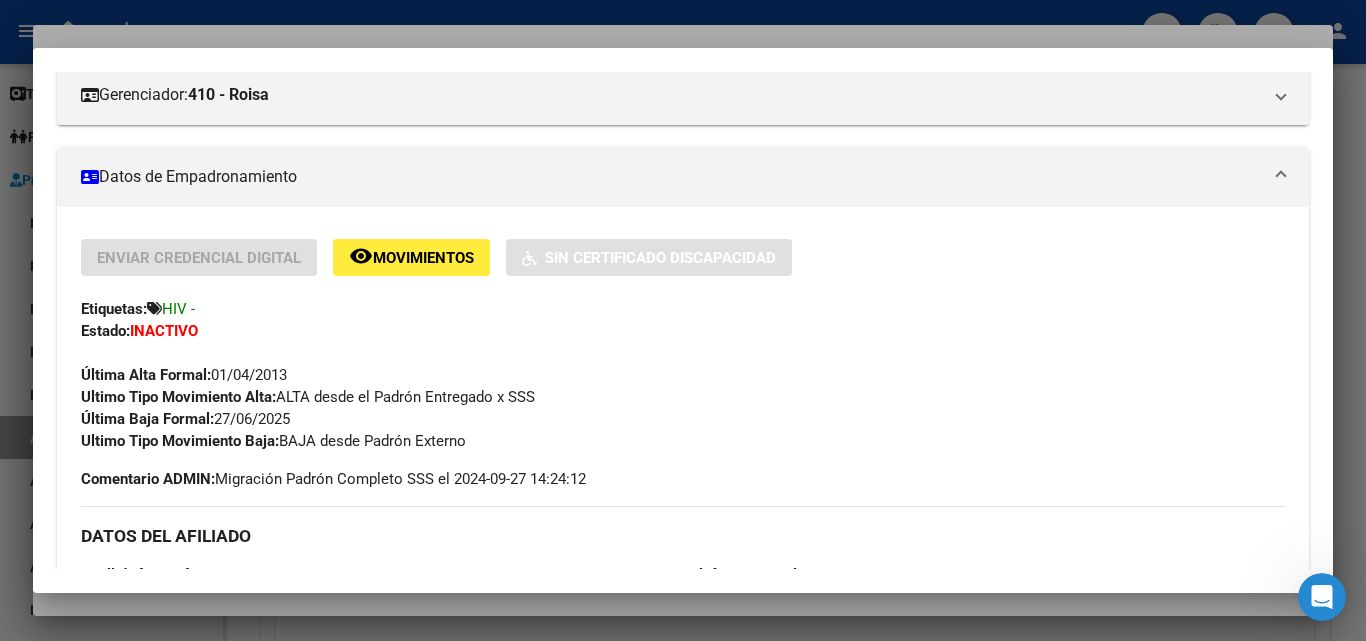 scroll, scrollTop: 400, scrollLeft: 0, axis: vertical 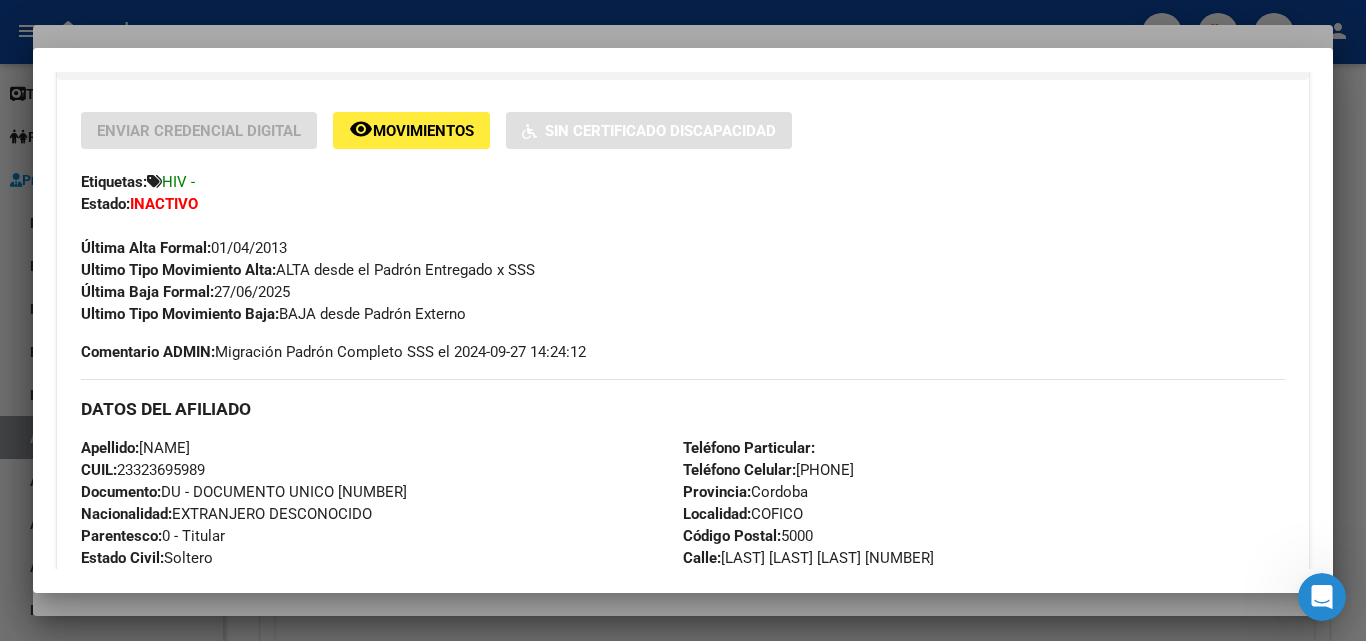 click at bounding box center (683, 320) 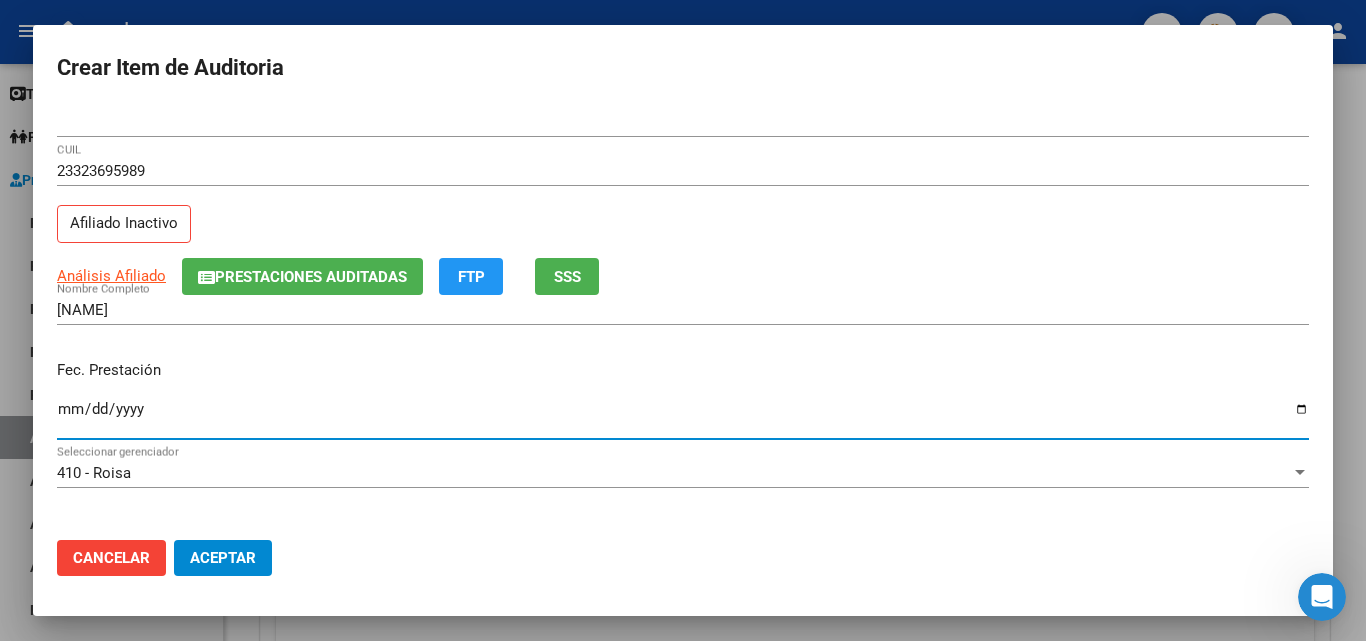 click on "Ingresar la fecha" at bounding box center (683, 417) 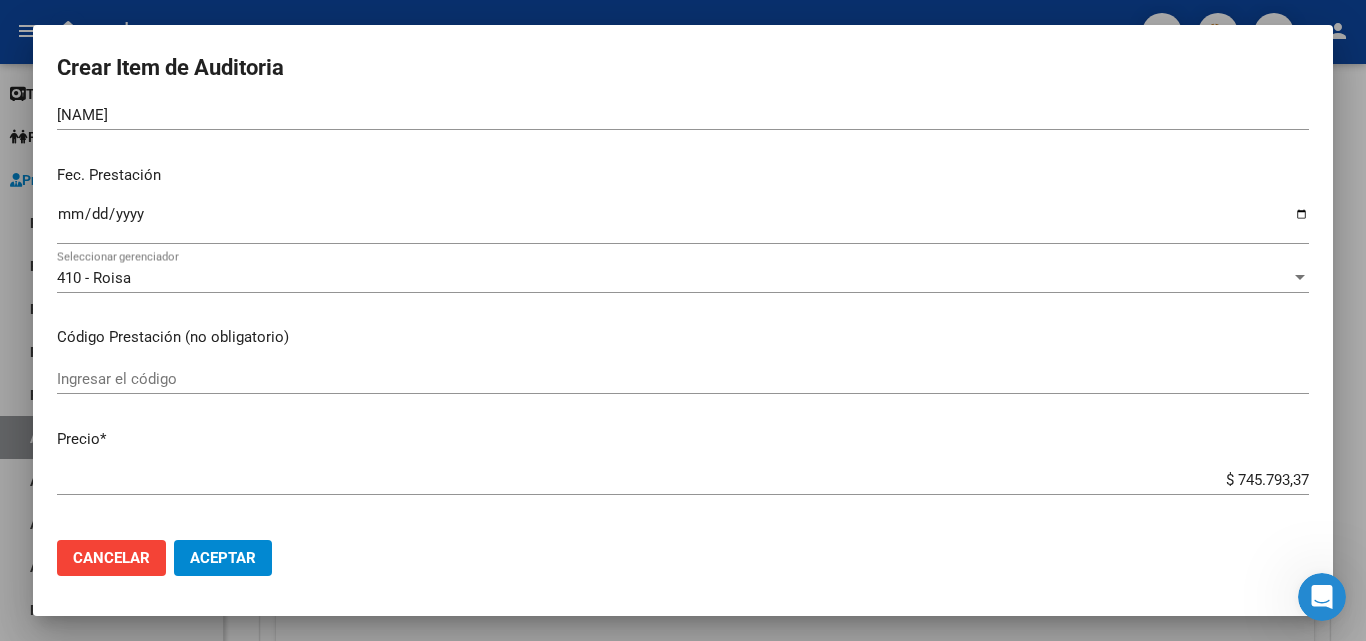 scroll, scrollTop: 300, scrollLeft: 0, axis: vertical 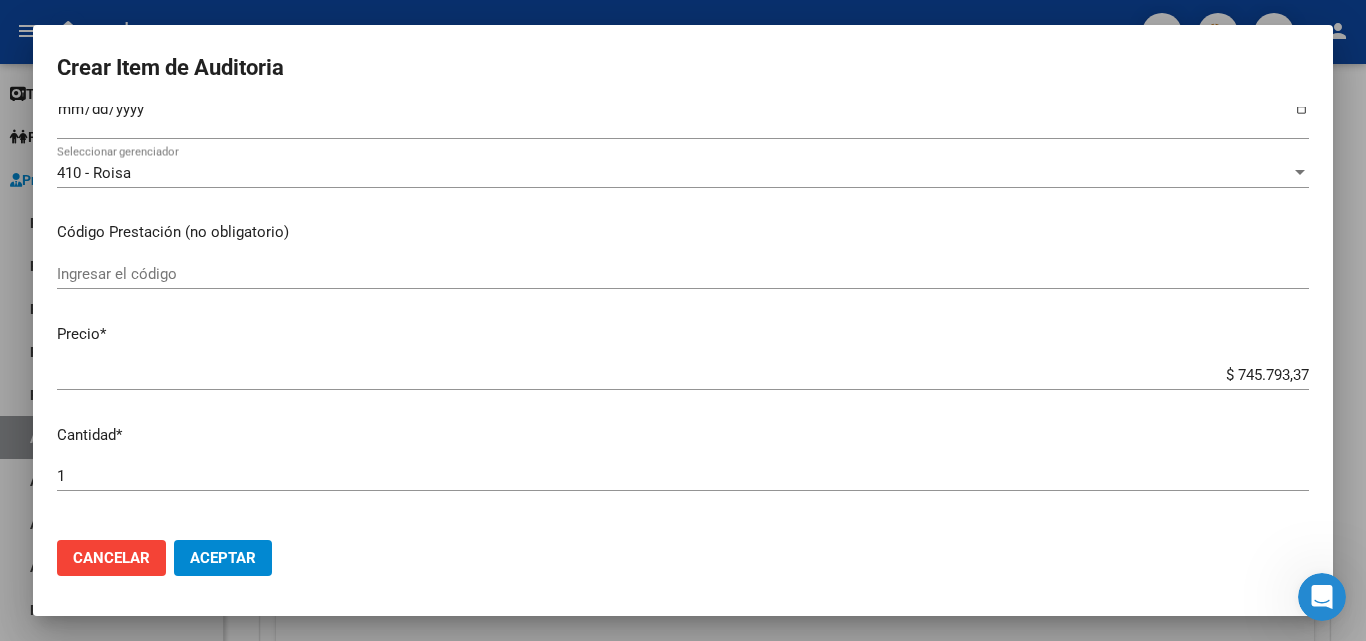 click on "Ingresar el código" at bounding box center (683, 274) 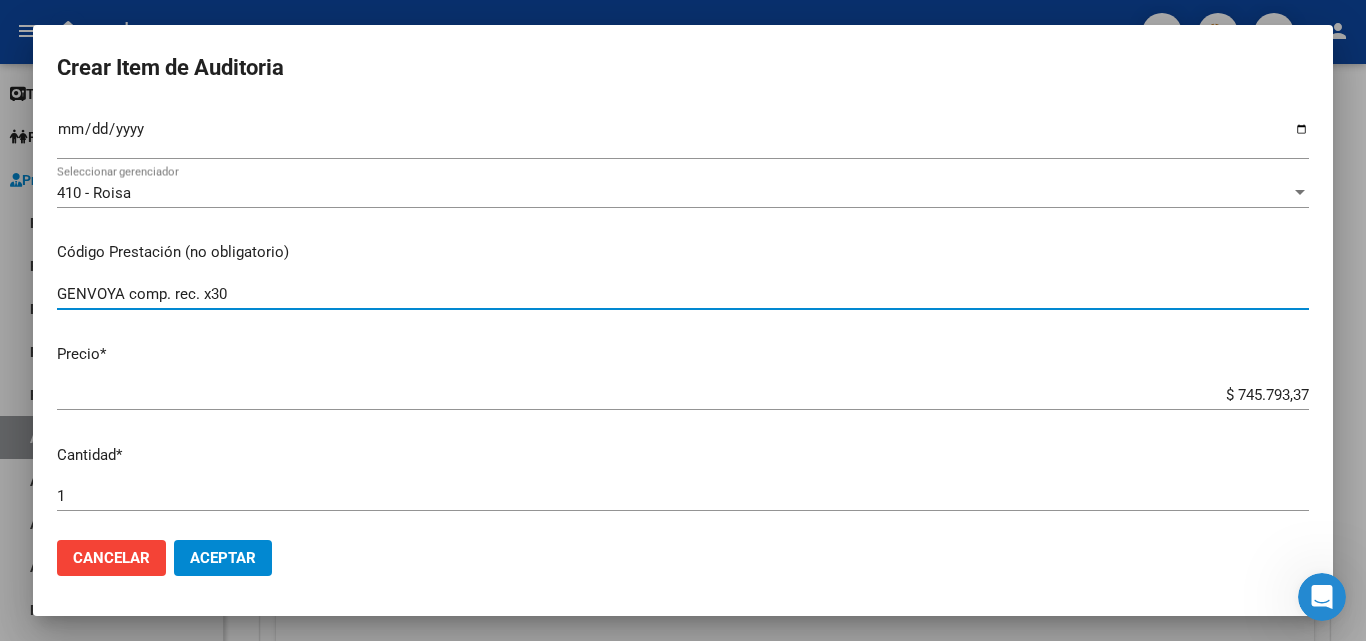 scroll, scrollTop: 300, scrollLeft: 0, axis: vertical 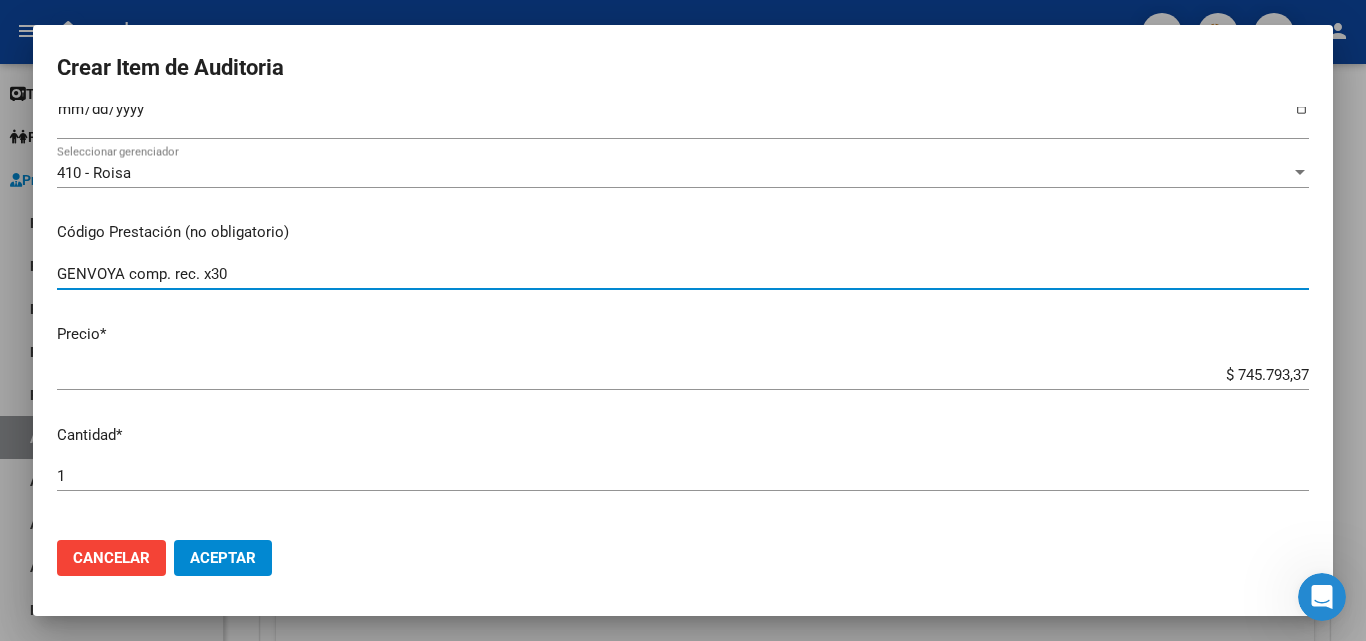 type on "GENVOYA comp. rec. x30" 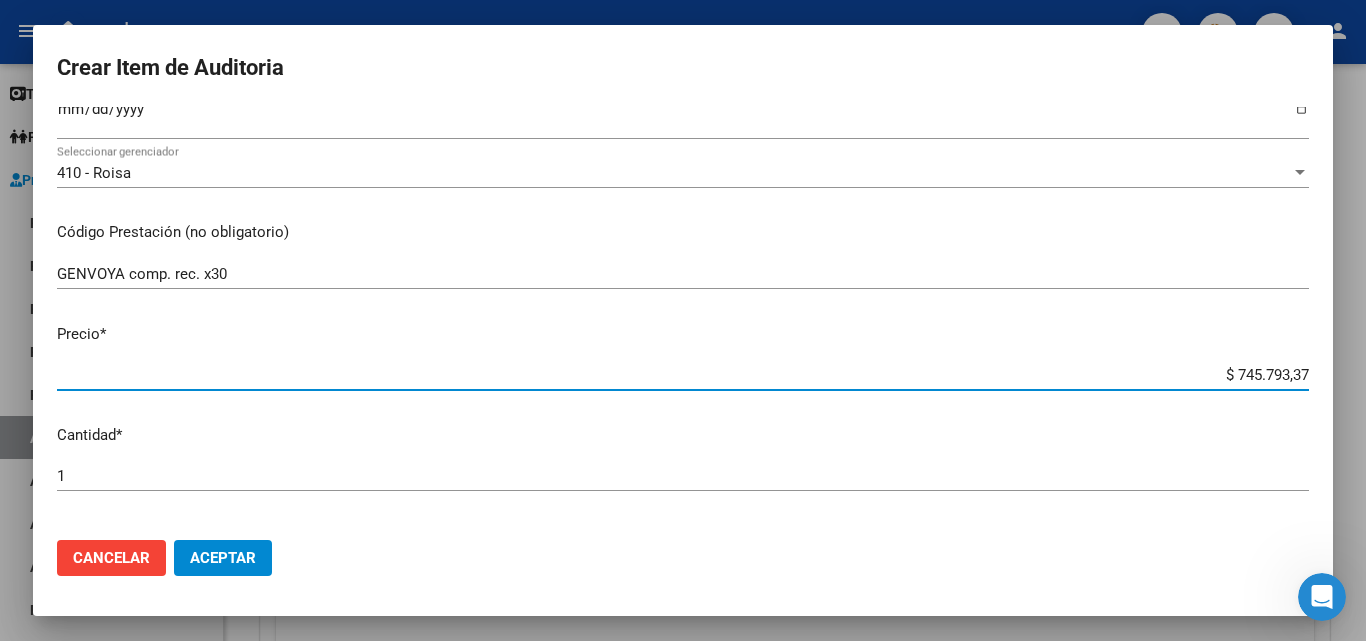 drag, startPoint x: 1189, startPoint y: 370, endPoint x: 1332, endPoint y: 394, distance: 145 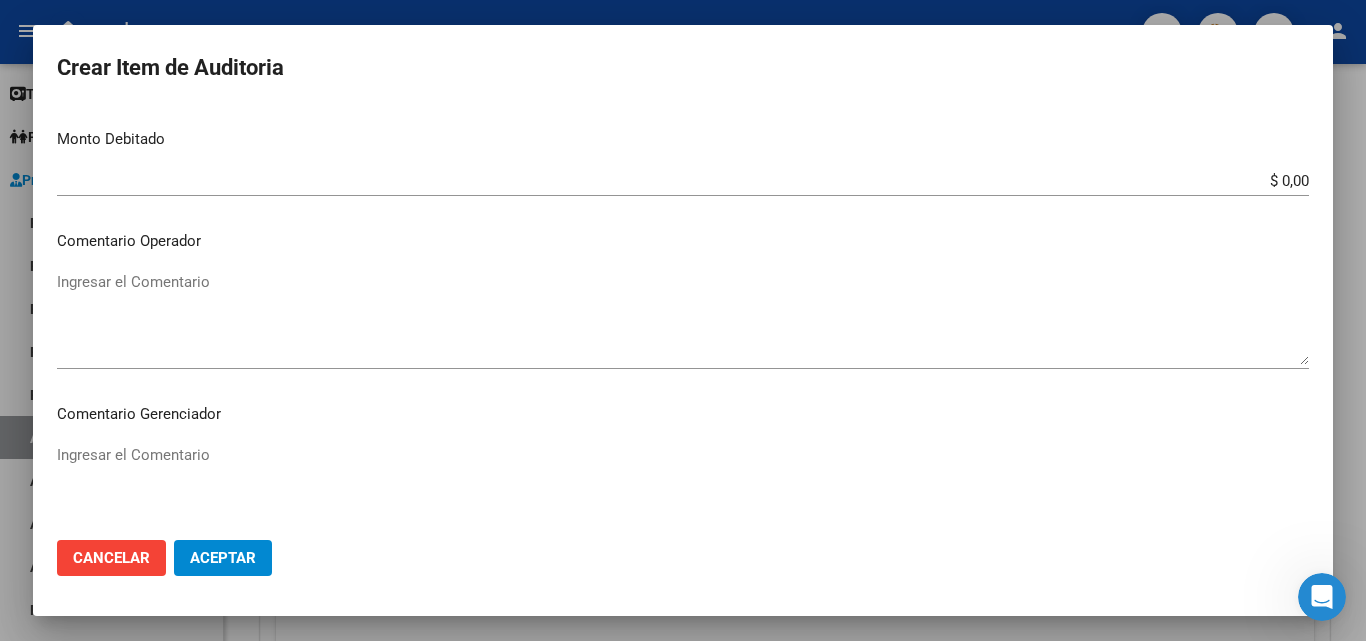 scroll, scrollTop: 800, scrollLeft: 0, axis: vertical 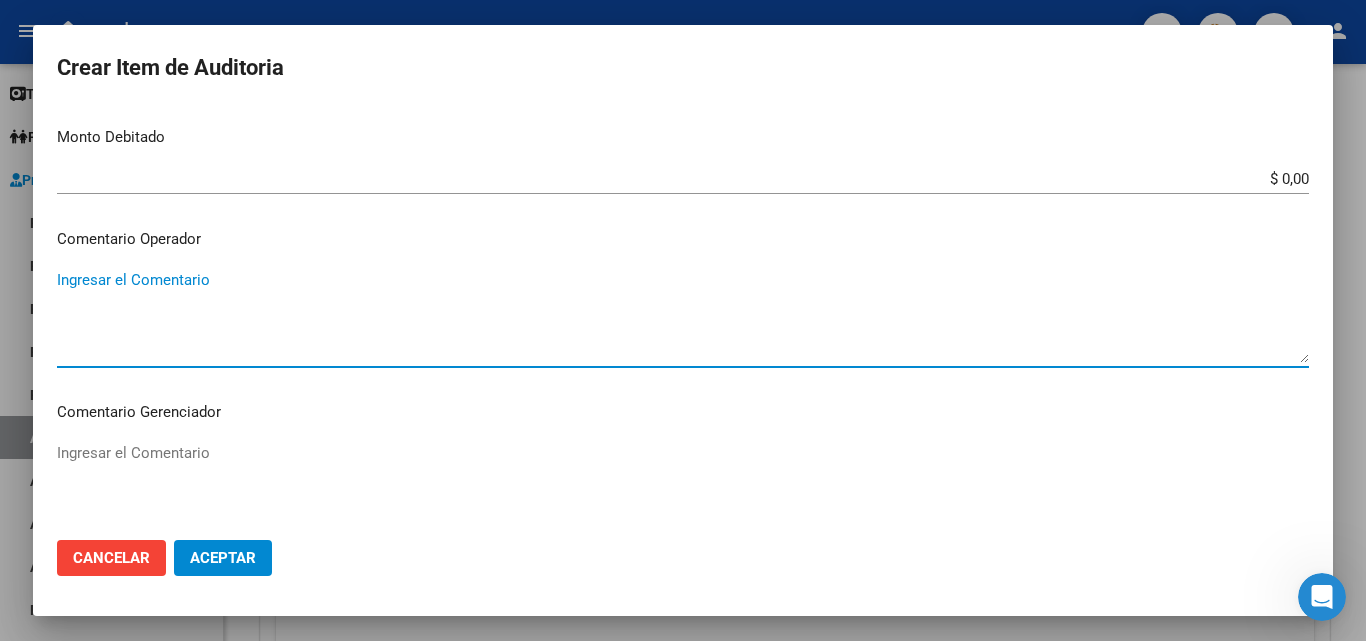 click on "Ingresar el Comentario" at bounding box center (683, 316) 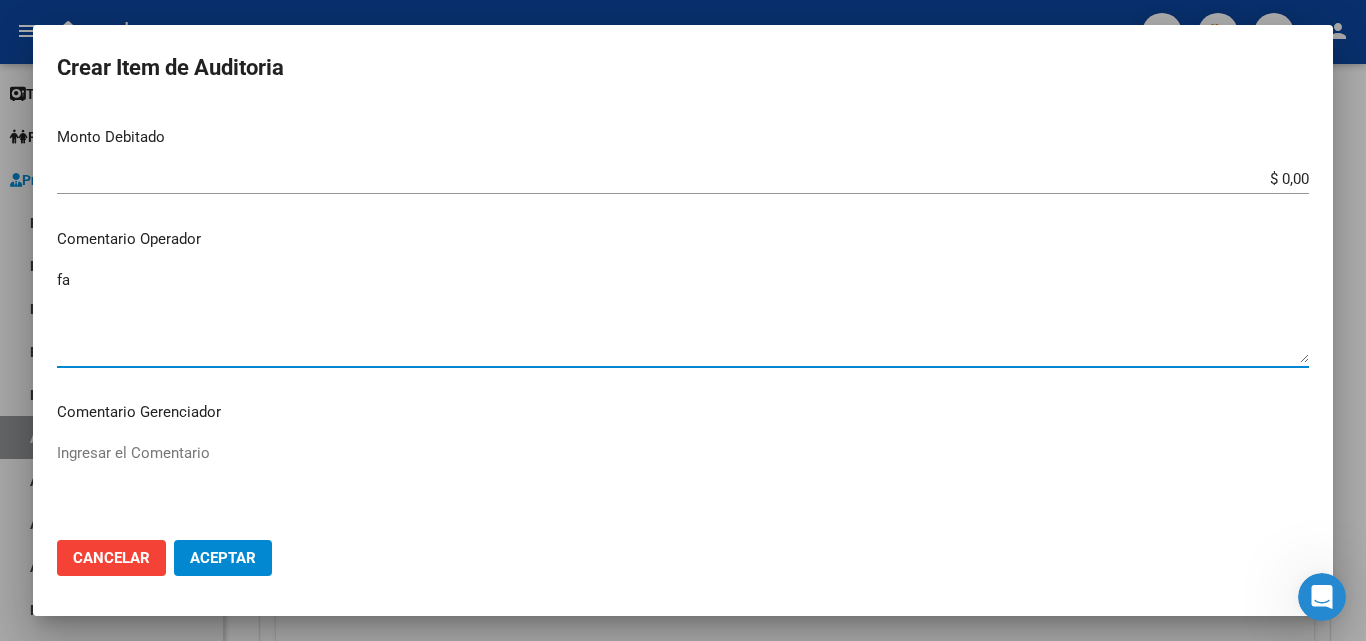 type on "f" 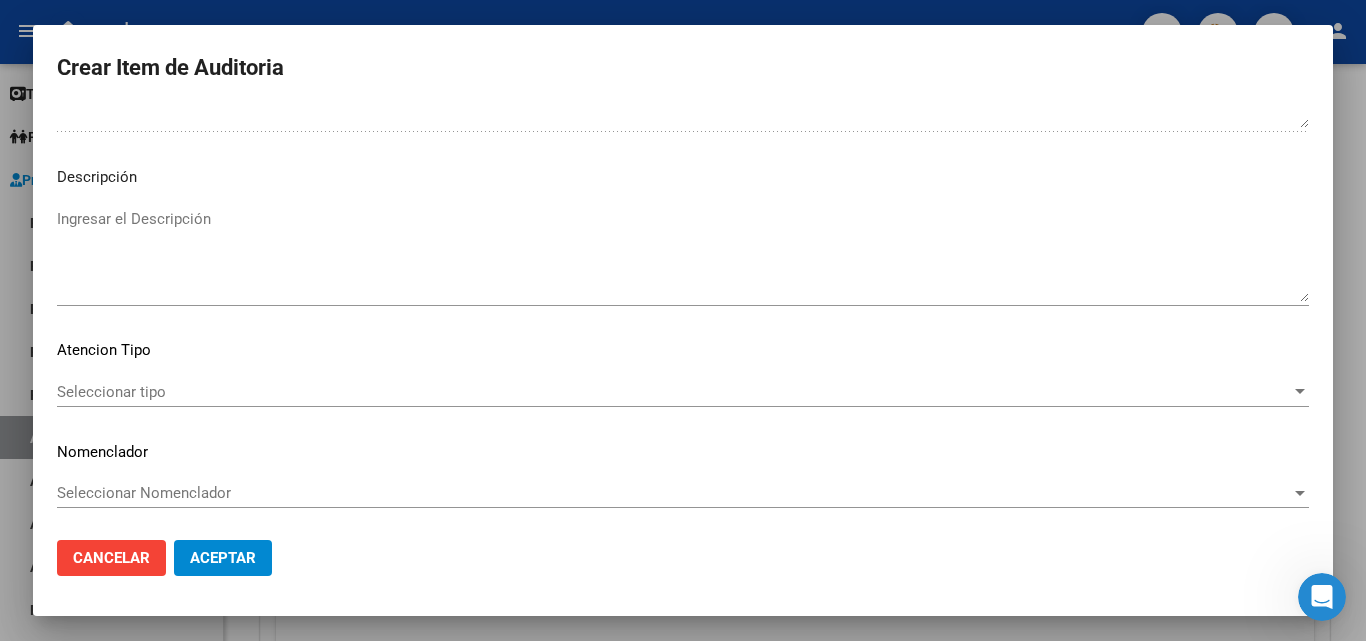 scroll, scrollTop: 1211, scrollLeft: 0, axis: vertical 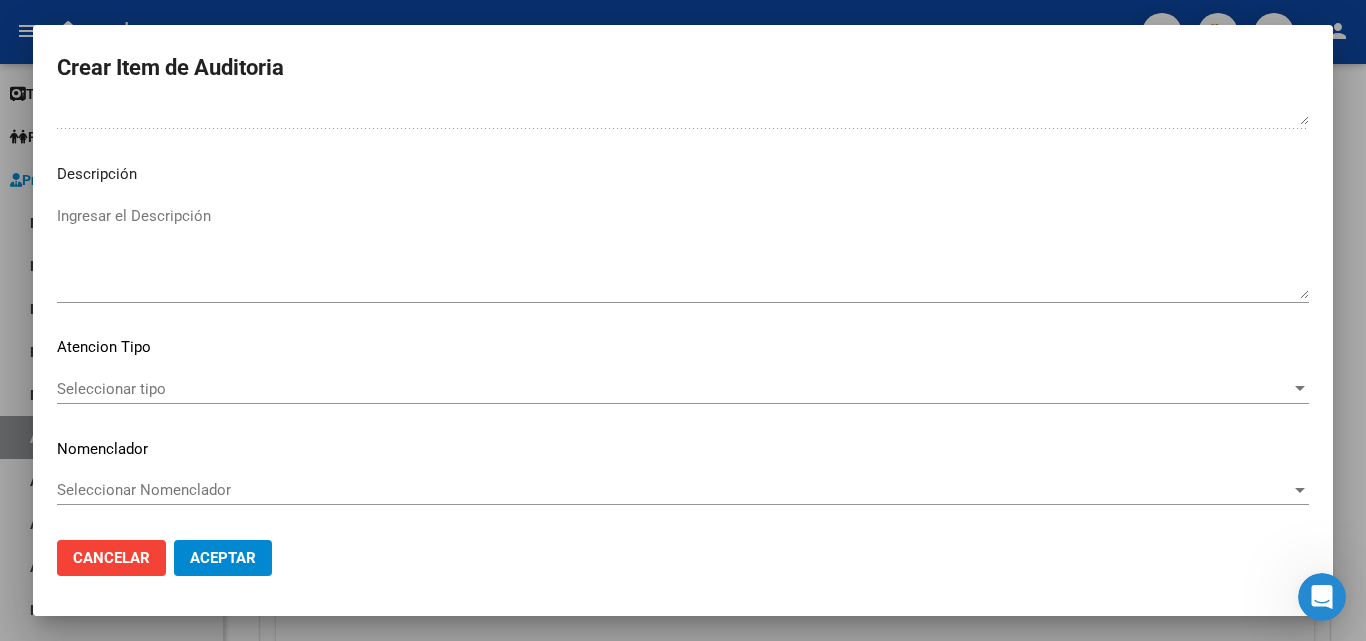 type on "FALTA TRAZA
OK VALOR KAIROS" 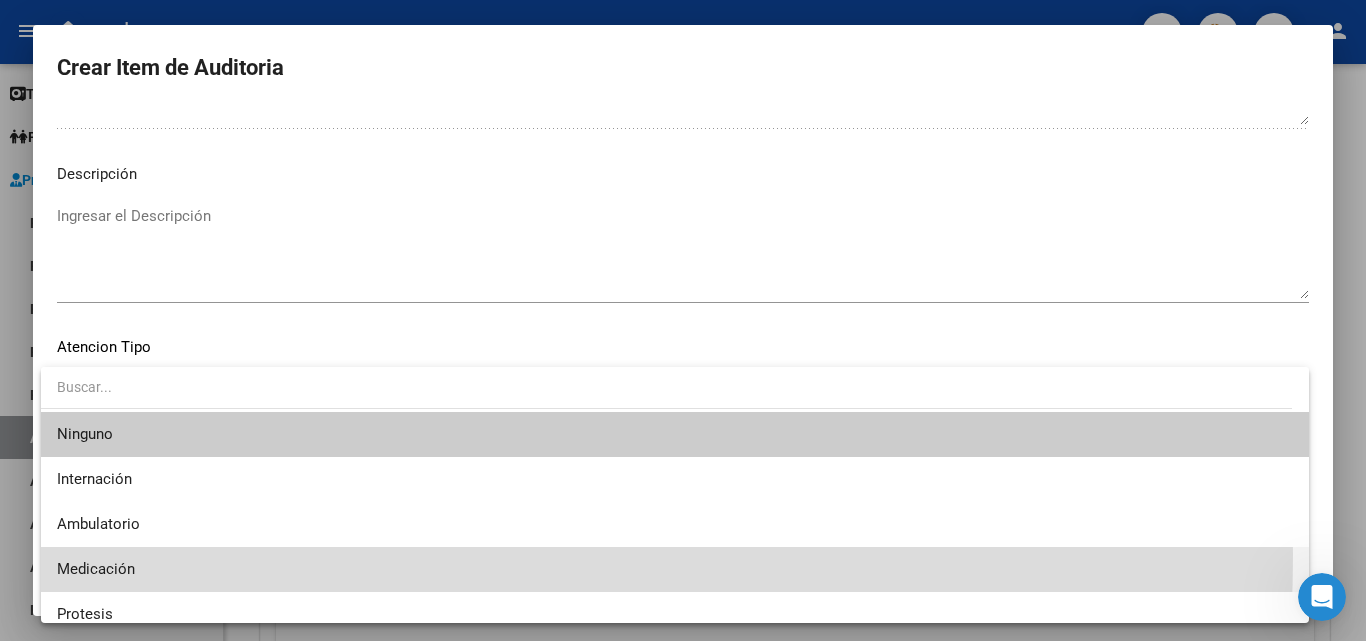 click on "Medicación" at bounding box center [675, 569] 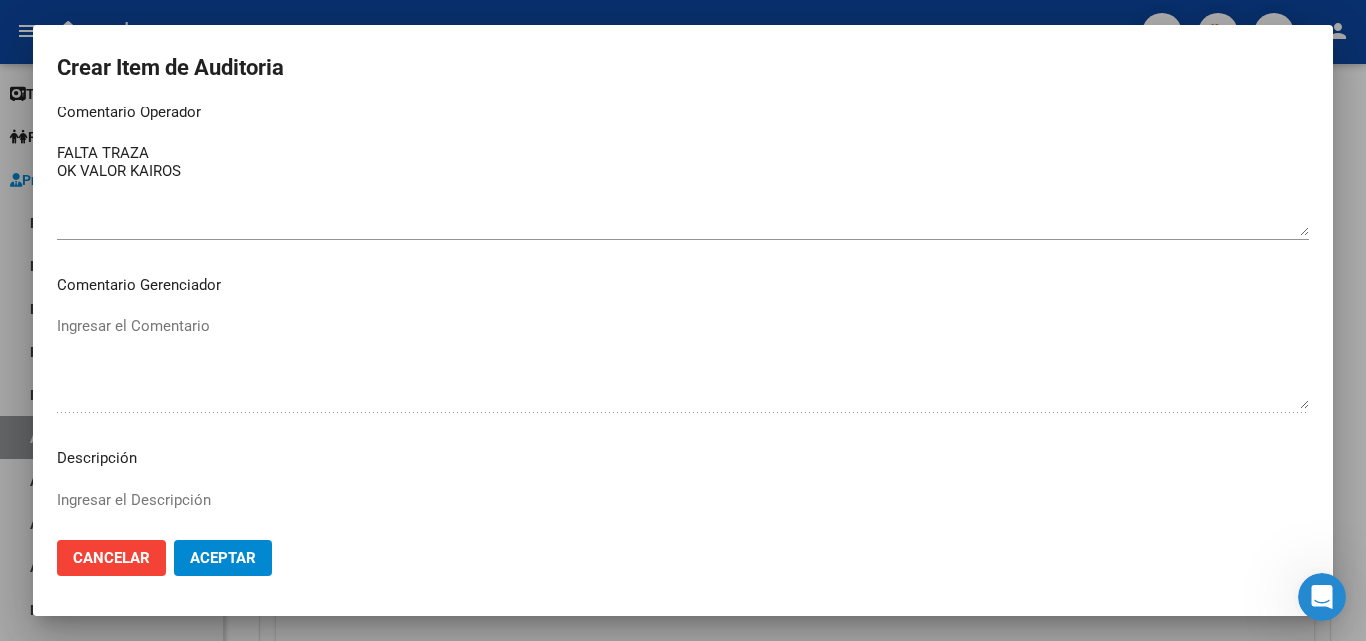 scroll, scrollTop: 911, scrollLeft: 0, axis: vertical 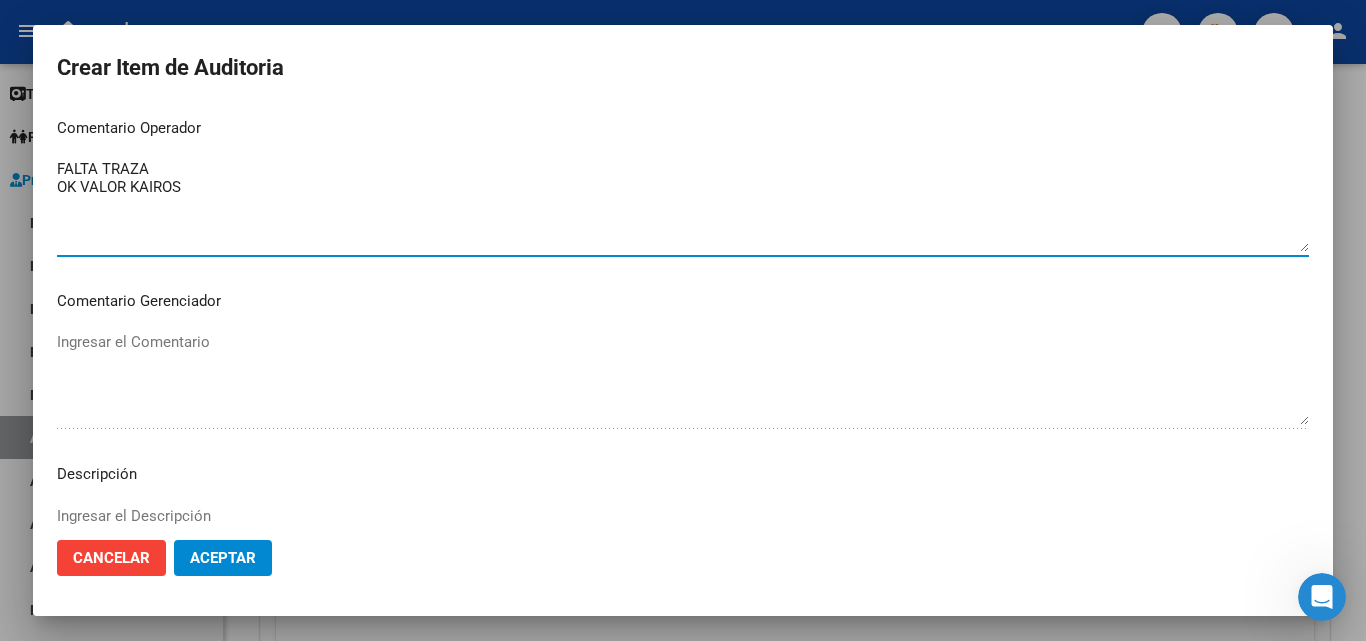 click on "FALTA TRAZA
OK VALOR KAIROS" at bounding box center (683, 205) 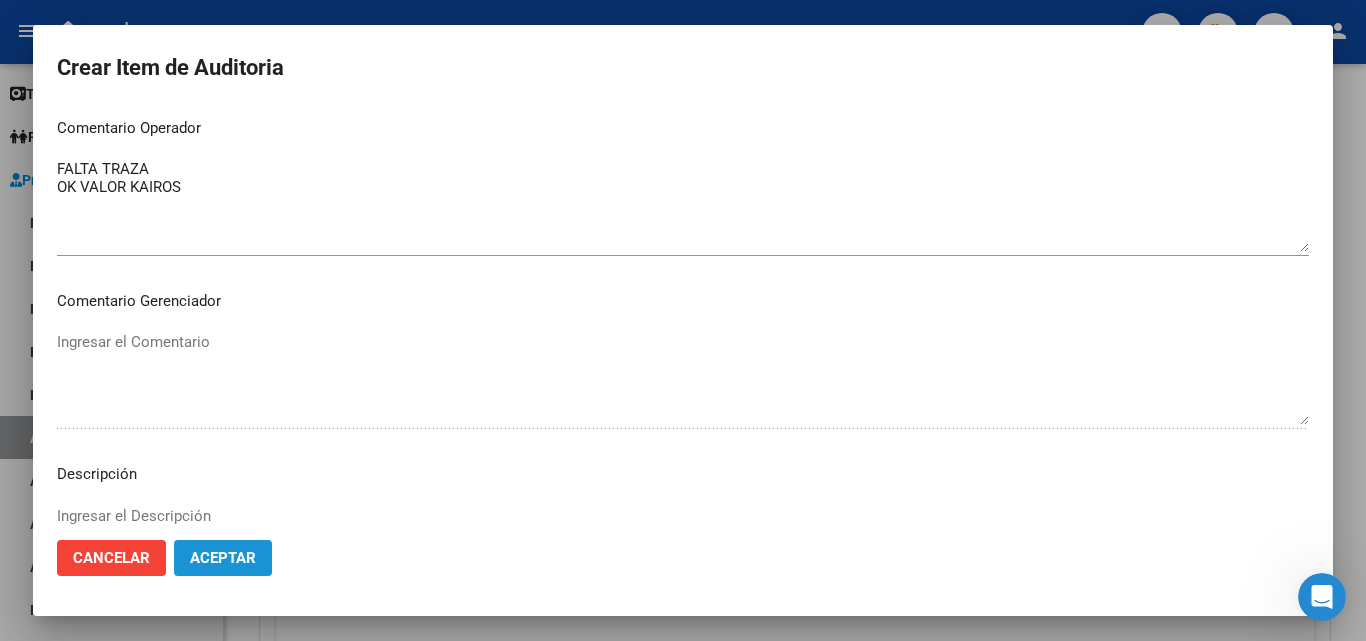 click on "Aceptar" 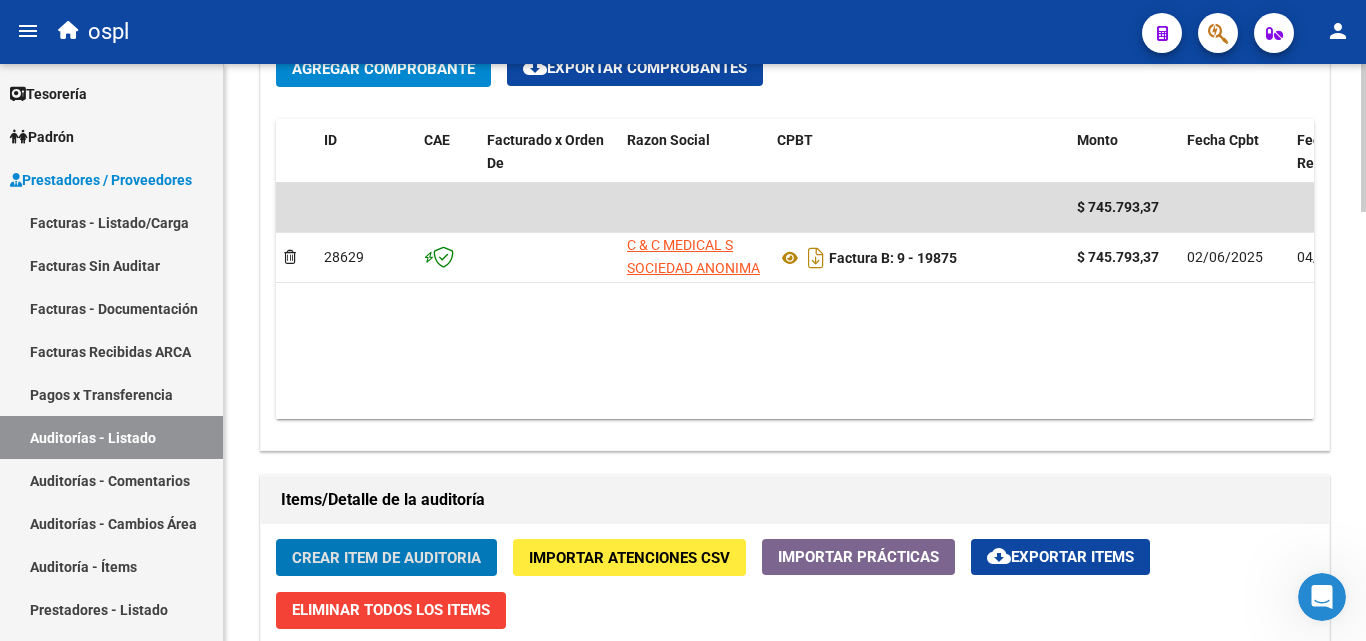scroll, scrollTop: 901, scrollLeft: 0, axis: vertical 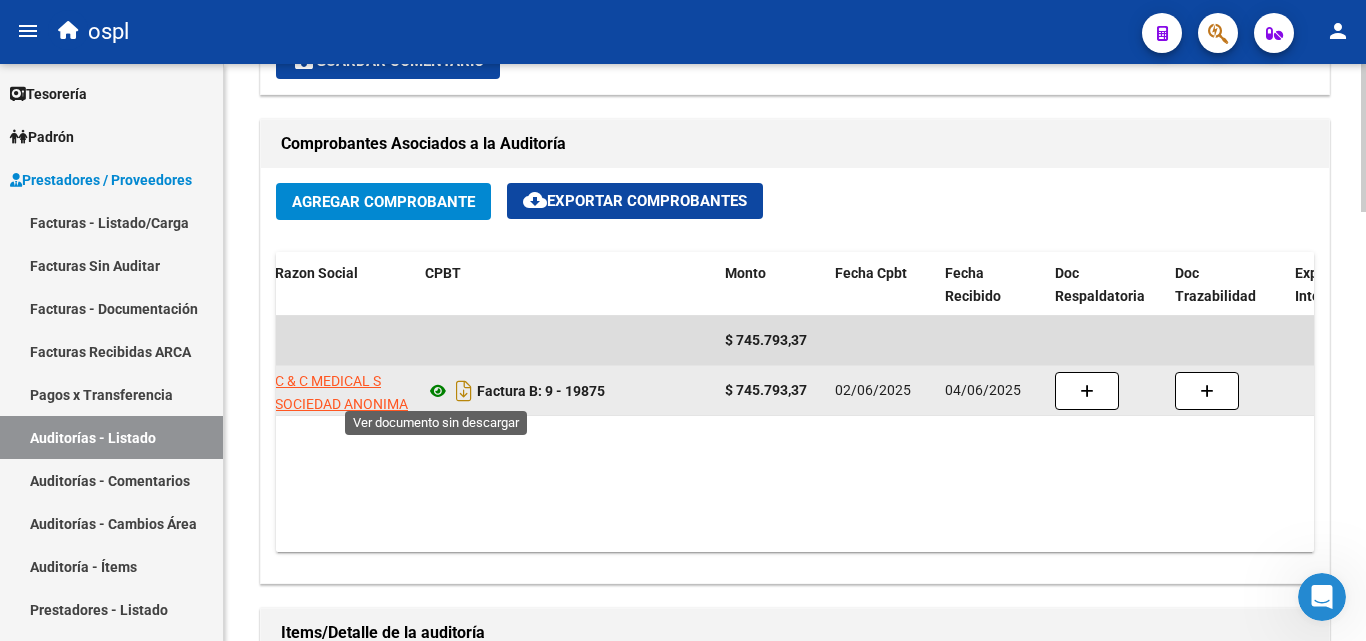 click 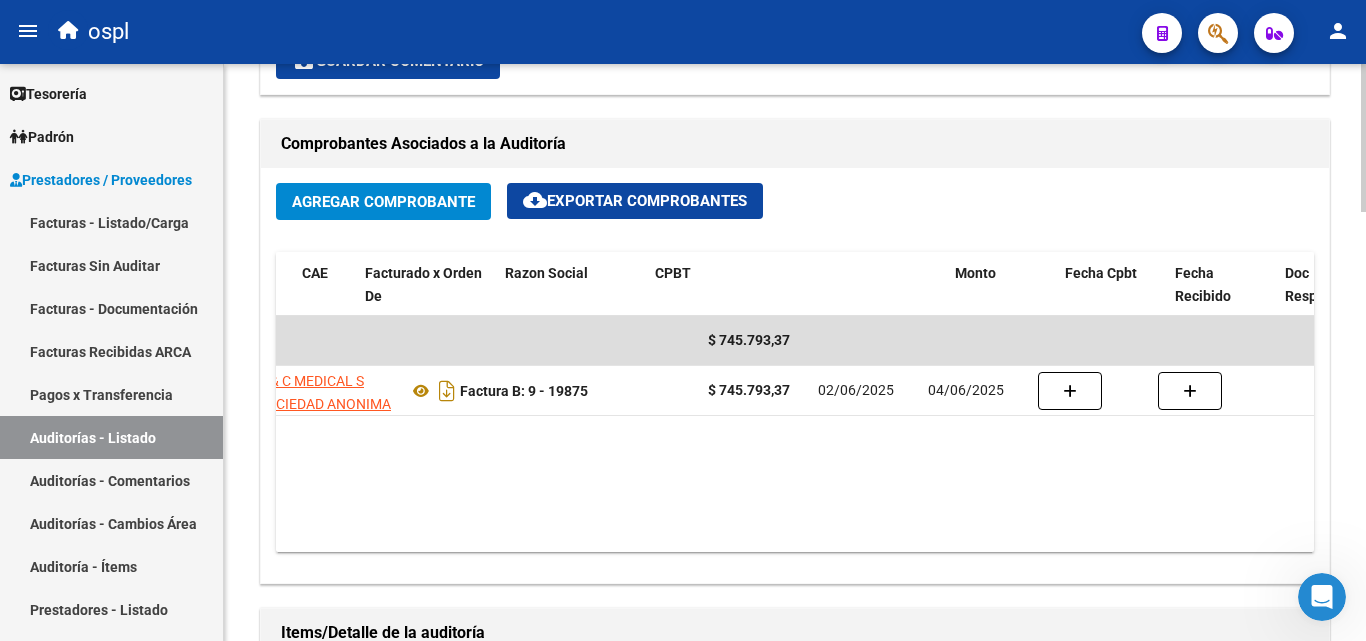 scroll, scrollTop: 0, scrollLeft: 0, axis: both 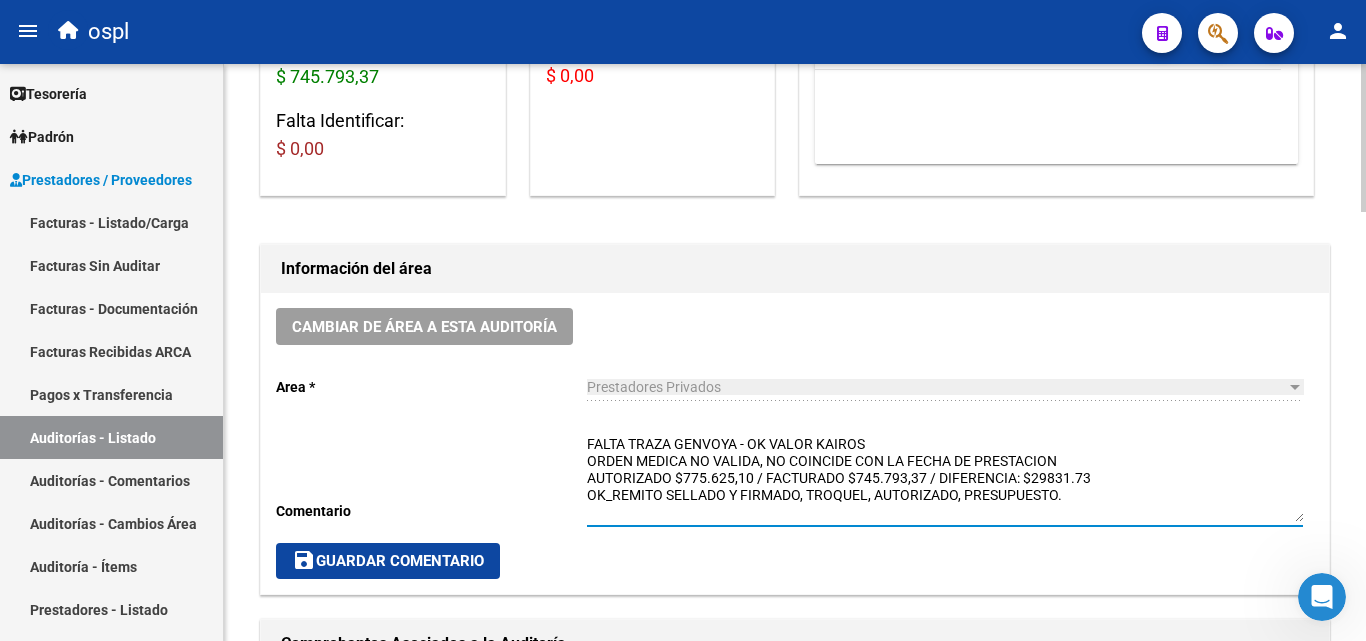 click on "FALTA TRAZA GENVOYA - OK VALOR KAIROS
ORDEN MEDICA NO VALIDA, NO COINCIDE CON LA FECHA DE PRESTACION
AUTORIZADO $775.625,10 / FACTURADO $745.793,37 / DIFERENCIA: $29831.73
OK_REMITO SELLADO Y FIRMADO, TROQUEL, AUTORIZADO, PRESUPUESTO." at bounding box center (945, 478) 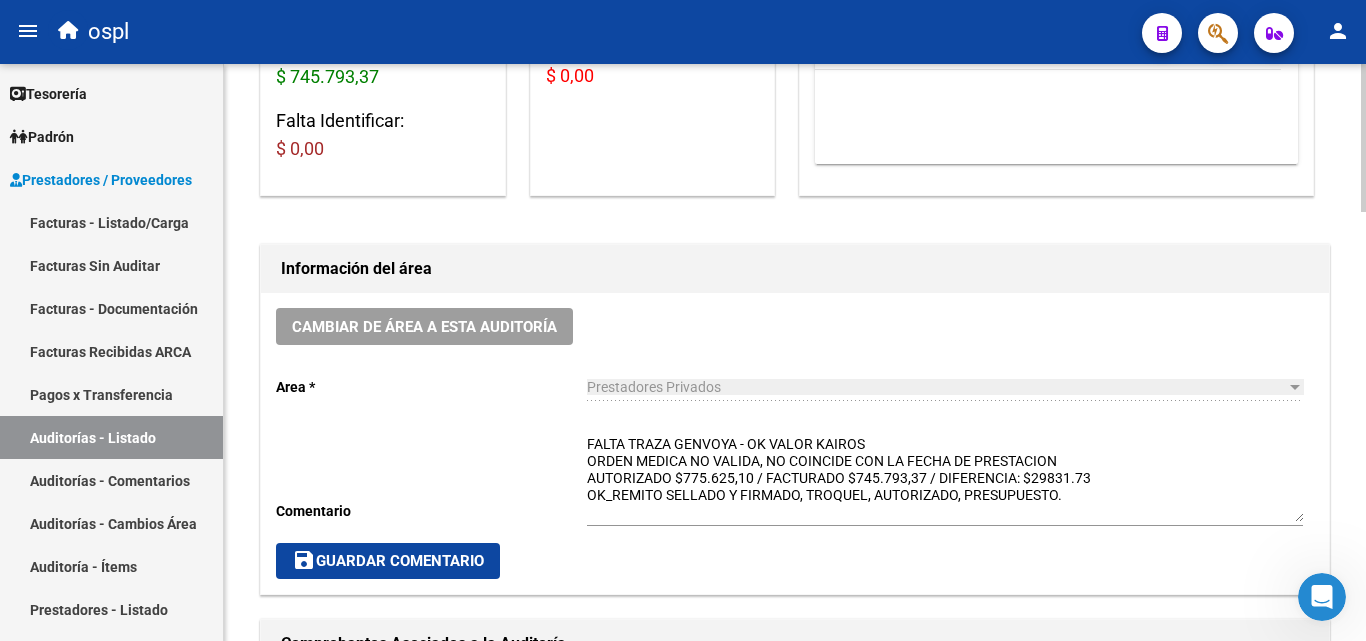 click on "FALTA TRAZA GENVOYA - OK VALOR KAIROS
ORDEN MEDICA NO VALIDA, NO COINCIDE CON LA FECHA DE PRESTACION
AUTORIZADO $[PRICE] / FACTURADO $[PRICE] / DIFERENCIA: $[PRICE]
OK_REMITO SELLADO Y FIRMADO, TROQUEL, AUTORIZADO, PRESUPUESTO. Ingresar comentario" 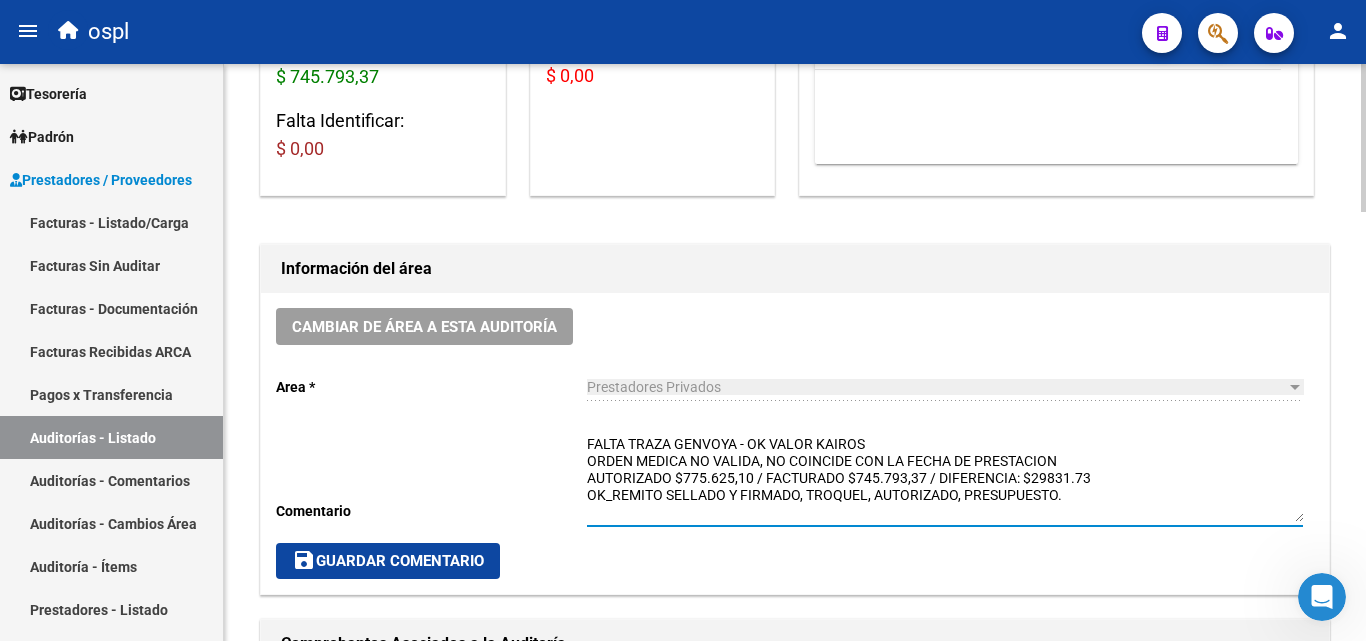 click on "FALTA TRAZA GENVOYA - OK VALOR KAIROS
ORDEN MEDICA NO VALIDA, NO COINCIDE CON LA FECHA DE PRESTACION
AUTORIZADO $775.625,10 / FACTURADO $745.793,37 / DIFERENCIA: $29831.73
OK_REMITO SELLADO Y FIRMADO, TROQUEL, AUTORIZADO, PRESUPUESTO." at bounding box center (945, 478) 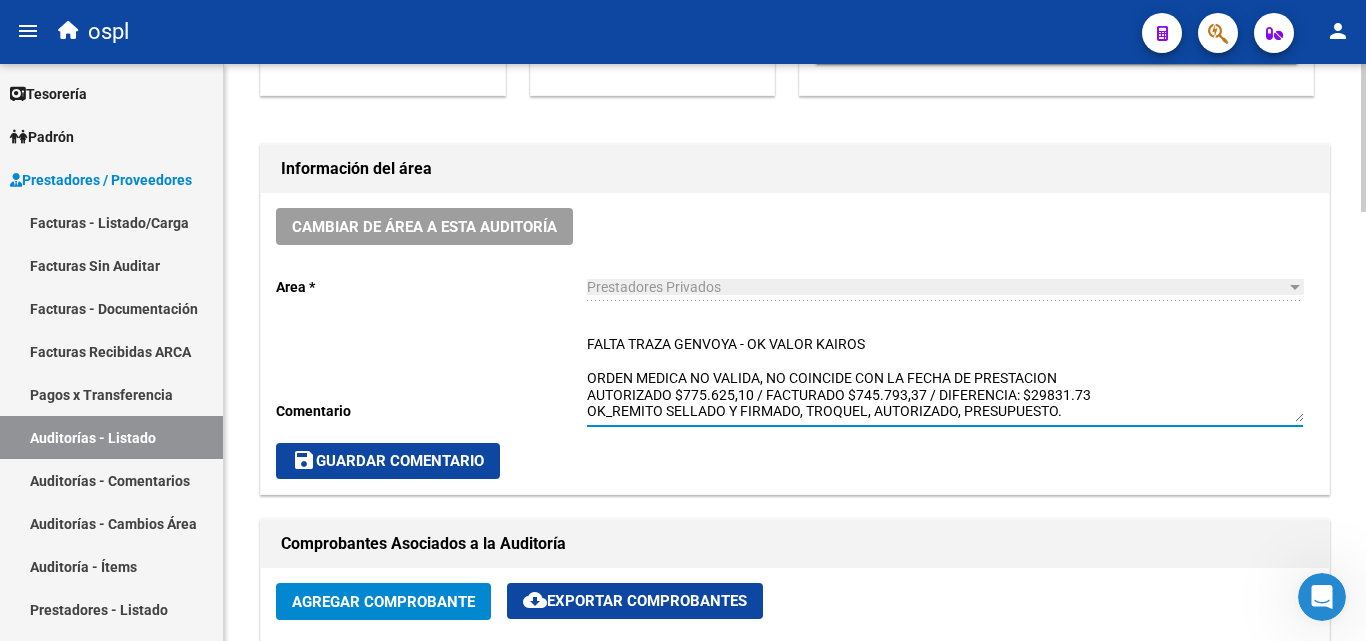 click on "FALTA TRAZA GENVOYA - OK VALOR KAIROS
ORDEN MEDICA NO VALIDA, NO COINCIDE CON LA FECHA DE PRESTACION
AUTORIZADO $775.625,10 / FACTURADO $745.793,37 / DIFERENCIA: $29831.73
OK_REMITO SELLADO Y FIRMADO, TROQUEL, AUTORIZADO, PRESUPUESTO." at bounding box center [945, 378] 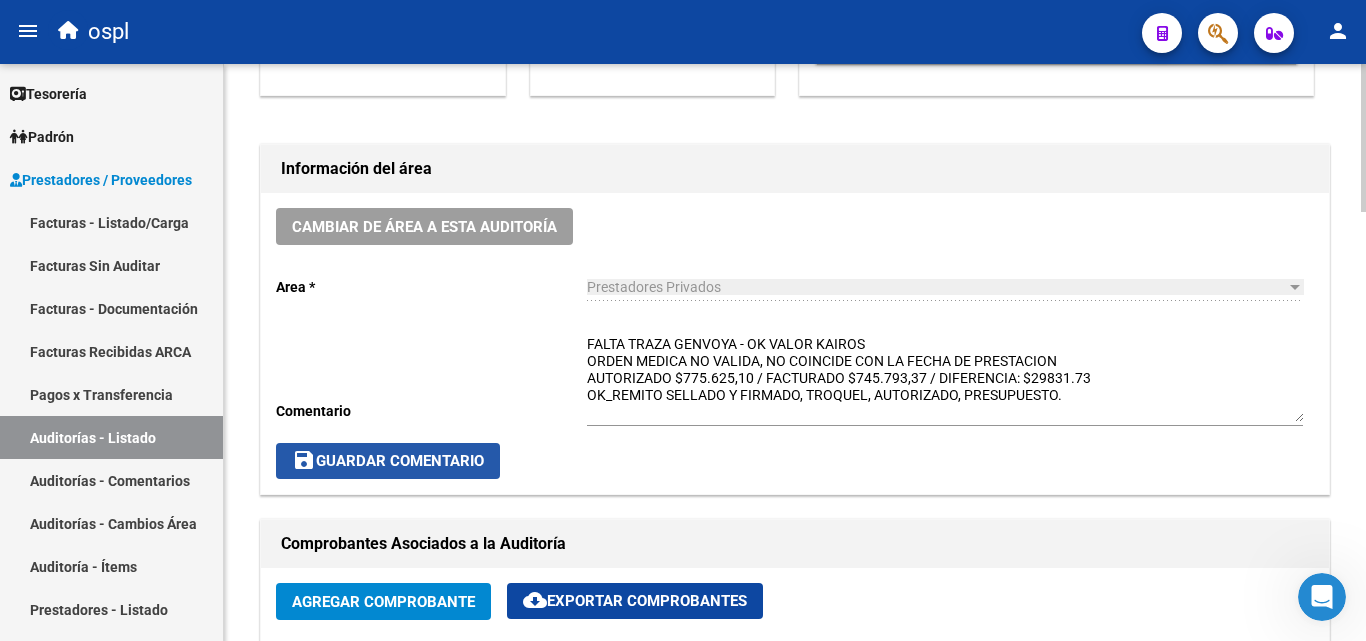 click on "save  Guardar Comentario" 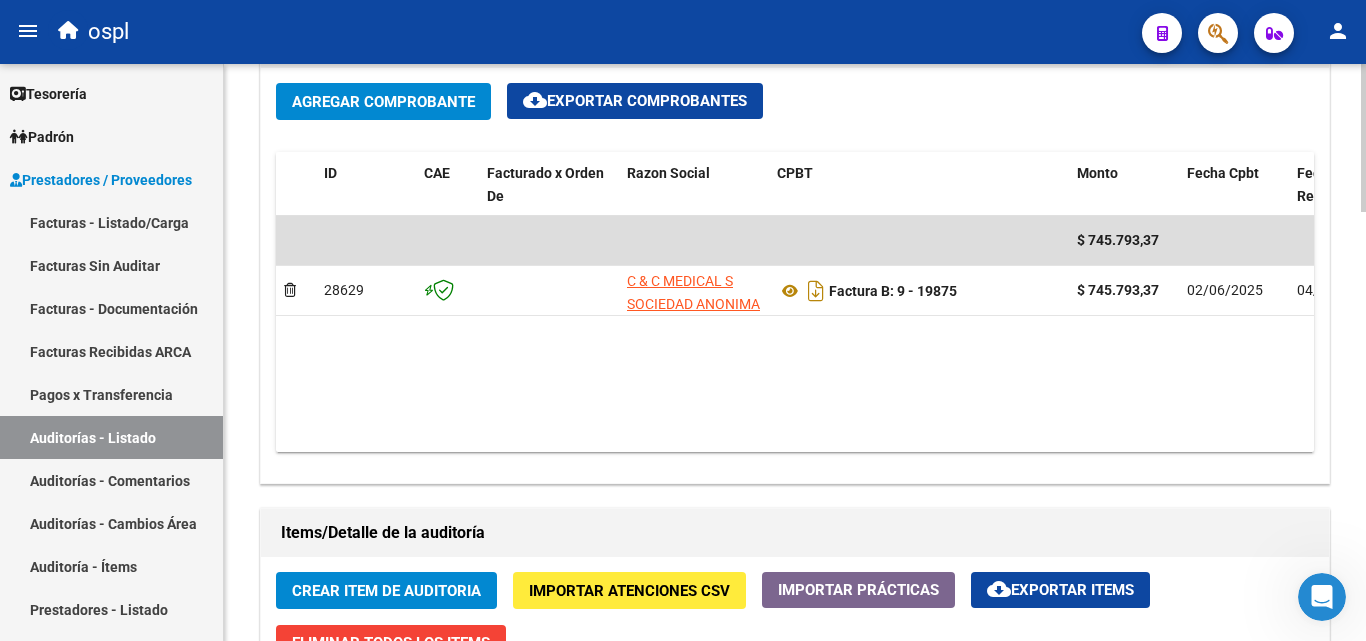 scroll, scrollTop: 1201, scrollLeft: 0, axis: vertical 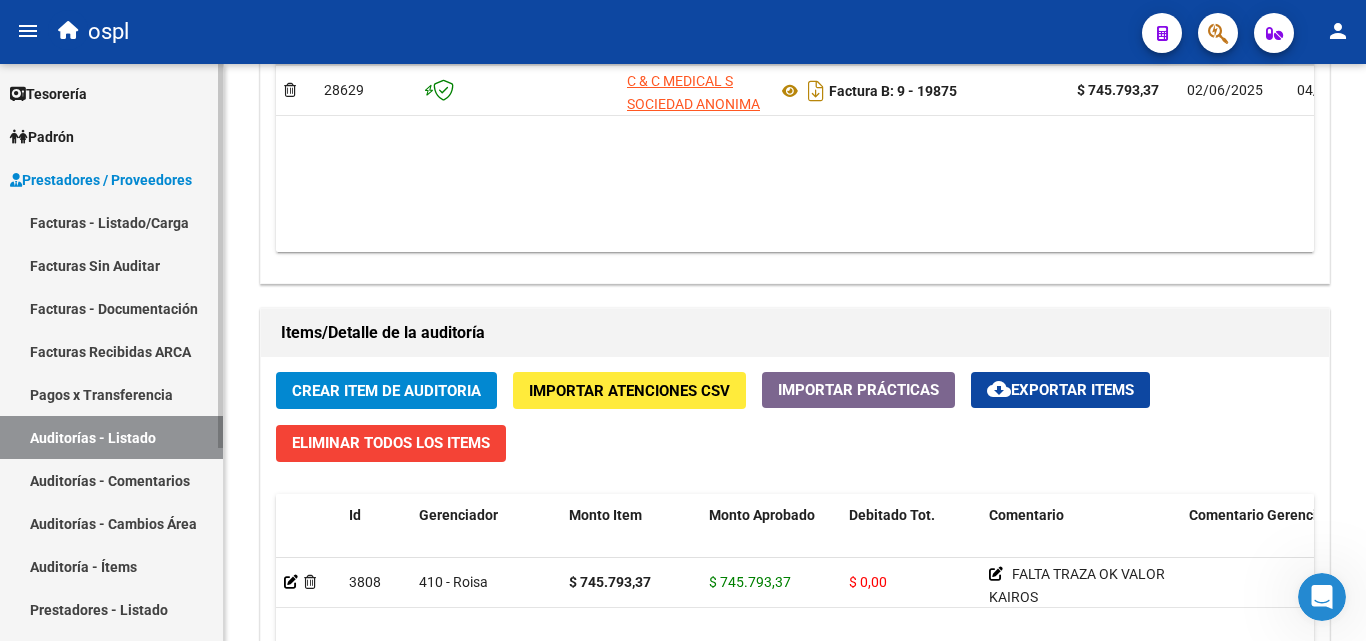 click on "Facturas - Listado/Carga" at bounding box center (111, 222) 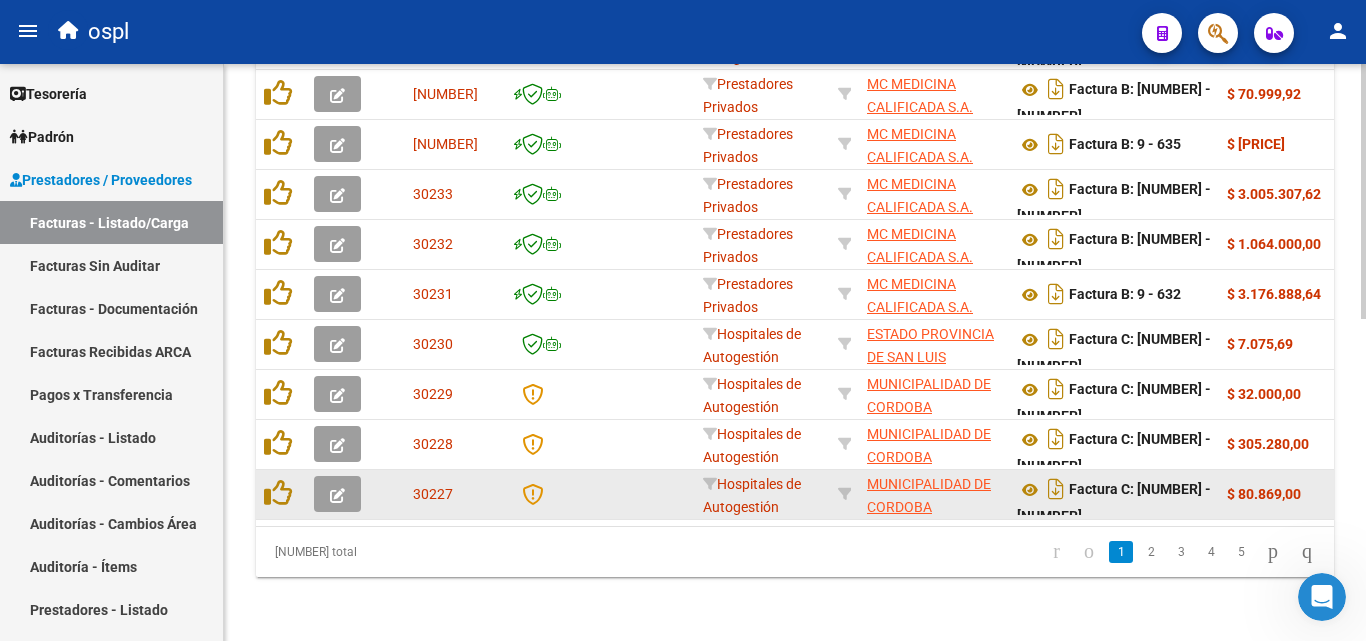 scroll, scrollTop: 229, scrollLeft: 0, axis: vertical 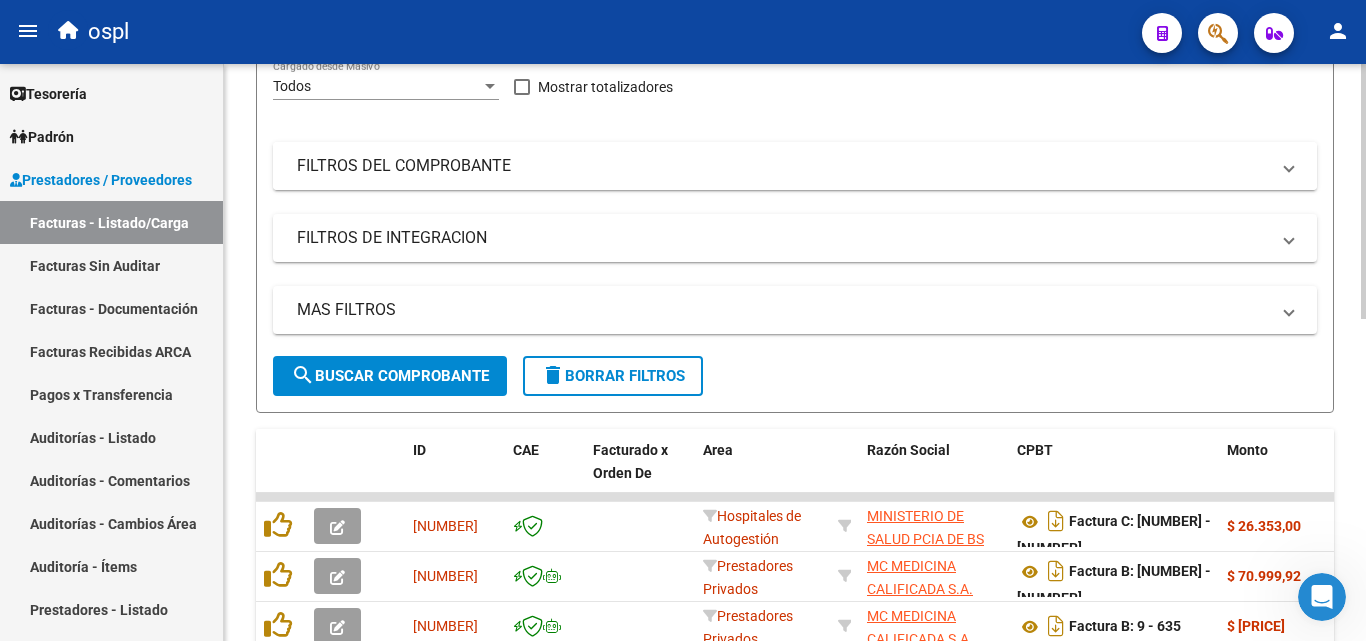 click on "FILTROS DEL COMPROBANTE" at bounding box center (783, 166) 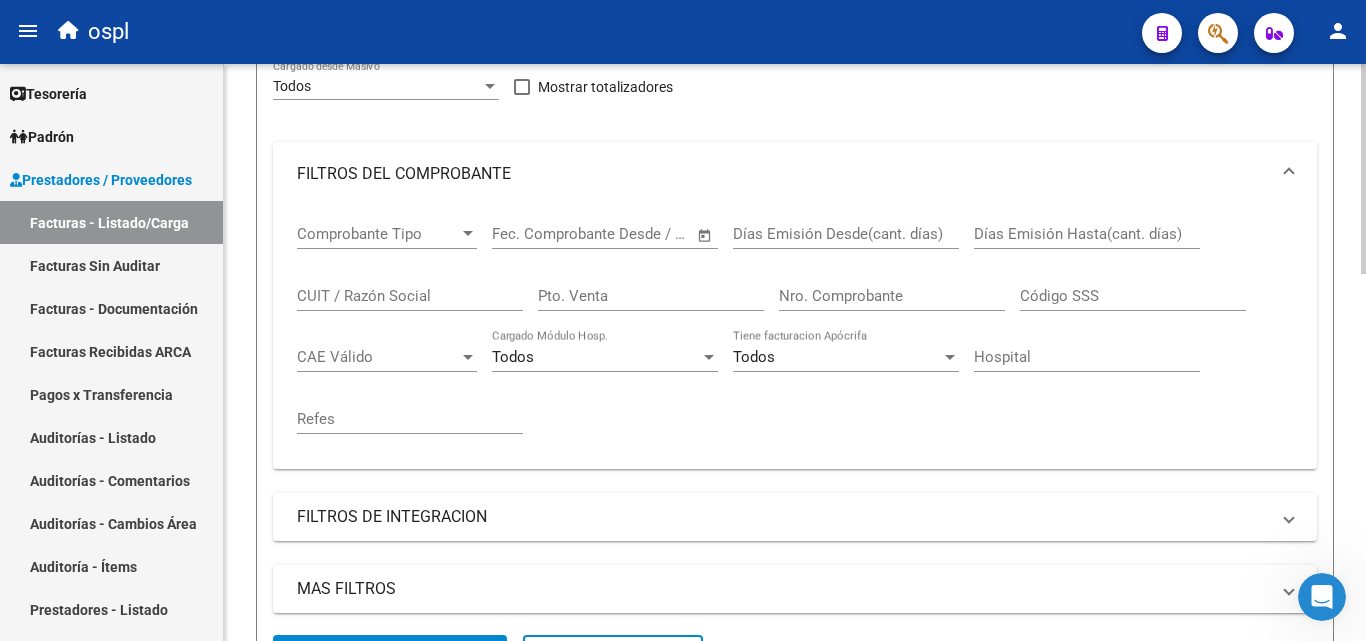 click on "Nro. Comprobante" 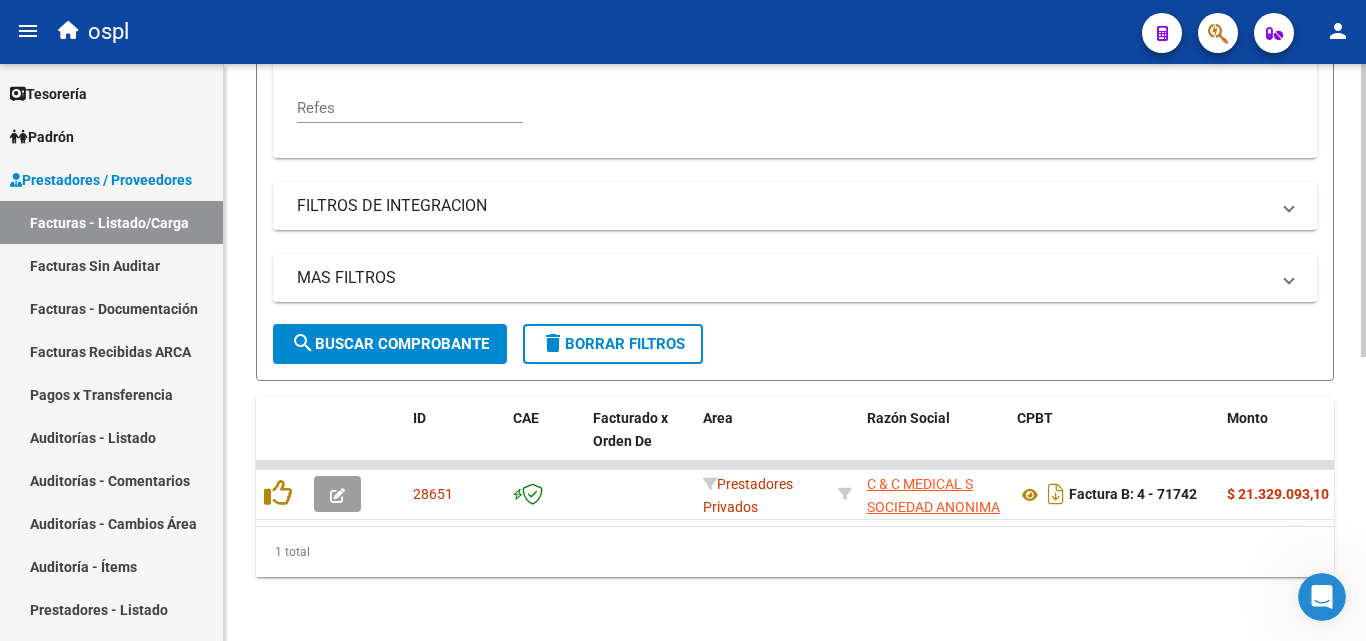 scroll, scrollTop: 558, scrollLeft: 0, axis: vertical 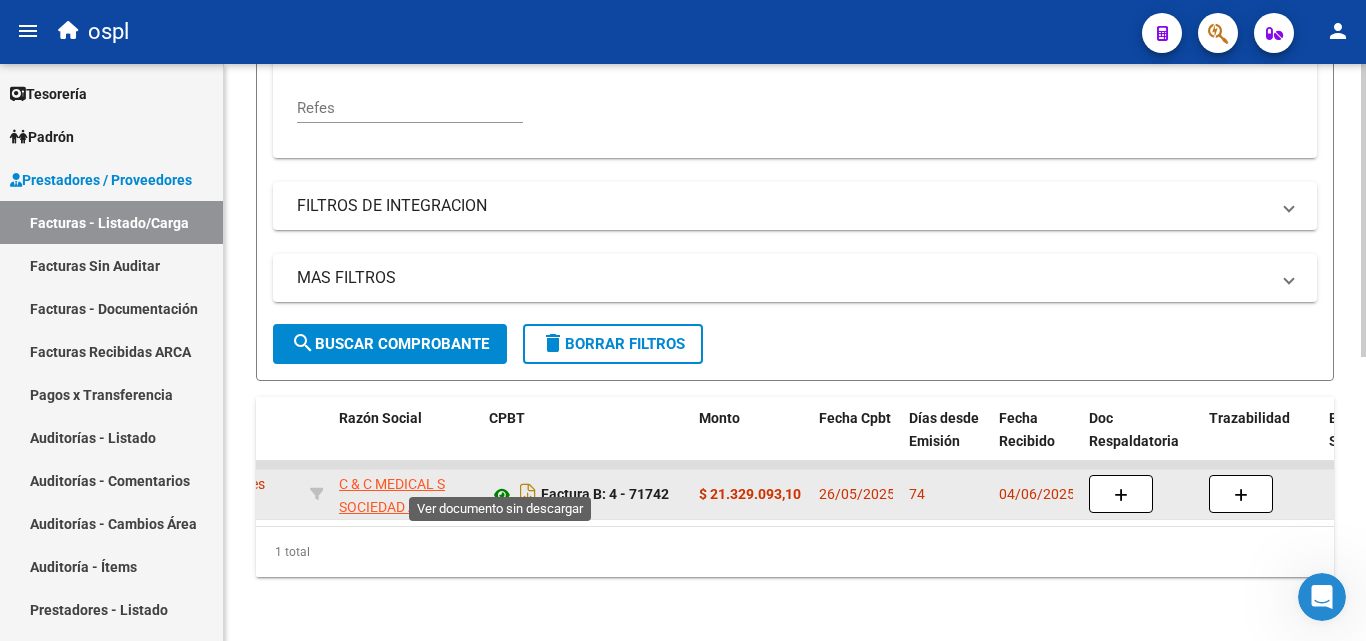 type on "71742" 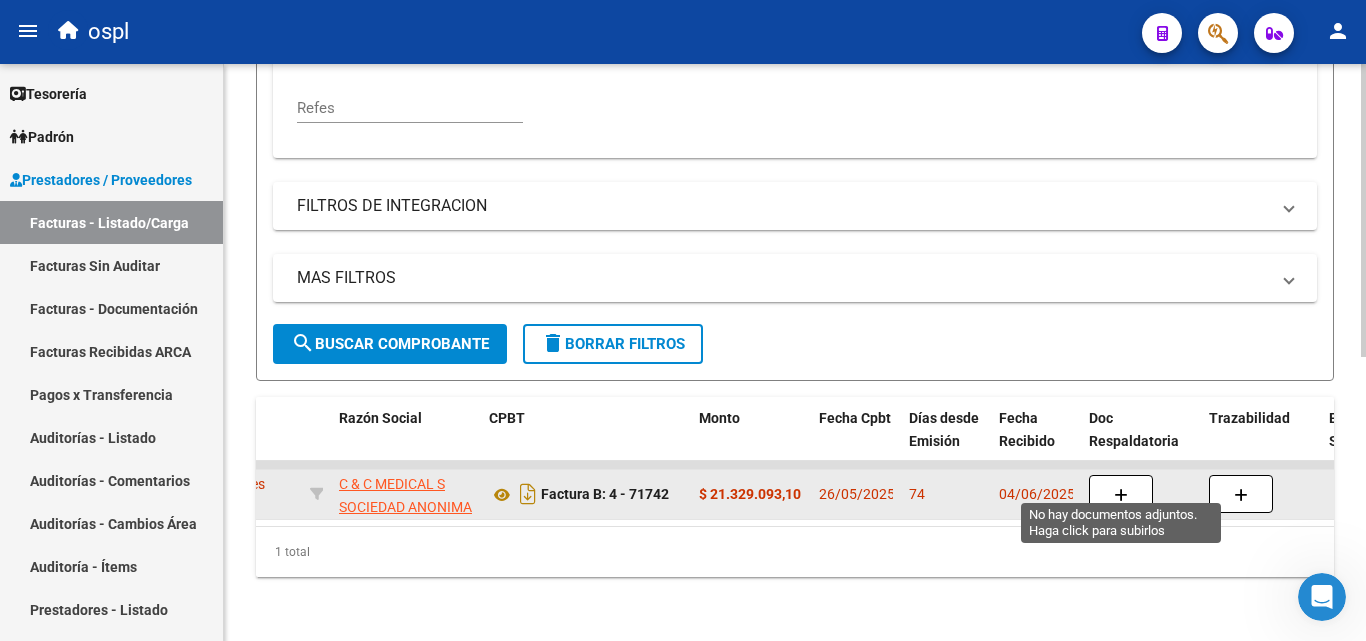 click 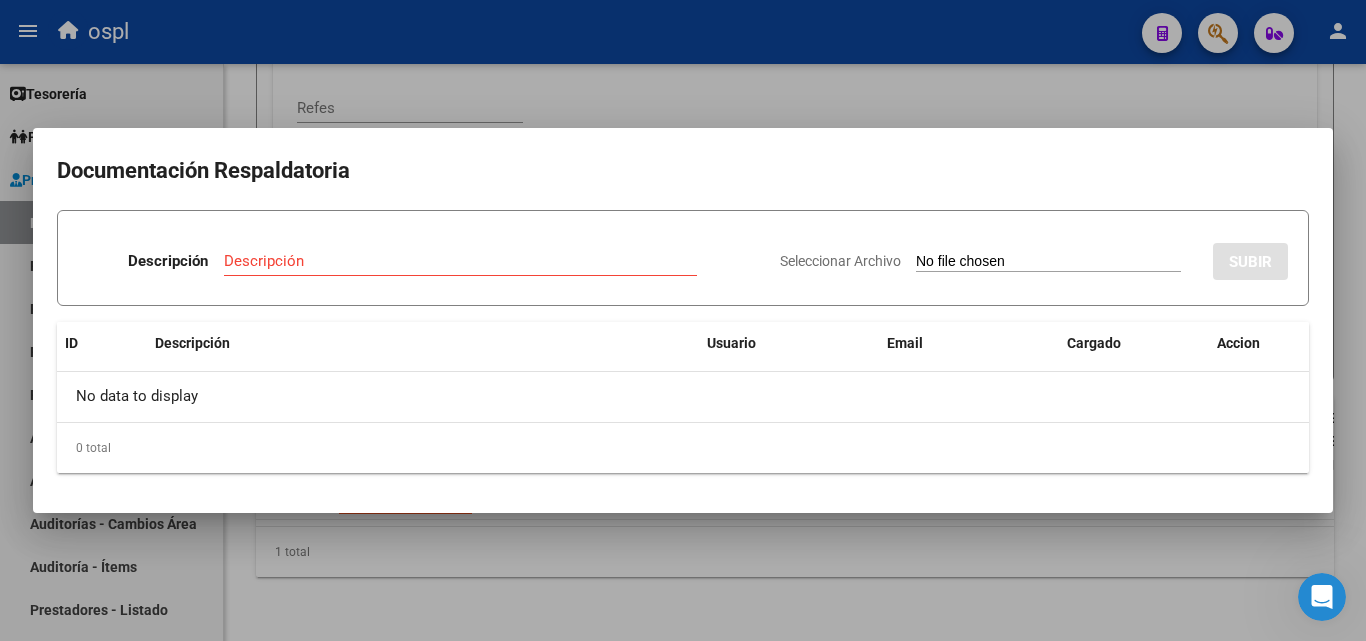 click on "Seleccionar Archivo" at bounding box center [1048, 262] 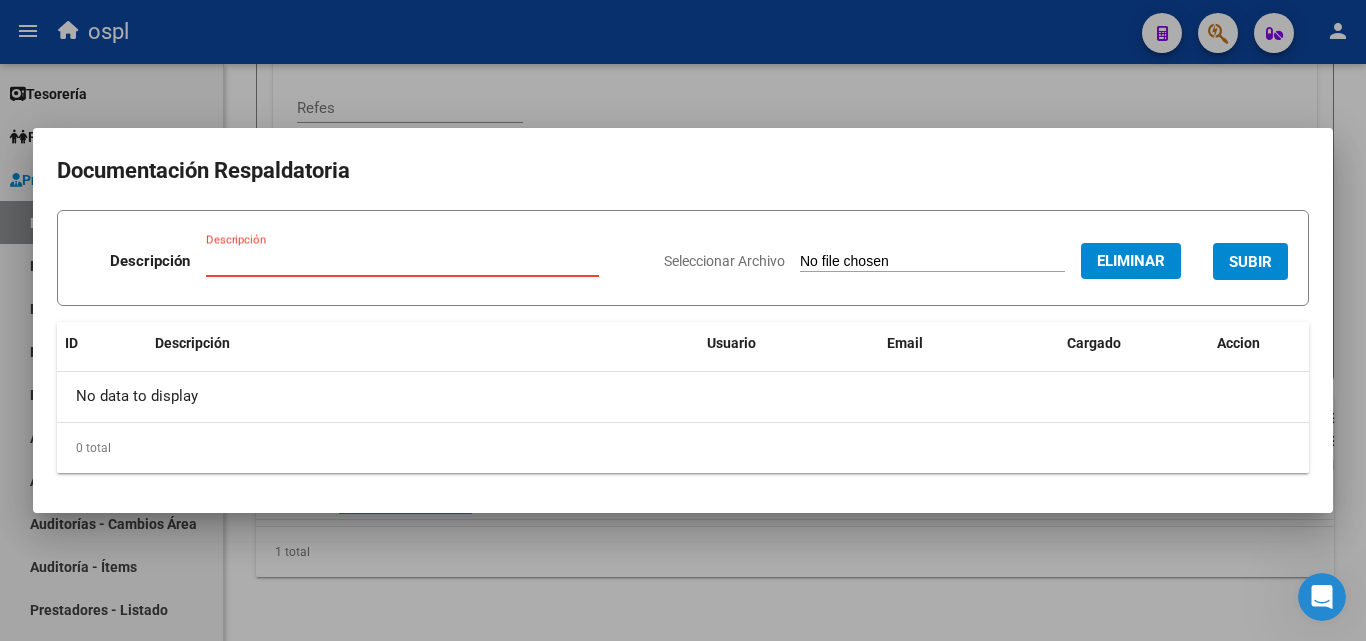 click on "Descripción" at bounding box center [402, 261] 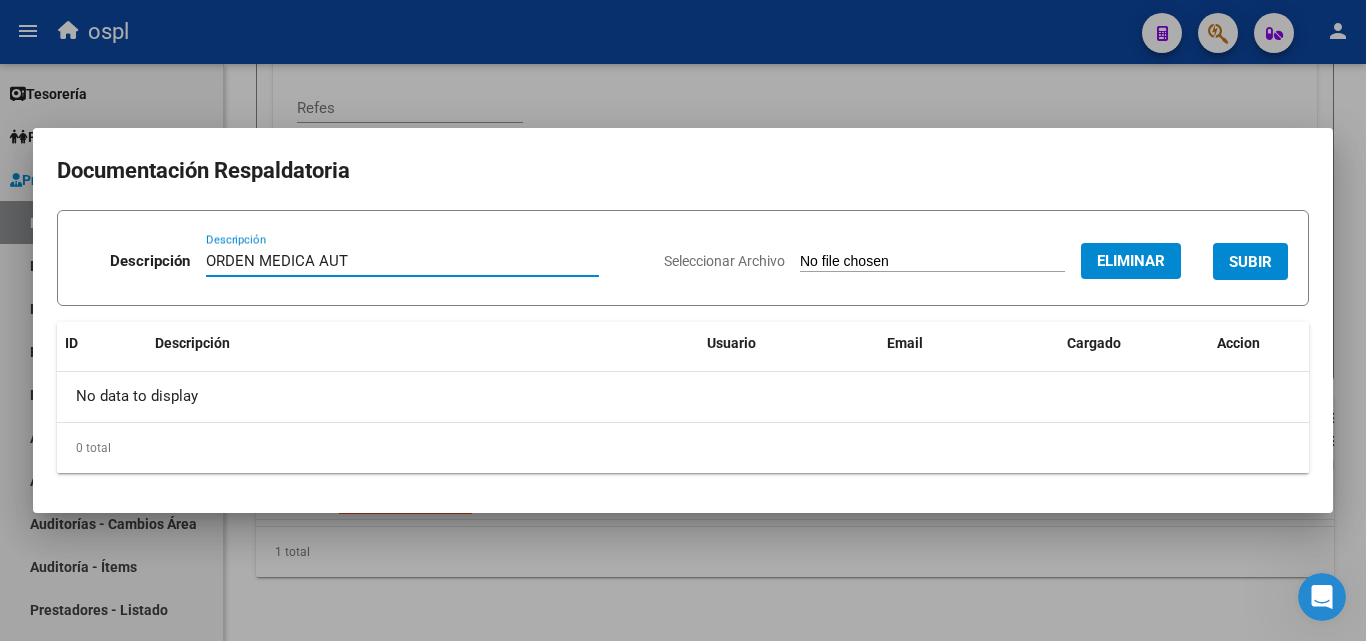 click on "ORDEN MEDICA AUT" at bounding box center [402, 261] 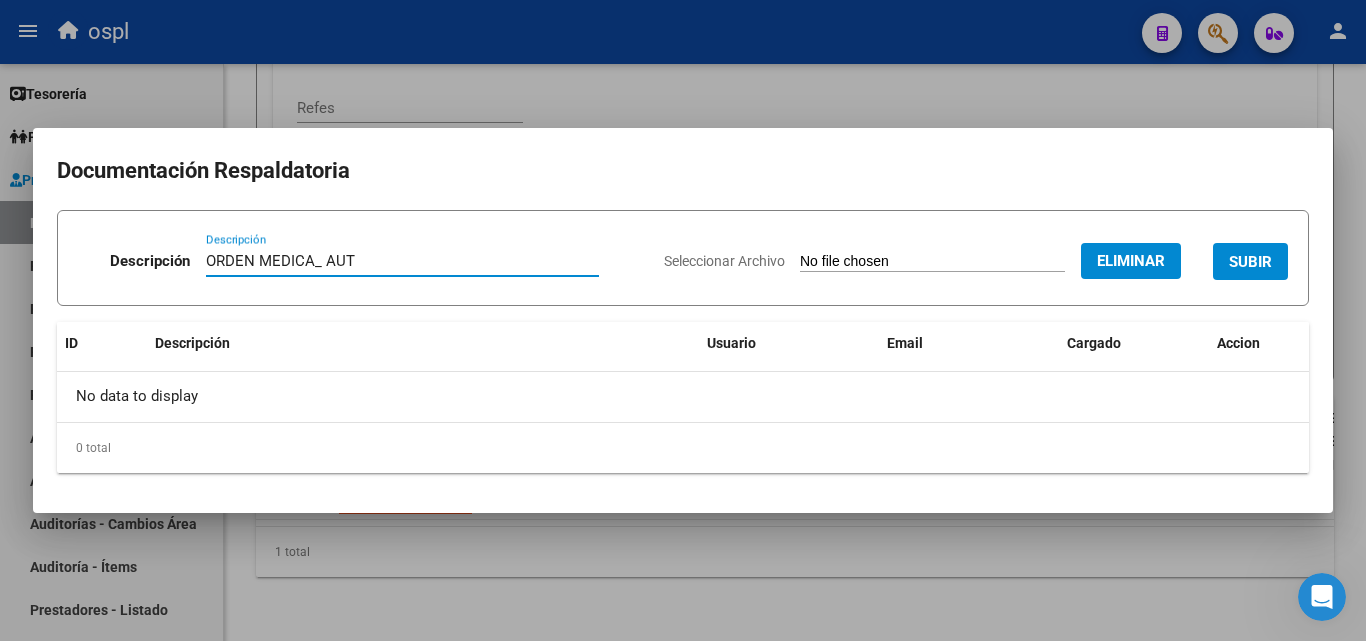 type on "ORDEN MEDICA_ AUT" 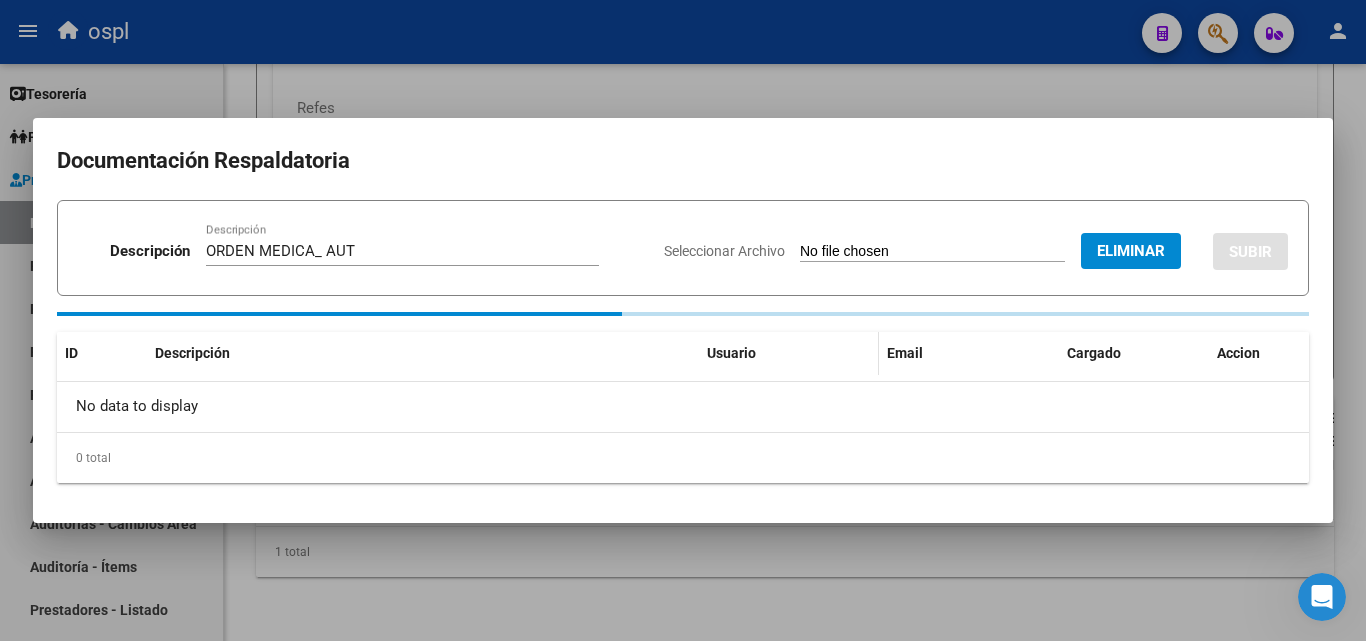 type 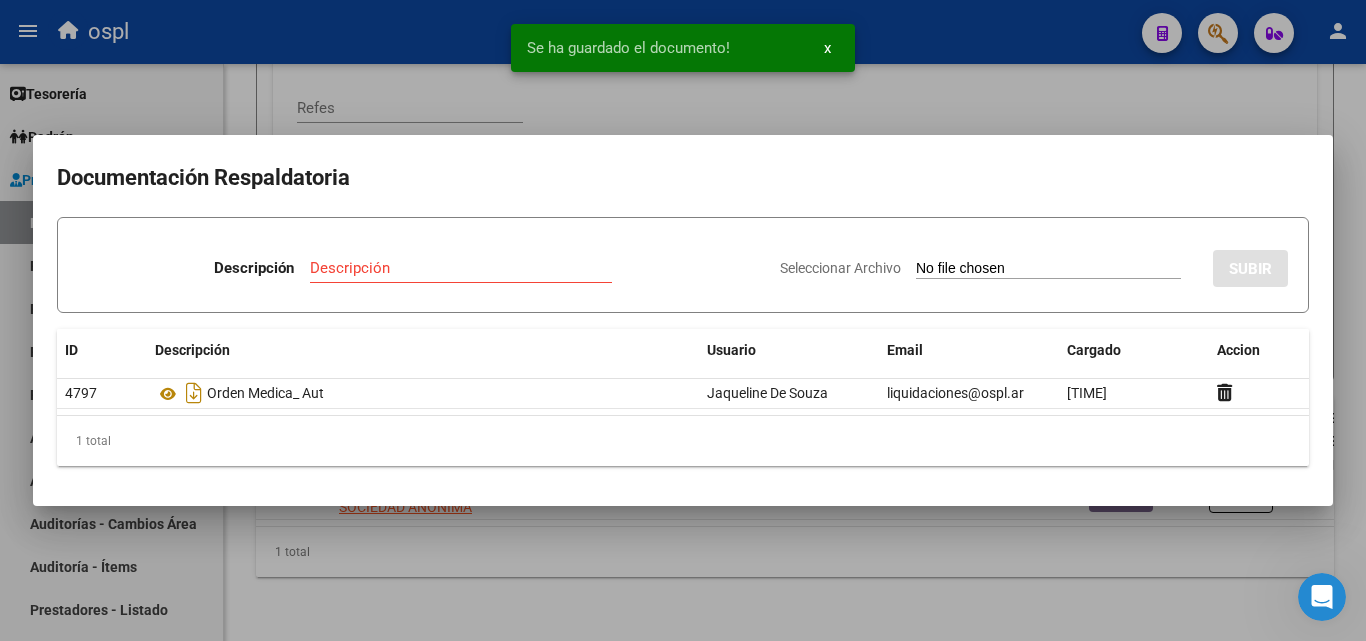 click on "Seleccionar Archivo" at bounding box center (1048, 269) 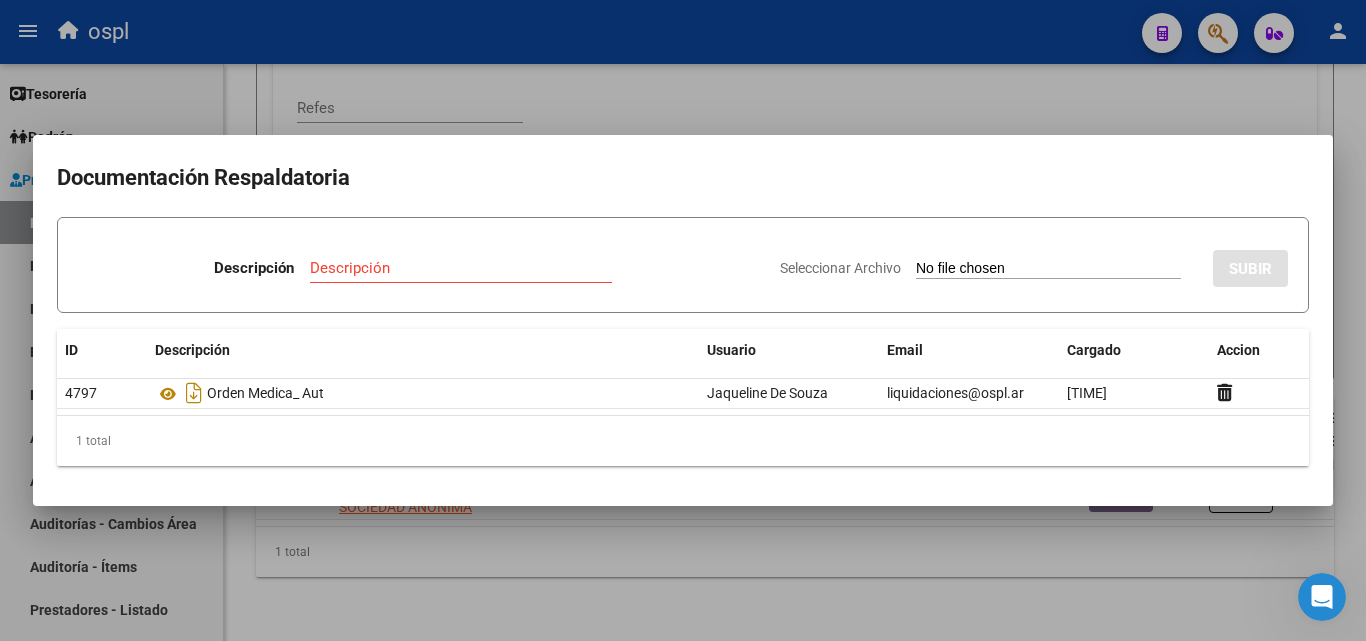 type on "C:\fakepath\[NUMBER] - WhatsApp Image [DATE] at 09.38.31 (1).jpeg" 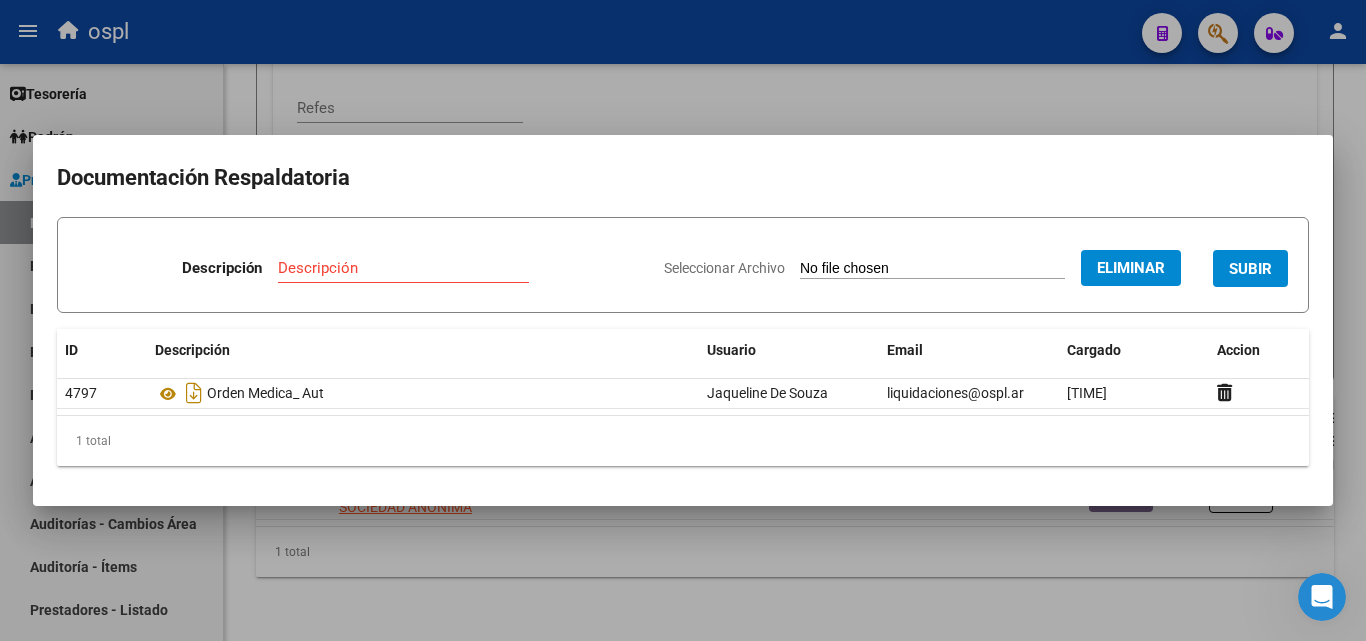 click on "Descripción" at bounding box center [403, 268] 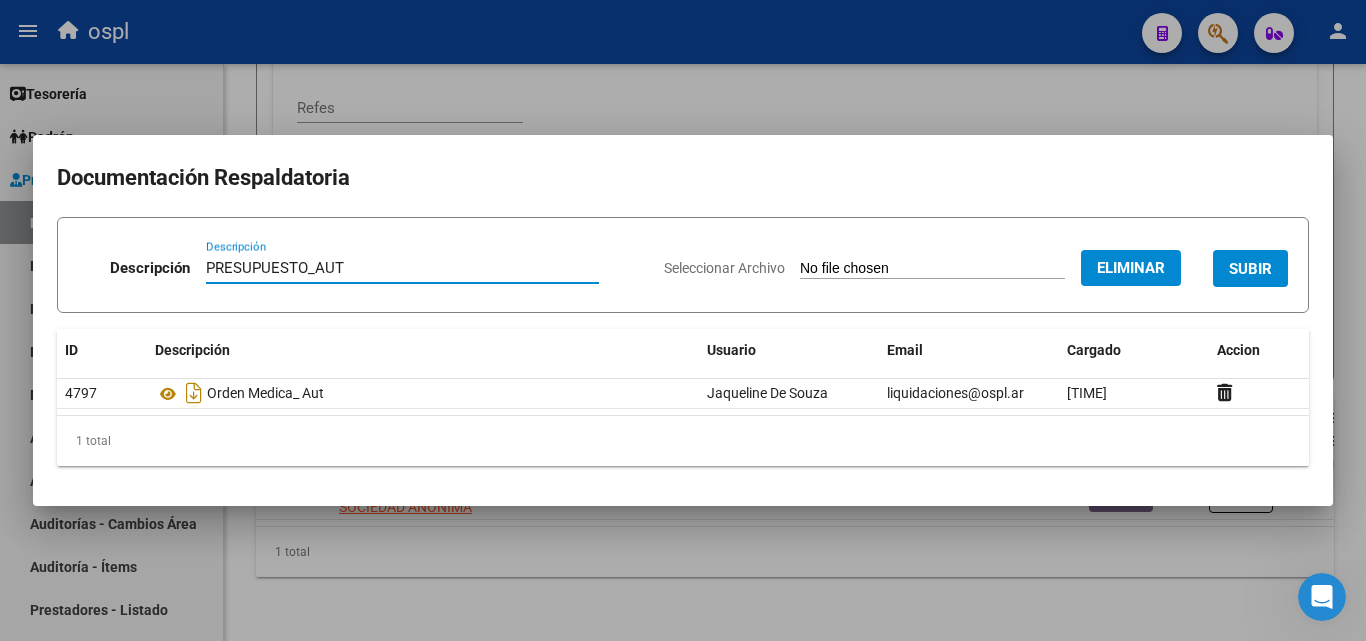type on "PRESUPUESTO_AUT" 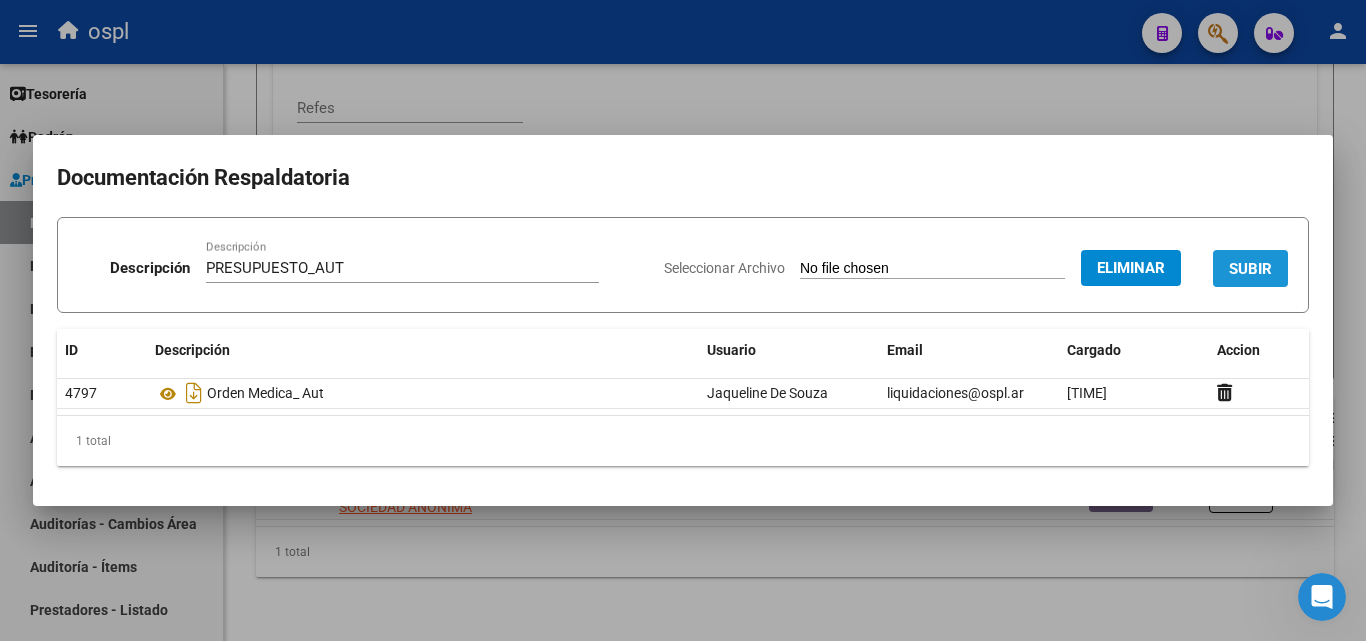 click on "SUBIR" at bounding box center [1250, 269] 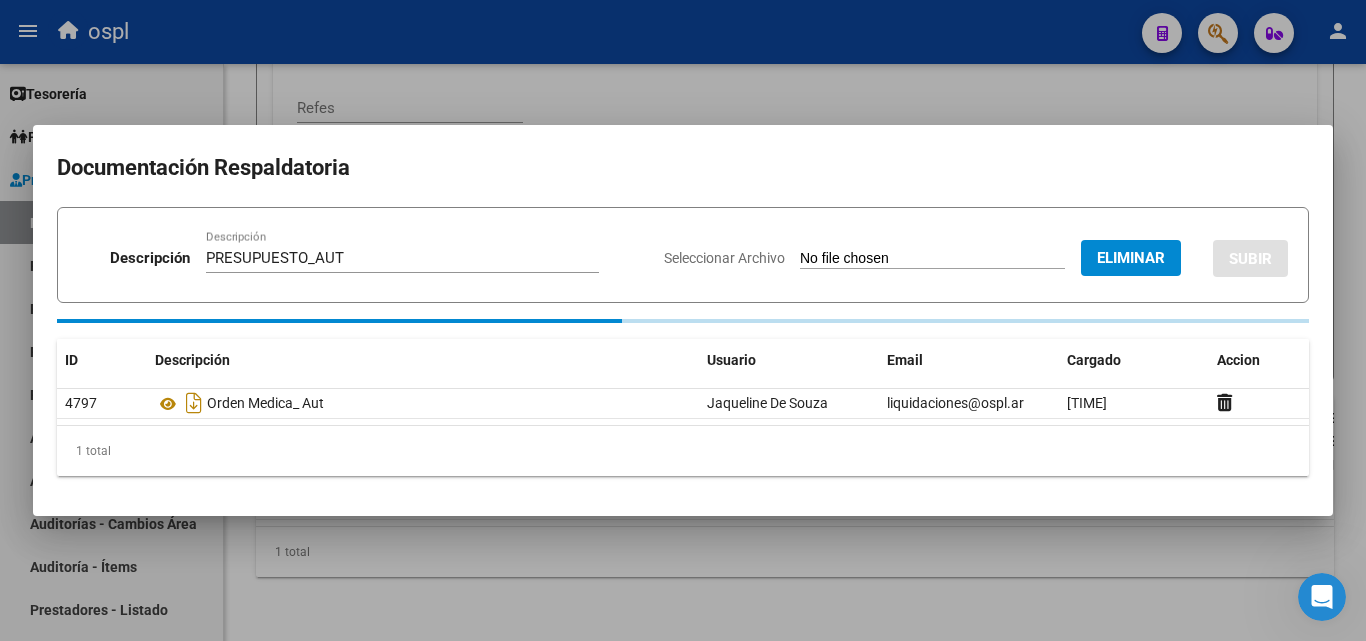 type 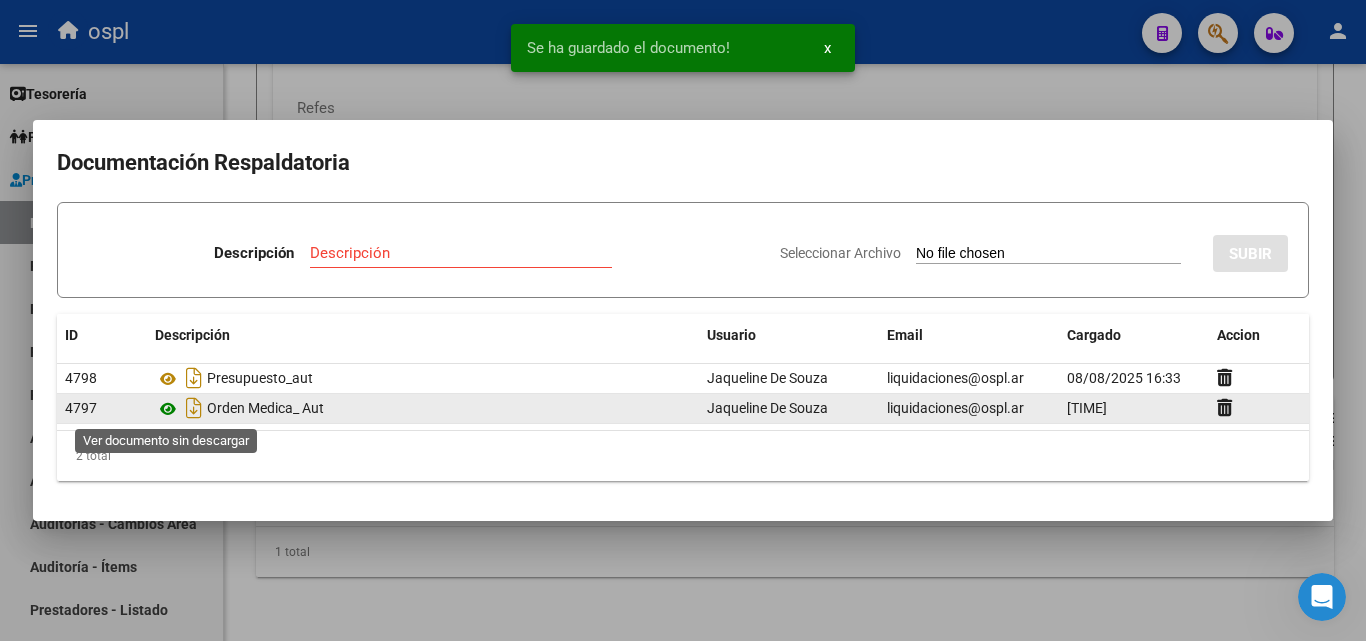 click 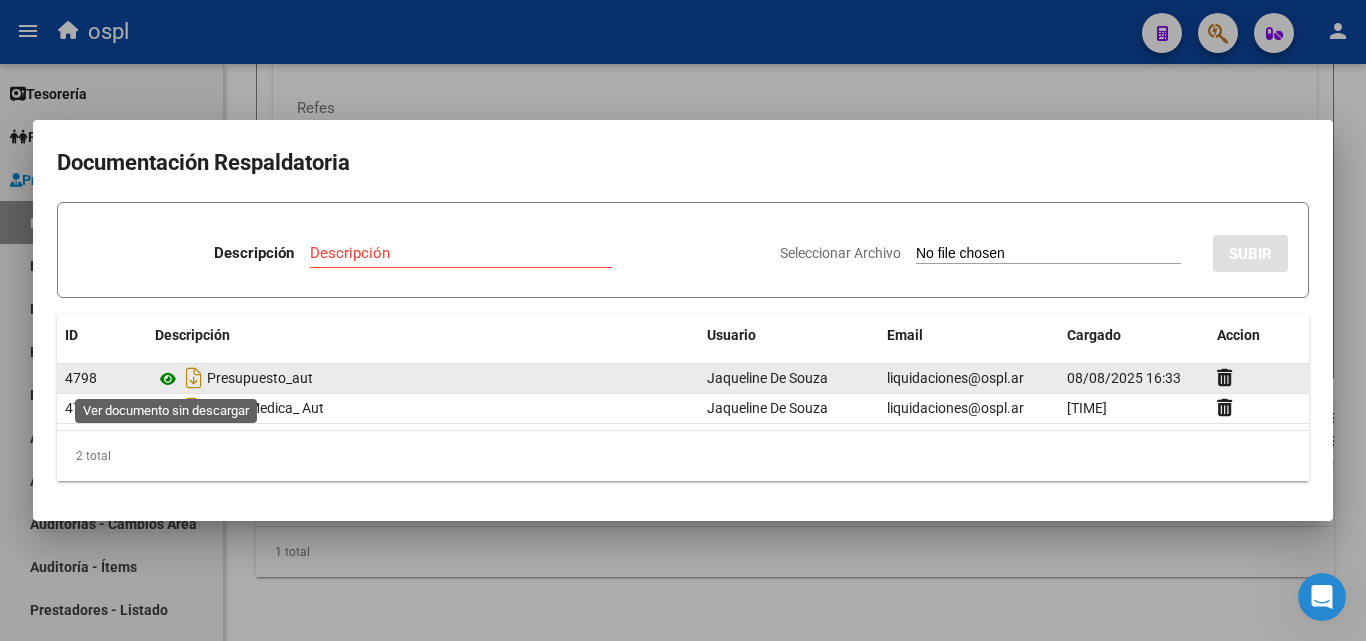 click 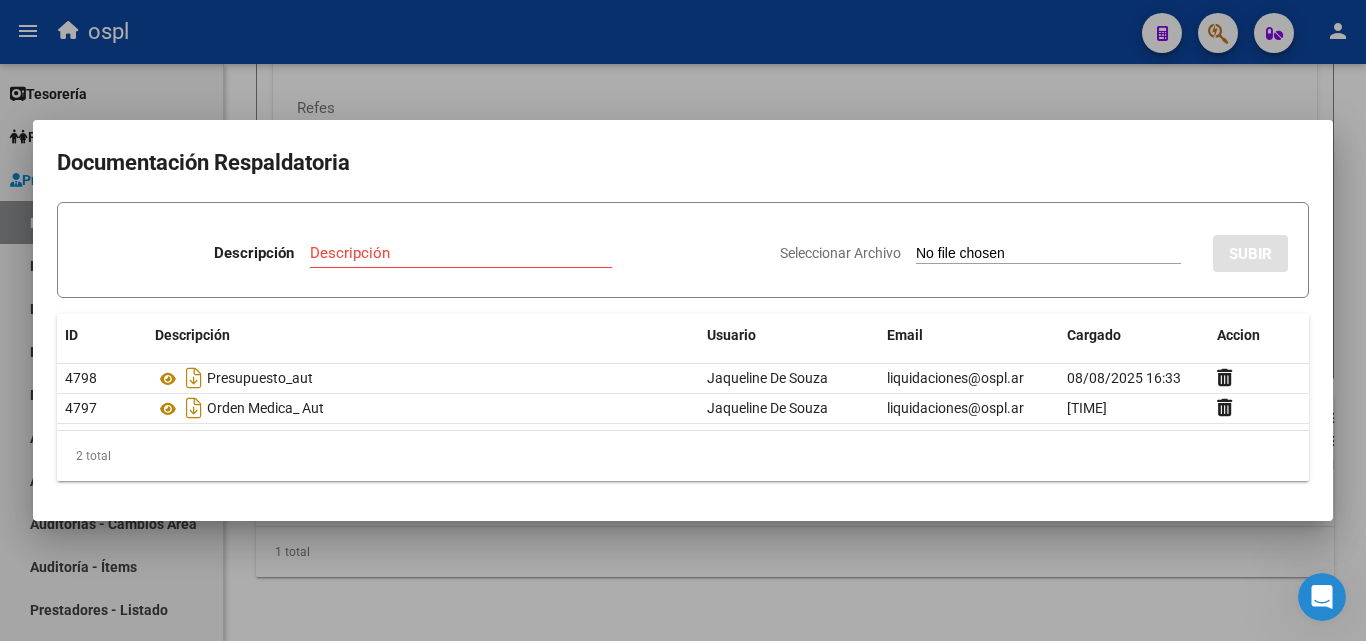 click at bounding box center [683, 320] 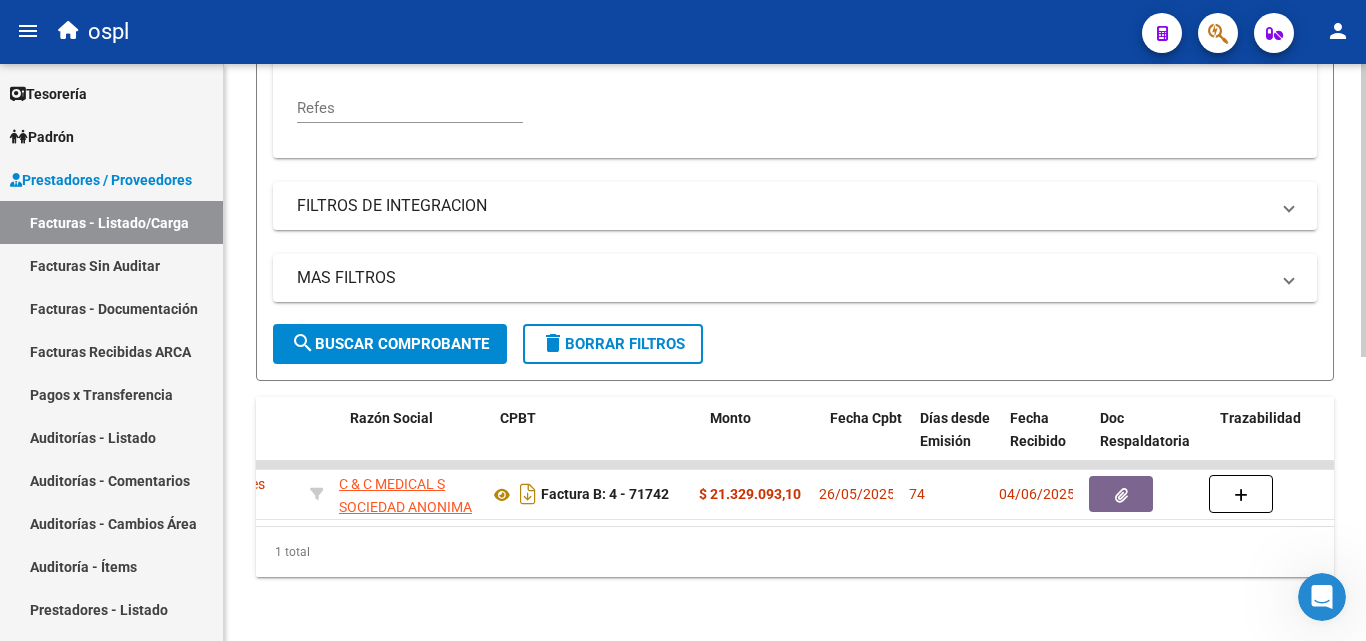 scroll, scrollTop: 0, scrollLeft: 603, axis: horizontal 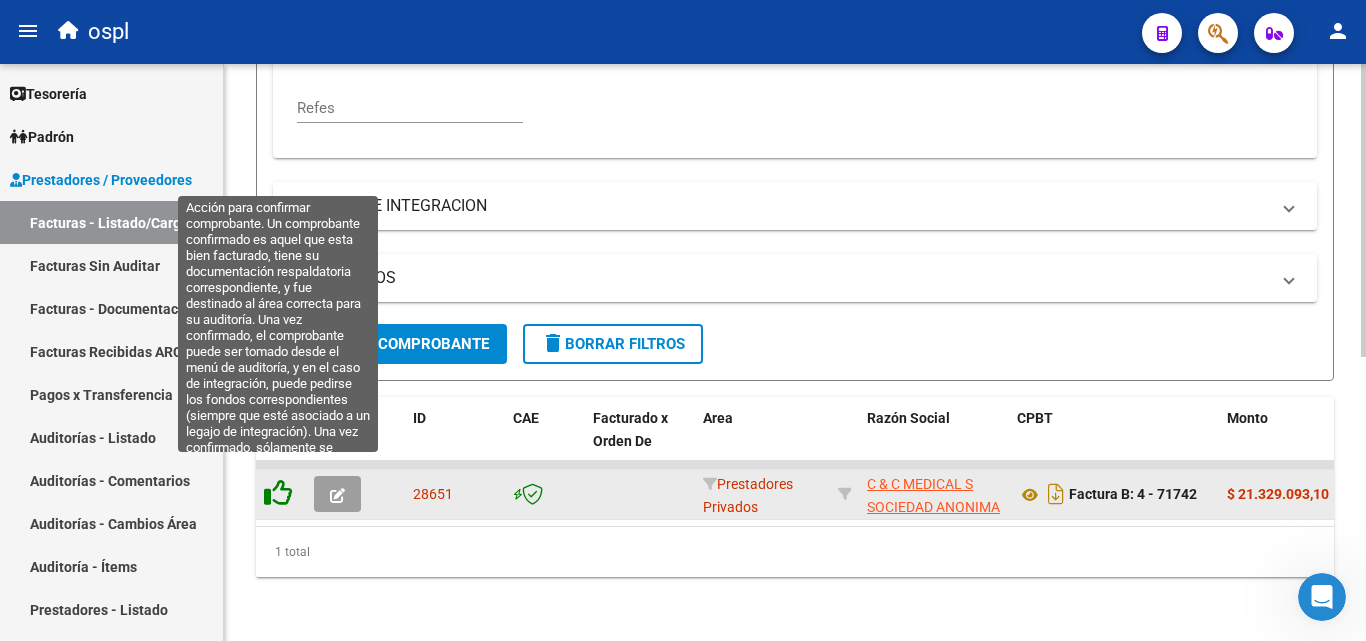 click 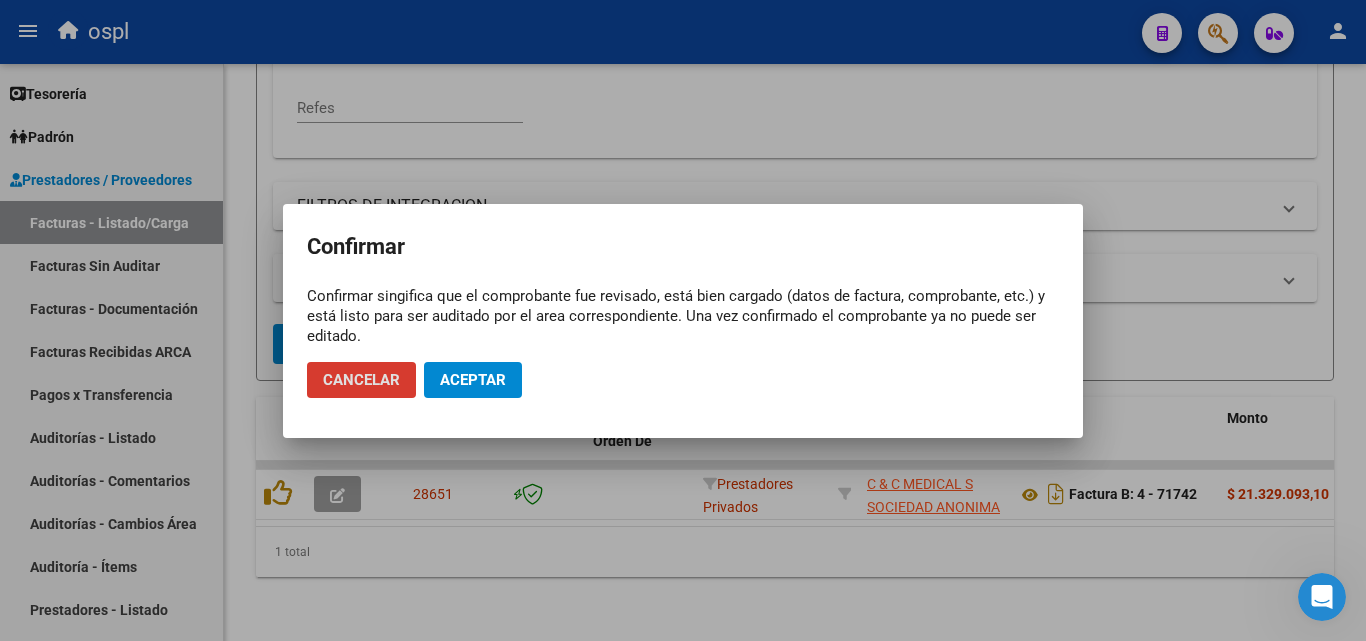 click on "Aceptar" 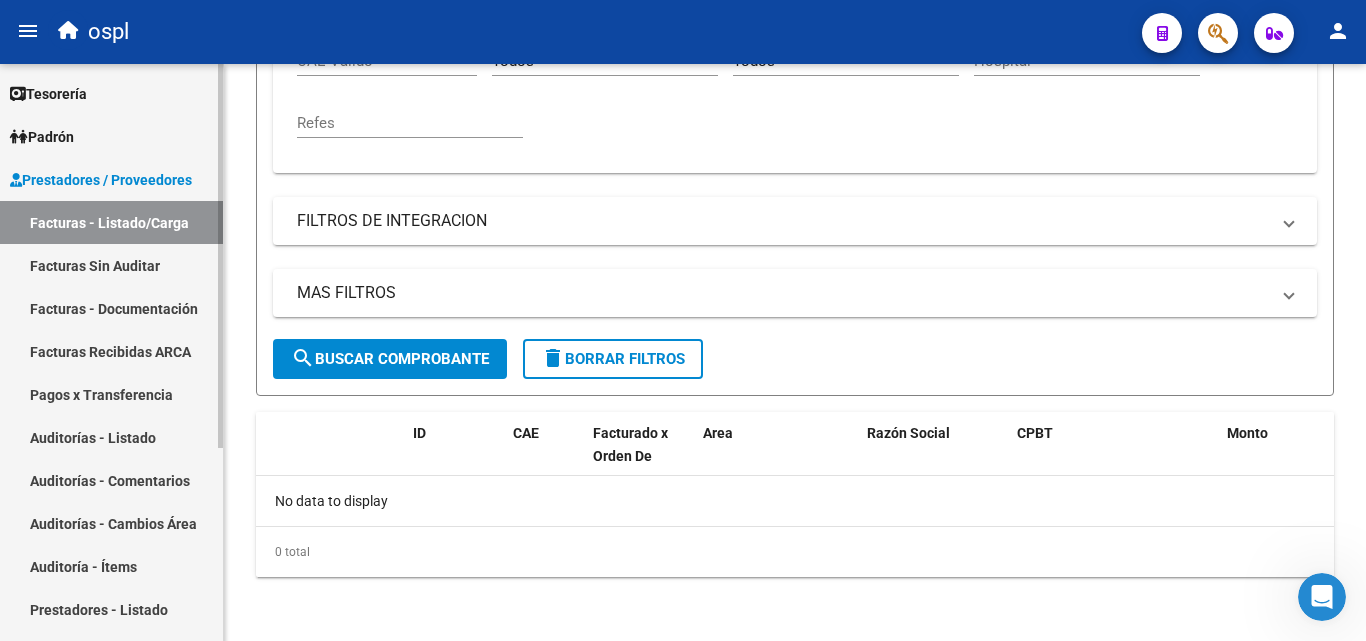 scroll, scrollTop: 525, scrollLeft: 0, axis: vertical 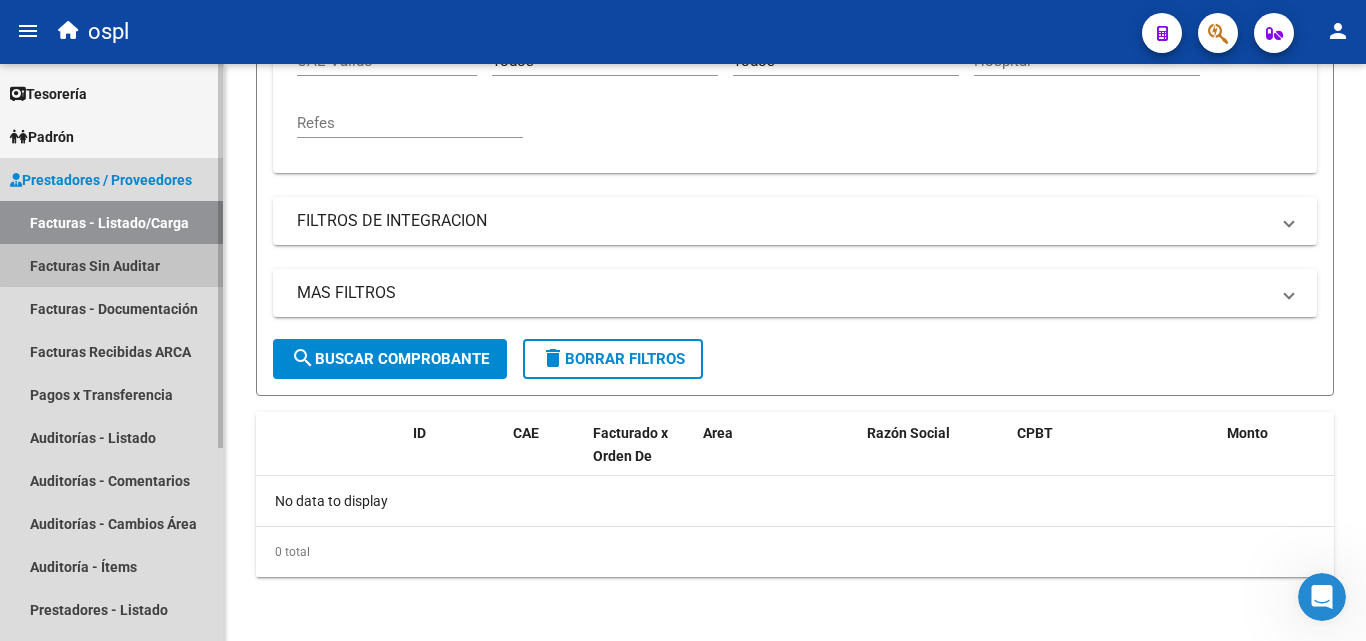 click on "Facturas Sin Auditar" at bounding box center [111, 265] 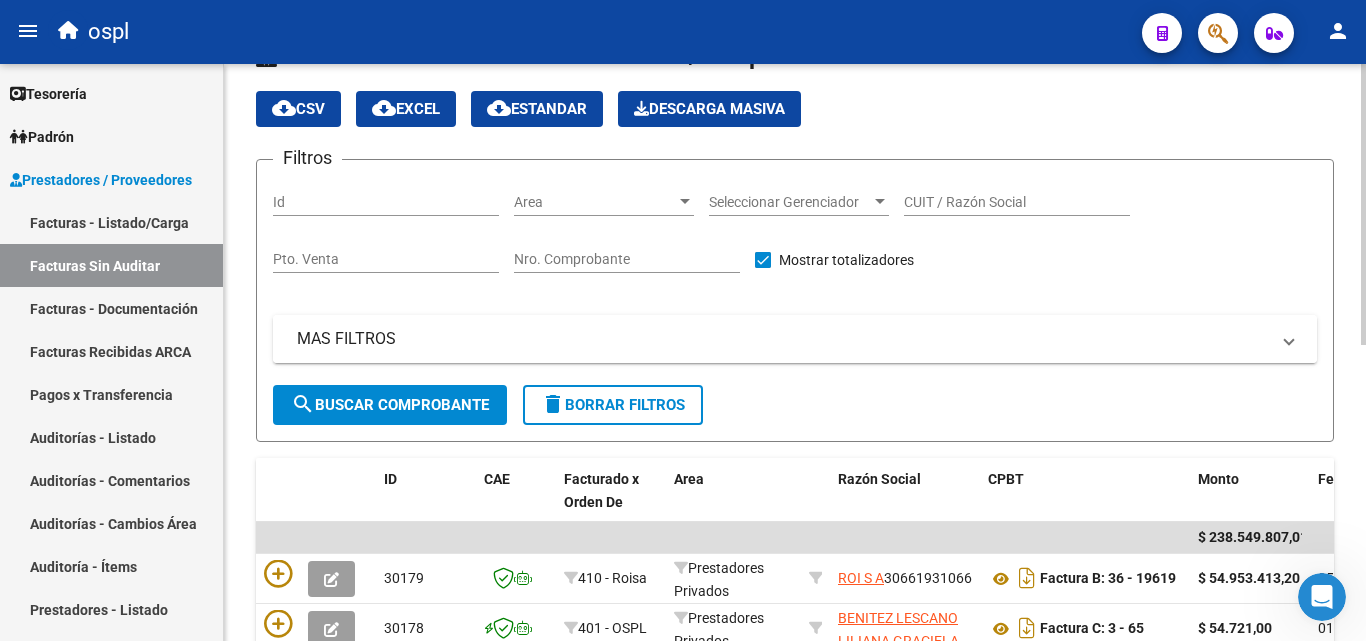 scroll, scrollTop: 0, scrollLeft: 0, axis: both 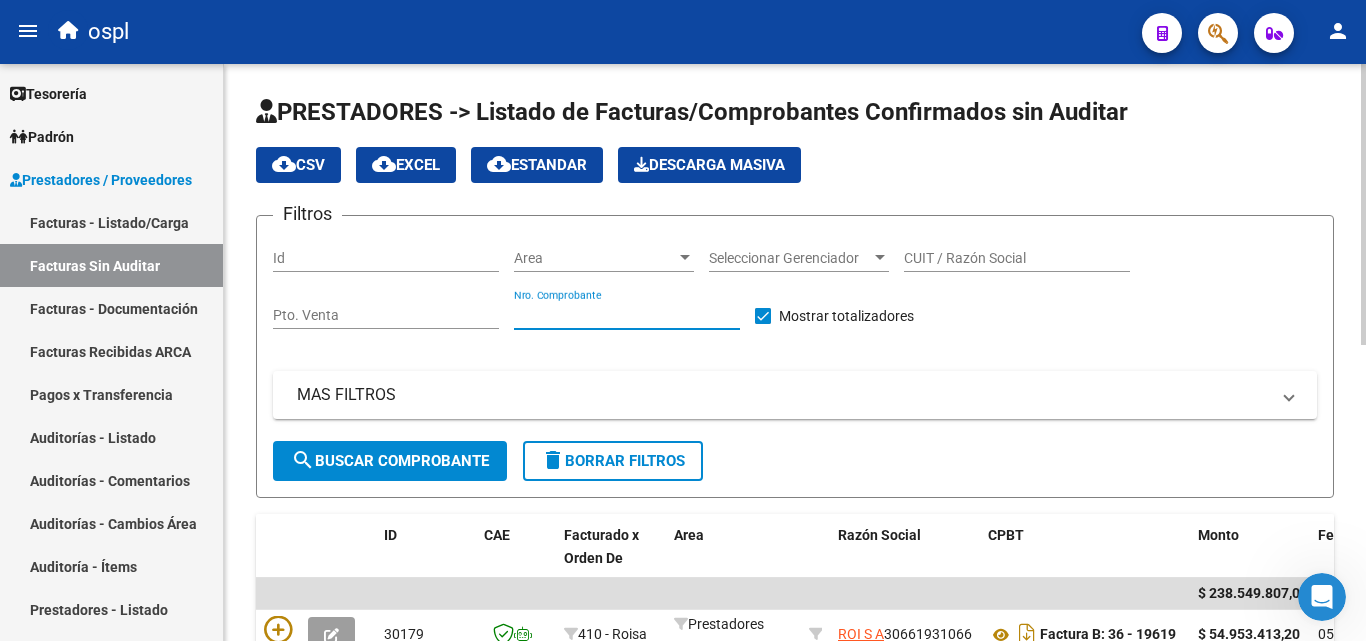 click on "Nro. Comprobante" at bounding box center (627, 315) 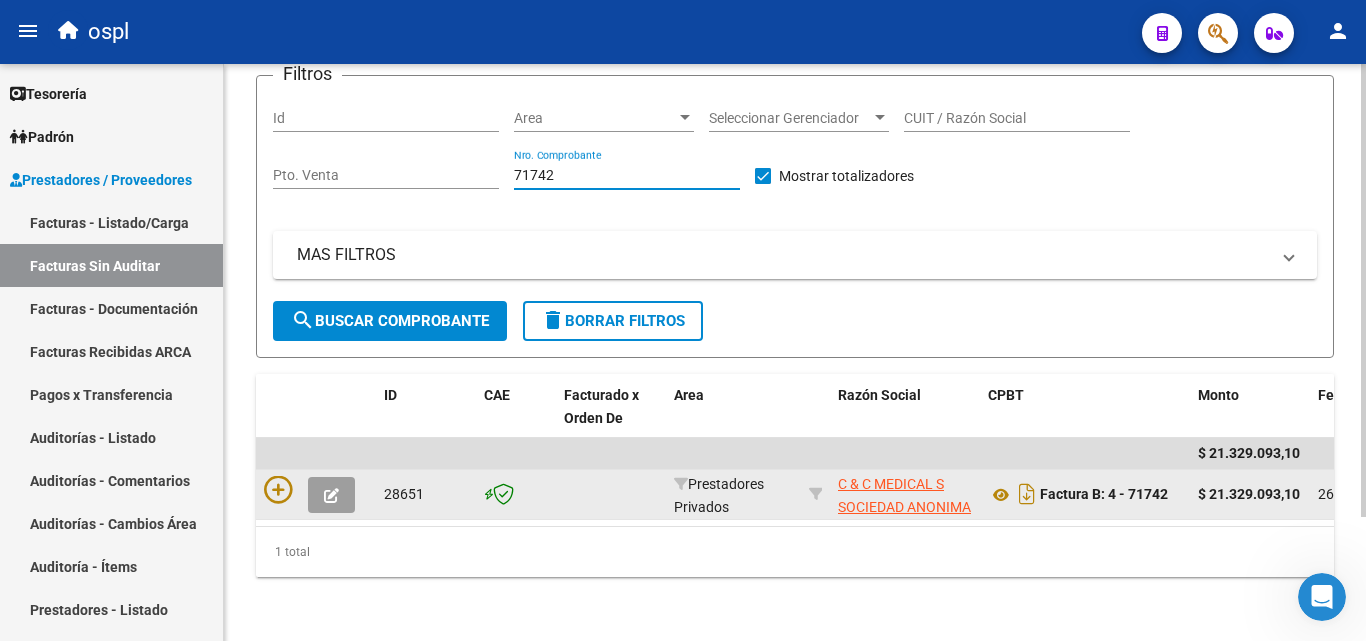 scroll, scrollTop: 158, scrollLeft: 0, axis: vertical 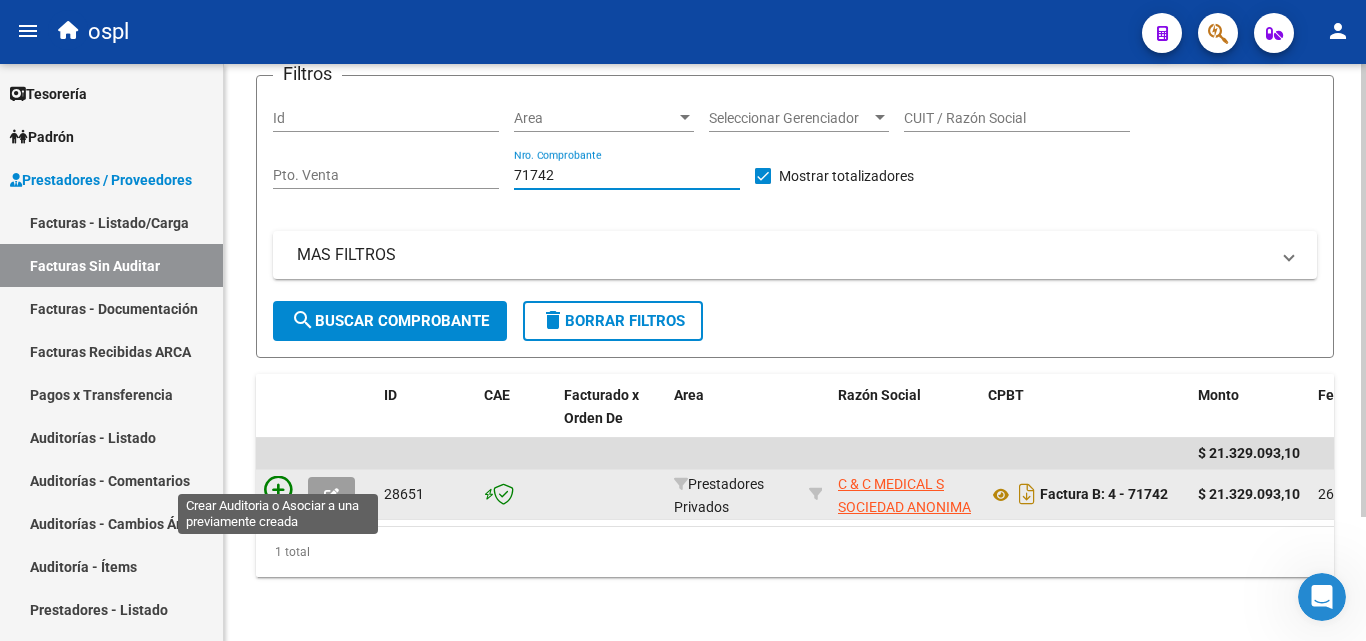 type on "71742" 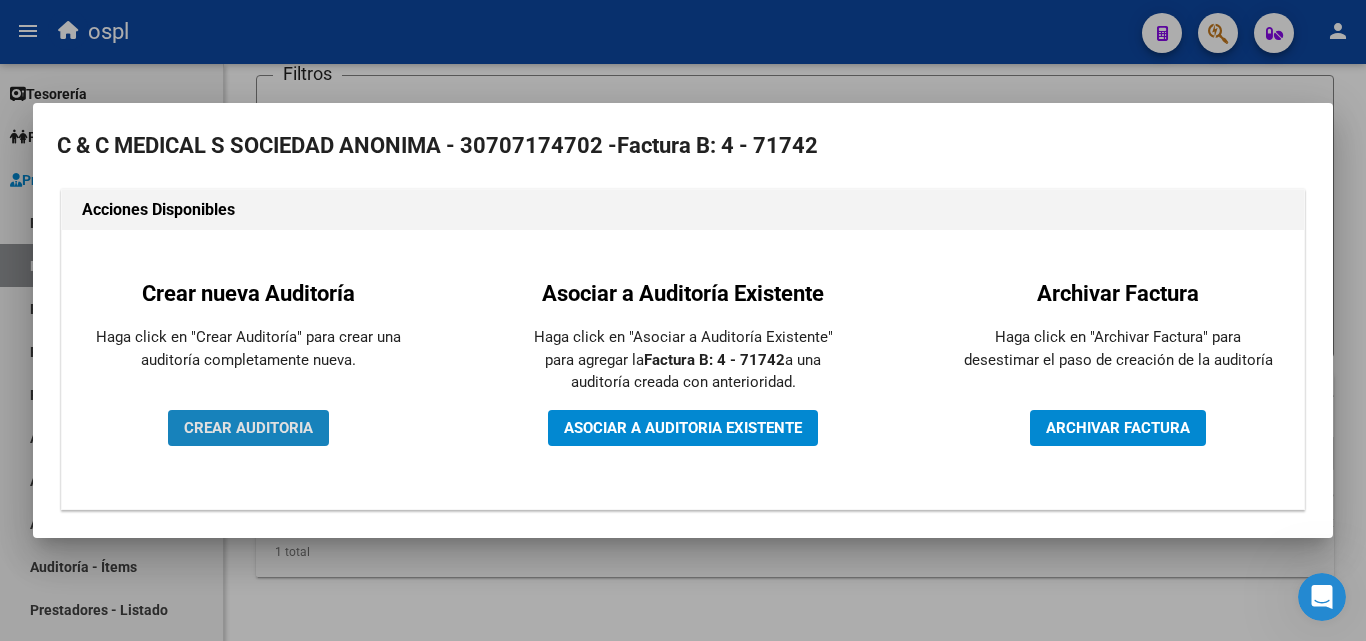 click on "CREAR AUDITORIA" at bounding box center (248, 428) 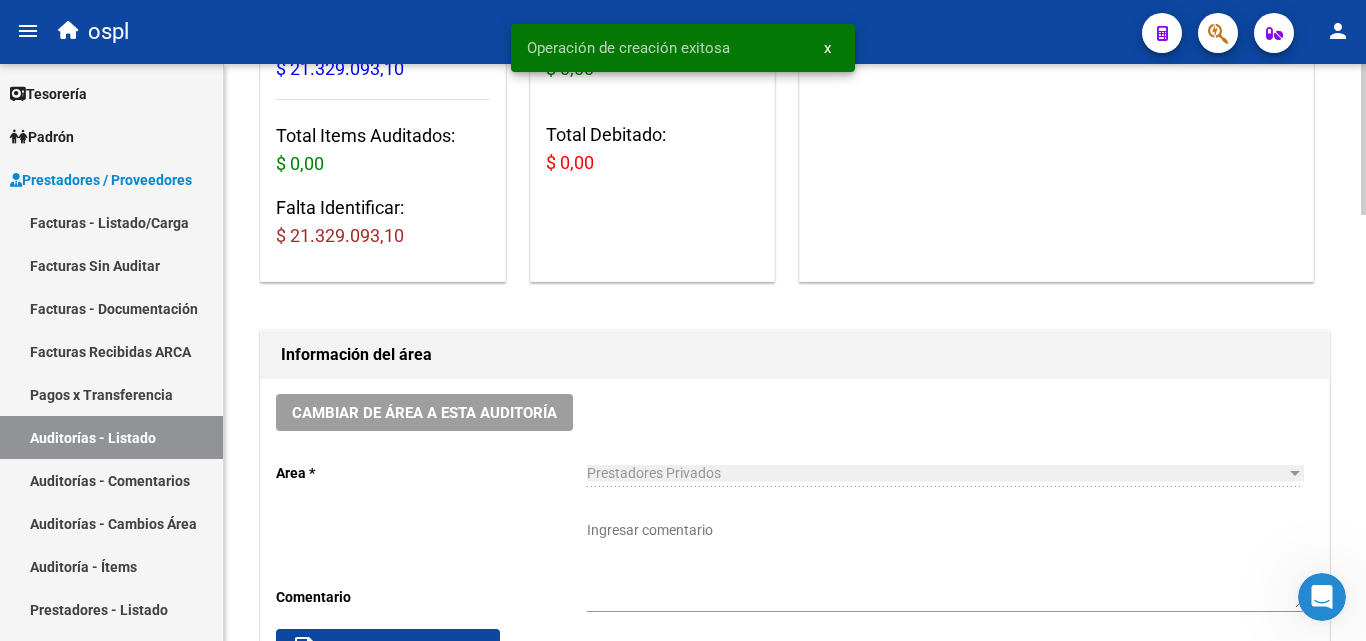 scroll, scrollTop: 400, scrollLeft: 0, axis: vertical 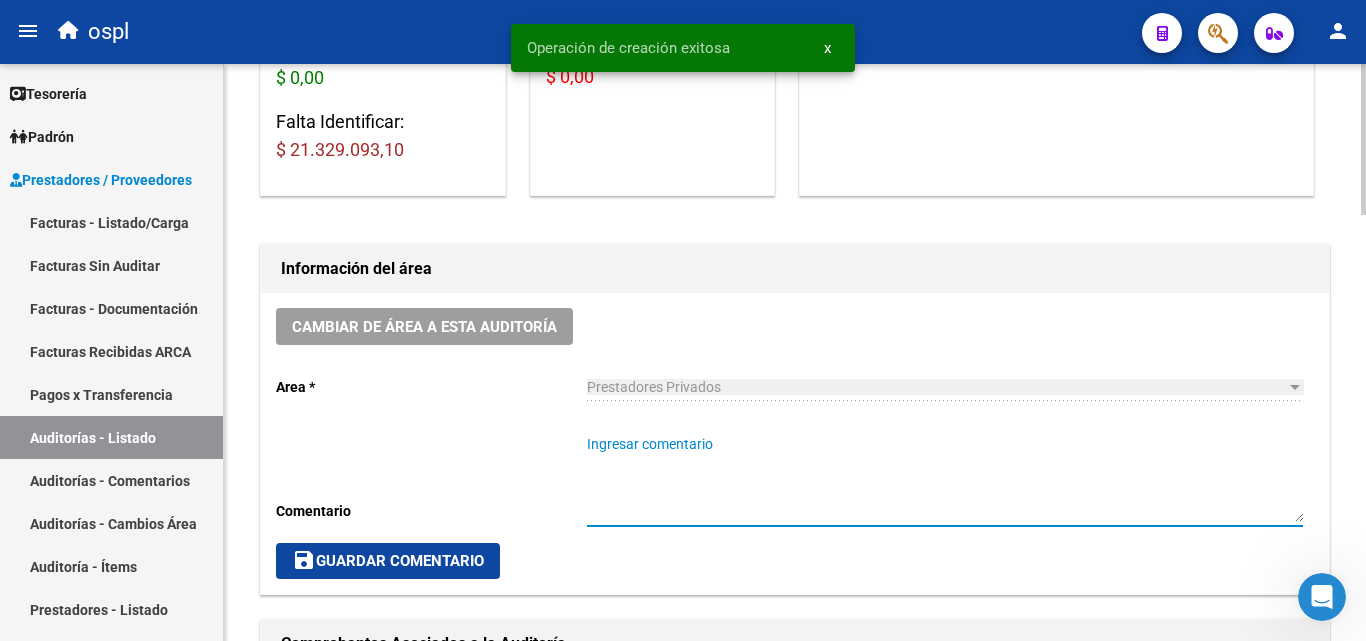 click on "Ingresar comentario" at bounding box center (945, 478) 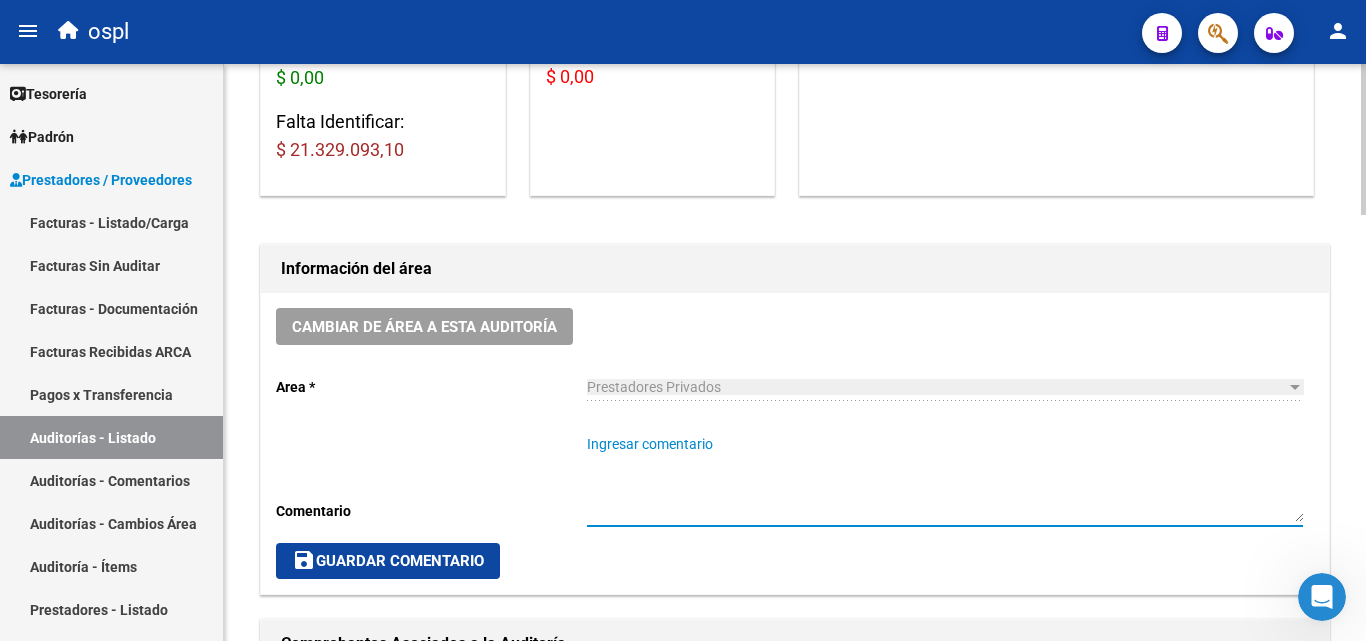 click on "Ingresar comentario" at bounding box center (945, 478) 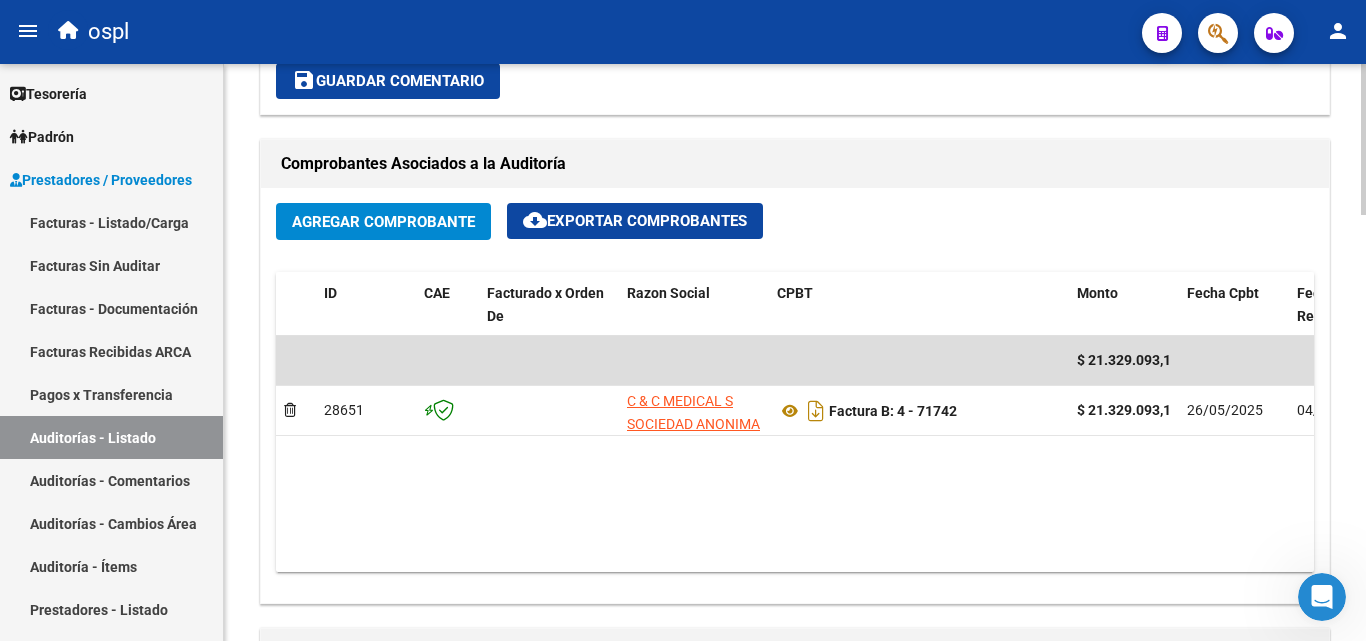 scroll, scrollTop: 900, scrollLeft: 0, axis: vertical 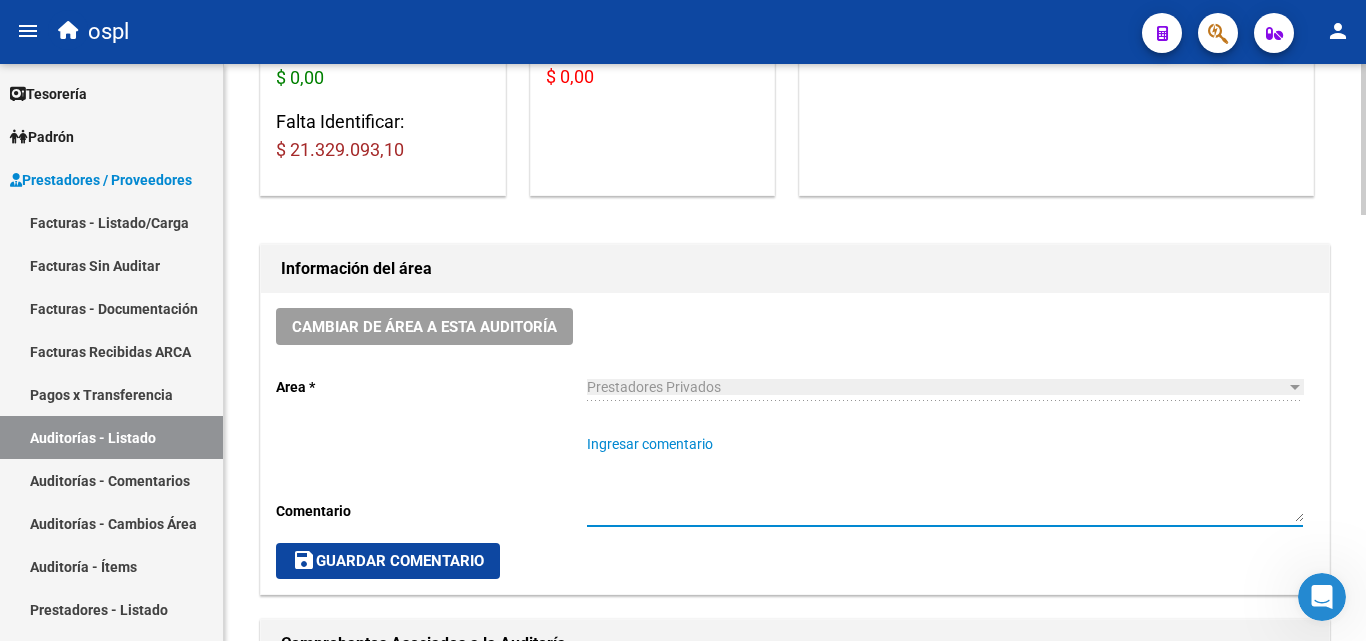 click on "Ingresar comentario" at bounding box center [945, 478] 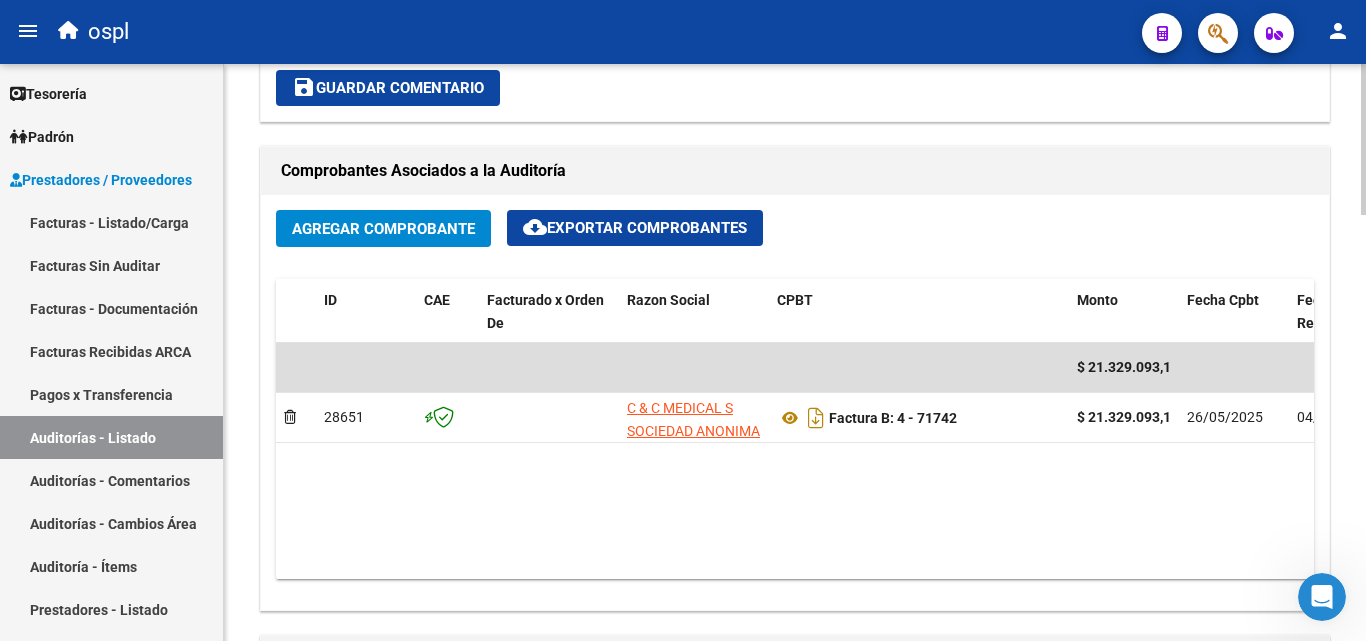 scroll, scrollTop: 900, scrollLeft: 0, axis: vertical 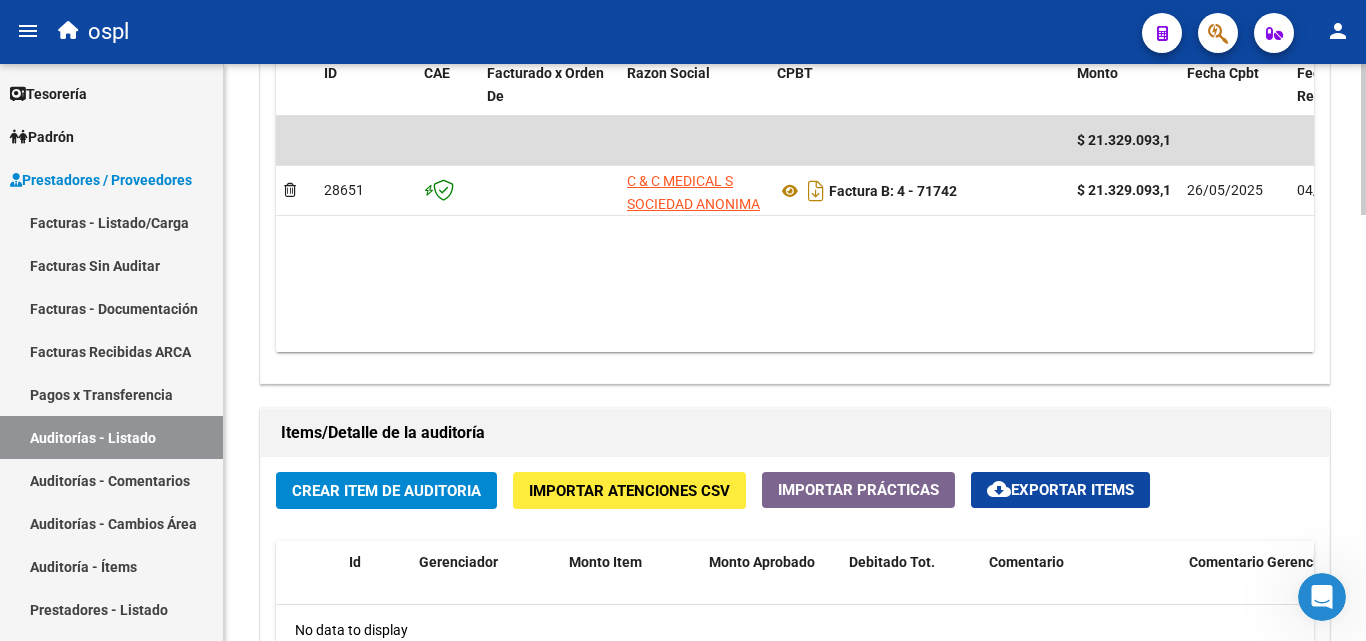 click on "Crear Item de Auditoria" 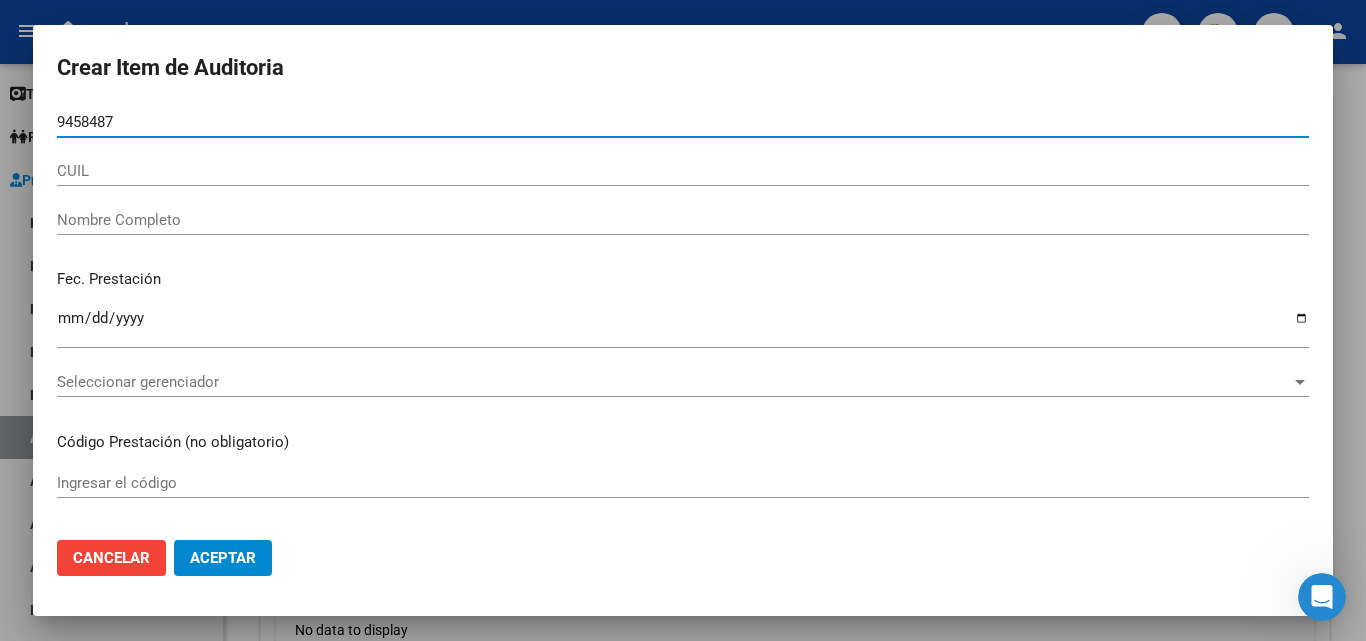type on "94584878" 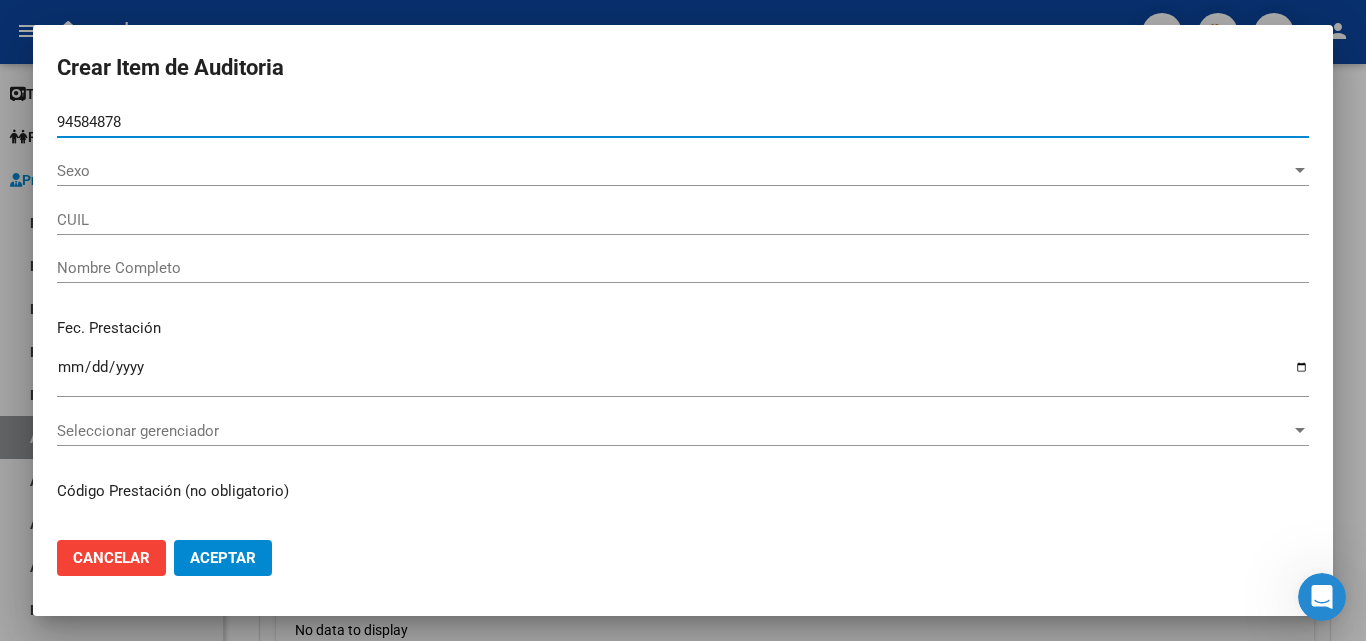 type on "[NUMBER]" 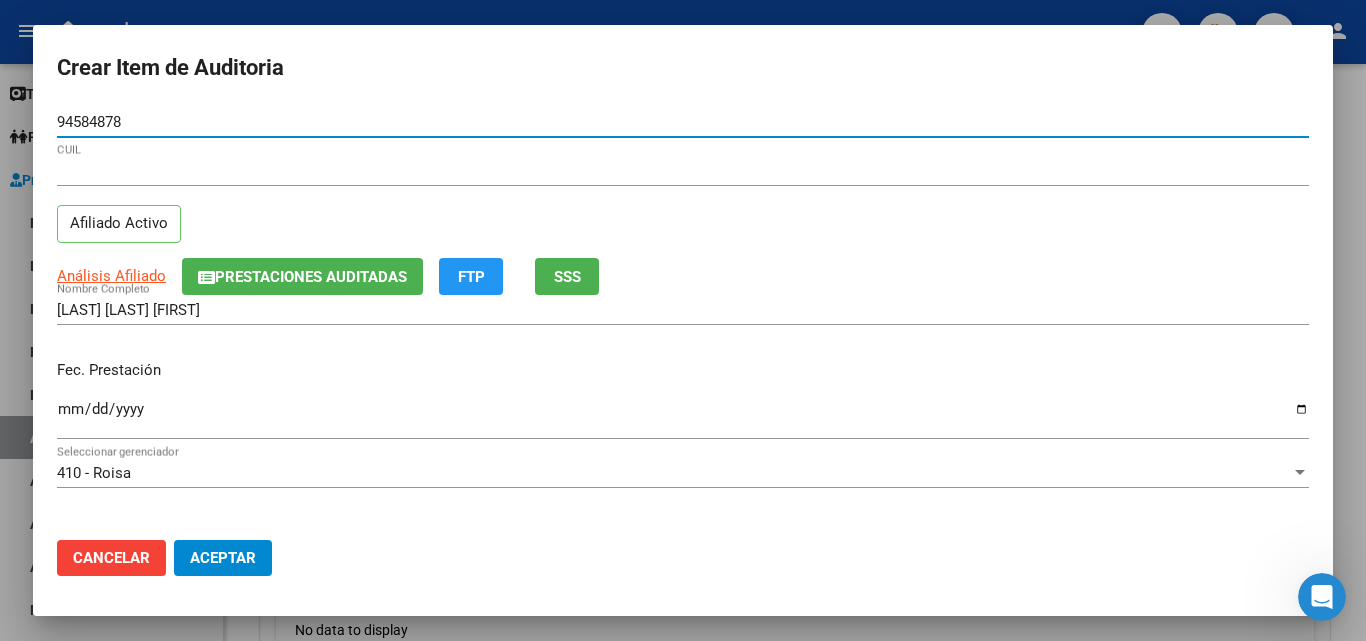 type on "94584878" 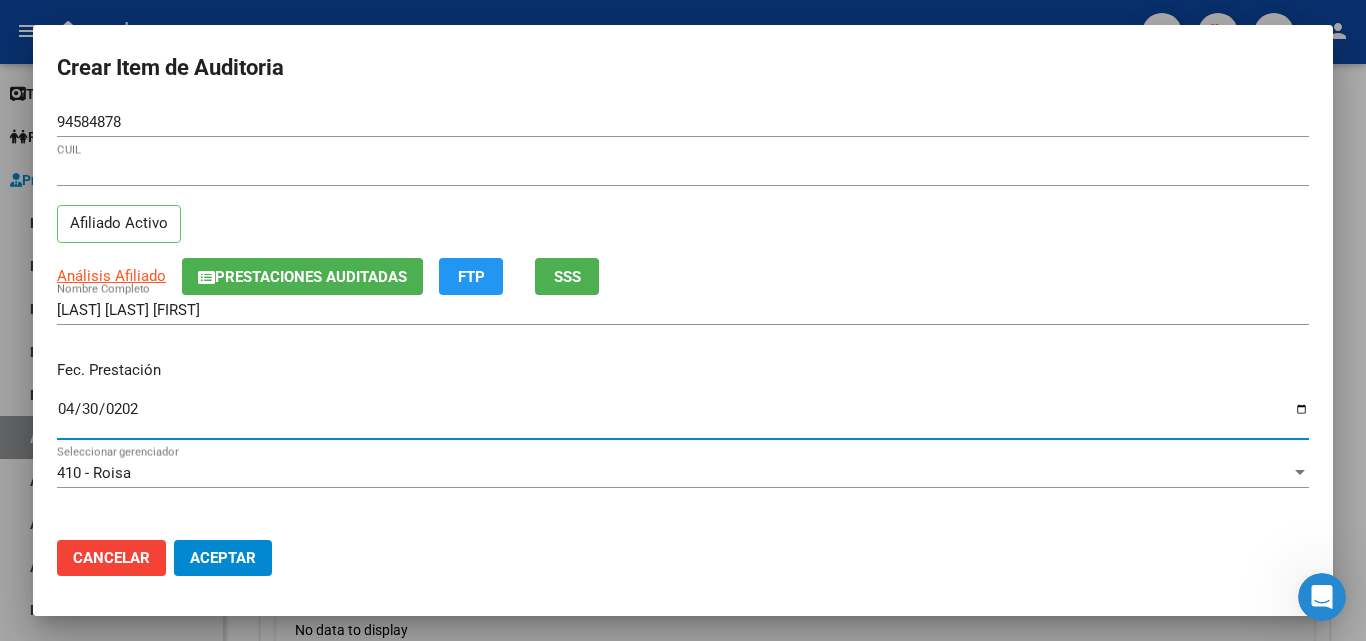type on "[DATE]" 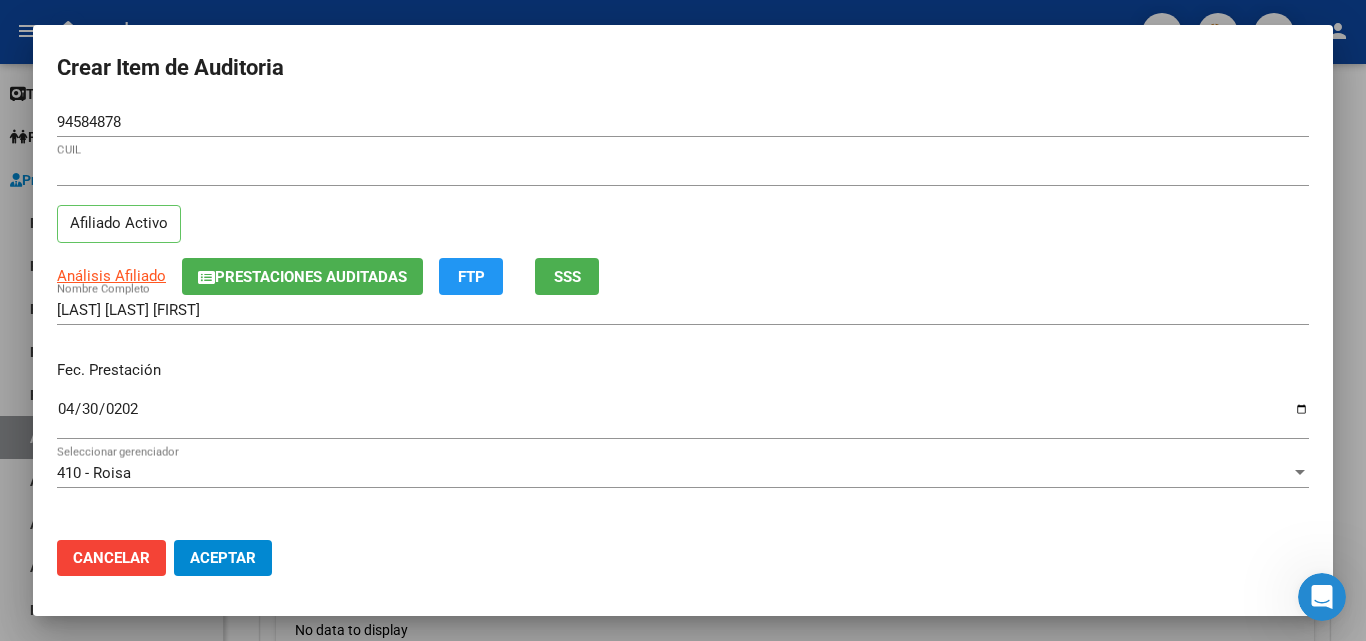 scroll, scrollTop: 100, scrollLeft: 0, axis: vertical 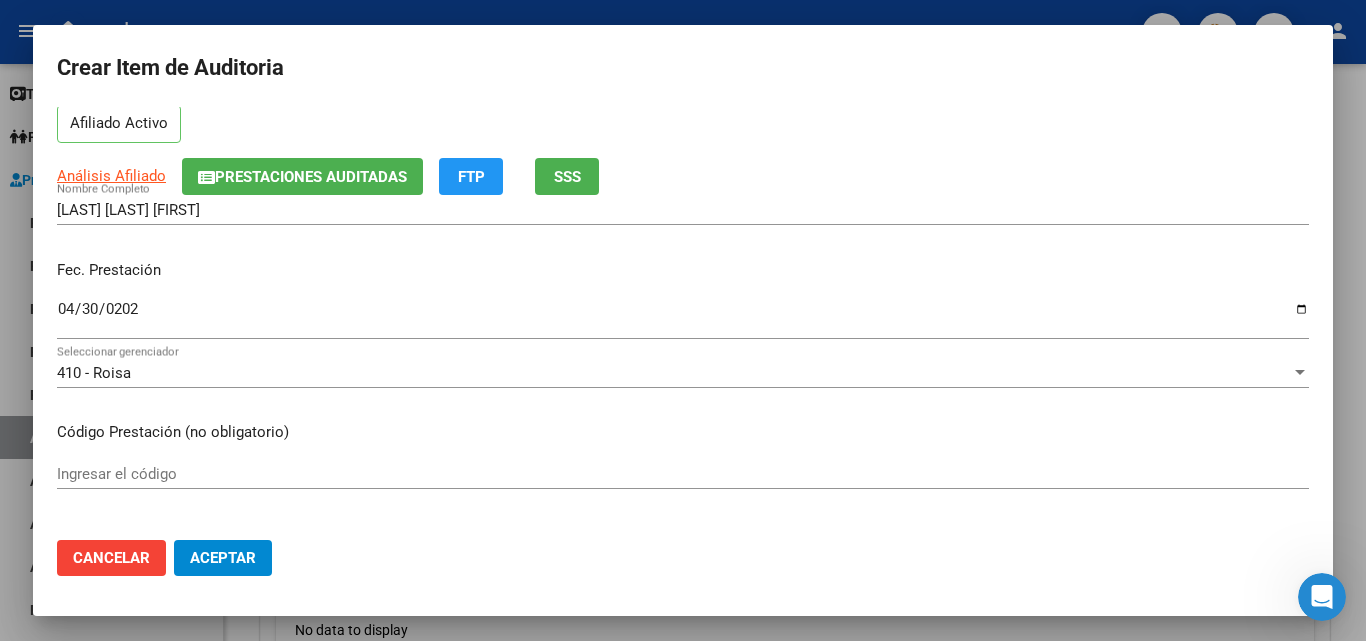 click on "Ingresar el código" at bounding box center [683, 474] 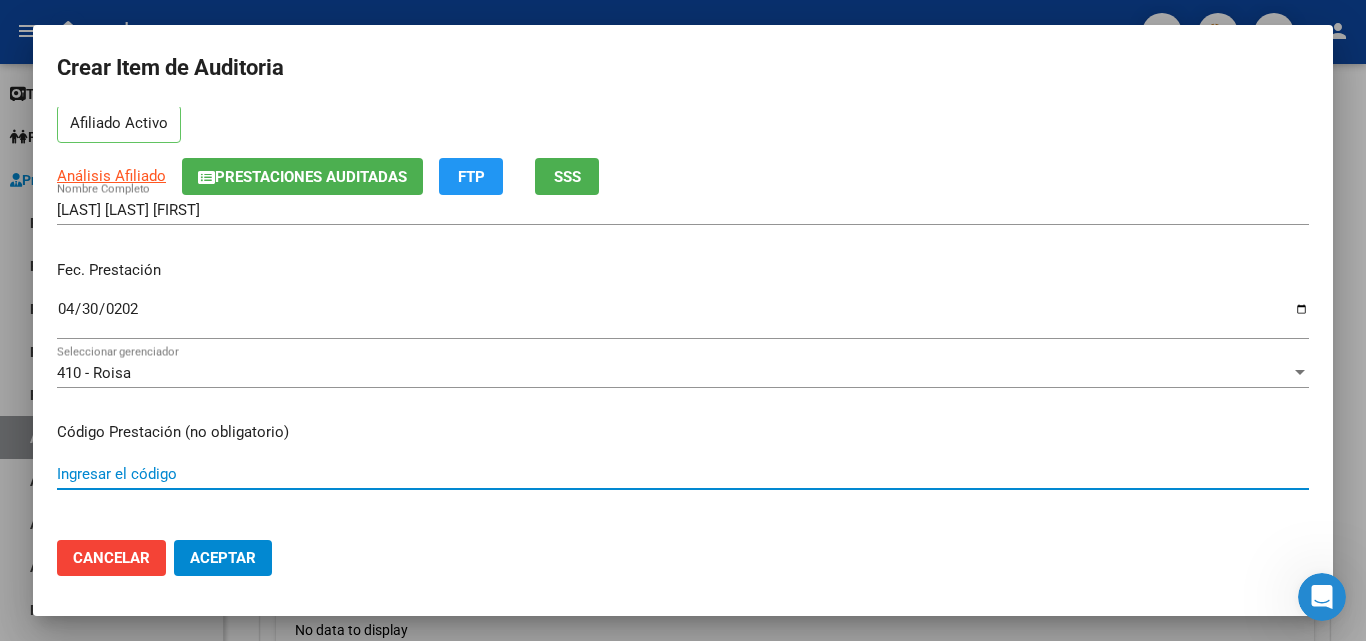 click on "Ingresar el código" at bounding box center [683, 474] 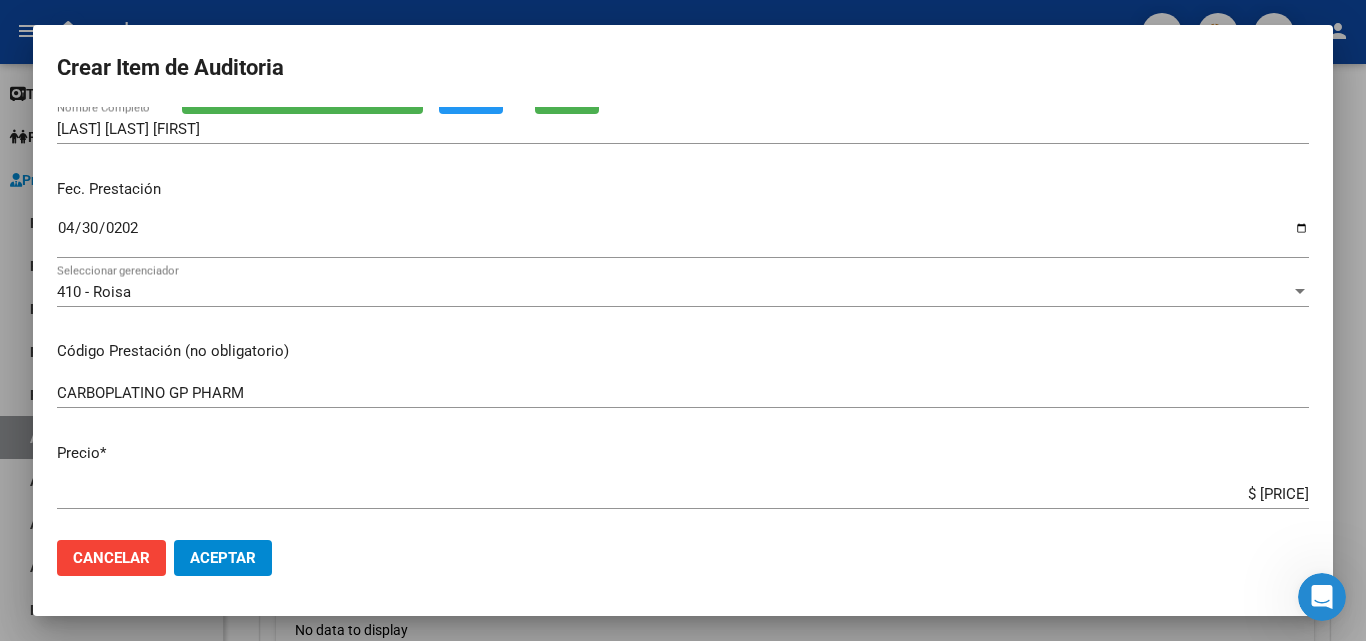 scroll, scrollTop: 164, scrollLeft: 0, axis: vertical 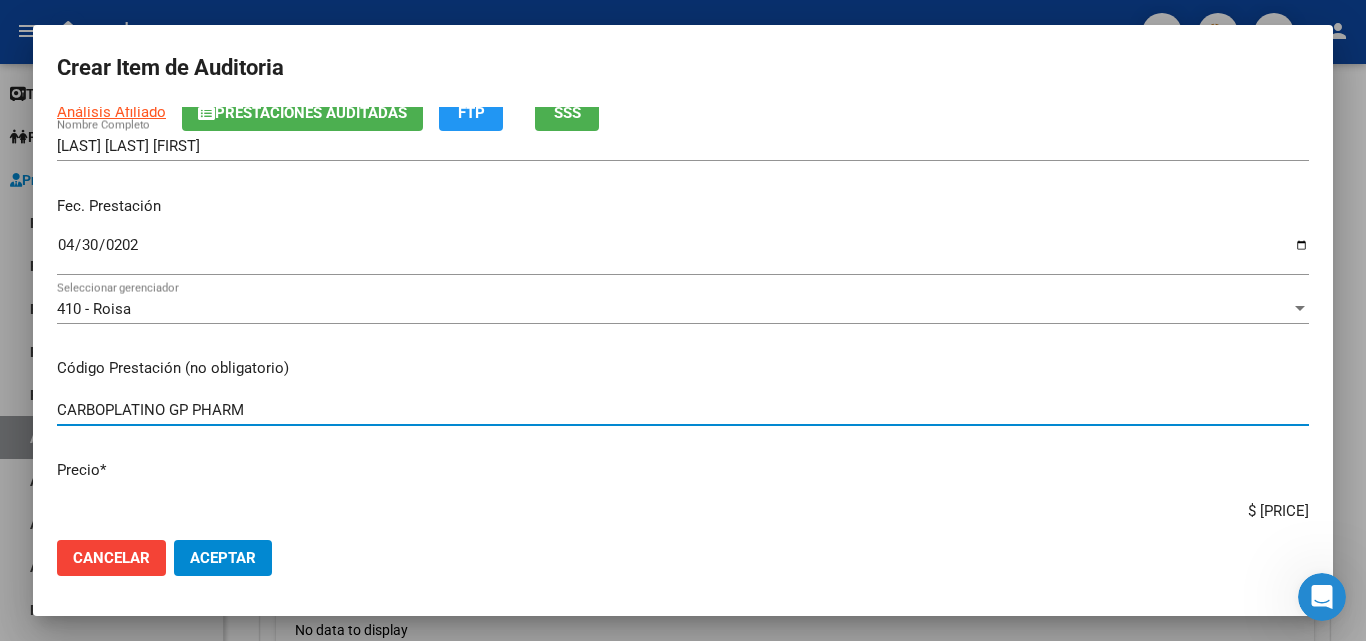 click on "CARBOPLATINO GP PHARM" at bounding box center (683, 410) 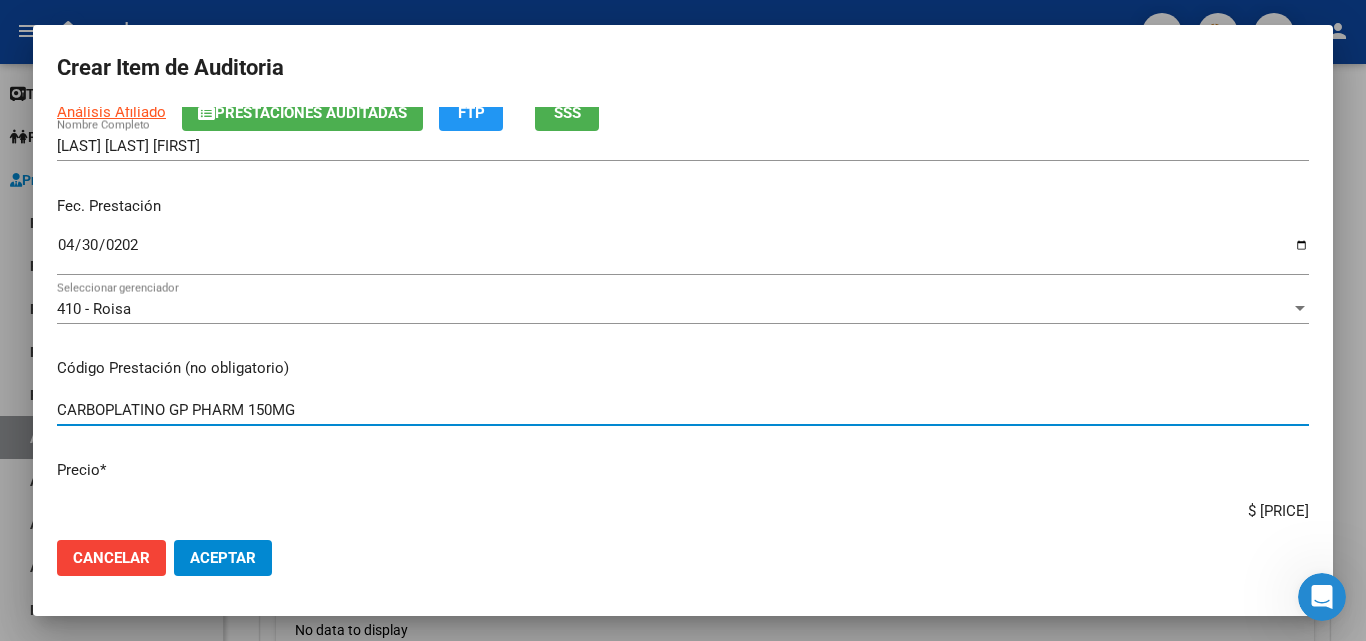 type on "CARBOPLATINO GP PHARM 150MG" 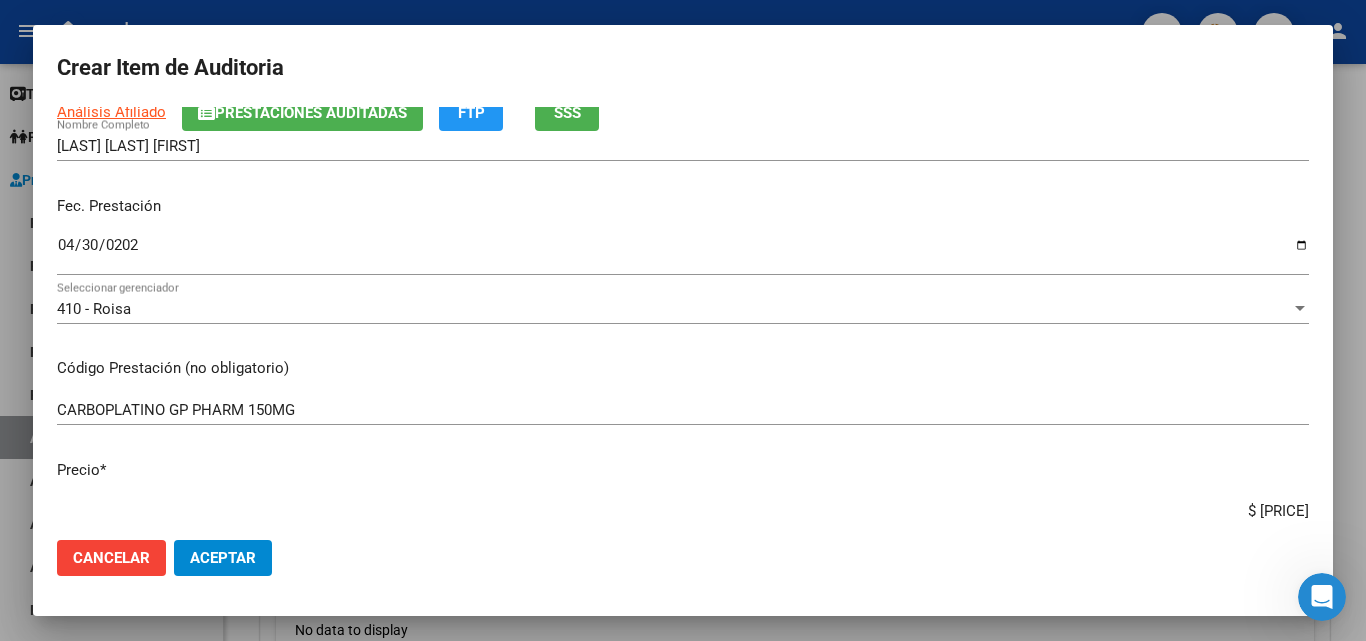 scroll, scrollTop: 264, scrollLeft: 0, axis: vertical 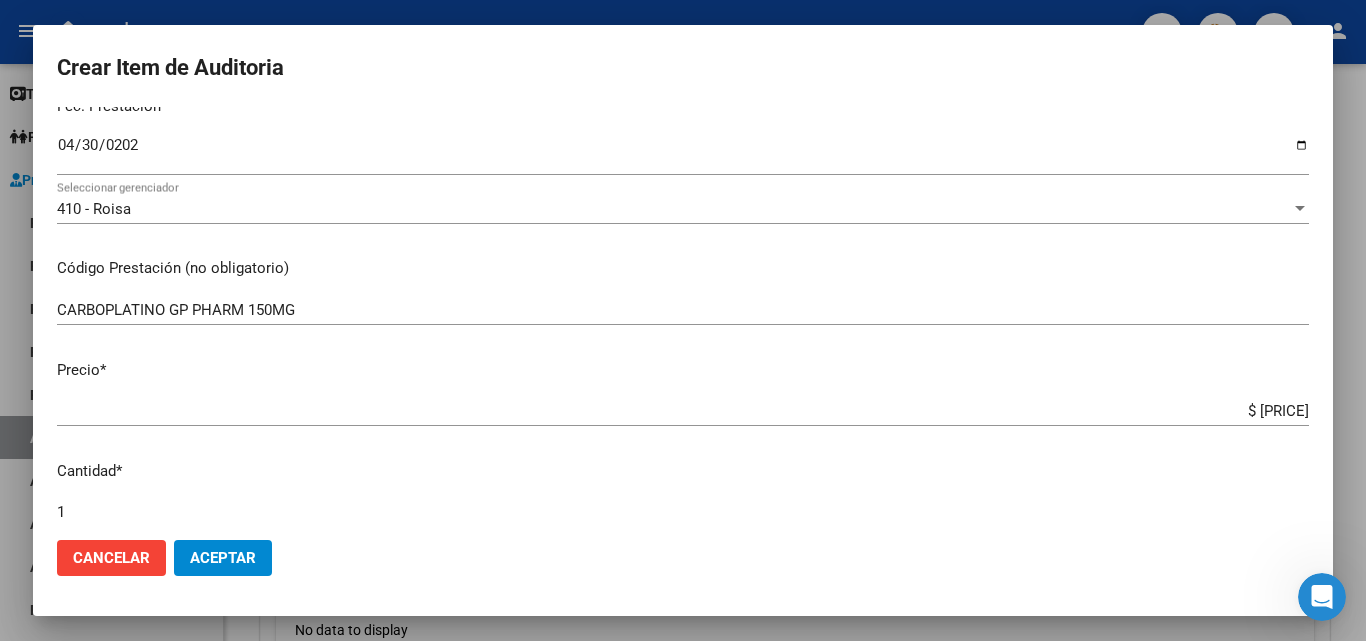 click on "94584878 Nro Documento    27945848788 CUIL   Afiliado Activo  Análisis Afiliado  Prestaciones Auditadas FTP SSS   [NAME] Nombre Completo  Fec. Prestación    2025-04-30 Ingresar la fecha  410 - Roisa Seleccionar gerenciador Código Prestación (no obligatorio)    CARBOPLATINO GP PHARM 150MG Ingresar el código  Precio  *   $ 21.329.093,10 Ingresar el precio  Cantidad  *   1 Ingresar la cantidad  Monto Item  *   $ 21.329.093,10 Ingresar el monto  Monto Debitado    $ 0,00 Ingresar el monto  Comentario Operador    Ingresar el Comentario  Comentario Gerenciador    Ingresar el Comentario  Descripción    Ingresar el Descripción   Atencion Tipo  Seleccionar tipo Seleccionar tipo  Nomenclador  Seleccionar Nomenclador Seleccionar Nomenclador" at bounding box center (683, 315) 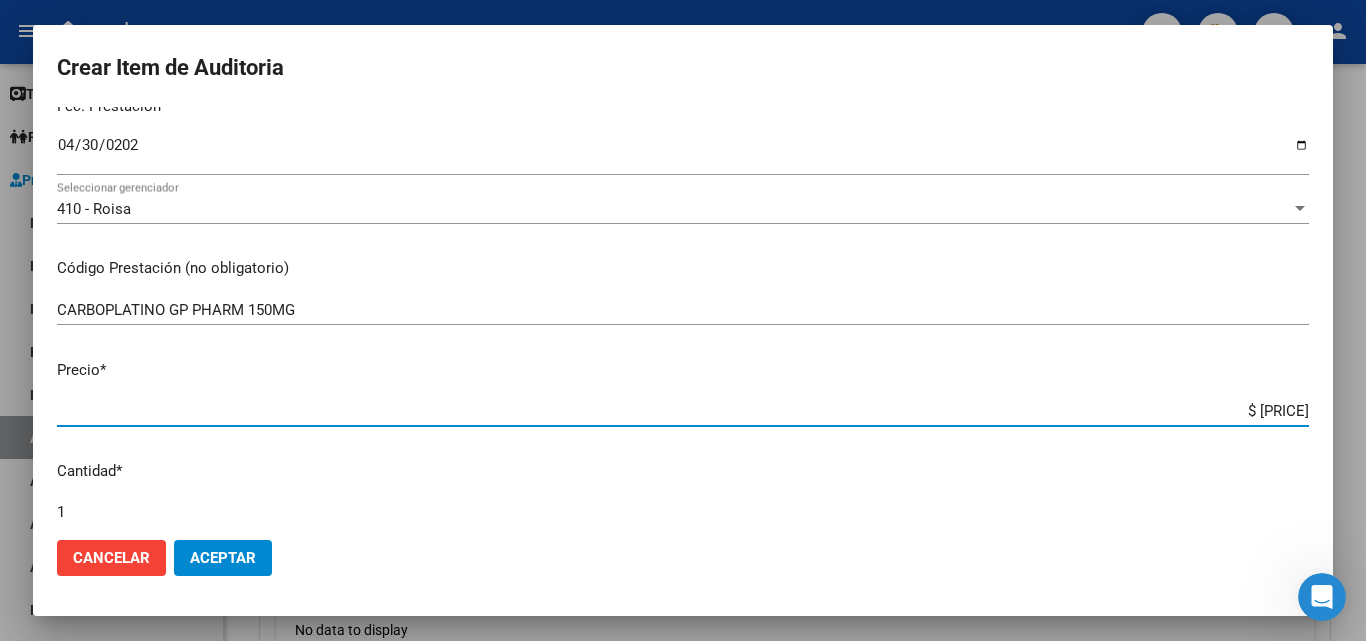 drag, startPoint x: 1184, startPoint y: 409, endPoint x: 1330, endPoint y: 418, distance: 146.27713 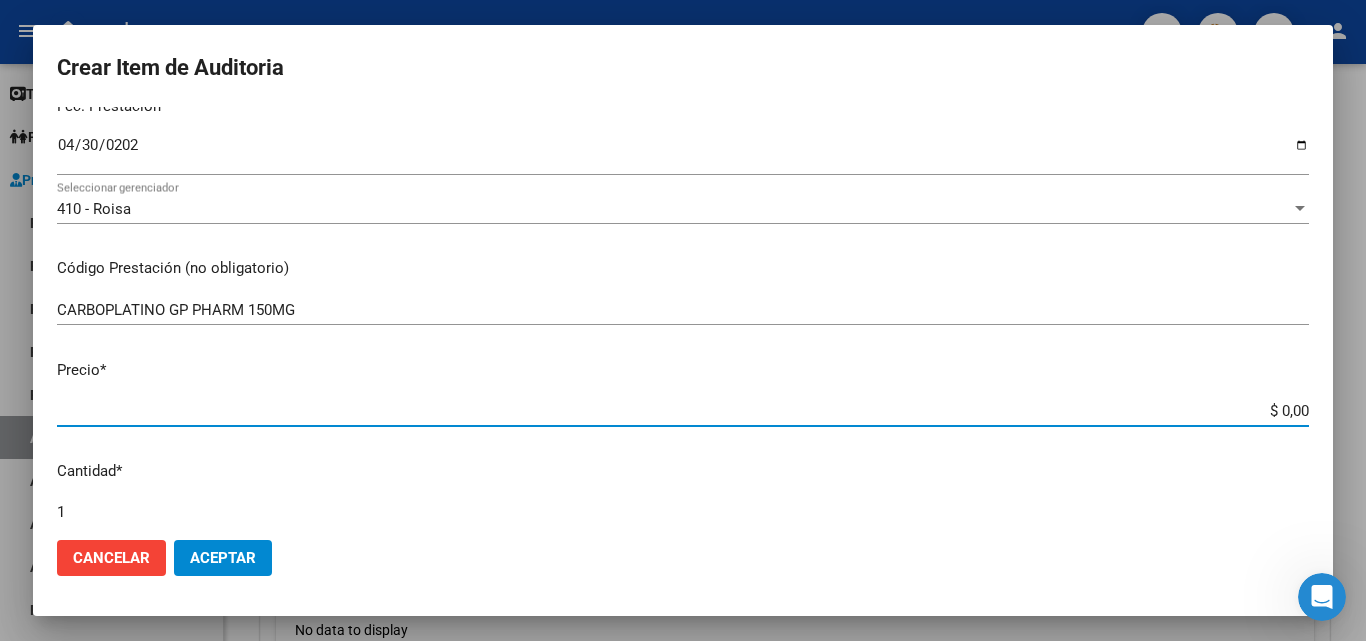 type on "$ 0,01" 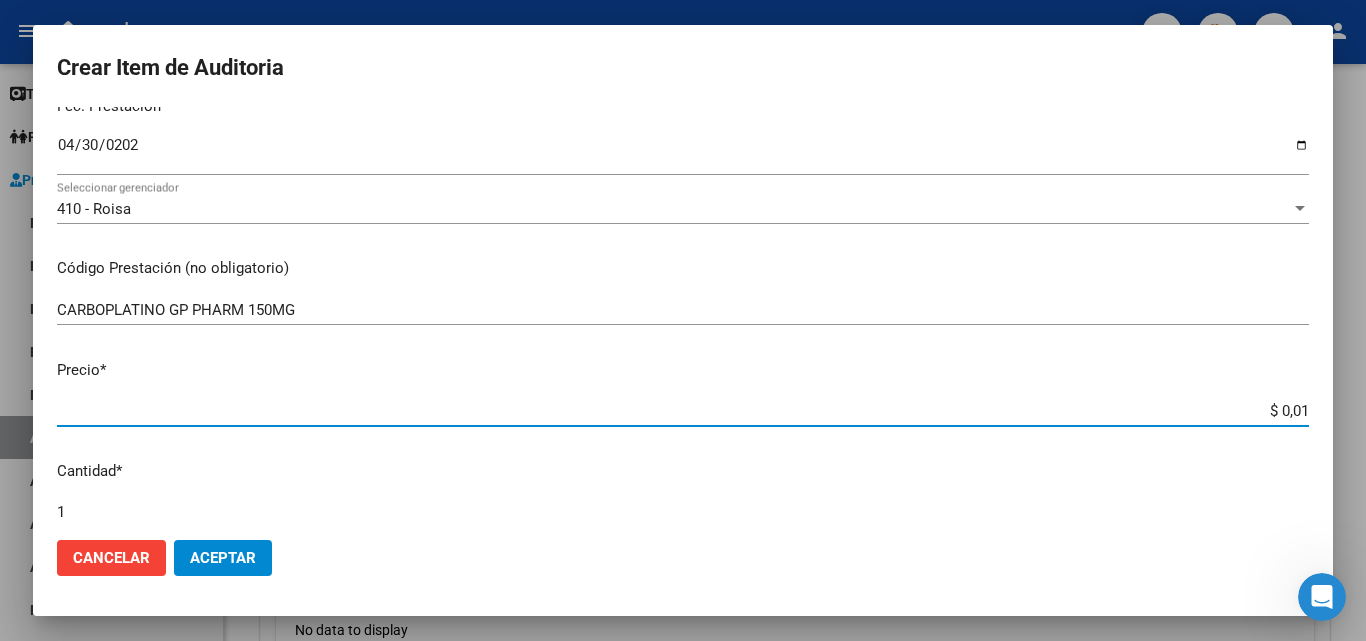type on "$ 0,18" 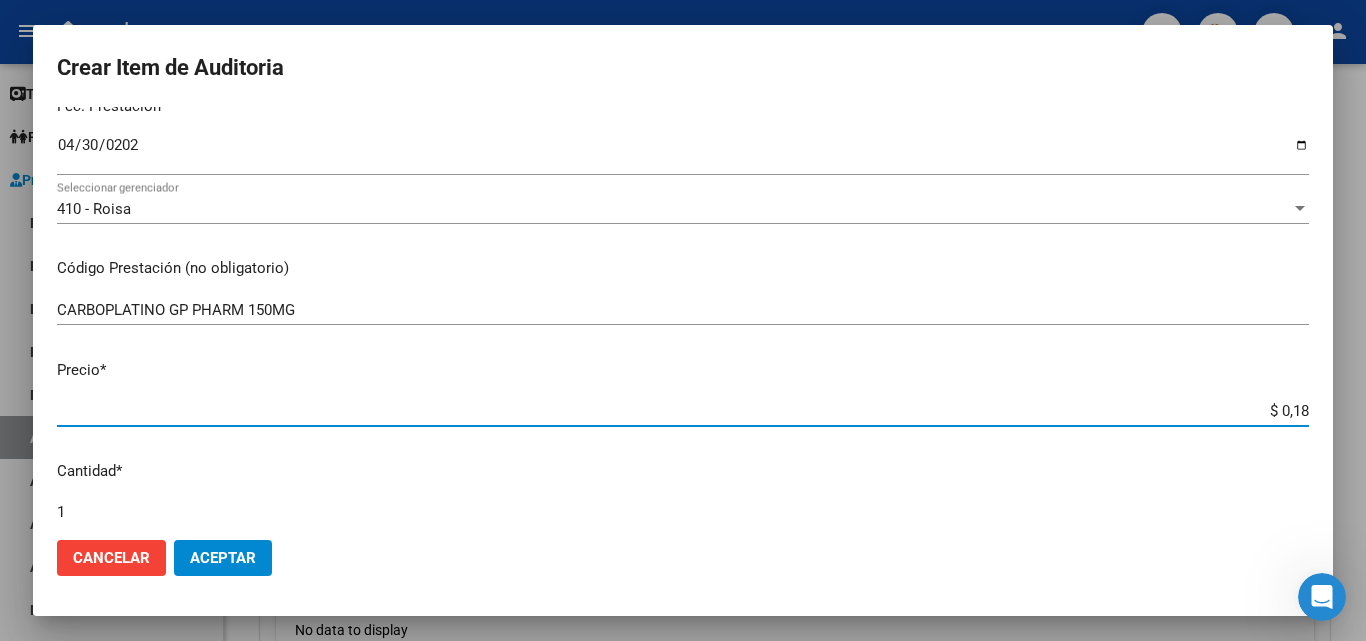 type on "$ 1,87" 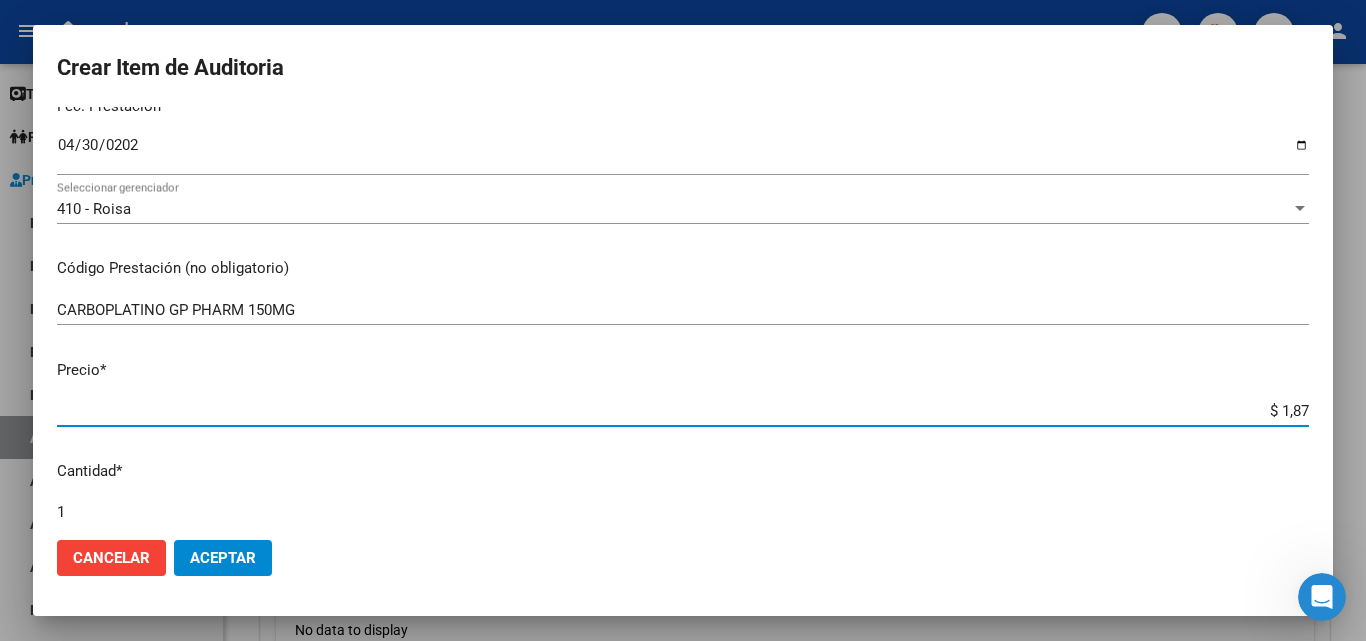 type on "$ [PRICE]" 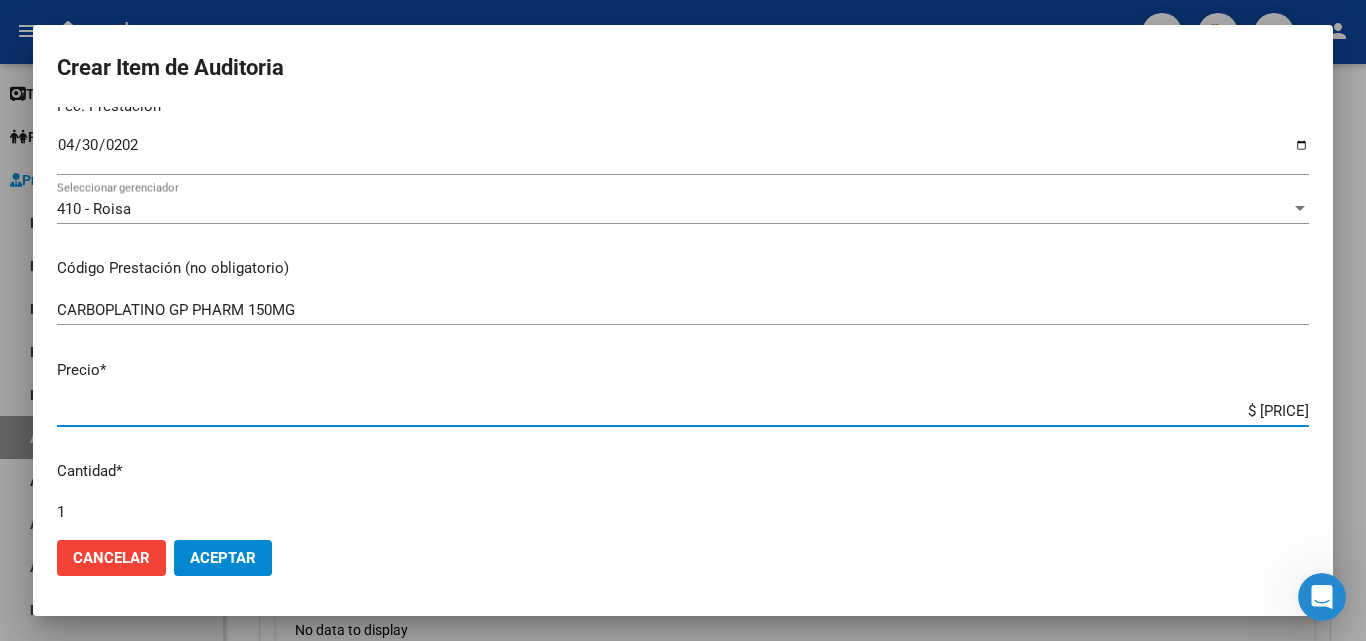type on "$ 187,50" 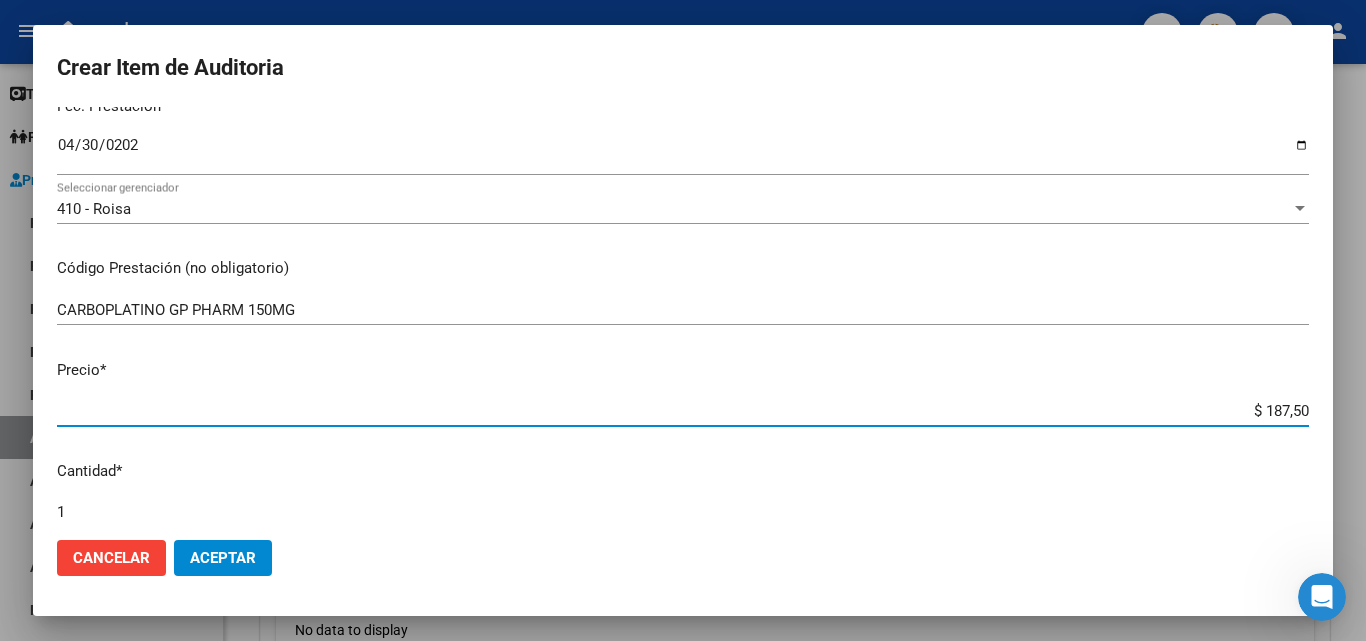 type on "$ 1.875,00" 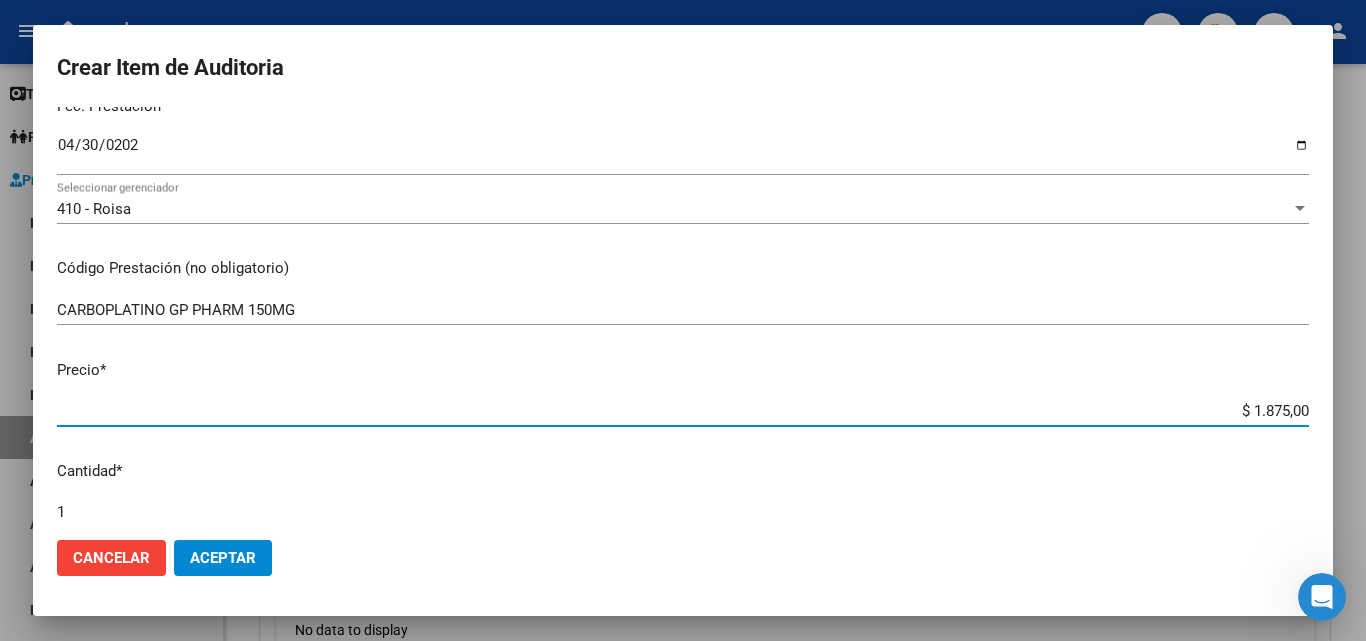 type on "$ 18.750,00" 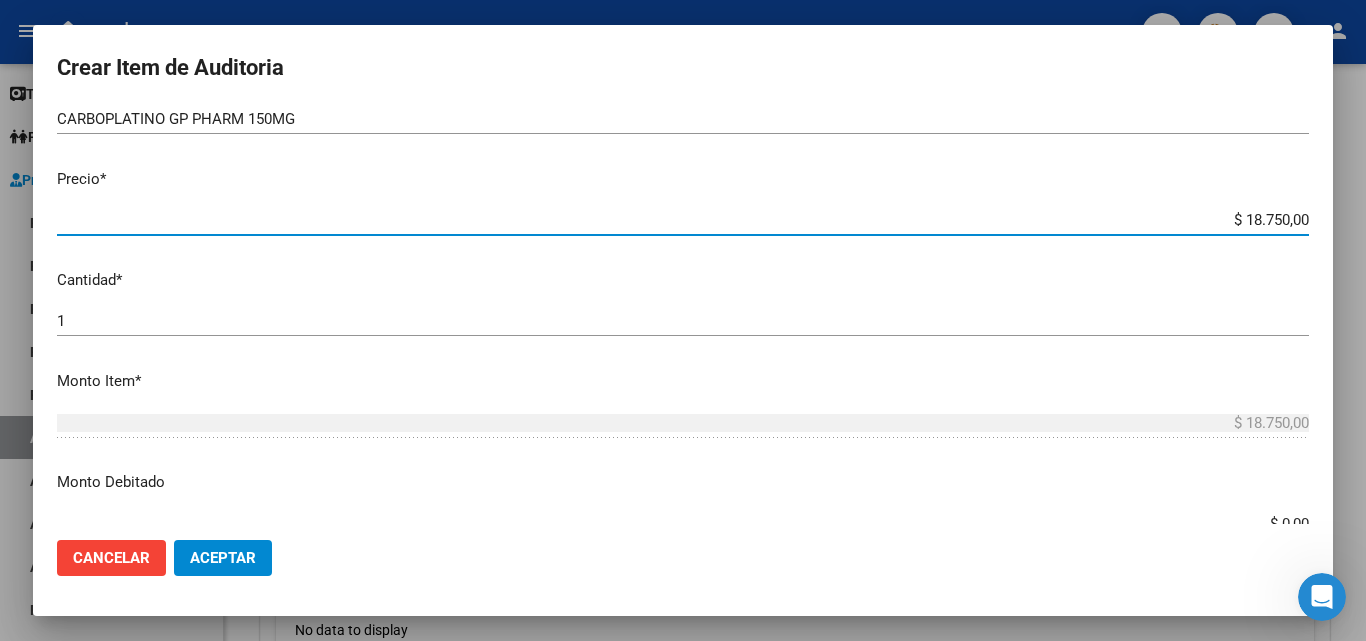 scroll, scrollTop: 464, scrollLeft: 0, axis: vertical 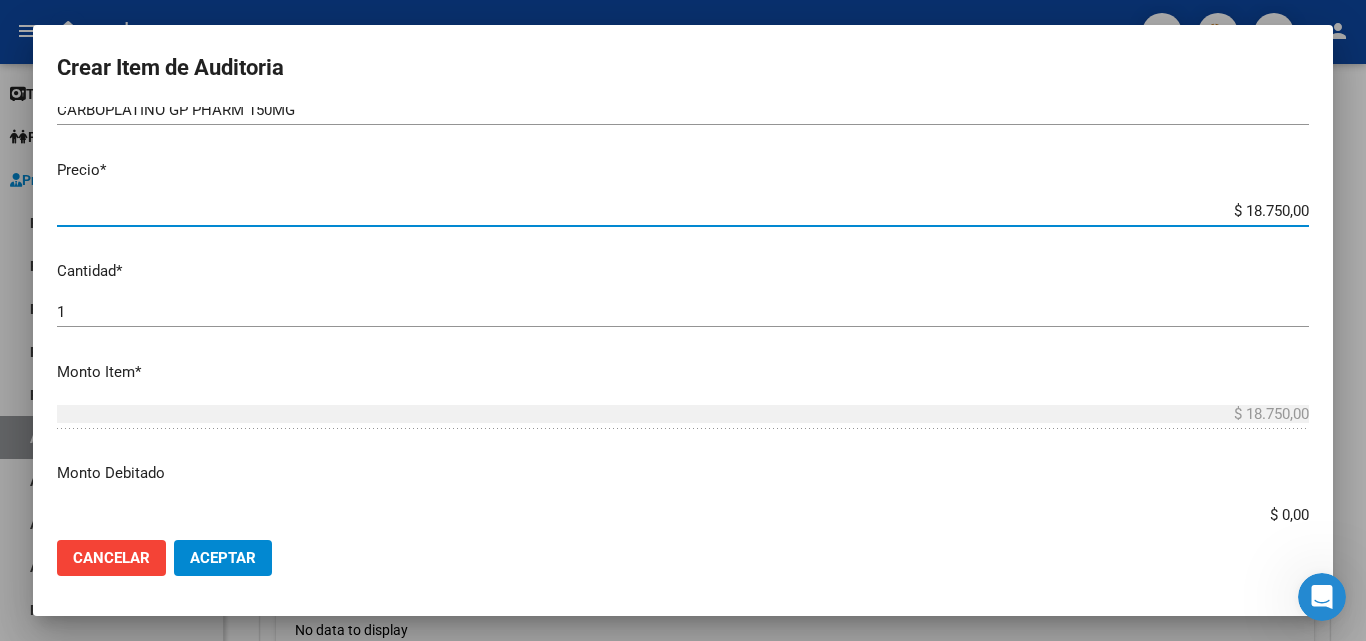 click on "1" at bounding box center (683, 312) 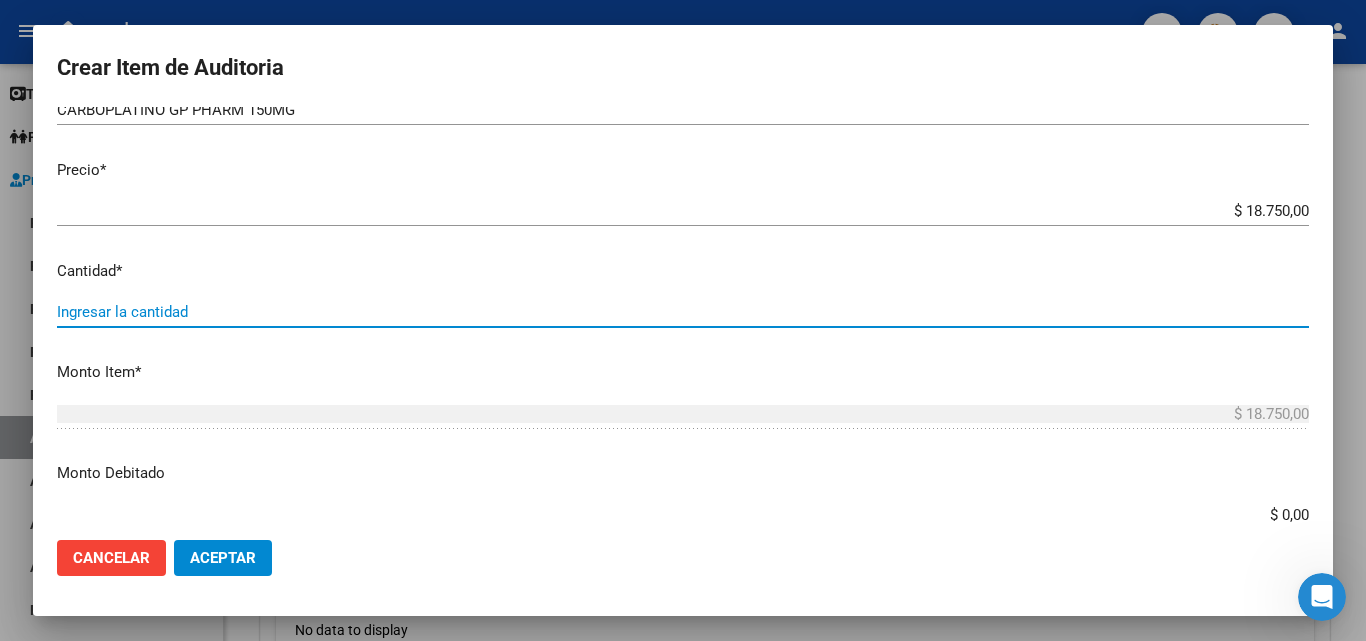 type on "4" 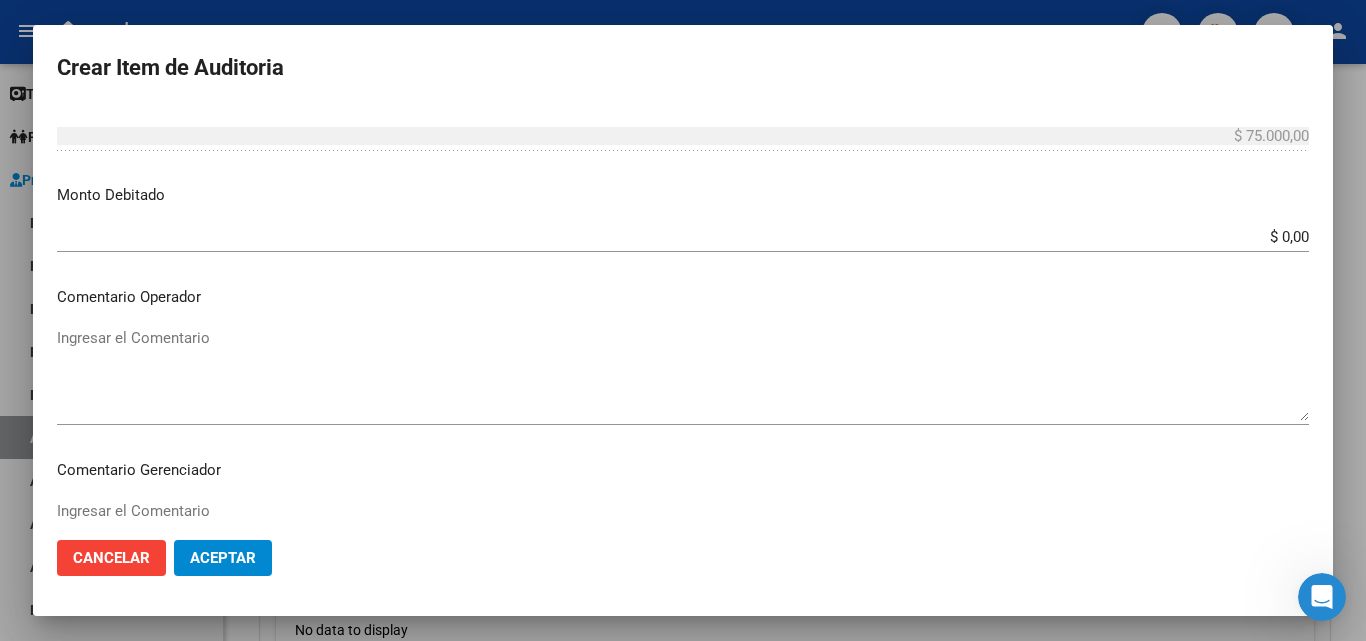 scroll, scrollTop: 764, scrollLeft: 0, axis: vertical 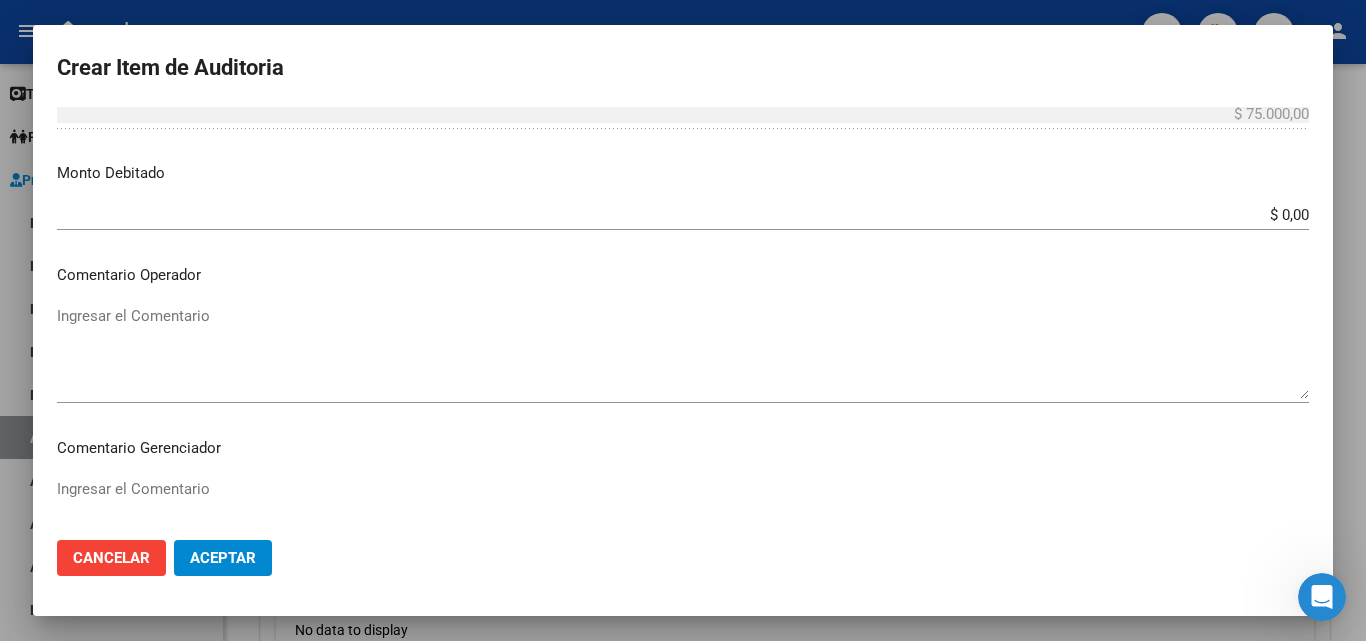 type on "4" 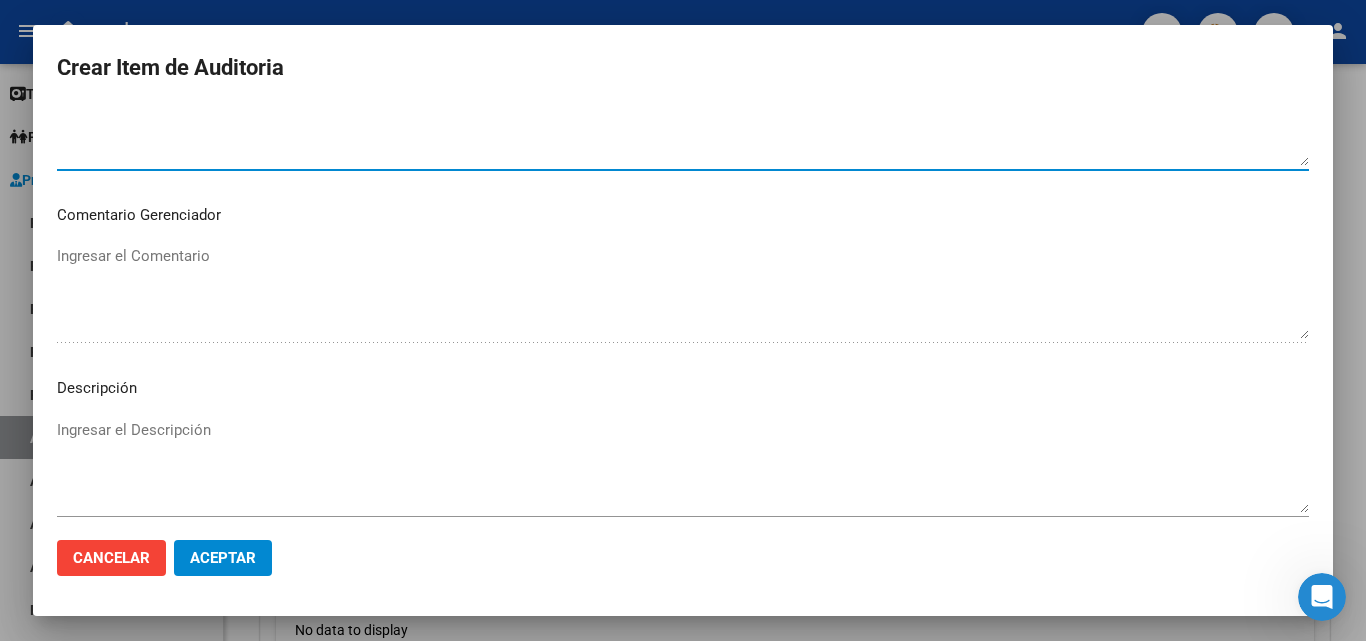 scroll, scrollTop: 1064, scrollLeft: 0, axis: vertical 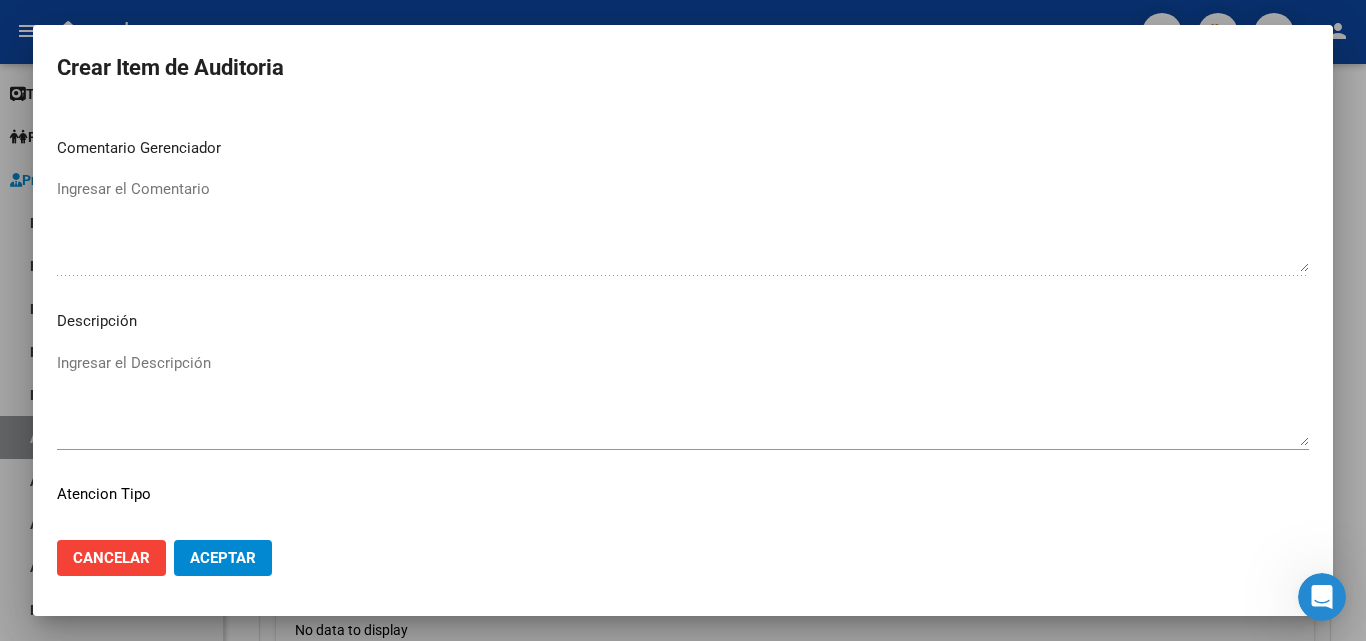 type on "FALTA TRAZA
OK VALOR KAIROS" 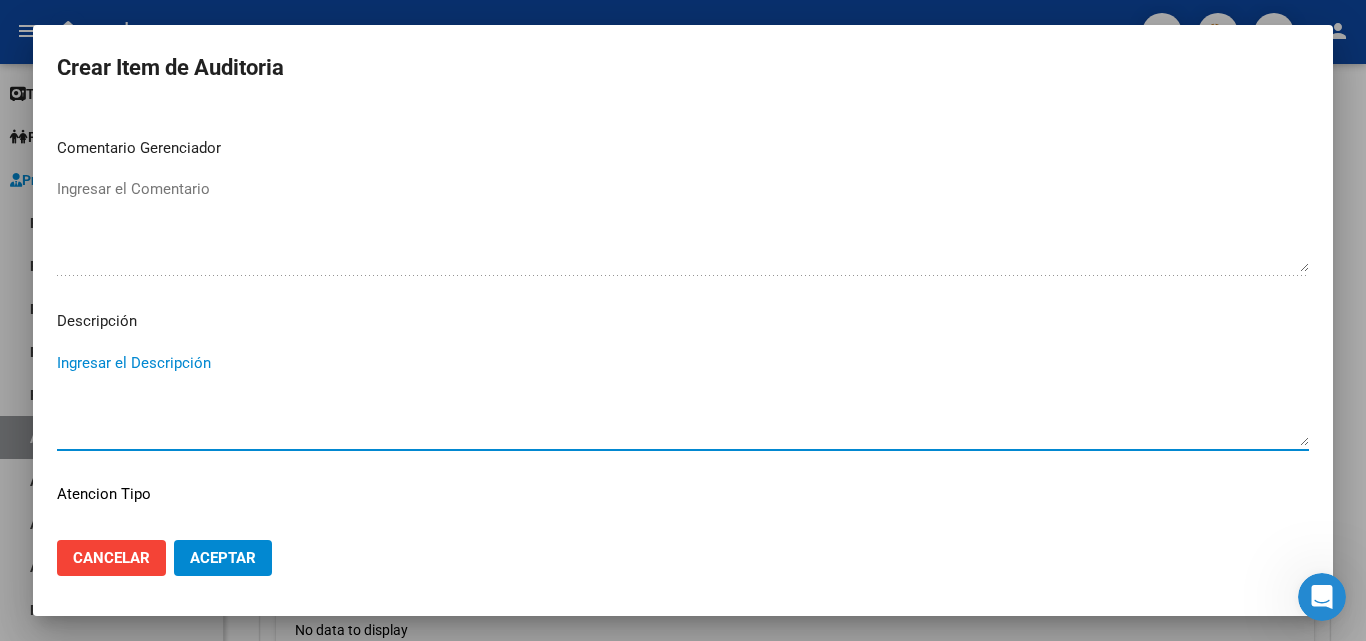 click on "Ingresar el Descripción" at bounding box center (683, 399) 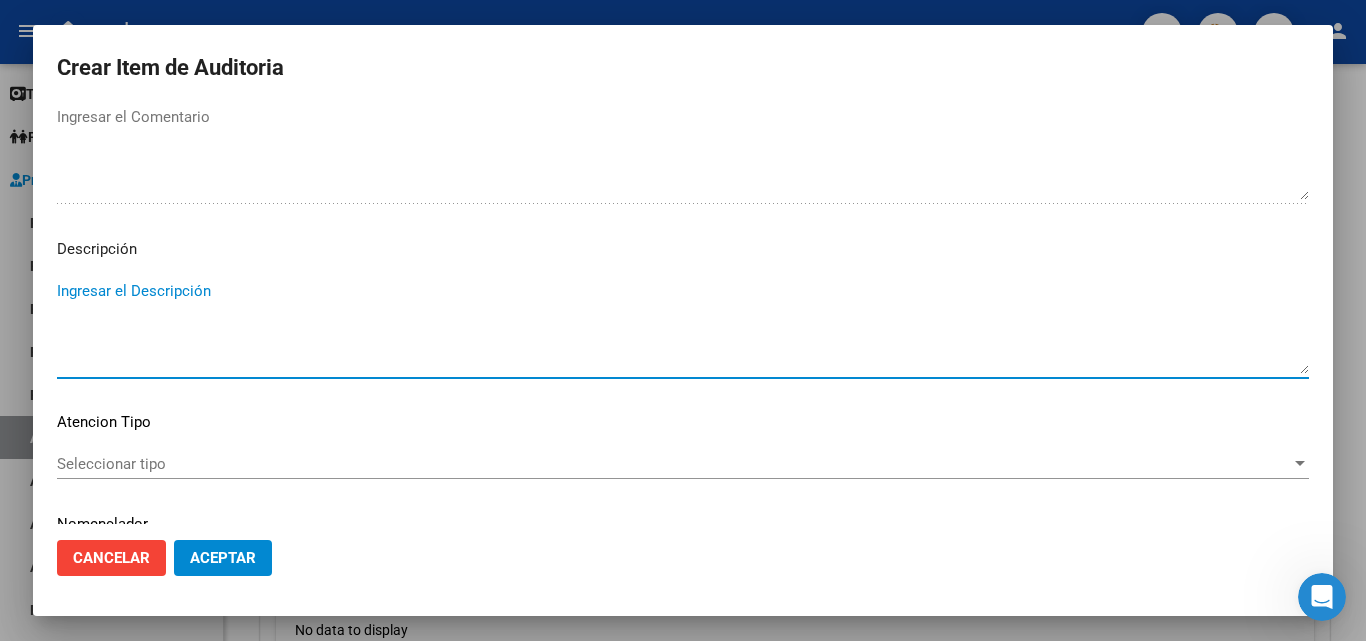 scroll, scrollTop: 1211, scrollLeft: 0, axis: vertical 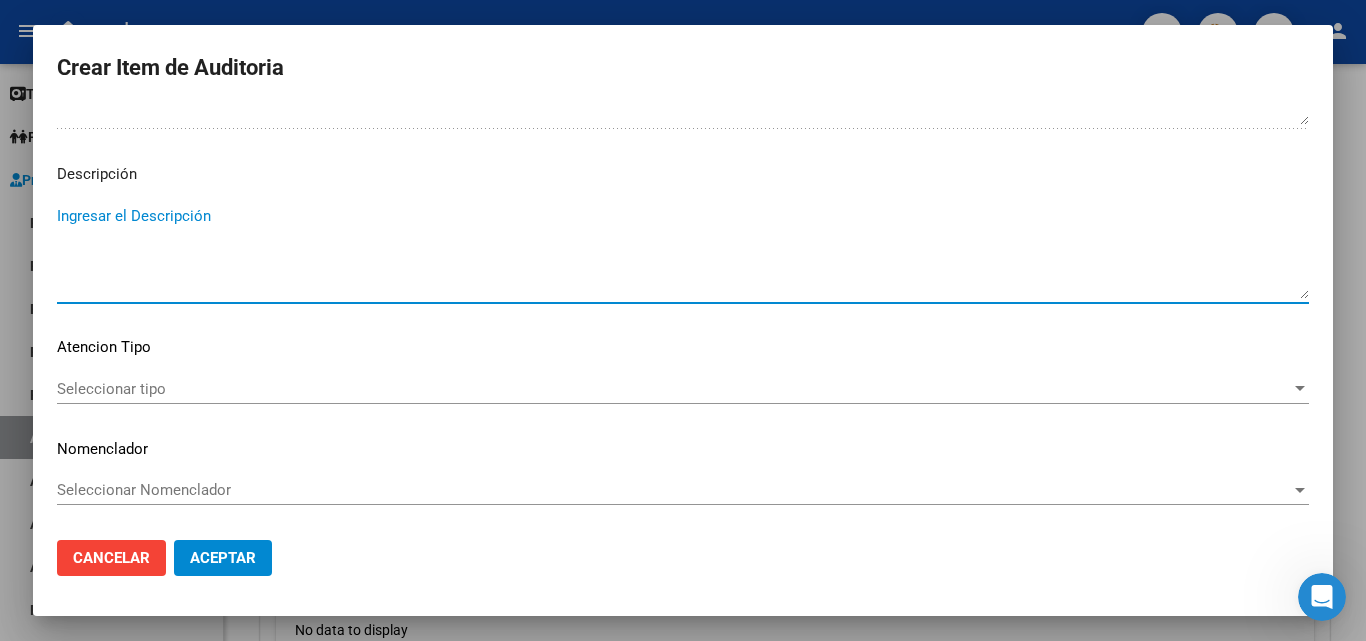click on "Seleccionar tipo" at bounding box center (674, 389) 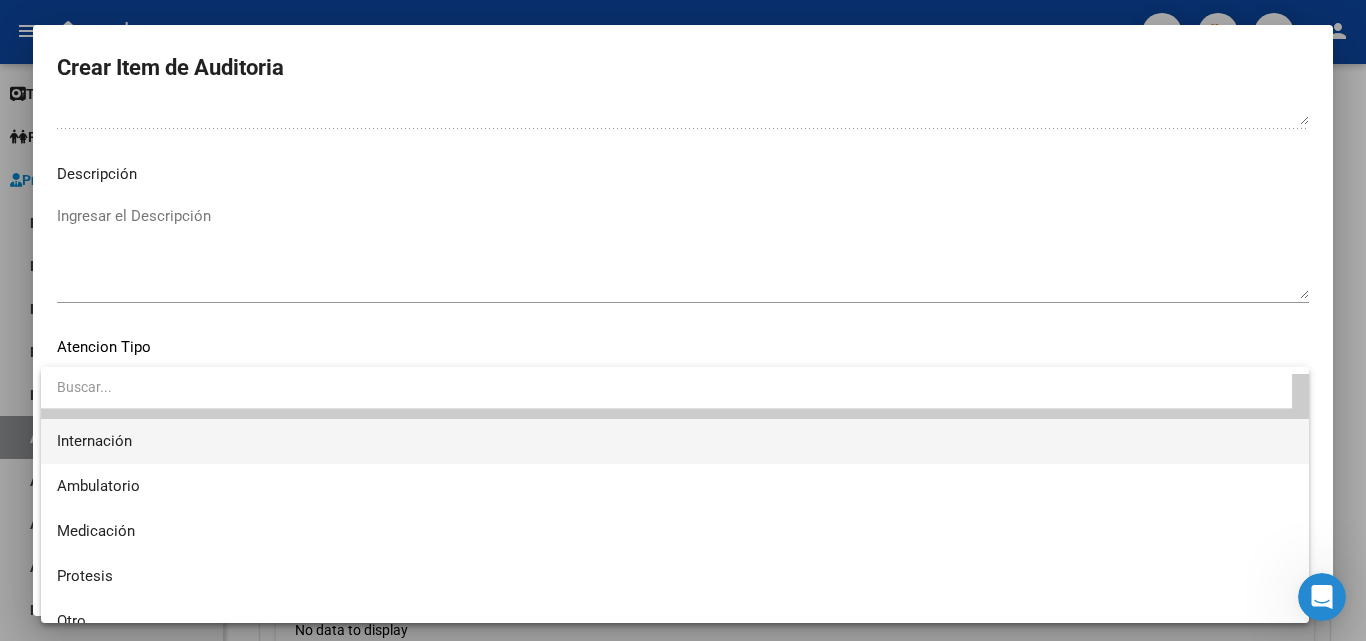 scroll, scrollTop: 59, scrollLeft: 0, axis: vertical 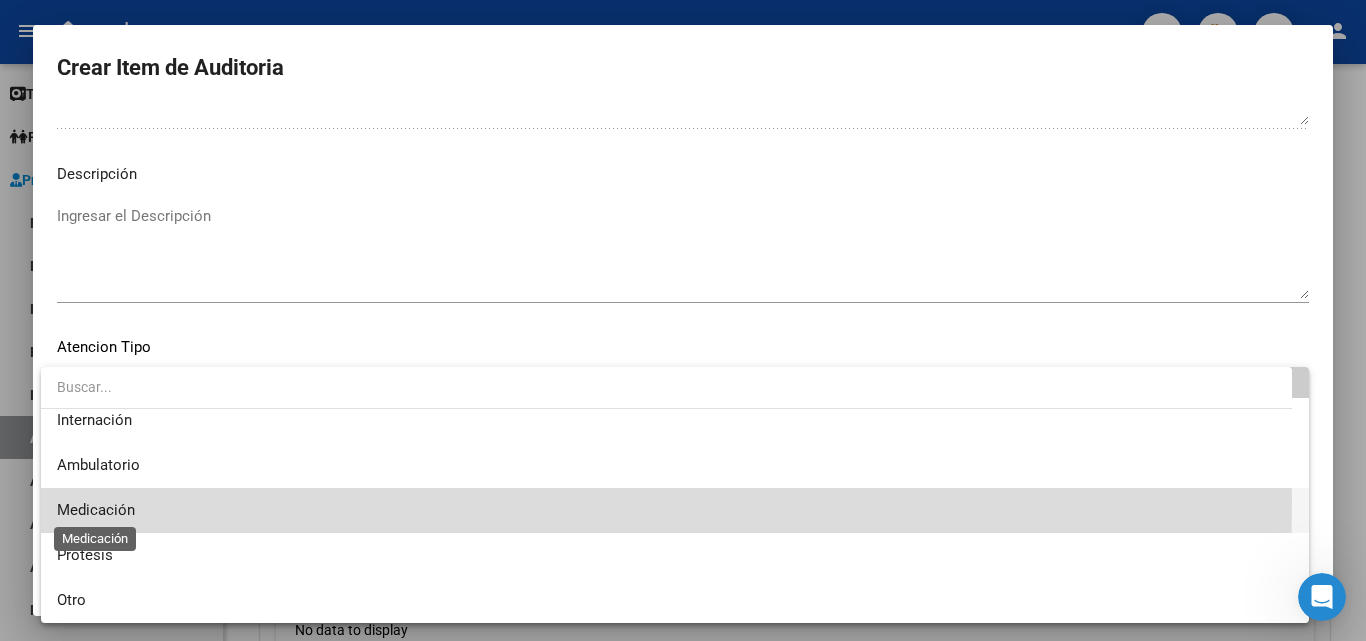 click on "Medicación" at bounding box center [96, 510] 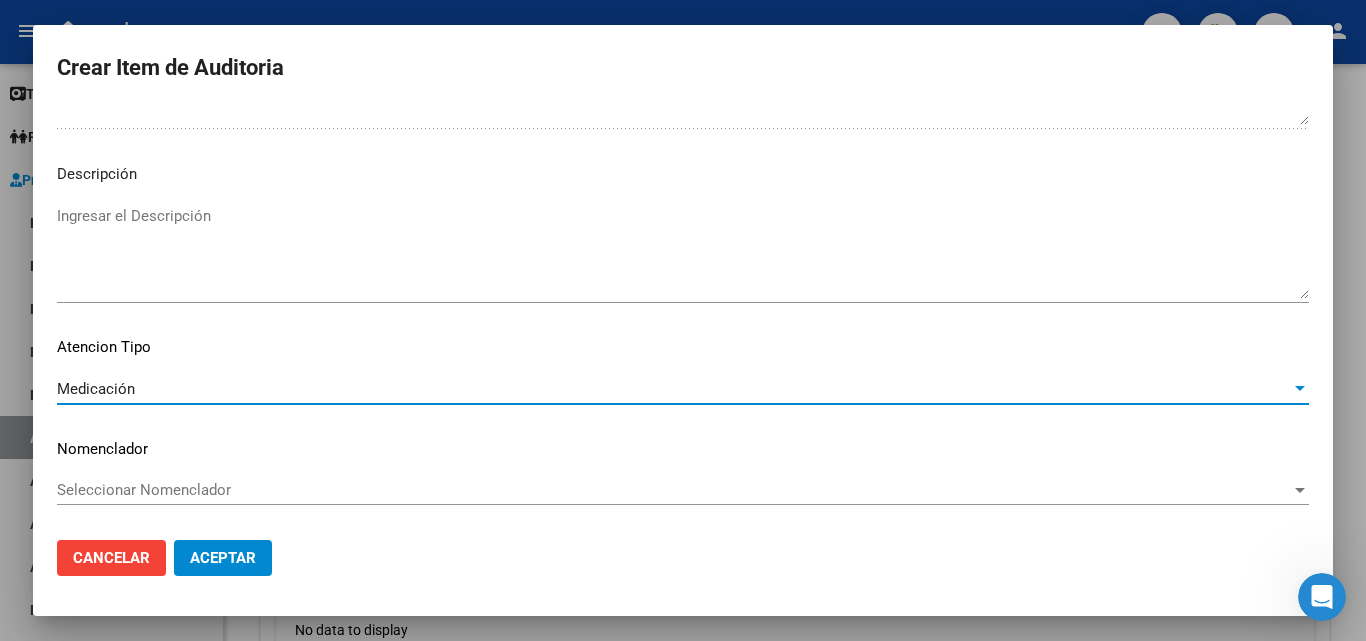 click on "Aceptar" 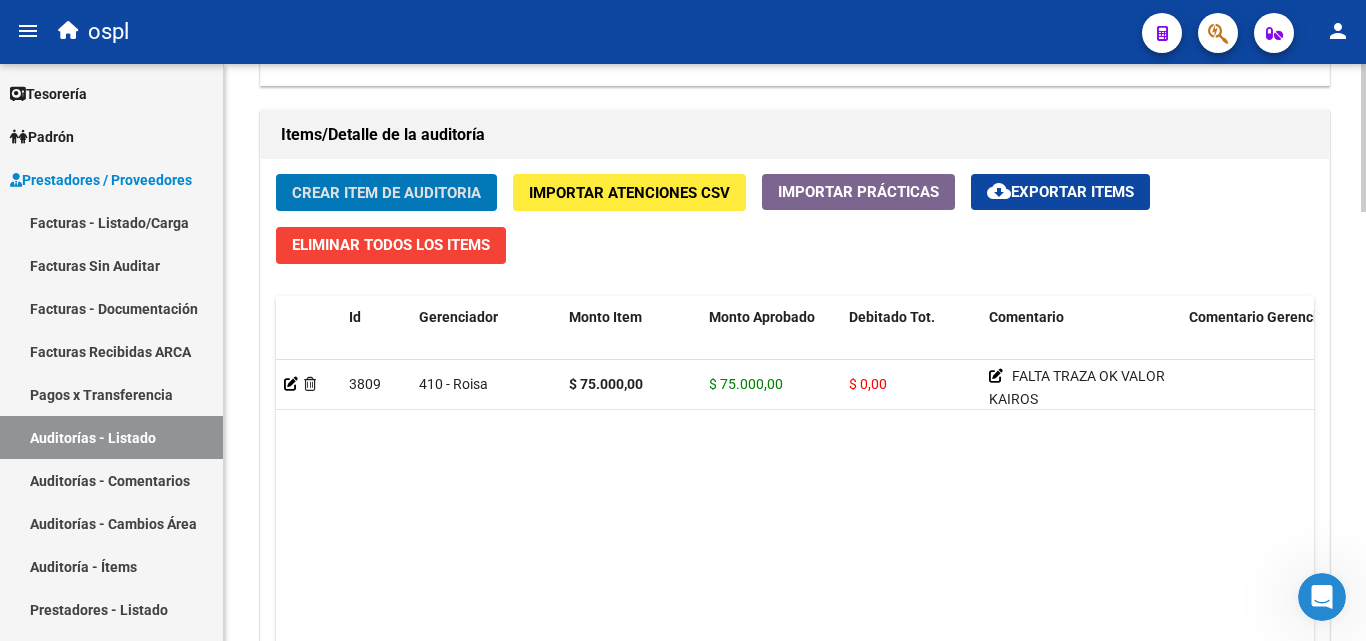 scroll, scrollTop: 1400, scrollLeft: 0, axis: vertical 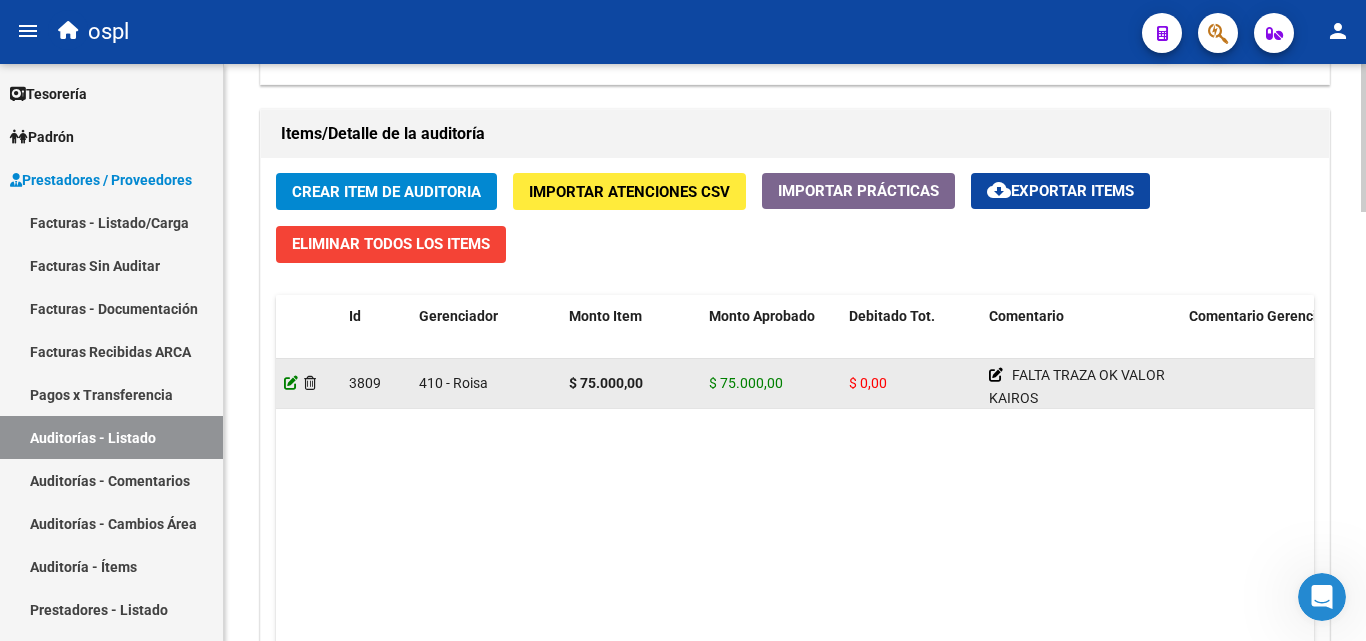 click 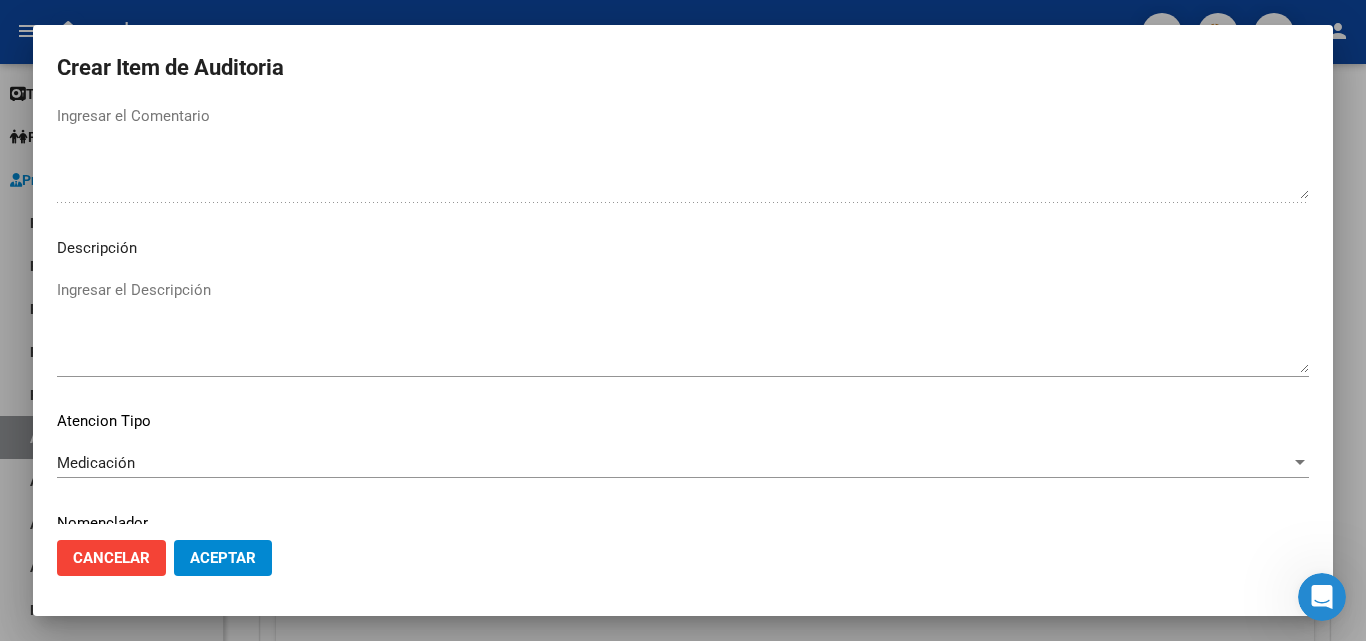 scroll, scrollTop: 1174, scrollLeft: 0, axis: vertical 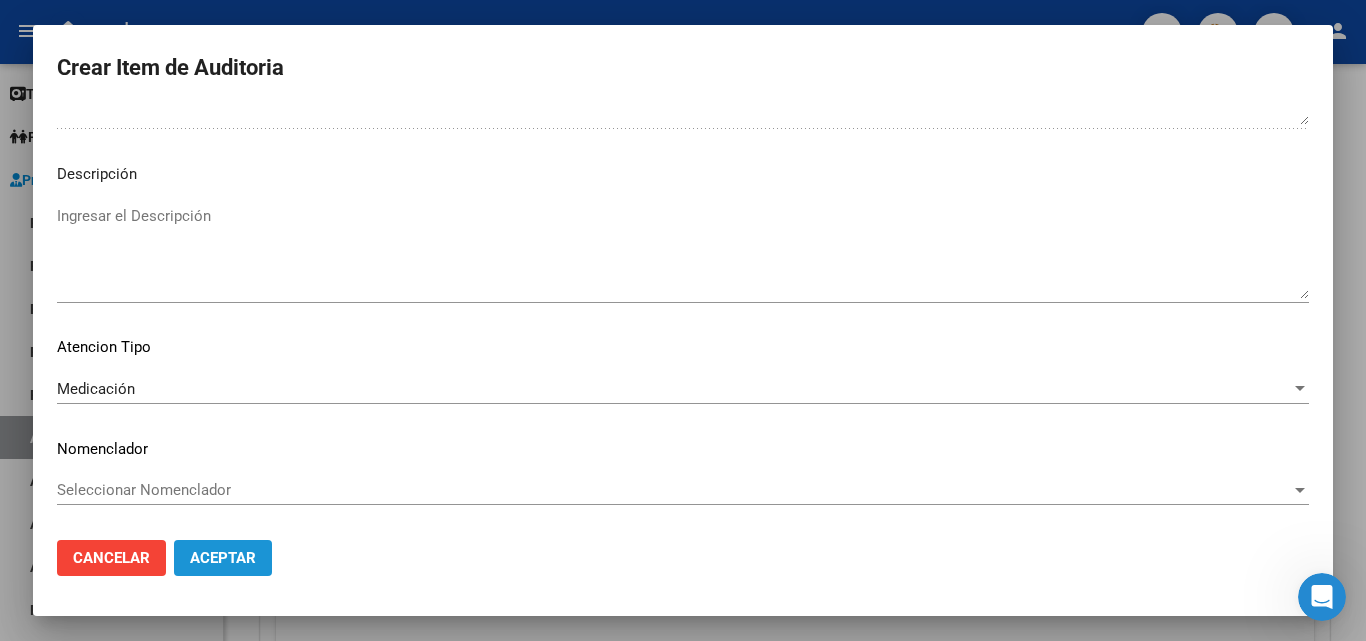 click on "Aceptar" 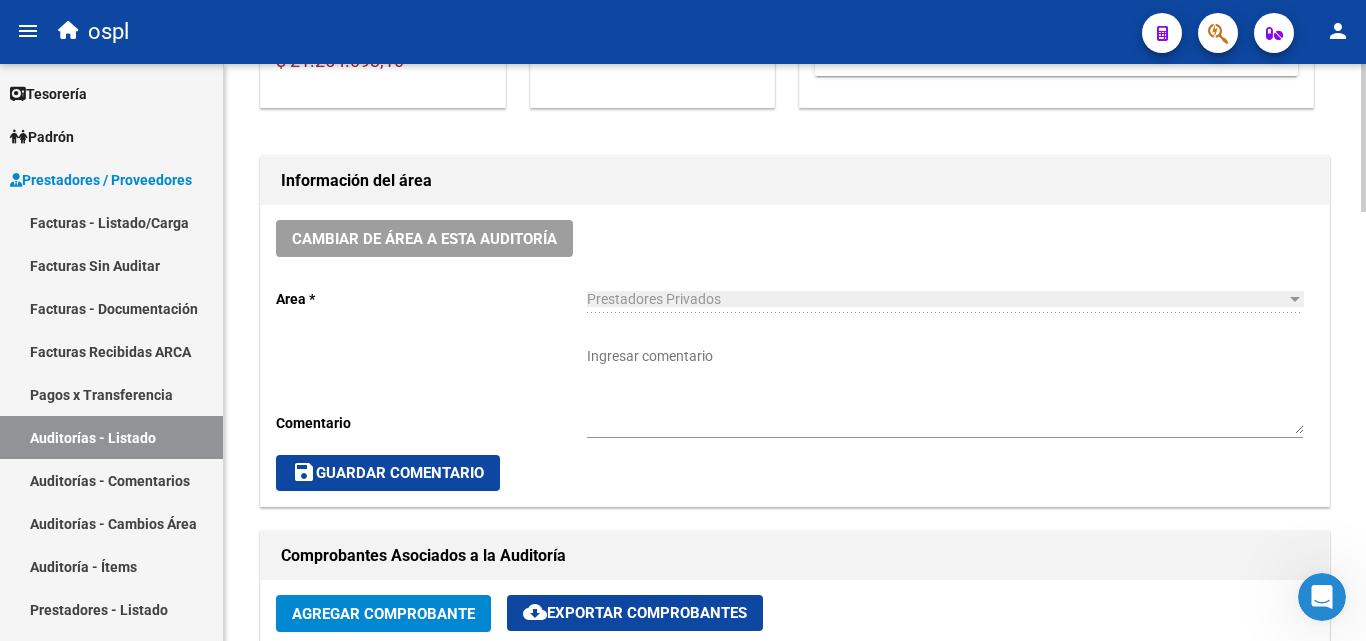 scroll, scrollTop: 500, scrollLeft: 0, axis: vertical 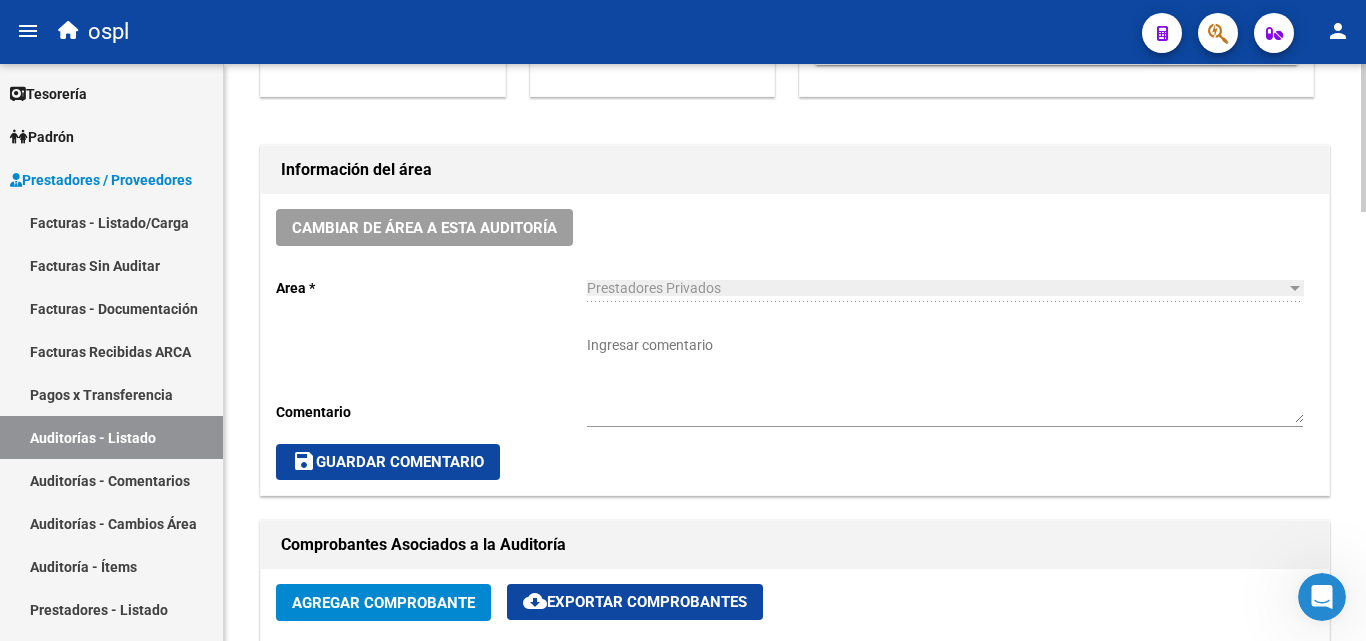 click on "Ingresar comentario" at bounding box center [945, 379] 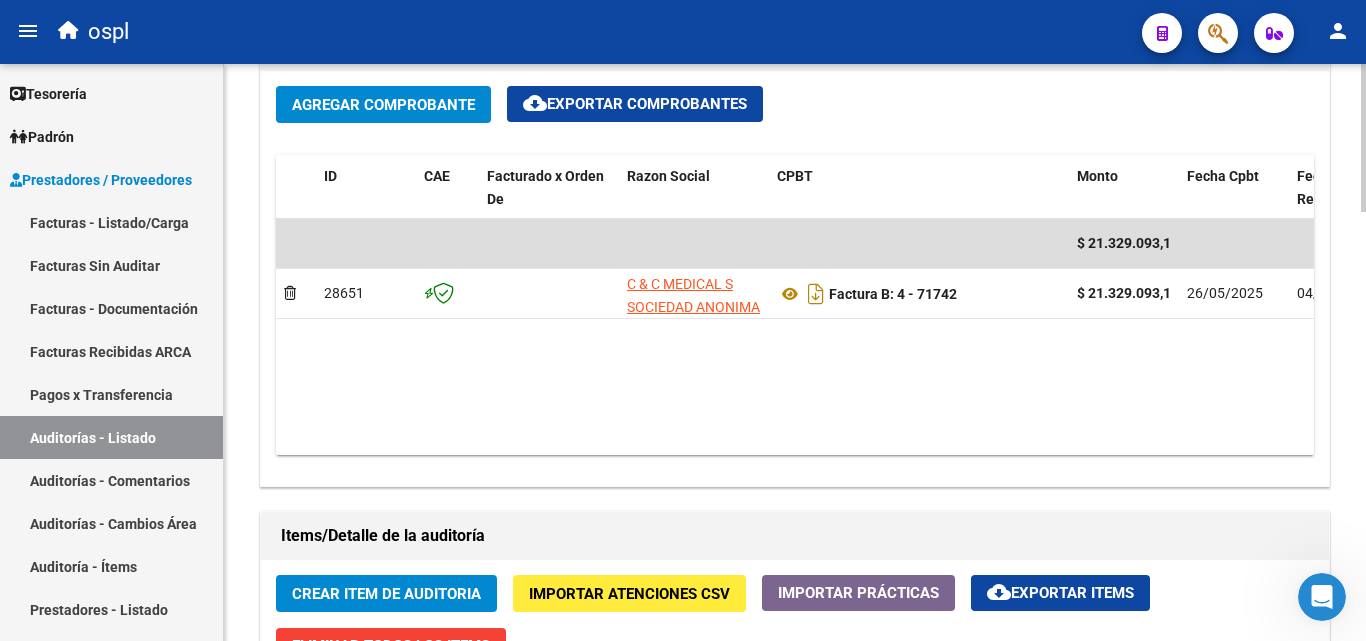 scroll, scrollTop: 1000, scrollLeft: 0, axis: vertical 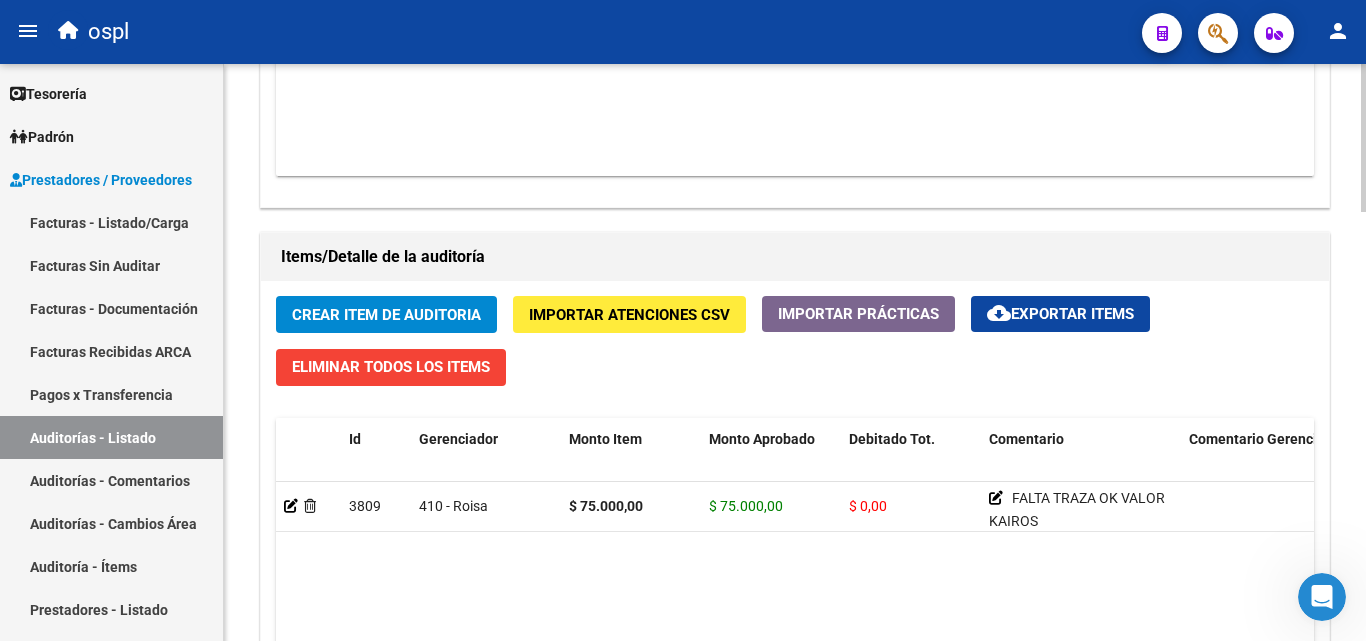 click on "Crear Item de Auditoria" 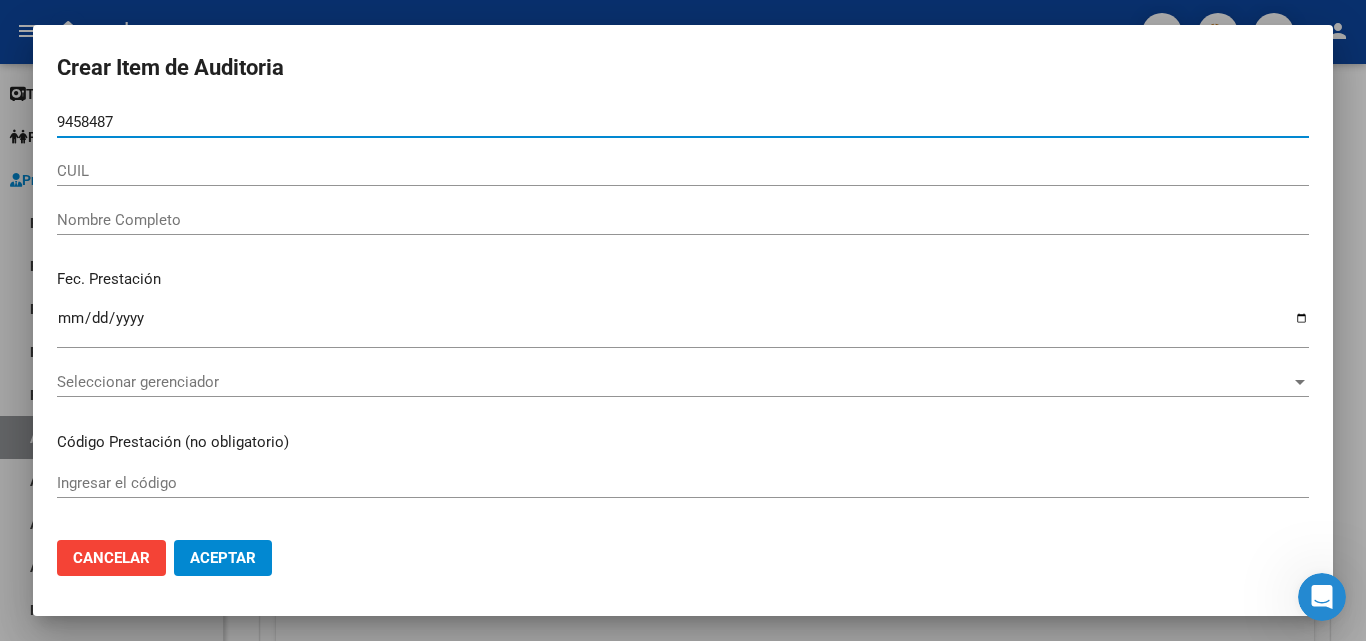 type on "94584878" 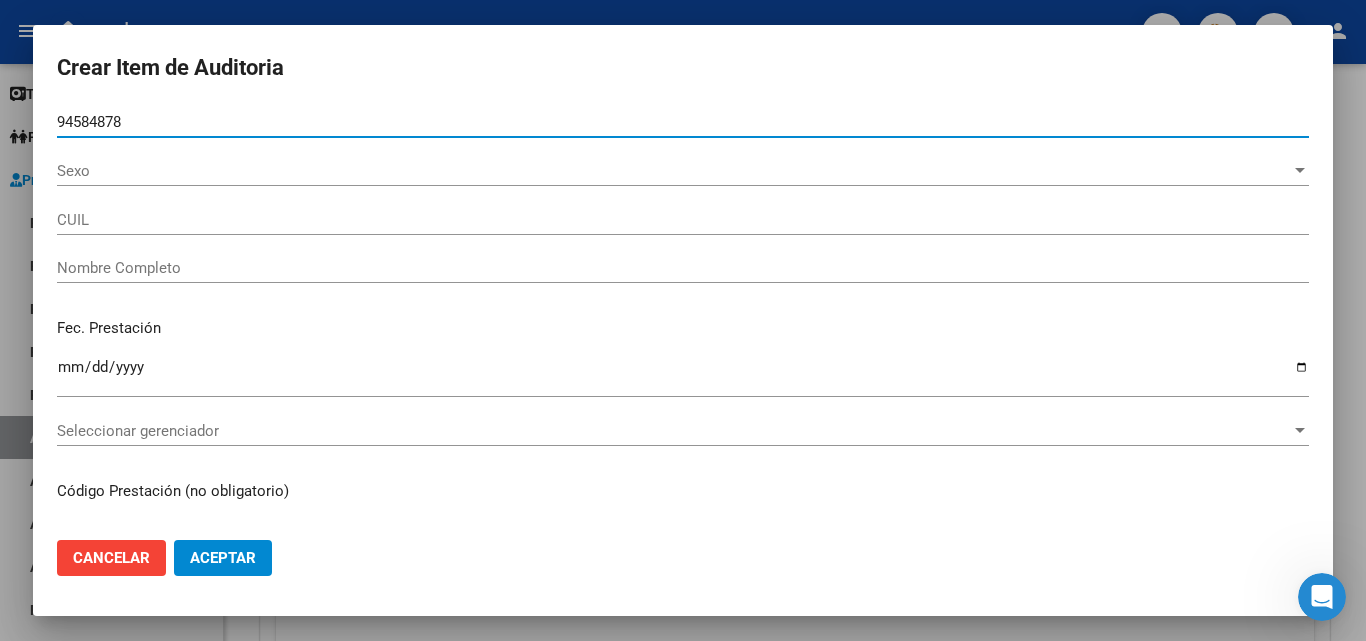type on "[NUMBER]" 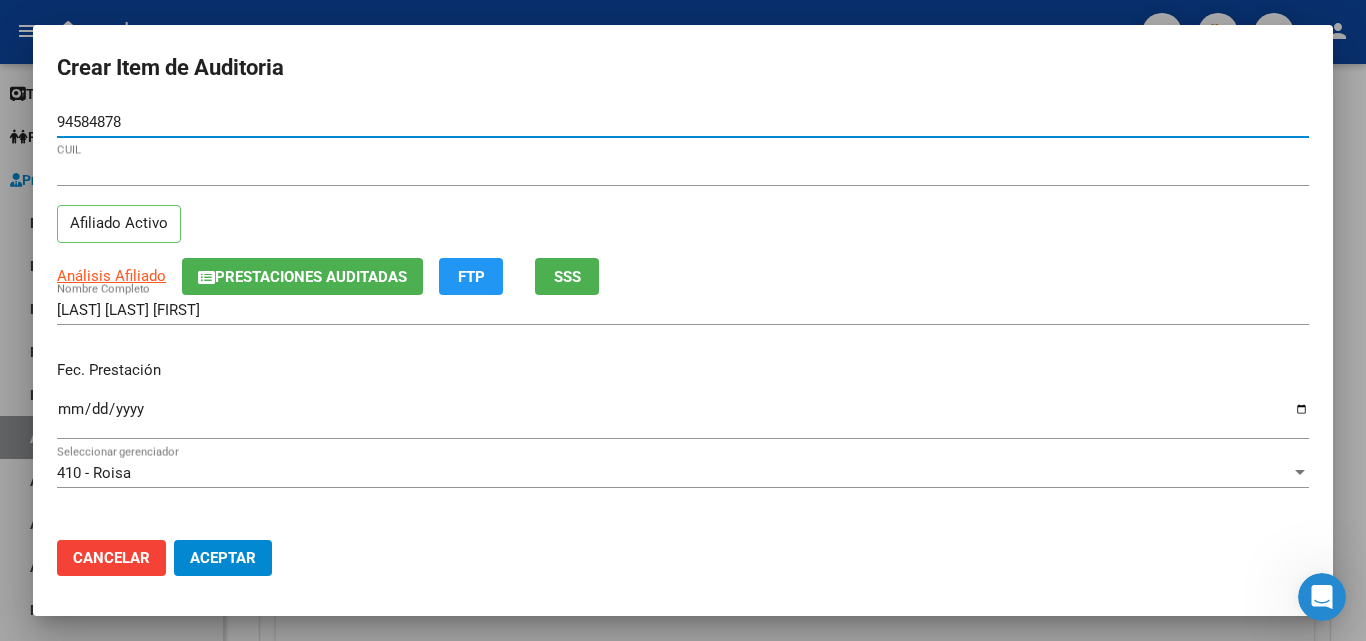 type on "94584878" 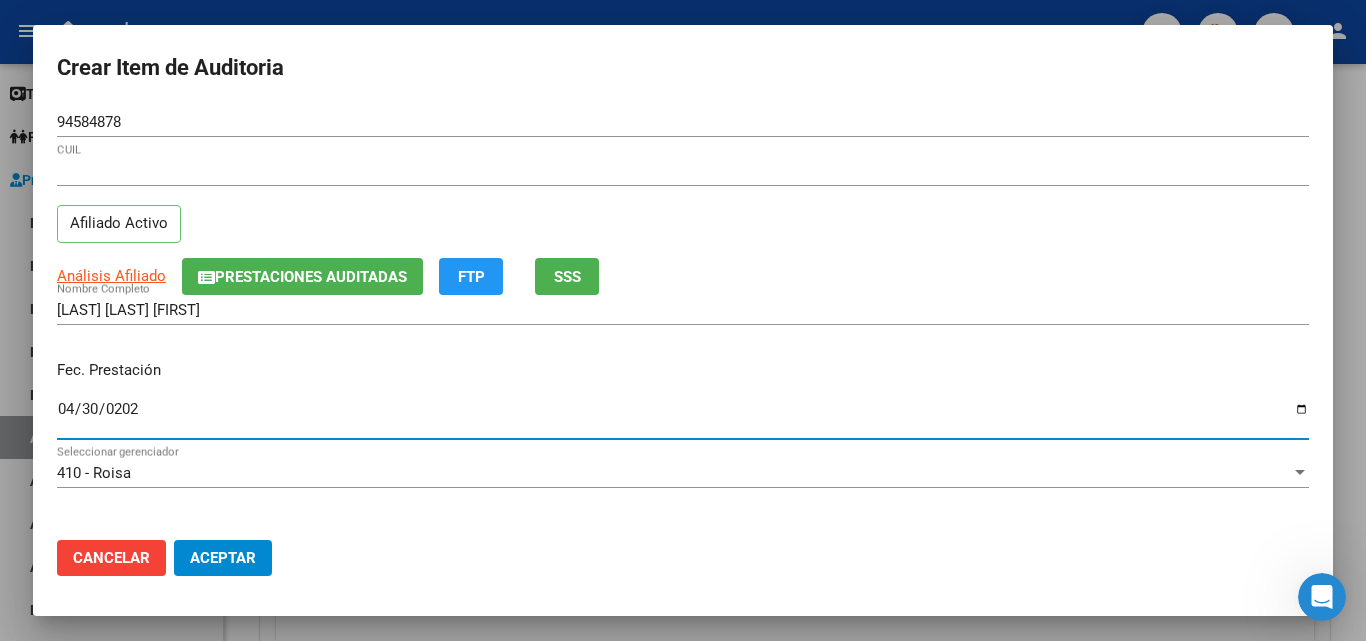type on "[DATE]" 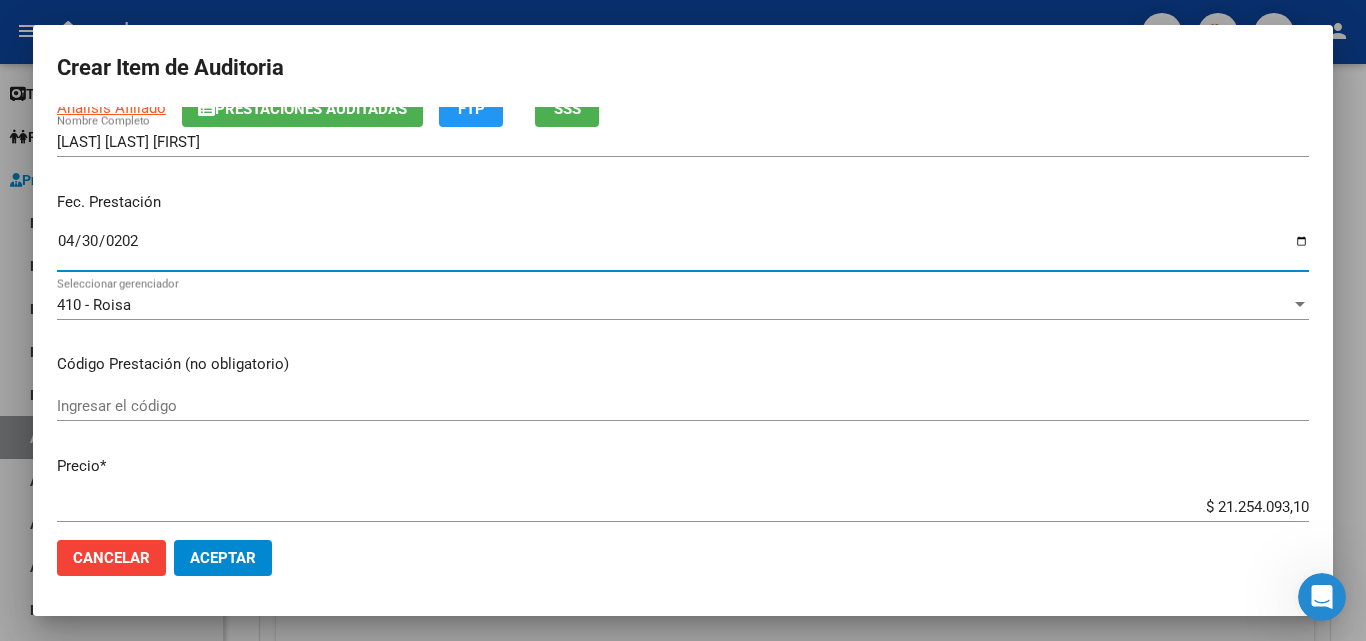 scroll, scrollTop: 200, scrollLeft: 0, axis: vertical 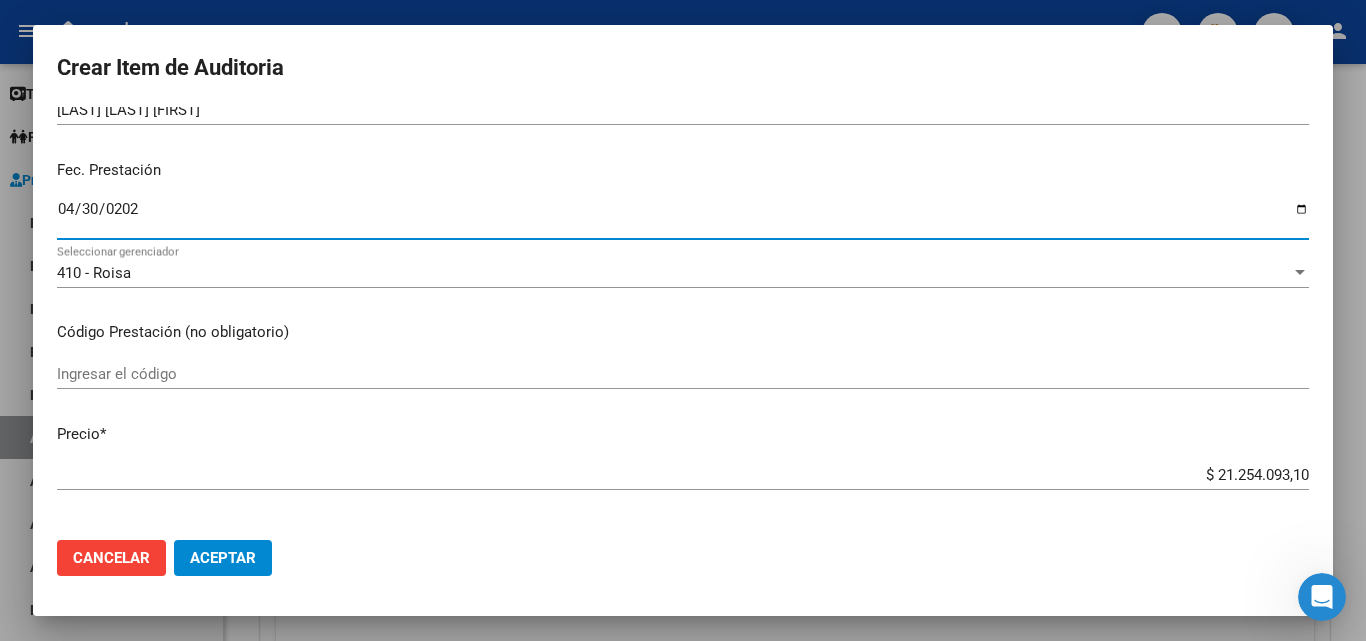 click on "Ingresar el código" at bounding box center (683, 374) 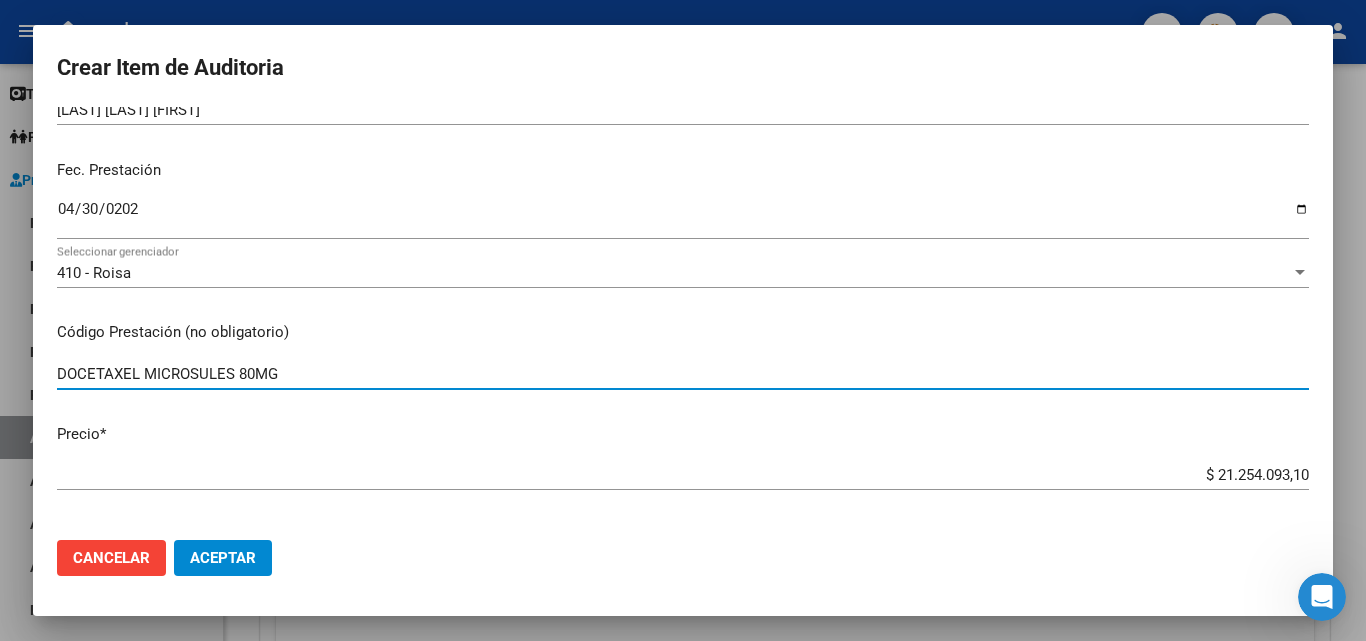 scroll, scrollTop: 300, scrollLeft: 0, axis: vertical 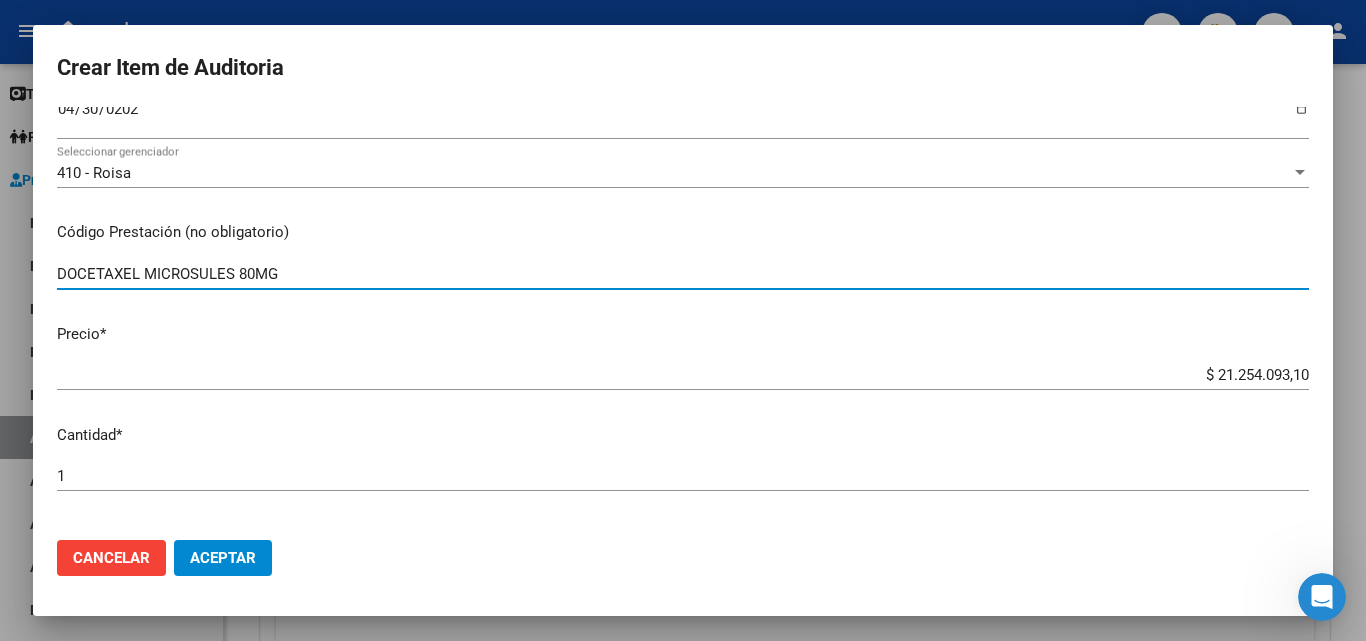 type on "DOCETAXEL MICROSULES 80MG" 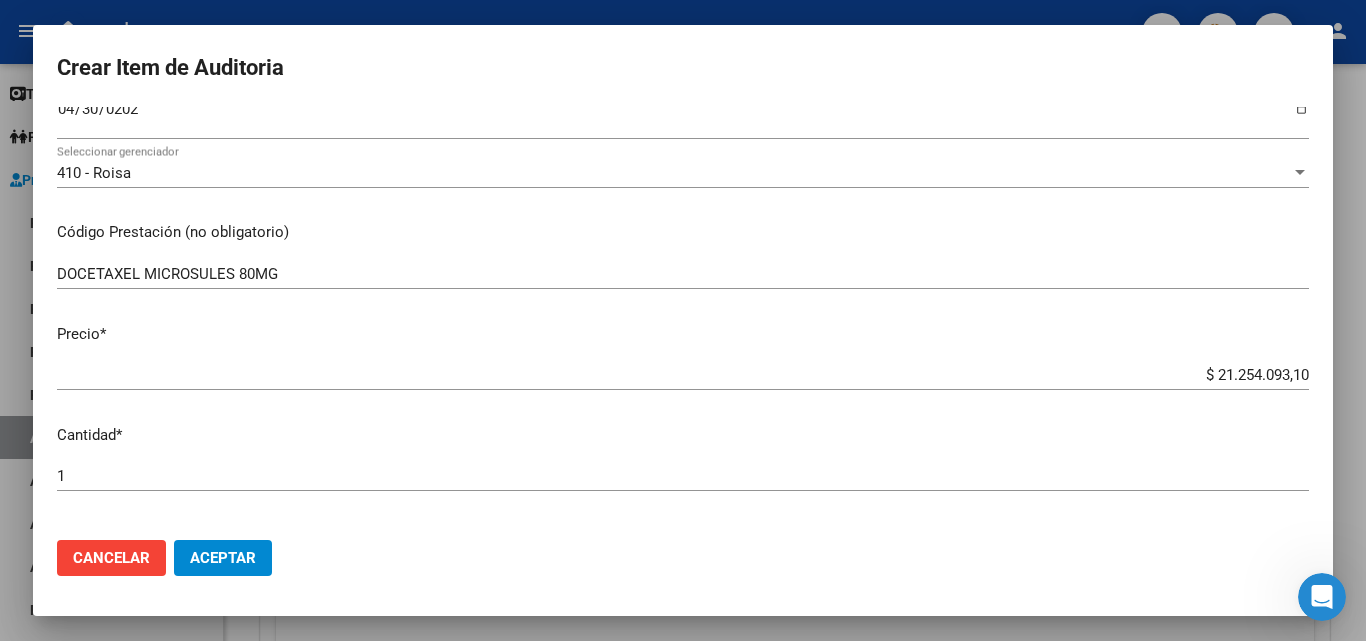 drag, startPoint x: 1154, startPoint y: 389, endPoint x: 1164, endPoint y: 385, distance: 10.770329 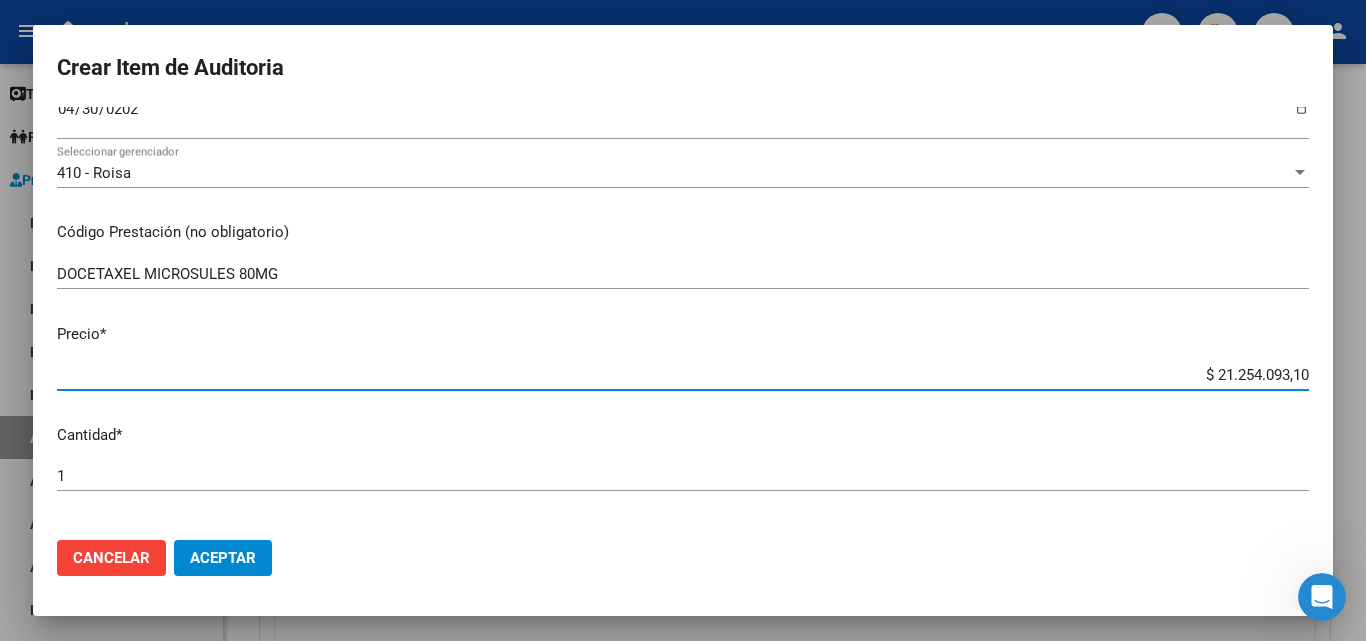 drag, startPoint x: 1168, startPoint y: 377, endPoint x: 1325, endPoint y: 392, distance: 157.71494 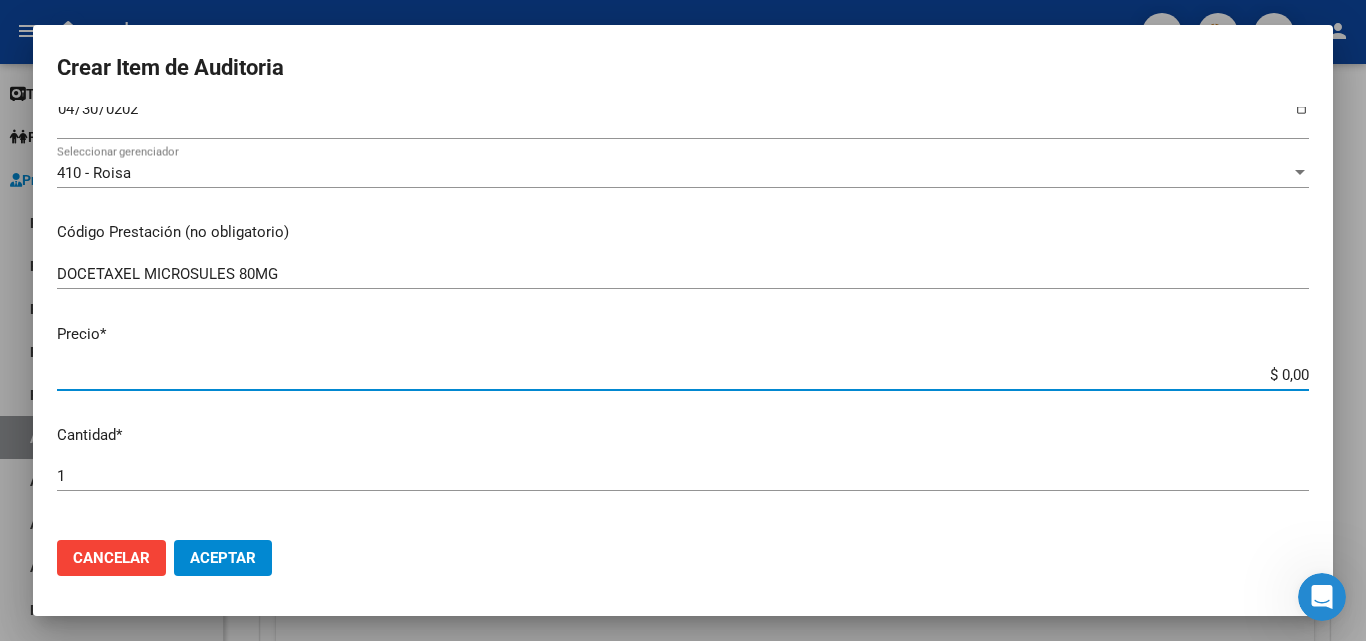 type on "$ 0,01" 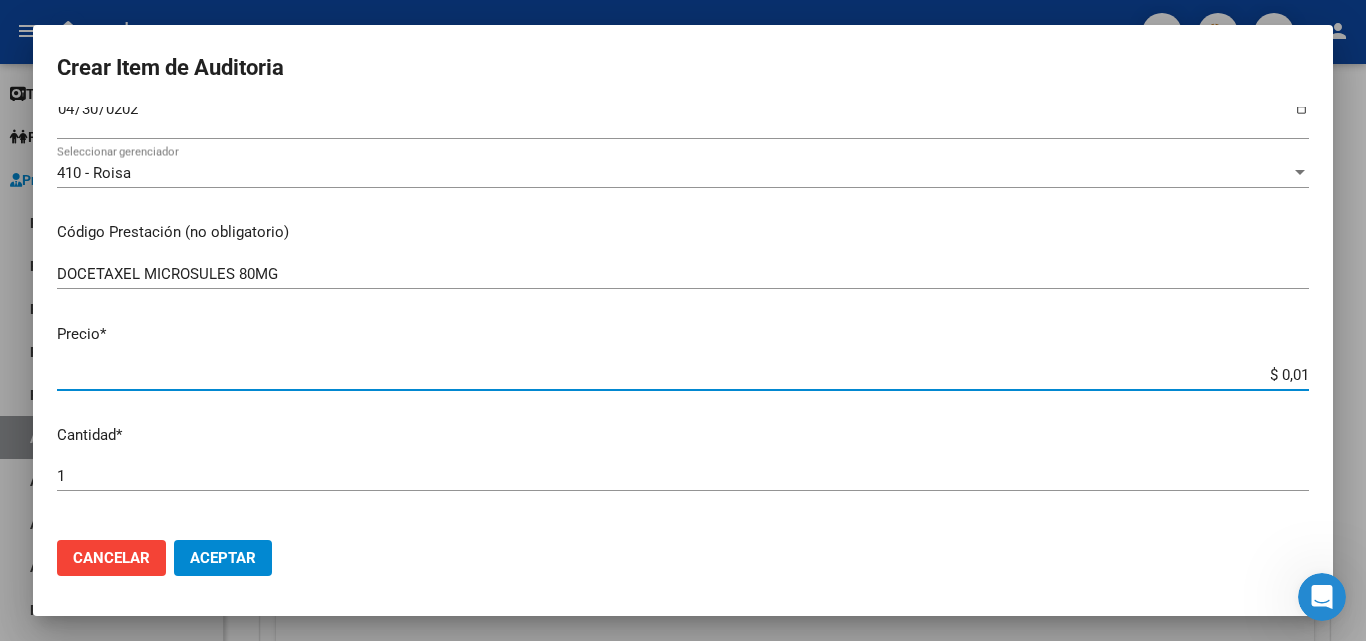 type on "$ 0,14" 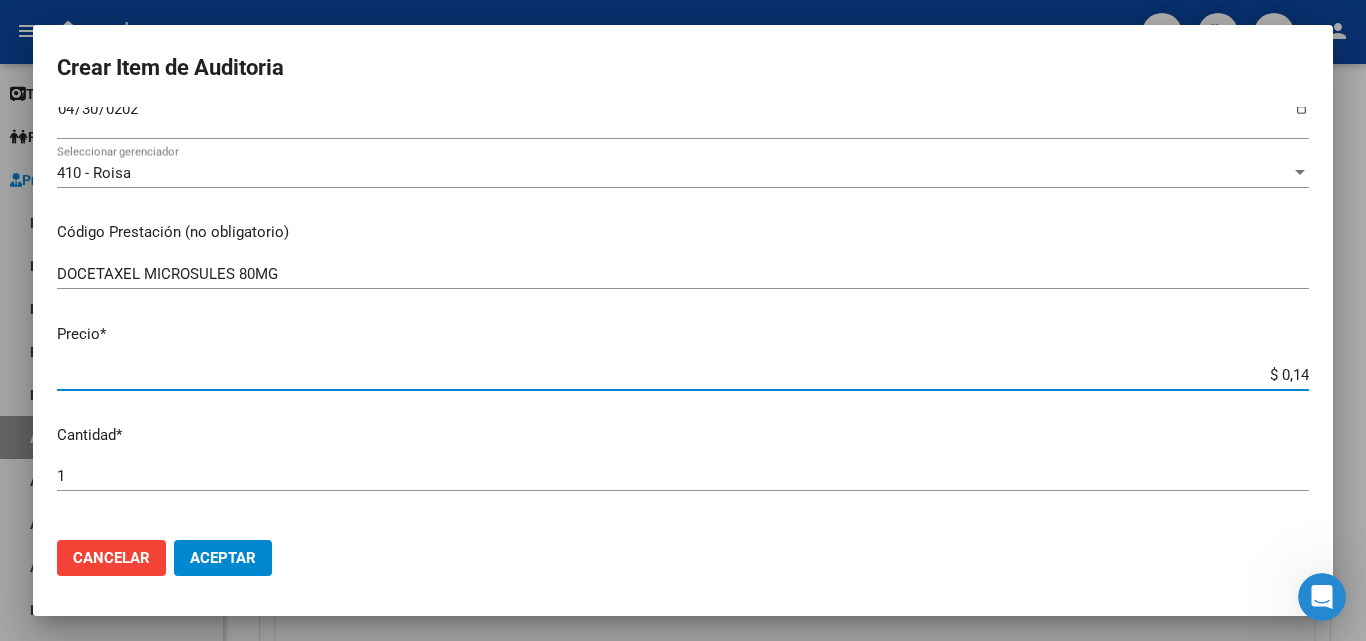 type on "$ 1,42" 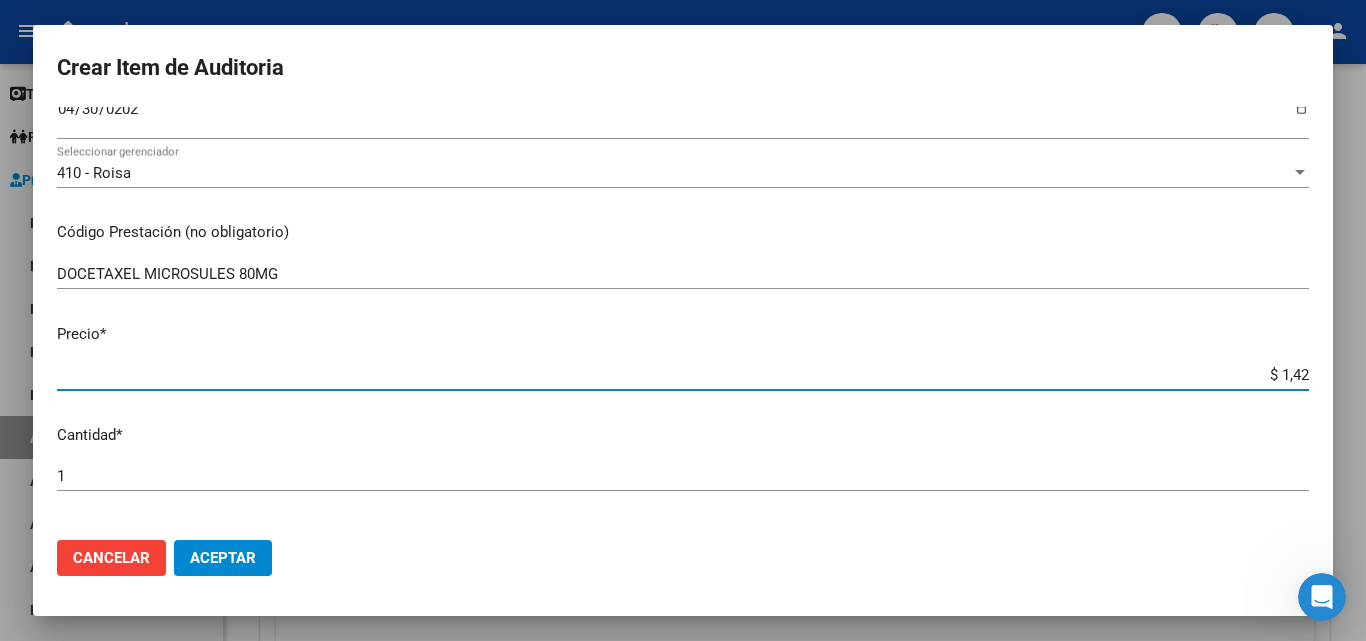 type on "$ 14,26" 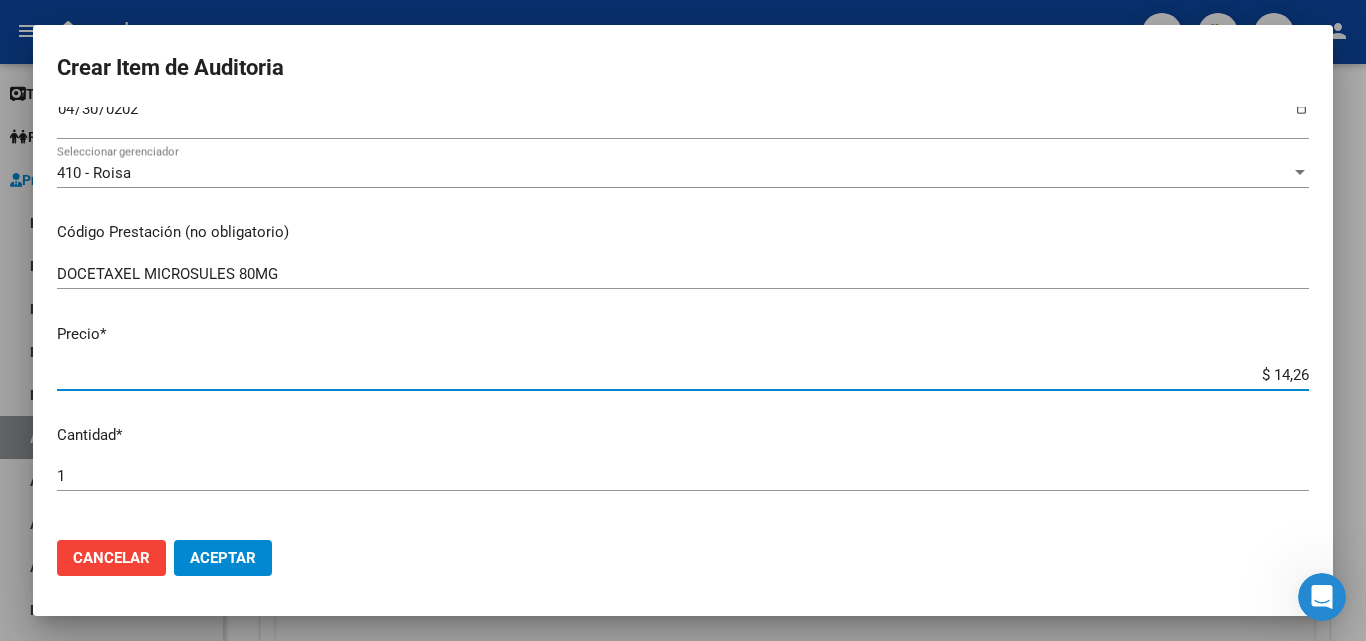 type on "$ [PRICE]" 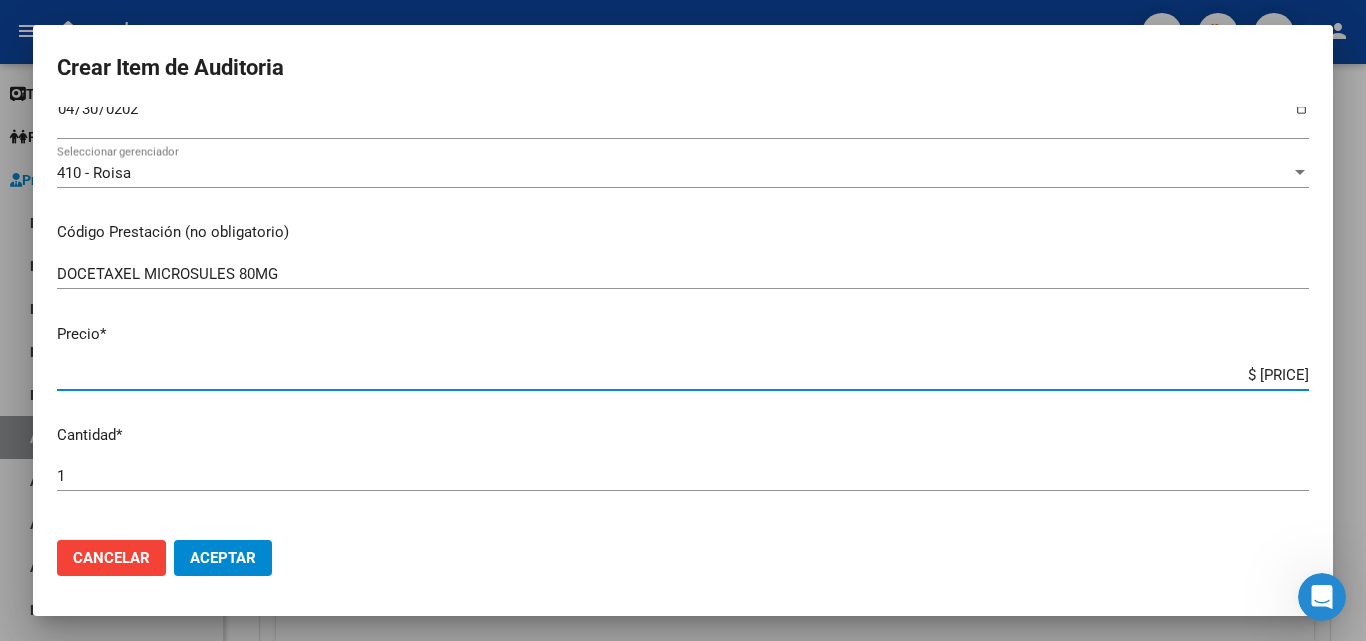 type on "$ 1.426,05" 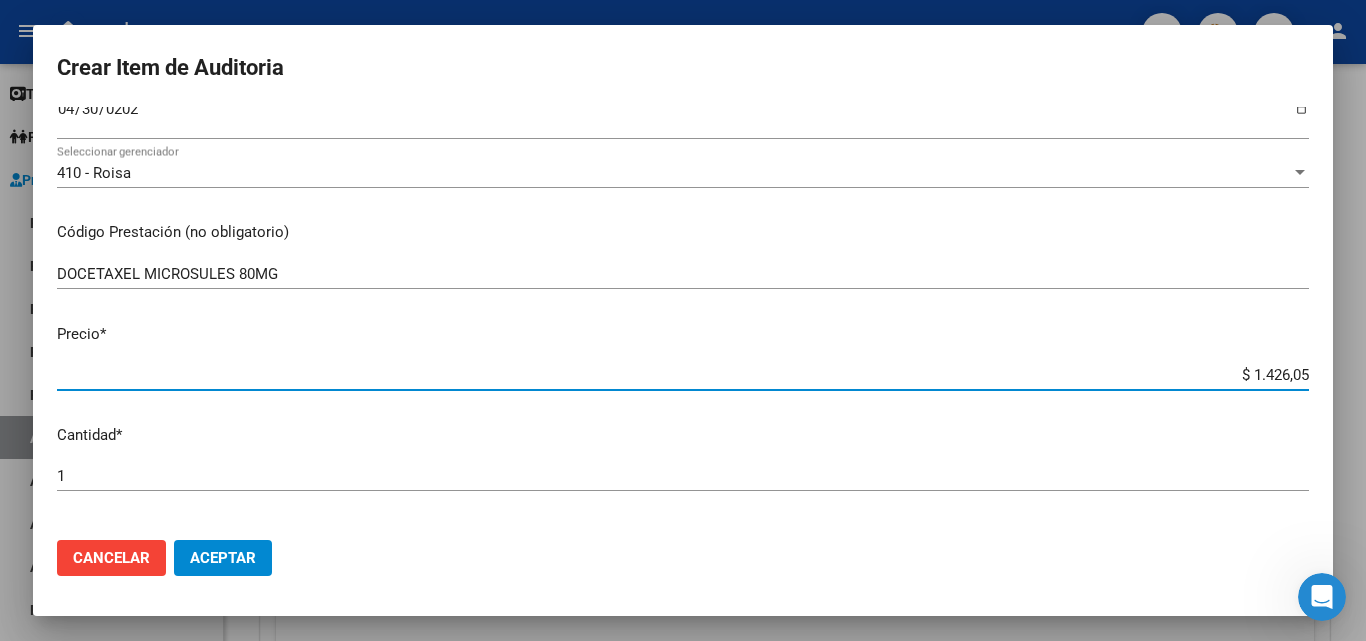type on "$ 14.260,50" 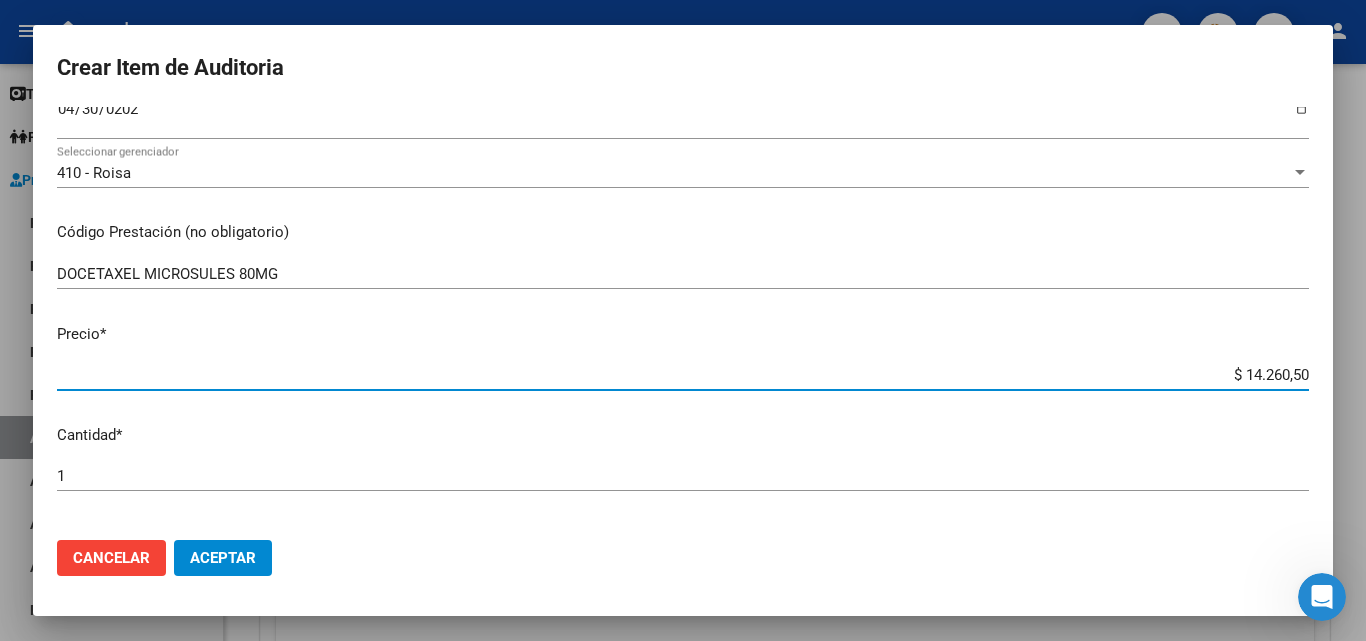 click on "$ 14.260,50" at bounding box center (683, 375) 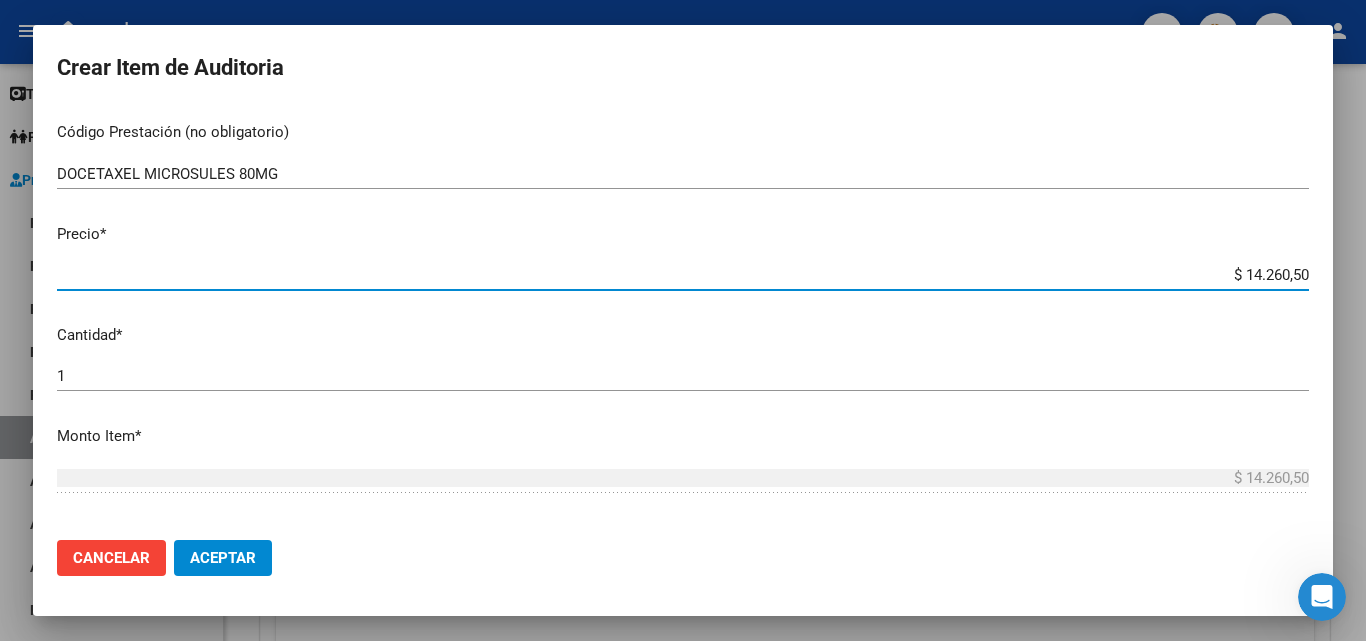 click on "1" at bounding box center [683, 376] 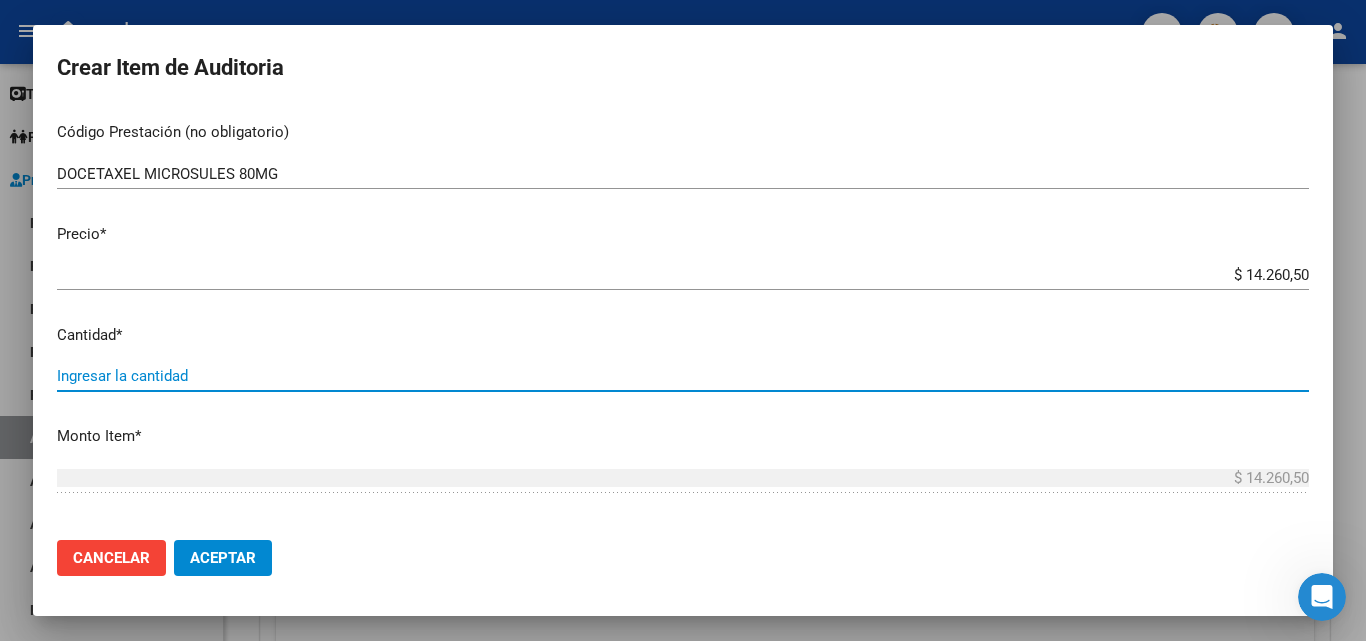 type on "2" 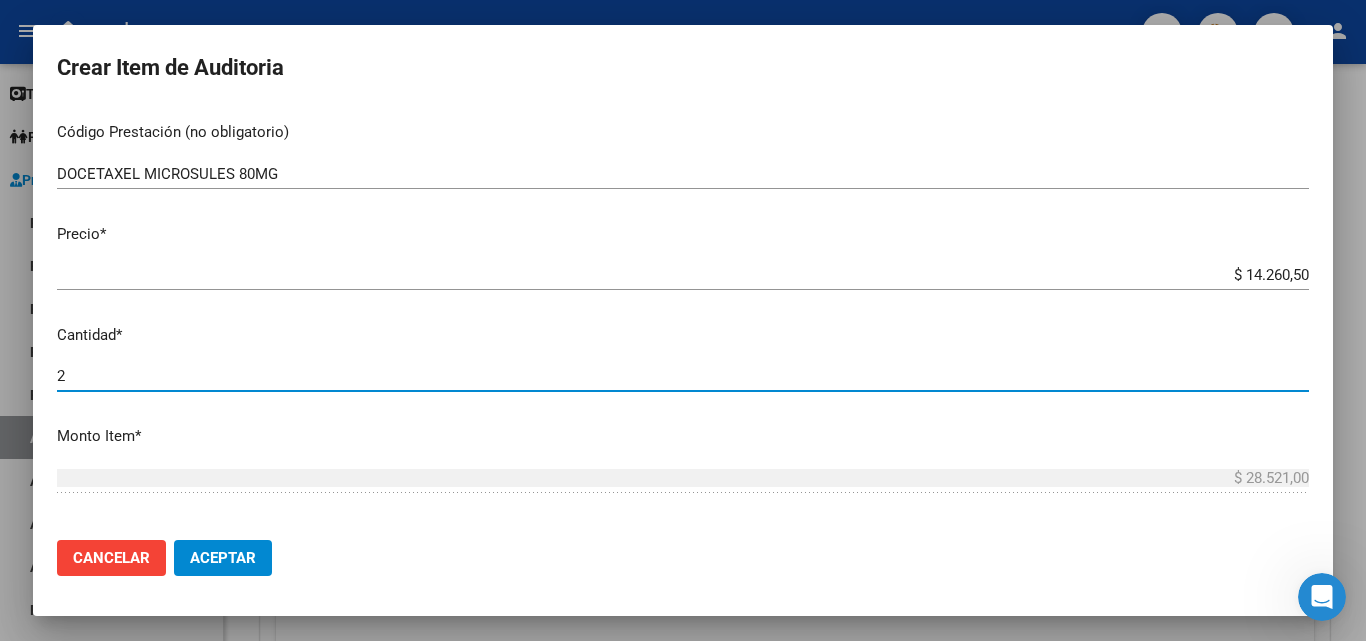 type on "2" 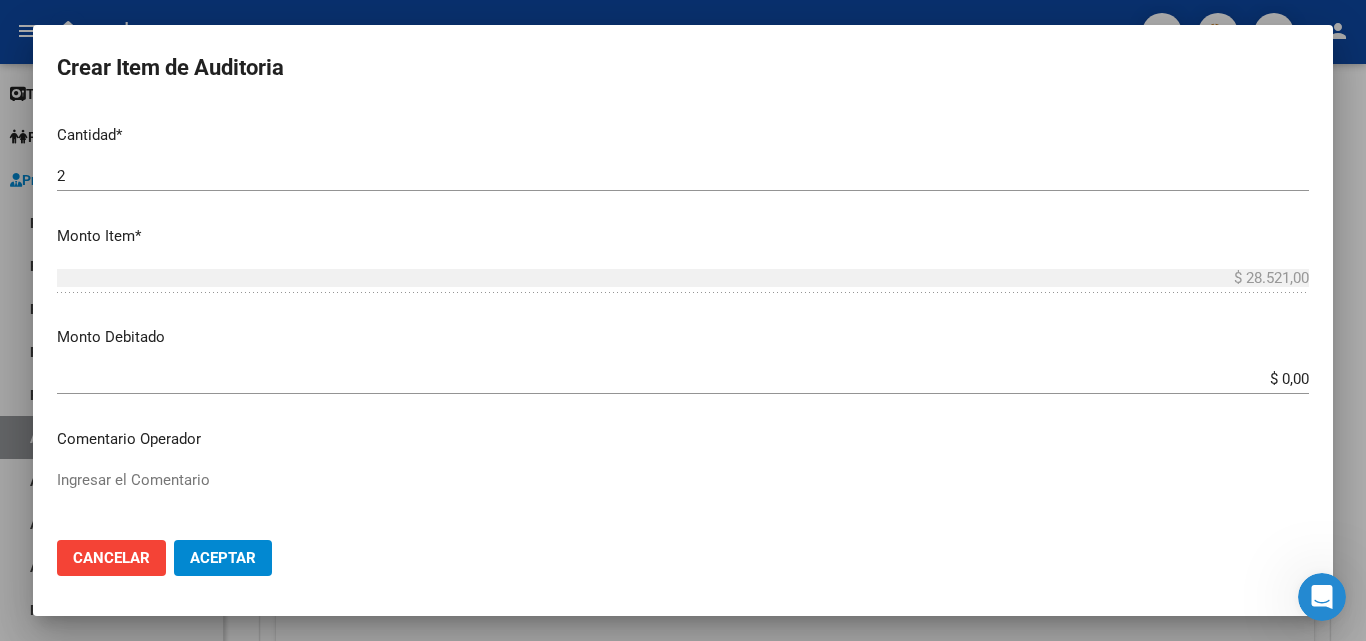 scroll, scrollTop: 700, scrollLeft: 0, axis: vertical 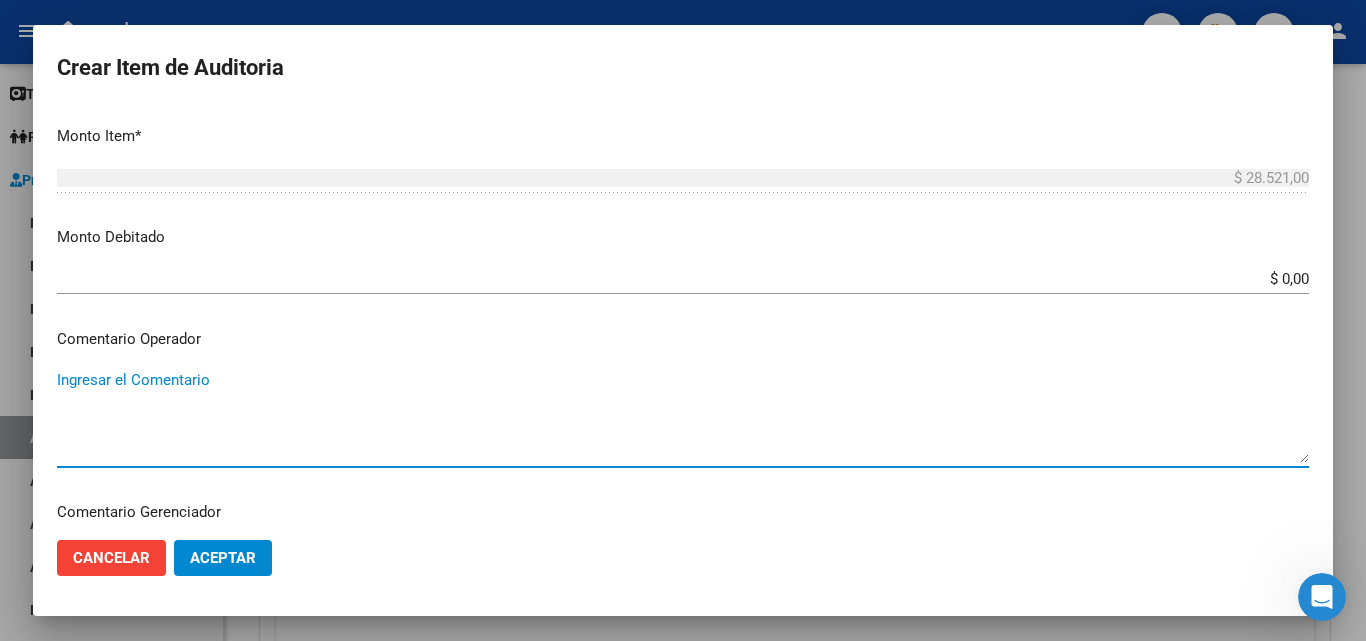 click on "Ingresar el Comentario" at bounding box center (683, 416) 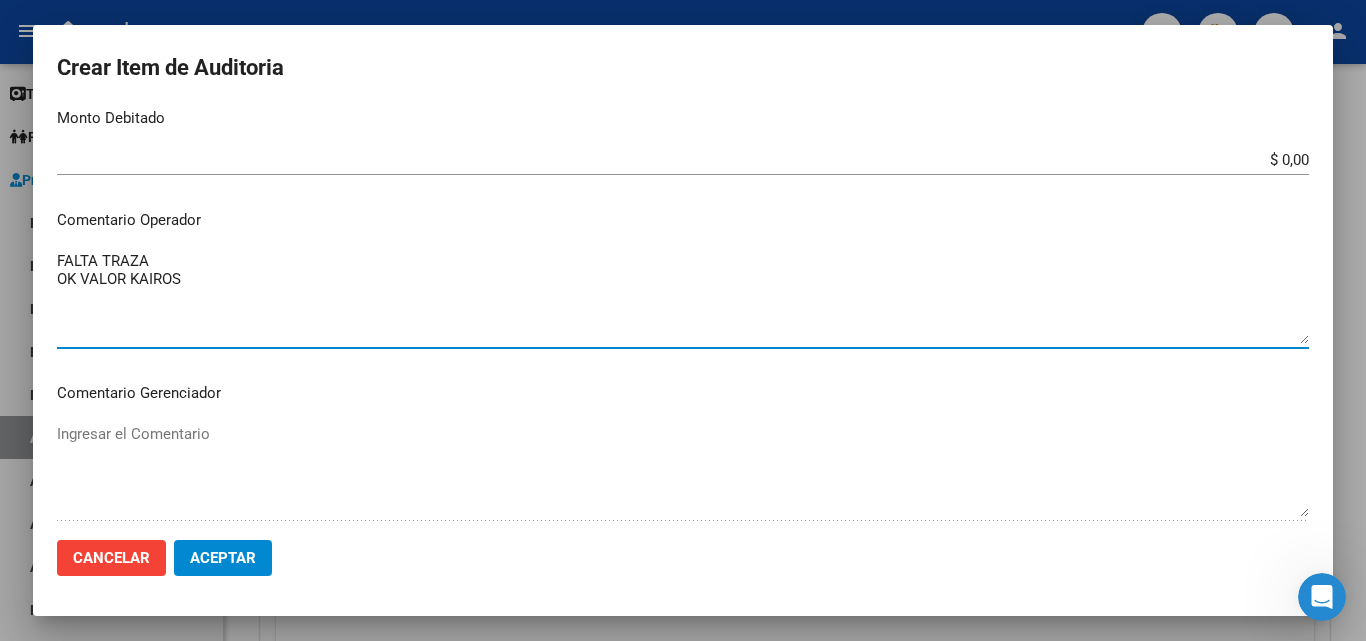 scroll, scrollTop: 900, scrollLeft: 0, axis: vertical 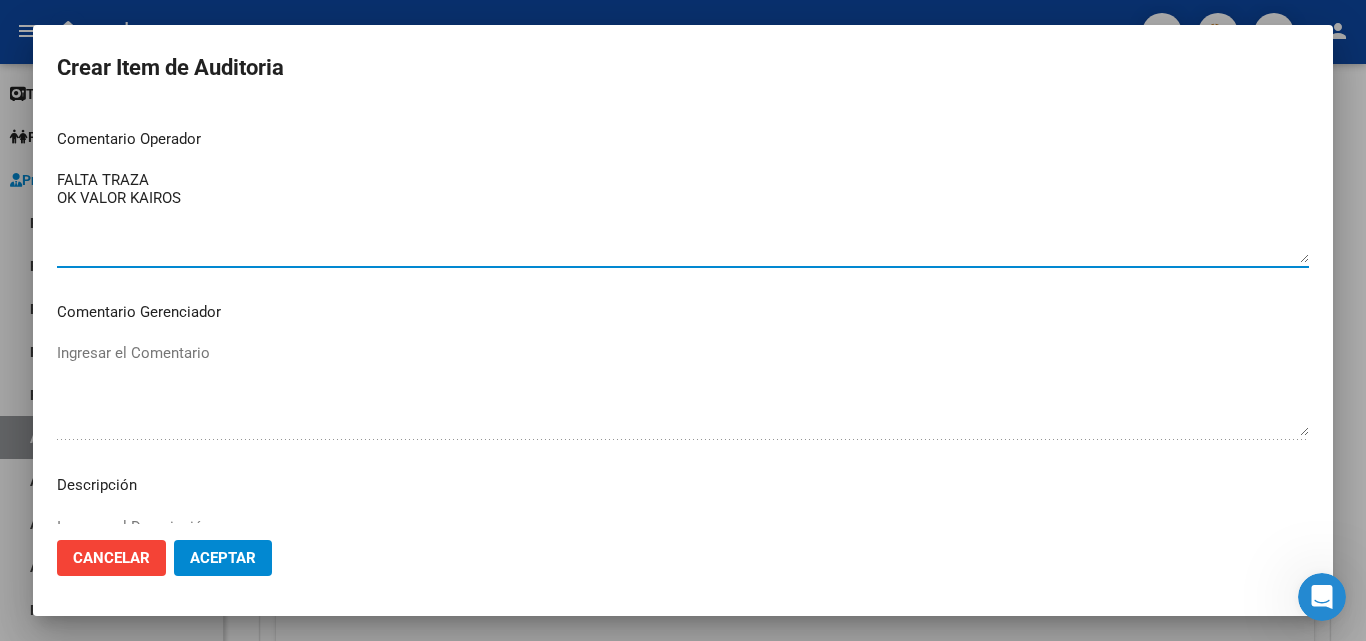 type on "FALTA TRAZA
OK VALOR KAIROS" 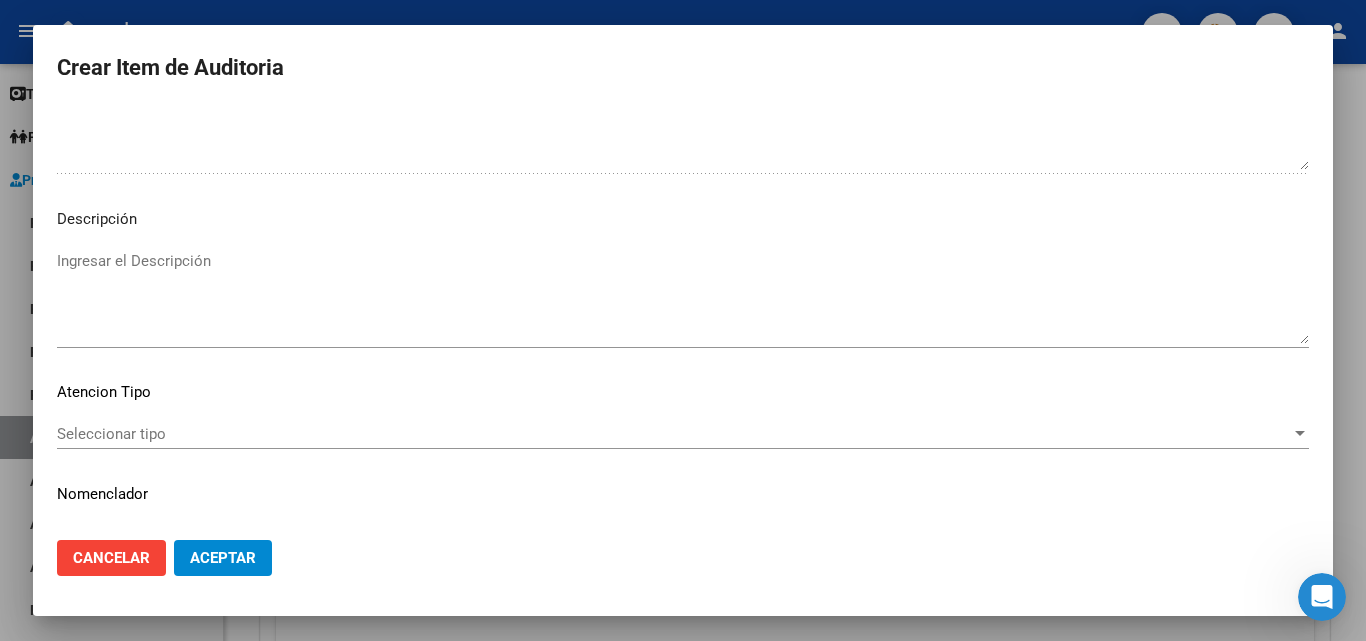 scroll, scrollTop: 1200, scrollLeft: 0, axis: vertical 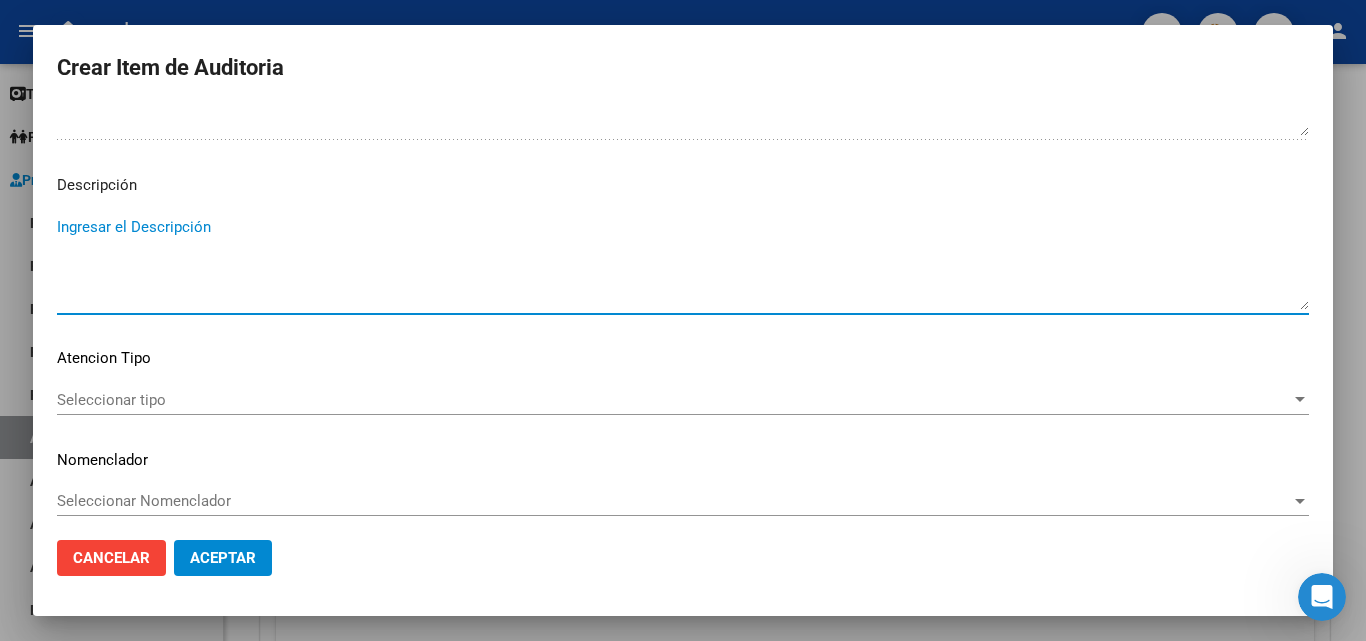 click on "Ingresar el Descripción" at bounding box center [683, 263] 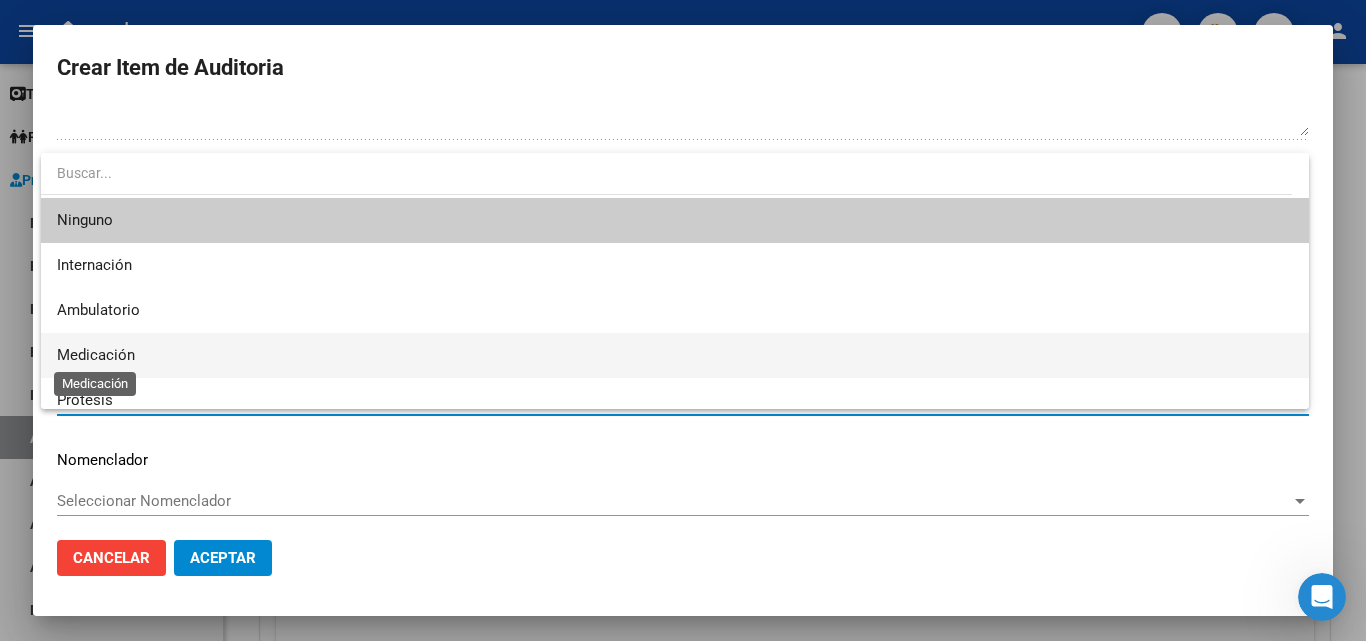 click on "Medicación" at bounding box center [675, 355] 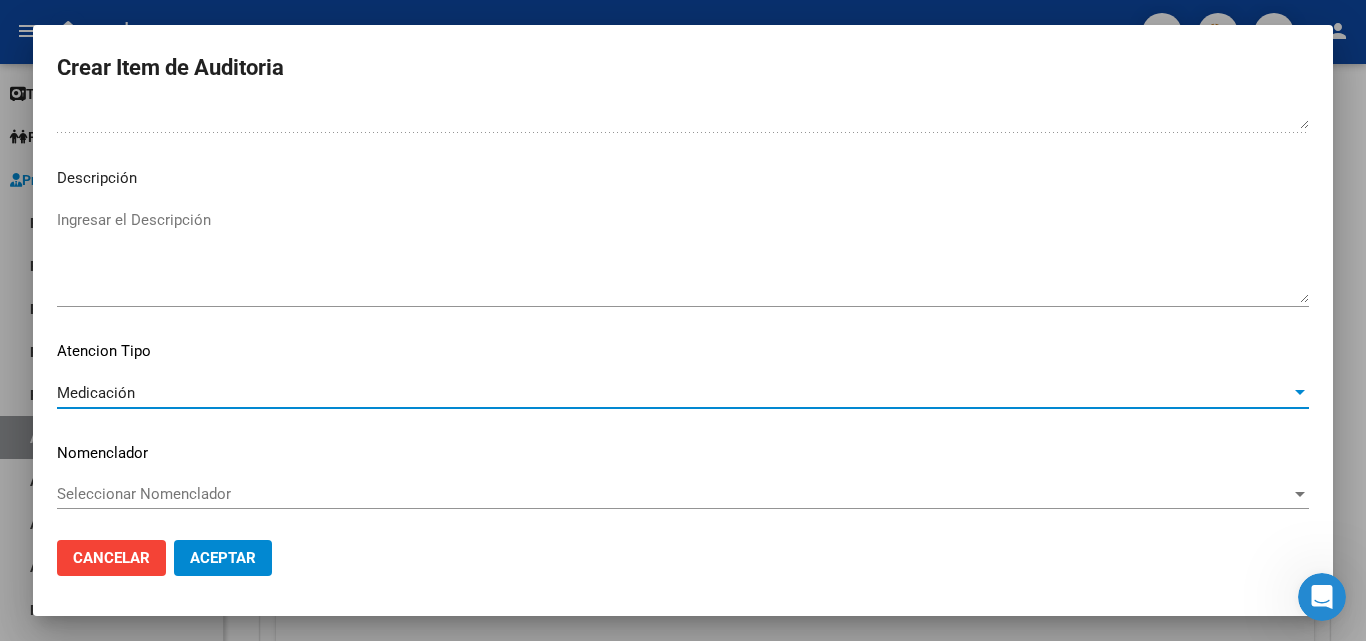 scroll, scrollTop: 1211, scrollLeft: 0, axis: vertical 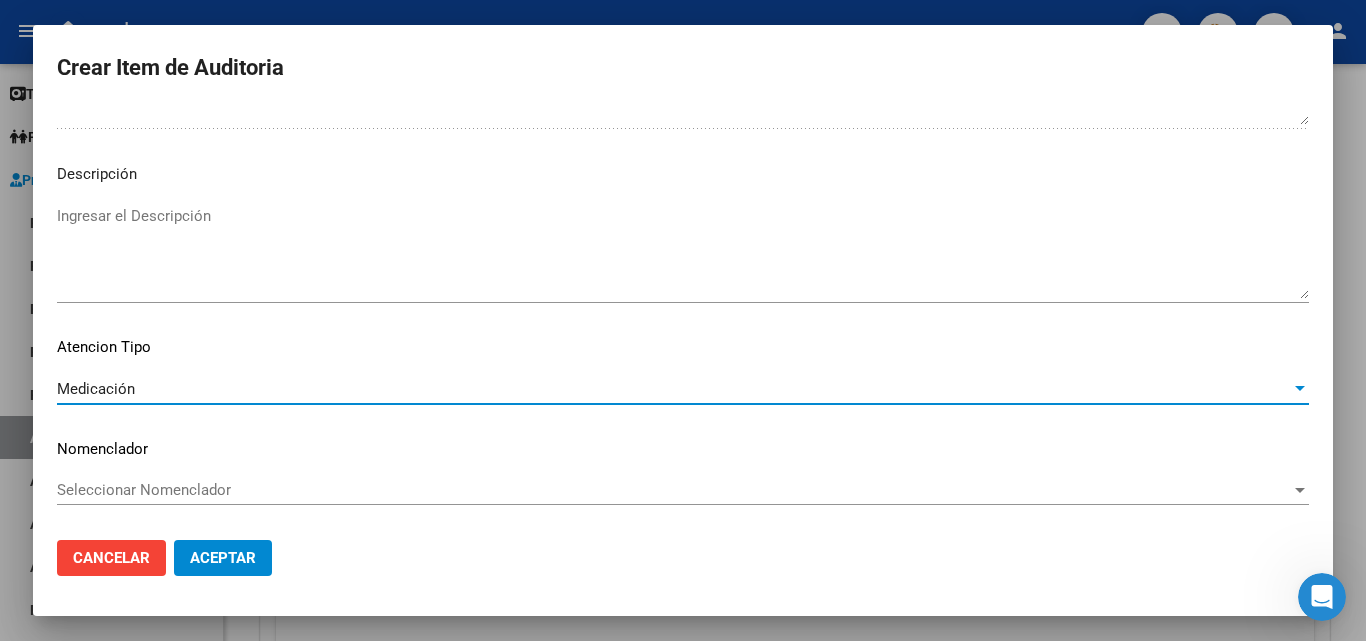 click on "Aceptar" 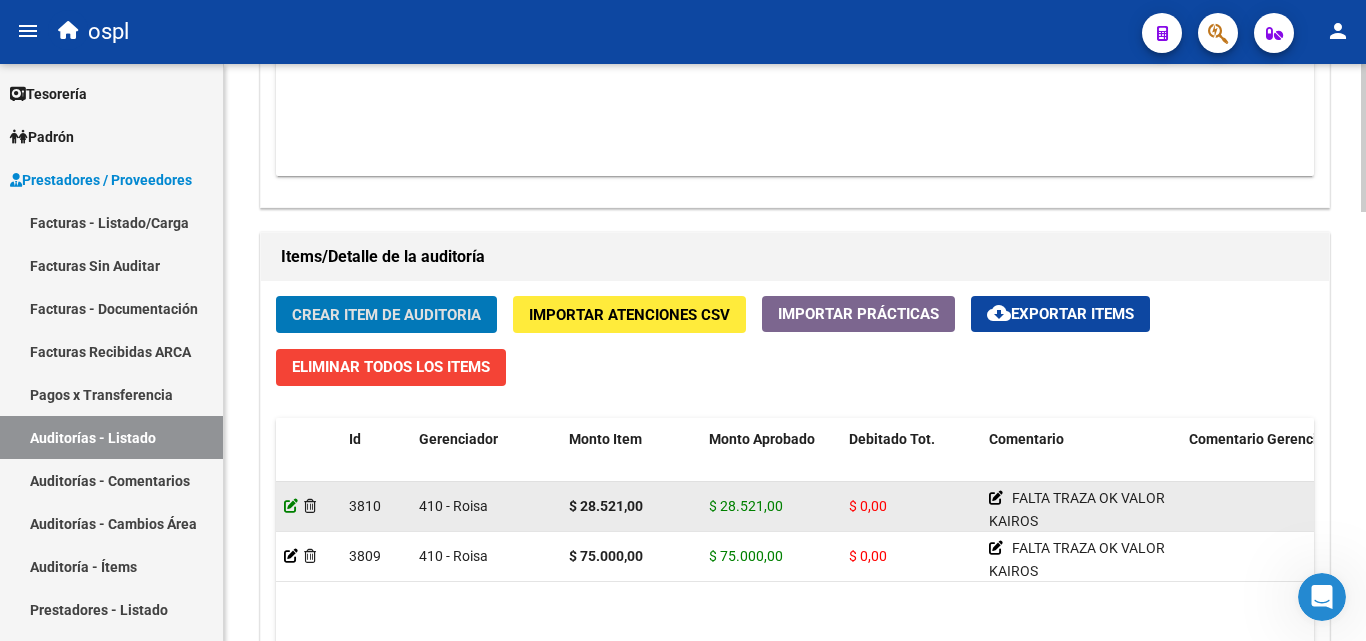 click 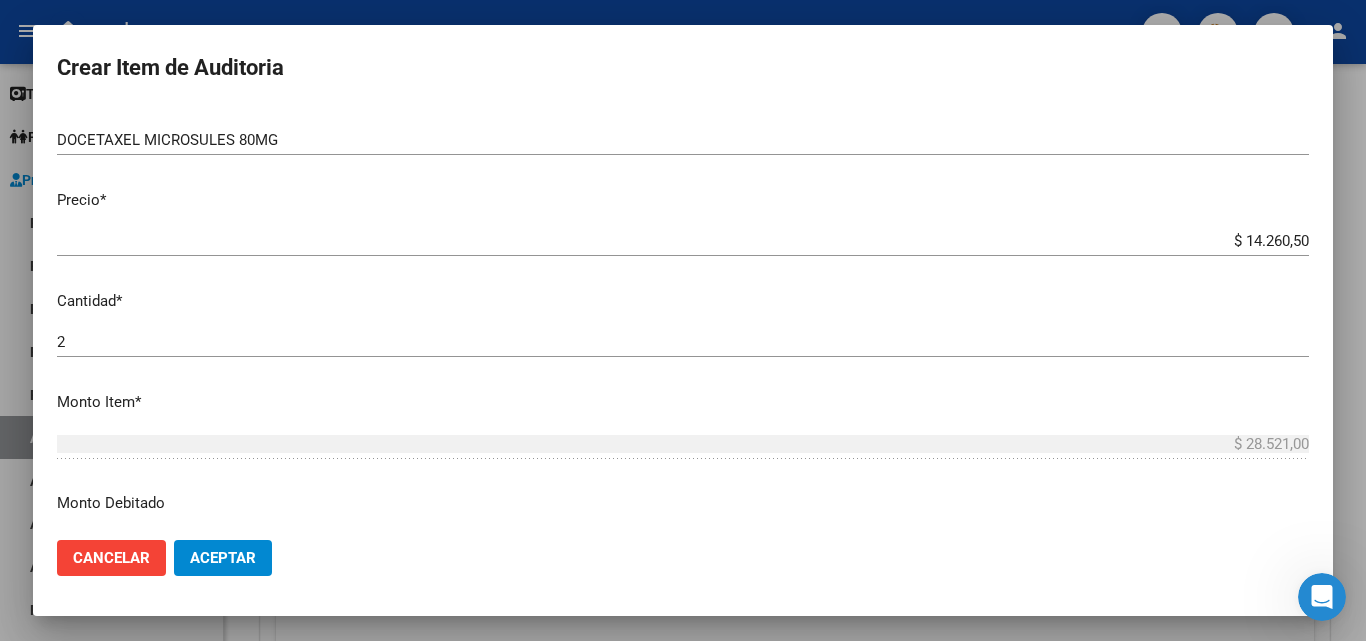 scroll, scrollTop: 400, scrollLeft: 0, axis: vertical 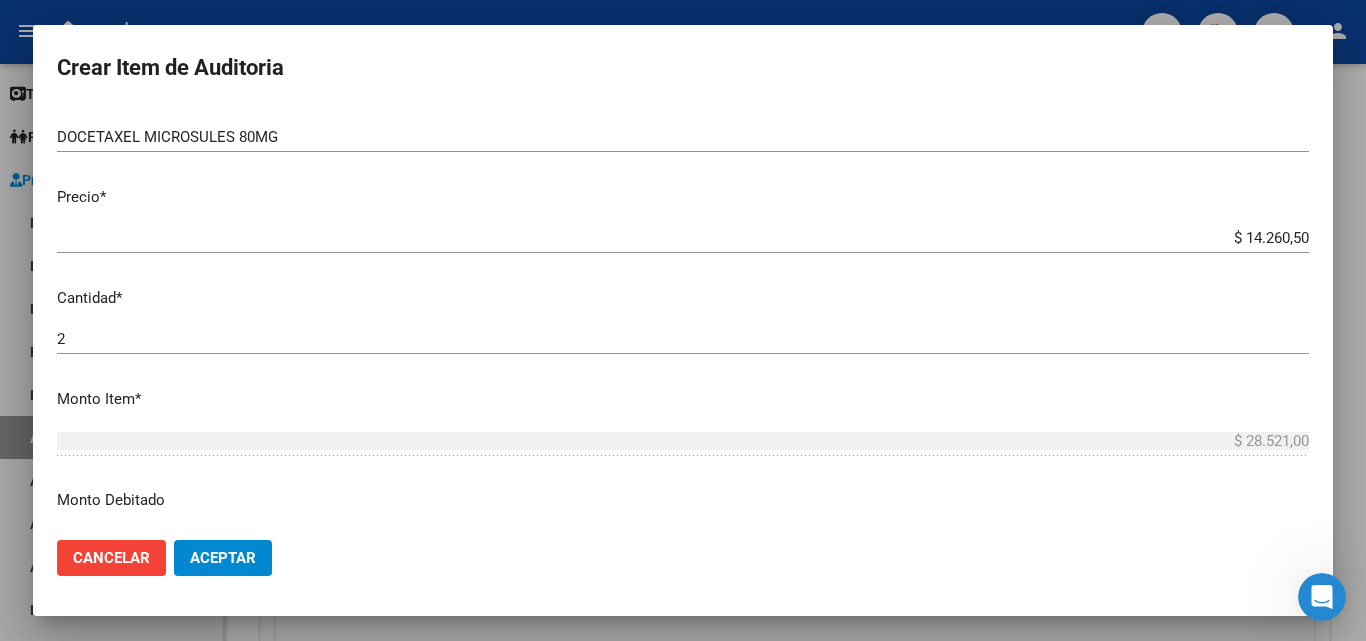click at bounding box center [683, 320] 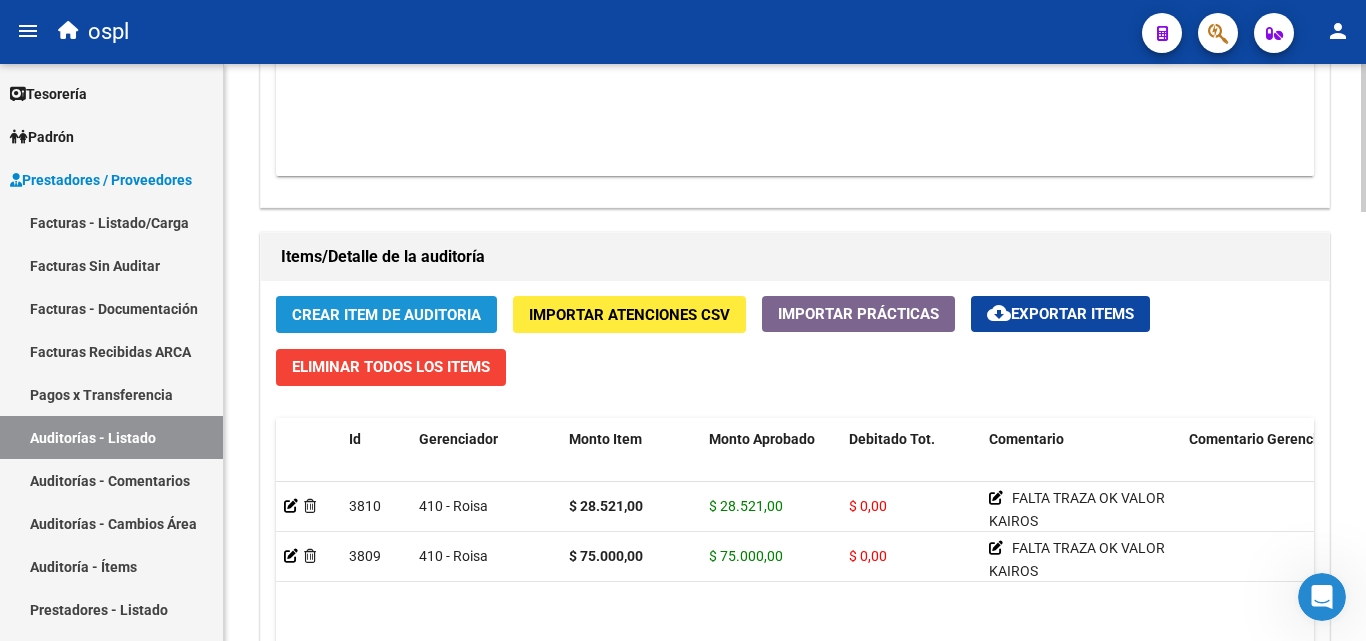 click on "Crear Item de Auditoria" 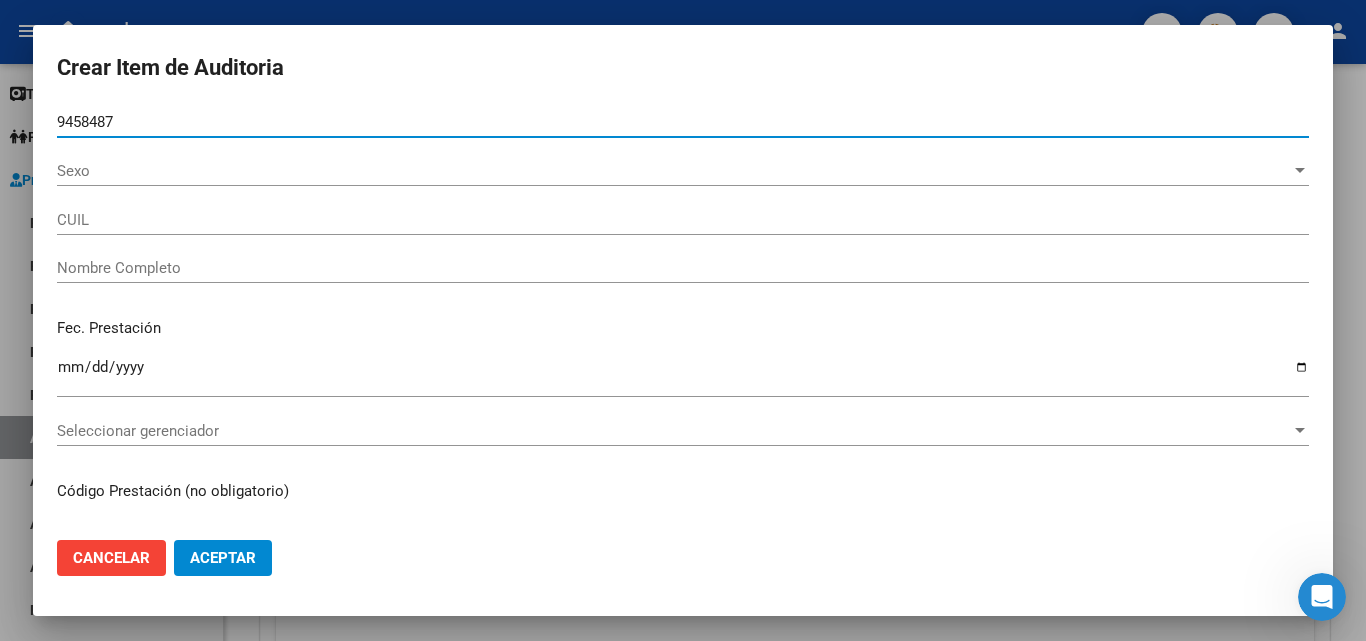 type on "94584878" 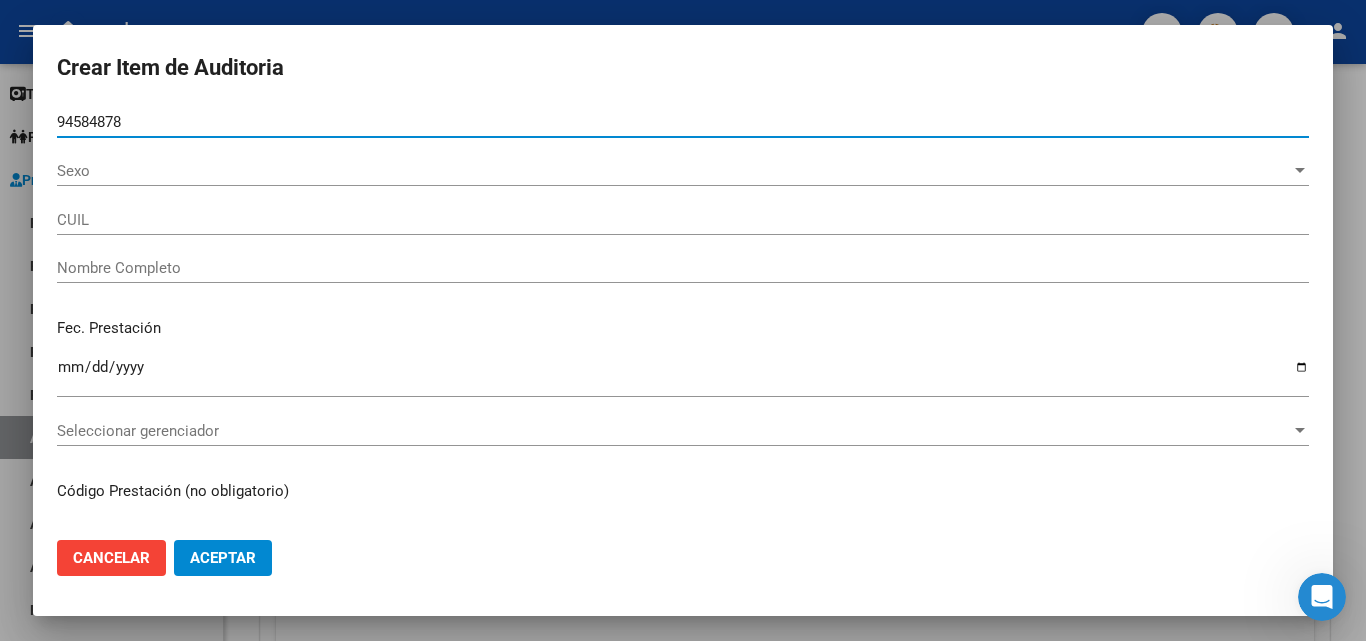 type on "[NUMBER]" 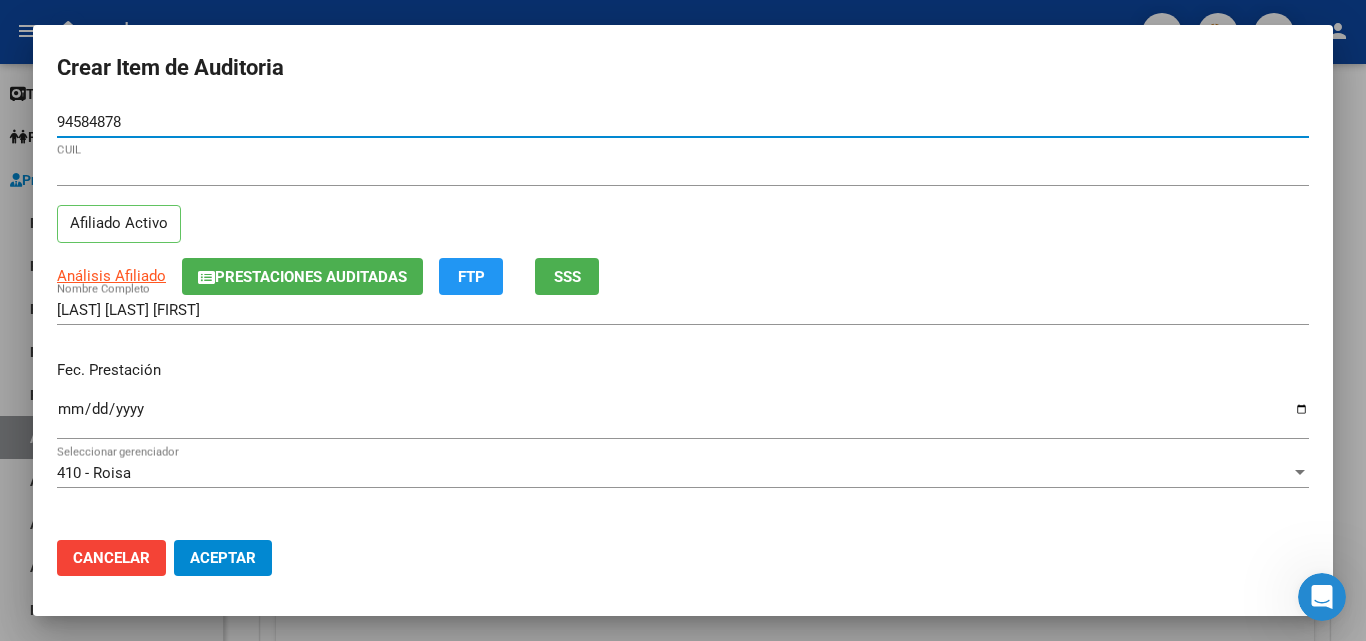 type on "94584878" 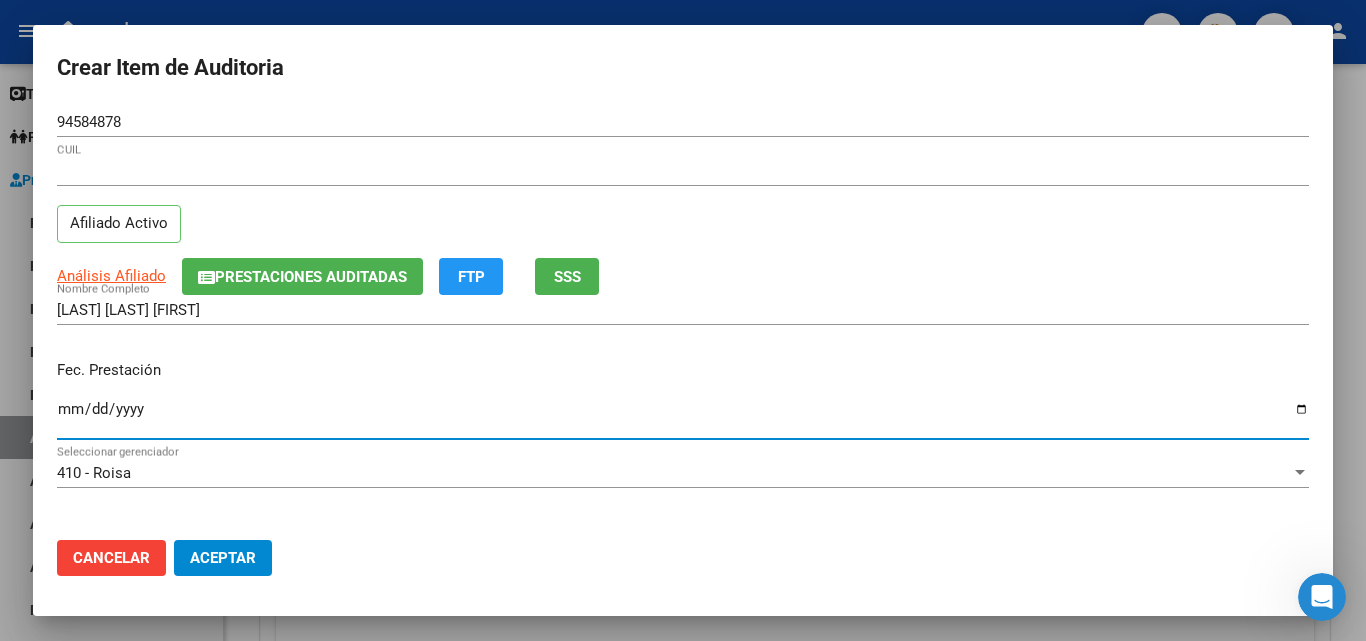 click on "Ingresar la fecha" at bounding box center (683, 417) 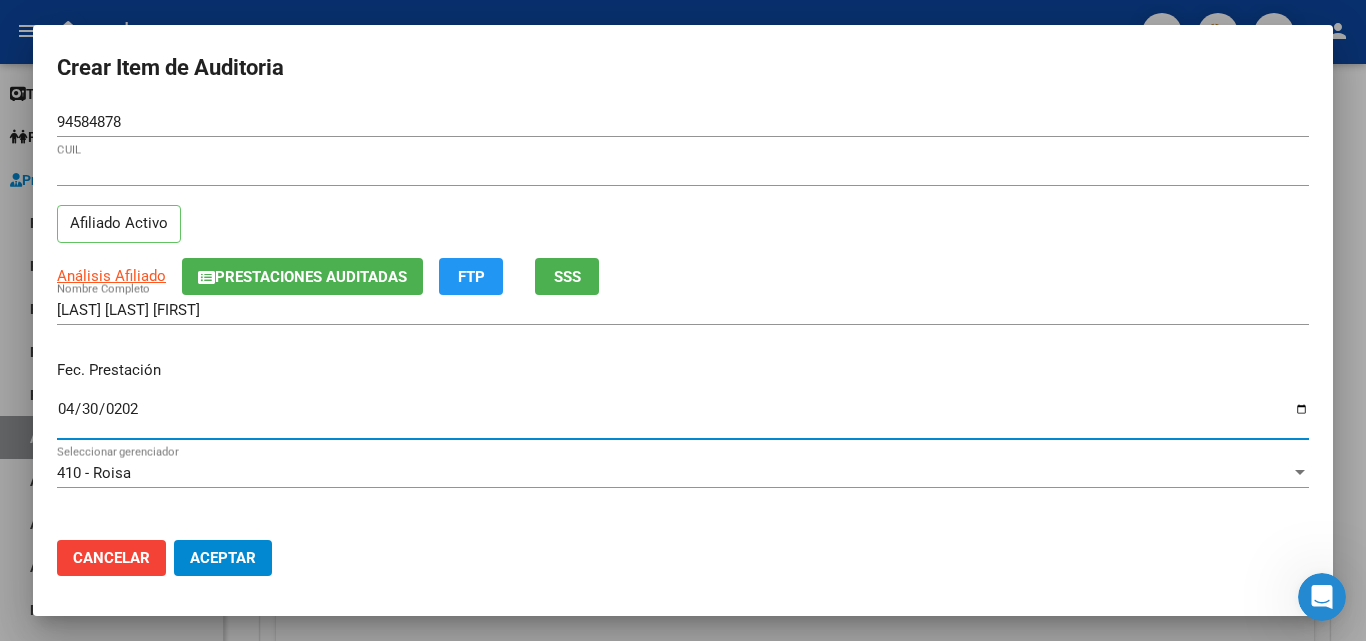type on "[DATE]" 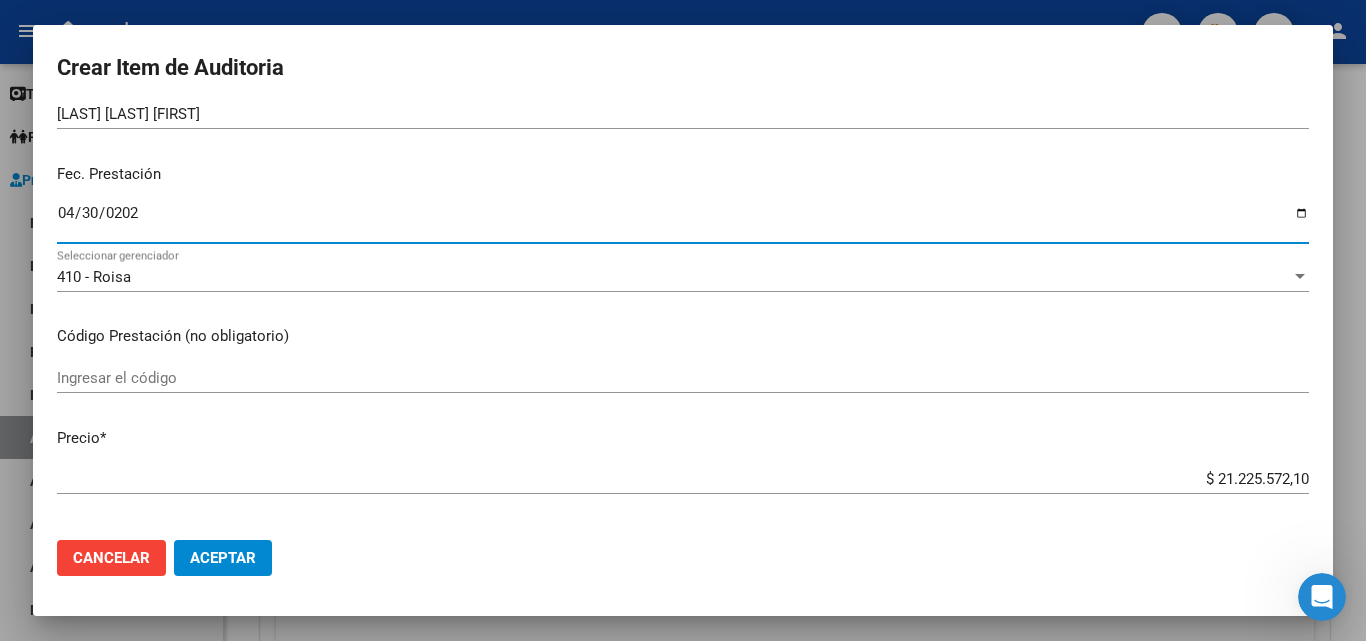 scroll, scrollTop: 200, scrollLeft: 0, axis: vertical 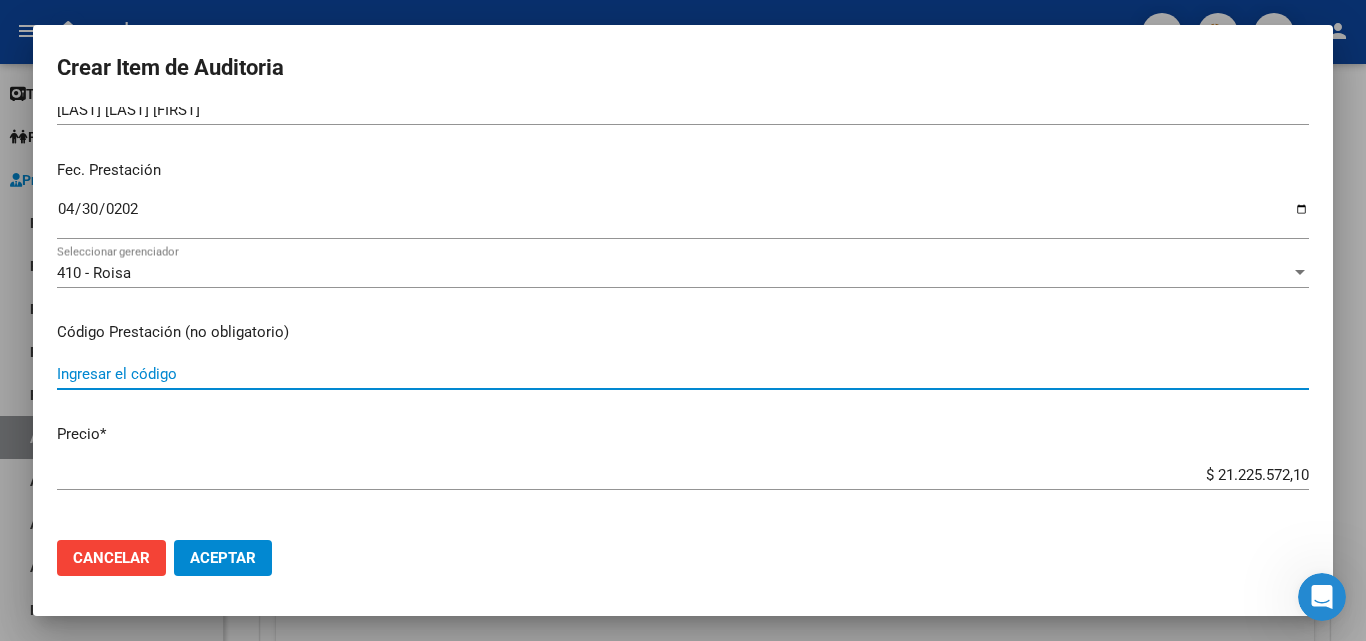 click on "Ingresar el código" at bounding box center [683, 374] 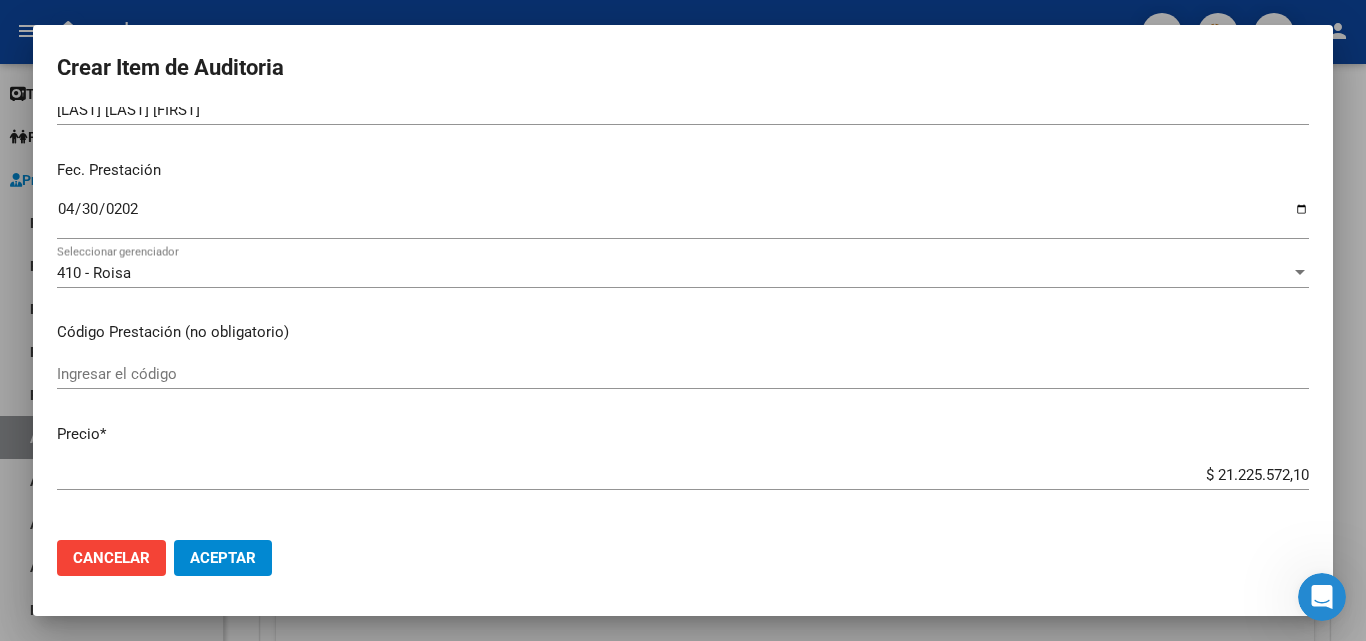 scroll, scrollTop: 0, scrollLeft: 0, axis: both 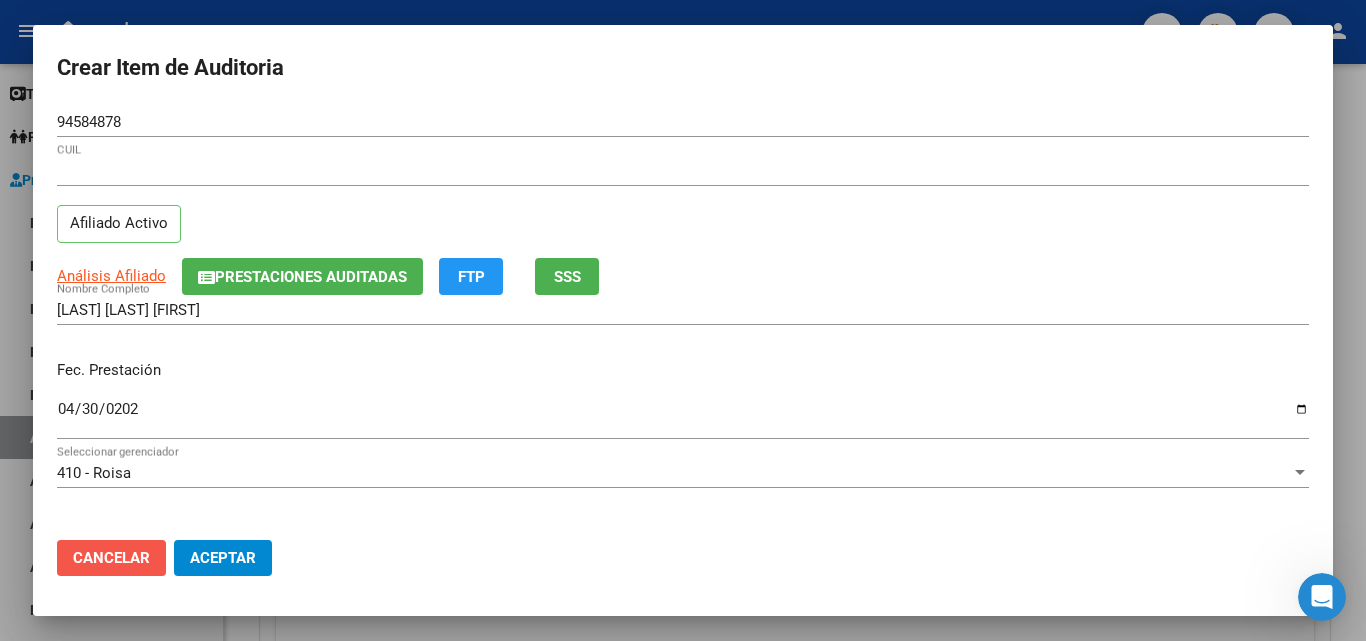 click on "Cancelar" 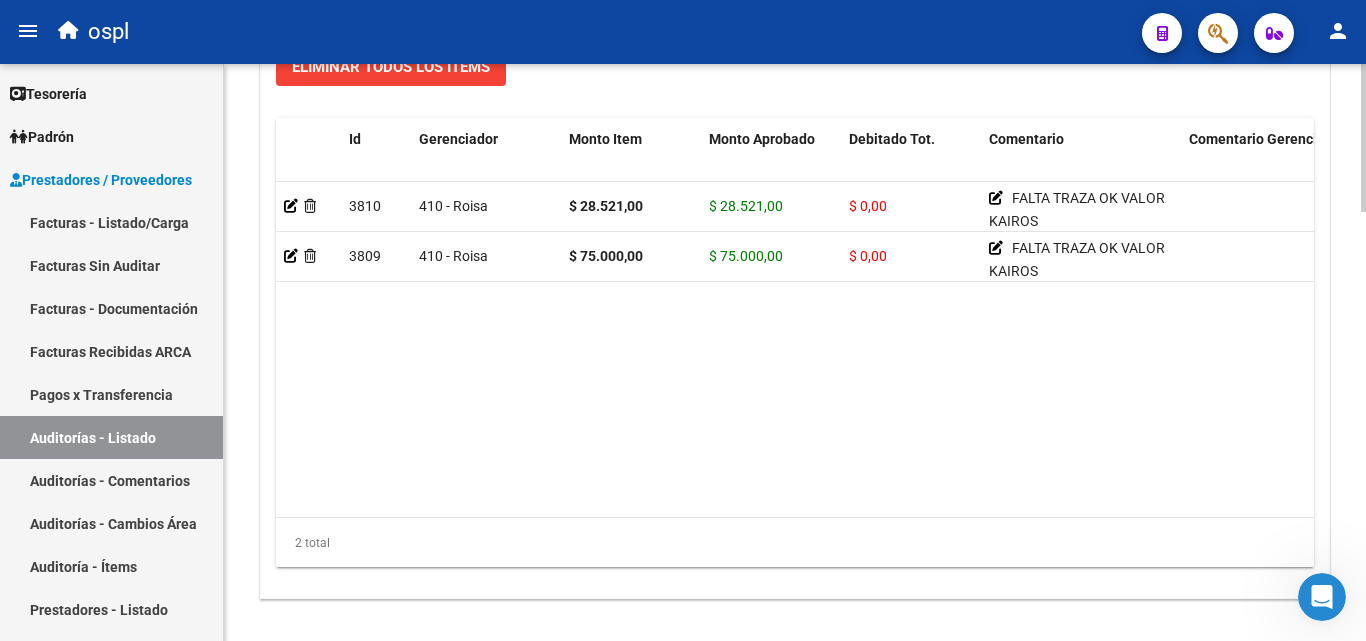 scroll, scrollTop: 1477, scrollLeft: 0, axis: vertical 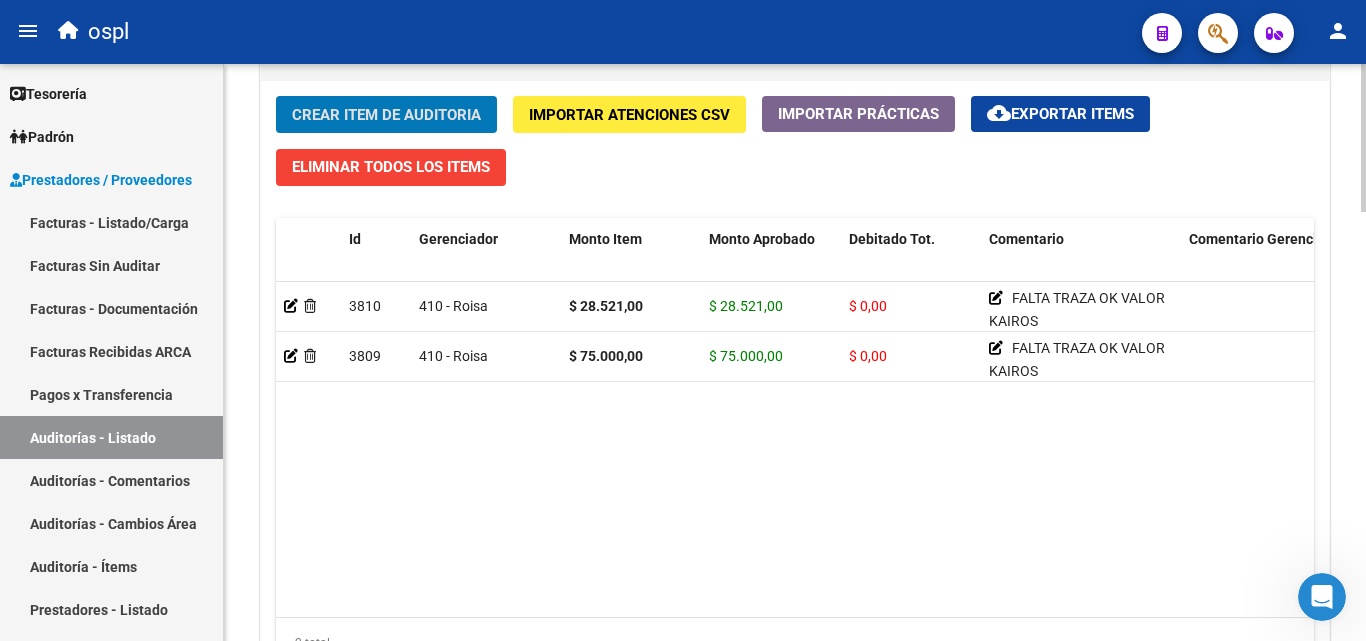 click on "Crear Item de Auditoria" 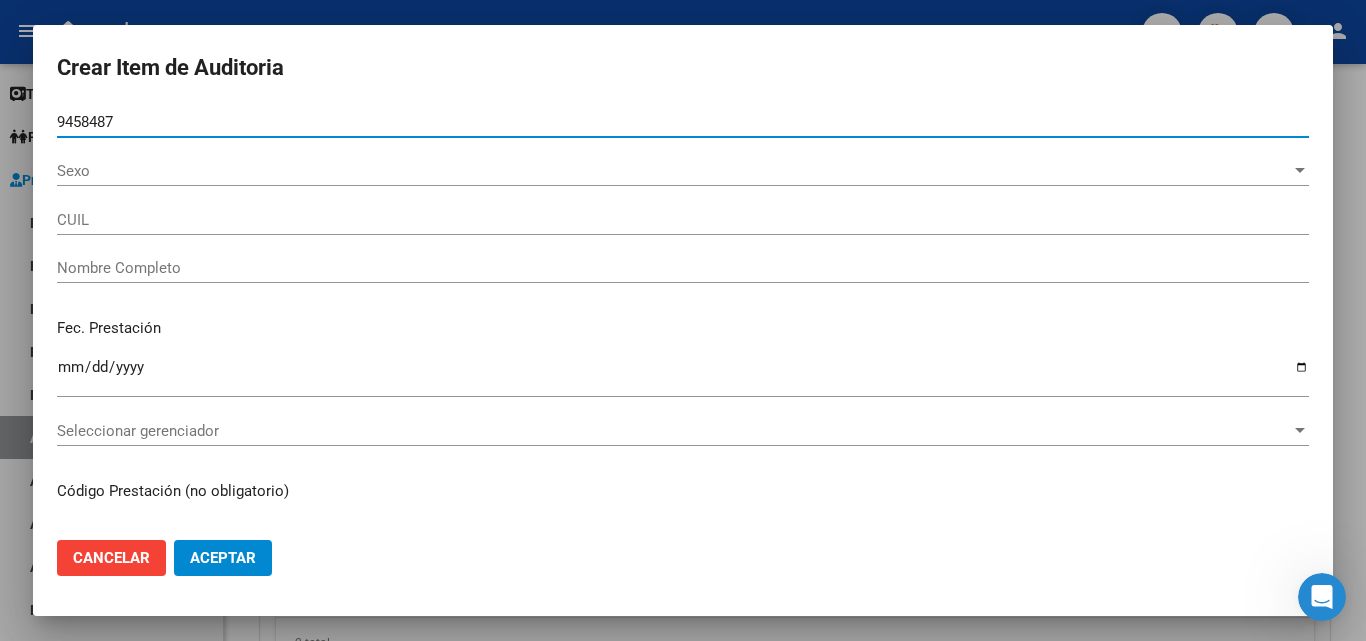 type on "94584878" 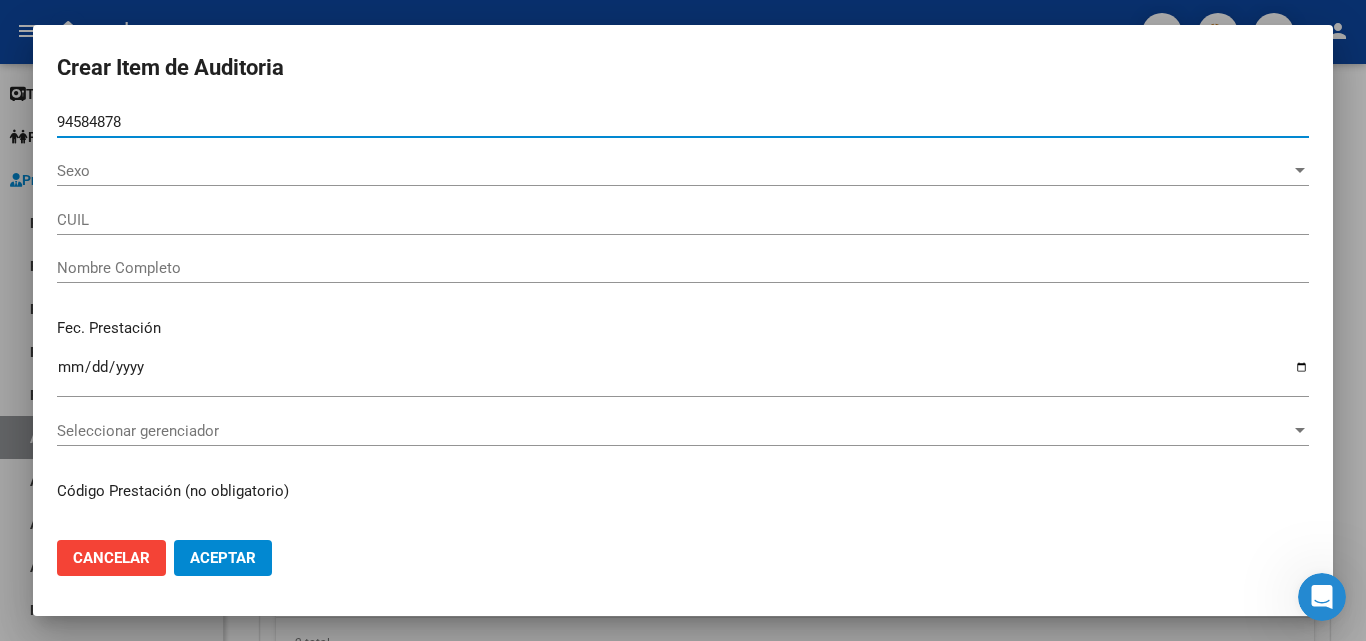 type on "[NUMBER]" 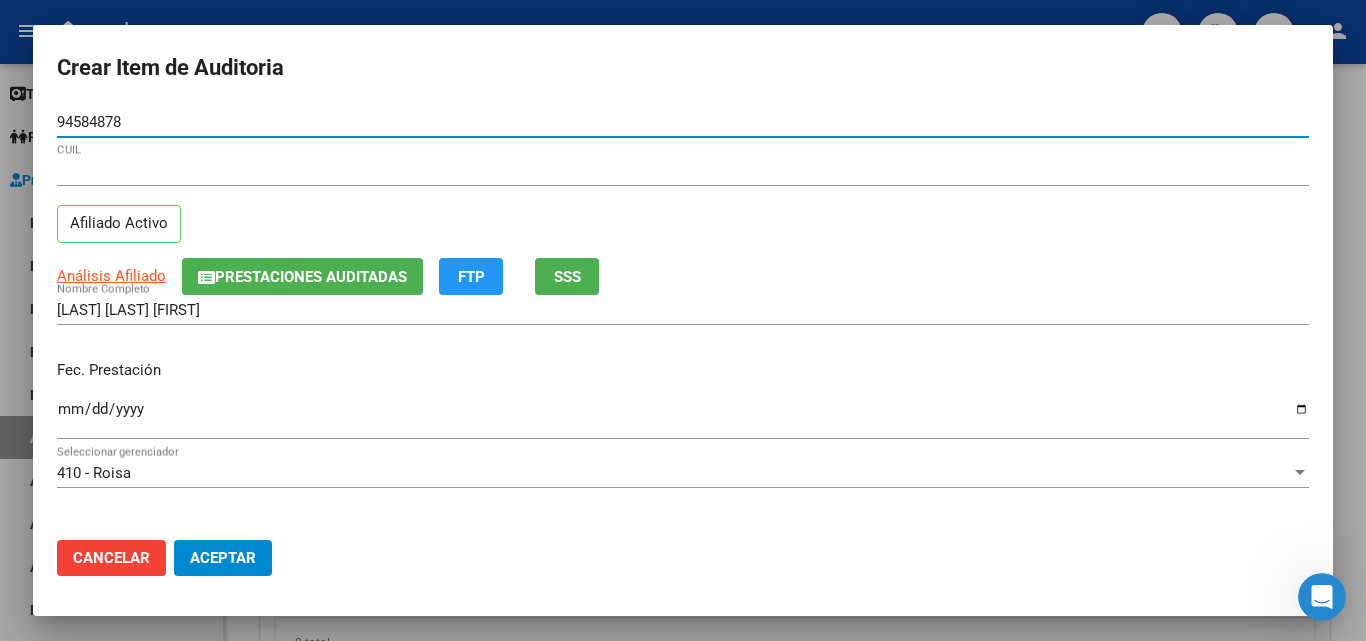 type on "94584878" 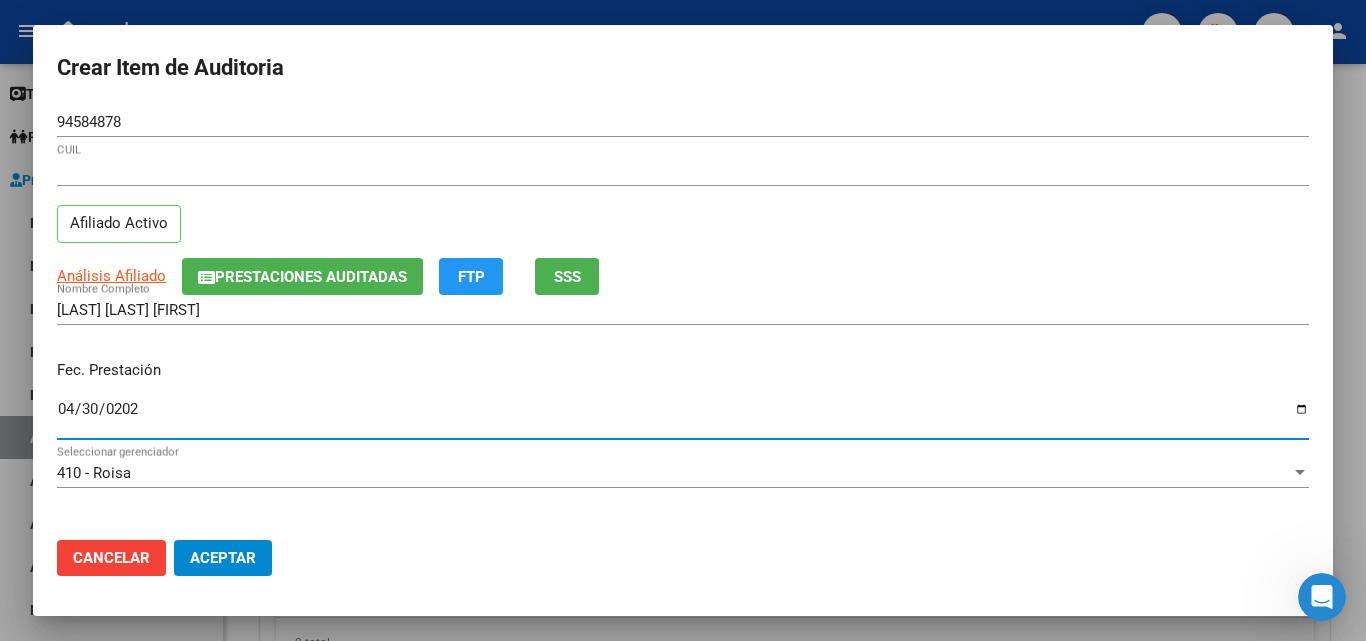 type on "[DATE]" 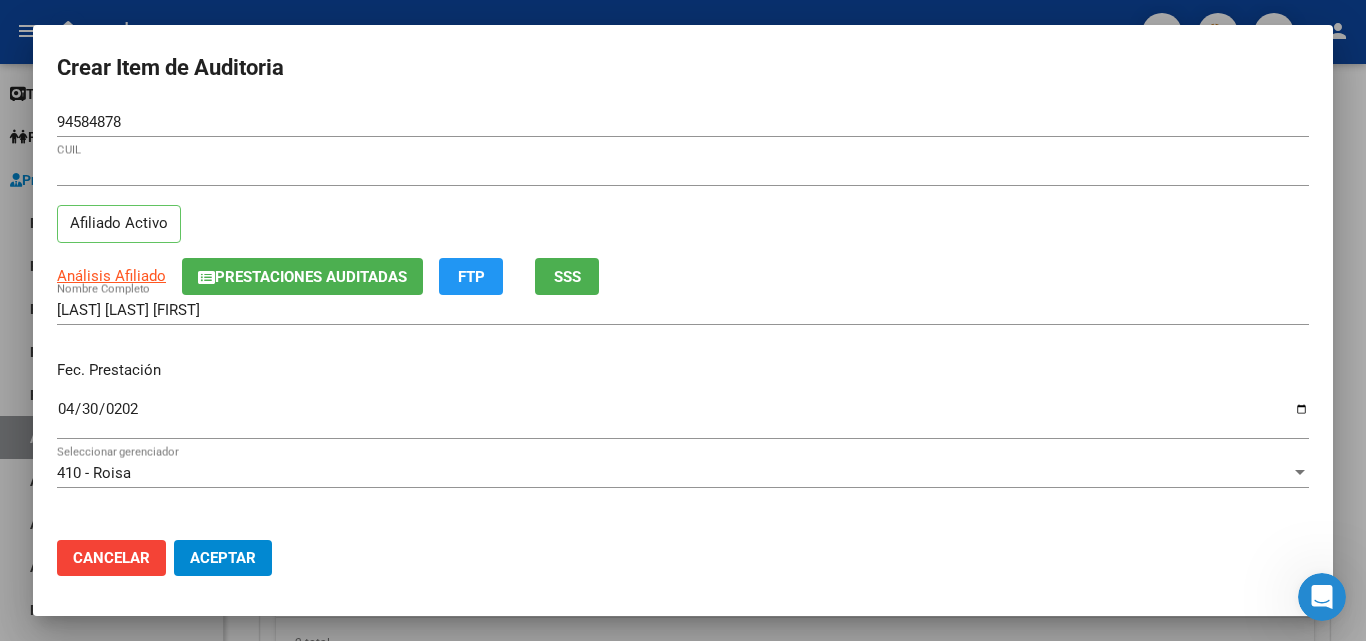 scroll, scrollTop: 100, scrollLeft: 0, axis: vertical 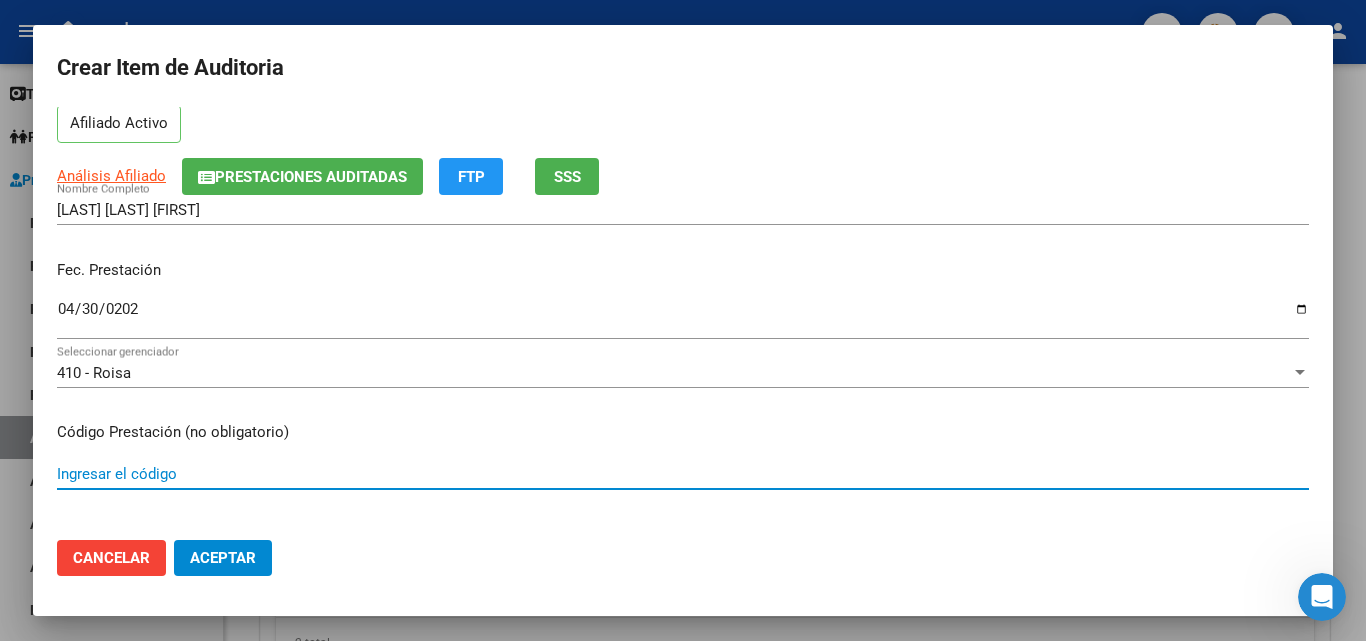 click on "Ingresar el código" at bounding box center (683, 474) 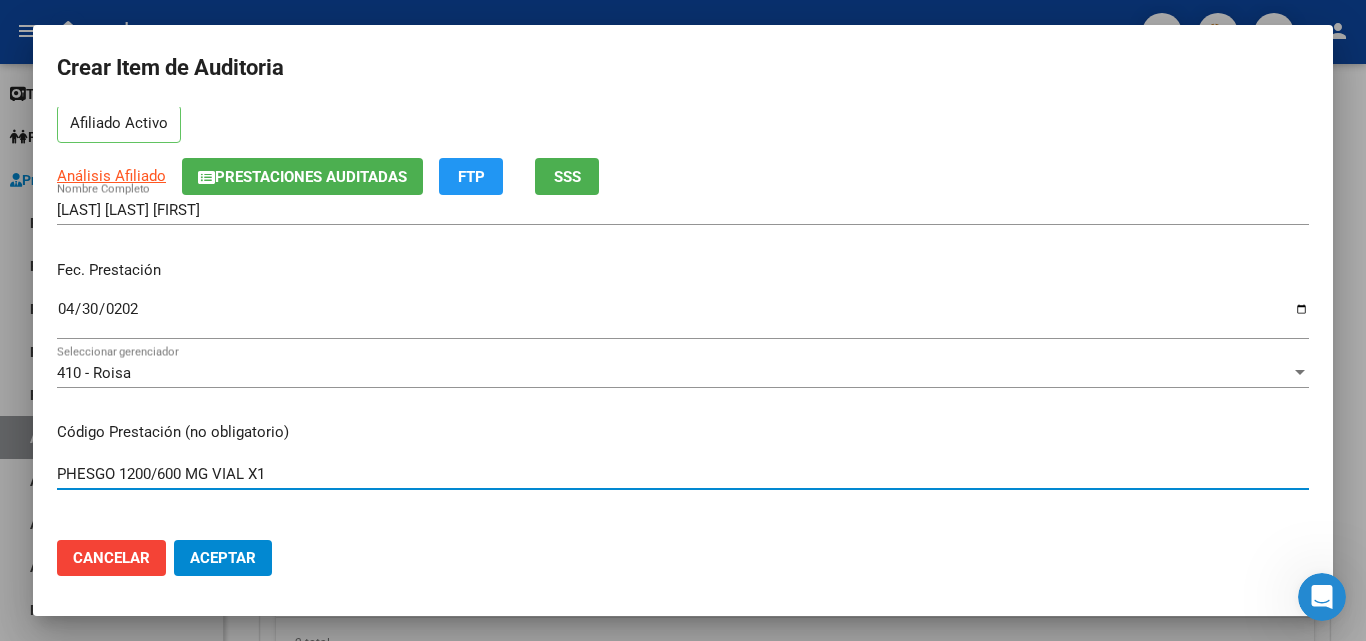 scroll, scrollTop: 300, scrollLeft: 0, axis: vertical 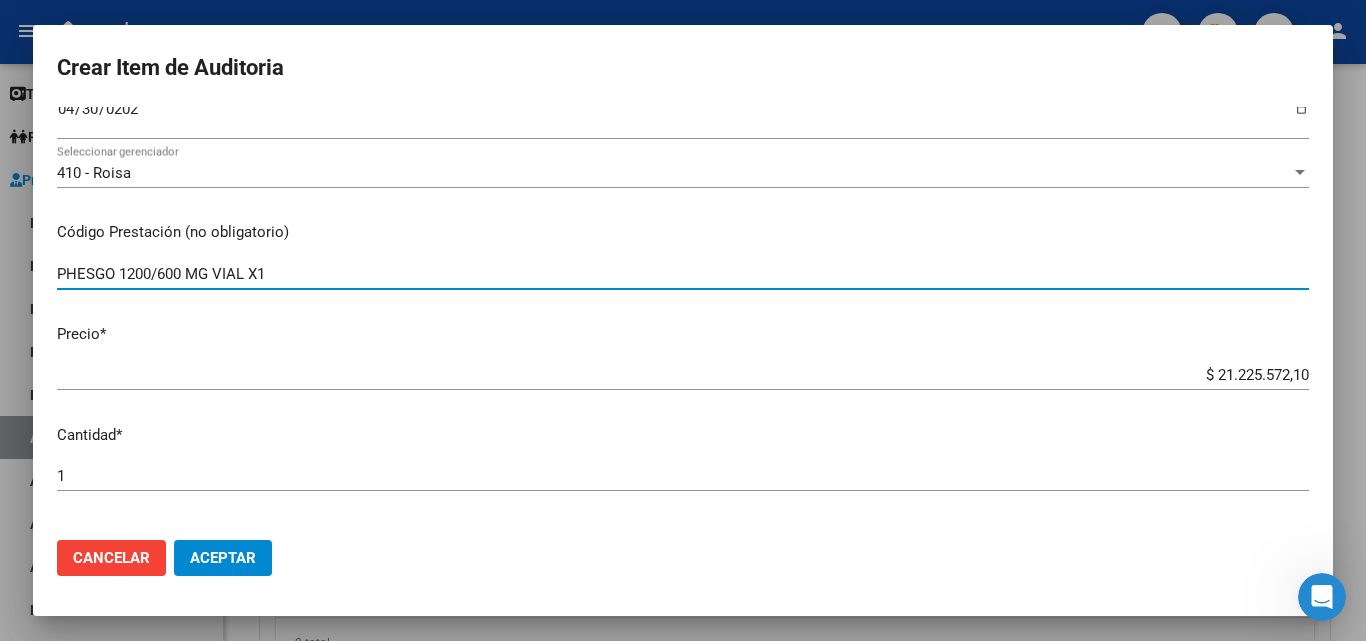 type on "PHESGO 1200/600 MG VIAL X1" 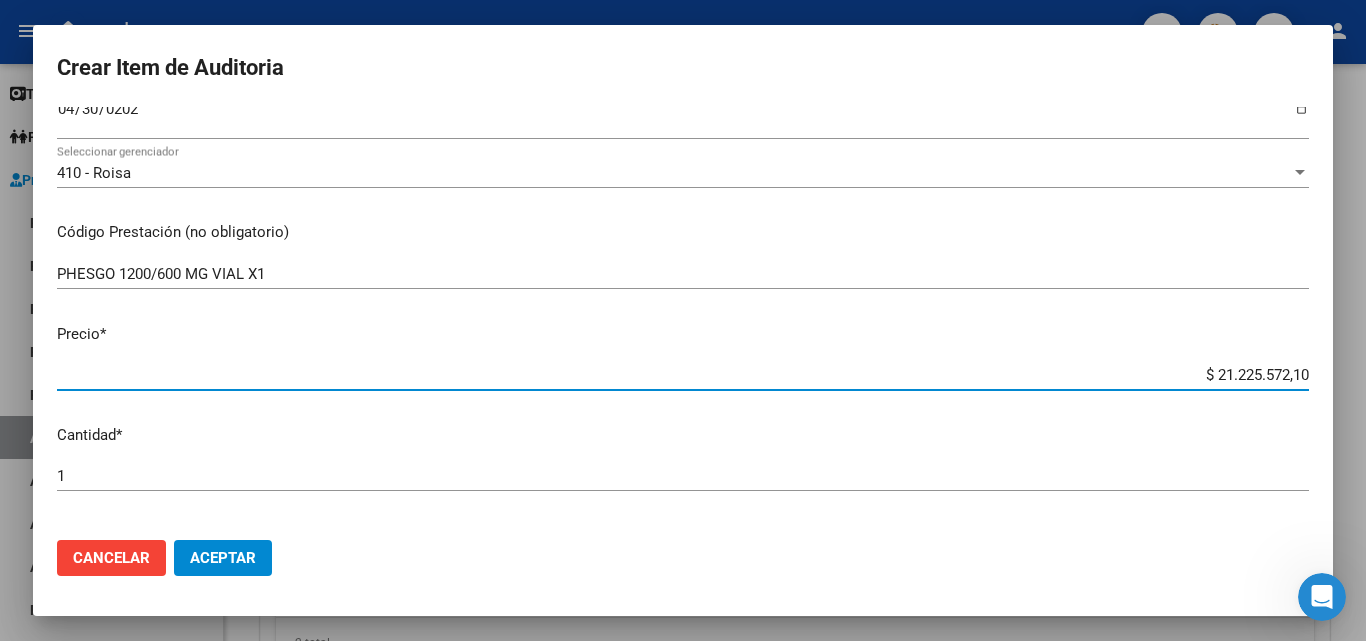 click on "$ 21.225.572,10" at bounding box center [683, 375] 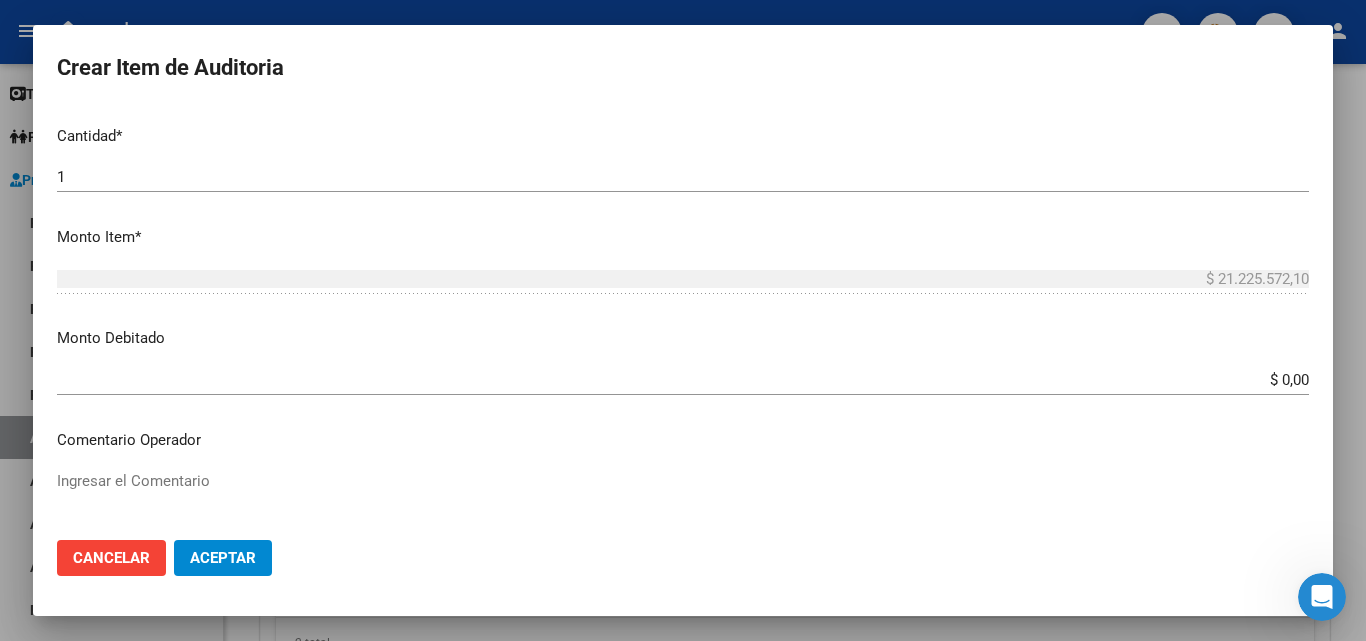 scroll, scrollTop: 600, scrollLeft: 0, axis: vertical 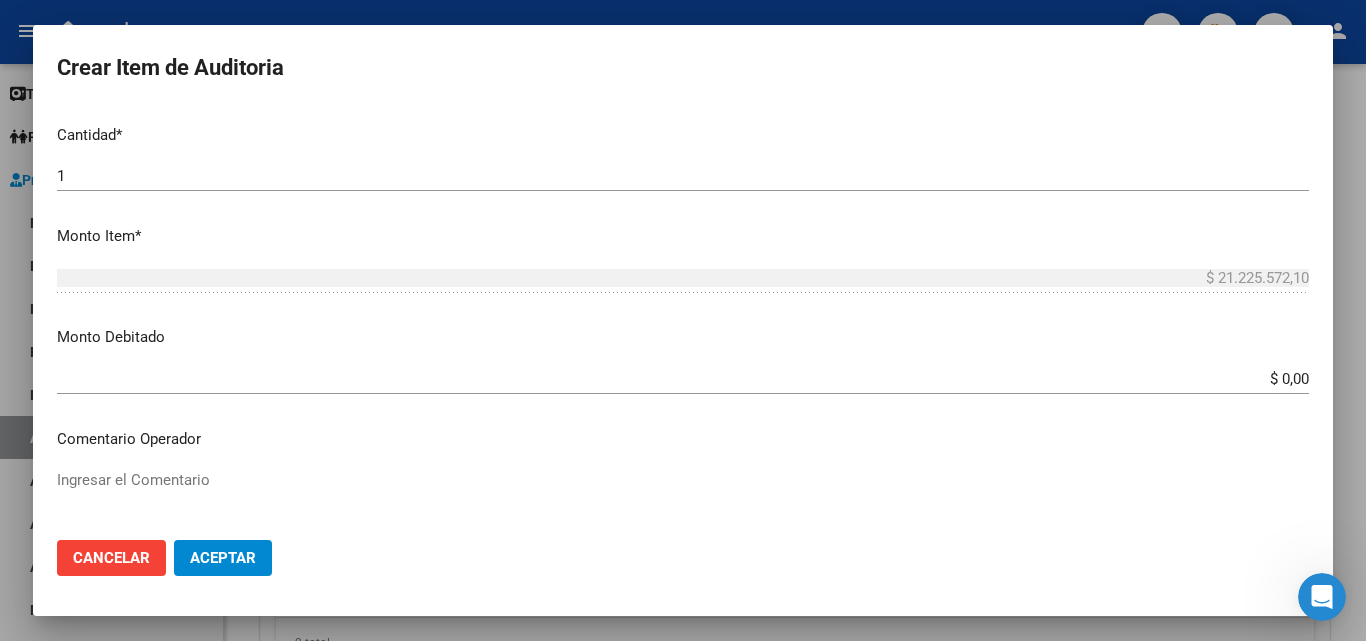click on "Nro Documento    [NUMBER] CUIL   Afiliado Activo  Análisis Afiliado  Prestaciones Auditadas FTP SSS   [LAST] [FIRST] Nombre Completo  Fec. Prestación    [DATE] Ingresar la fecha  410 - Roisa Seleccionar gerenciador Código Prestación (no obligatorio)    PHESGO 1200/600 MG VIAL X1 Ingresar el código  Precio  *   $ [PRICE] Ingresar el precio  Cantidad  *   1 Ingresar la cantidad  Monto Item  *   $ [PRICE] Ingresar el monto  Monto Debitado    $ 0,00 Ingresar el monto  Comentario Operador    Ingresar el Comentario  Comentario Gerenciador    Ingresar el Comentario  Descripción    Ingresar el Descripción   Atencion Tipo  Seleccionar tipo Seleccionar tipo  Nomenclador  Seleccionar Nomenclador Seleccionar Nomenclador" at bounding box center [683, 315] 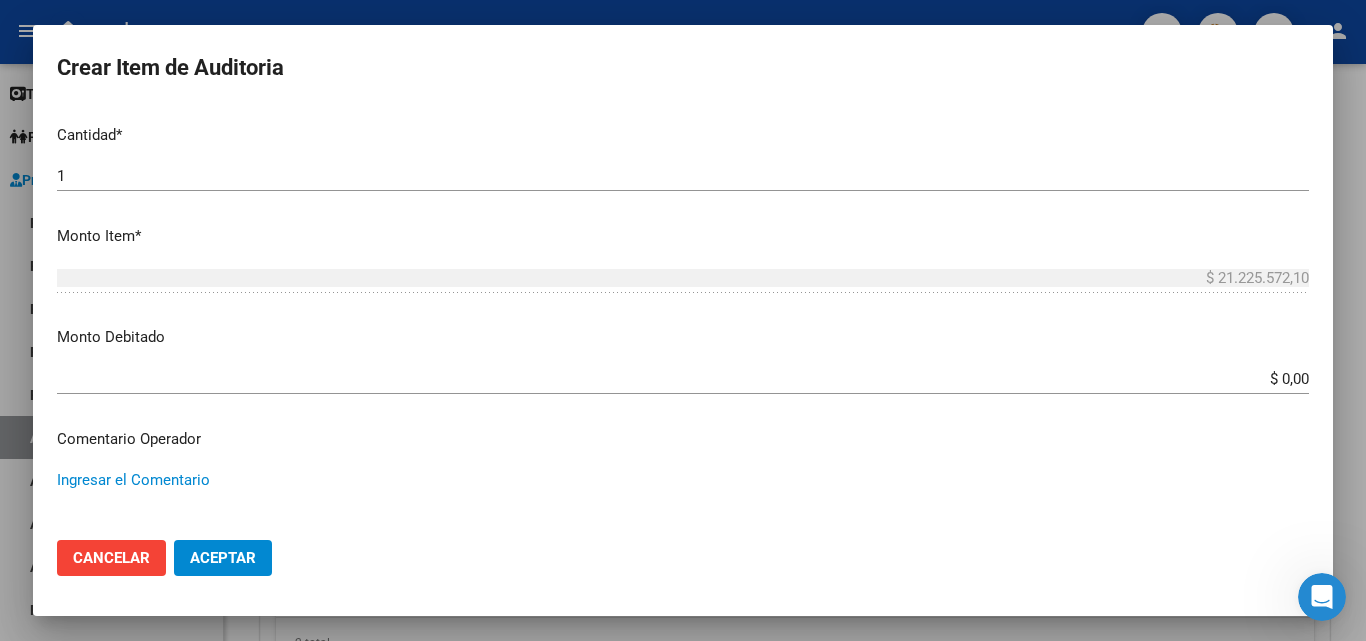 click on "Ingresar el Comentario" at bounding box center (683, 516) 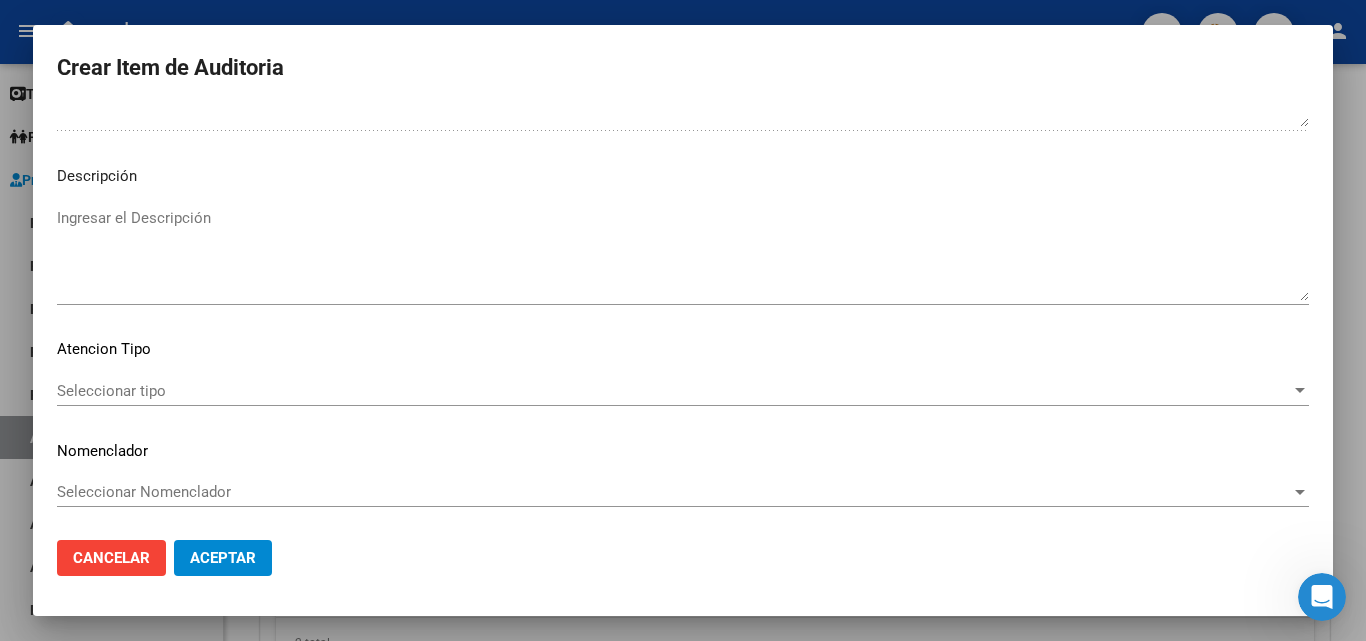 scroll, scrollTop: 1211, scrollLeft: 0, axis: vertical 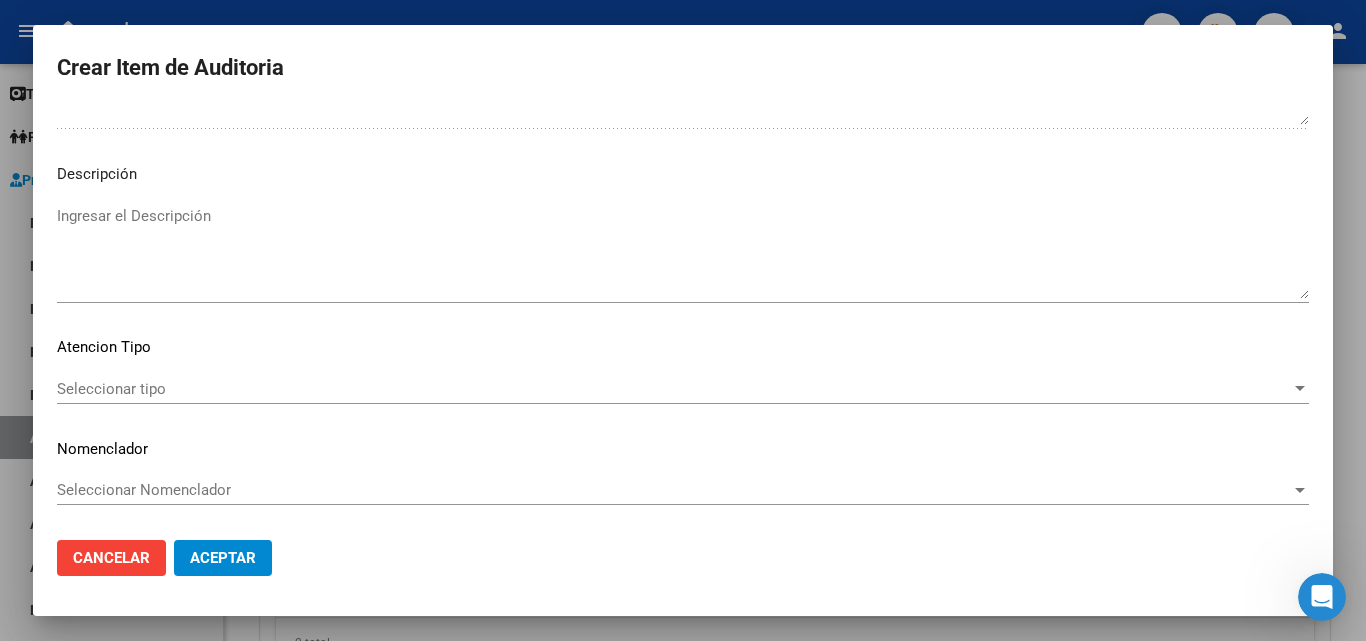 type on "FALTA TRAZA
OK VALOR KAIROS" 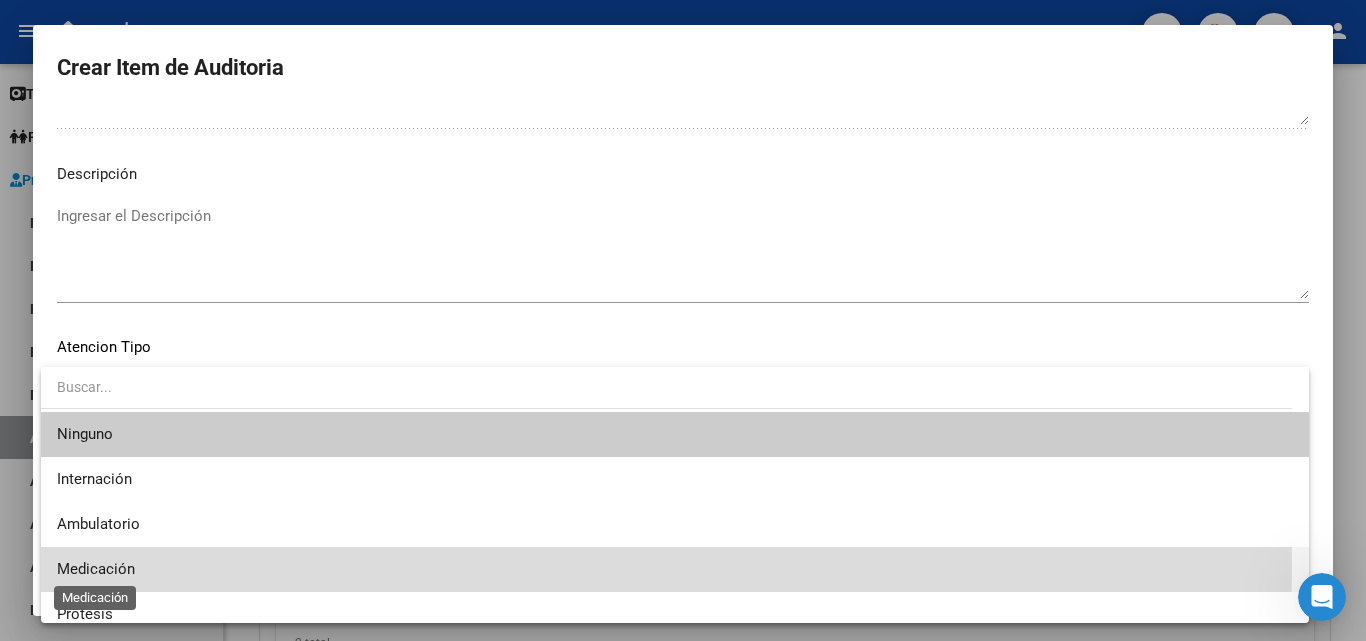 click on "Medicación" at bounding box center (96, 569) 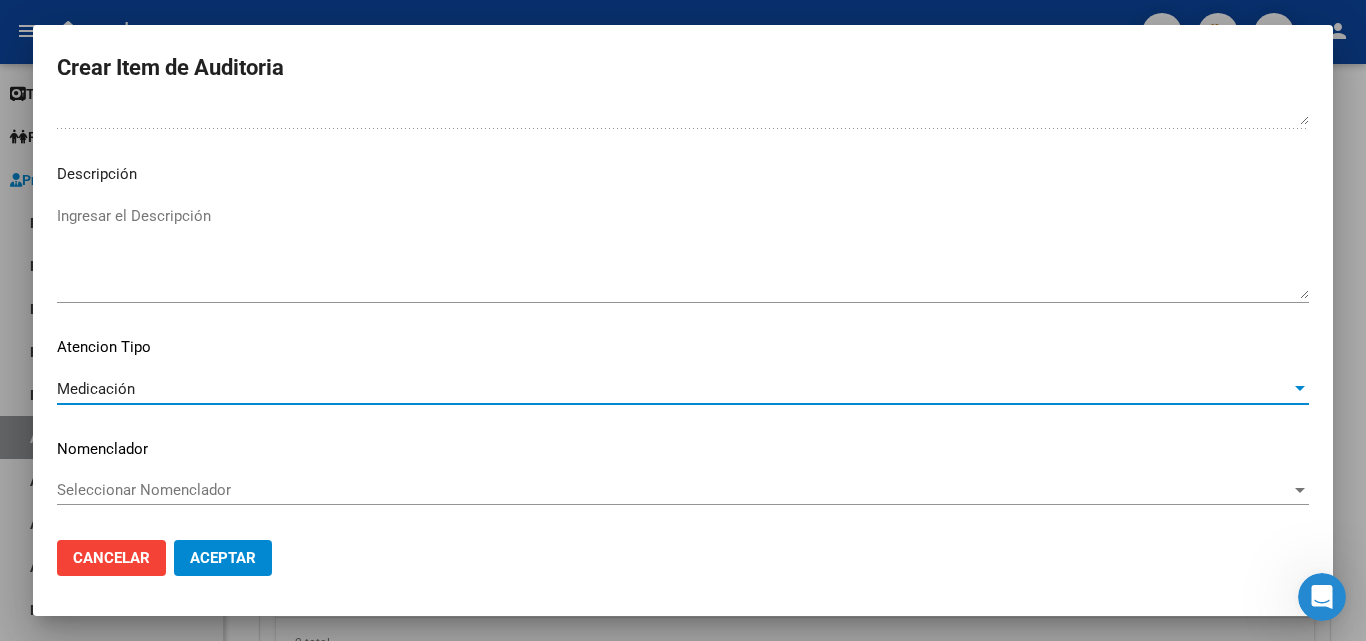 click on "Aceptar" 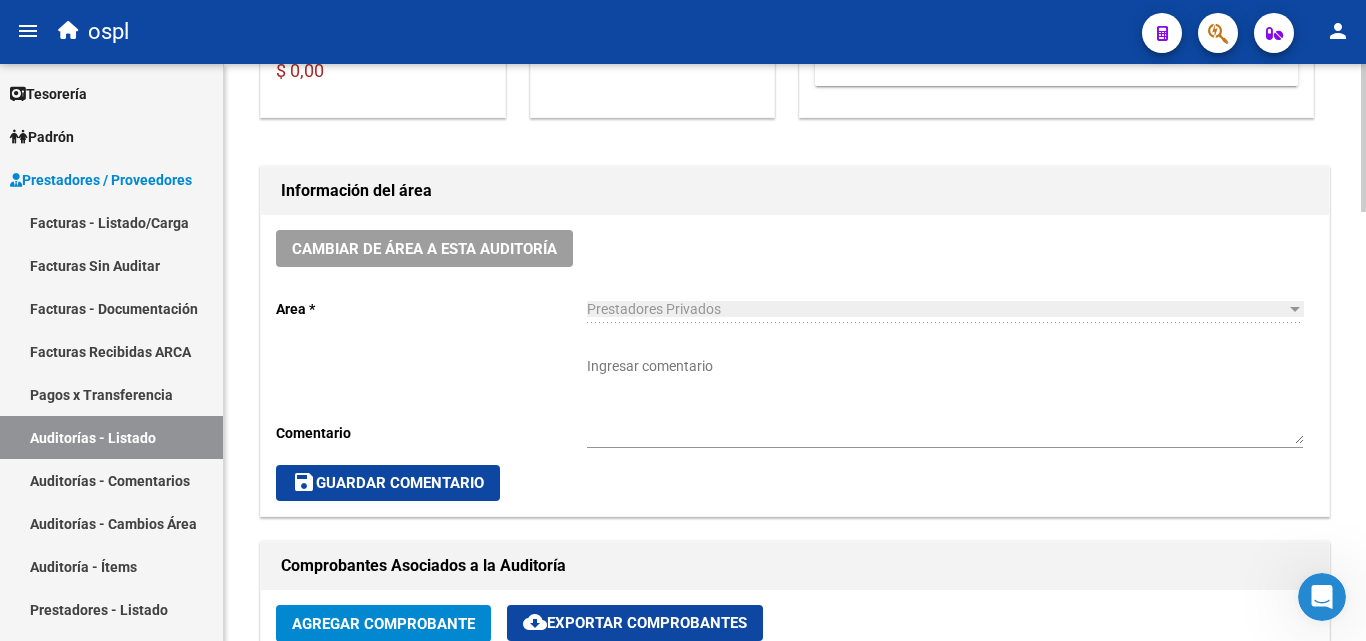 scroll, scrollTop: 477, scrollLeft: 0, axis: vertical 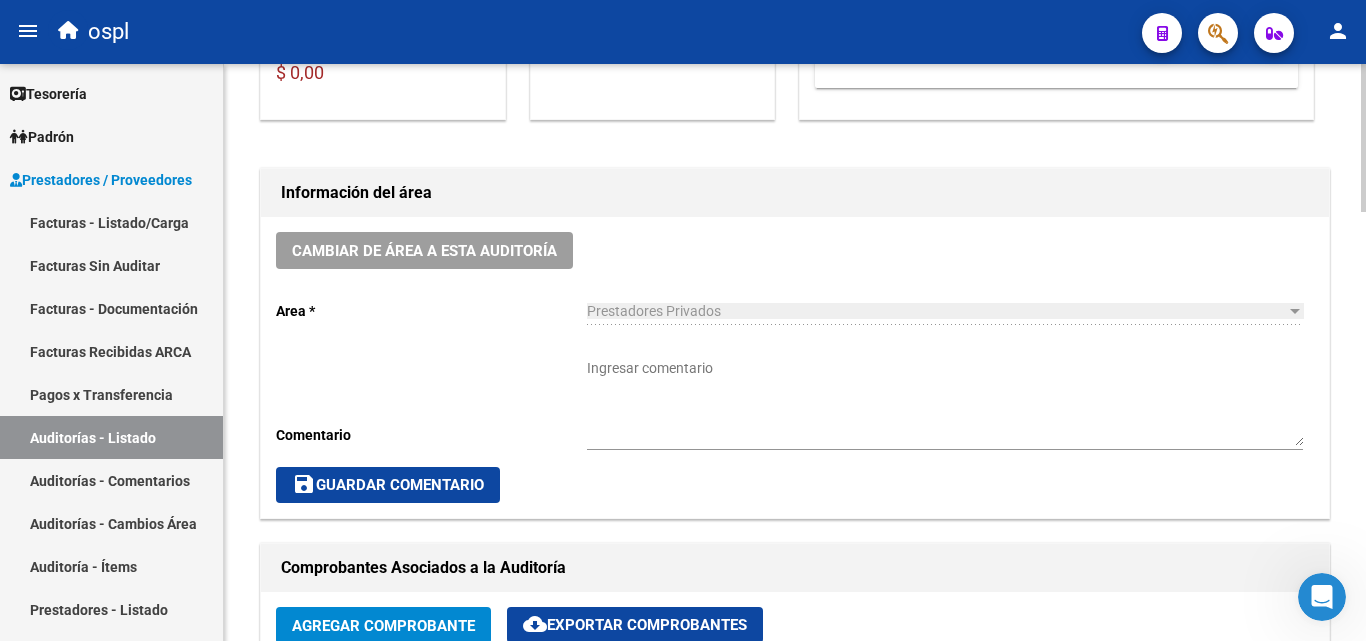click on "Ingresar comentario" 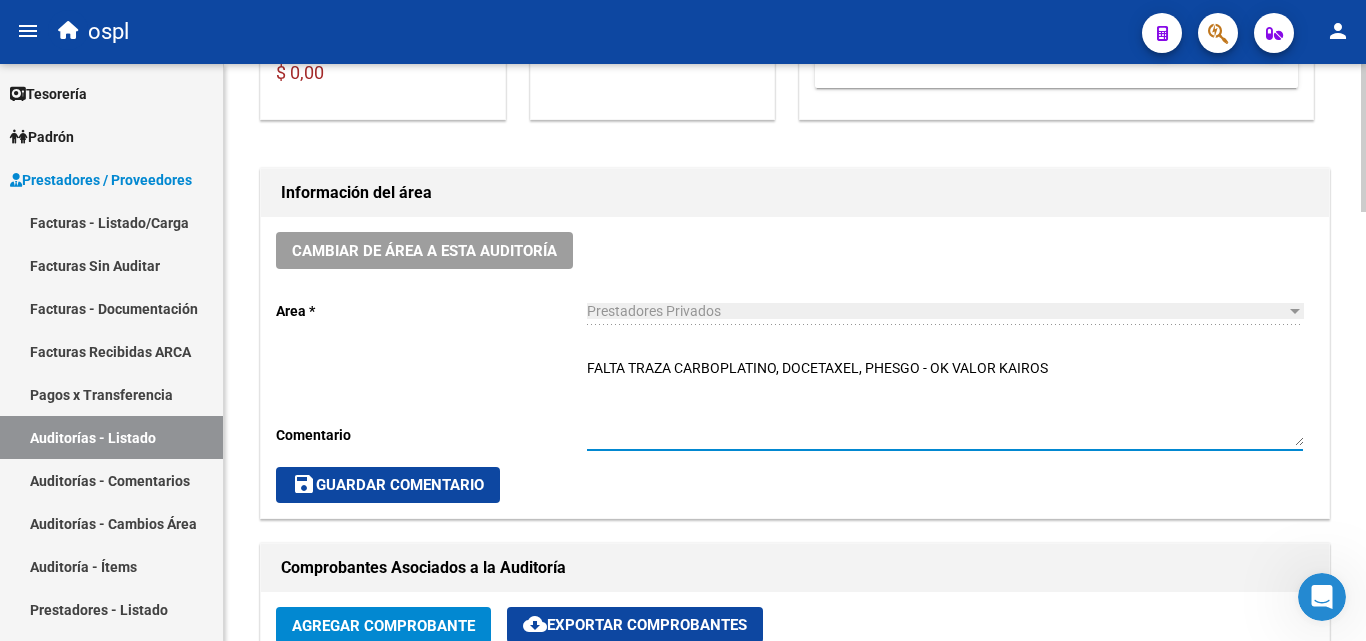 click on "FALTA TRAZA CARBOPLATINO, DOCETAXEL, PHESGO - OK VALOR KAIROS" at bounding box center [945, 402] 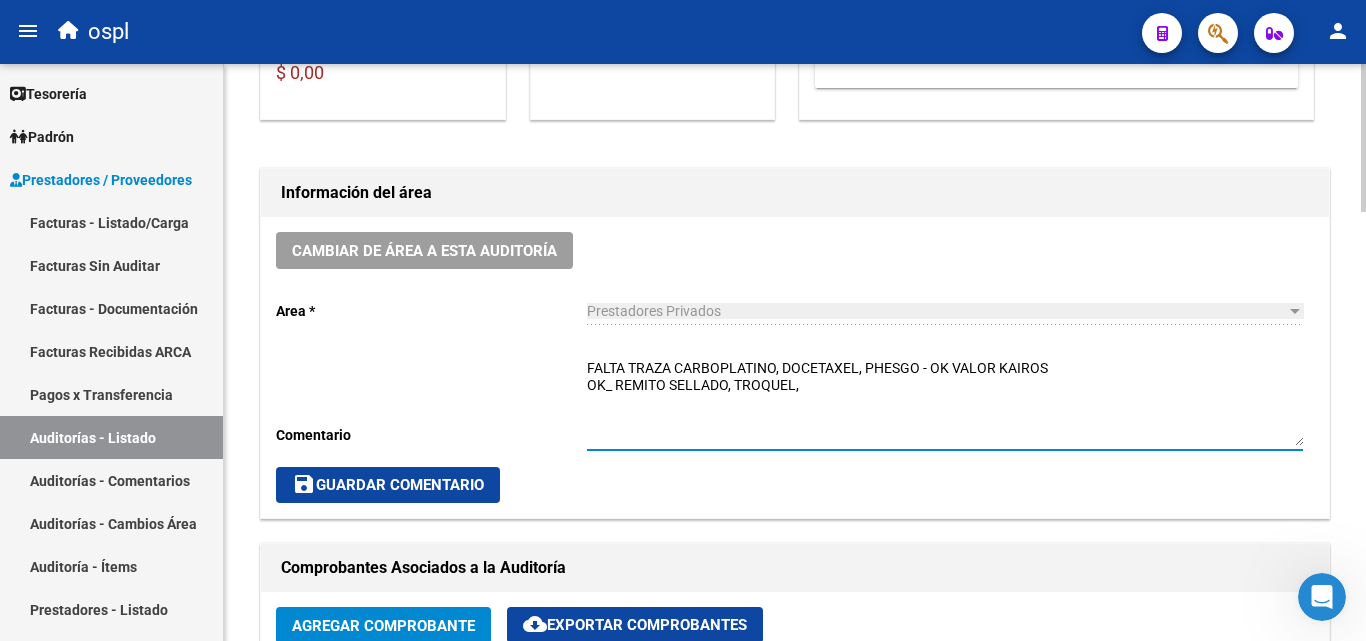 click on "FALTA TRAZA CARBOPLATINO, DOCETAXEL, PHESGO - OK VALOR KAIROS
OK_ REMITO SELLADO, TROQUEL," at bounding box center [945, 402] 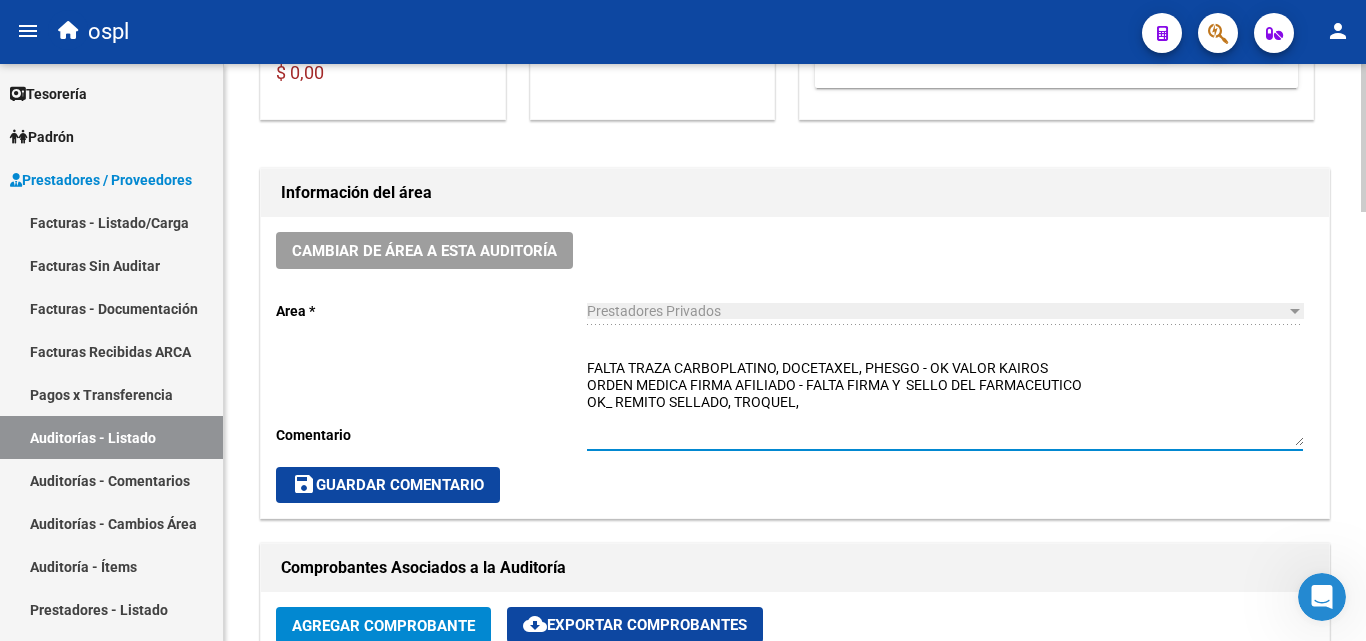 click on "FALTA TRAZA CARBOPLATINO, DOCETAXEL, PHESGO - OK VALOR KAIROS
ORDEN MEDICA FIRMA AFILIADO - FALTA FIRMA Y  SELLO DEL FARMACEUTICO
OK_ REMITO SELLADO, TROQUEL," at bounding box center [945, 402] 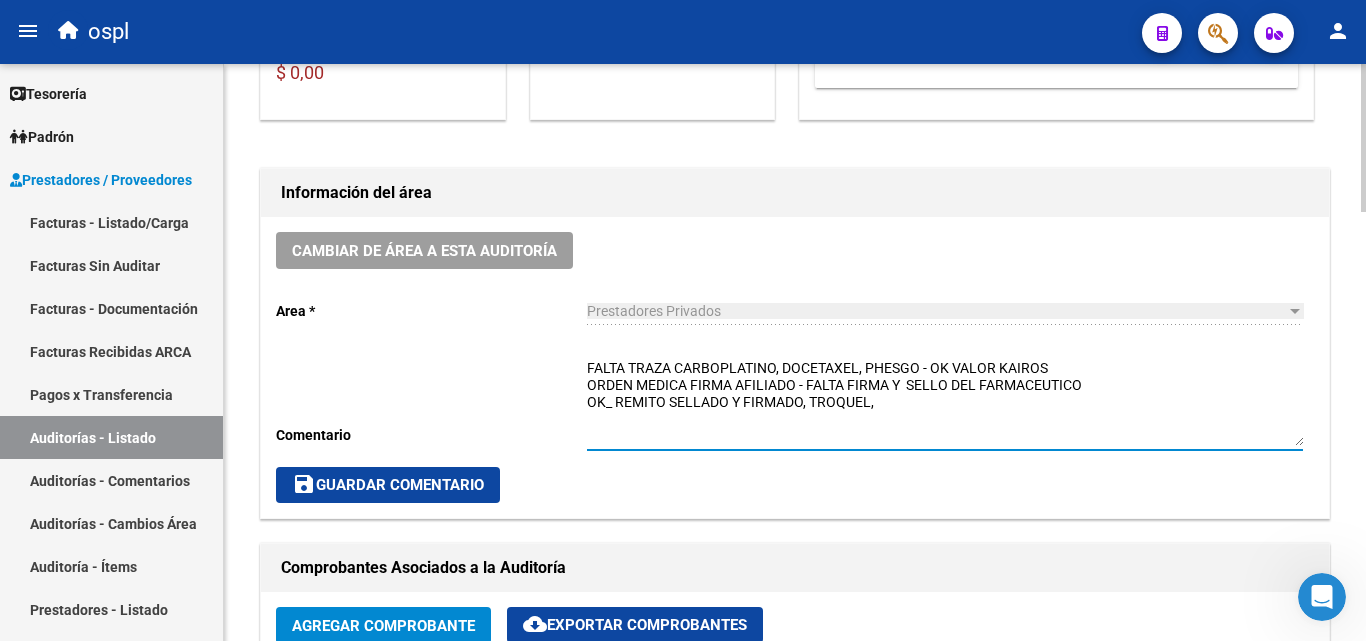 click on "FALTA TRAZA CARBOPLATINO, DOCETAXEL, PHESGO - OK VALOR KAIROS
ORDEN MEDICA FIRMA AFILIADO - FALTA FIRMA Y  SELLO DEL FARMACEUTICO
OK_ REMITO SELLADO Y FIRMADO, TROQUEL," at bounding box center (945, 402) 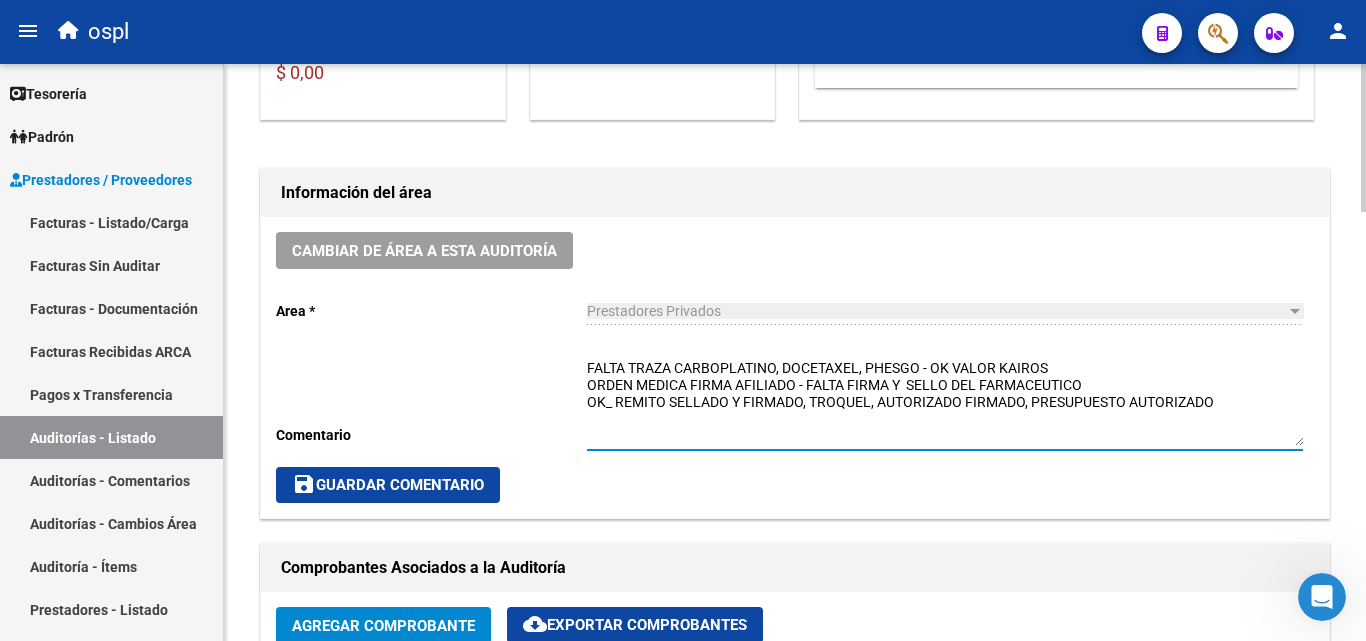 click on "FALTA TRAZA CARBOPLATINO, DOCETAXEL, PHESGO - OK VALOR KAIROS
ORDEN MEDICA FIRMA AFILIADO - FALTA FIRMA Y  SELLO DEL FARMACEUTICO
OK_ REMITO SELLADO Y FIRMADO, TROQUEL, AUTORIZADO FIRMADO, PRESUPUESTO AUTORIZADO" at bounding box center [945, 402] 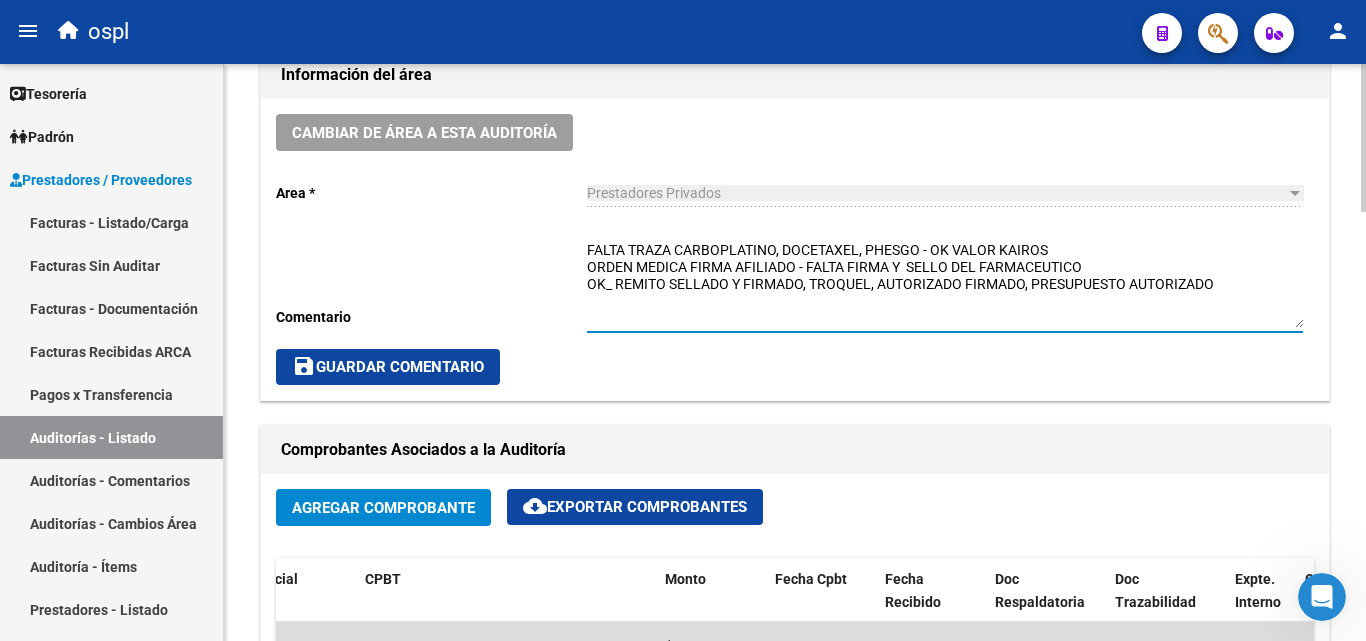 scroll, scrollTop: 677, scrollLeft: 0, axis: vertical 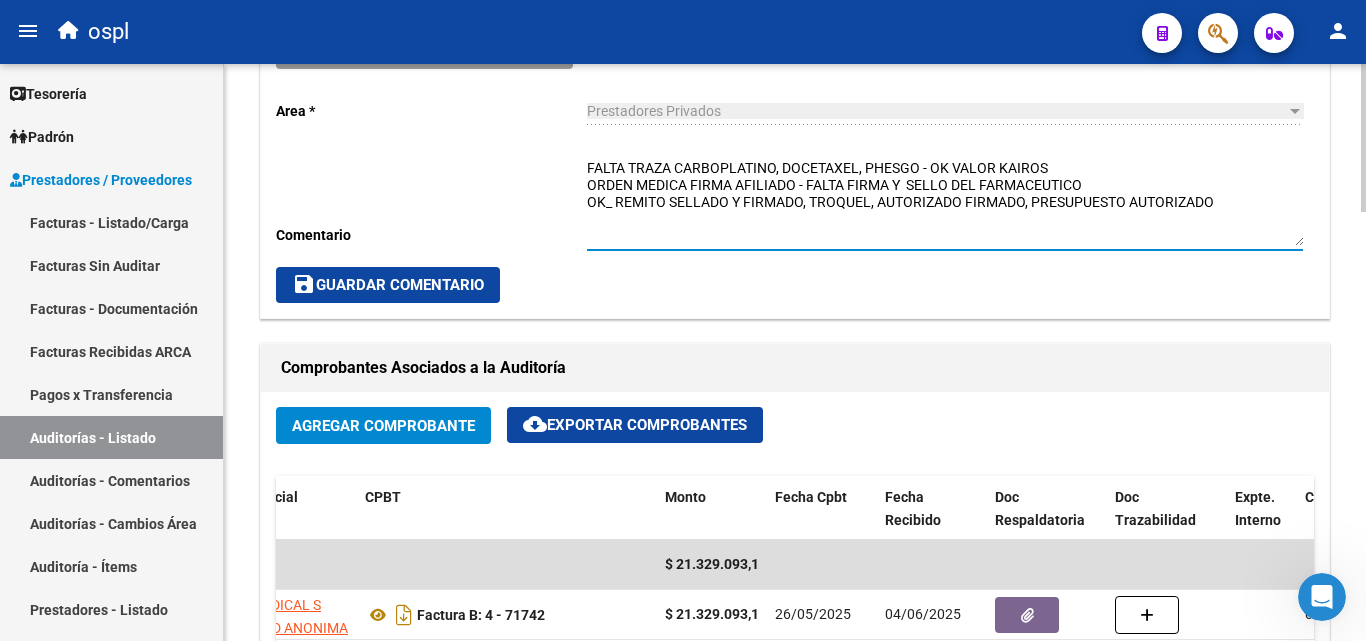 type on "FALTA TRAZA CARBOPLATINO, DOCETAXEL, PHESGO - OK VALOR KAIROS
ORDEN MEDICA FIRMA AFILIADO - FALTA FIRMA Y  SELLO DEL FARMACEUTICO
OK_ REMITO SELLADO Y FIRMADO, TROQUEL, AUTORIZADO FIRMADO, PRESUPUESTO AUTORIZADO" 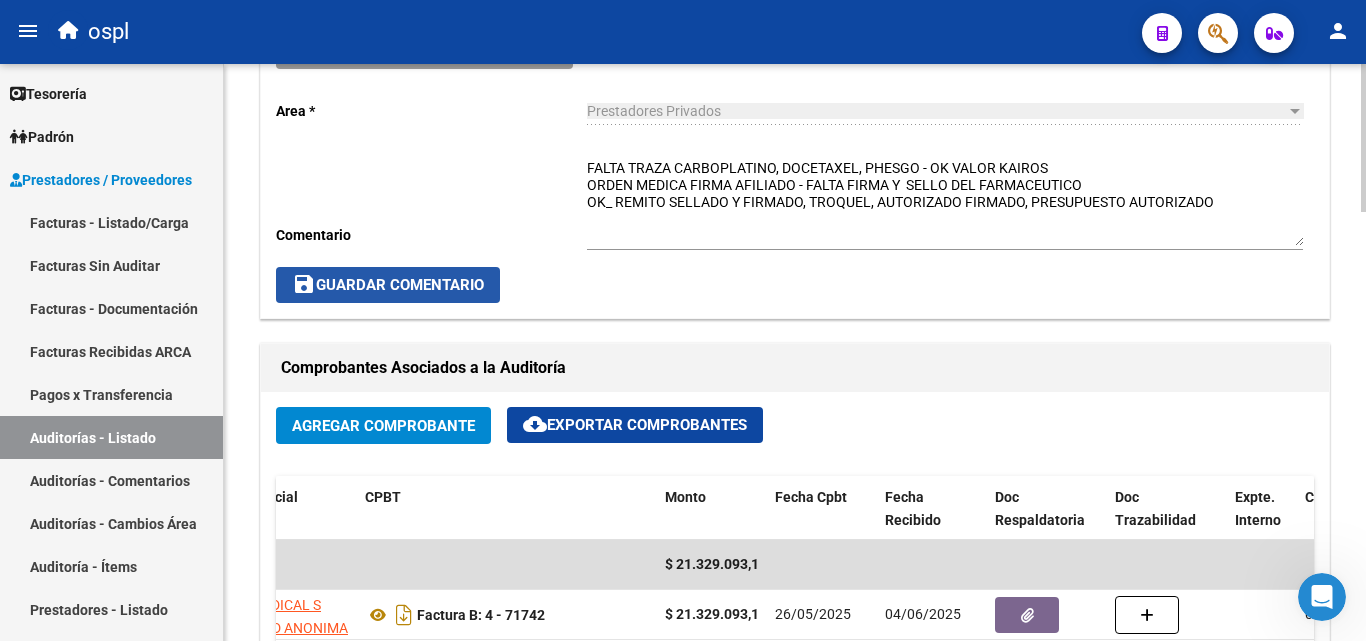click on "save  Guardar Comentario" 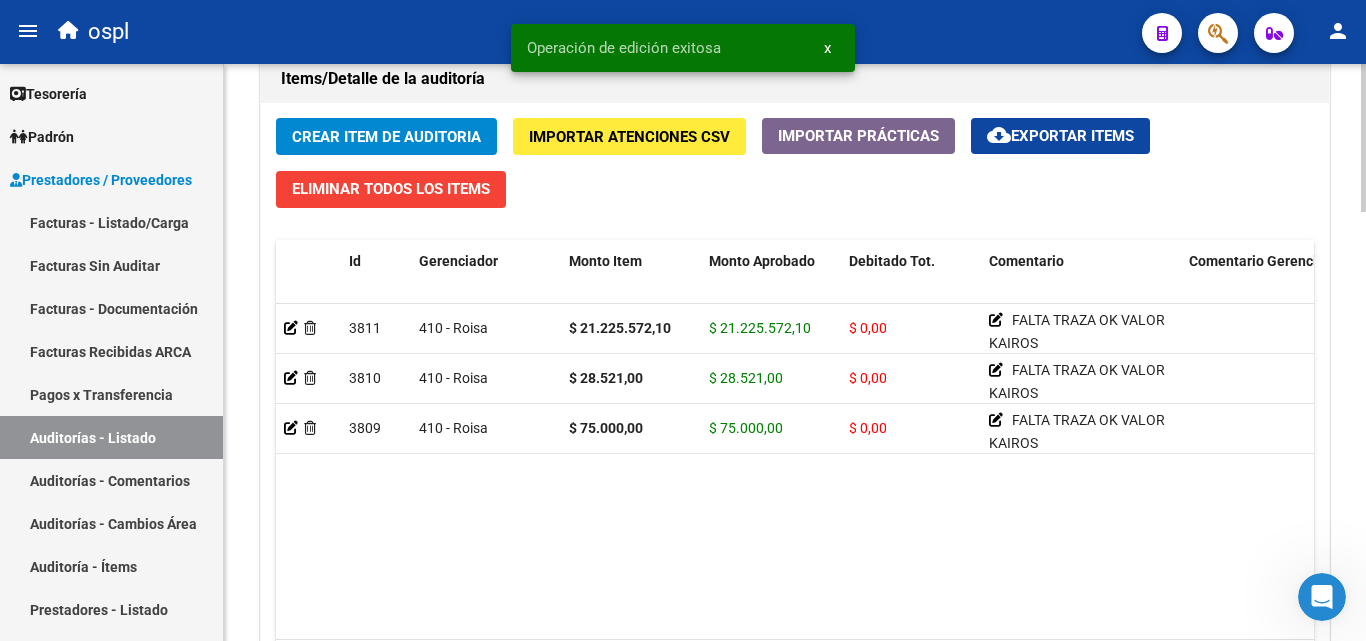 scroll, scrollTop: 1477, scrollLeft: 0, axis: vertical 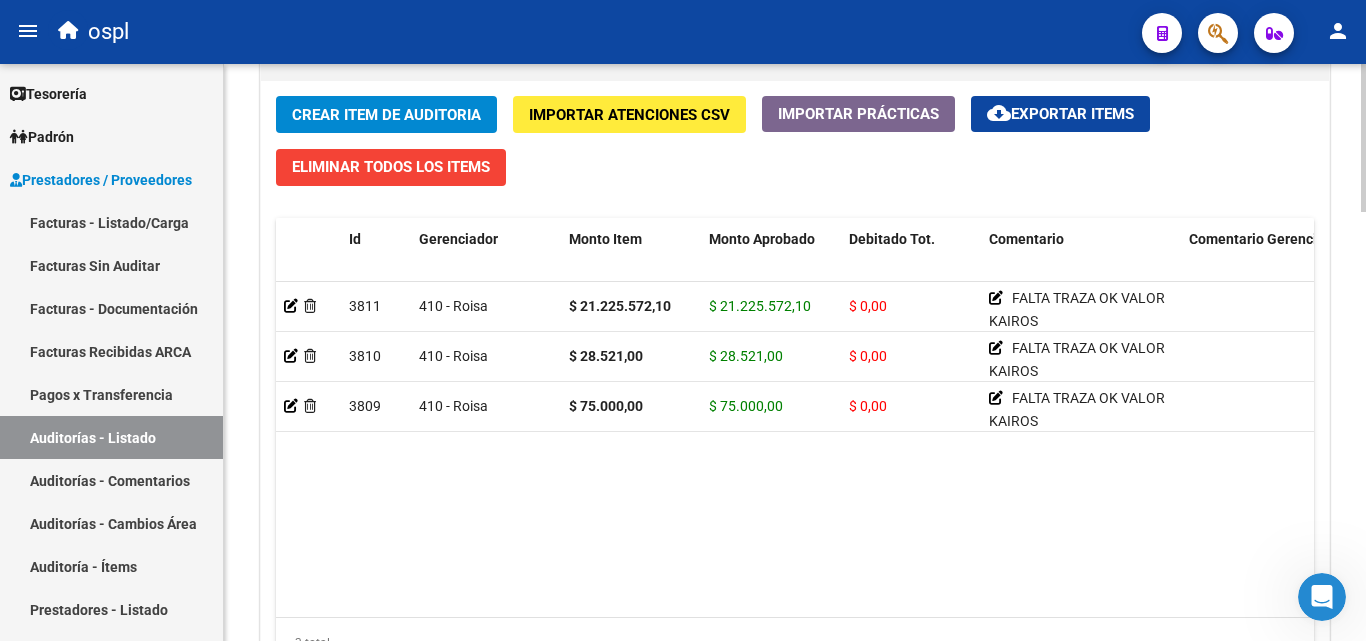 click on "Crear Item de Auditoria" 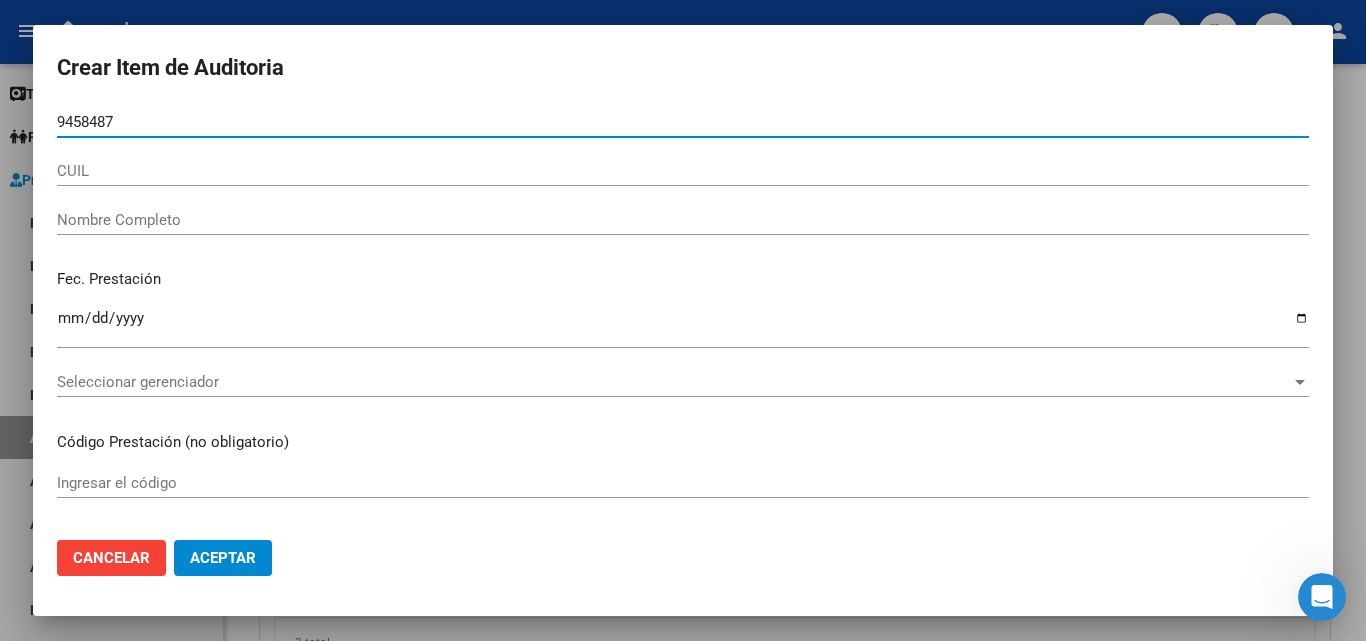 type on "94584878" 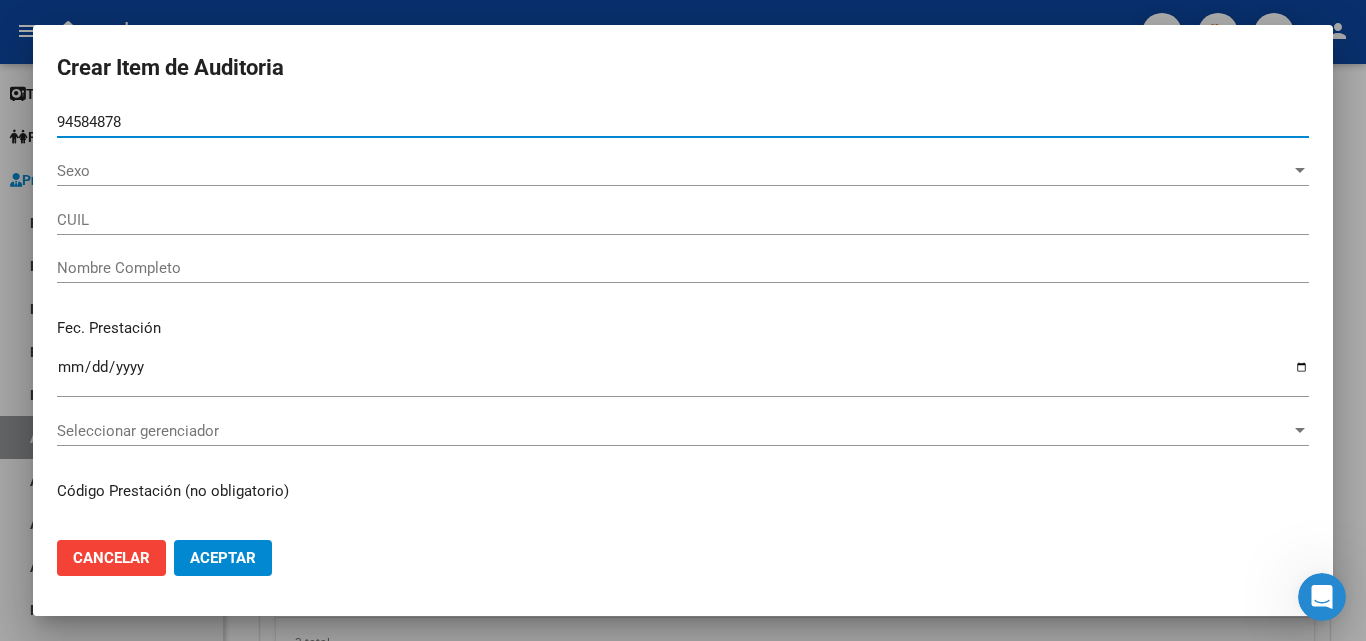 type on "[NUMBER]" 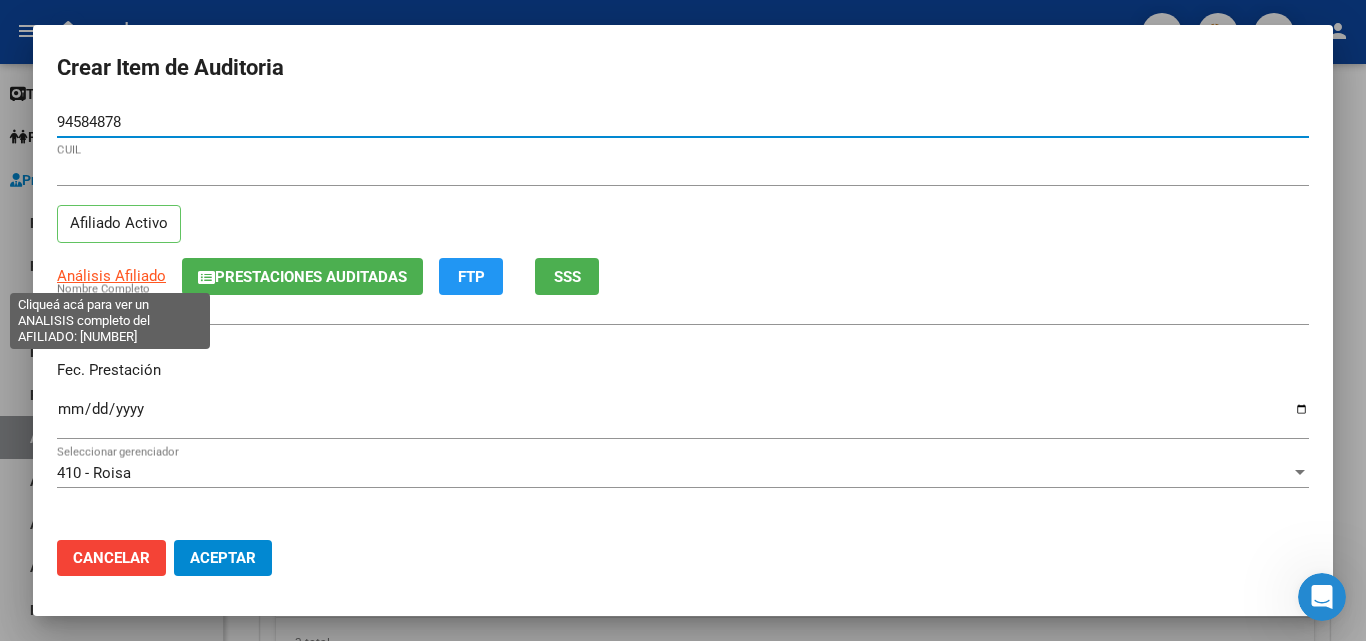 type on "94584878" 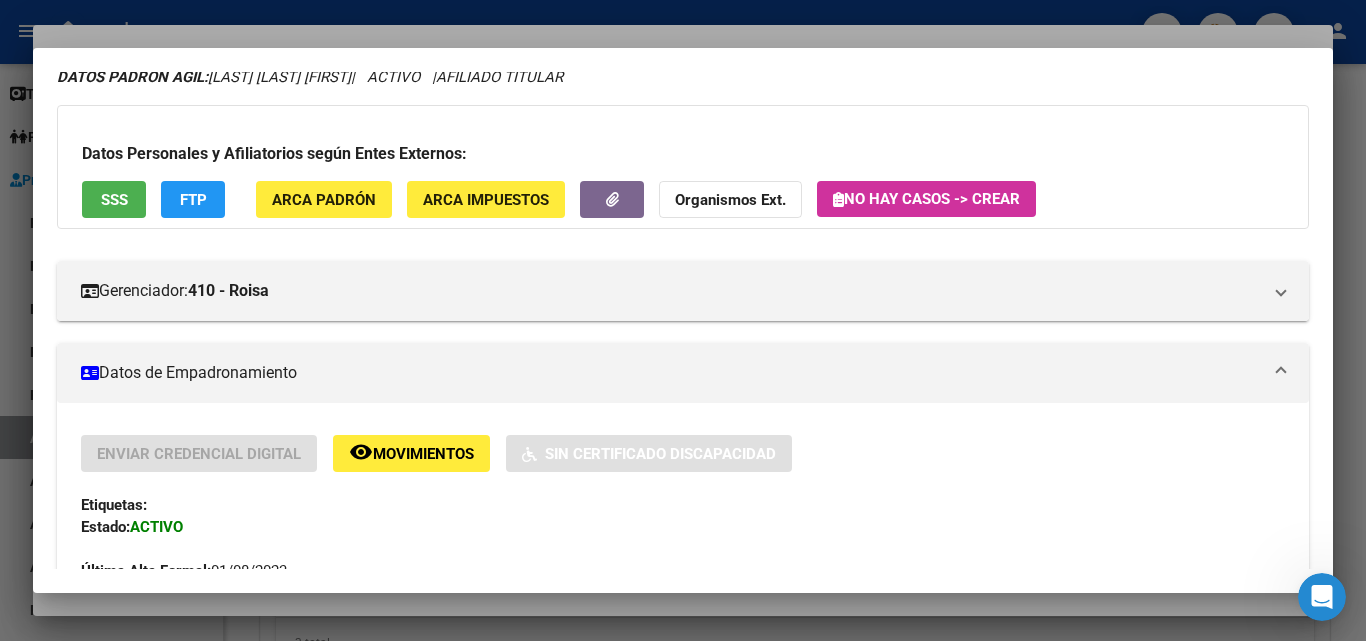 scroll, scrollTop: 400, scrollLeft: 0, axis: vertical 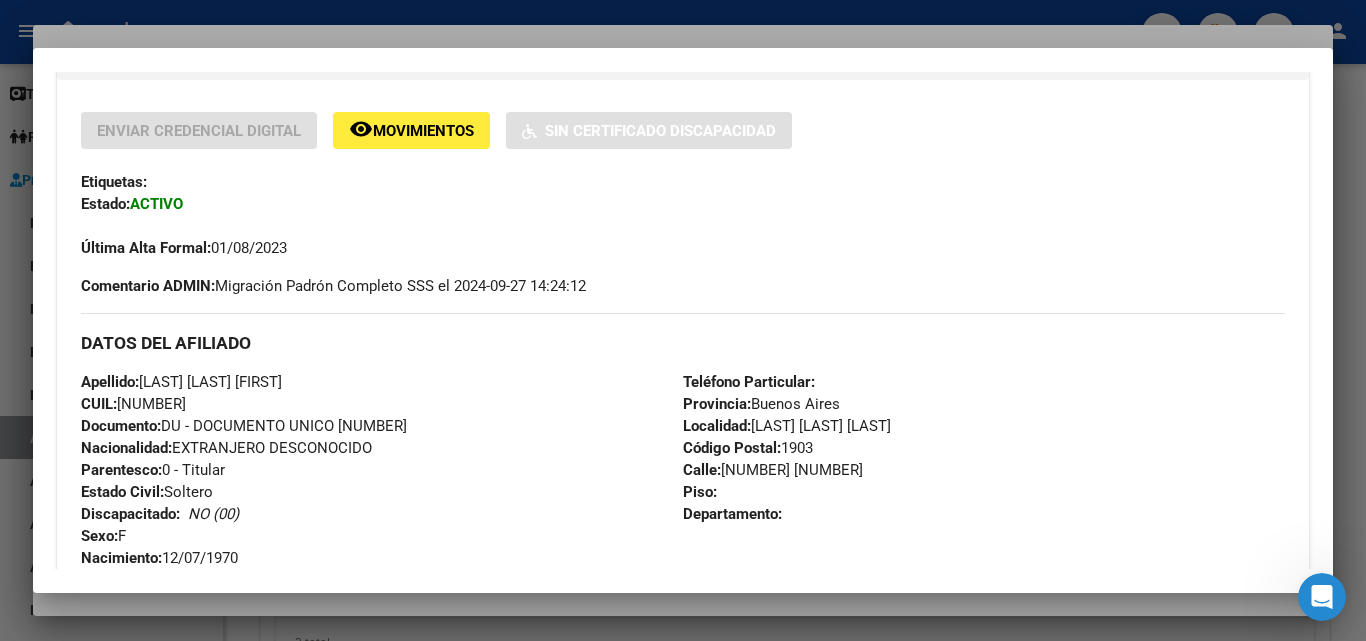 click at bounding box center [683, 320] 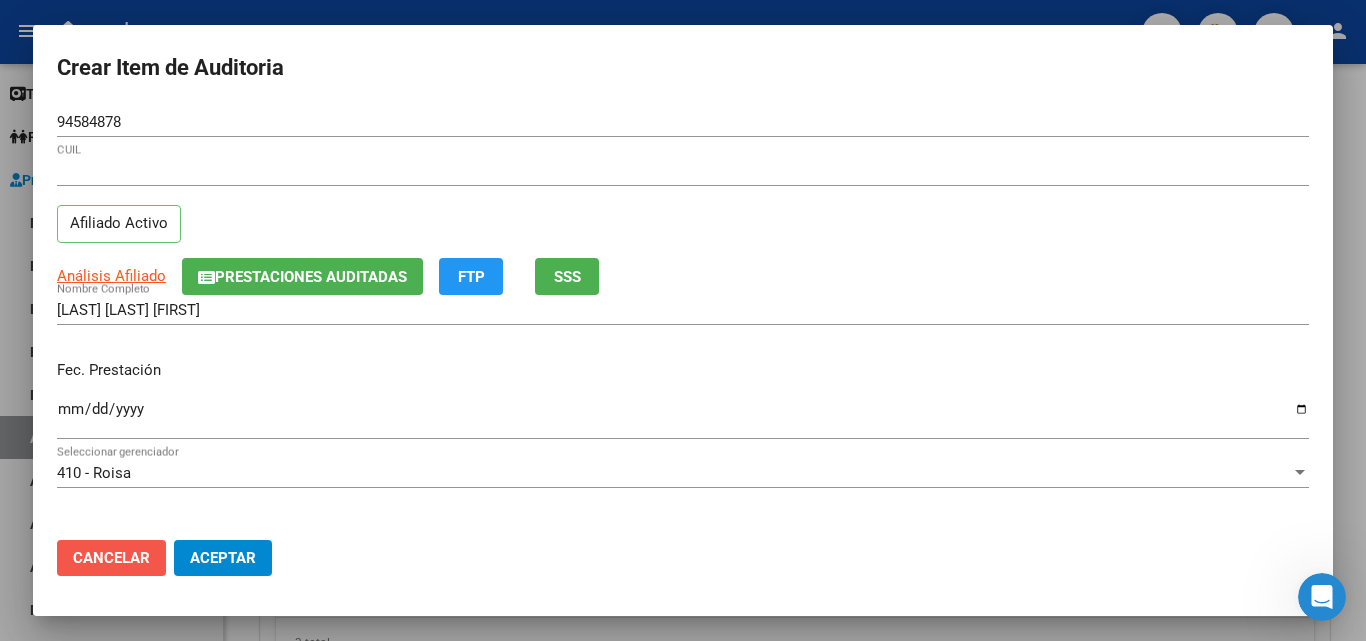 click on "Cancelar" 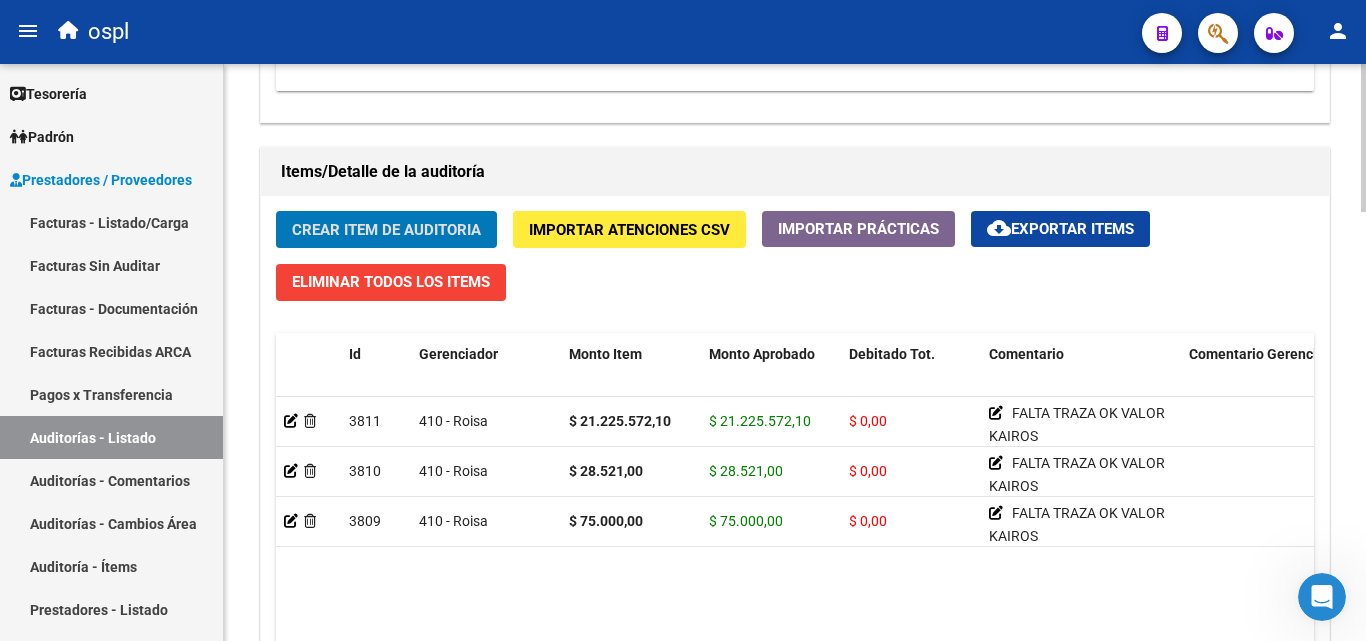 scroll, scrollTop: 977, scrollLeft: 0, axis: vertical 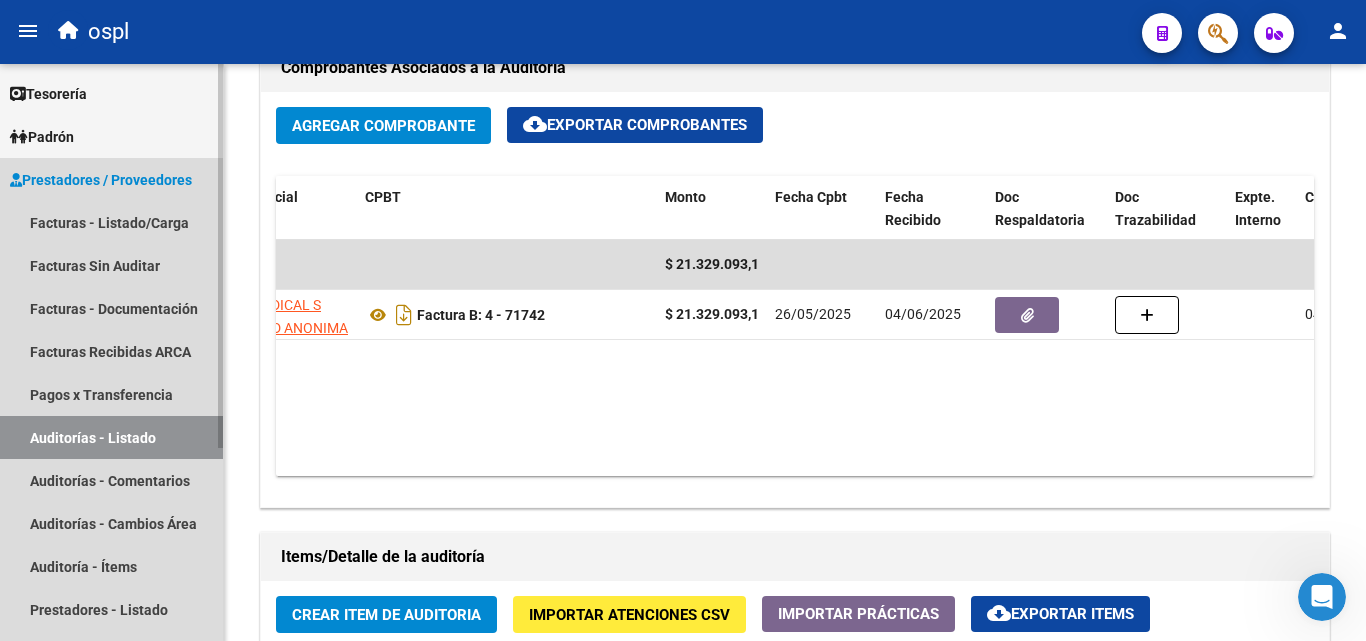 click on "Auditorías - Listado" at bounding box center [111, 437] 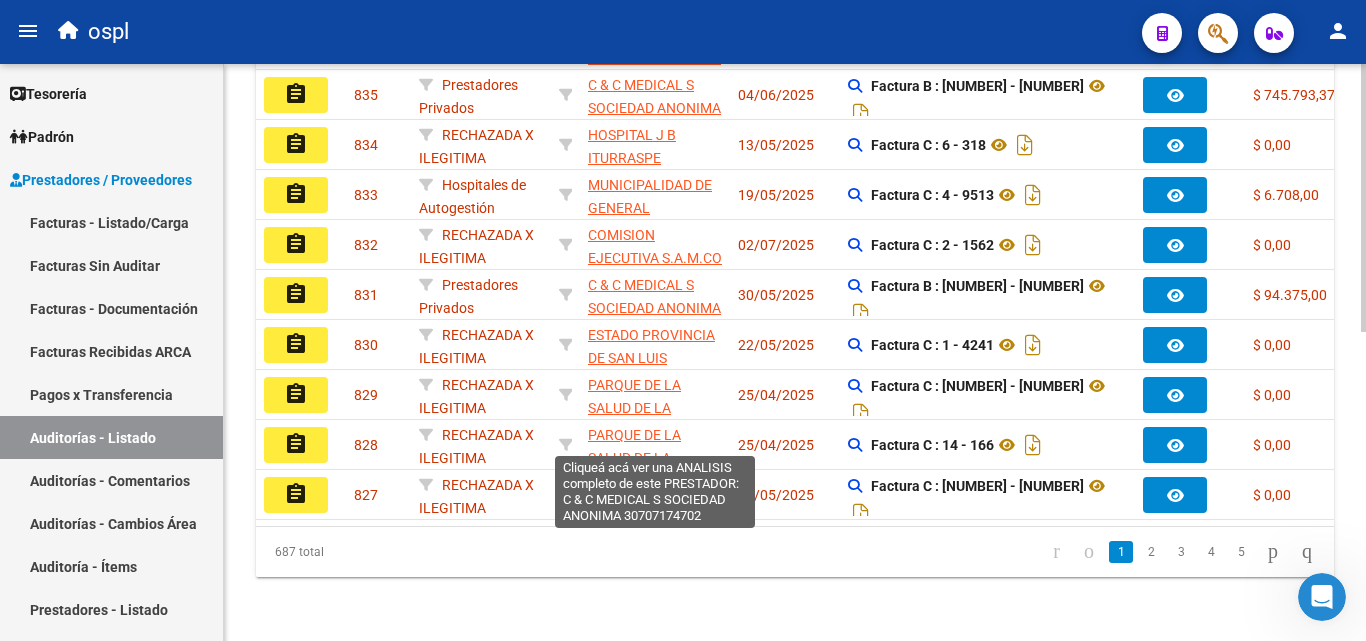 scroll, scrollTop: 263, scrollLeft: 0, axis: vertical 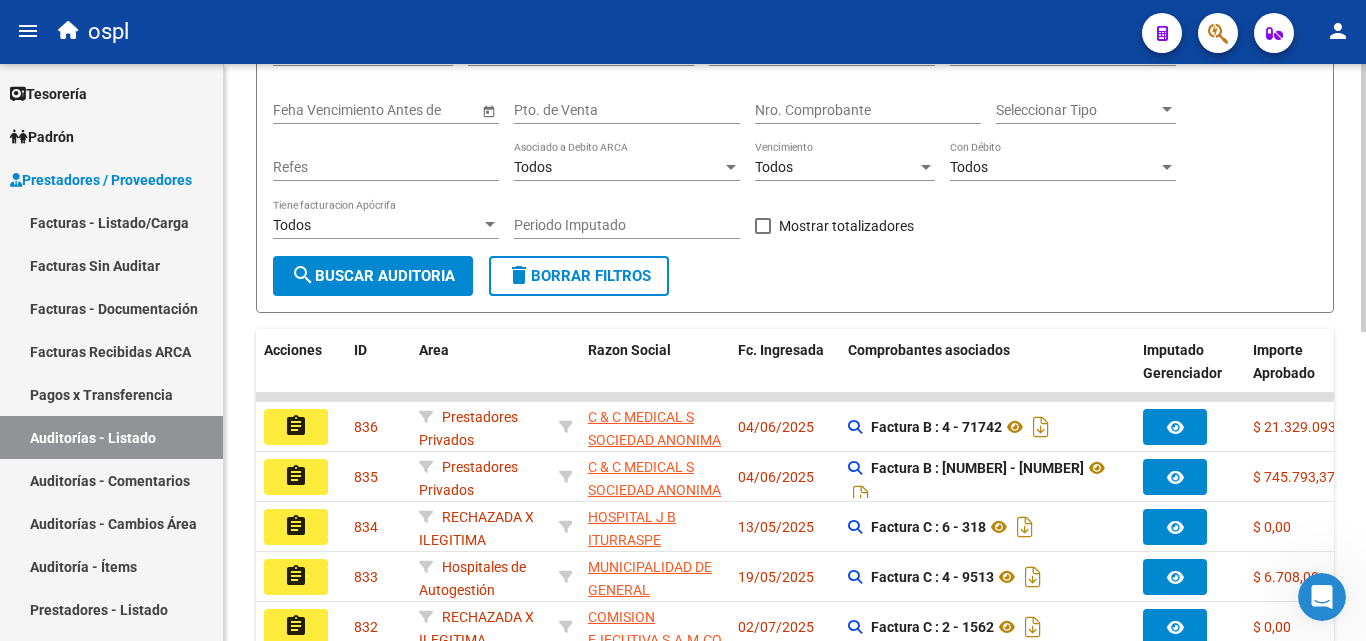 click on "Nro. Comprobante" at bounding box center (868, 110) 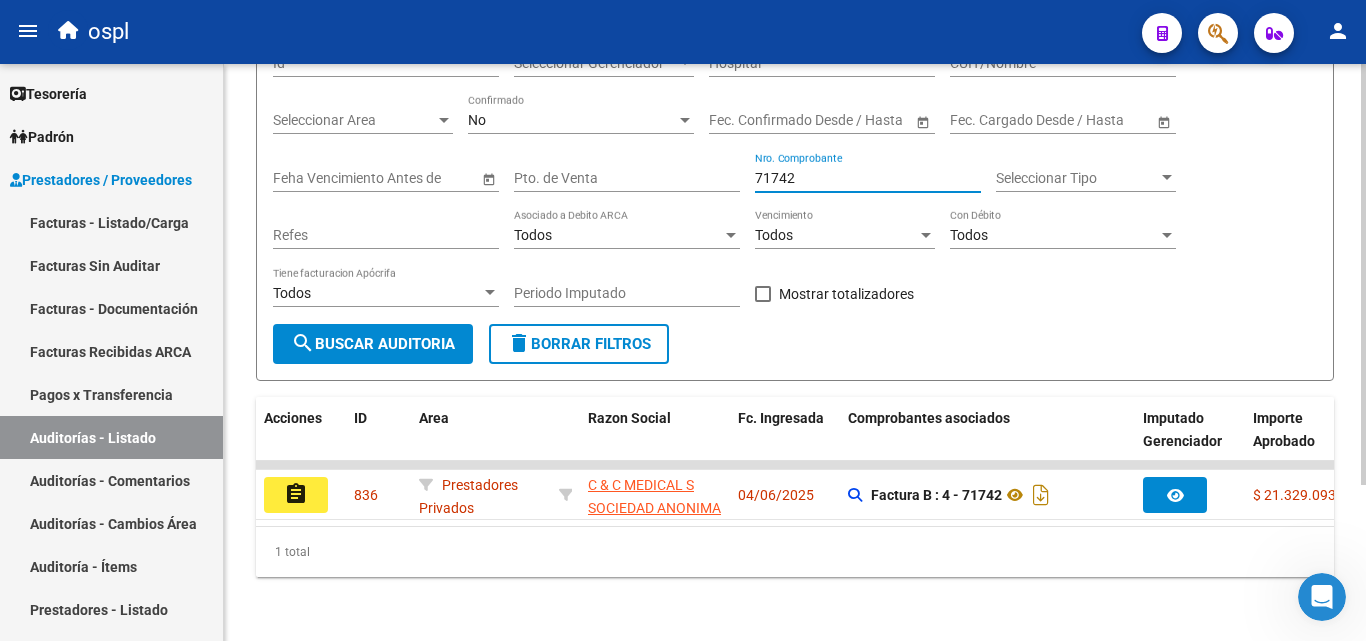 scroll, scrollTop: 213, scrollLeft: 0, axis: vertical 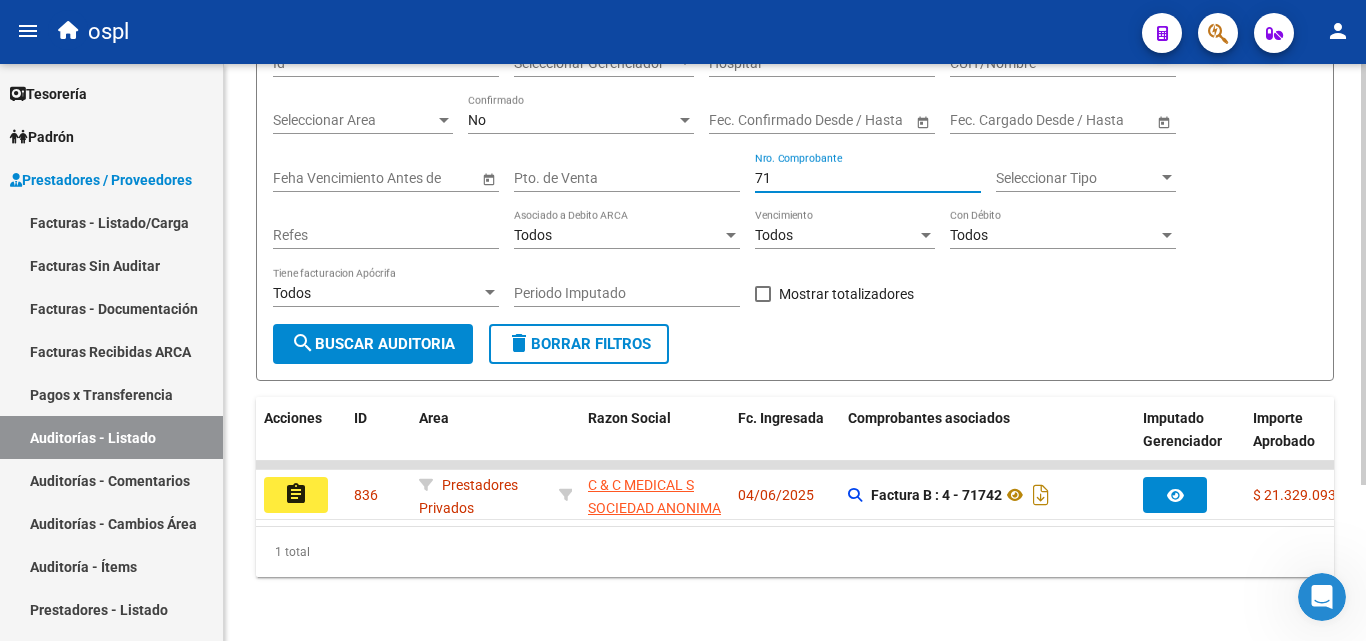 type on "7" 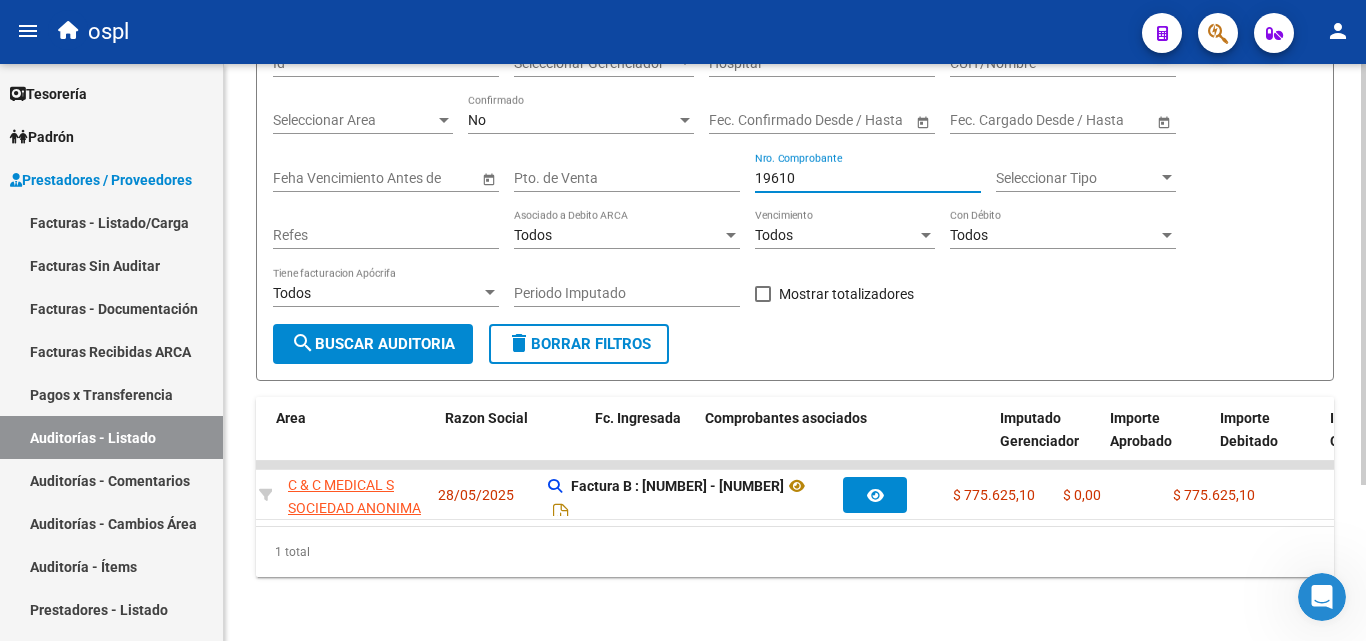 scroll, scrollTop: 0, scrollLeft: 0, axis: both 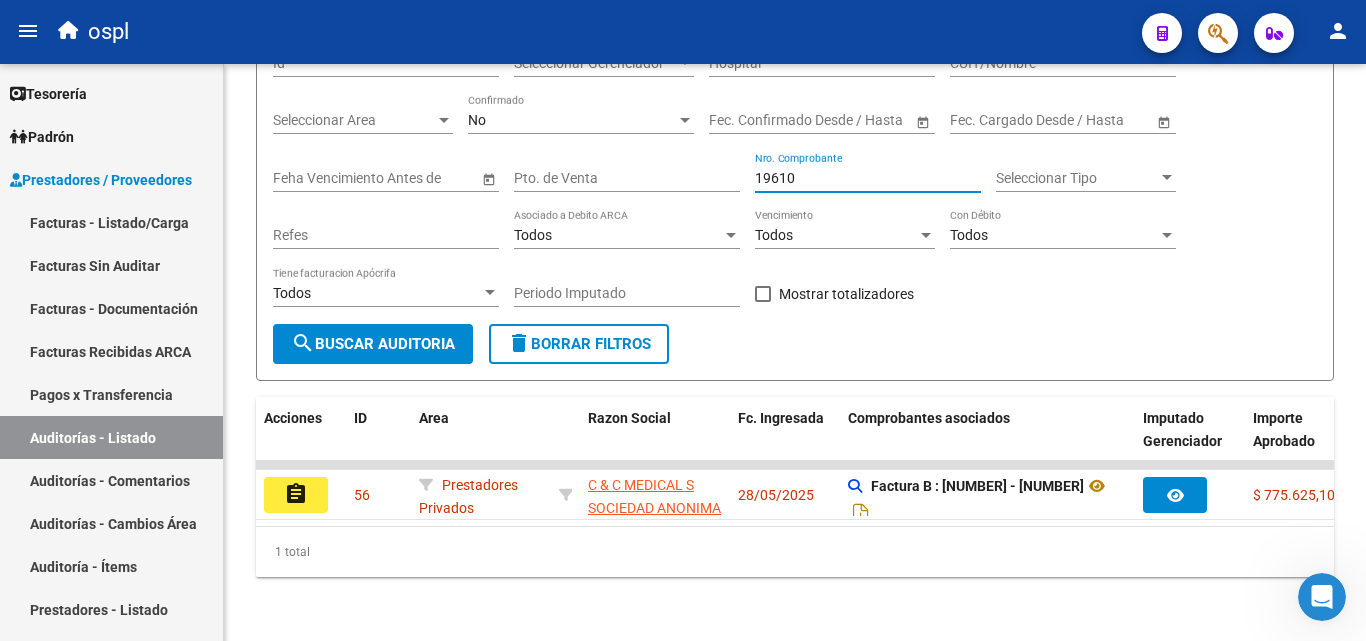 type on "19610" 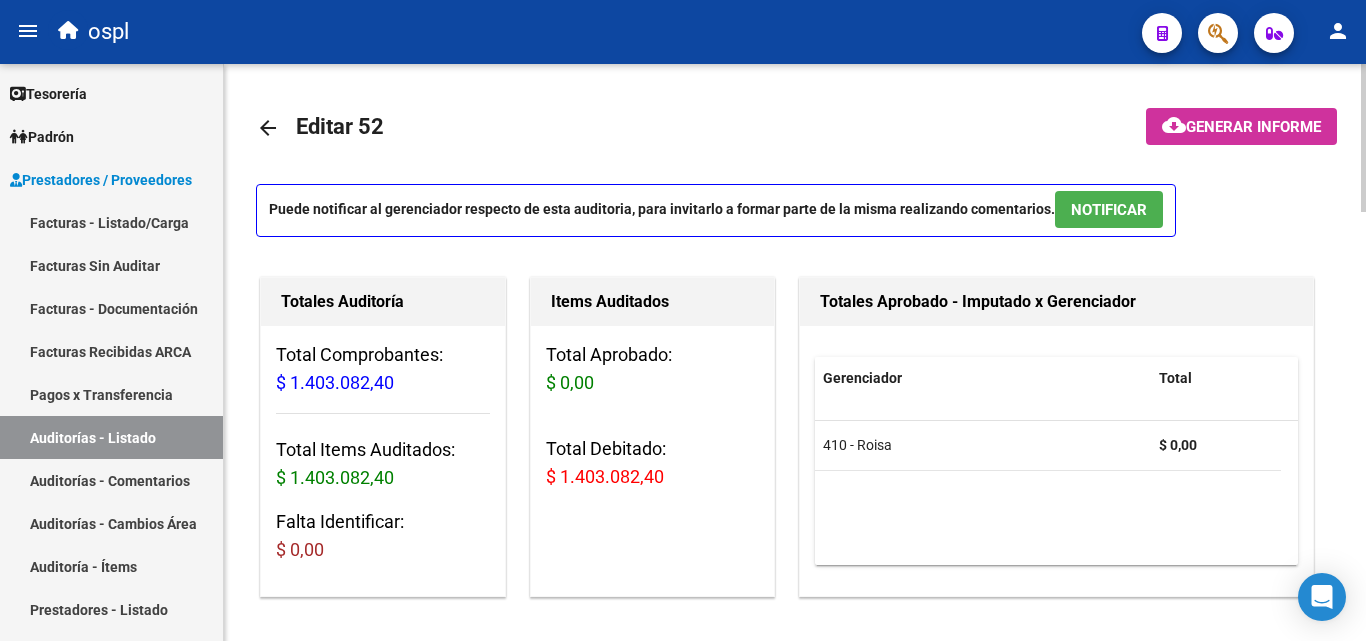 scroll, scrollTop: 0, scrollLeft: 0, axis: both 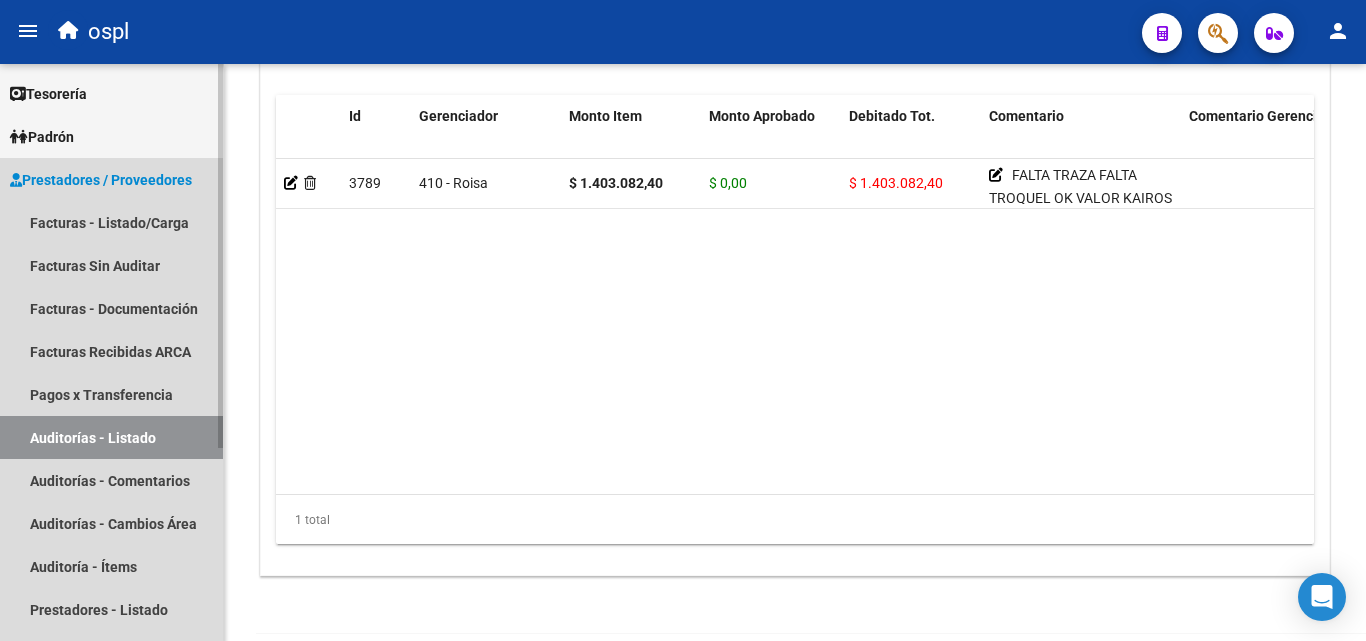 click on "Auditorías - Listado" at bounding box center (111, 437) 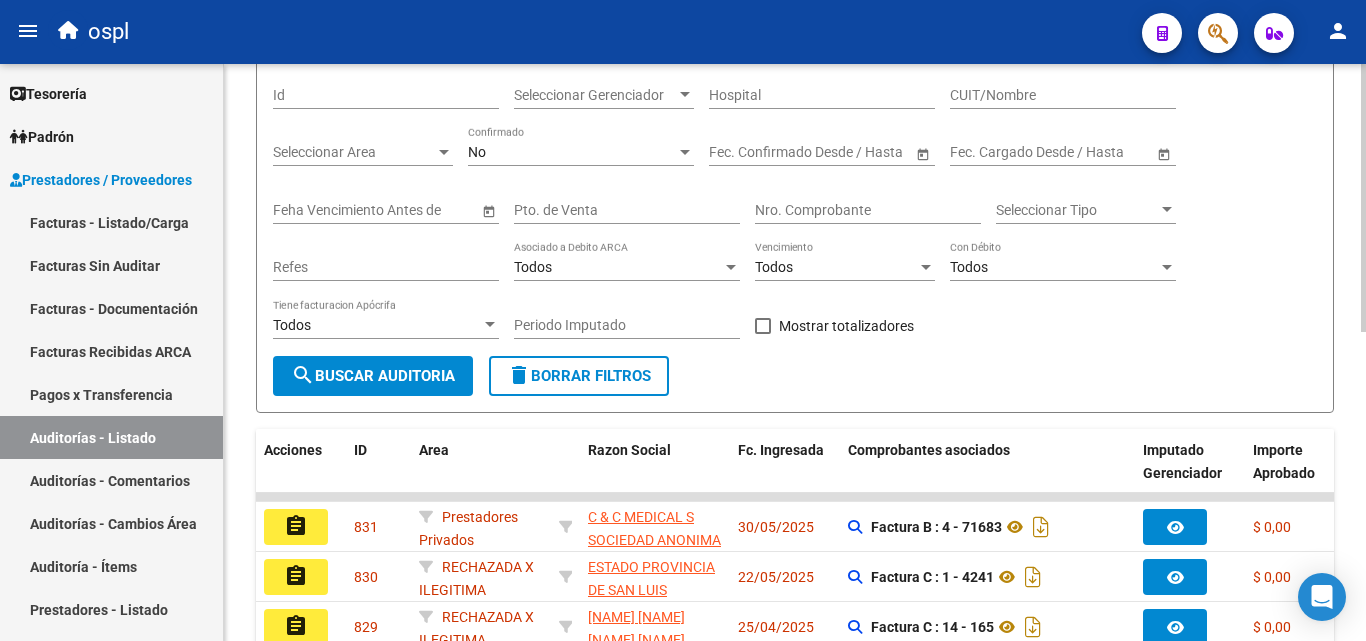 scroll, scrollTop: 0, scrollLeft: 0, axis: both 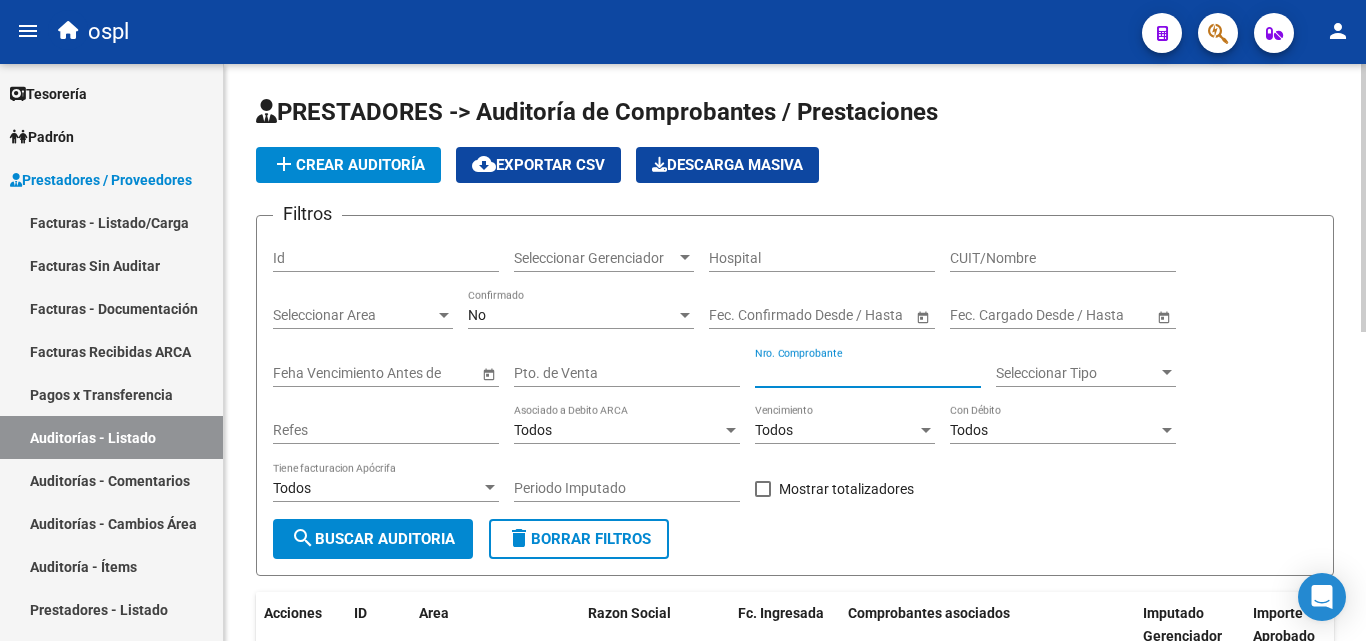click on "Nro. Comprobante" at bounding box center (868, 373) 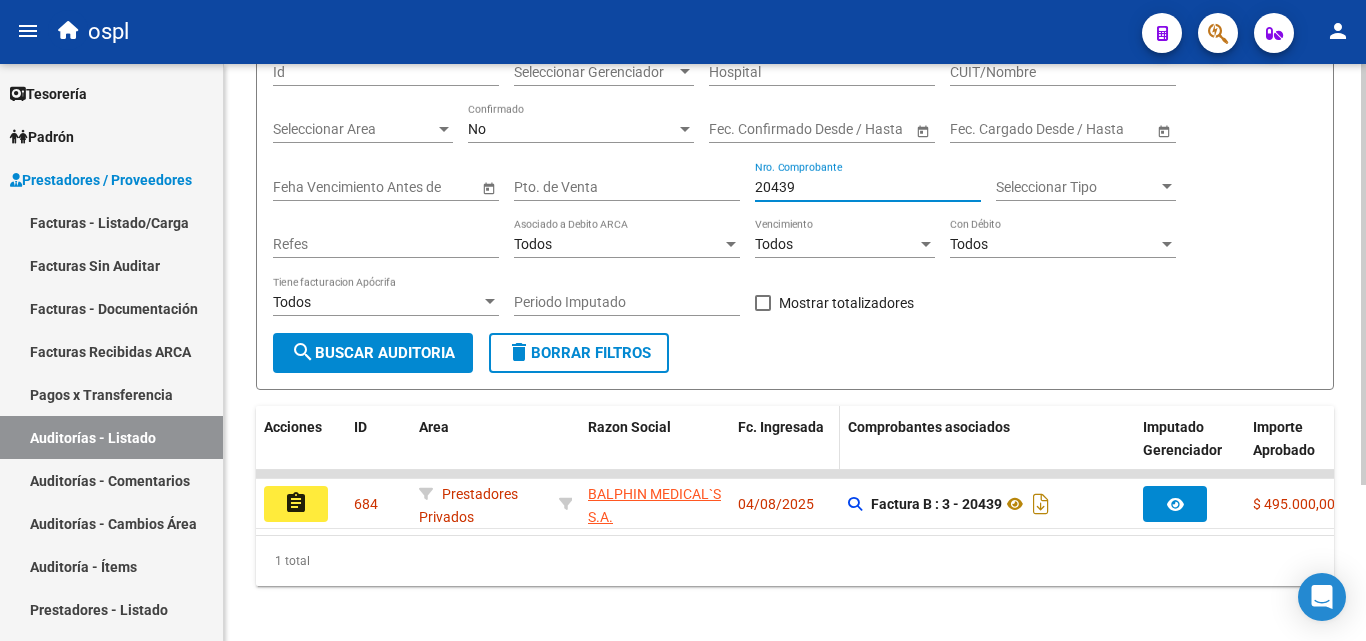 scroll, scrollTop: 213, scrollLeft: 0, axis: vertical 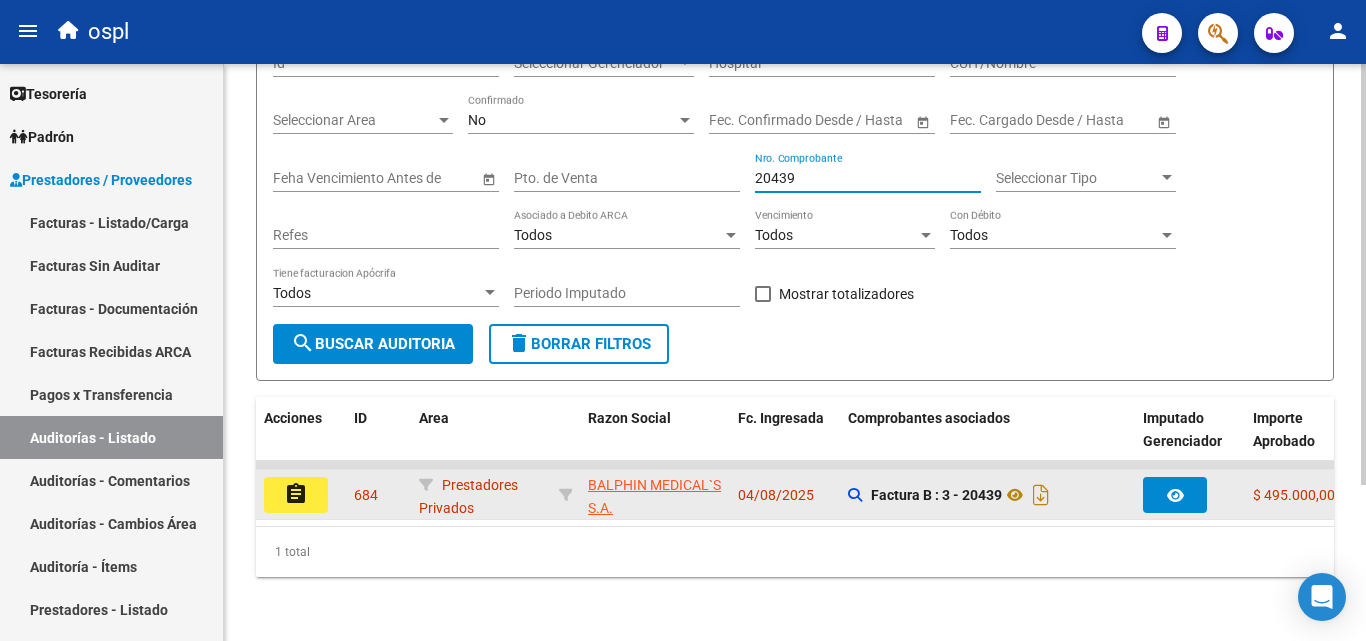 type on "20439" 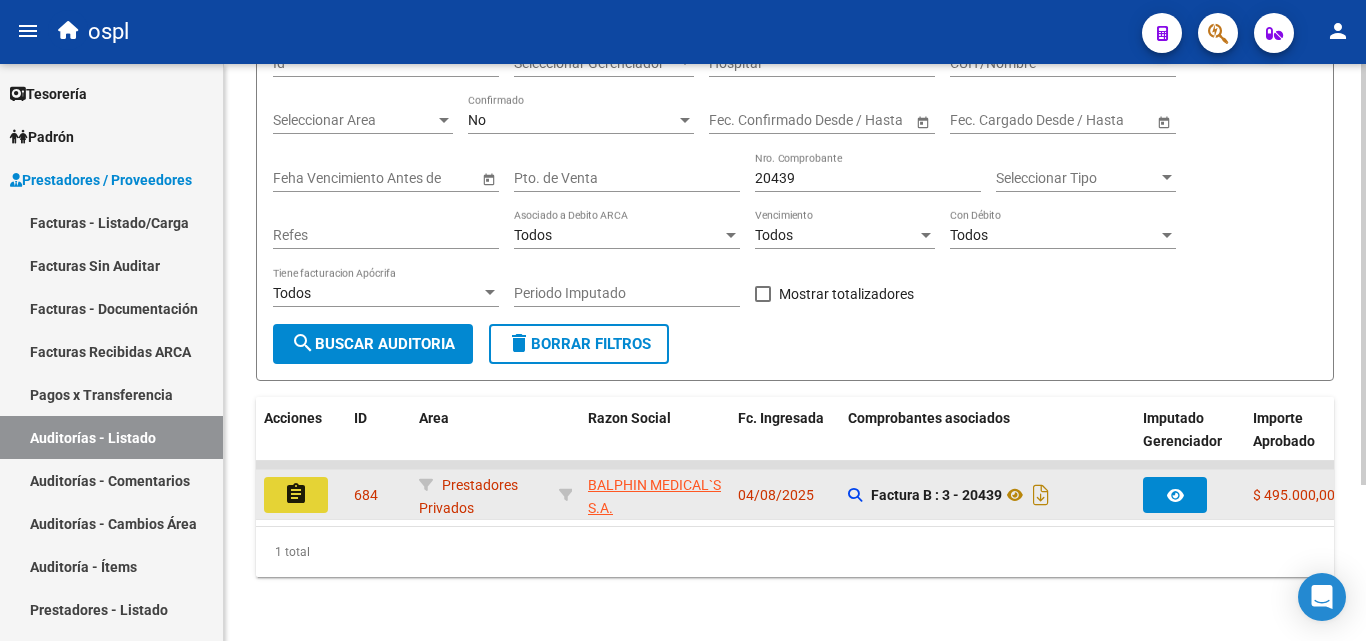 click on "assignment" 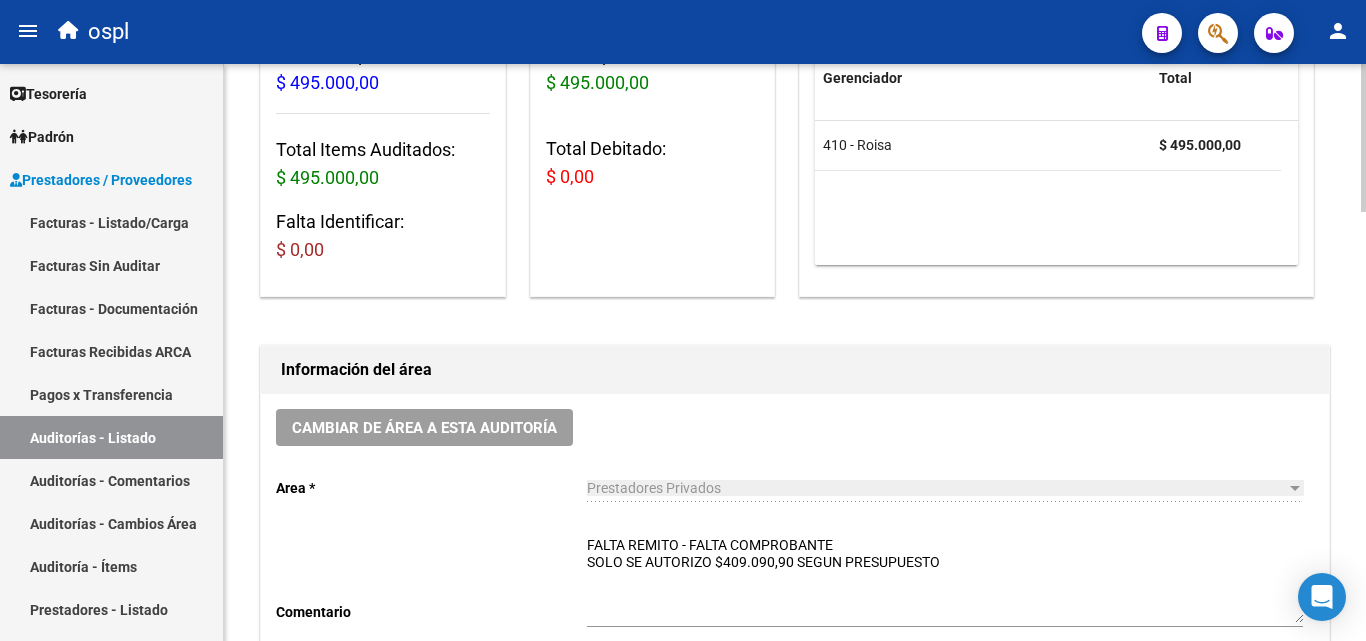 scroll, scrollTop: 0, scrollLeft: 0, axis: both 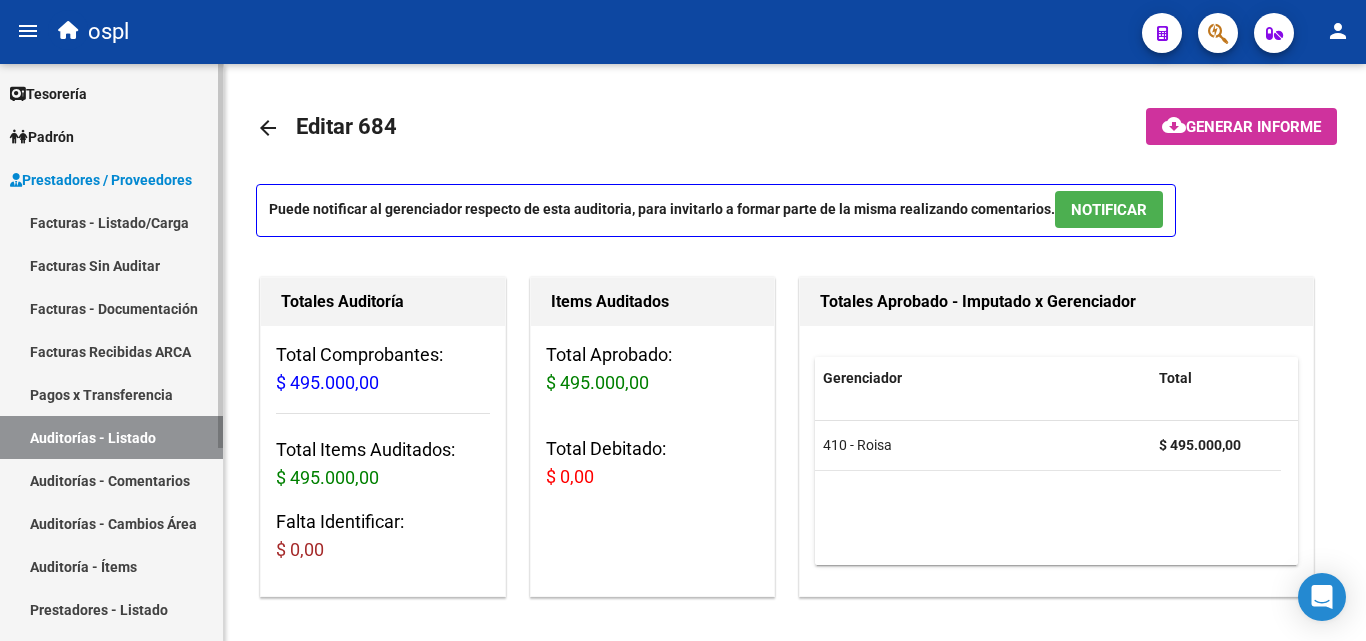 drag, startPoint x: 202, startPoint y: 427, endPoint x: 211, endPoint y: 432, distance: 10.29563 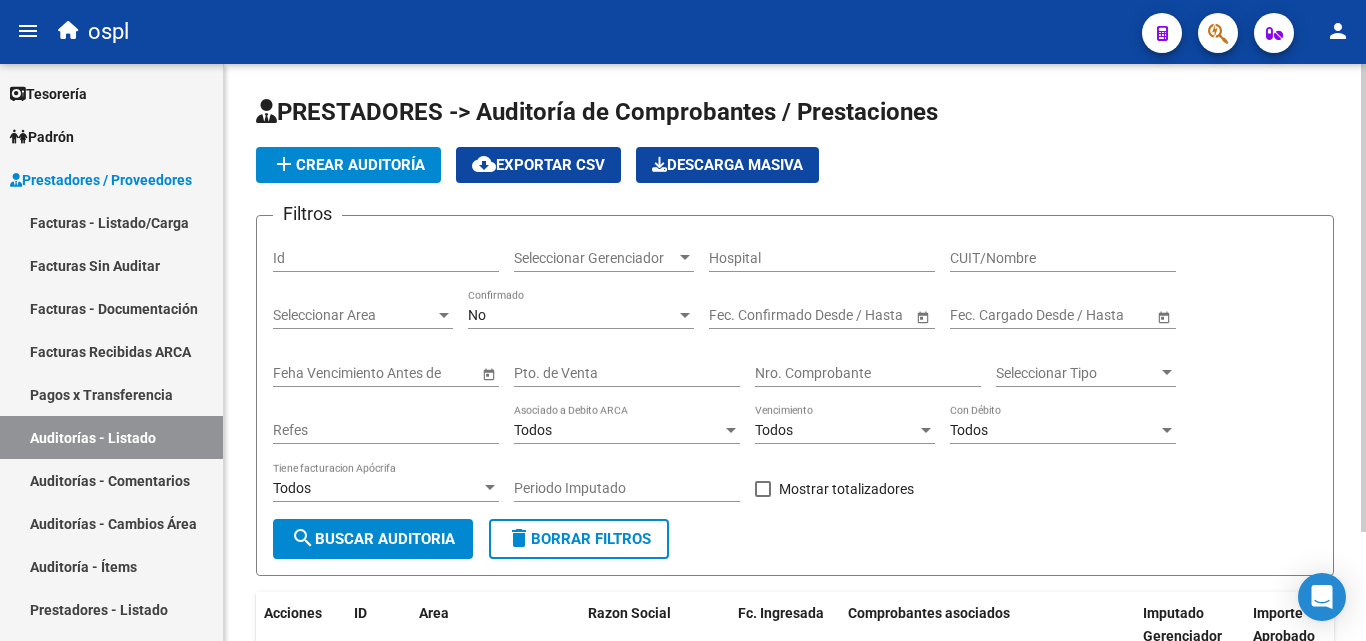 click on "Nro. Comprobante" at bounding box center [868, 373] 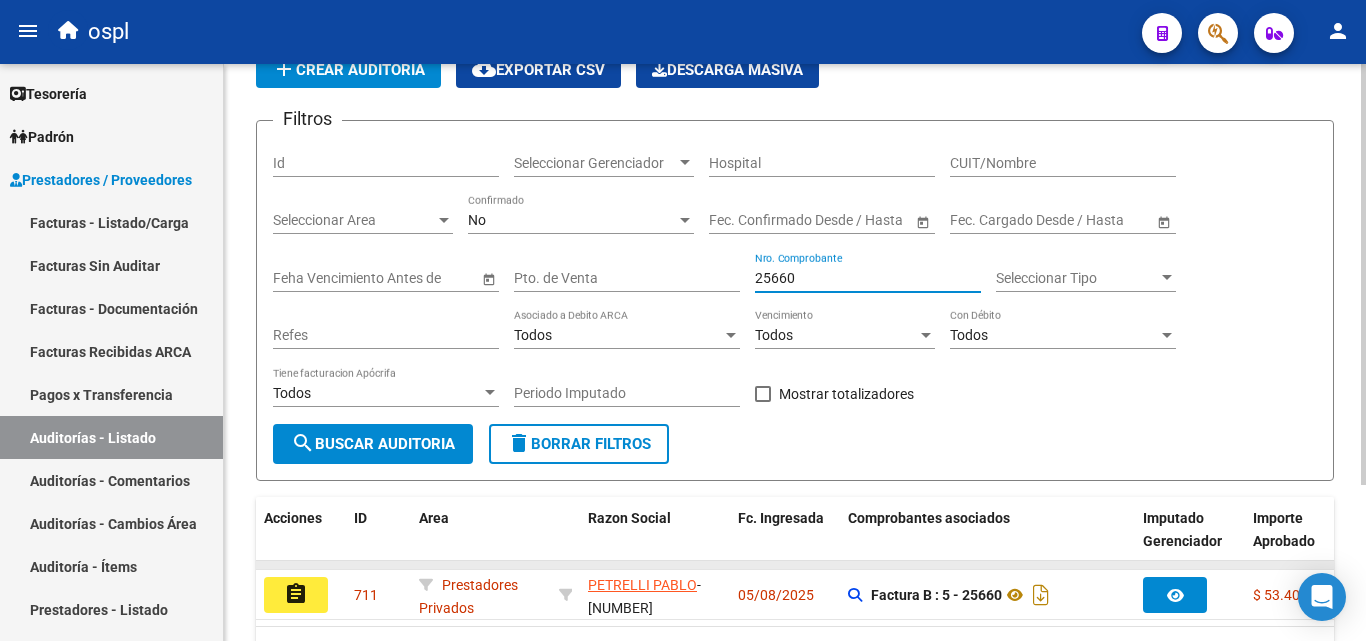 scroll, scrollTop: 213, scrollLeft: 0, axis: vertical 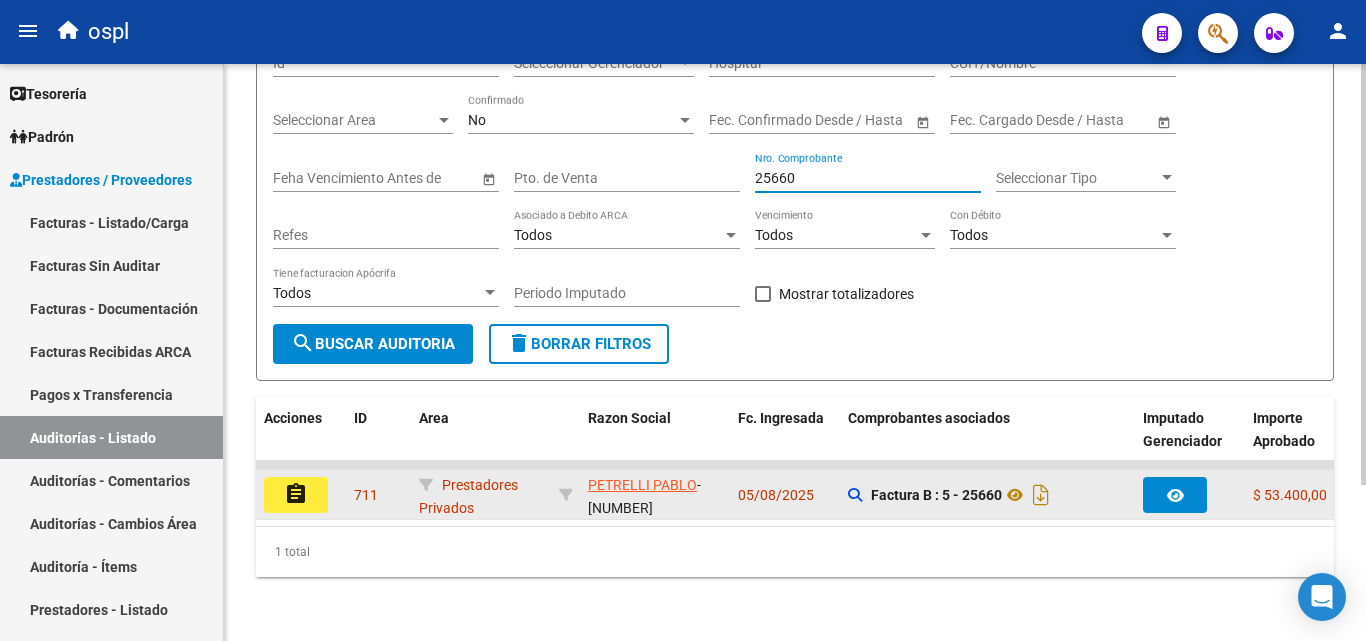 type on "25660" 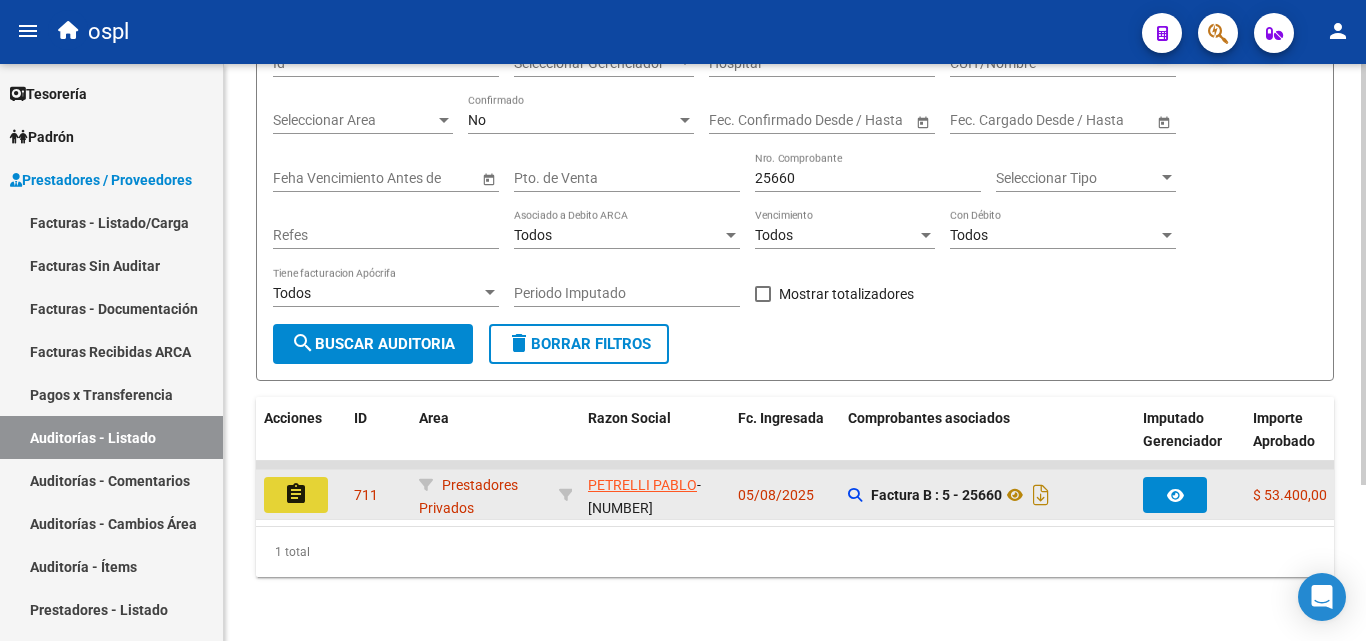 click on "assignment" 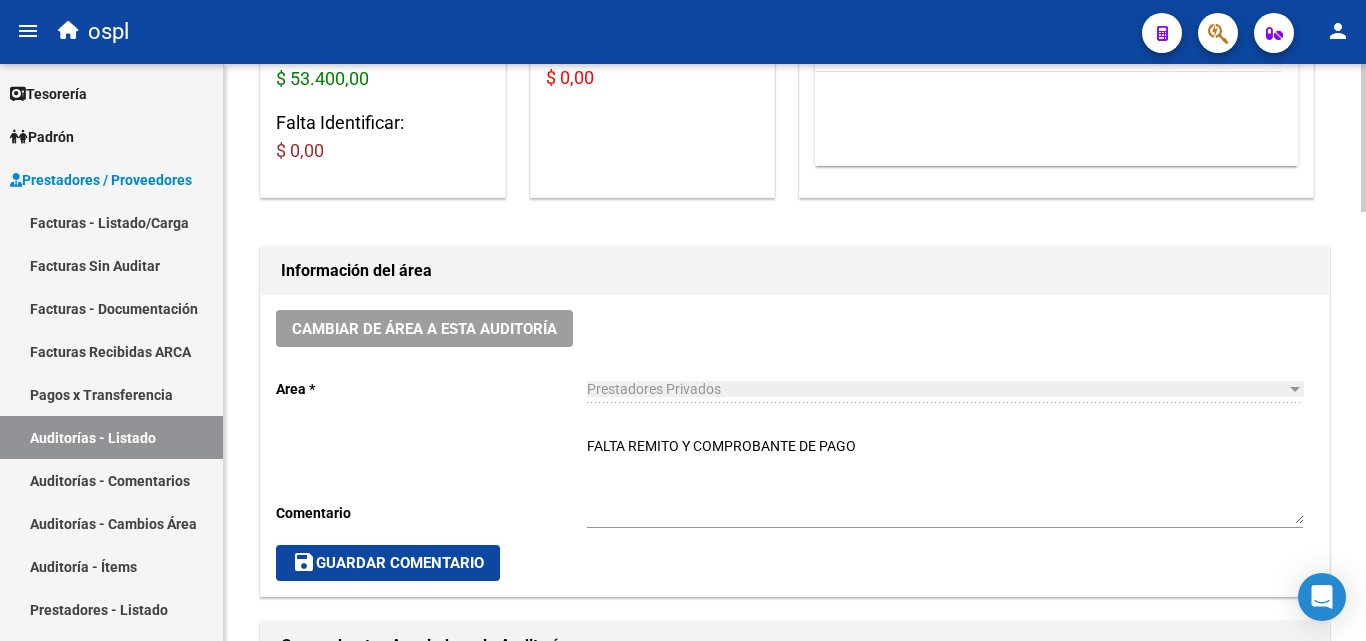 scroll, scrollTop: 400, scrollLeft: 0, axis: vertical 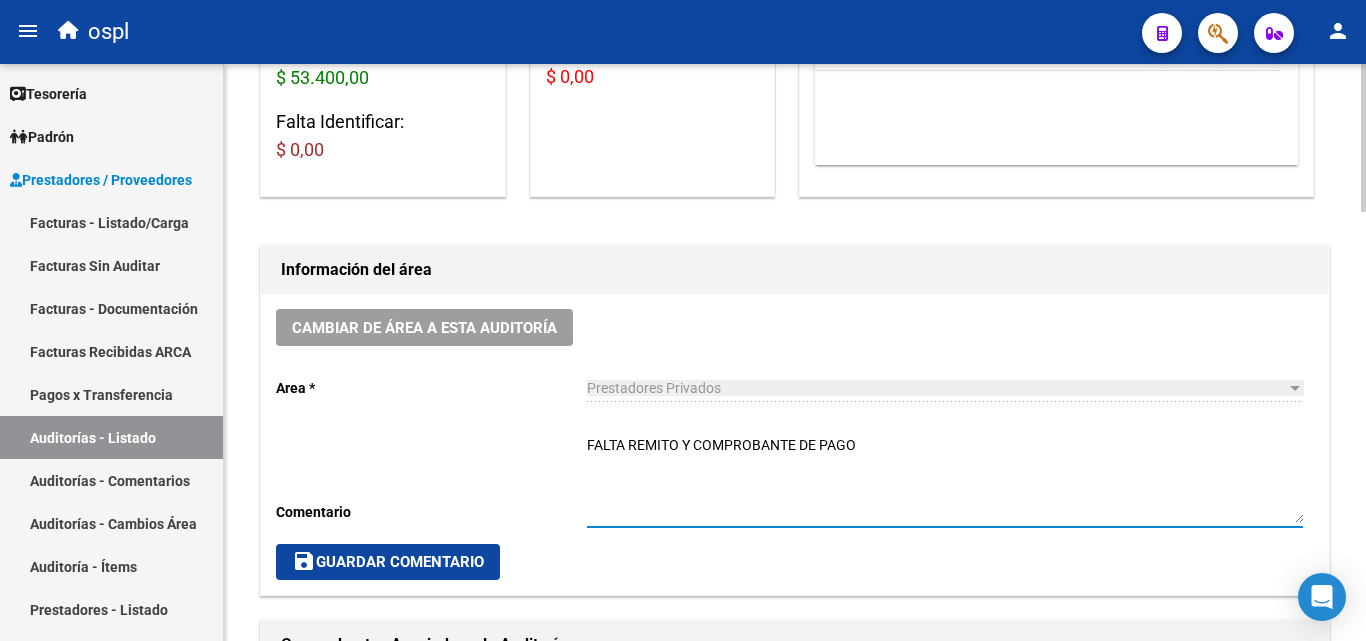 drag, startPoint x: 940, startPoint y: 445, endPoint x: 681, endPoint y: 447, distance: 259.00772 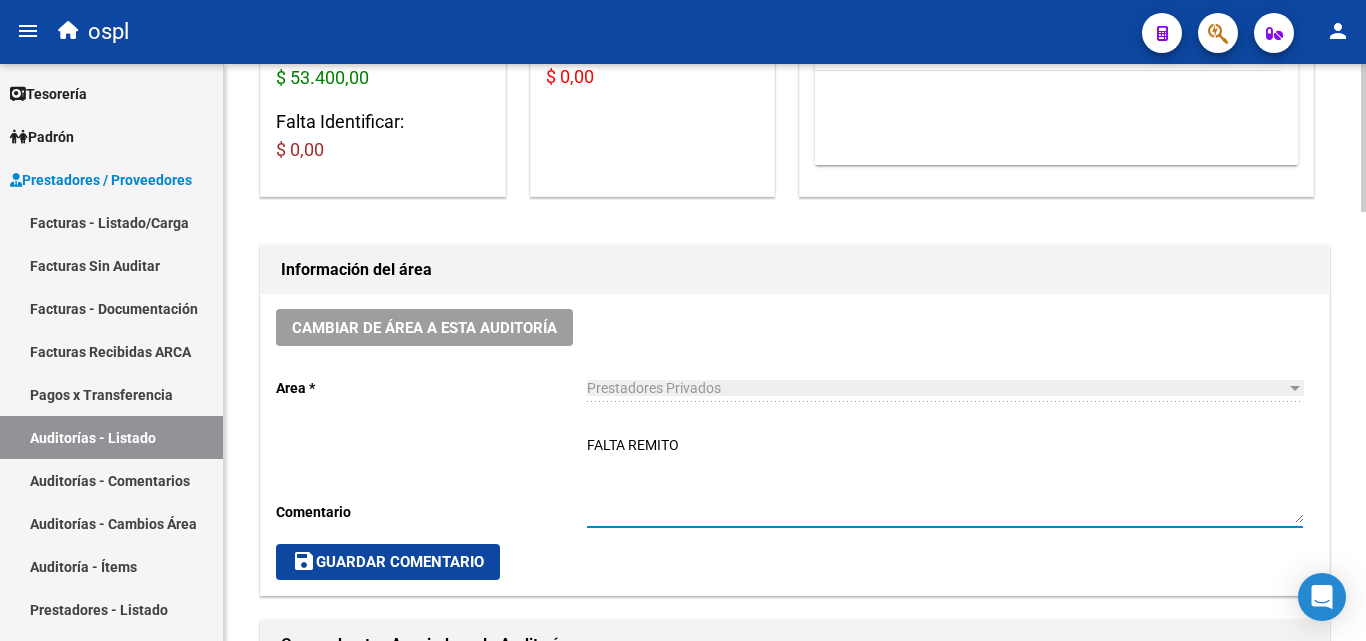 type on "FALTA REMITO" 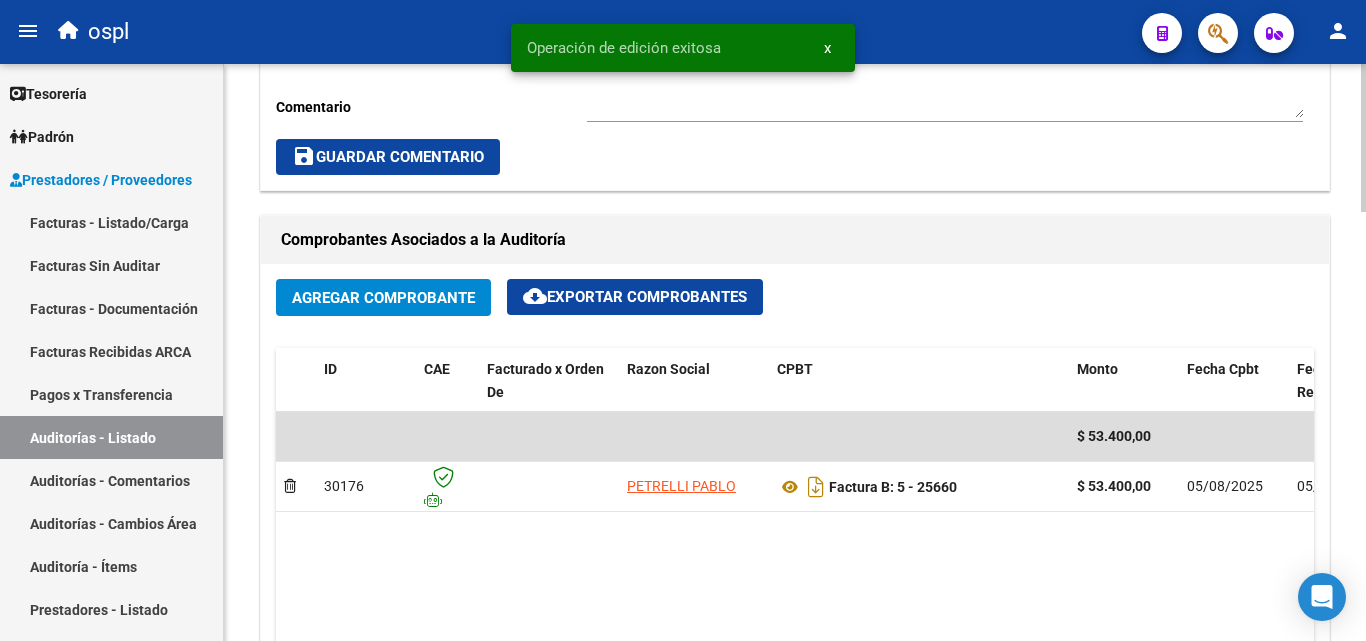 scroll, scrollTop: 600, scrollLeft: 0, axis: vertical 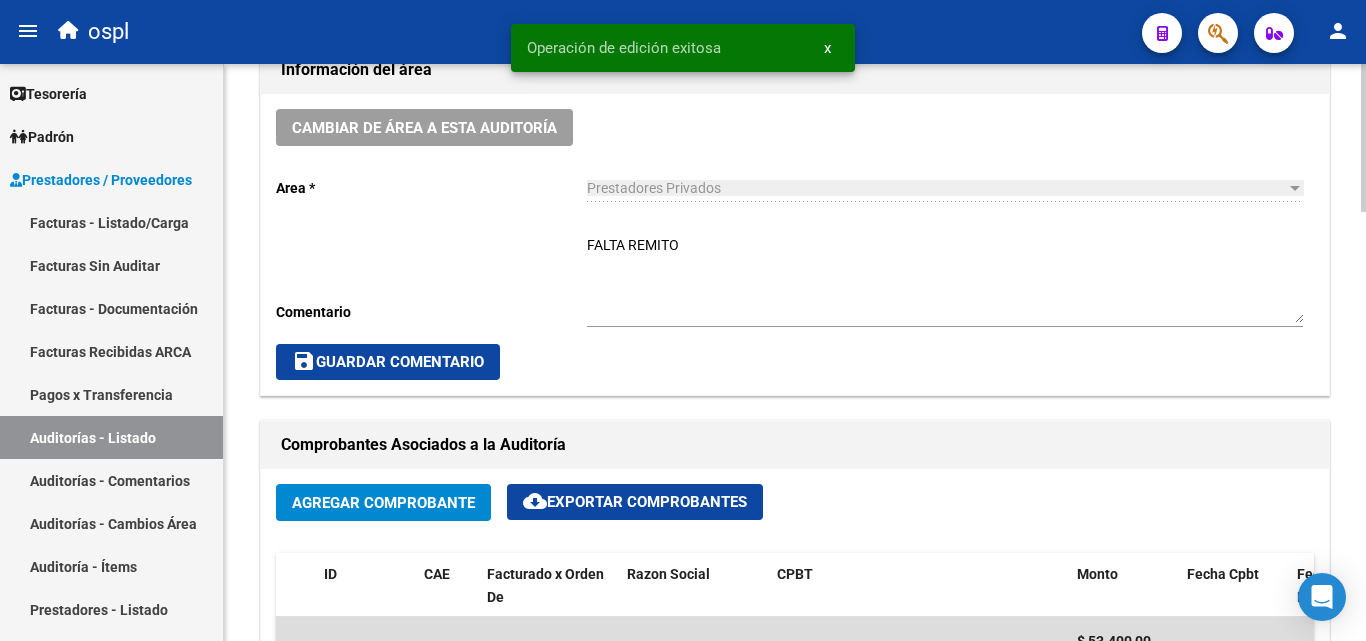 click on "save  Guardar Comentario" 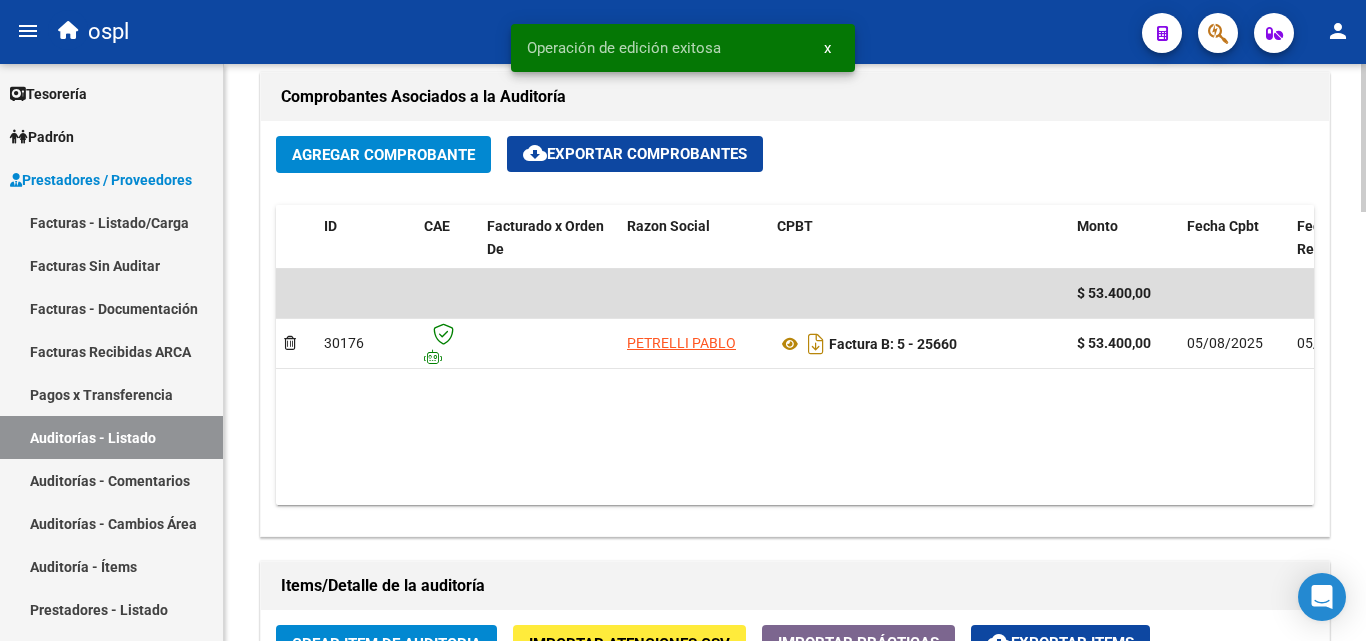 scroll, scrollTop: 1000, scrollLeft: 0, axis: vertical 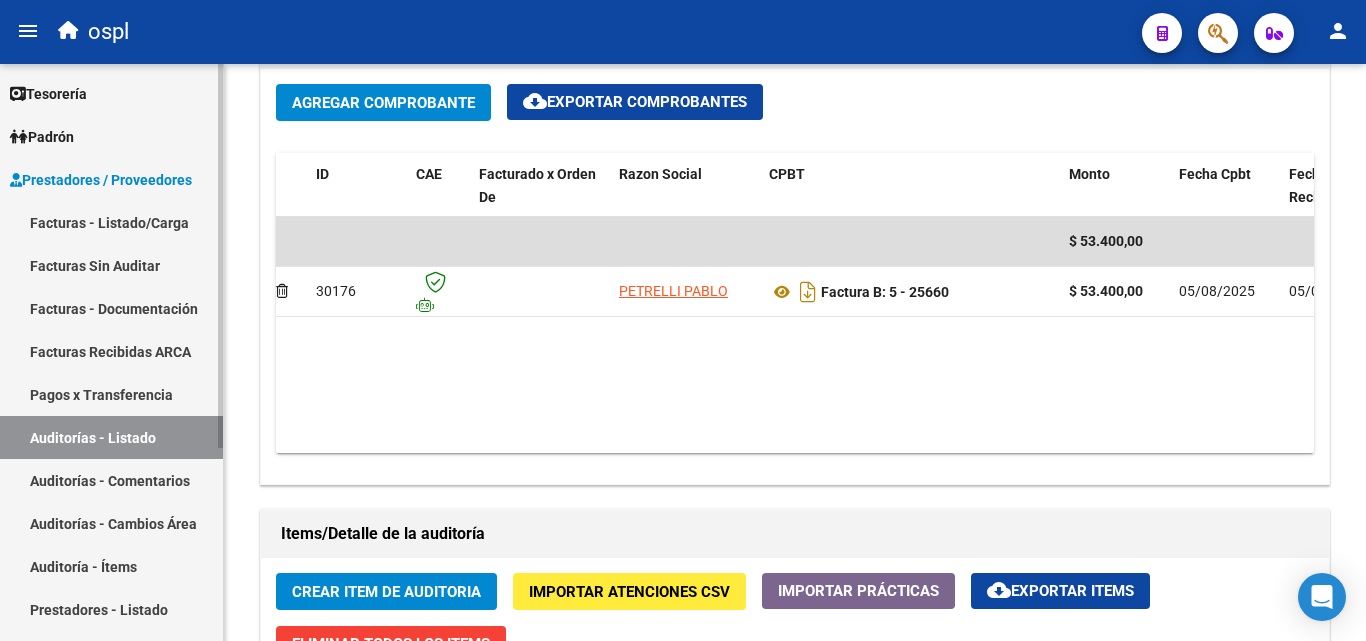 click on "Auditorías - Listado" at bounding box center [111, 437] 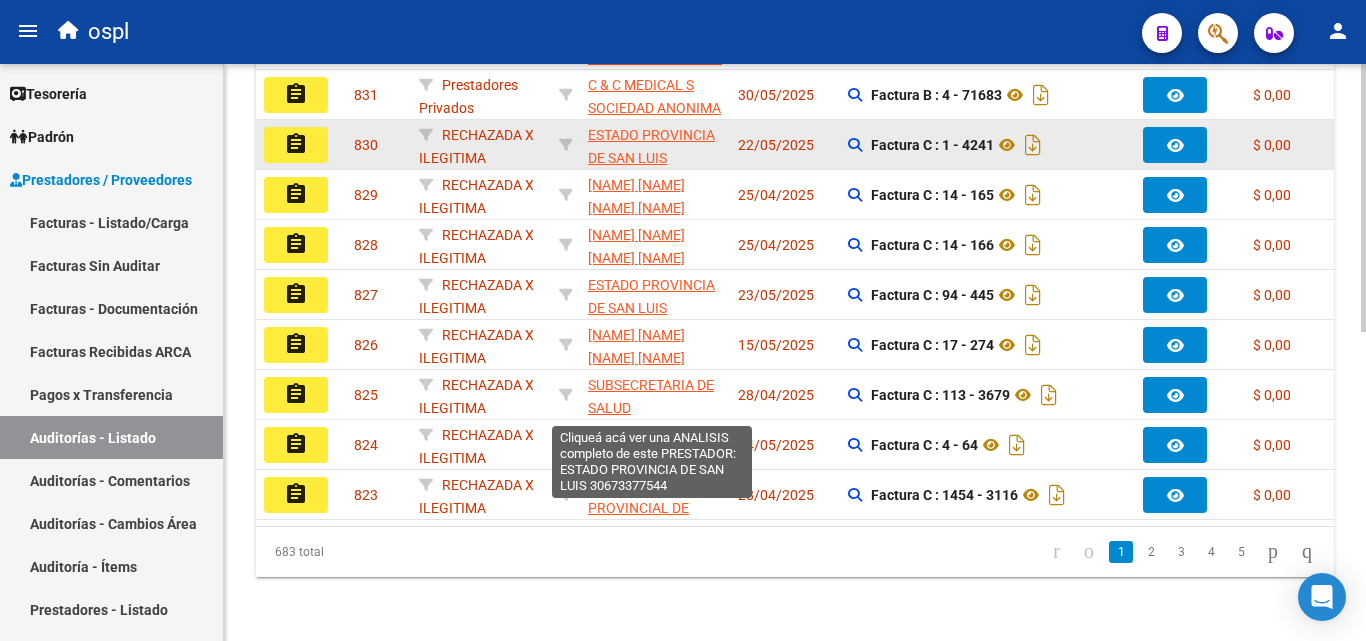 scroll, scrollTop: 263, scrollLeft: 0, axis: vertical 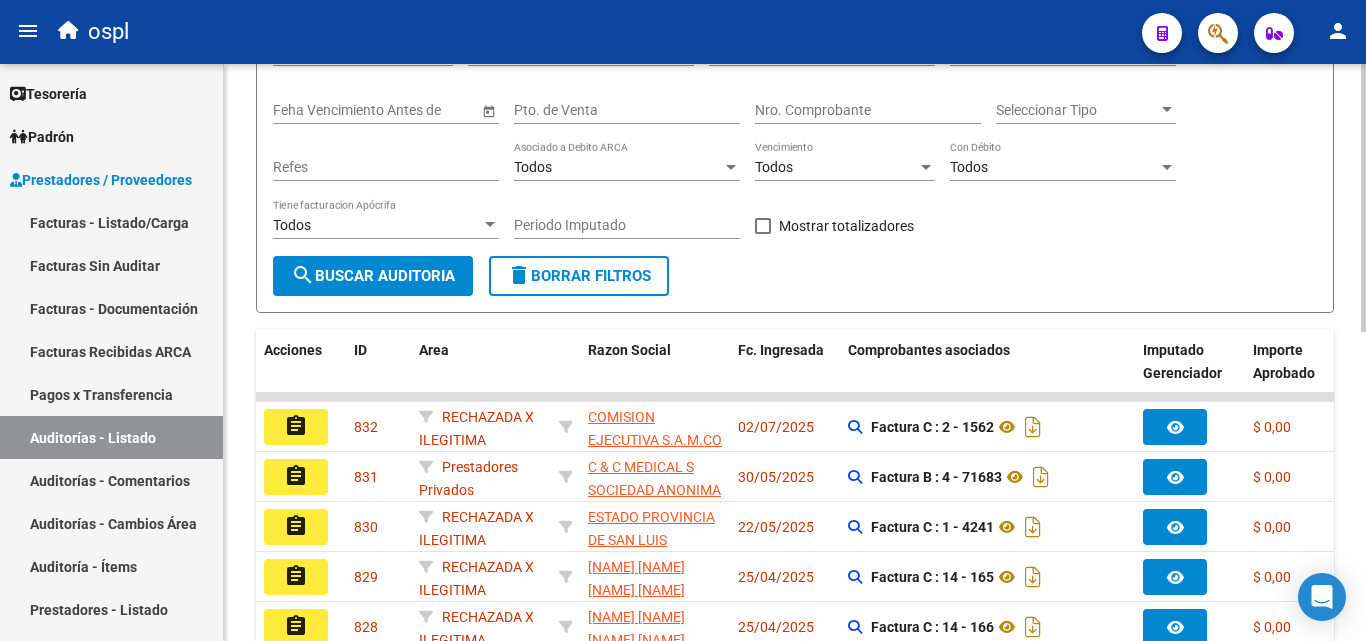 click on "Periodo Imputado" at bounding box center [627, 225] 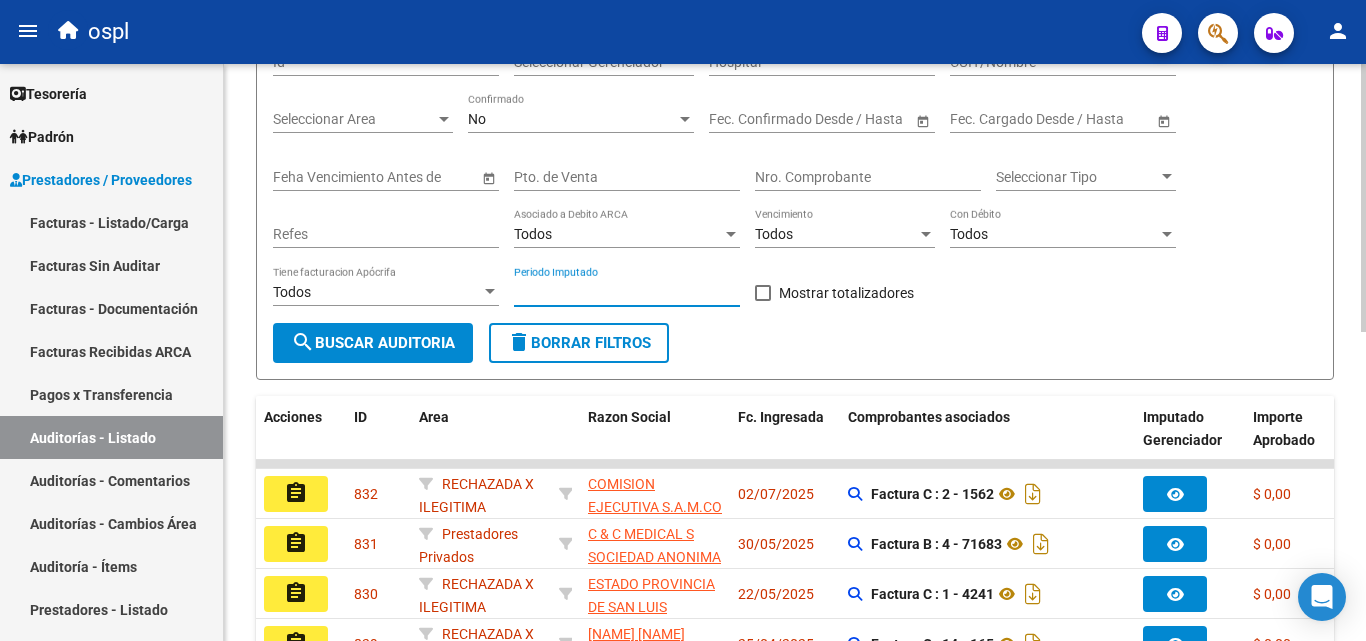 scroll, scrollTop: 163, scrollLeft: 0, axis: vertical 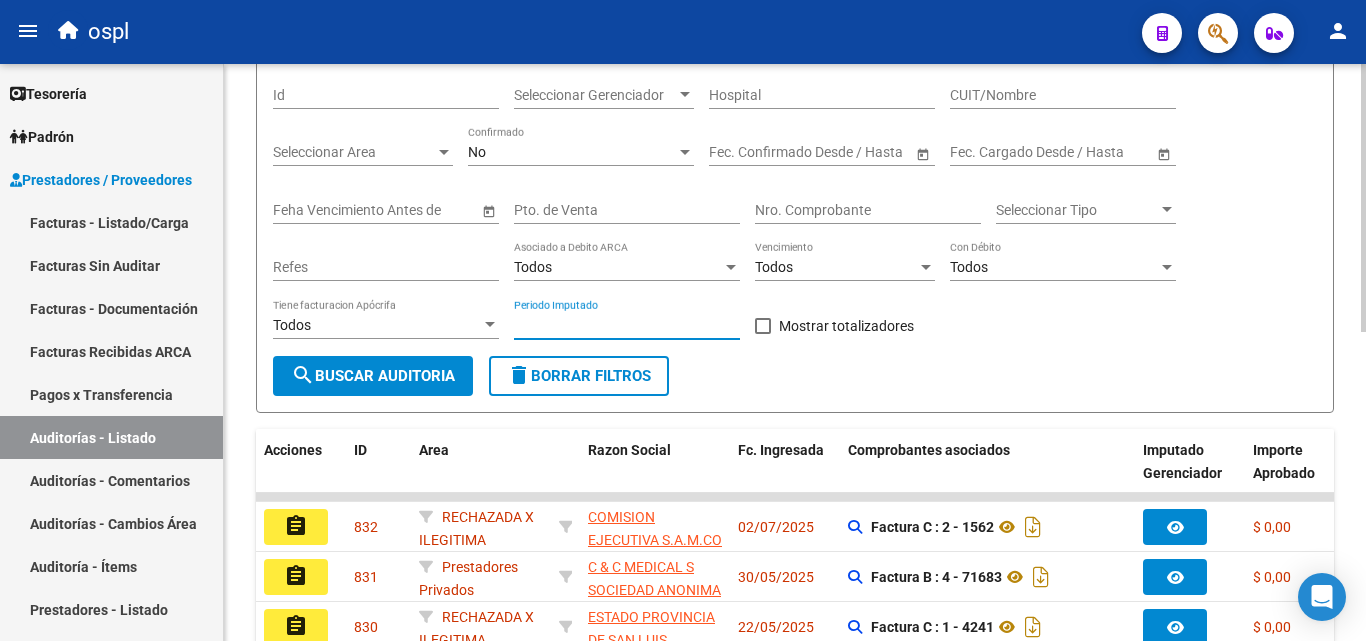 click on "Nro. Comprobante" at bounding box center [868, 210] 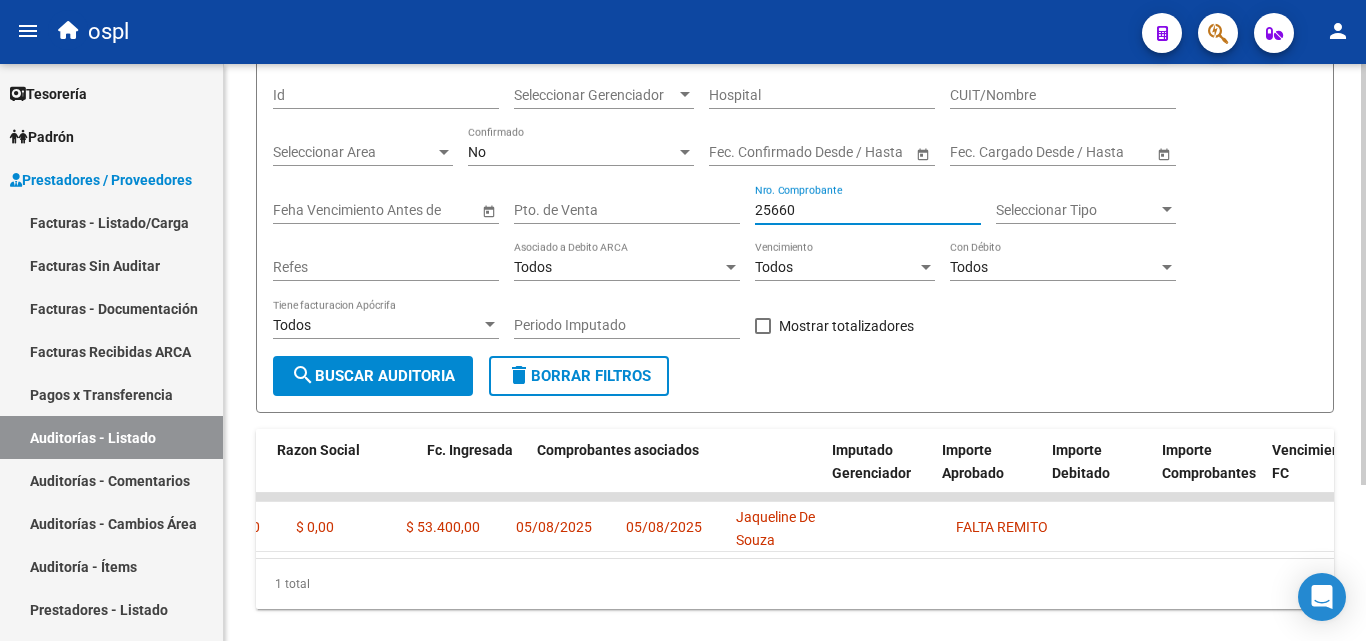scroll, scrollTop: 0, scrollLeft: 0, axis: both 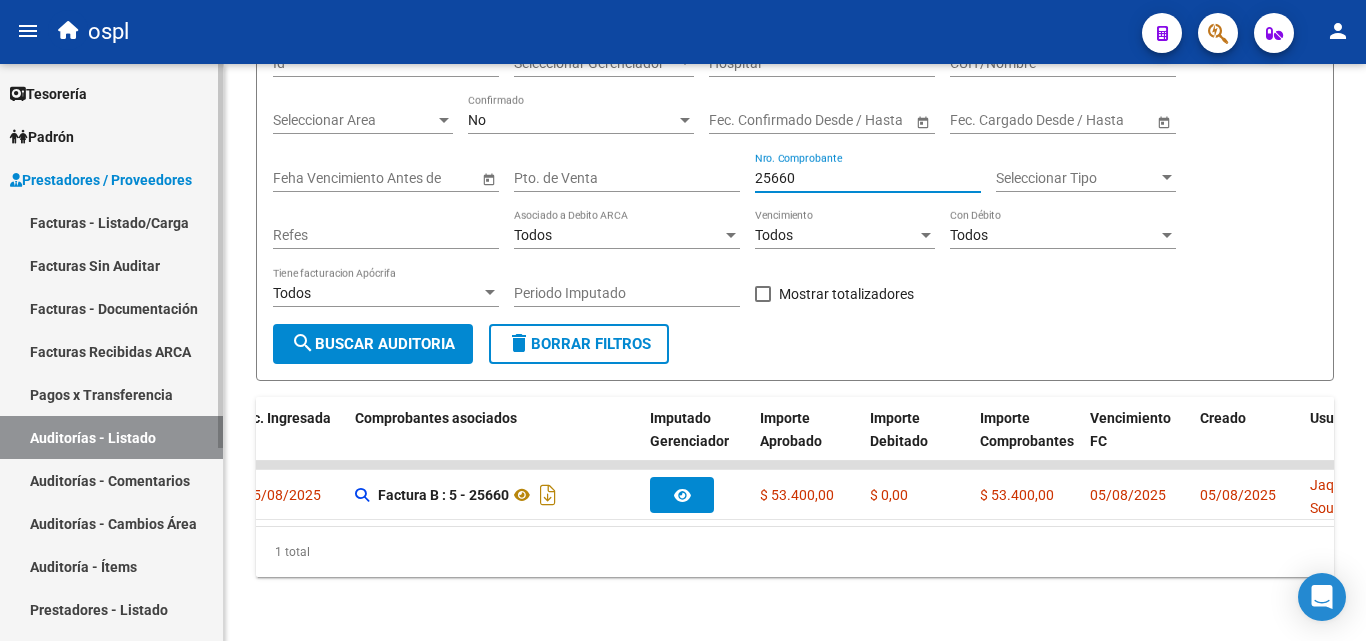 type on "25660" 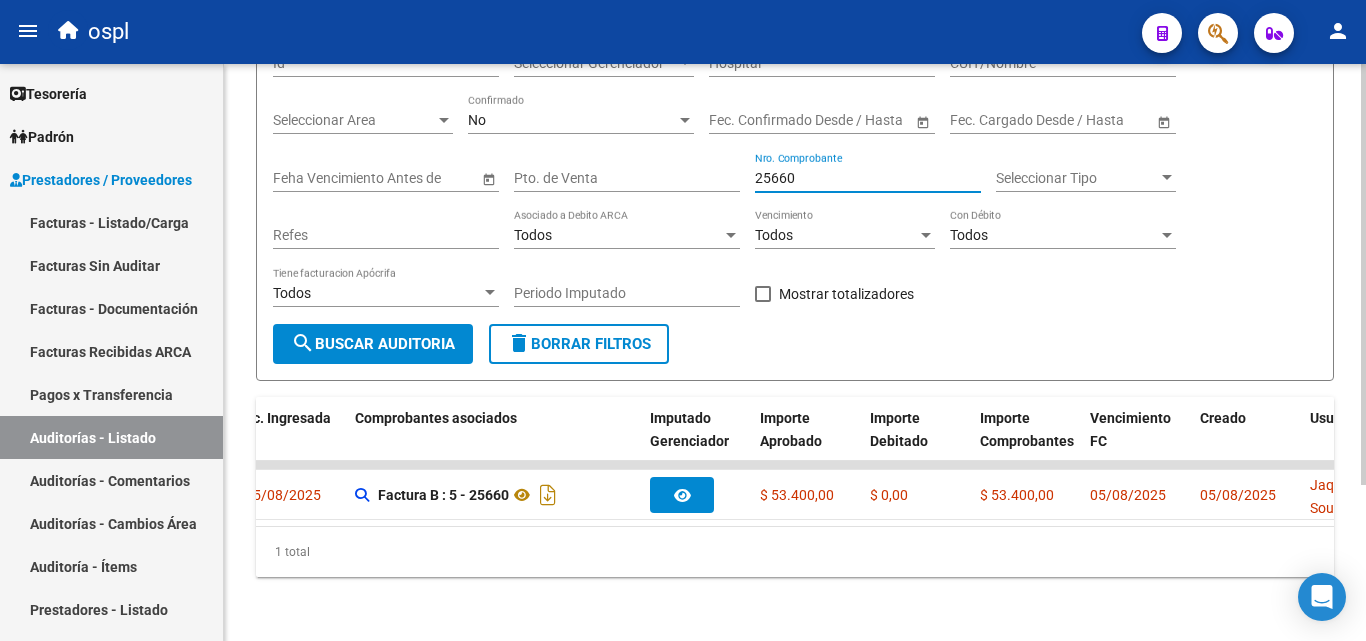 drag, startPoint x: 846, startPoint y: 164, endPoint x: 723, endPoint y: 159, distance: 123.101585 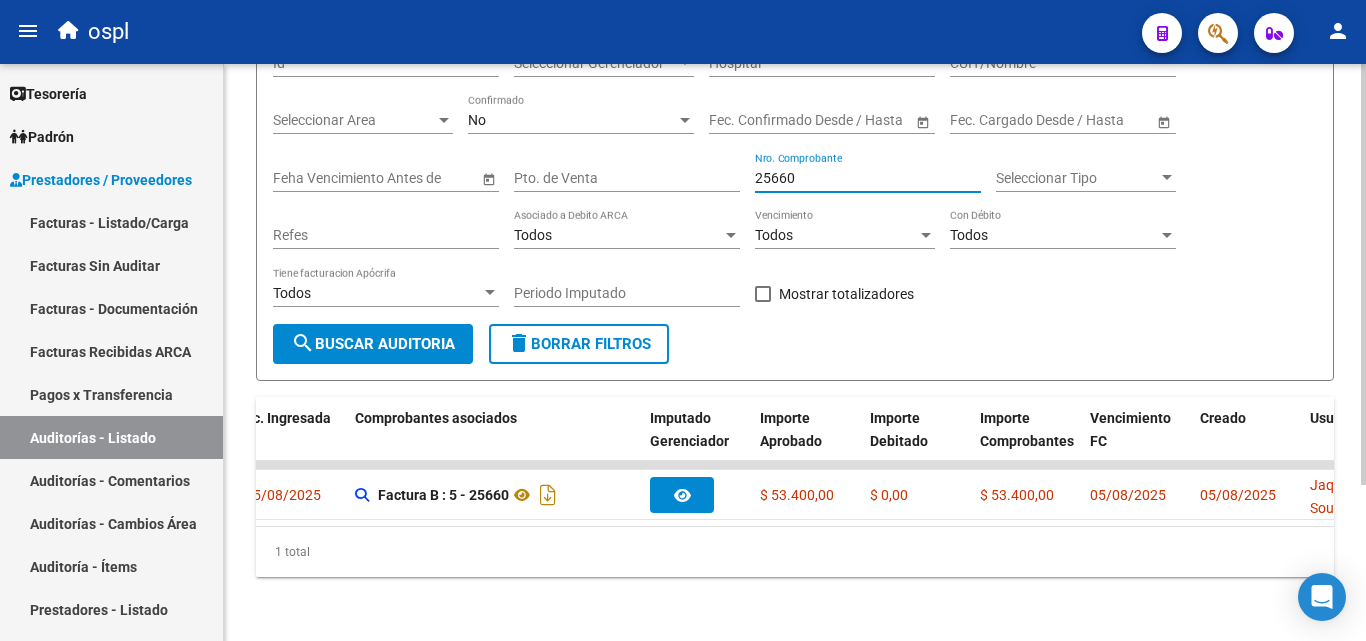 click on "Filtros Id Seleccionar Gerenciador Seleccionar Gerenciador Hospital CUIT/Nombre Seleccionar Area Seleccionar Area No Confirmado Start date – End date Fec. Confirmado Desde / Hasta Start date – End date Fec. Cargado Desde / Hasta Feha Vencimiento Antes de Pto. de Venta 25660 Nro. Comprobante Seleccionar Tipo Seleccionar Tipo Refes Todos Asociado a Debito ARCA Todos Vencimiento Todos Con Débito Todos Tiene facturacion Apócrifa Periodo Imputado    Mostrar totalizadores" 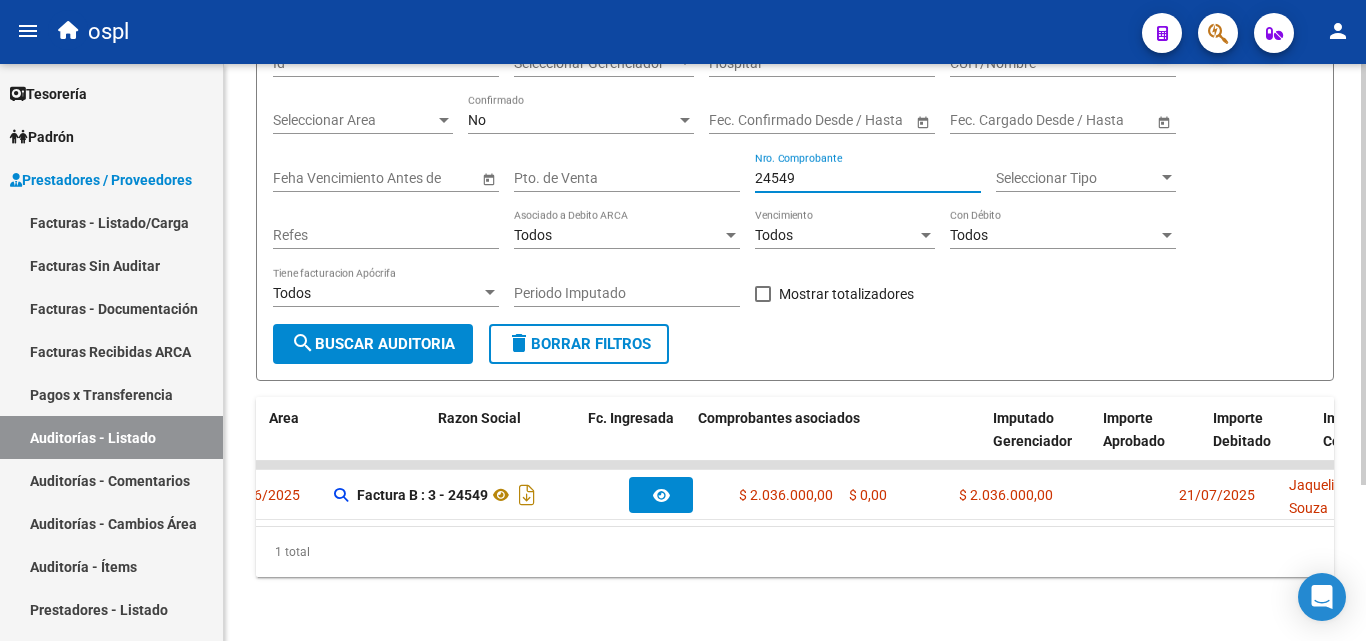 scroll, scrollTop: 0, scrollLeft: 0, axis: both 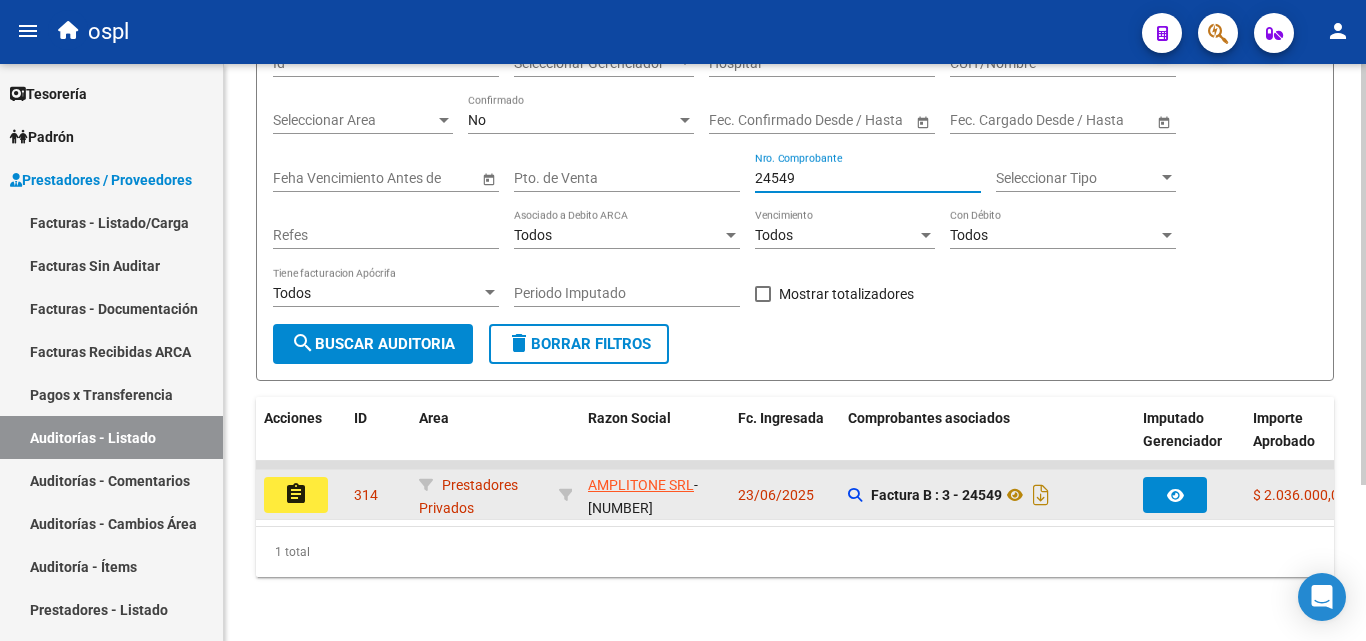 type on "24549" 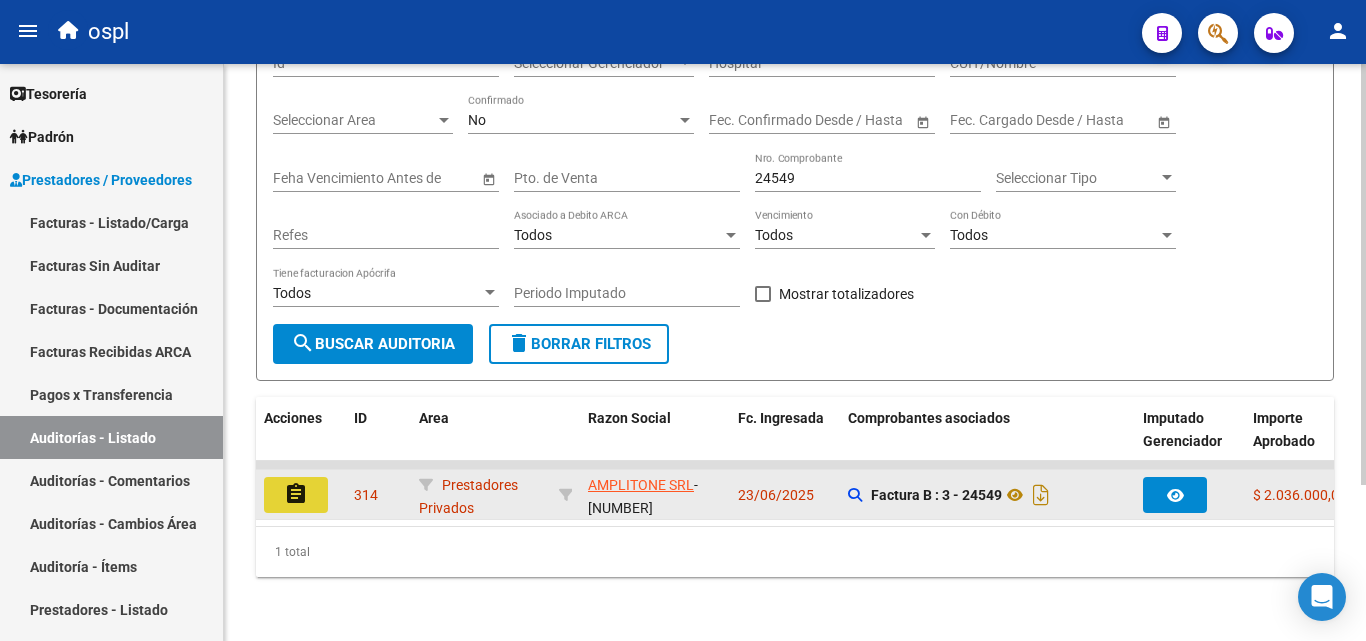 click on "assignment" 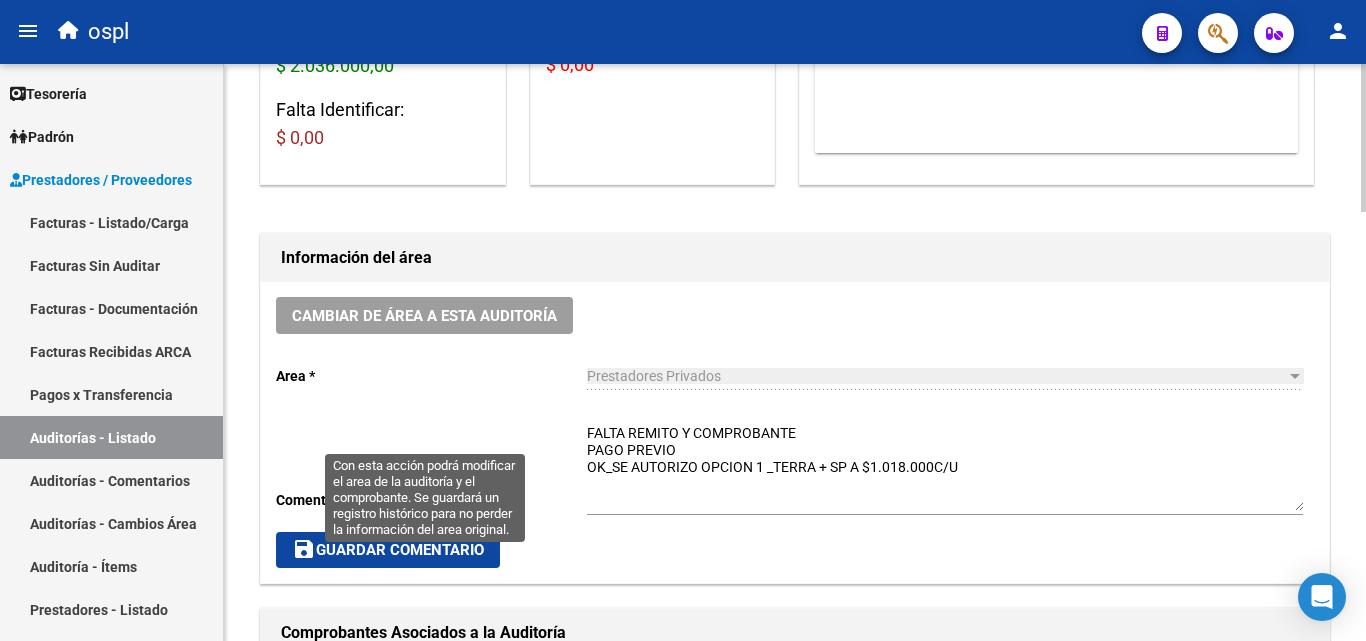 scroll, scrollTop: 600, scrollLeft: 0, axis: vertical 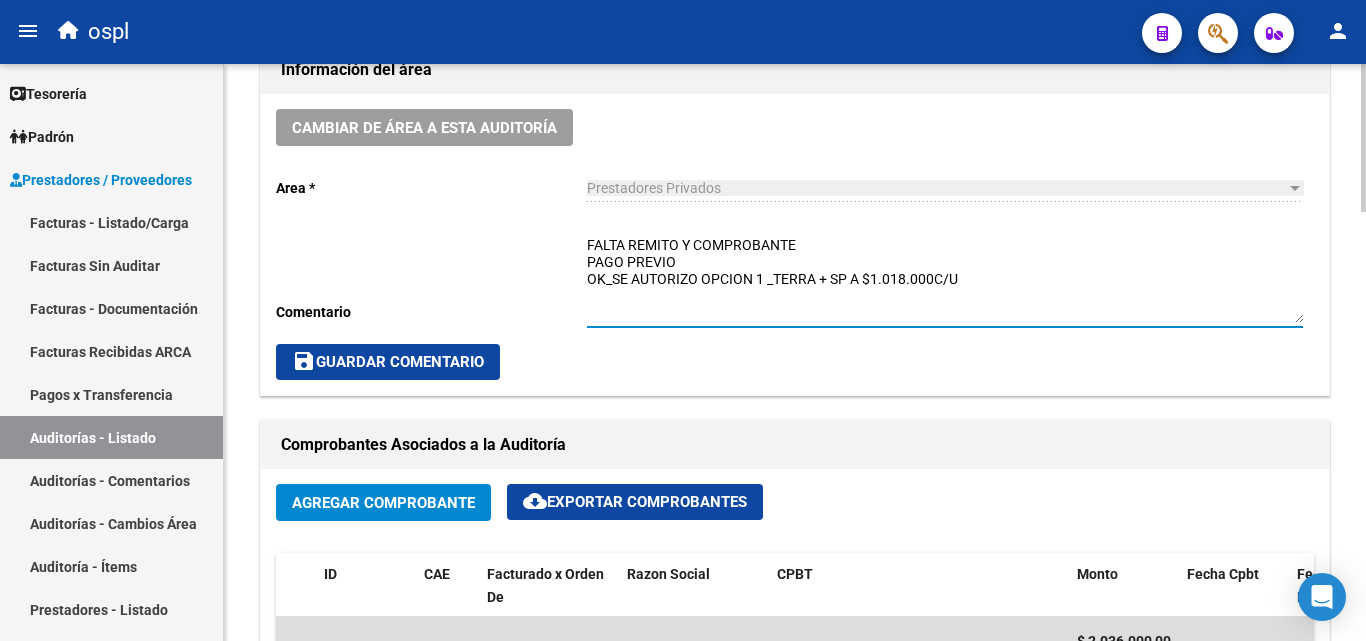 click on "FALTA REMITO Y COMPROBANTE
PAGO PREVIO
OK_SE AUTORIZO OPCION 1 _TERRA + SP A $1.018.000C/U" at bounding box center [945, 279] 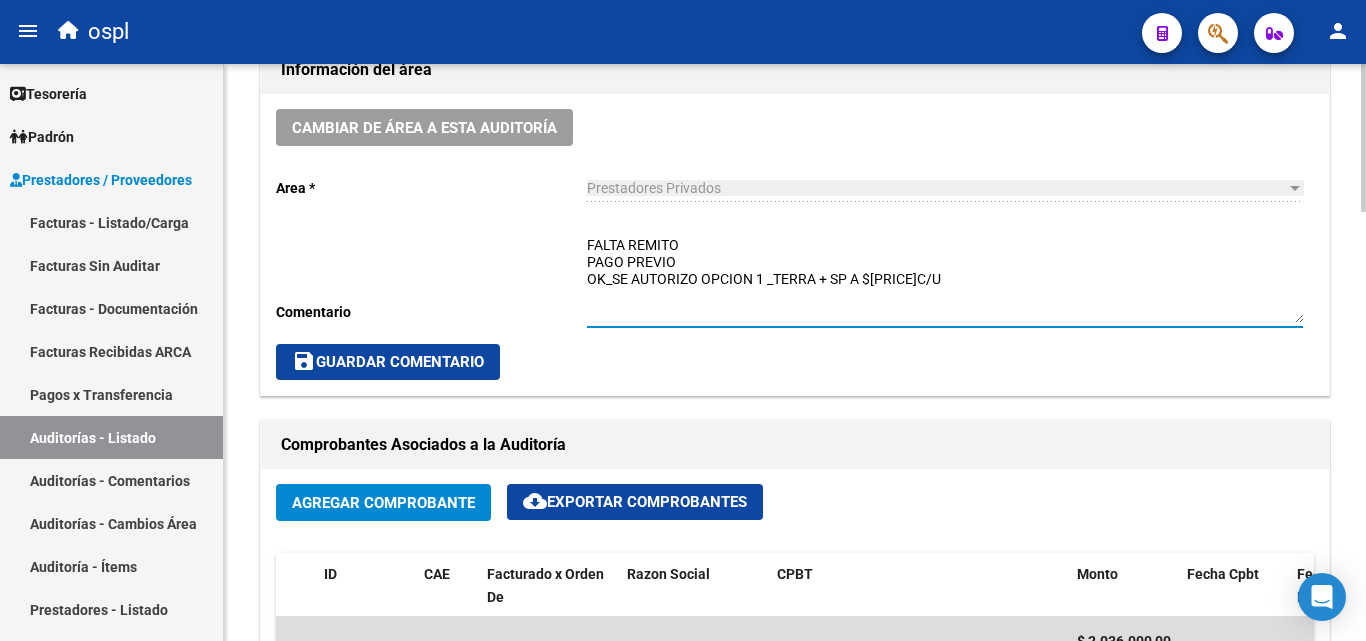 type on "FALTA REMITO
PAGO PREVIO
OK_SE AUTORIZO OPCION 1 _TERRA + SP A $1.018.000C/U" 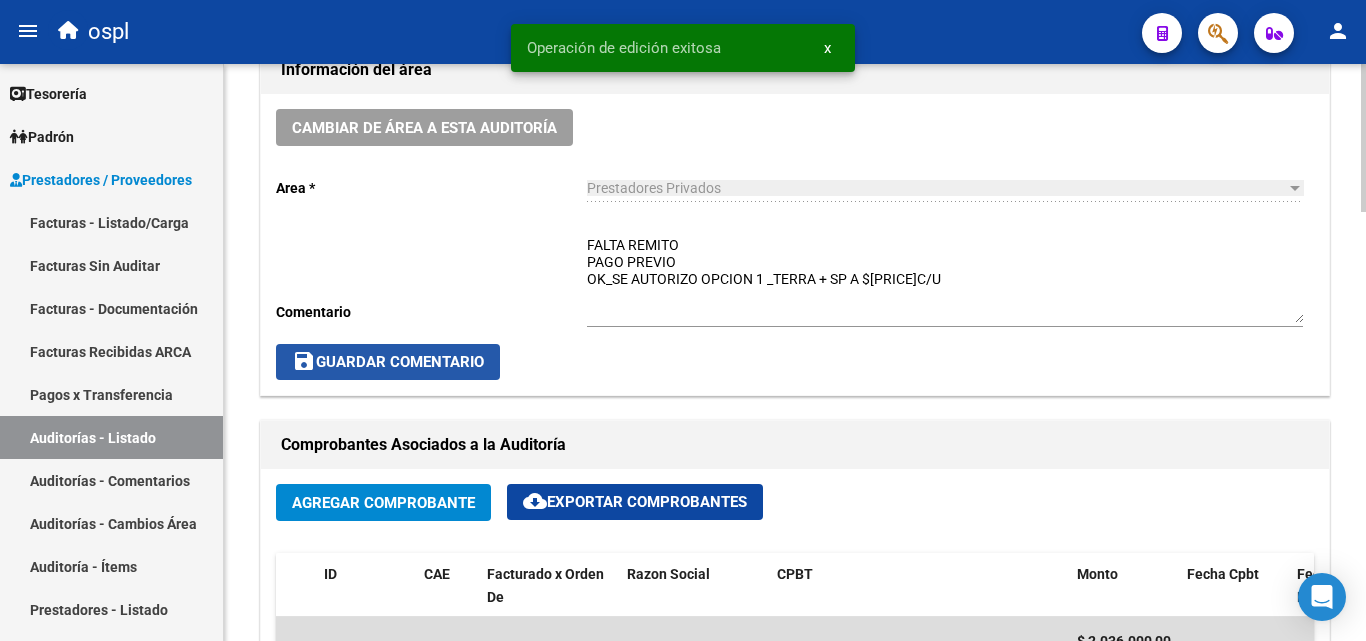 click on "save  Guardar Comentario" 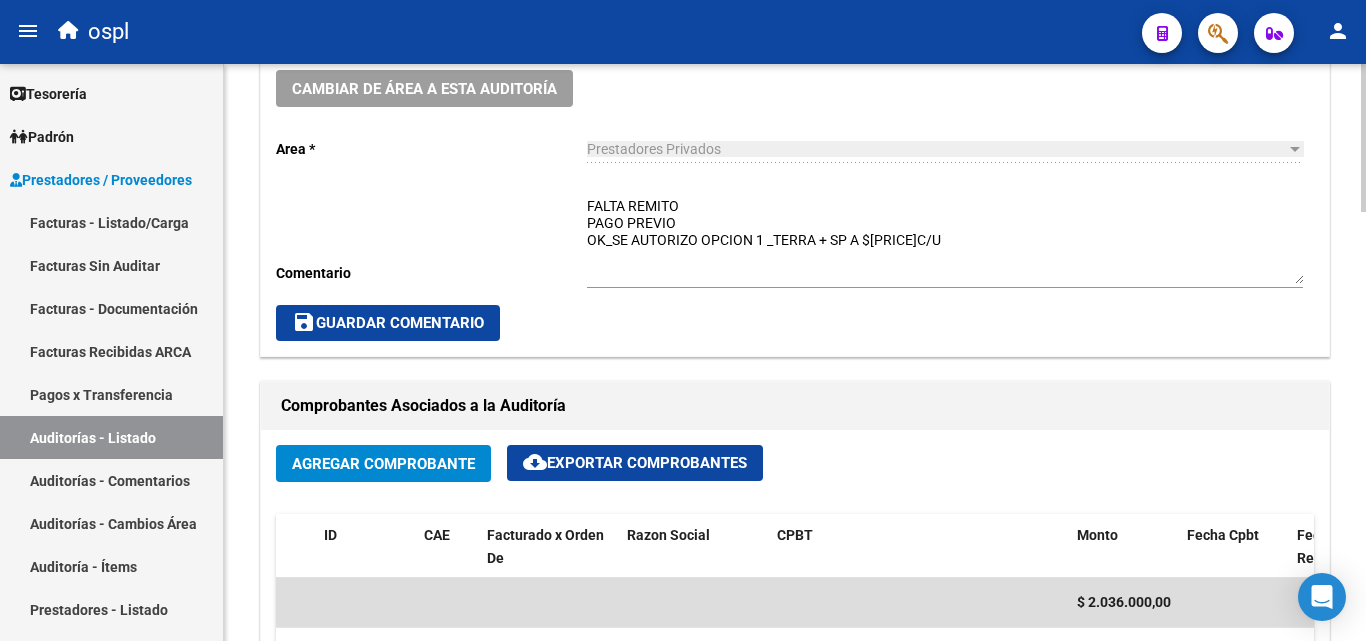 scroll, scrollTop: 600, scrollLeft: 0, axis: vertical 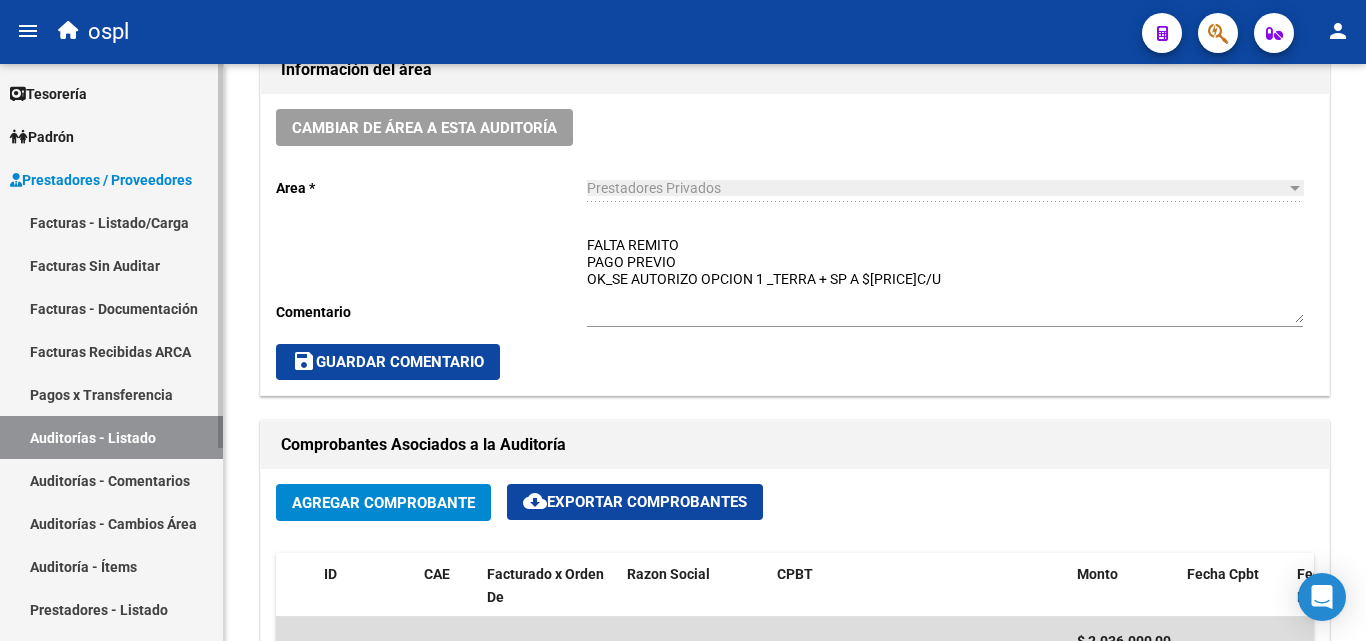 click on "Auditorías - Listado" at bounding box center (111, 437) 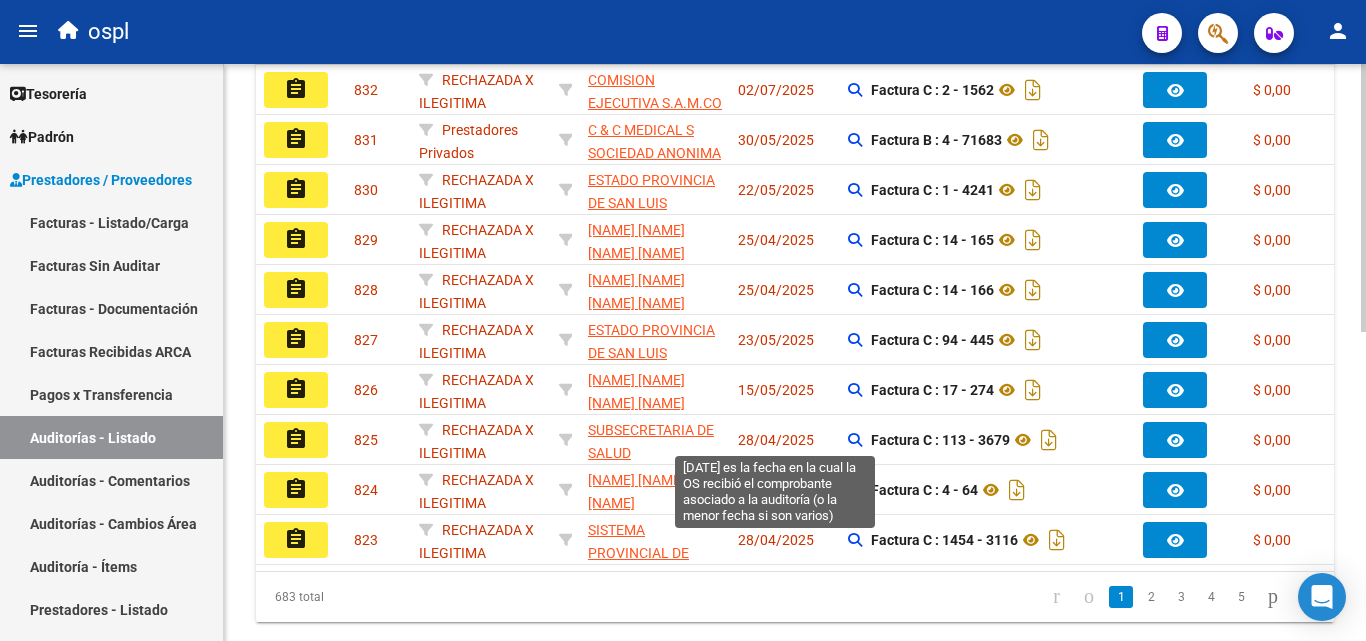 scroll, scrollTop: 100, scrollLeft: 0, axis: vertical 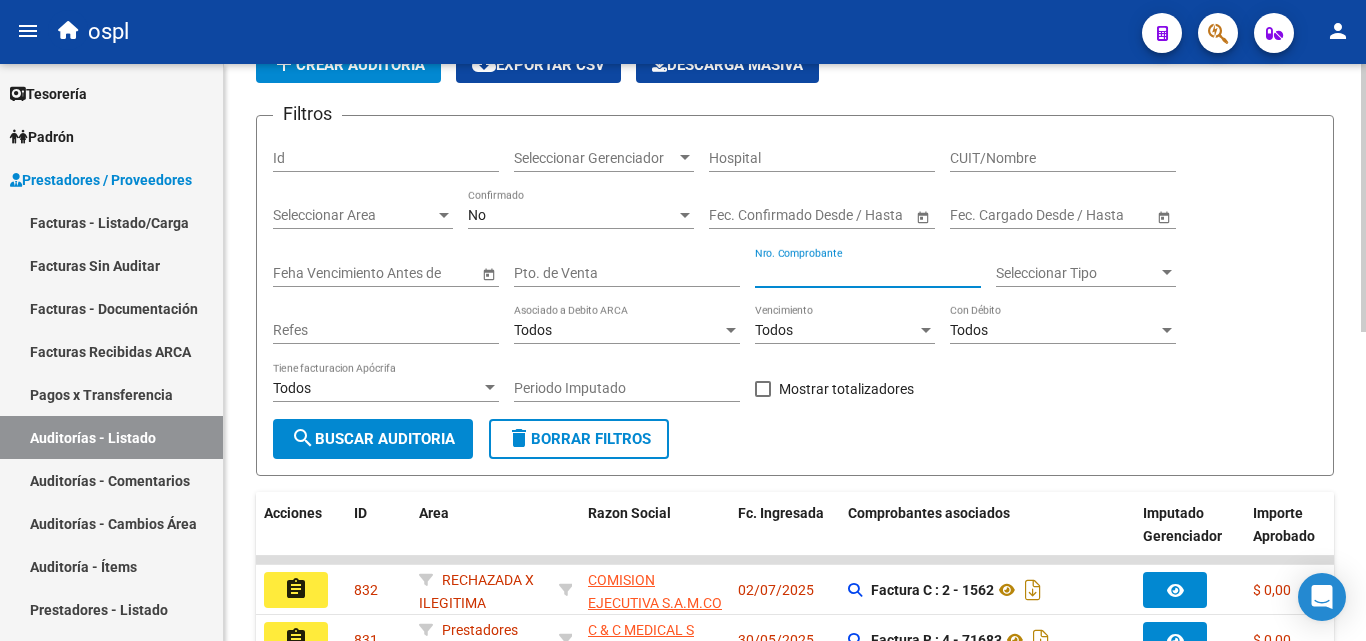 click on "Nro. Comprobante" at bounding box center [868, 273] 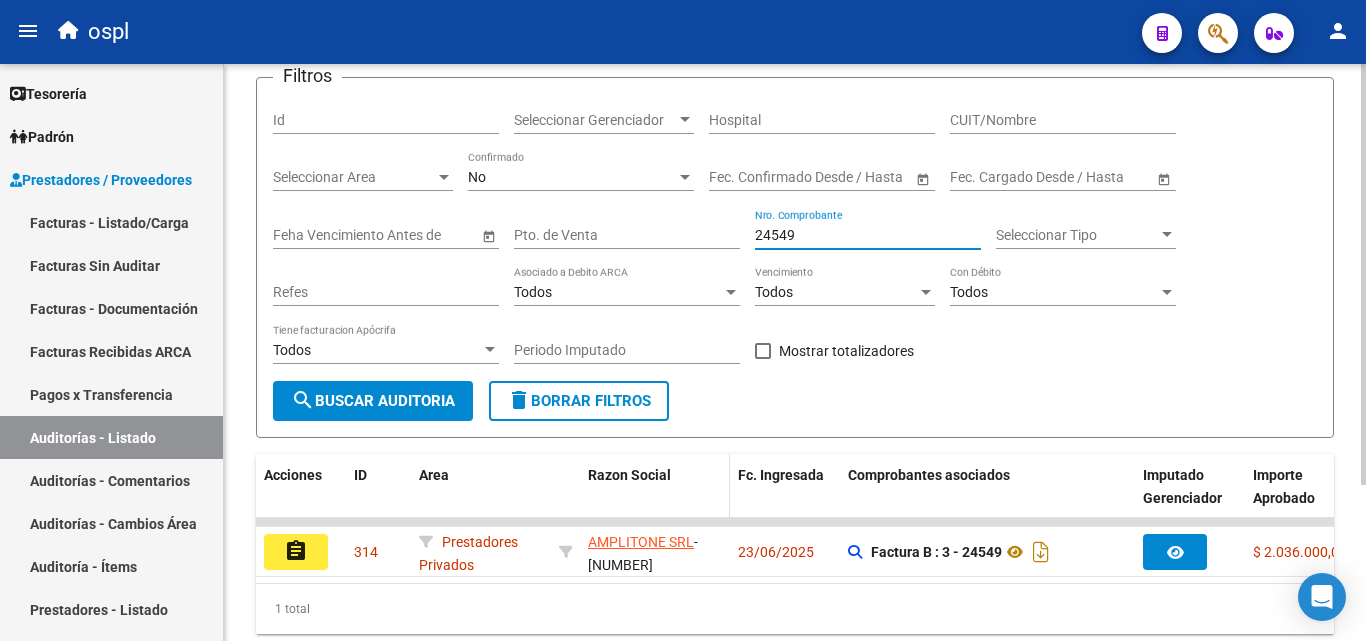 scroll, scrollTop: 200, scrollLeft: 0, axis: vertical 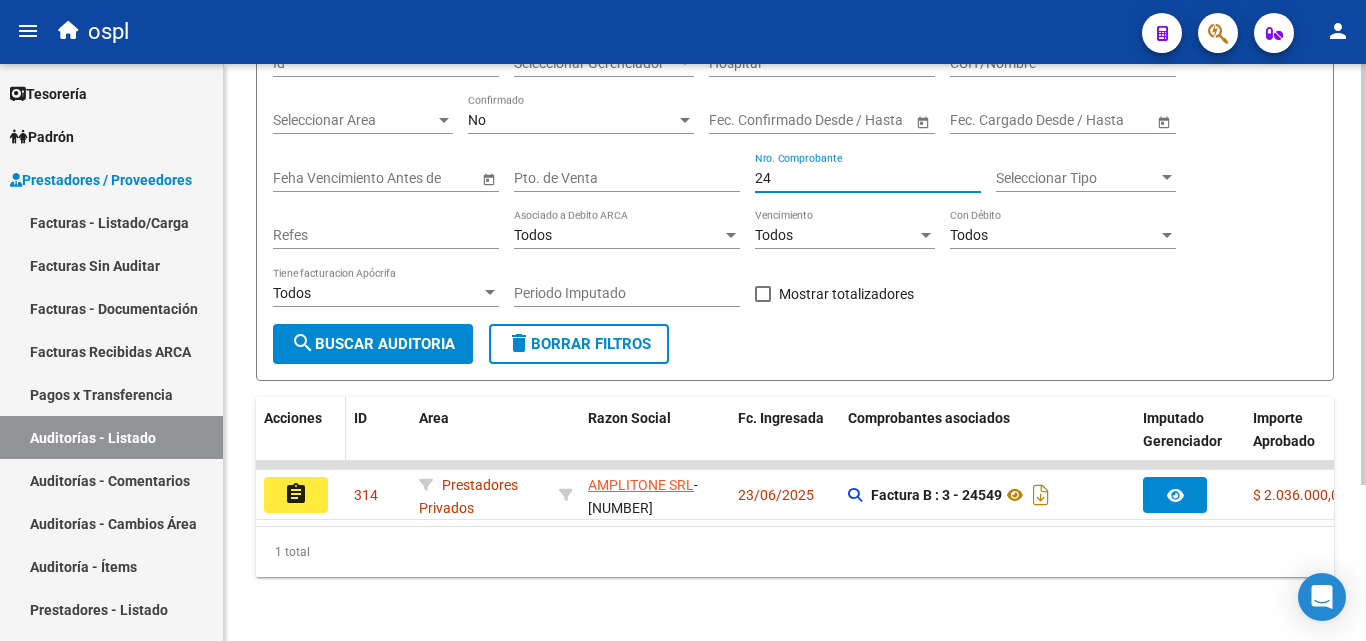 type on "2" 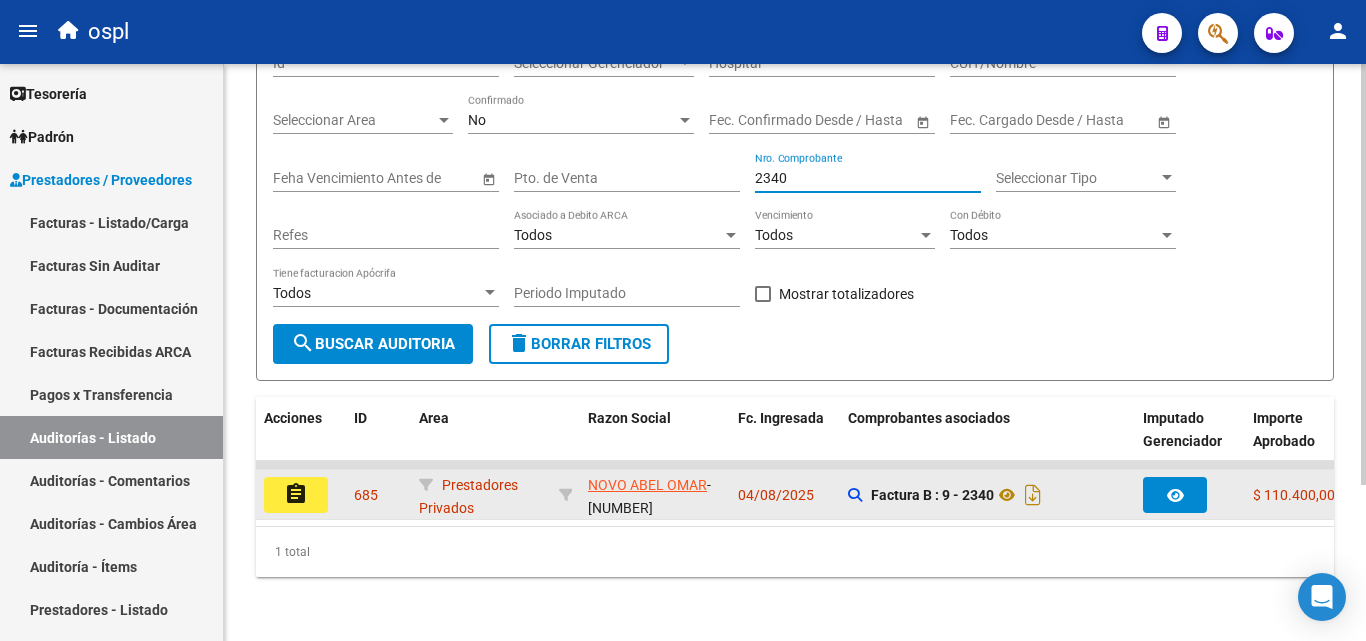 type on "2340" 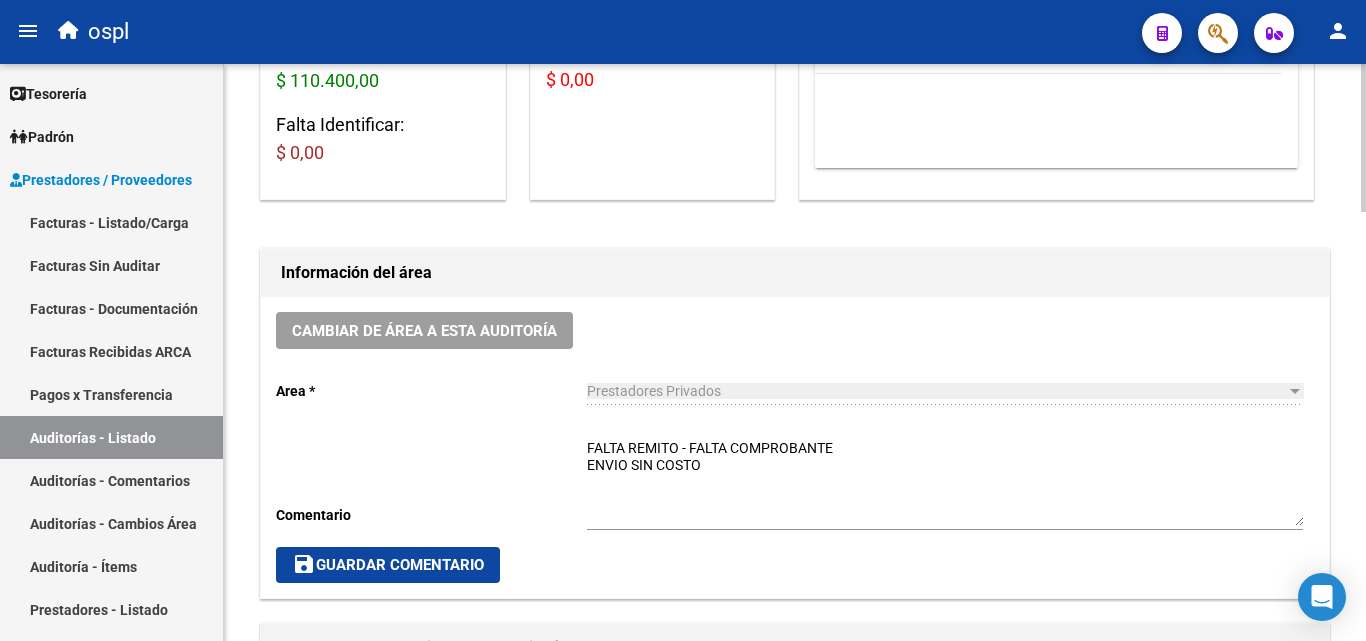 scroll, scrollTop: 400, scrollLeft: 0, axis: vertical 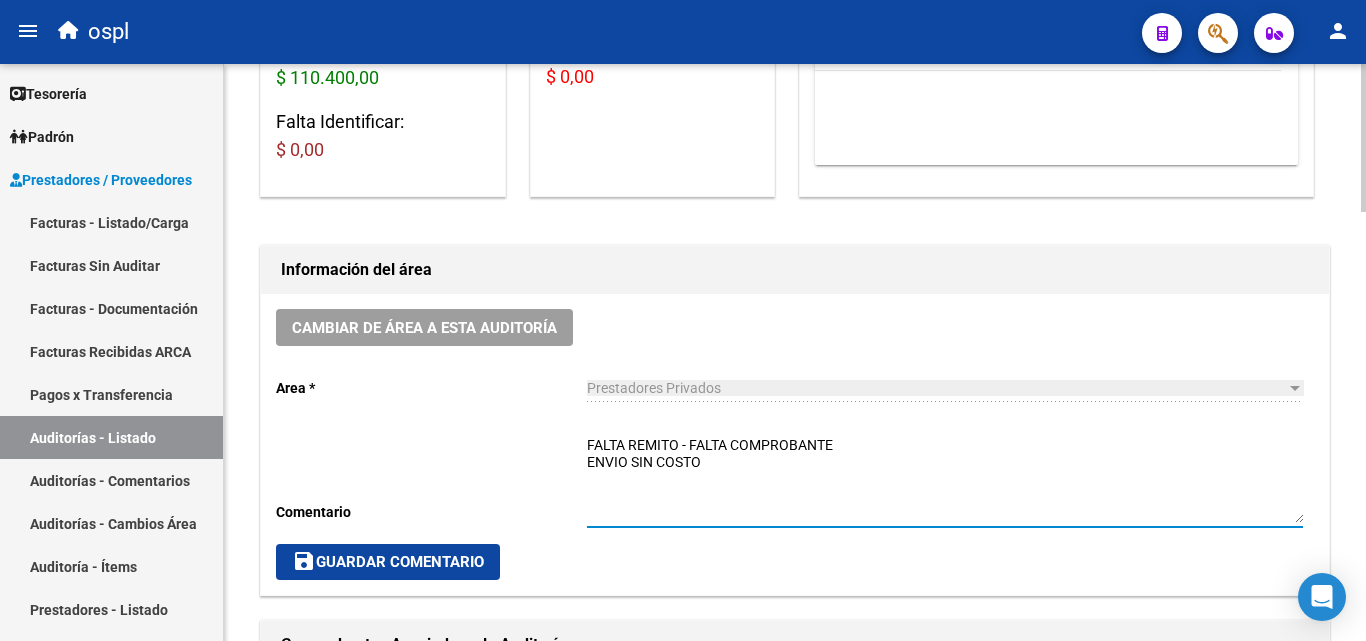 drag, startPoint x: 862, startPoint y: 441, endPoint x: 684, endPoint y: 438, distance: 178.02528 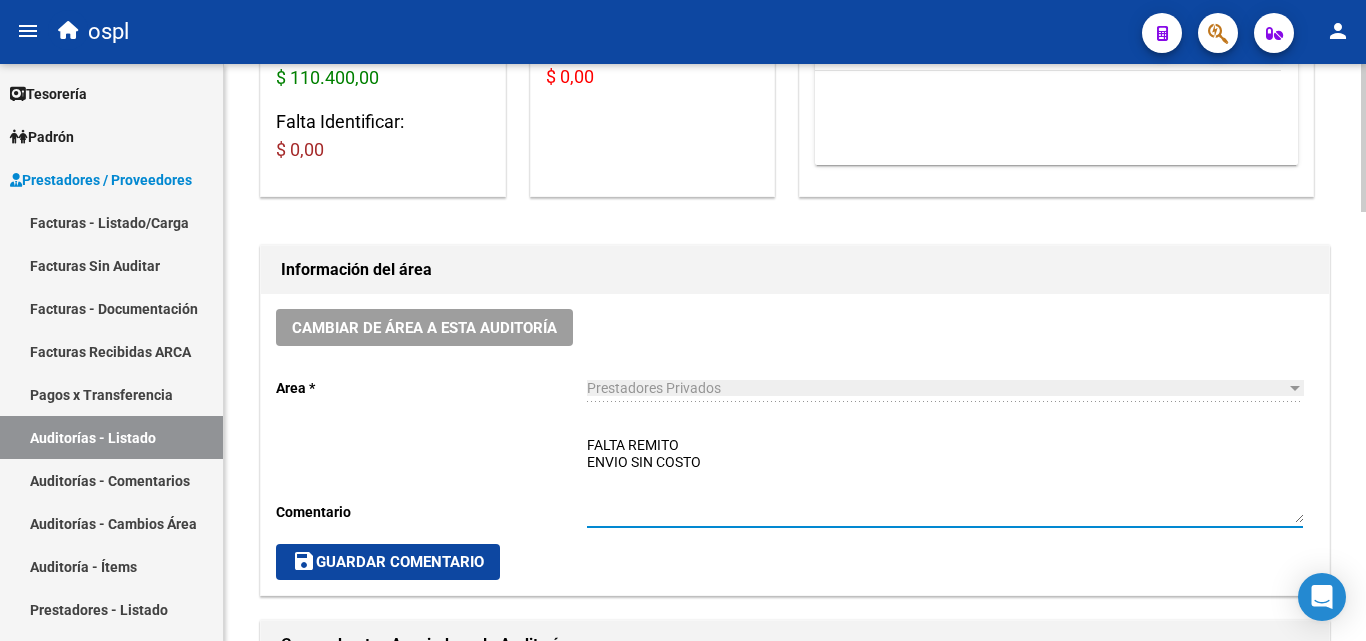 scroll, scrollTop: 500, scrollLeft: 0, axis: vertical 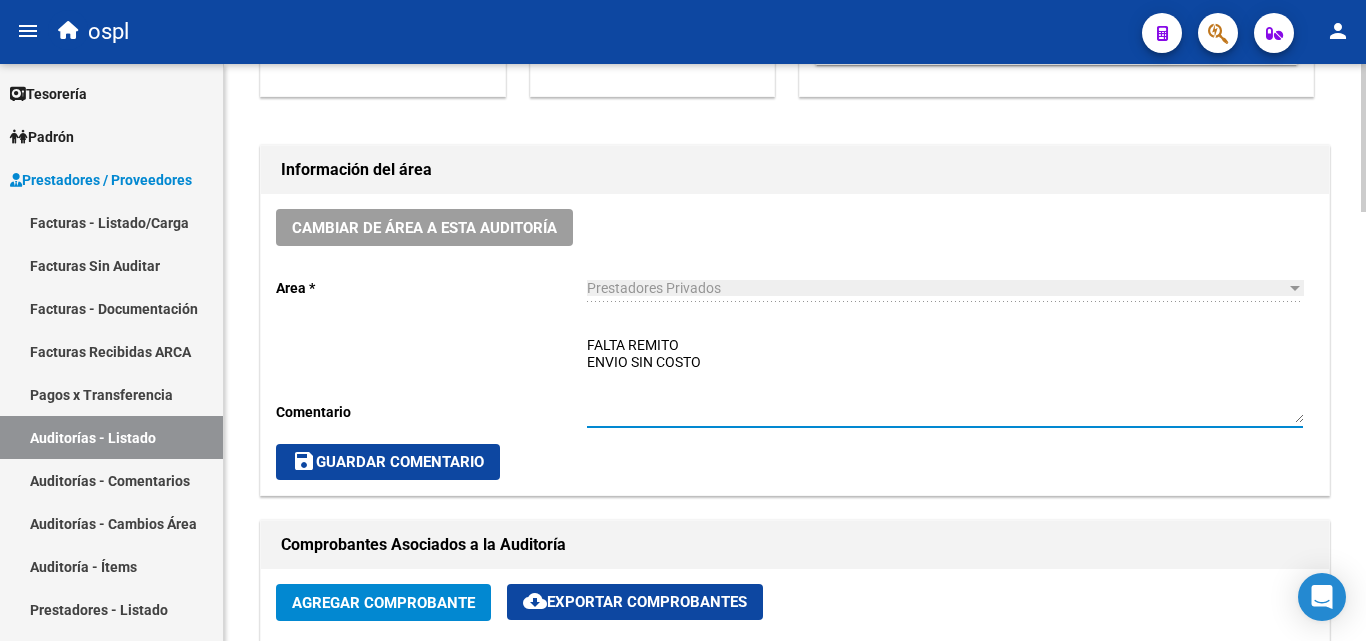type on "FALTA REMITO
ENVIO SIN COSTO" 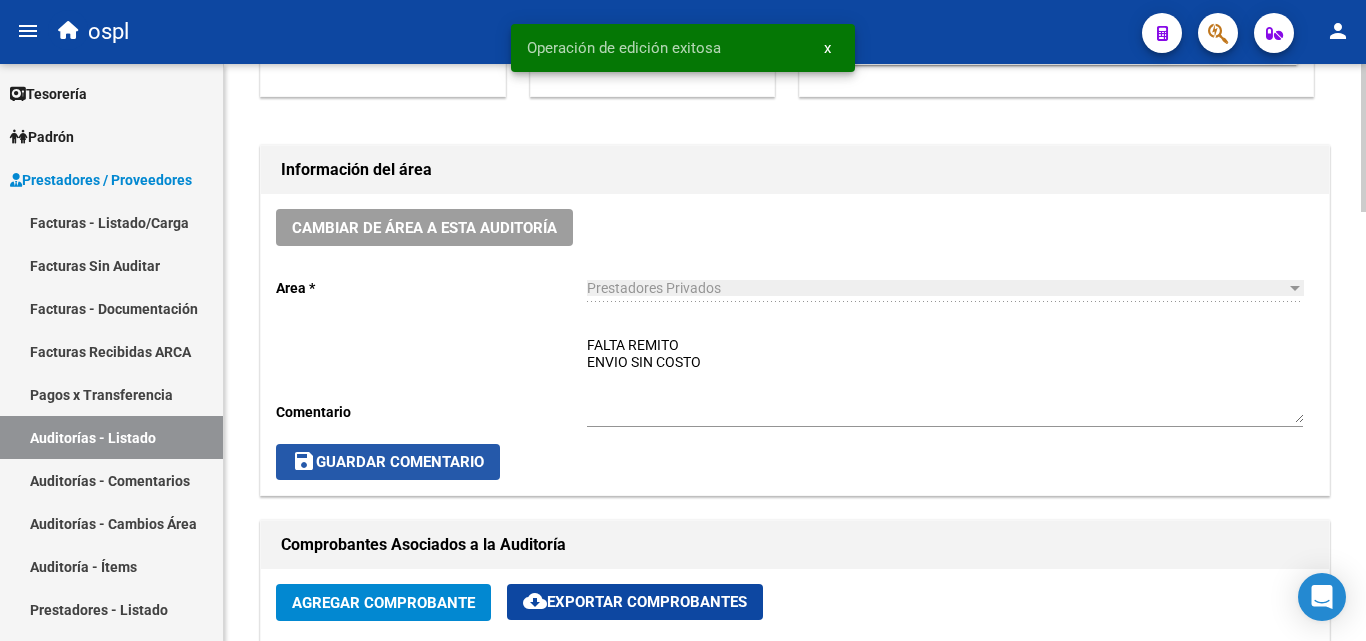 click on "save  Guardar Comentario" 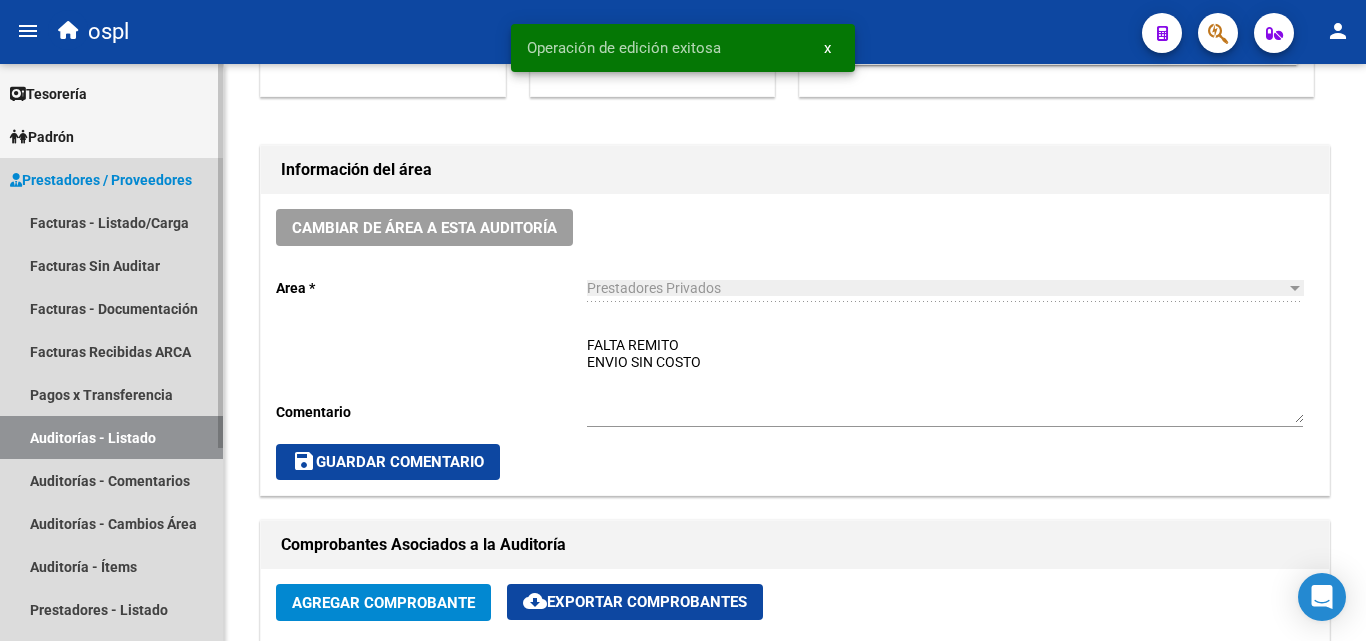 click on "Auditorías - Listado" at bounding box center [111, 437] 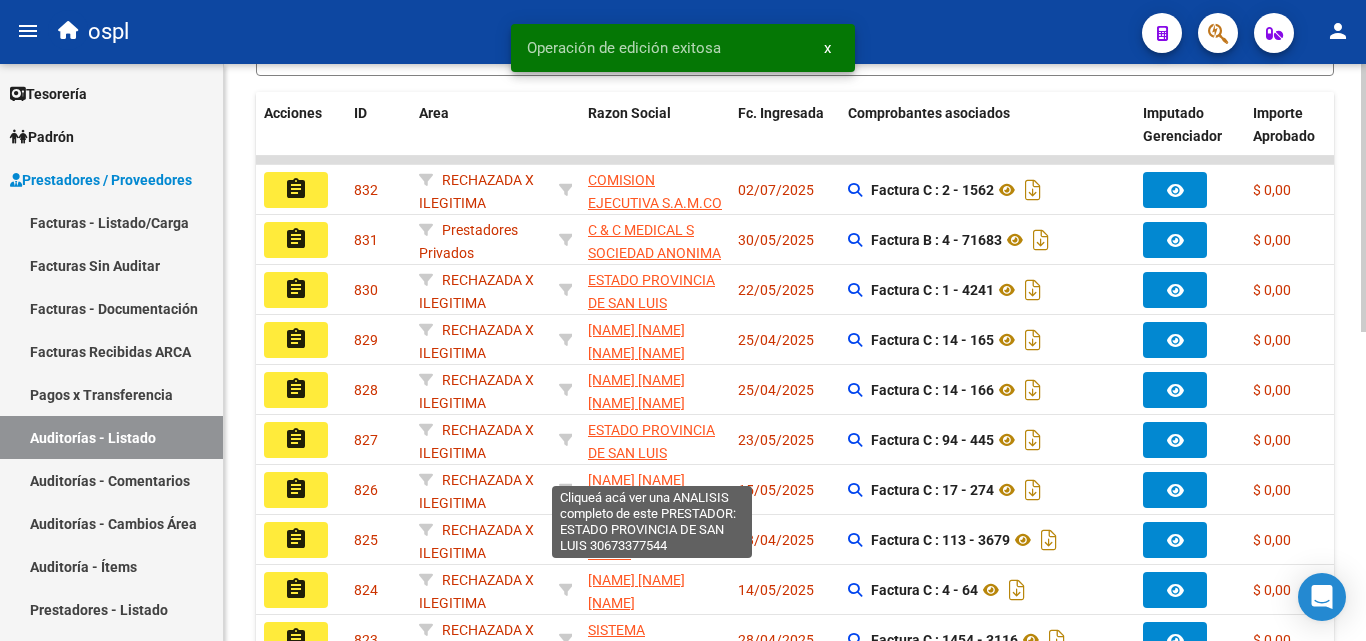 scroll, scrollTop: 0, scrollLeft: 0, axis: both 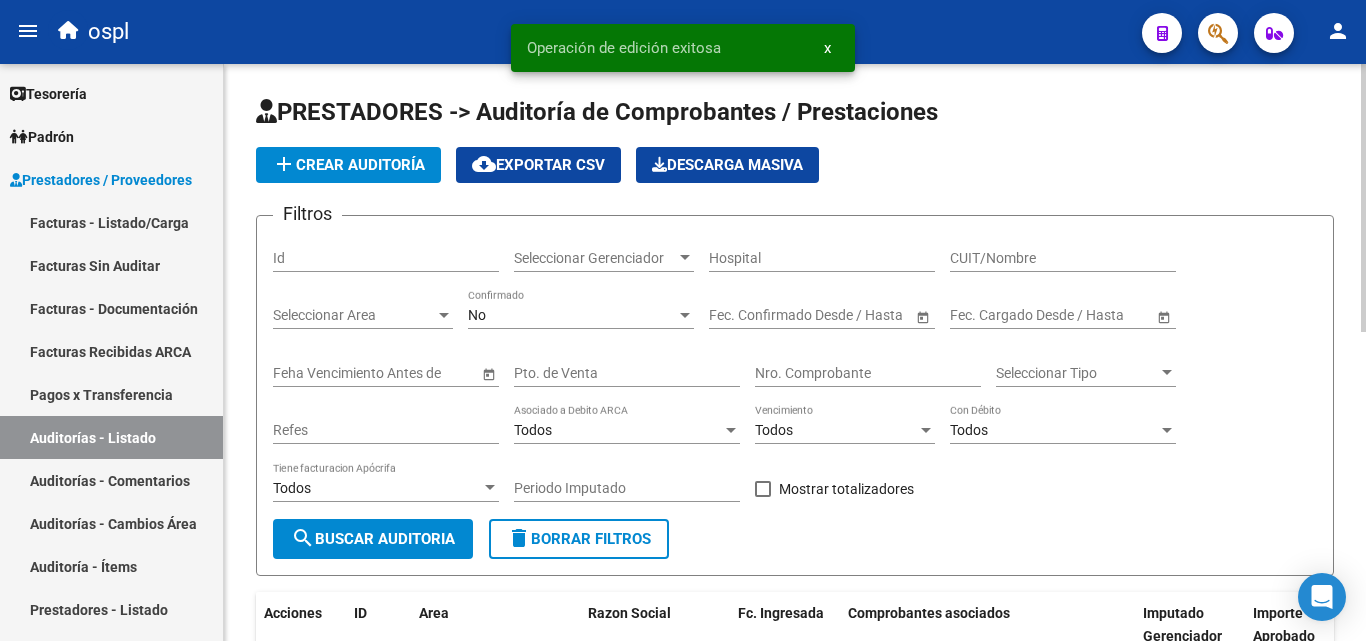 click on "Nro. Comprobante" 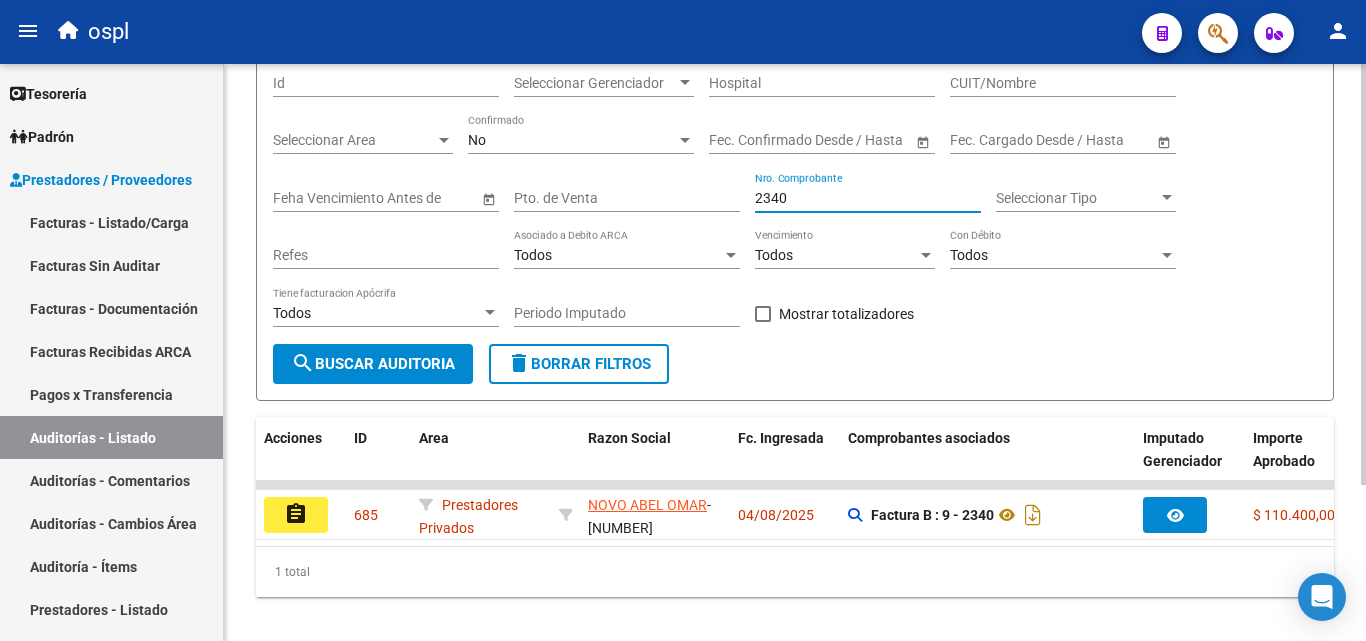 scroll, scrollTop: 213, scrollLeft: 0, axis: vertical 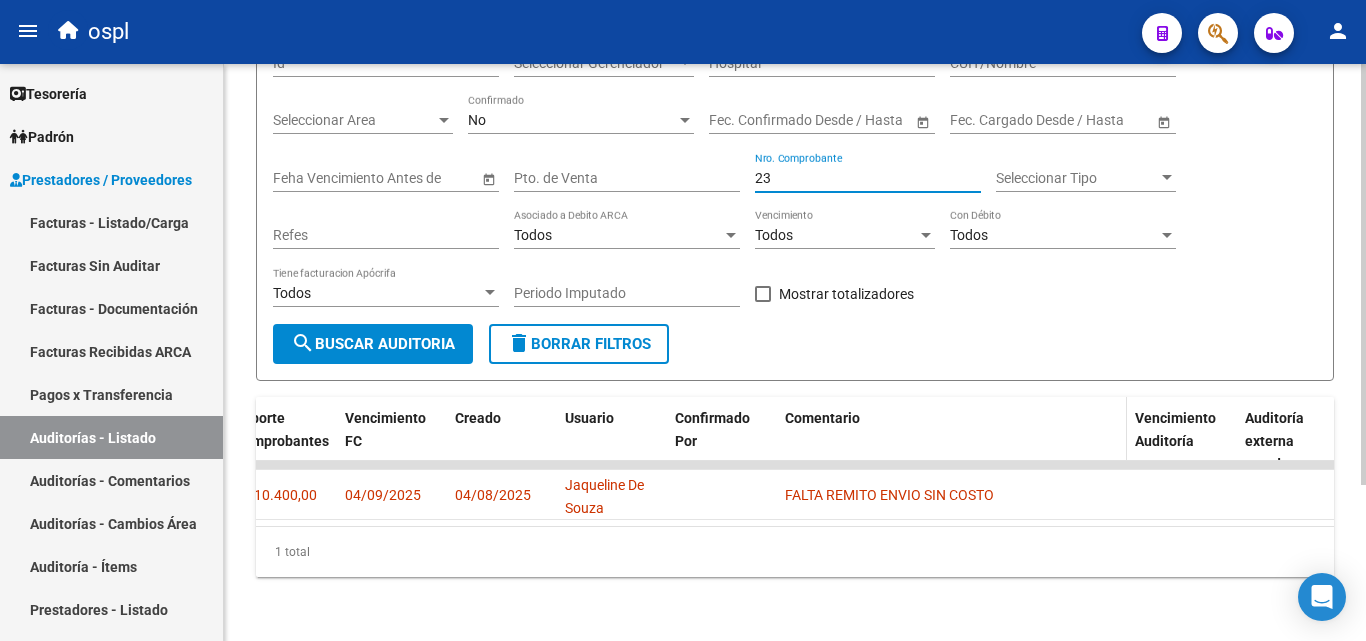type on "2" 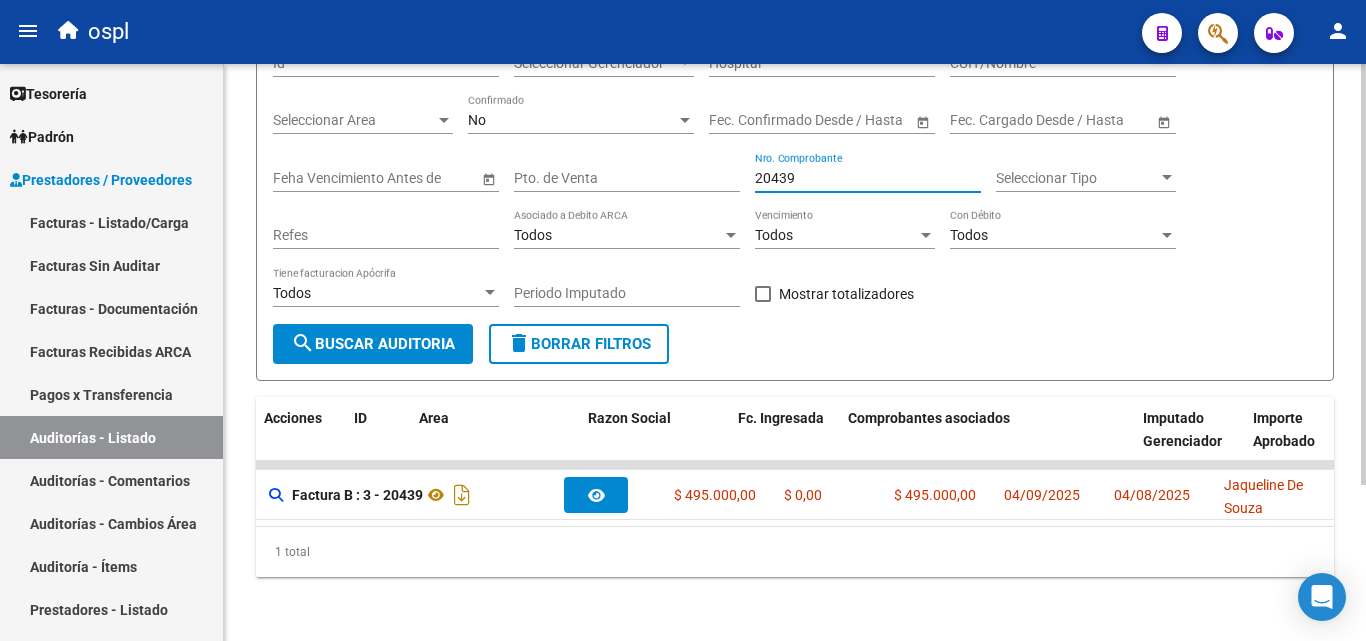 scroll, scrollTop: 0, scrollLeft: 0, axis: both 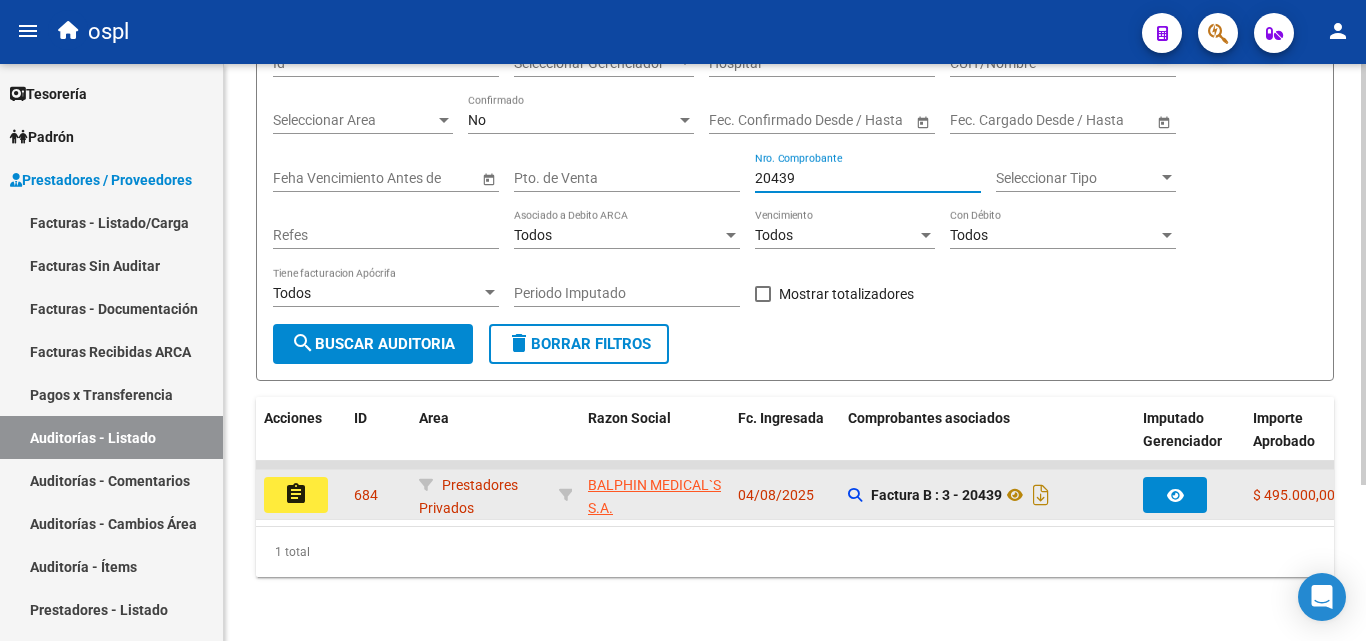 type on "20439" 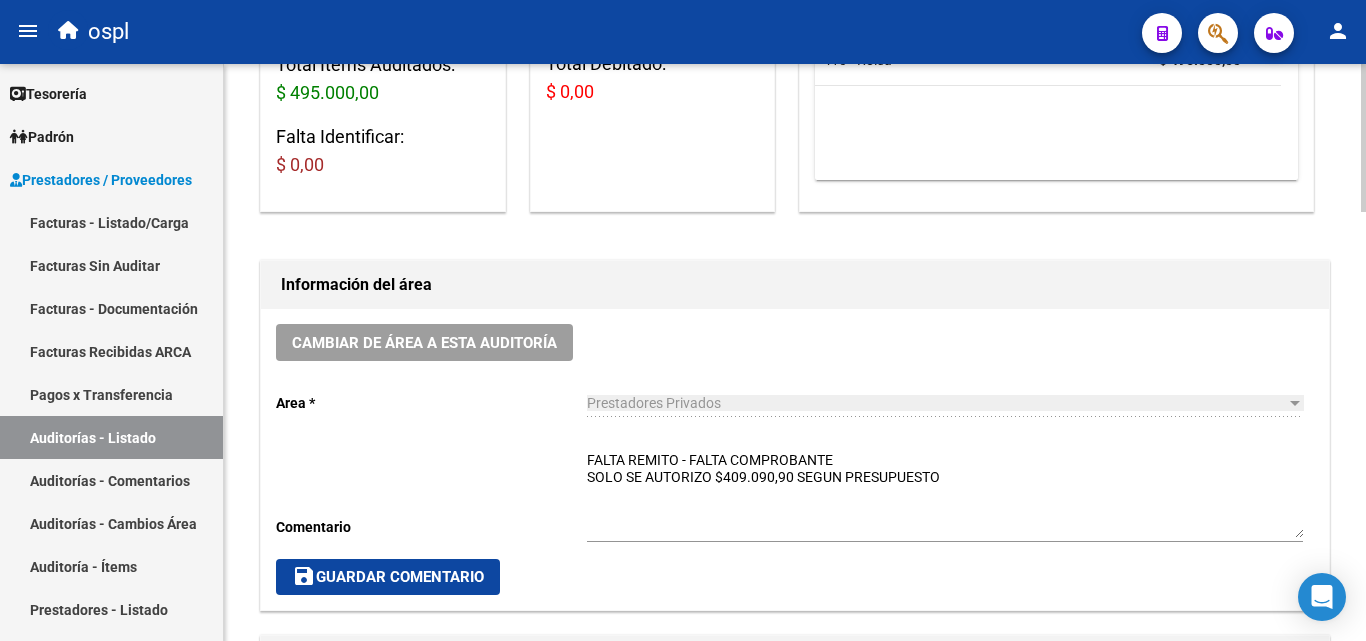 scroll, scrollTop: 500, scrollLeft: 0, axis: vertical 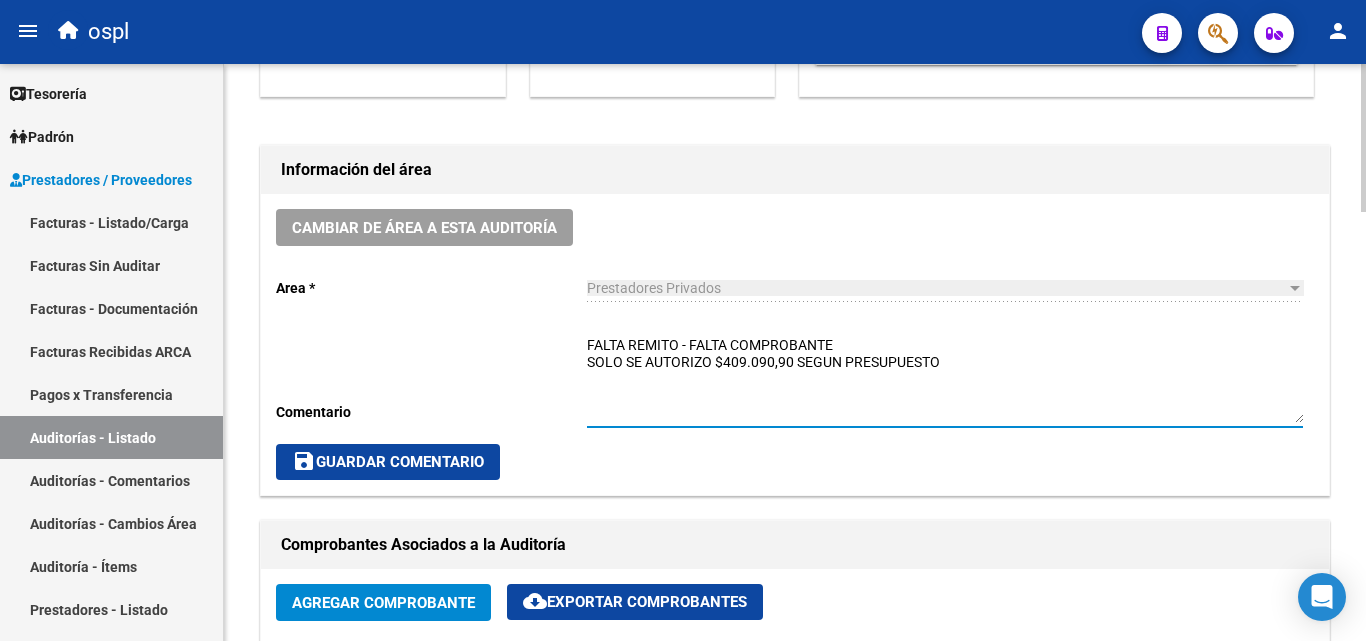 drag, startPoint x: 856, startPoint y: 341, endPoint x: 684, endPoint y: 339, distance: 172.01163 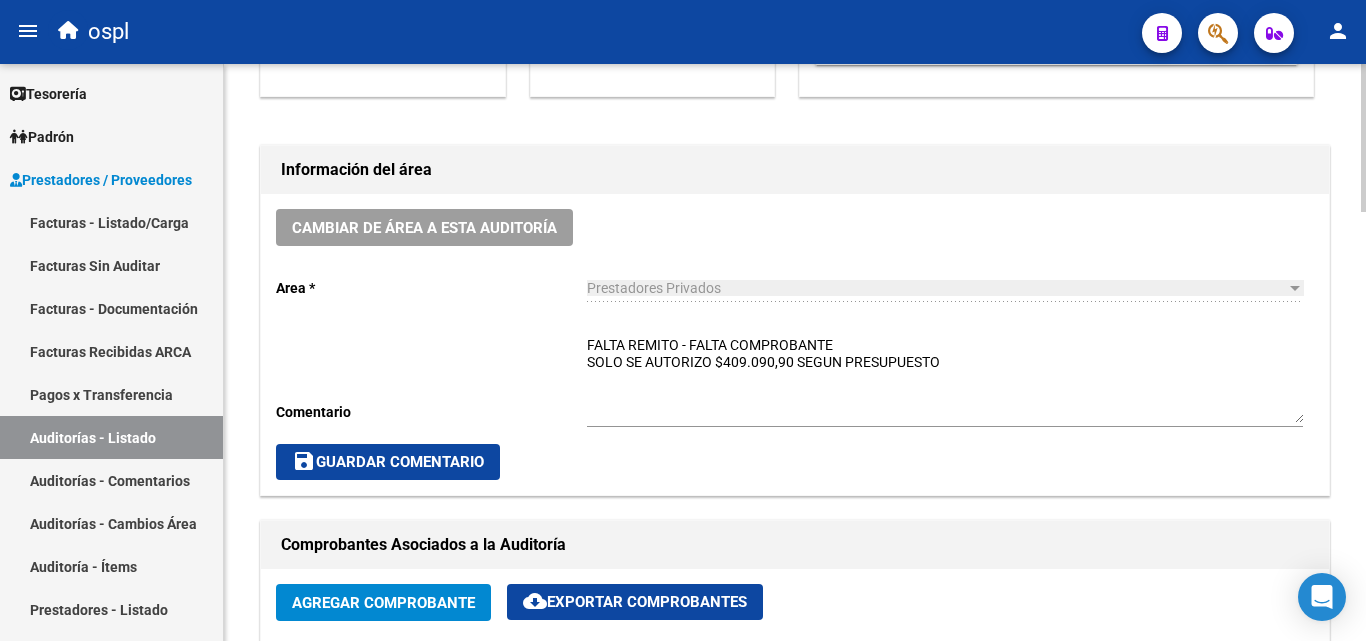click on "FALTA REMITO - FALTA COMPROBANTE
SOLO SE AUTORIZO $409.090,90 SEGUN PRESUPUESTO Ingresar comentario" 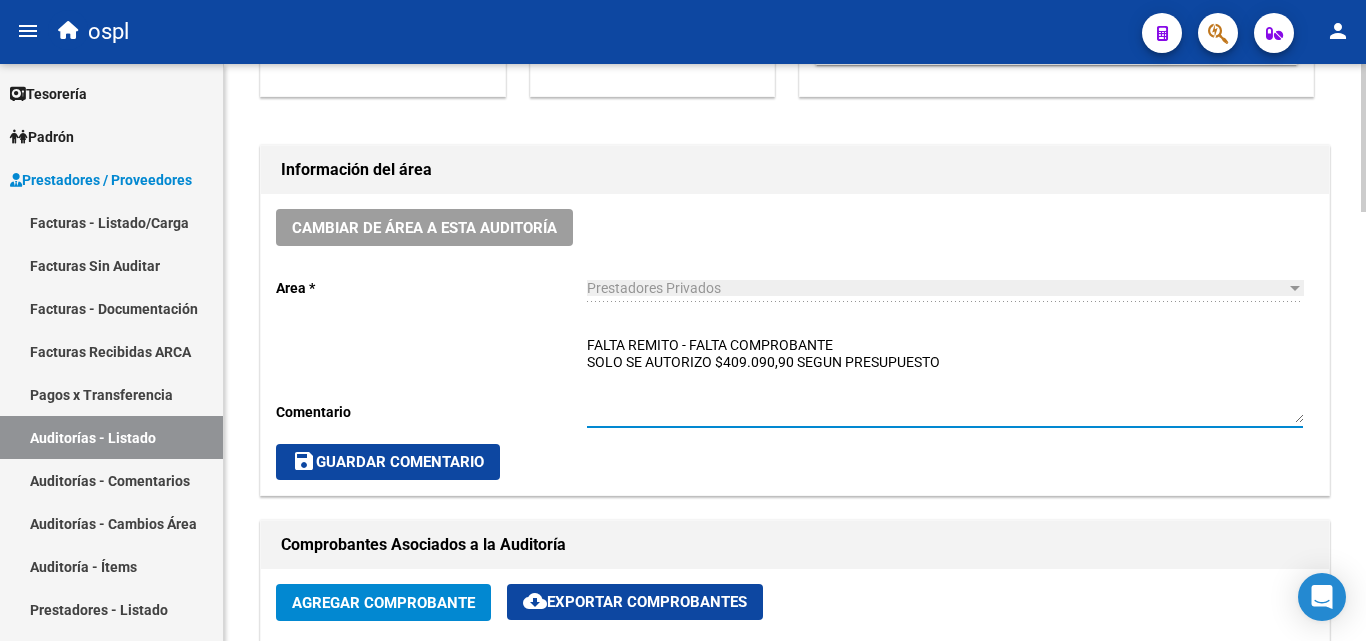 click on "FALTA REMITO - FALTA COMPROBANTE
SOLO SE AUTORIZO $409.090,90 SEGUN PRESUPUESTO Ingresar comentario" 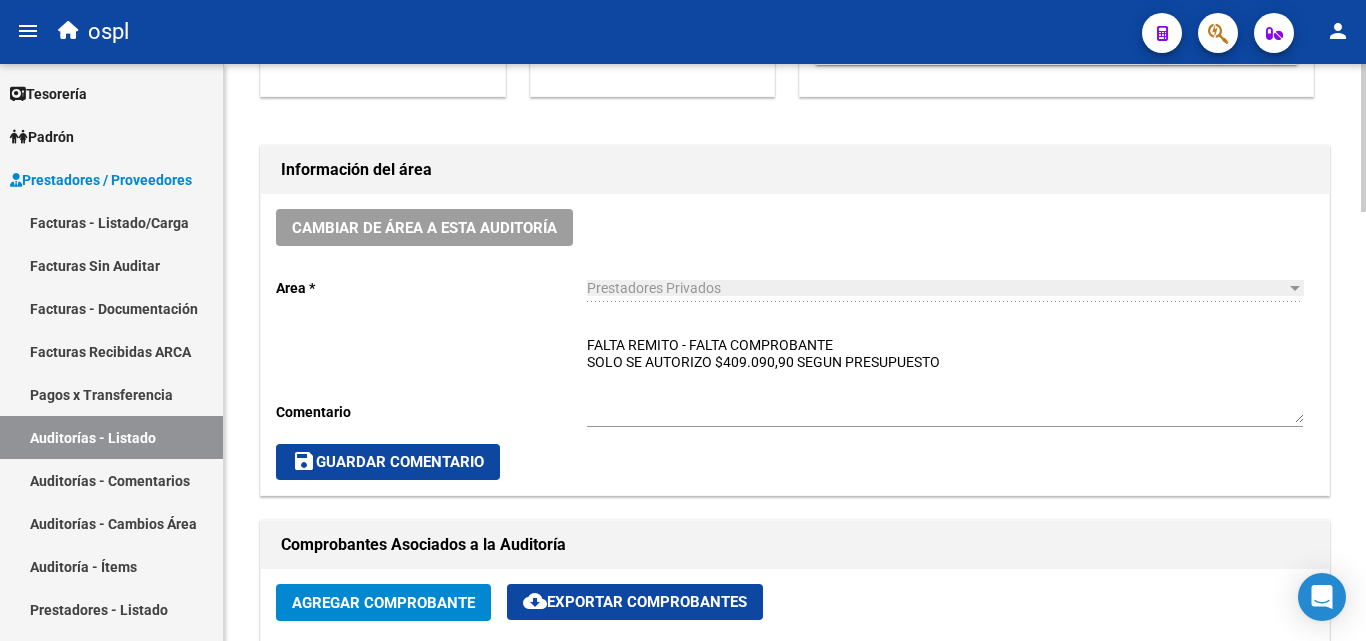 click on "FALTA REMITO - FALTA COMPROBANTE
SOLO SE AUTORIZO $409.090,90 SEGUN PRESUPUESTO" at bounding box center [945, 379] 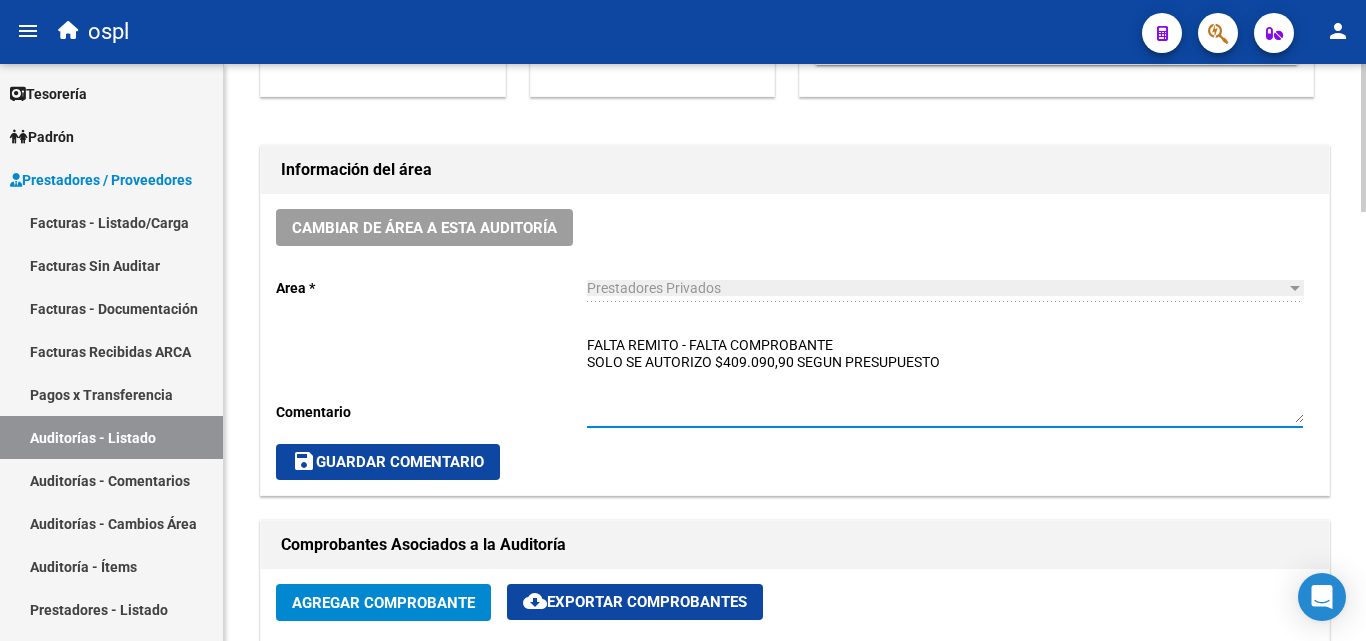 click on "FALTA REMITO - FALTA COMPROBANTE
SOLO SE AUTORIZO $409.090,90 SEGUN PRESUPUESTO" at bounding box center (945, 379) 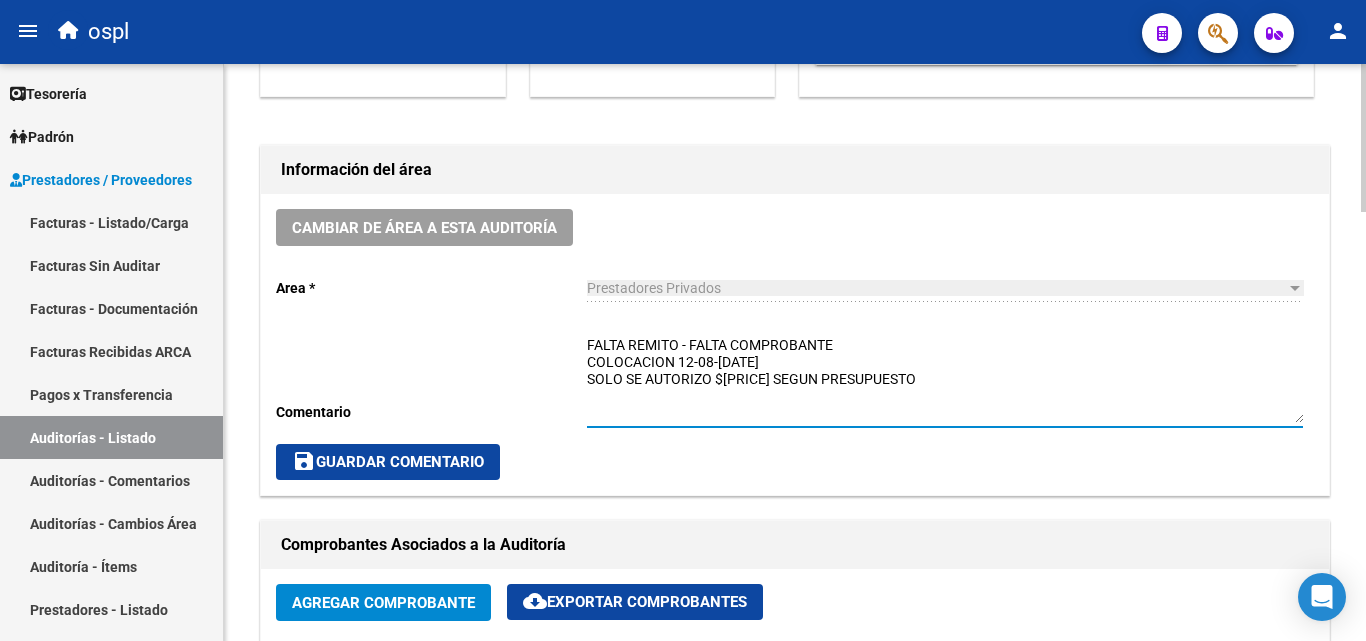 click on "FALTA REMITO - FALTA COMPROBANTE
COLOCACION 12-08-2025
SOLO SE AUTORIZO $409.090,90 SEGUN PRESUPUESTO" at bounding box center (945, 379) 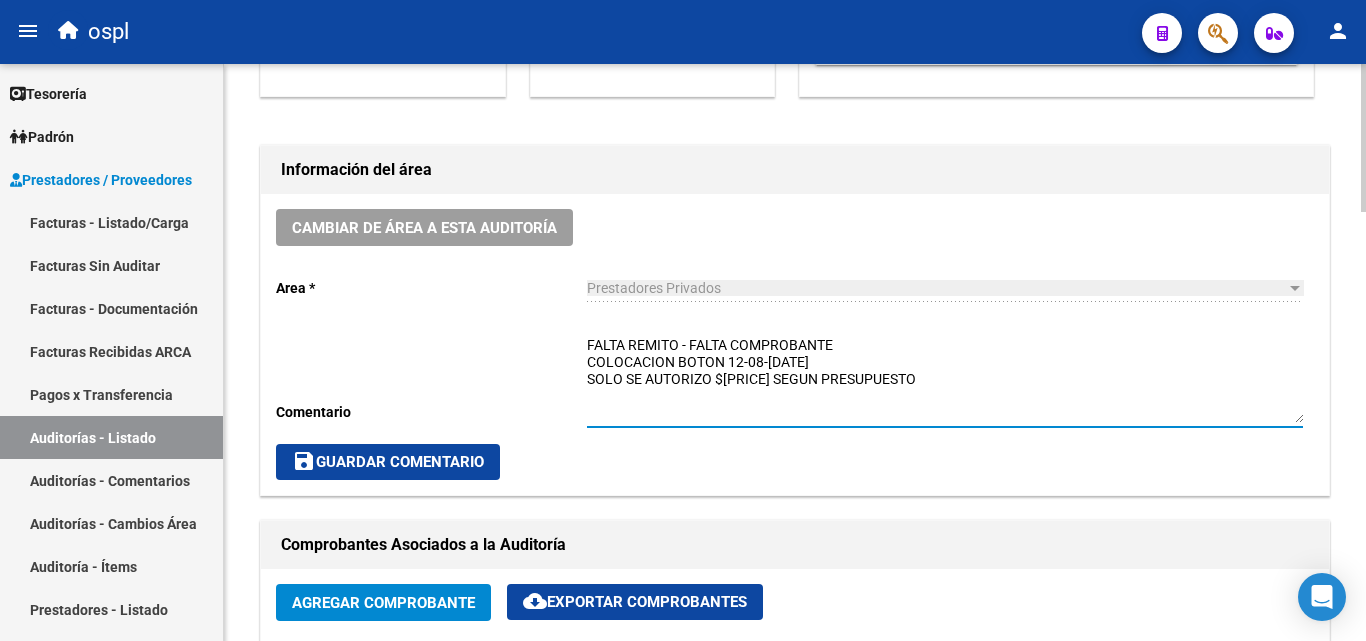click on "FALTA REMITO - FALTA COMPROBANTE
COLOCACION BOTON 12-08-2025
SOLO SE AUTORIZO $409.090,90 SEGUN PRESUPUESTO" at bounding box center (945, 379) 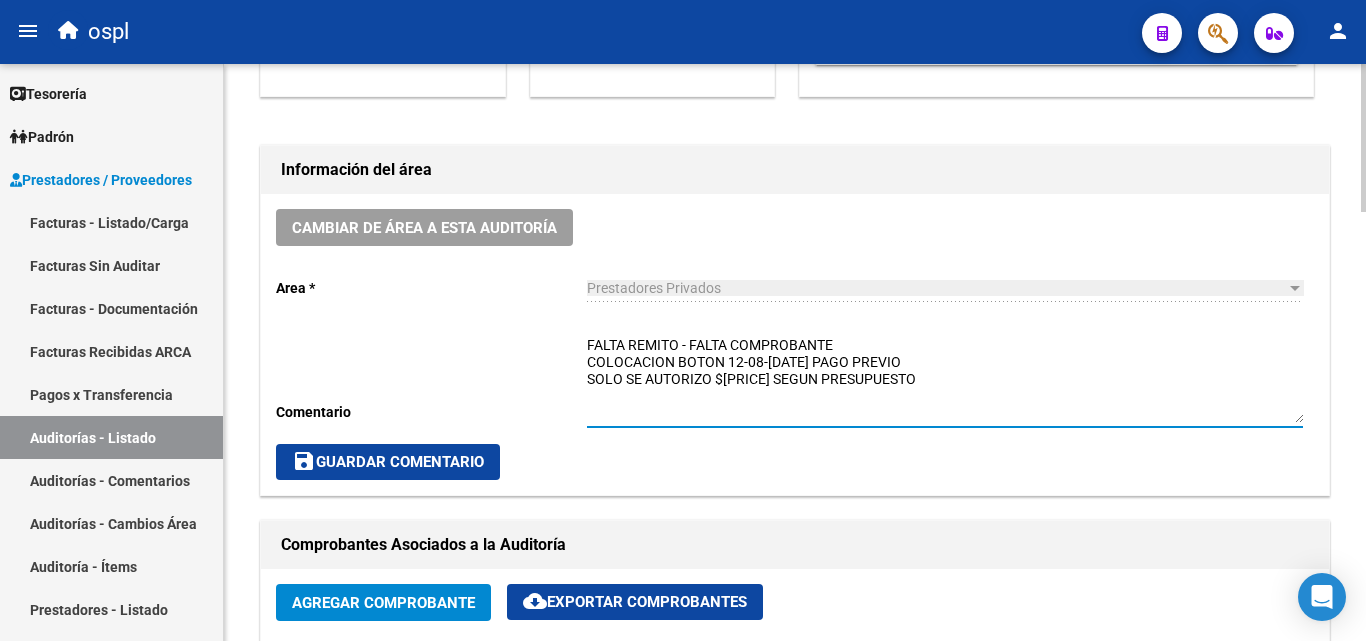 click on "FALTA REMITO - FALTA COMPROBANTE
COLOCACION BOTON 12-08-2025 PAGO PREVIO
SOLO SE AUTORIZO $409.090,90 SEGUN PRESUPUESTO" at bounding box center (945, 379) 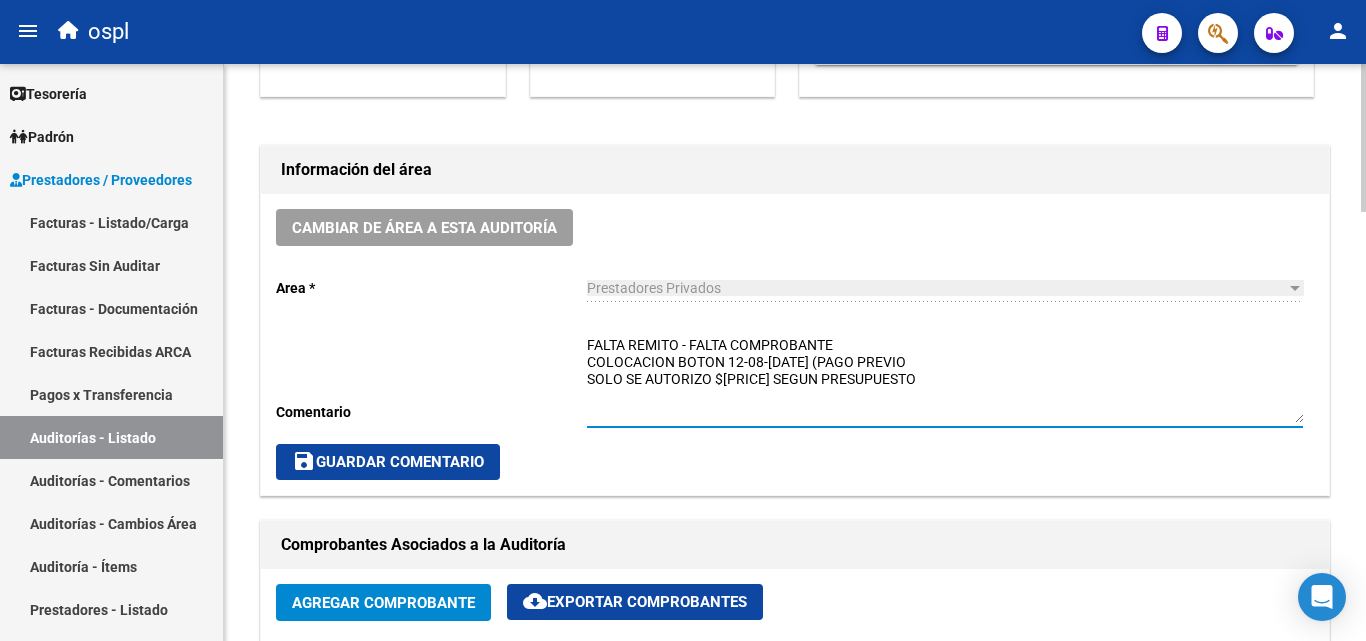 click on "FALTA REMITO - FALTA COMPROBANTE
COLOCACION BOTON 12-08-2025 (PAGO PREVIO
SOLO SE AUTORIZO $409.090,90 SEGUN PRESUPUESTO" at bounding box center [945, 379] 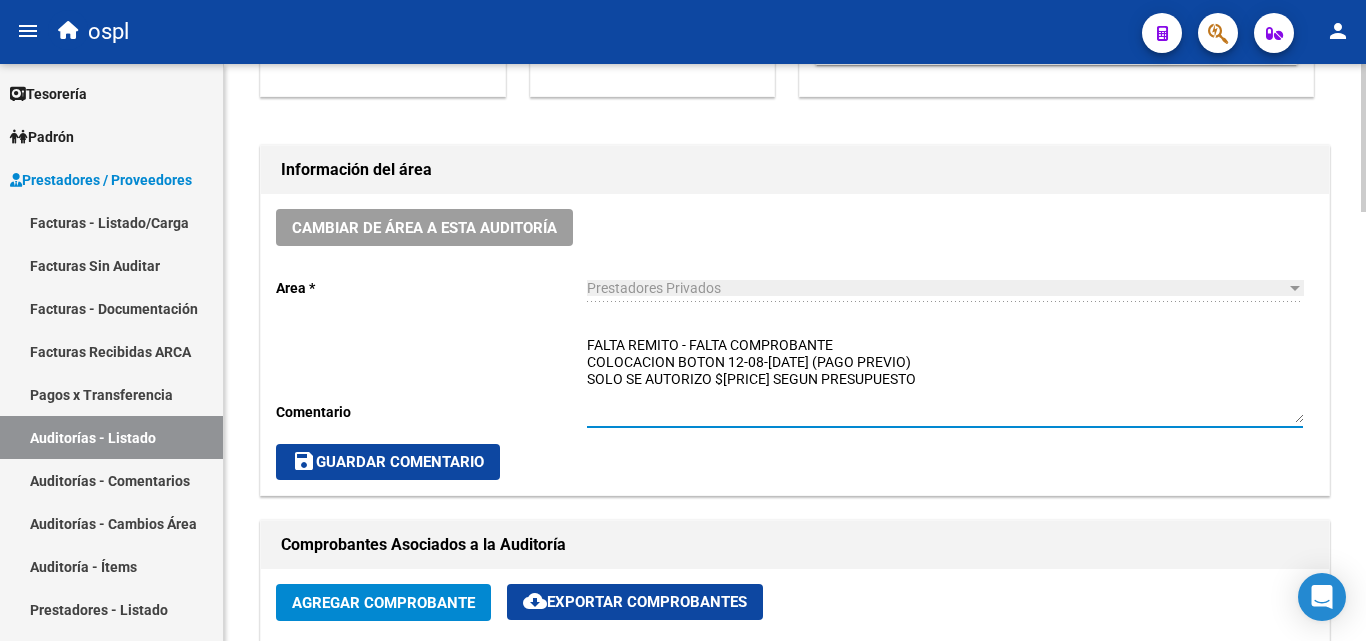 type on "FALTA REMITO - FALTA COMPROBANTE
COLOCACION BOTON 12-08-2025 (PAGO PREVIO)
SOLO SE AUTORIZO $409.090,90 SEGUN PRESUPUESTO" 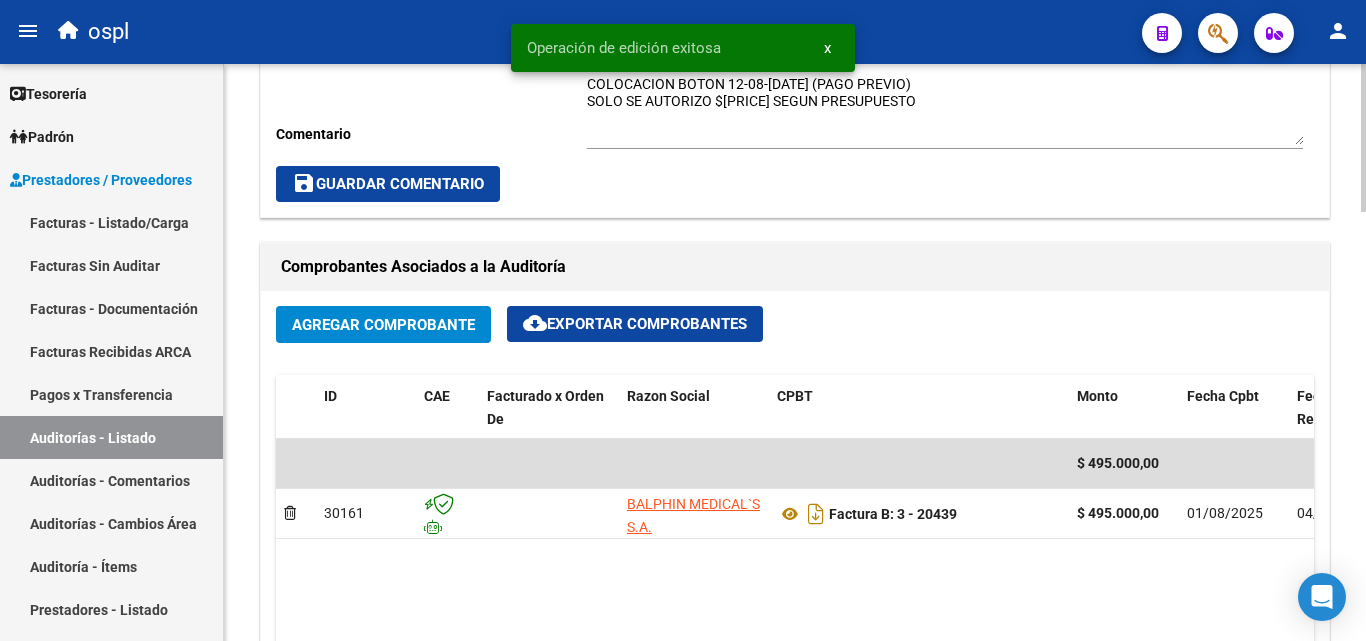 scroll, scrollTop: 800, scrollLeft: 0, axis: vertical 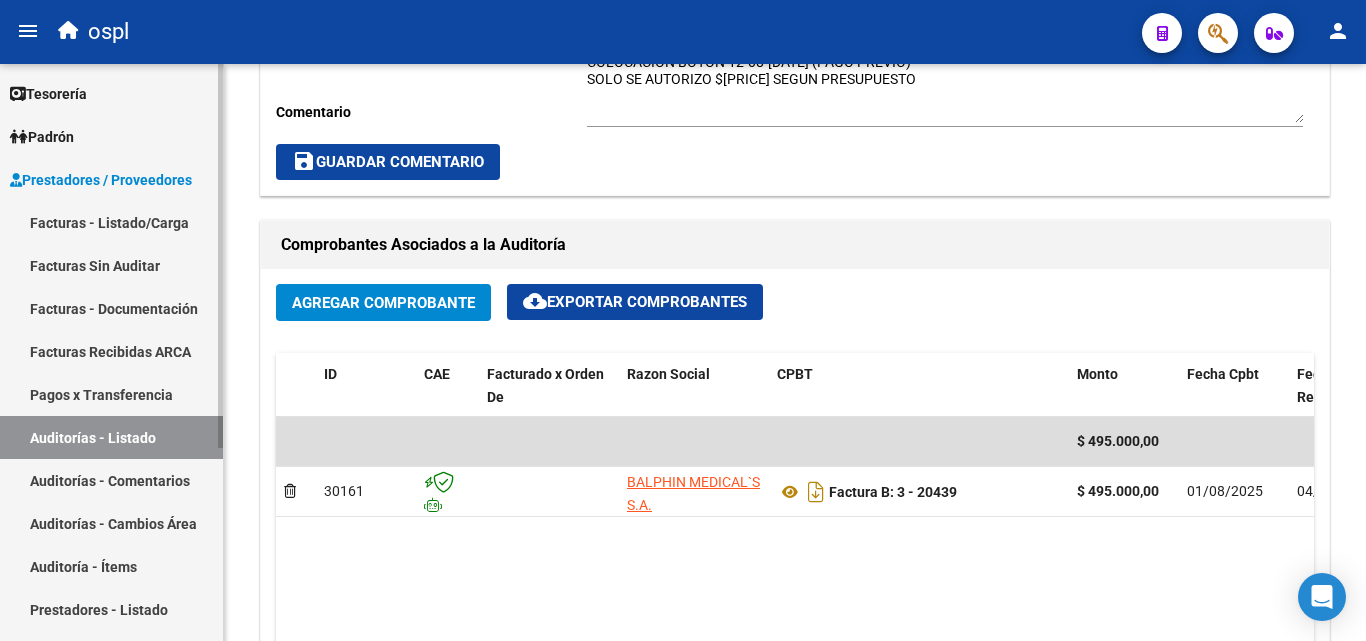 click on "Auditorías - Listado" at bounding box center (111, 437) 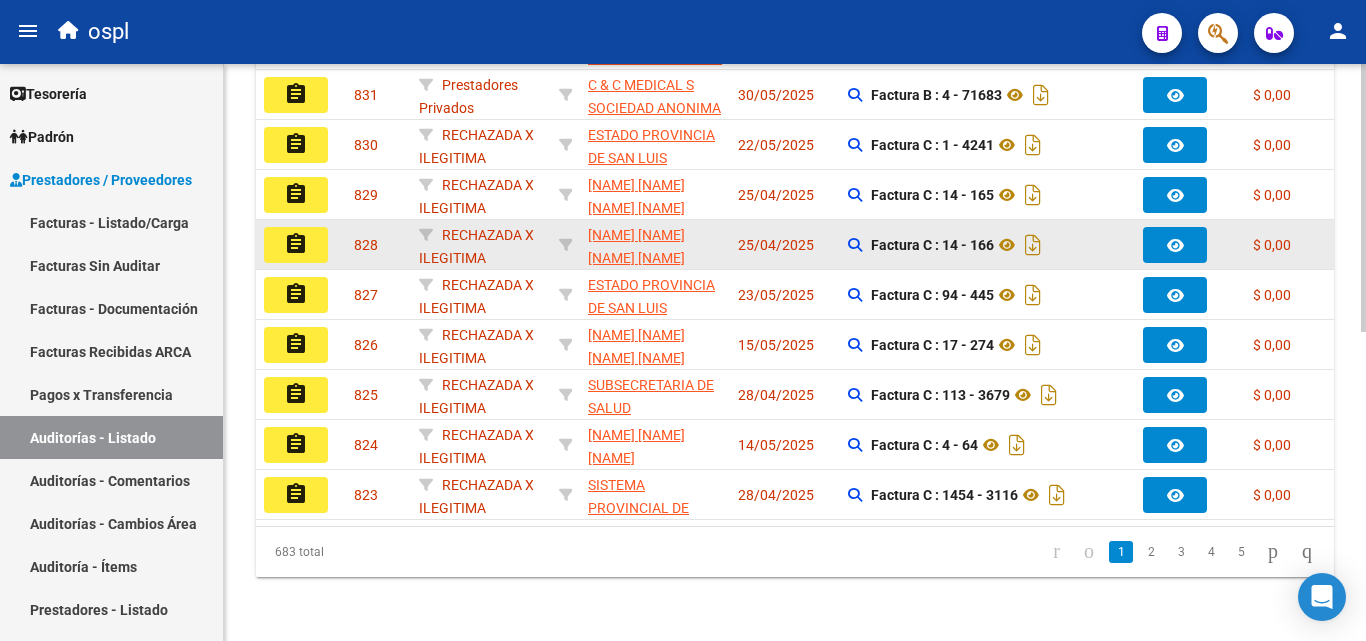 click on "25/04/2025" 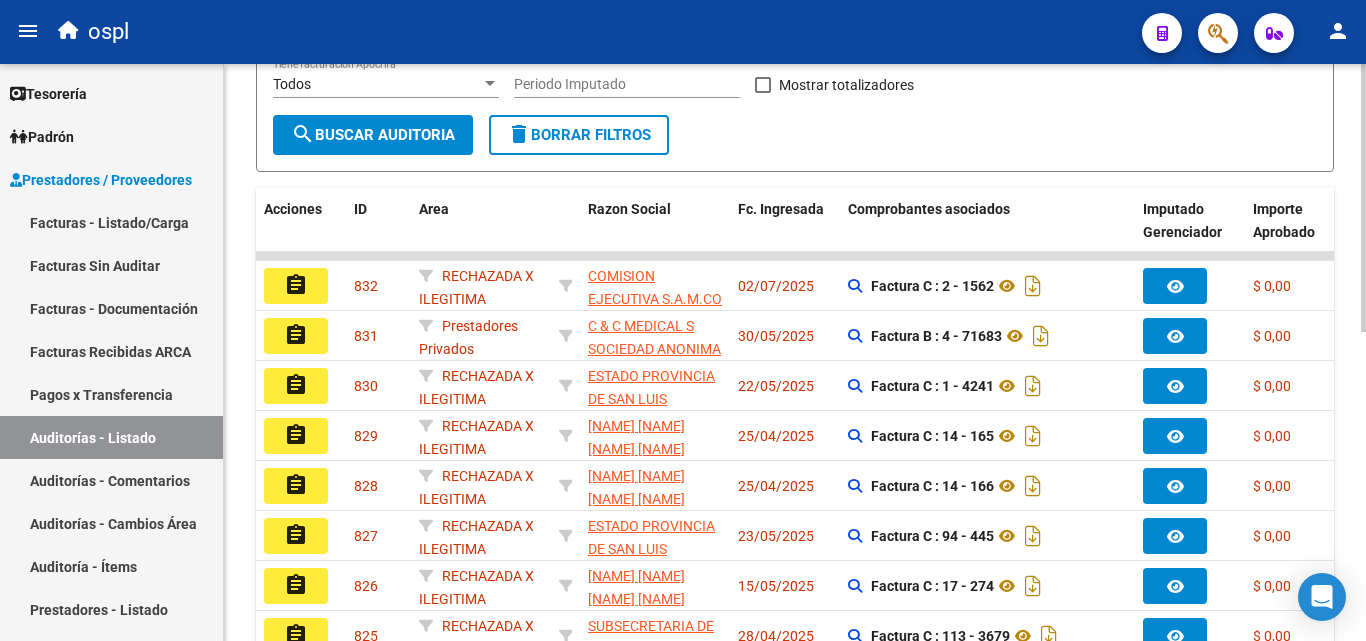 scroll, scrollTop: 163, scrollLeft: 0, axis: vertical 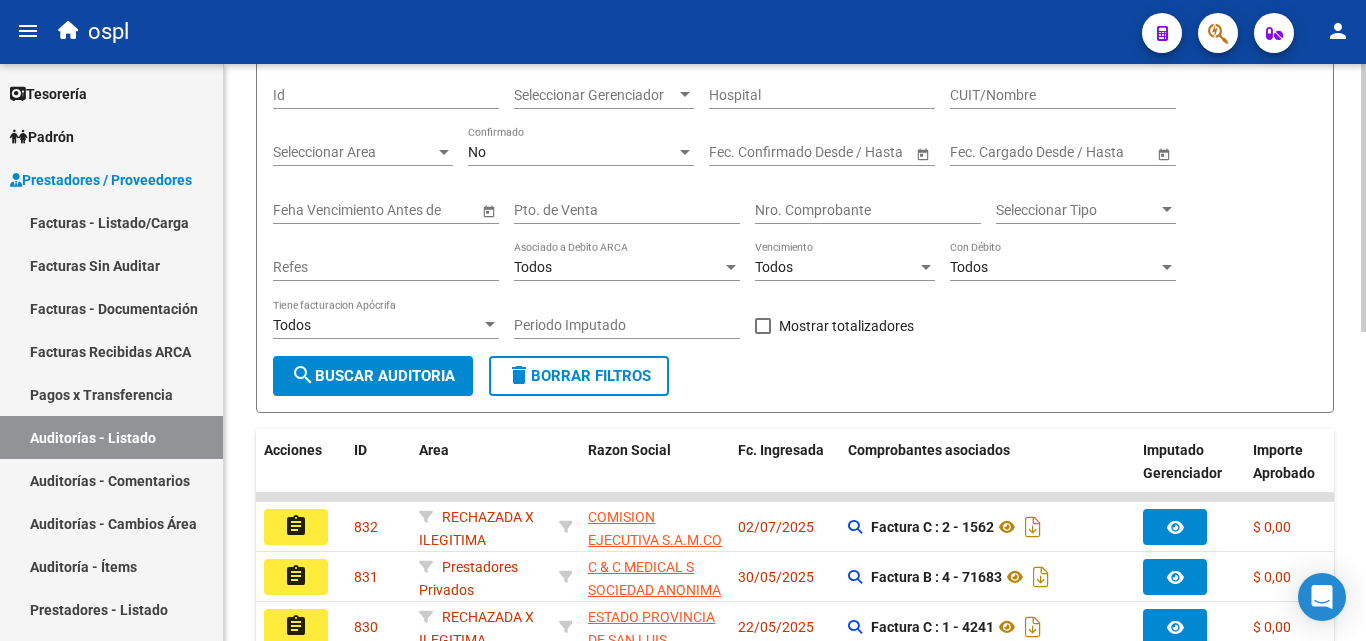 click on "Nro. Comprobante" at bounding box center [868, 210] 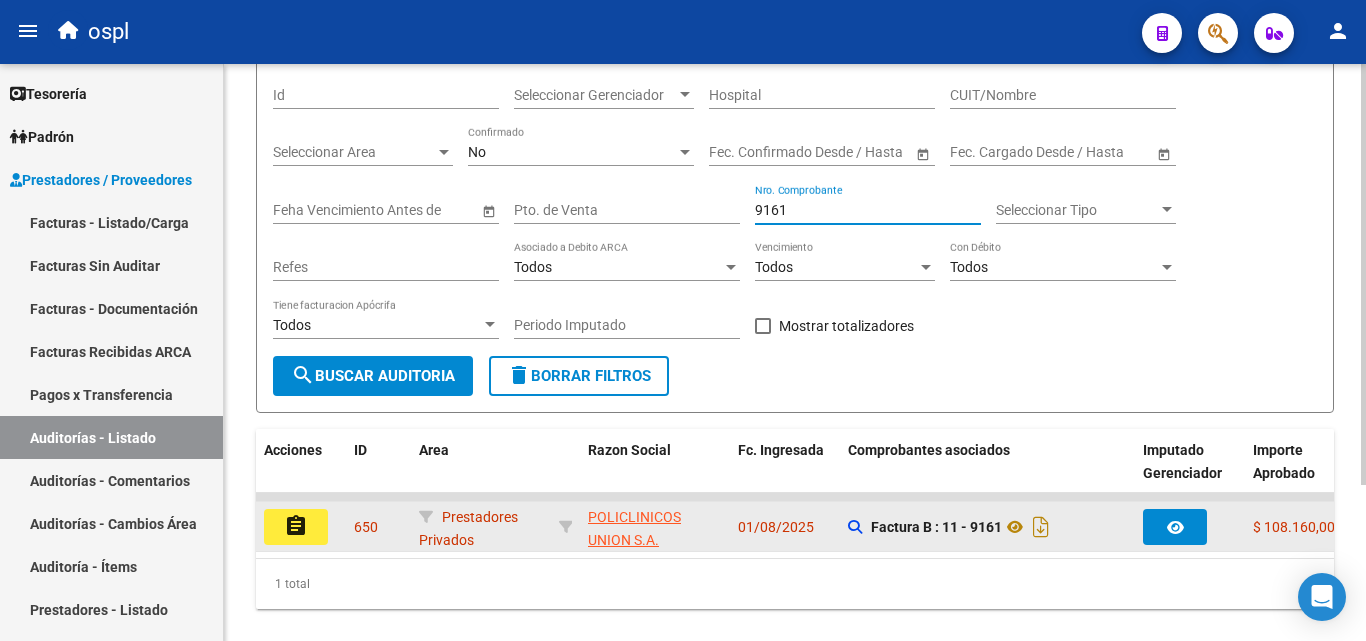 type on "9161" 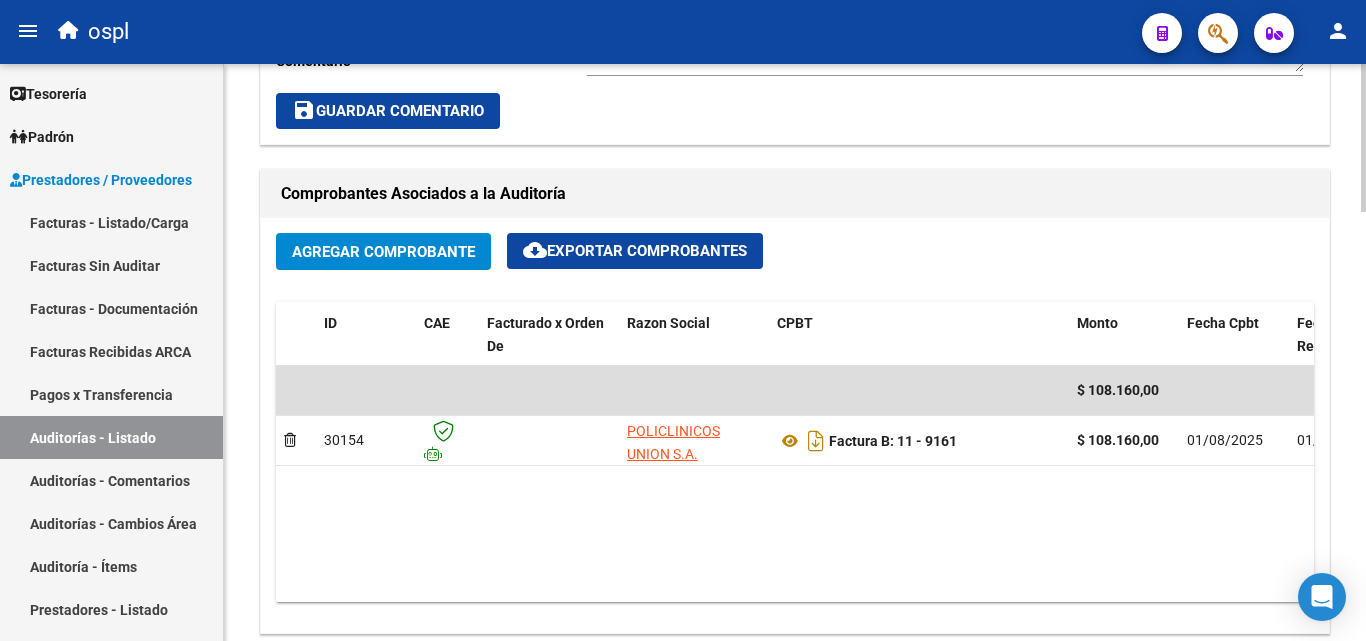 scroll, scrollTop: 900, scrollLeft: 0, axis: vertical 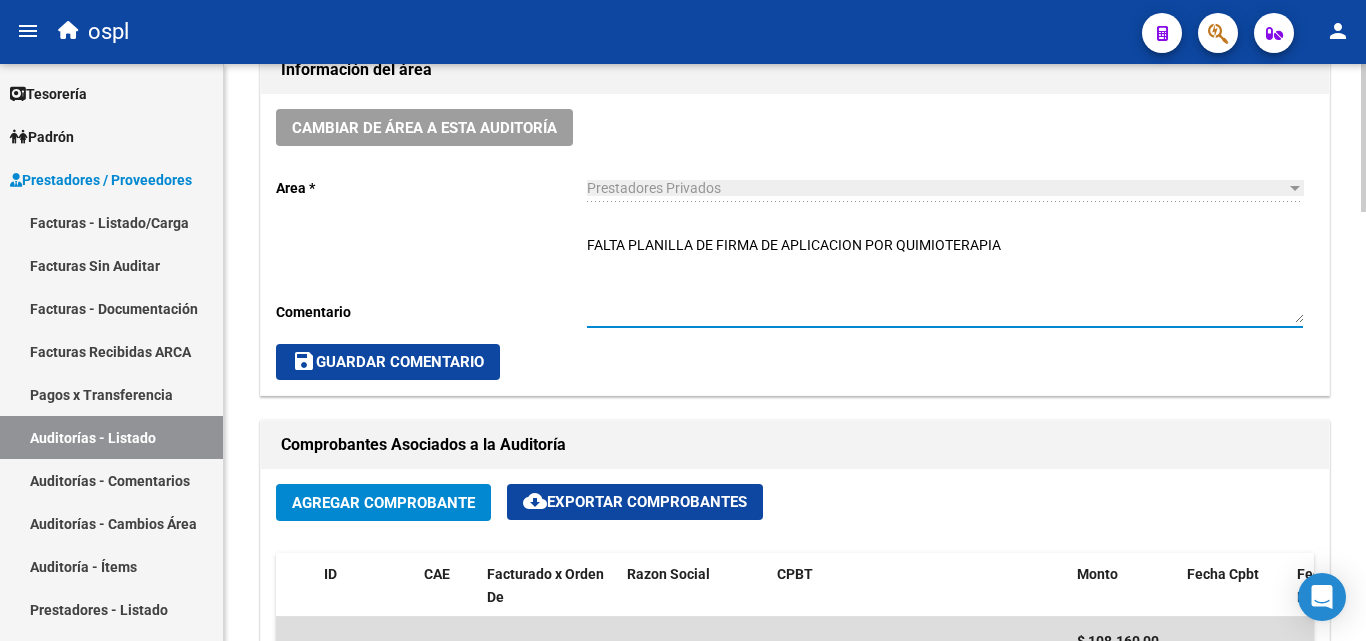 click on "FALTA PLANILLA DE FIRMA DE APLICACION POR QUIMIOTERAPIA" at bounding box center (945, 279) 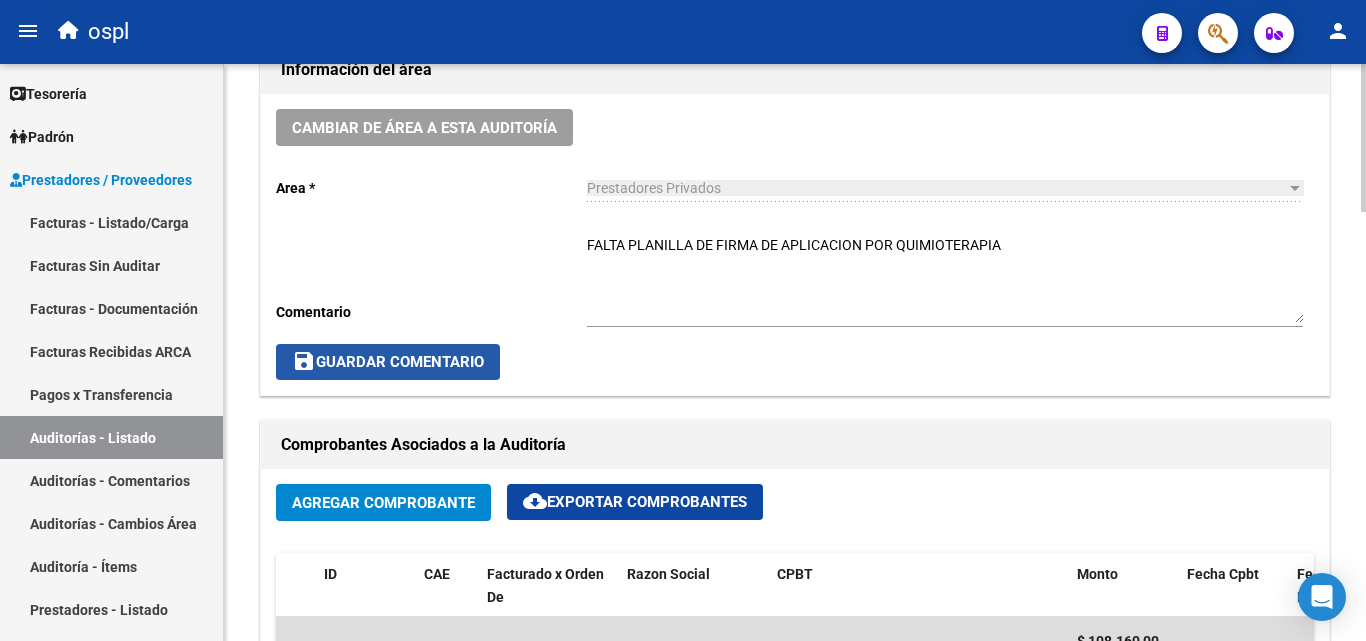 click on "save  Guardar Comentario" 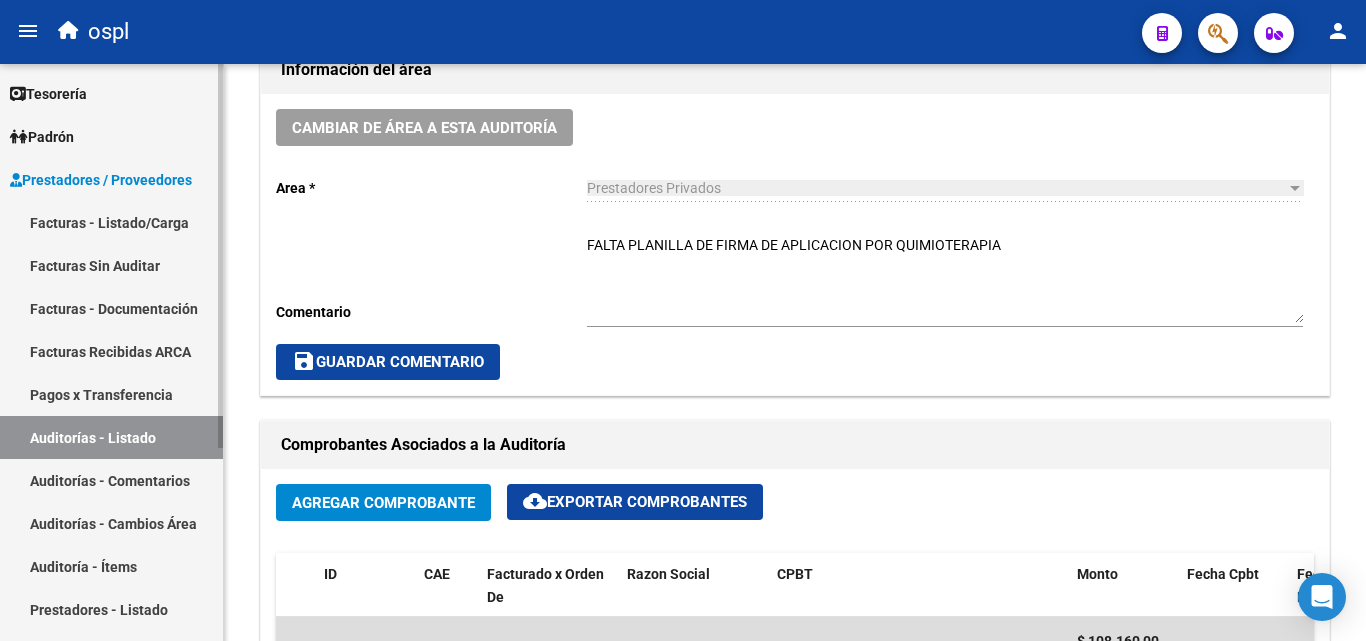 click on "Auditorías - Listado" at bounding box center [111, 437] 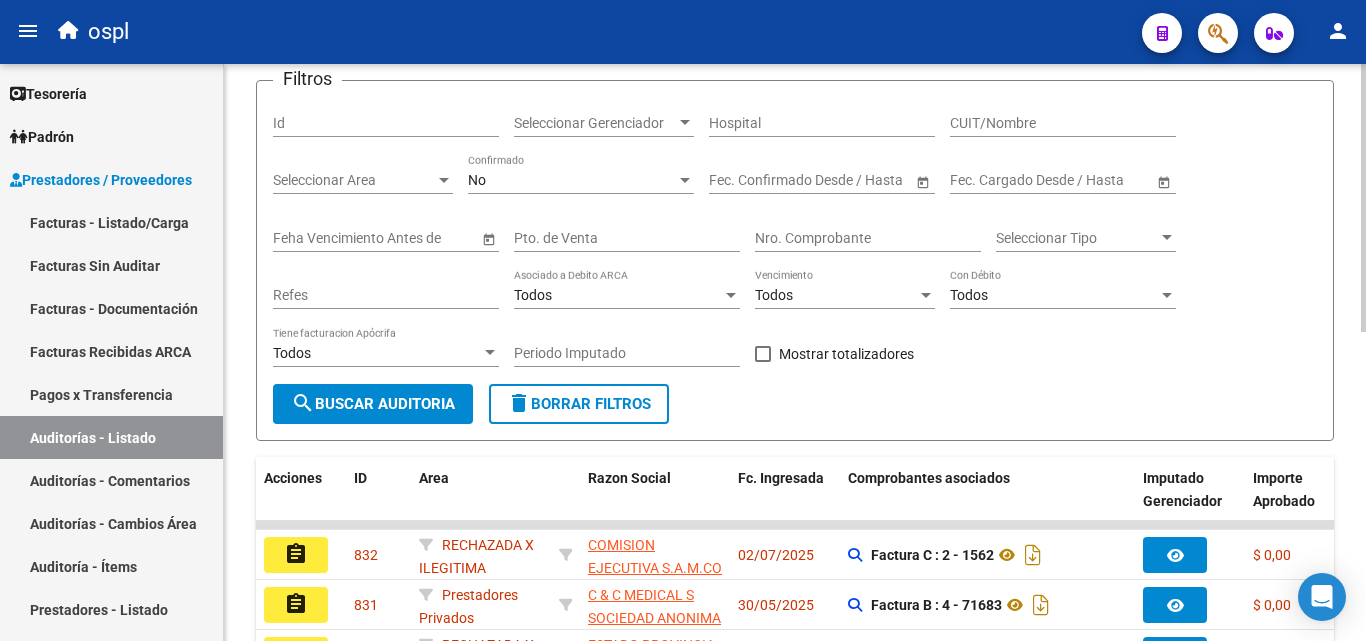 scroll, scrollTop: 600, scrollLeft: 0, axis: vertical 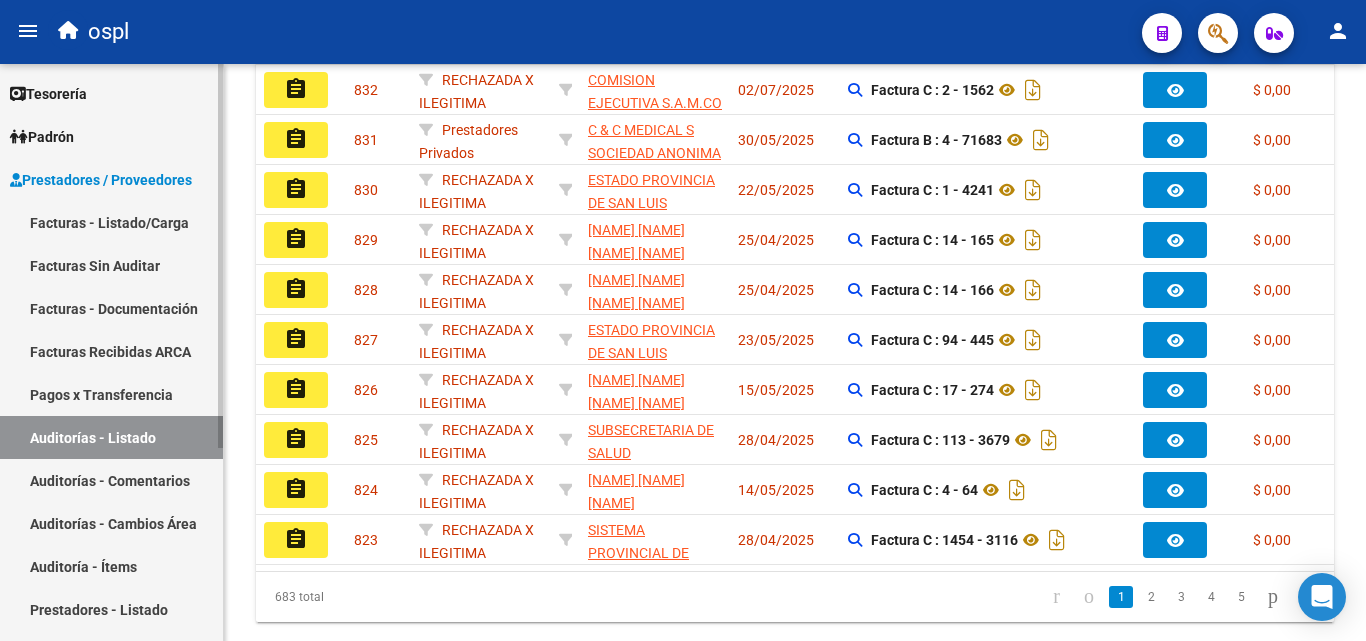 click on "Facturas - Listado/Carga" at bounding box center (111, 222) 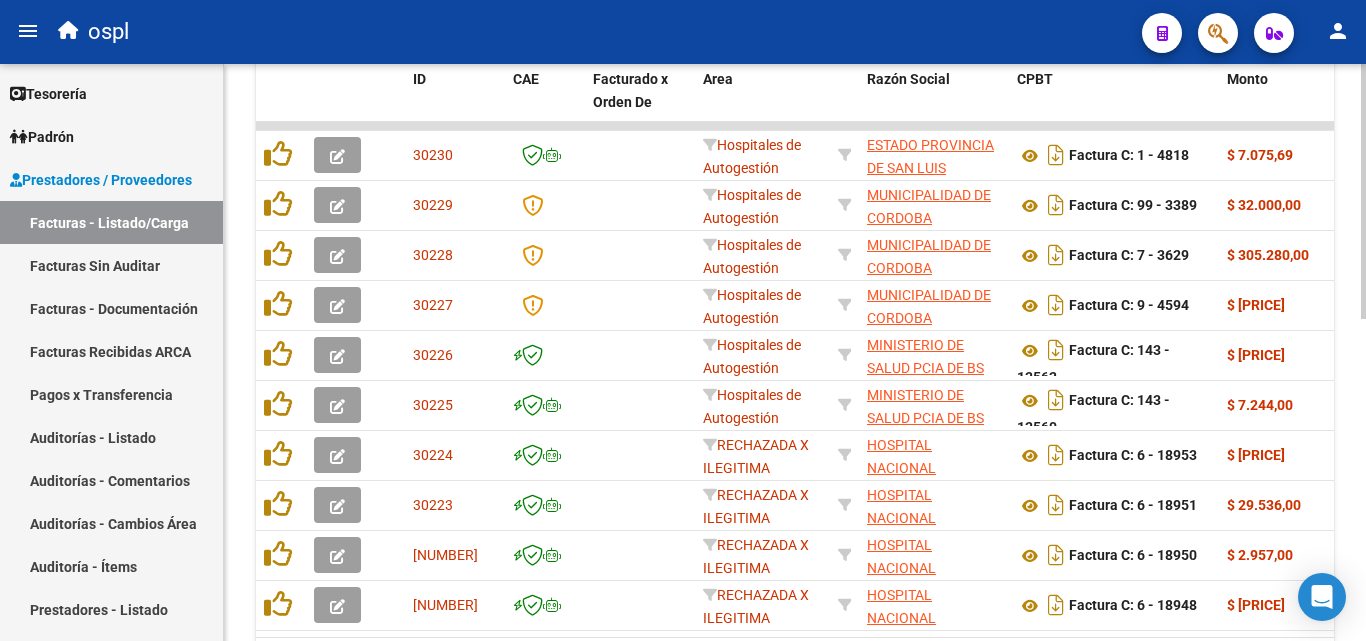 scroll, scrollTop: 100, scrollLeft: 0, axis: vertical 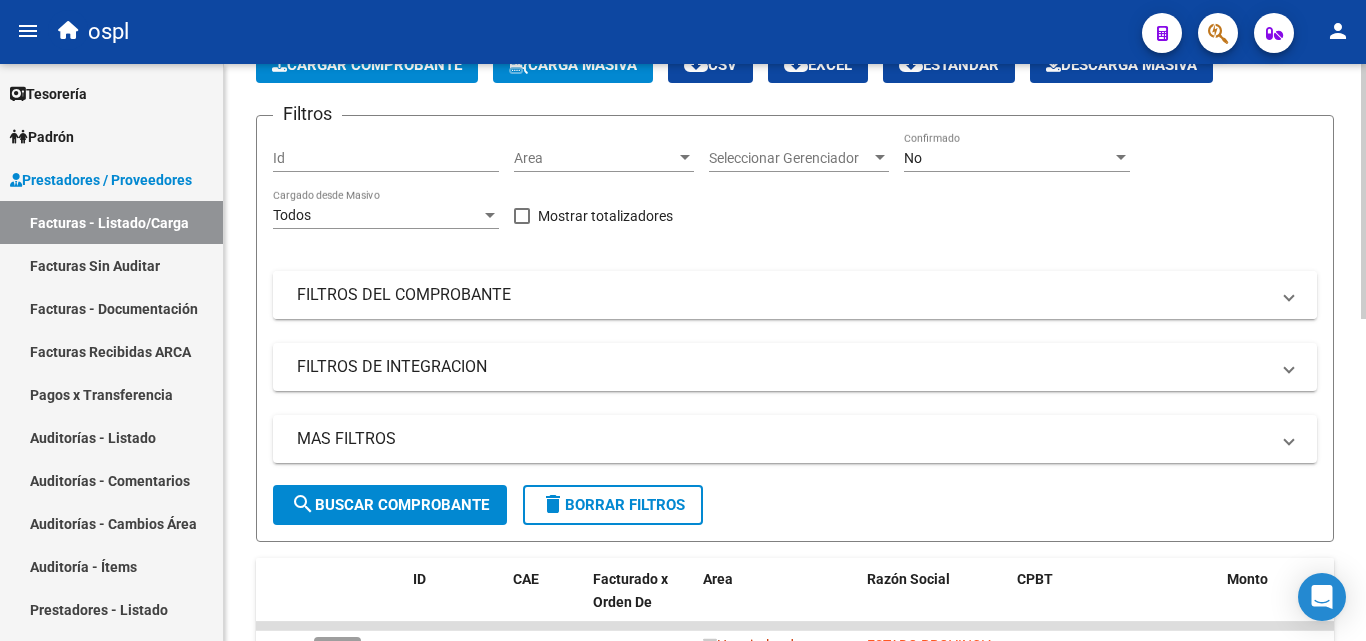 click on "FILTROS DEL COMPROBANTE" at bounding box center (795, 295) 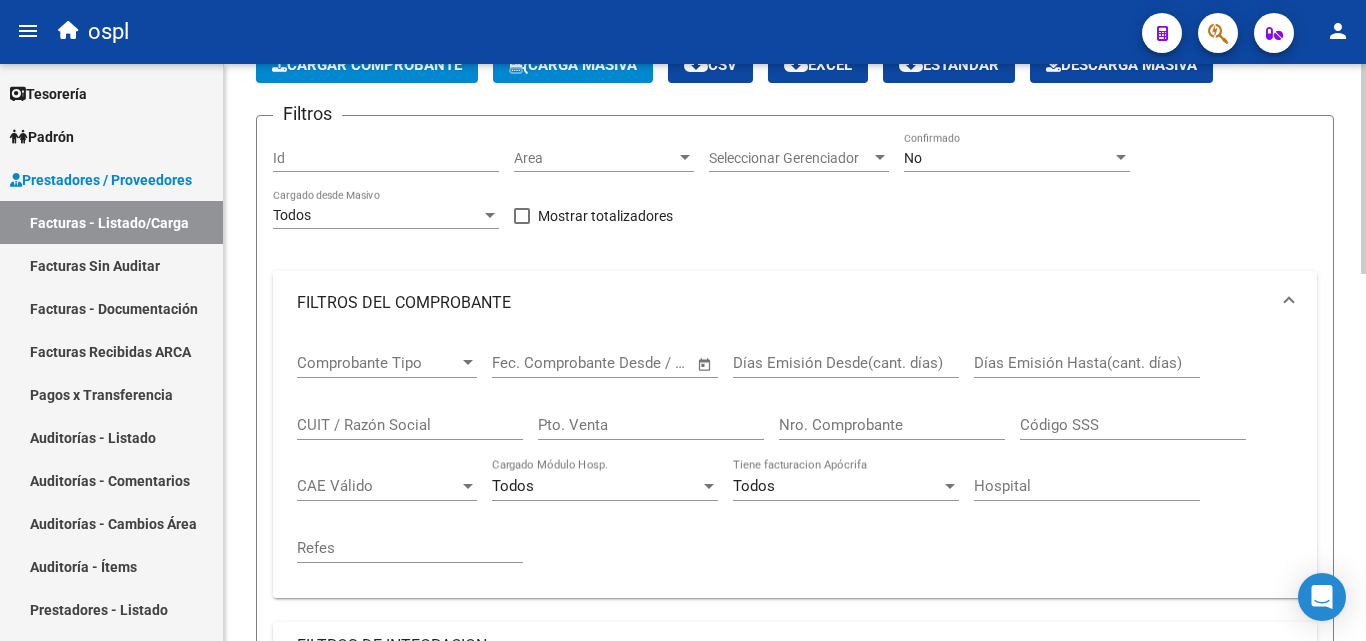 click on "Nro. Comprobante" 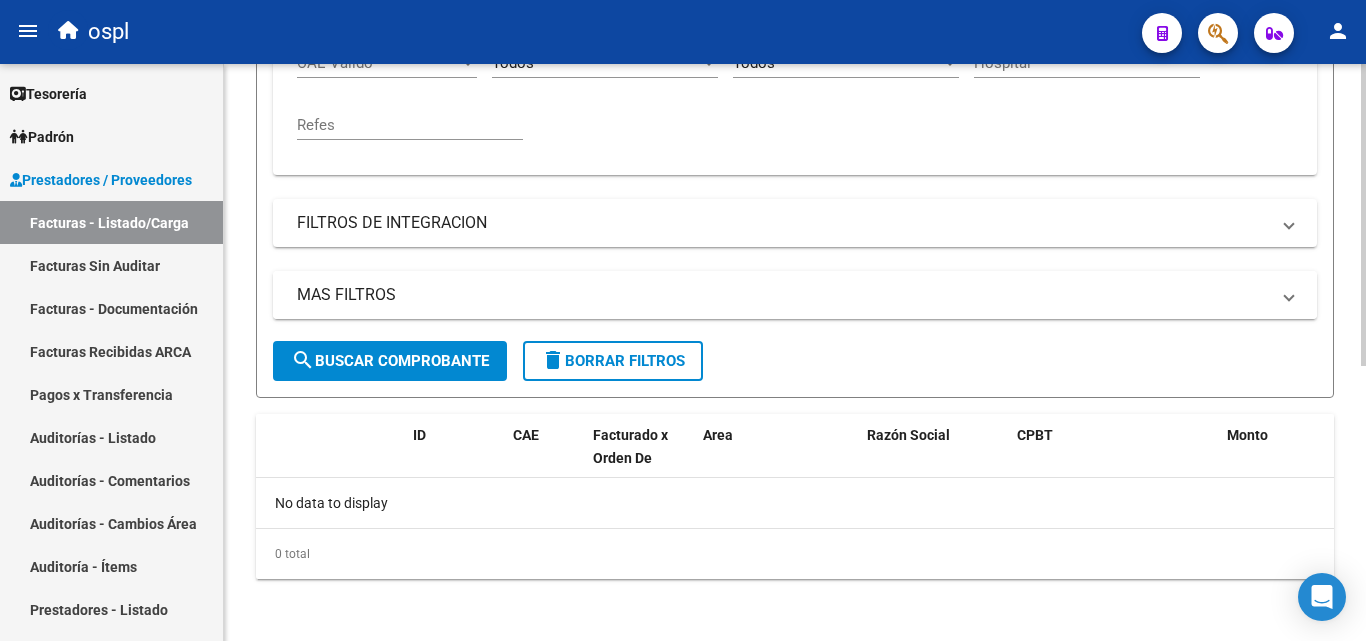 scroll, scrollTop: 525, scrollLeft: 0, axis: vertical 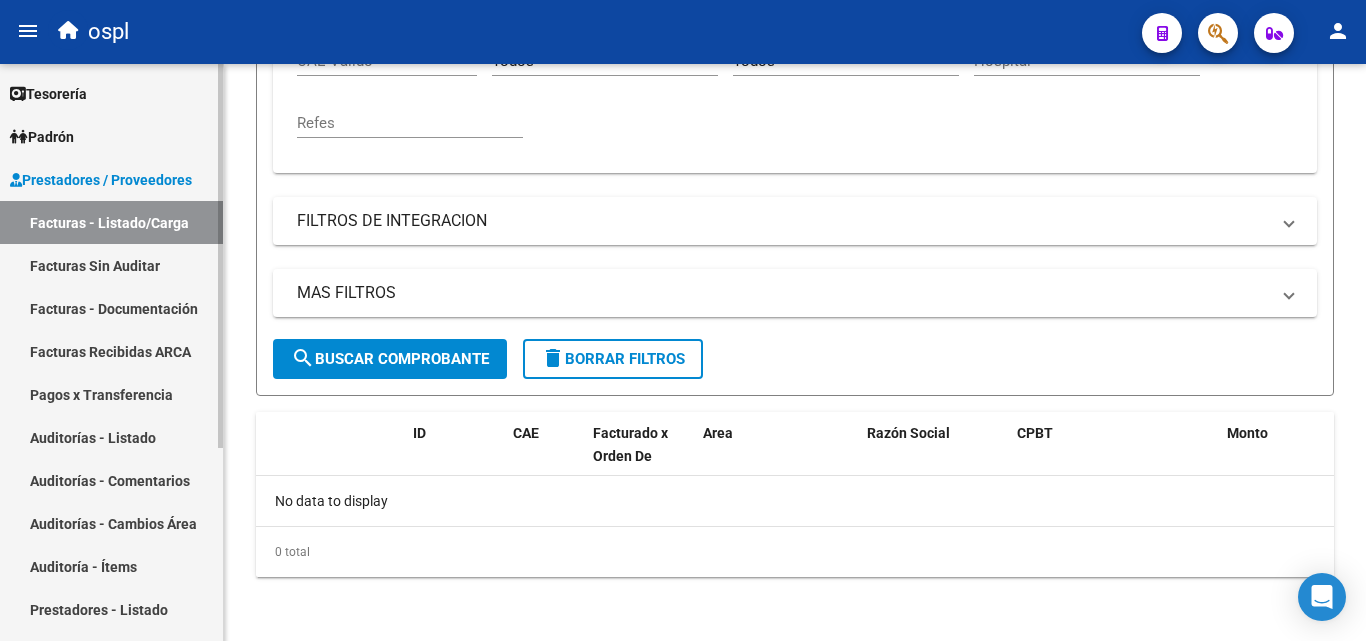 type on "1241" 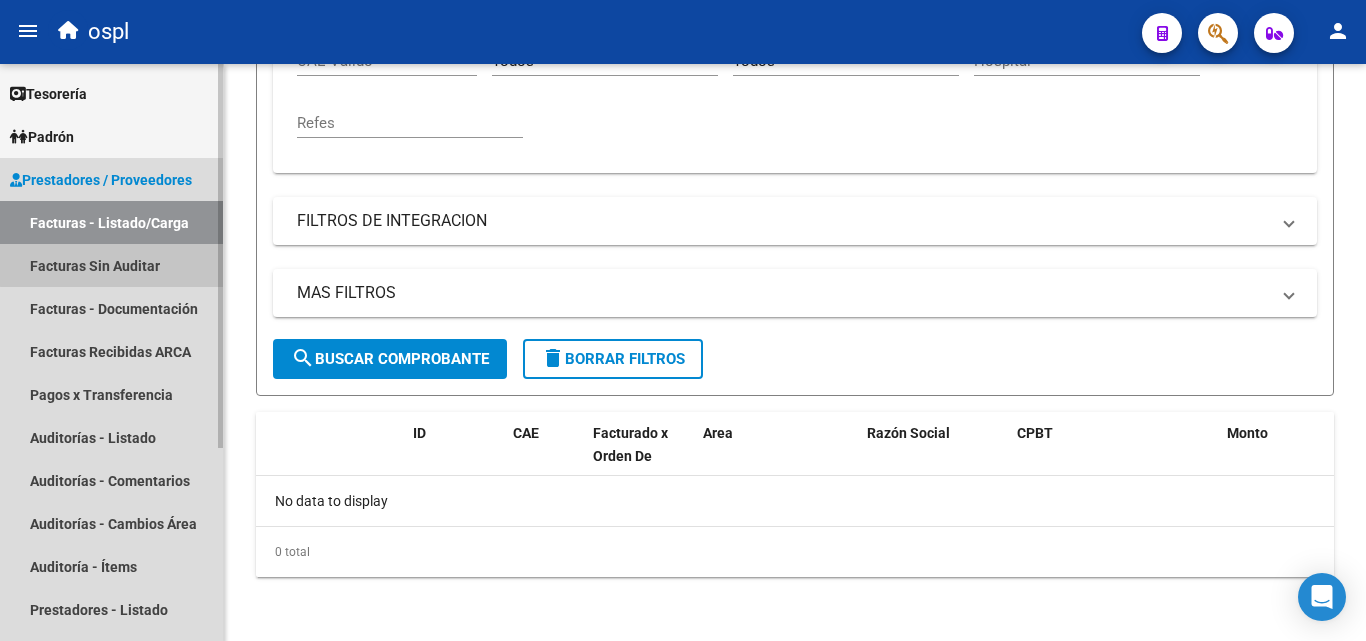 click on "Facturas Sin Auditar" at bounding box center [111, 265] 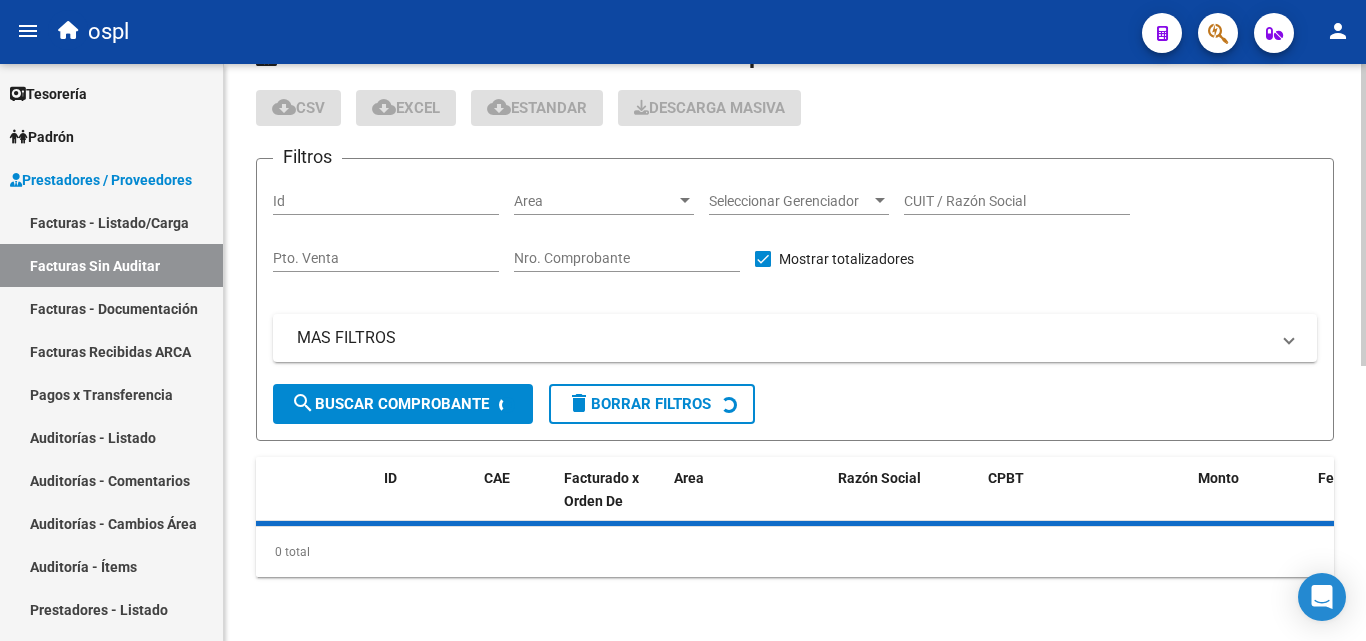 scroll, scrollTop: 0, scrollLeft: 0, axis: both 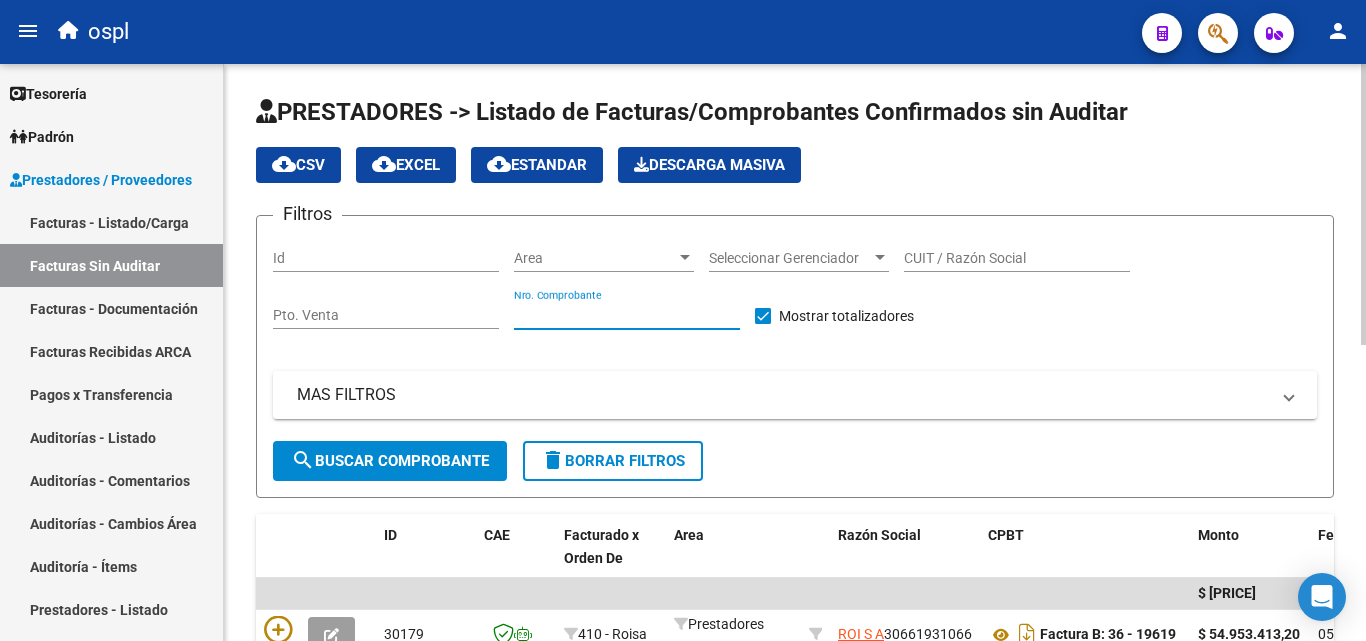 click on "Nro. Comprobante" at bounding box center (627, 315) 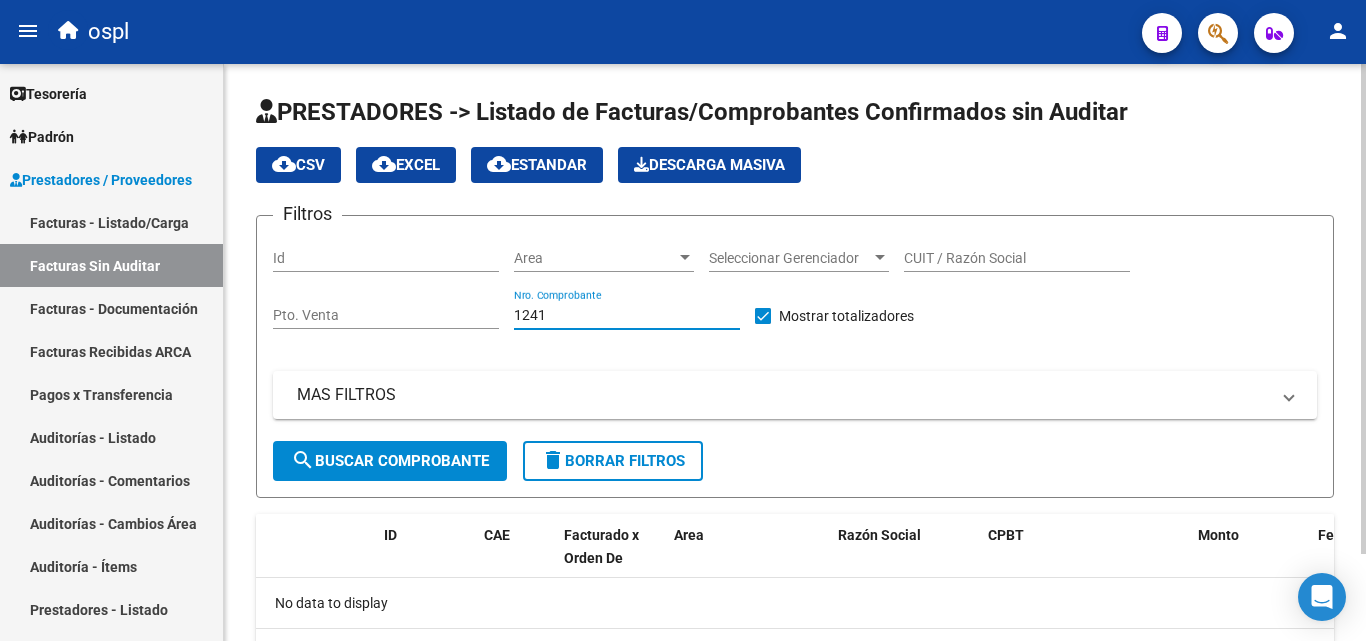 scroll, scrollTop: 102, scrollLeft: 0, axis: vertical 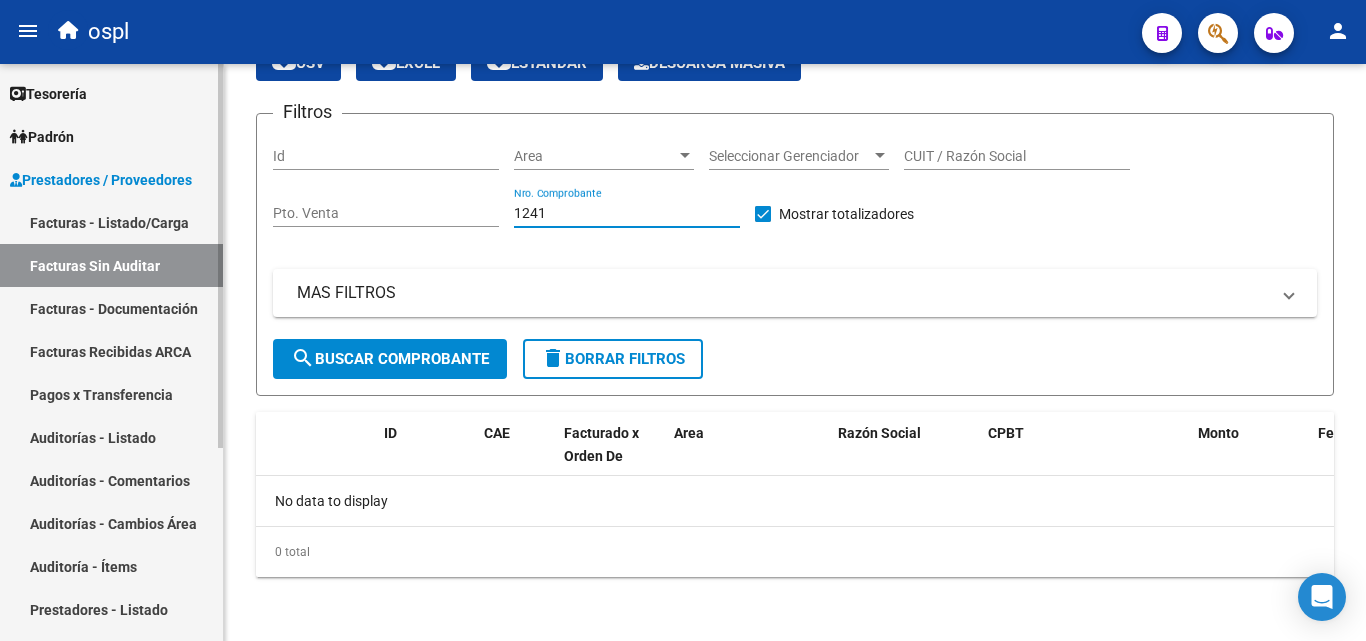 type on "1241" 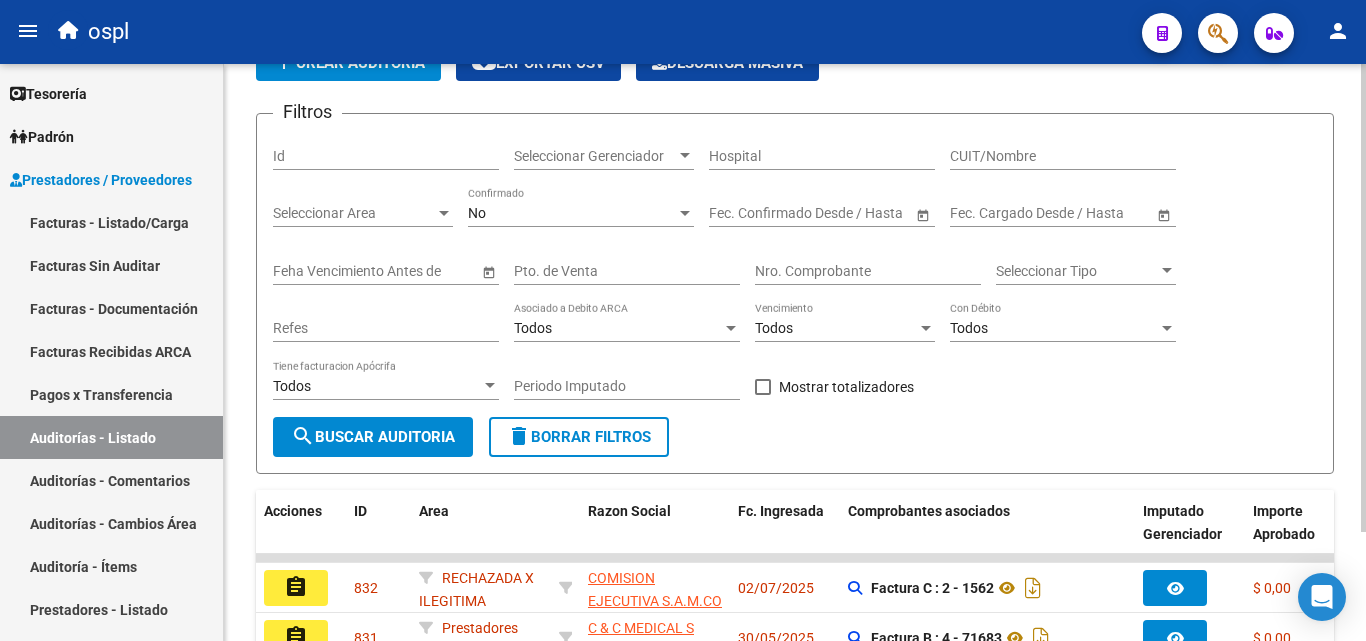 scroll, scrollTop: 0, scrollLeft: 0, axis: both 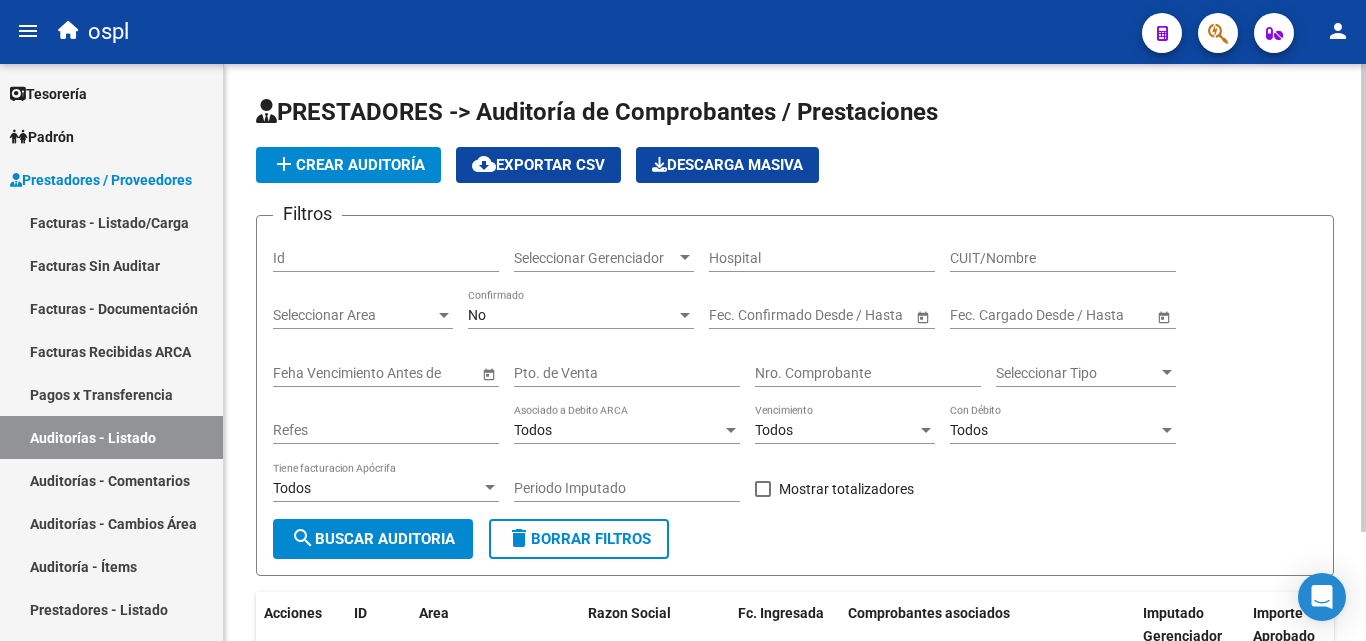 click on "Nro. Comprobante" 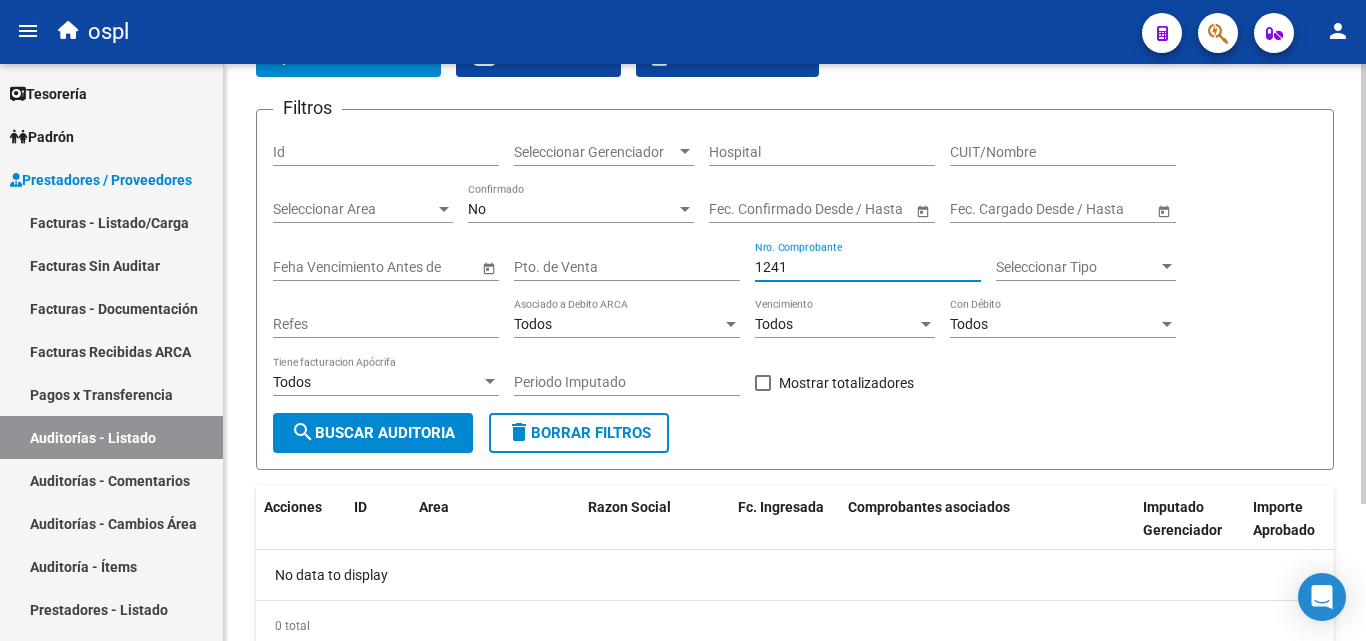 scroll, scrollTop: 180, scrollLeft: 0, axis: vertical 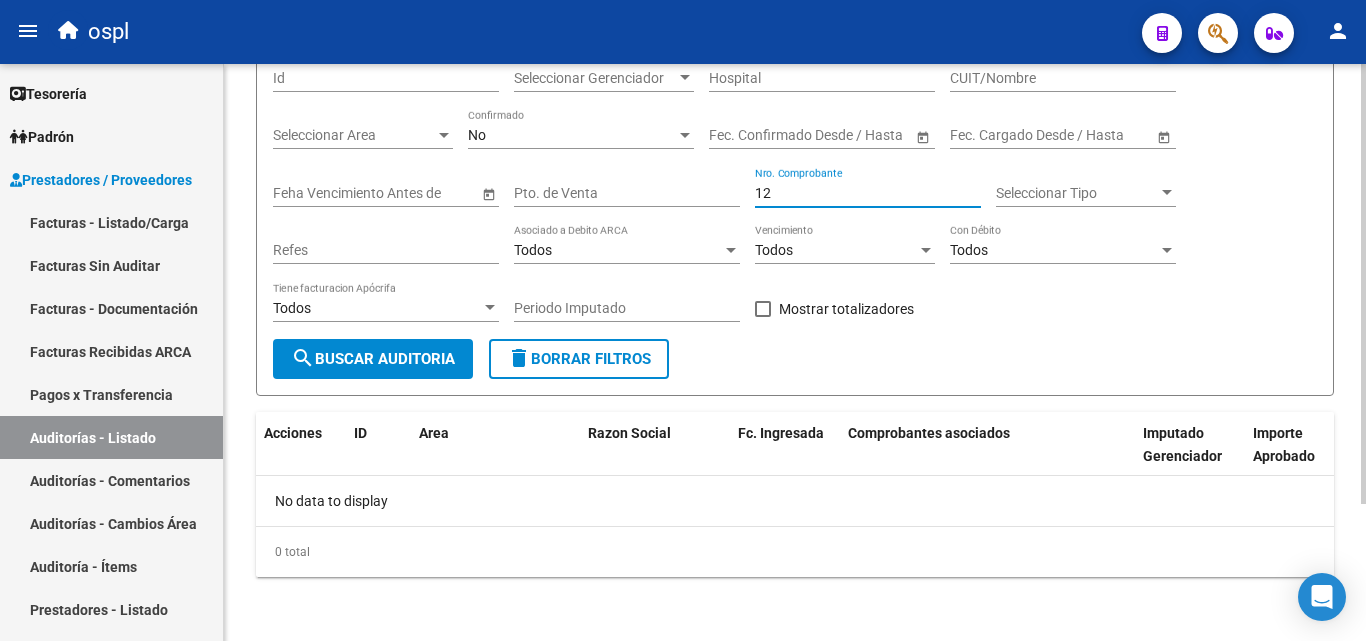 type on "1" 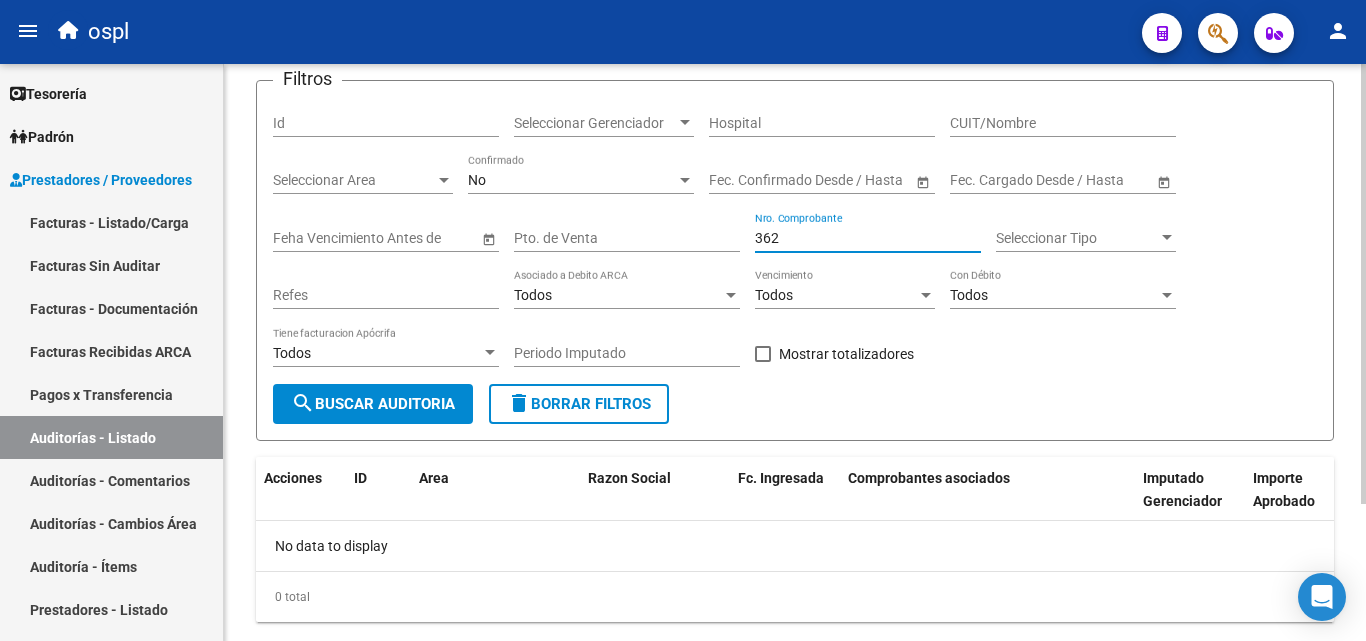scroll, scrollTop: 180, scrollLeft: 0, axis: vertical 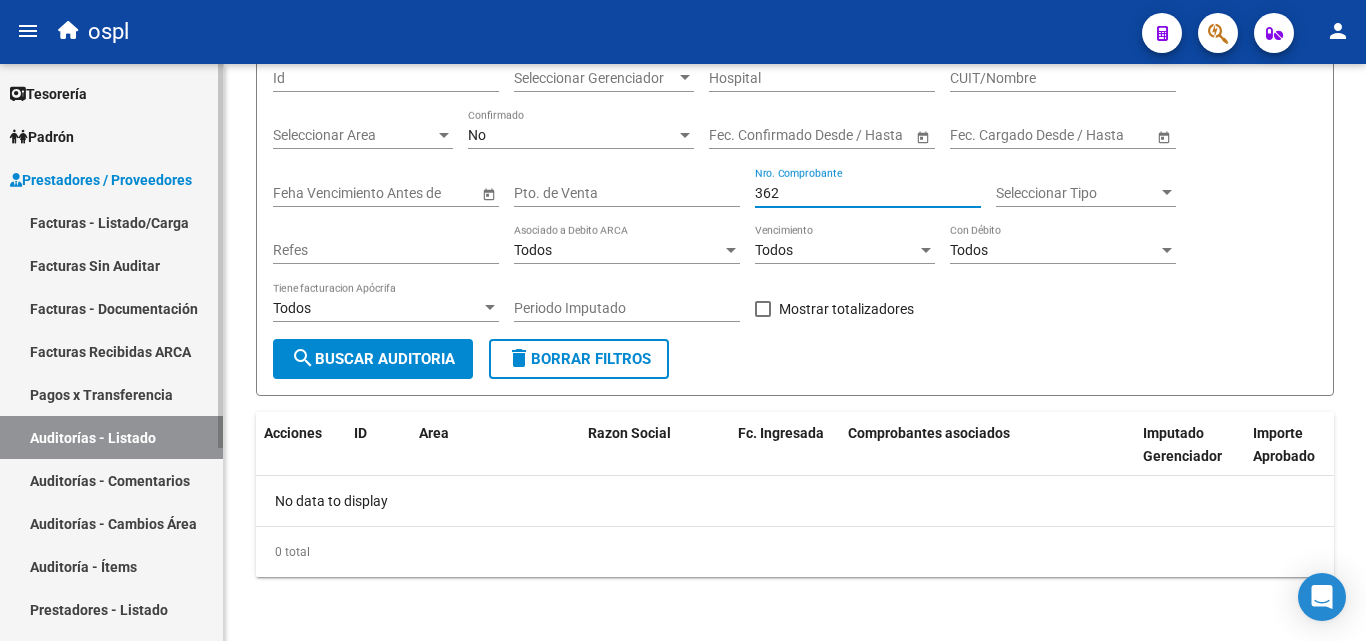 type on "362" 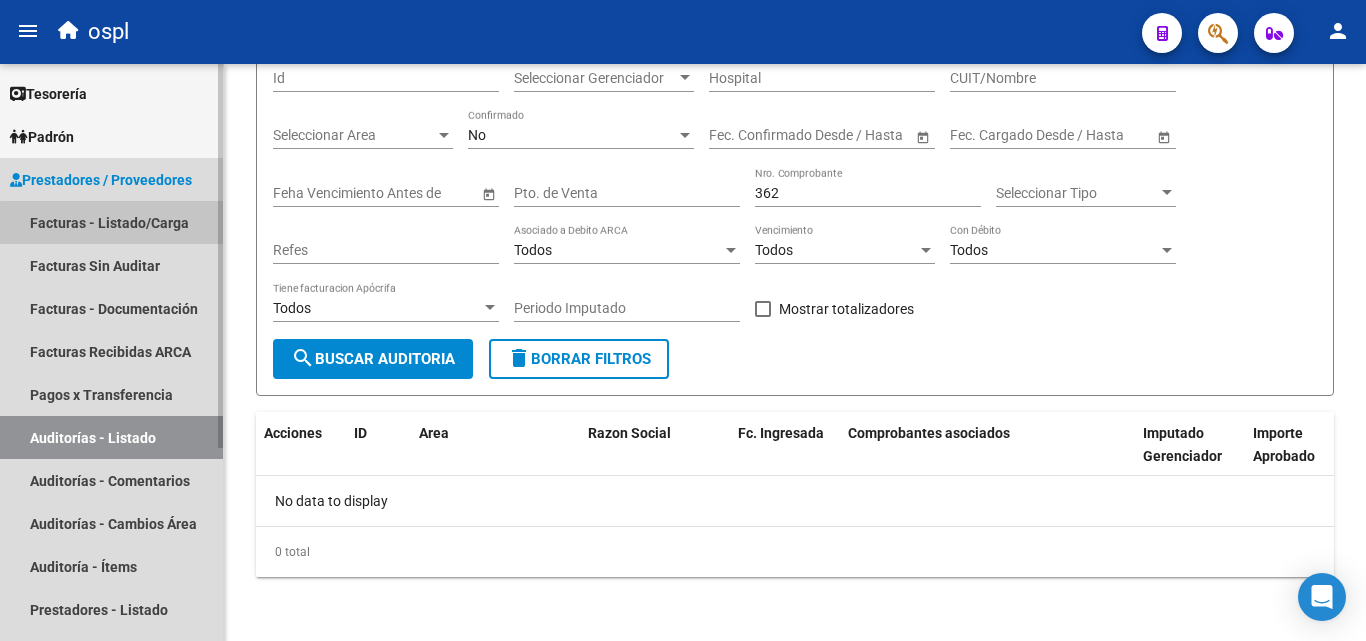 click on "Facturas - Listado/Carga" at bounding box center [111, 222] 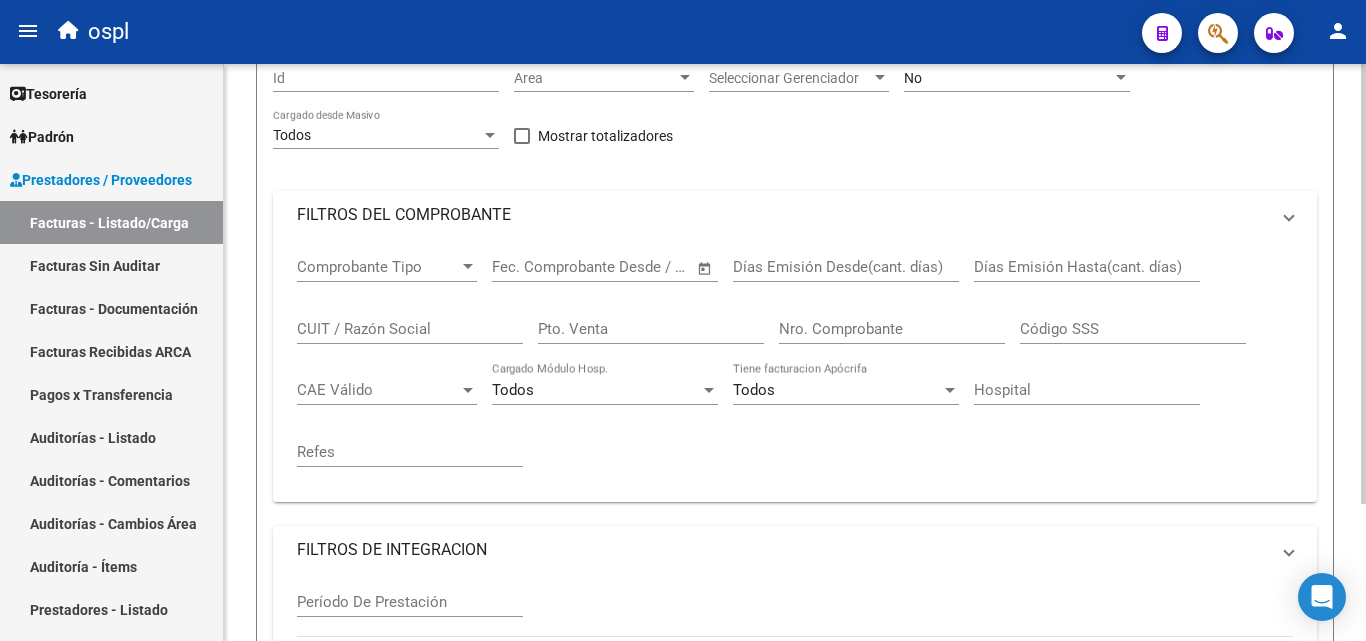 click on "FILTROS DEL COMPROBANTE" at bounding box center (783, 215) 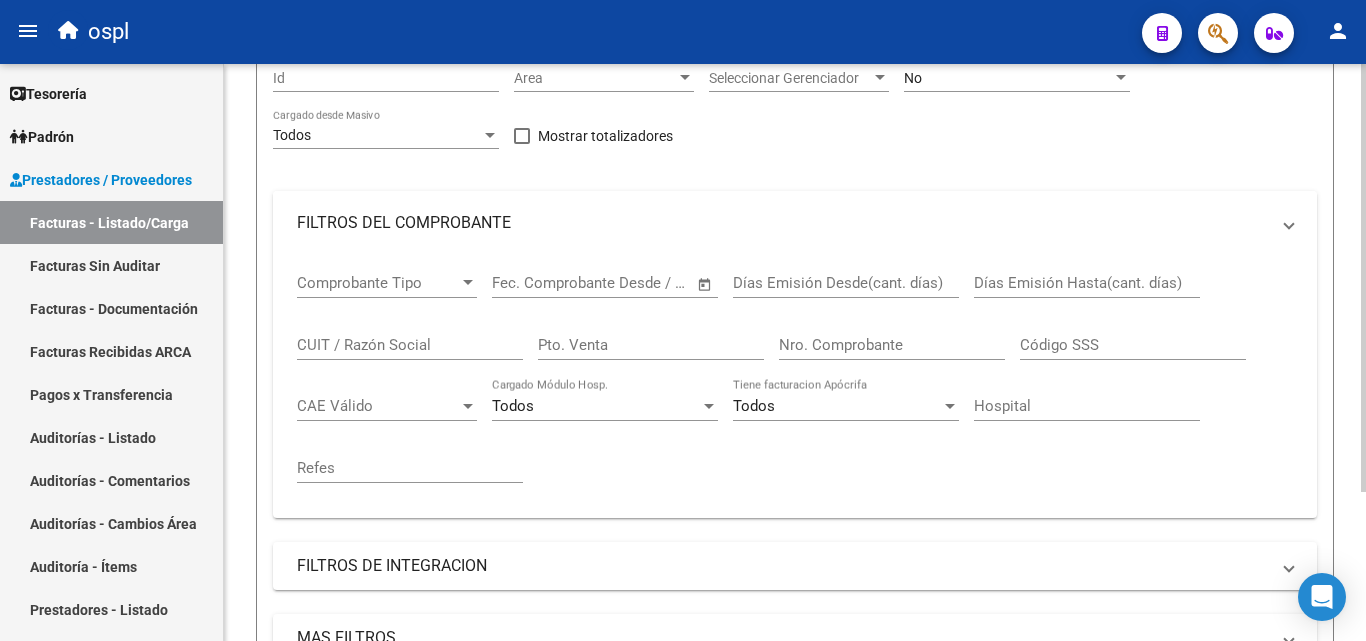 scroll, scrollTop: 0, scrollLeft: 0, axis: both 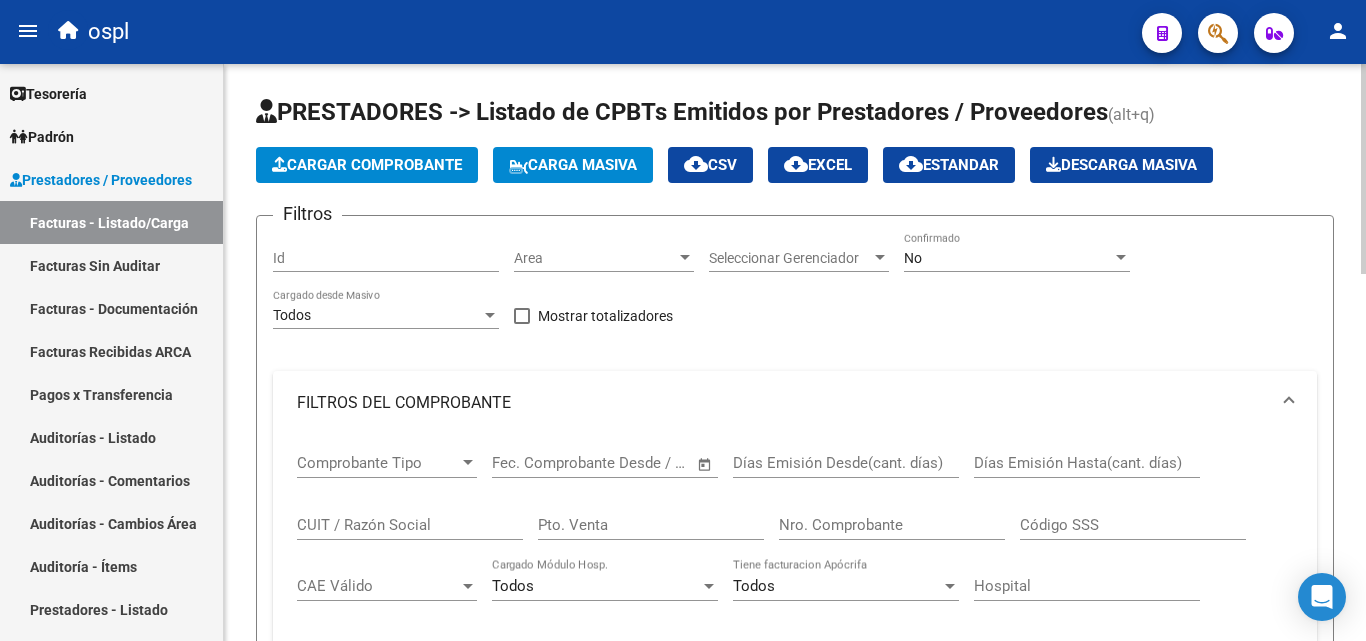 click on "Nro. Comprobante" at bounding box center [892, 525] 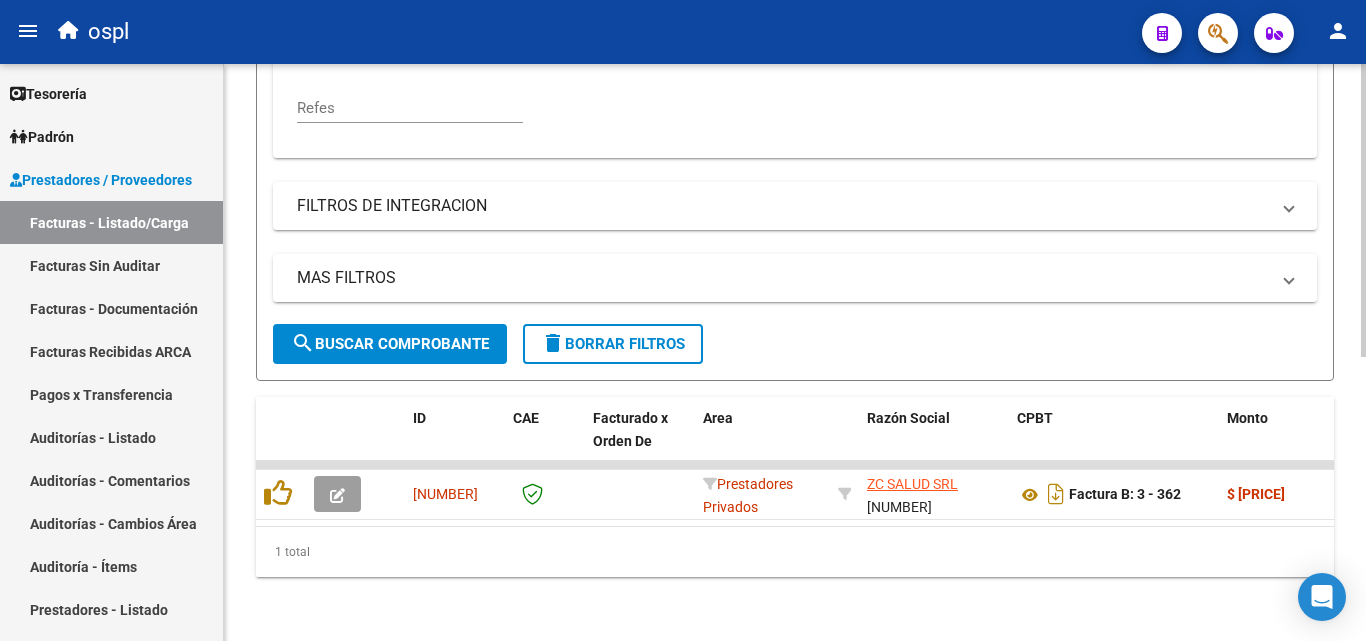 scroll, scrollTop: 558, scrollLeft: 0, axis: vertical 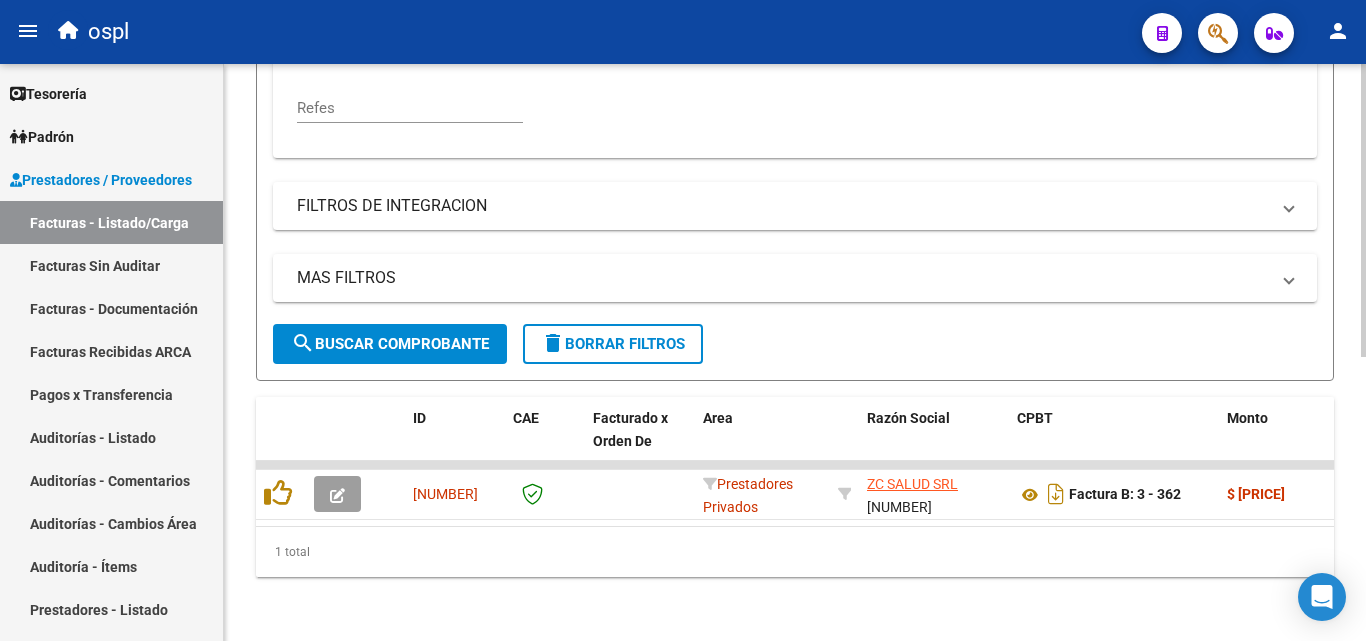 type on "362" 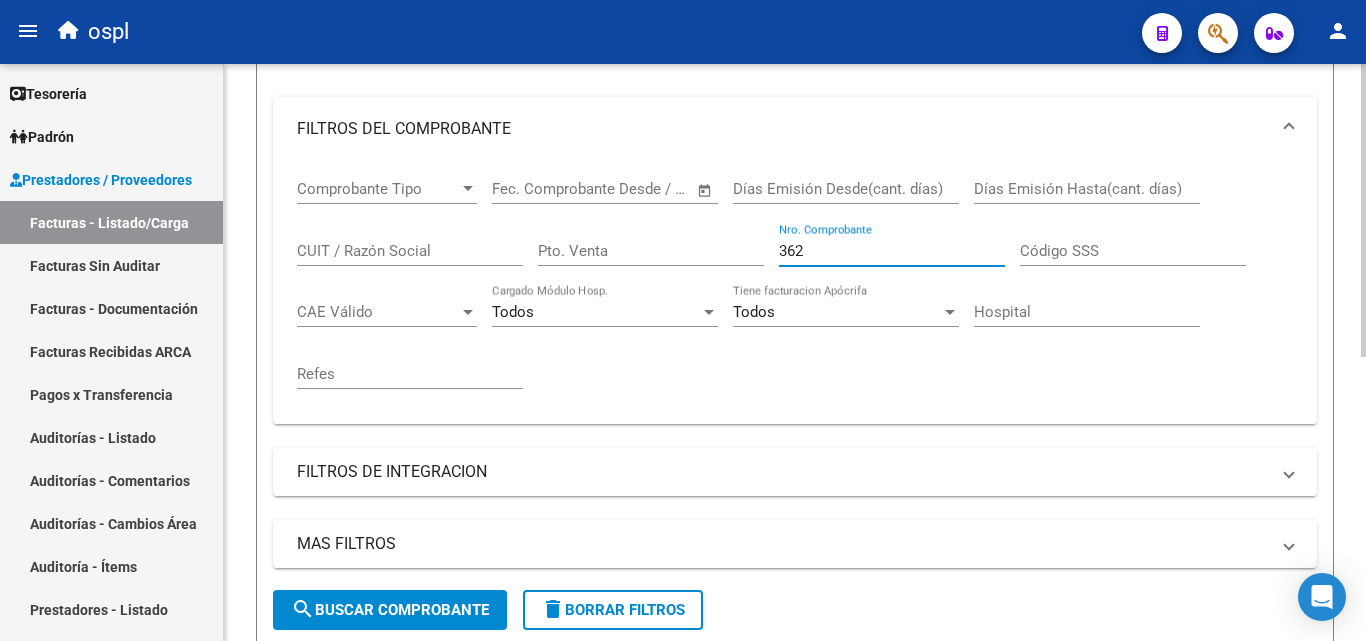 scroll, scrollTop: 258, scrollLeft: 0, axis: vertical 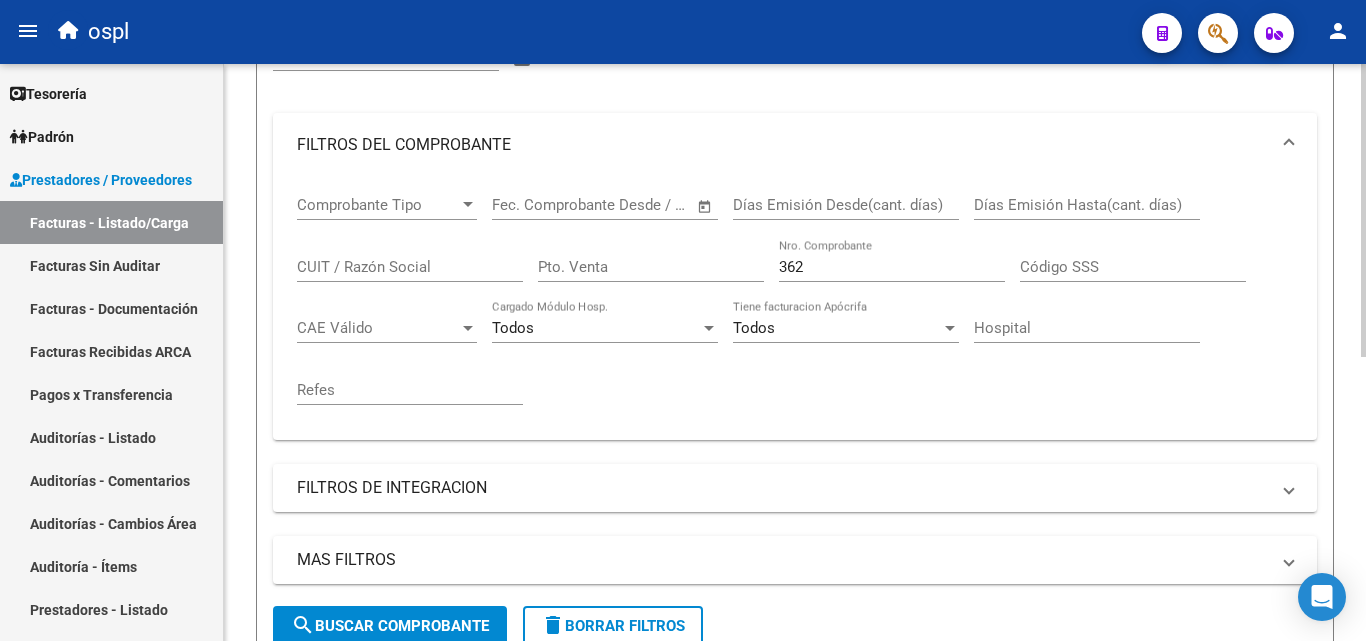 drag, startPoint x: 841, startPoint y: 249, endPoint x: 824, endPoint y: 262, distance: 21.400934 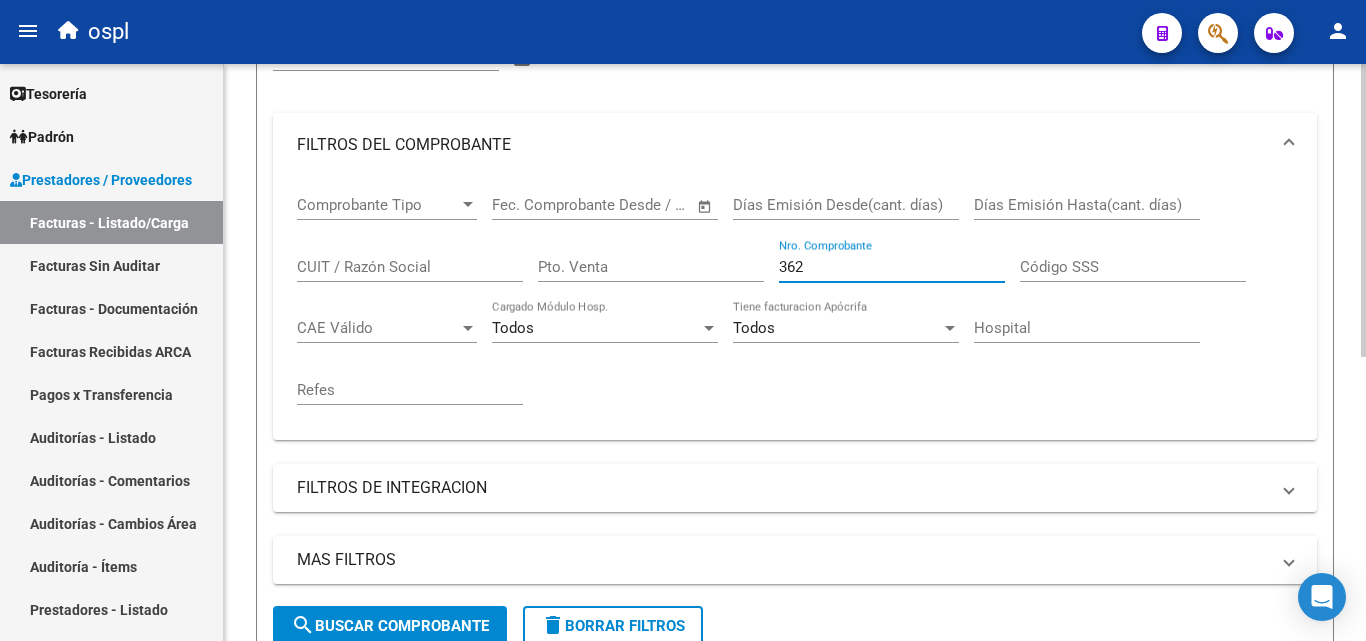drag, startPoint x: 836, startPoint y: 262, endPoint x: 778, endPoint y: 262, distance: 58 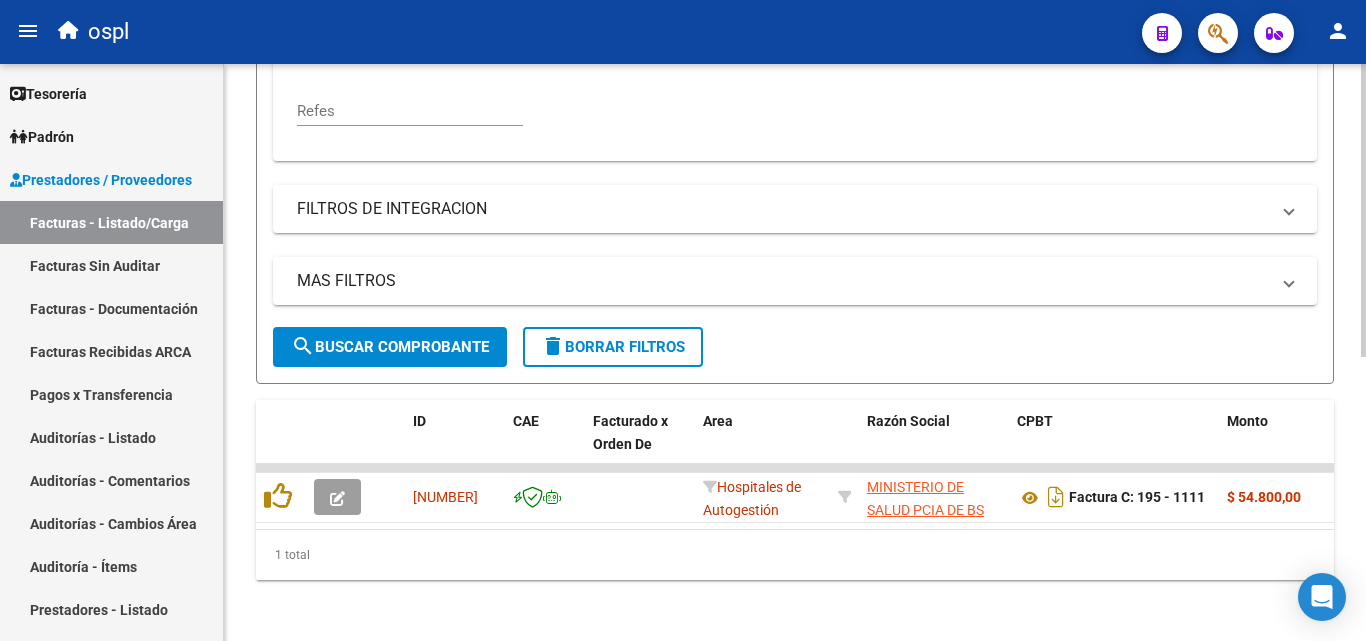 scroll, scrollTop: 558, scrollLeft: 0, axis: vertical 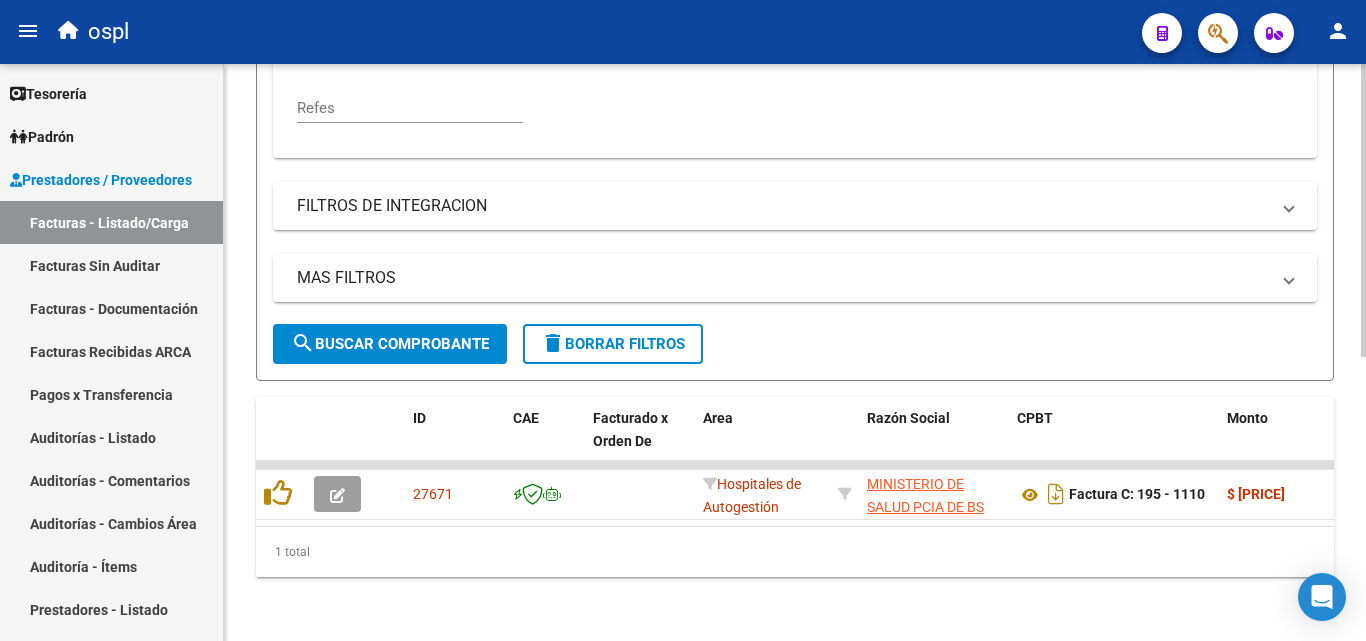 type on "1110" 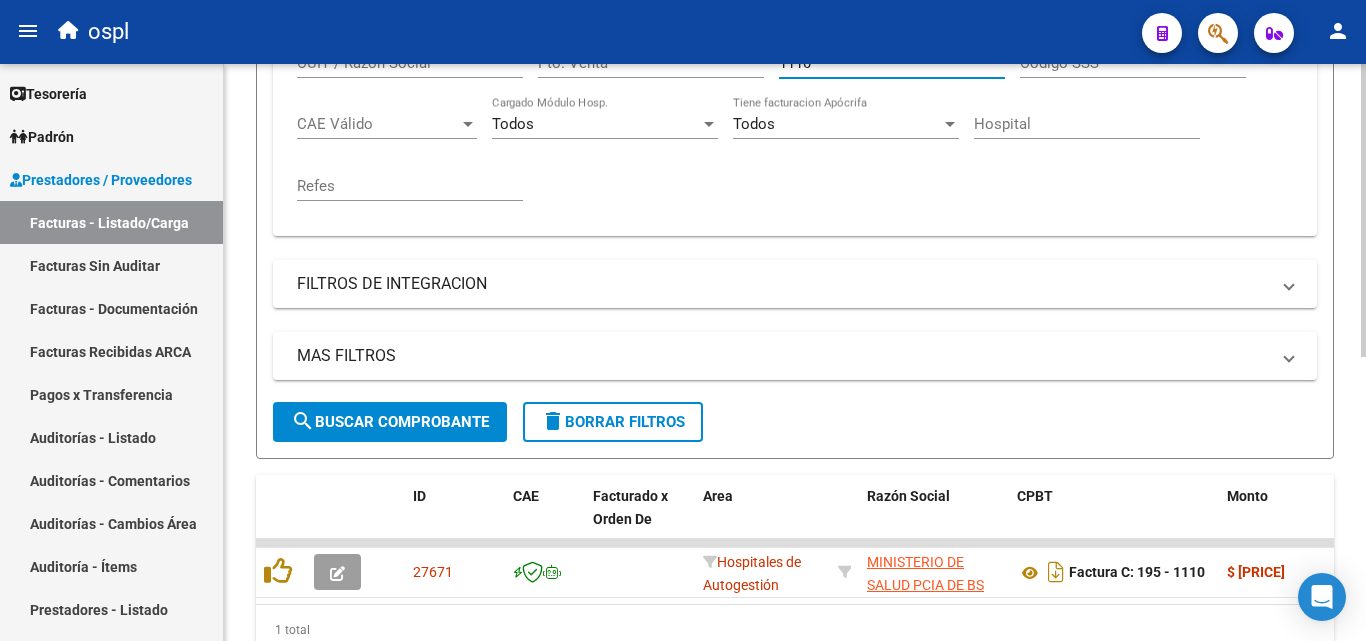 scroll, scrollTop: 258, scrollLeft: 0, axis: vertical 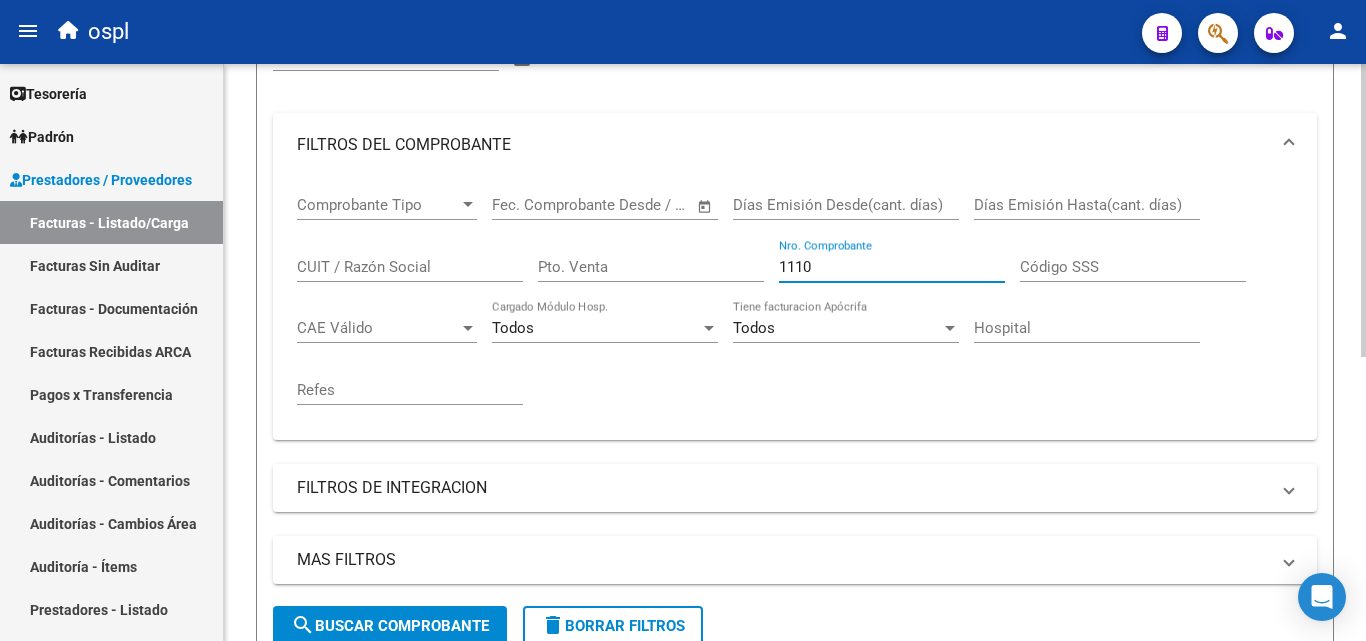 drag, startPoint x: 840, startPoint y: 266, endPoint x: 751, endPoint y: 262, distance: 89.08984 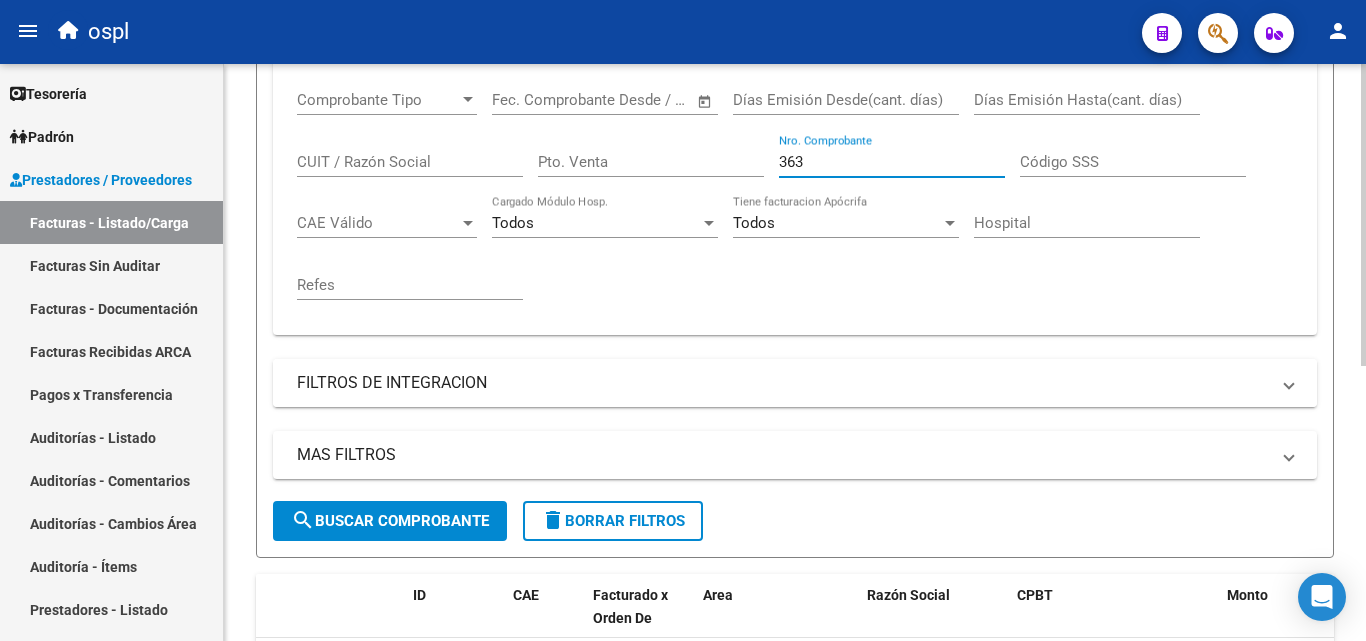 scroll, scrollTop: 325, scrollLeft: 0, axis: vertical 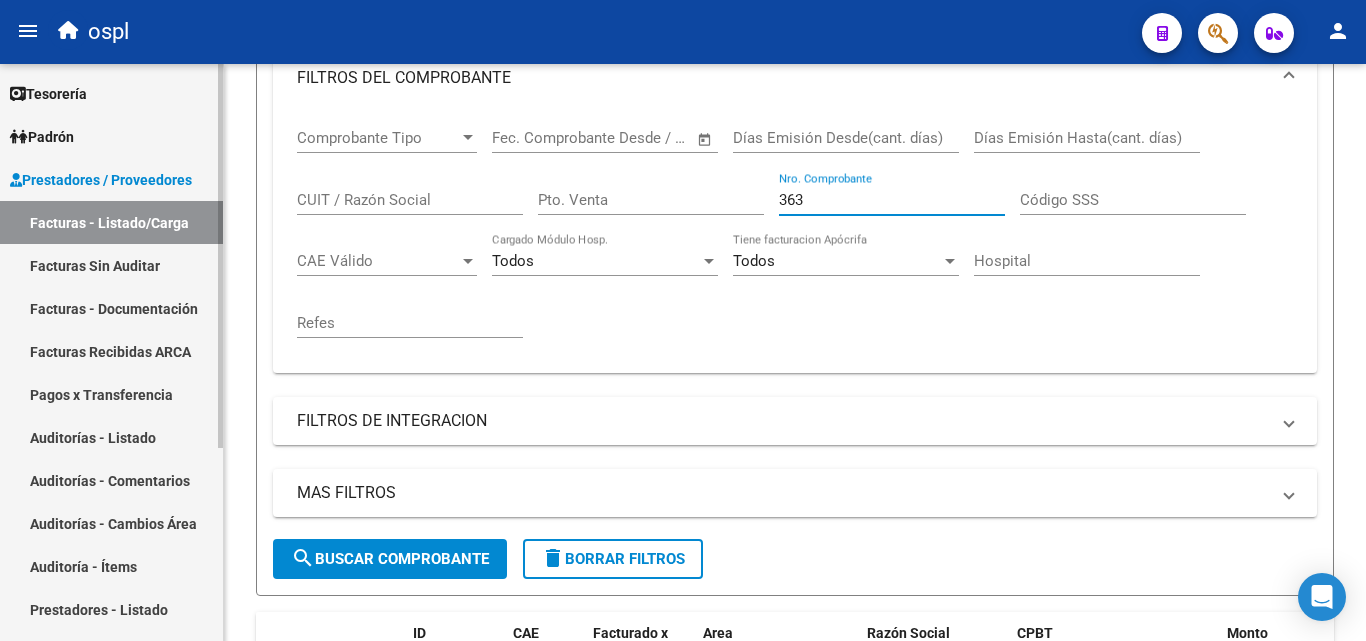 type on "363" 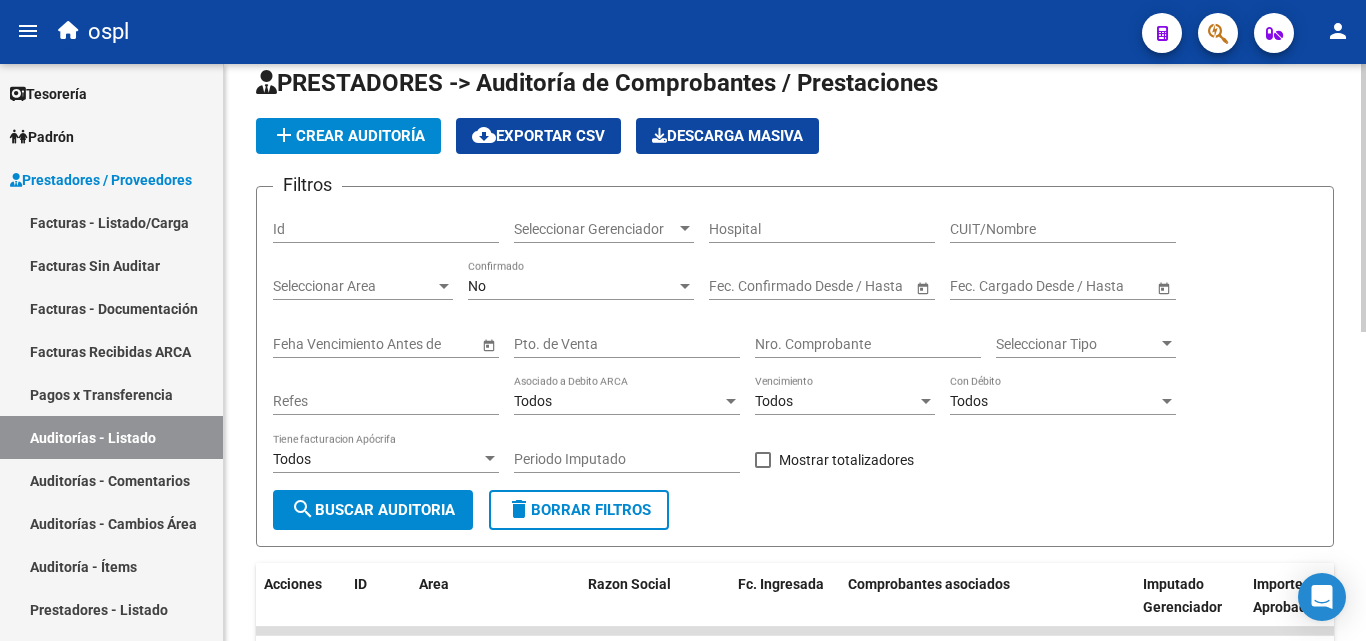 scroll, scrollTop: 25, scrollLeft: 0, axis: vertical 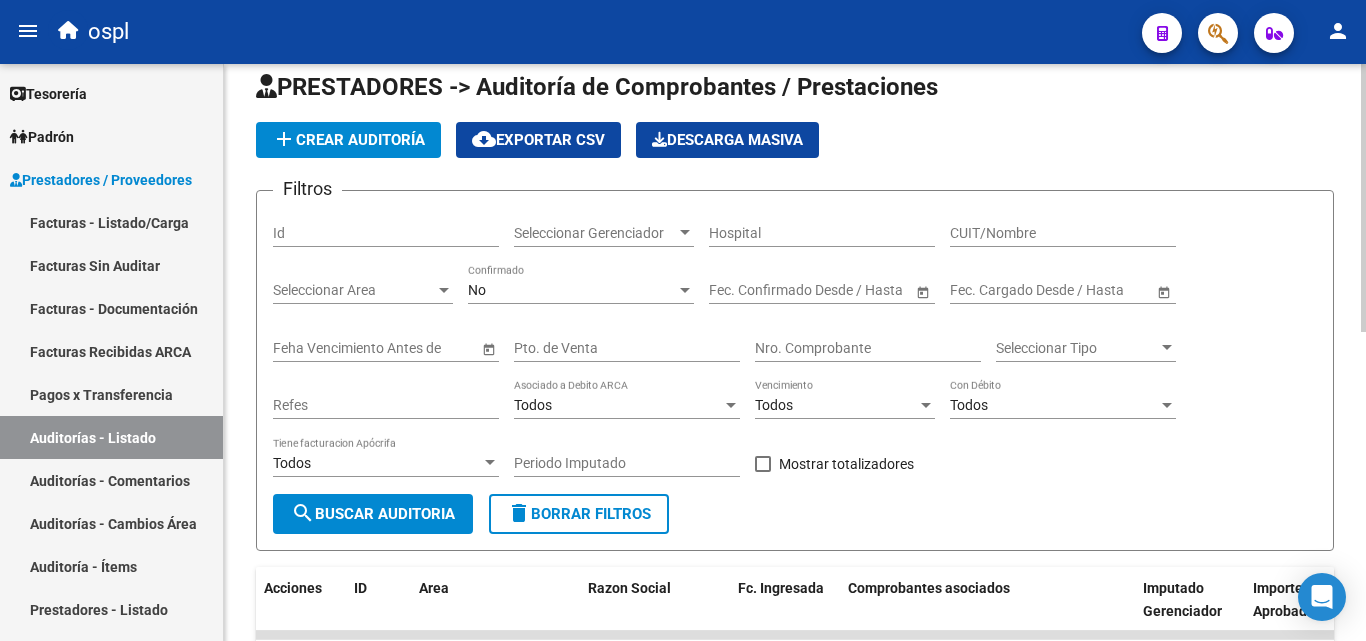 click on "Nro. Comprobante" at bounding box center [868, 348] 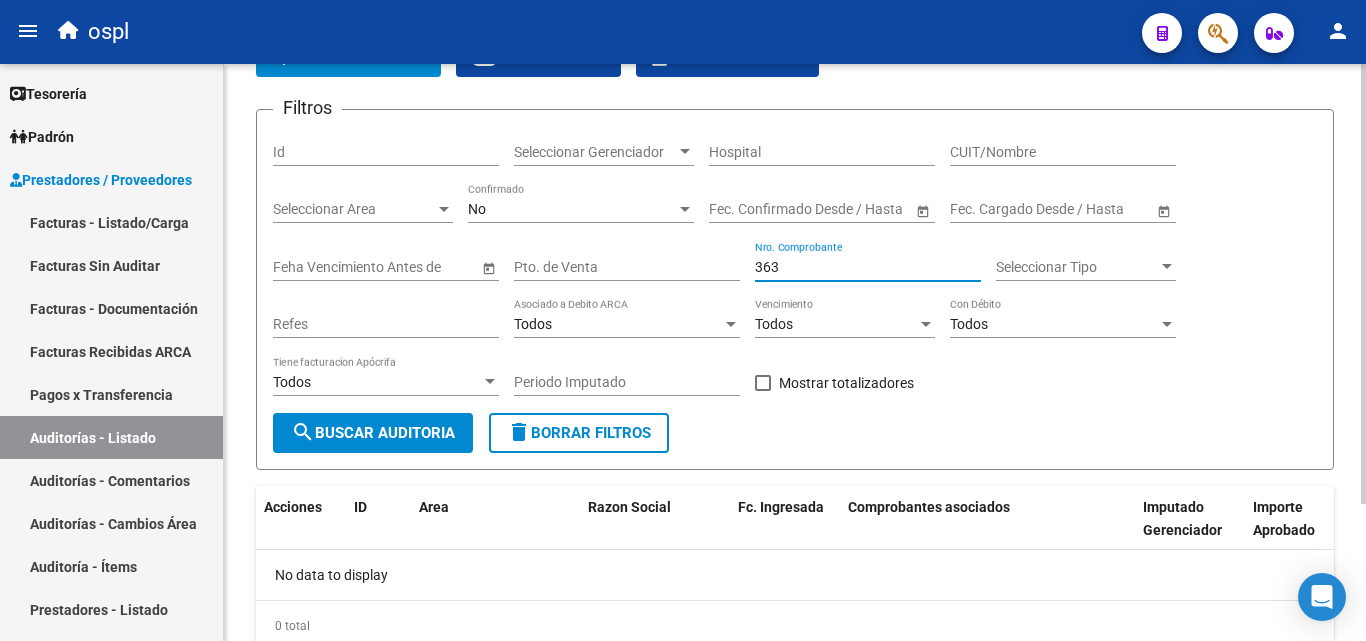 scroll, scrollTop: 180, scrollLeft: 0, axis: vertical 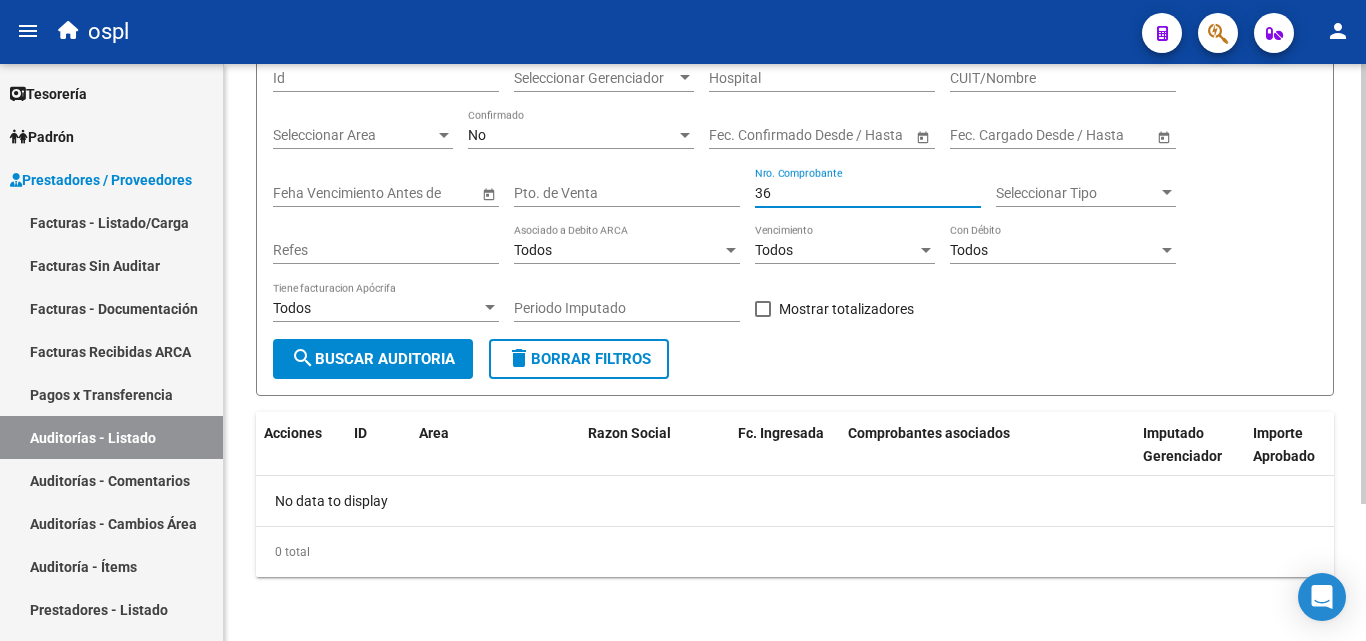 type on "3" 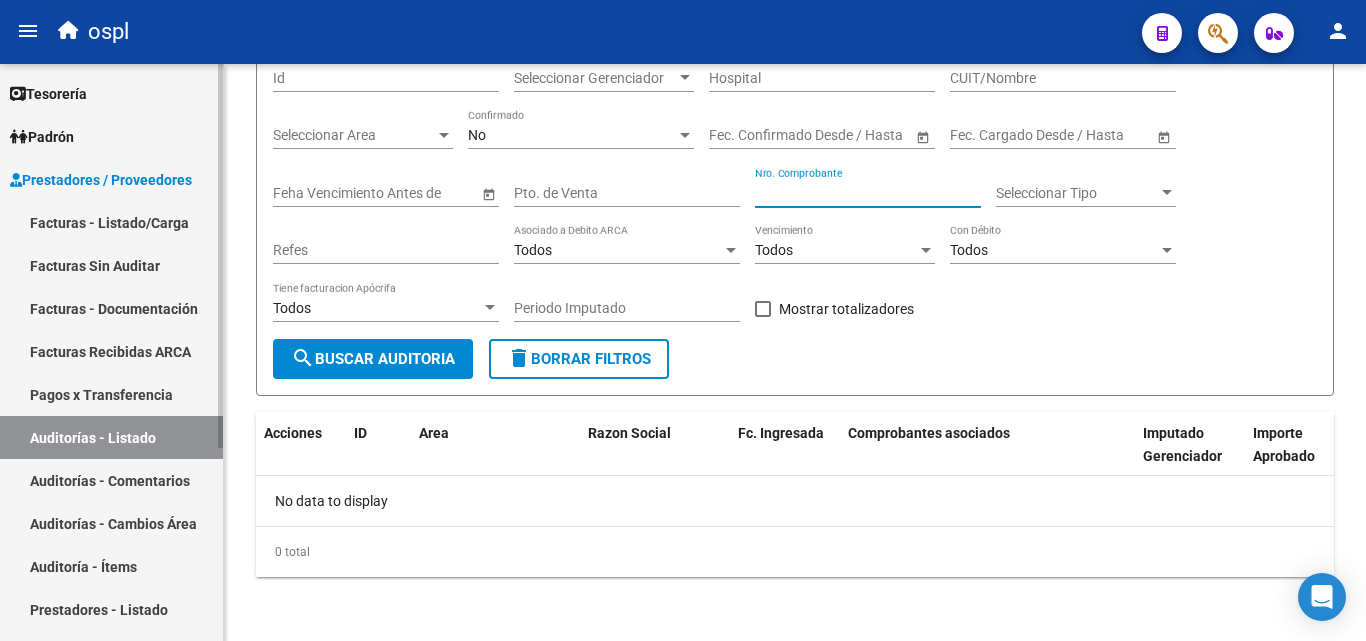 type 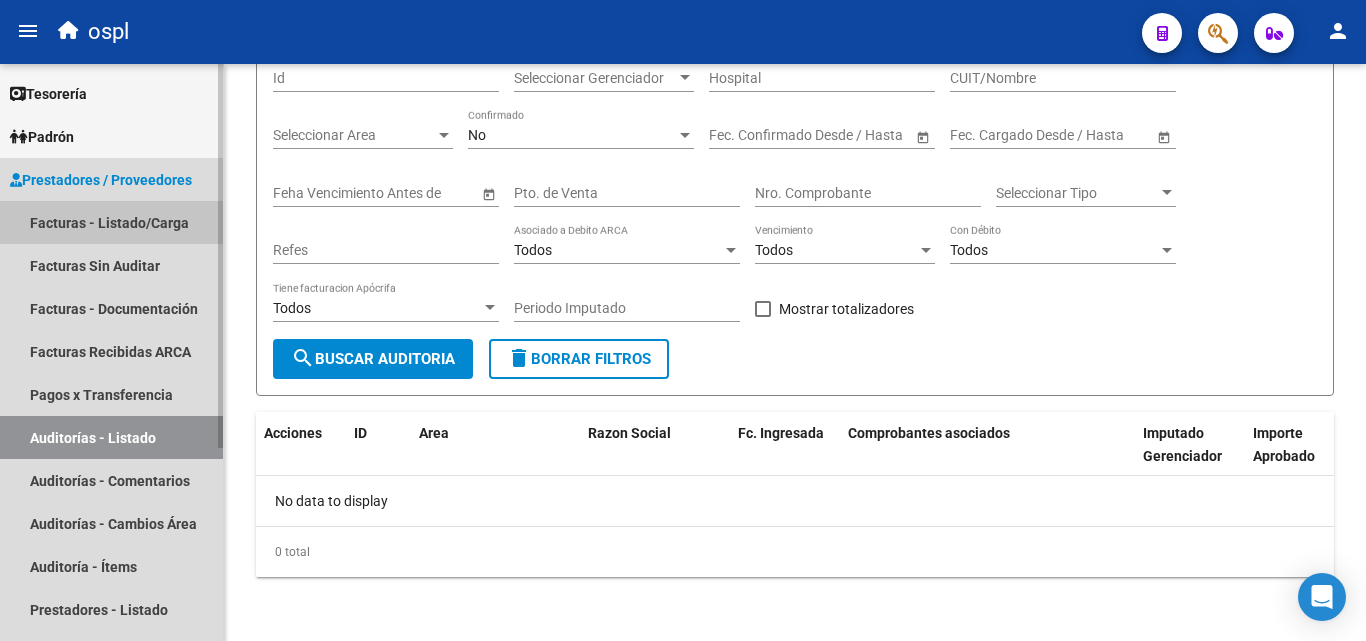 click on "Facturas - Listado/Carga" at bounding box center (111, 222) 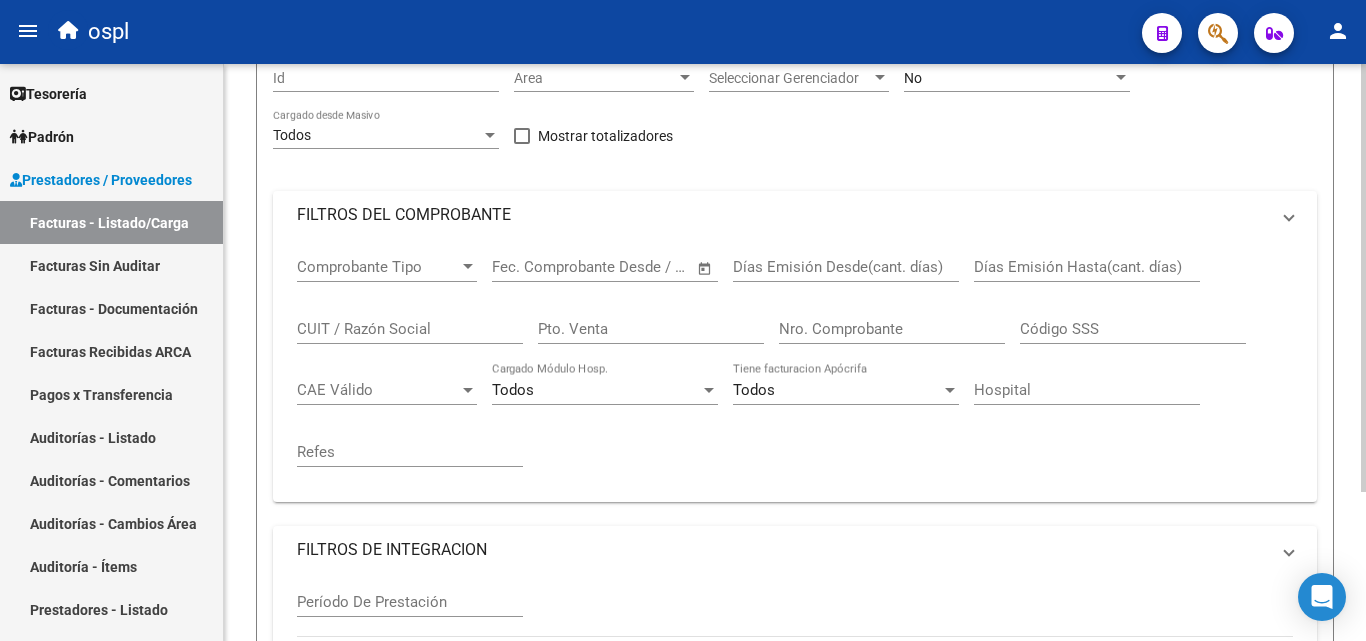 click on "FILTROS DEL COMPROBANTE" at bounding box center [783, 215] 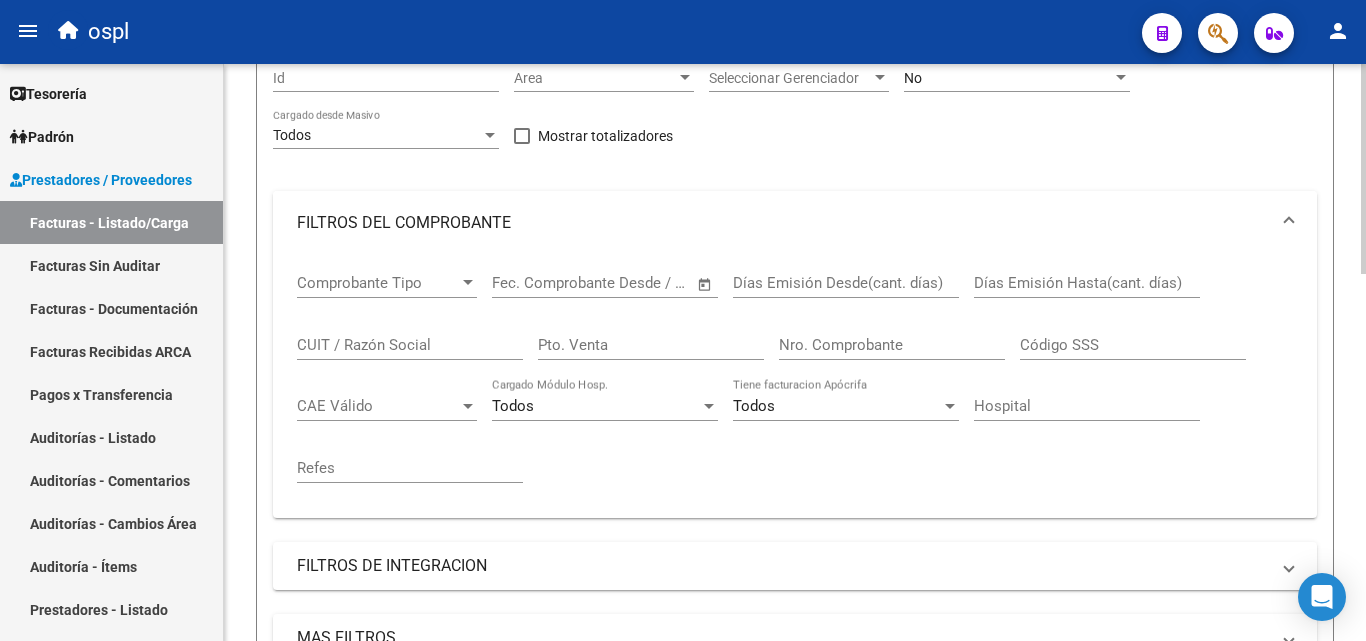 scroll, scrollTop: 0, scrollLeft: 0, axis: both 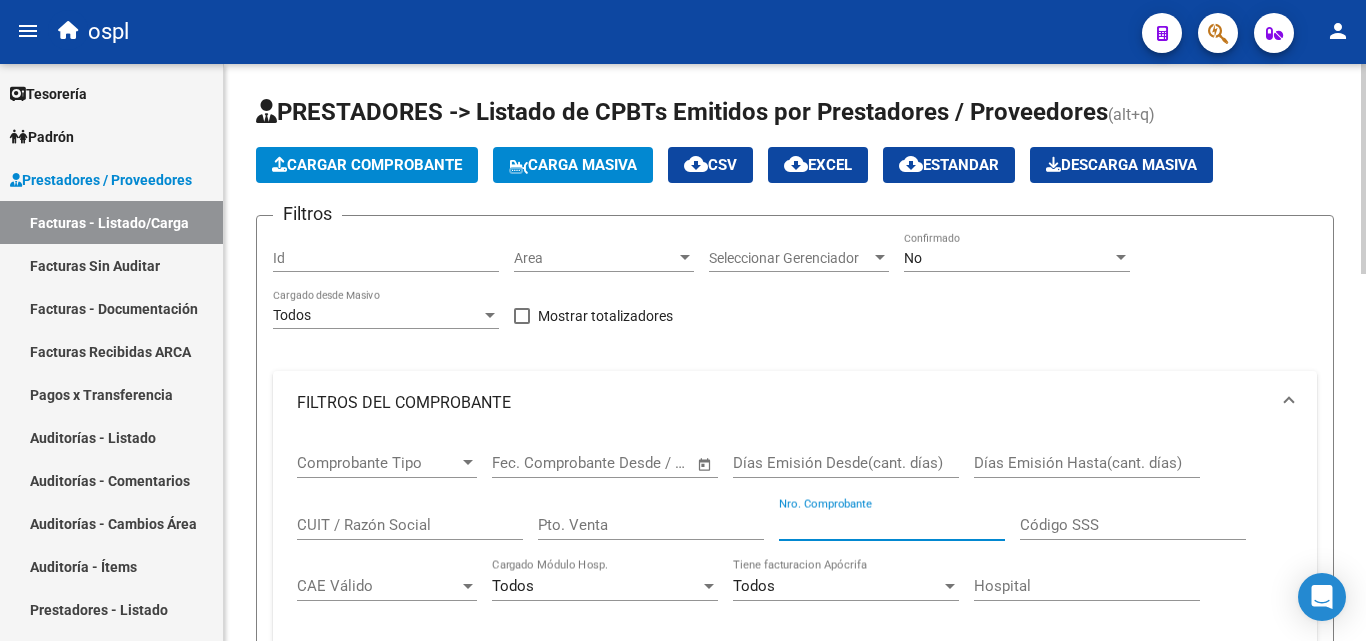 click on "Nro. Comprobante" at bounding box center [892, 525] 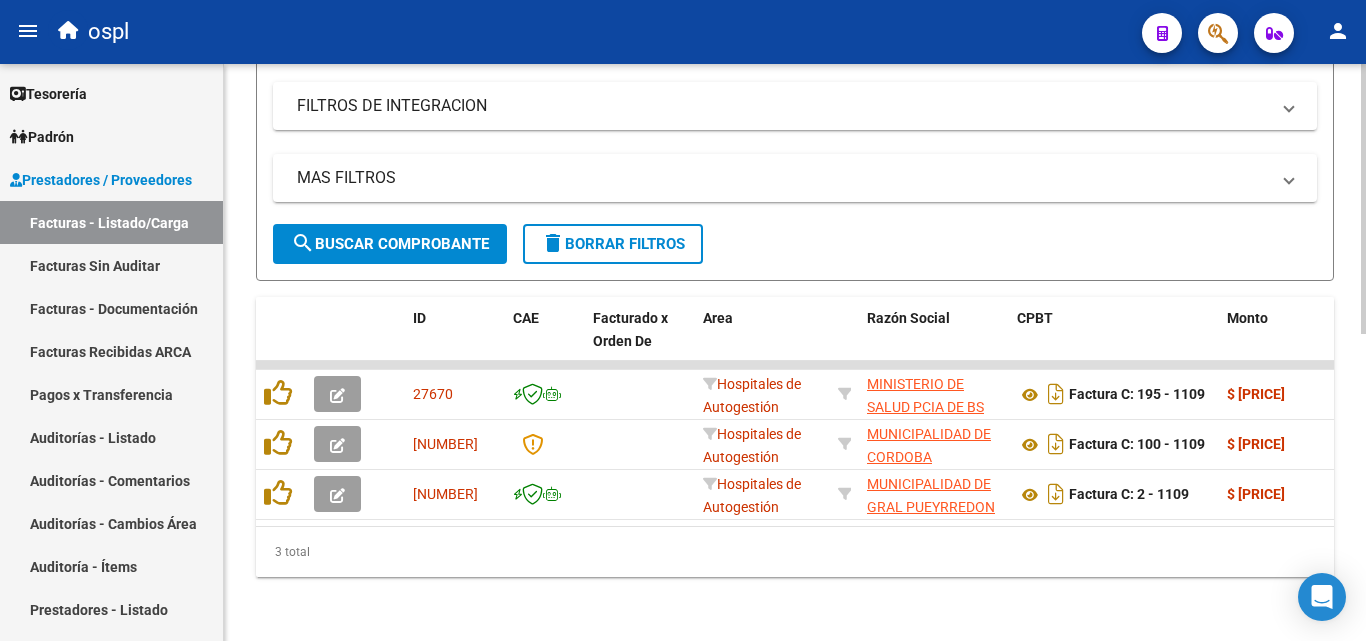 scroll, scrollTop: 658, scrollLeft: 0, axis: vertical 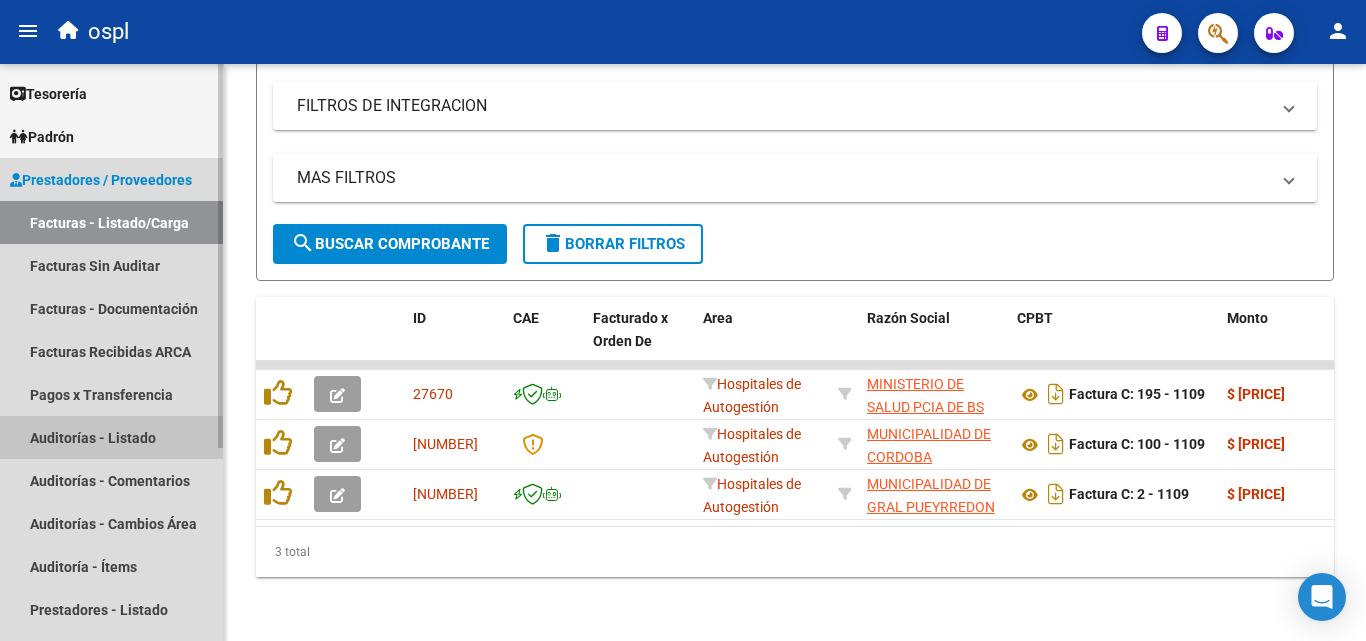 click on "Auditorías - Listado" at bounding box center [111, 437] 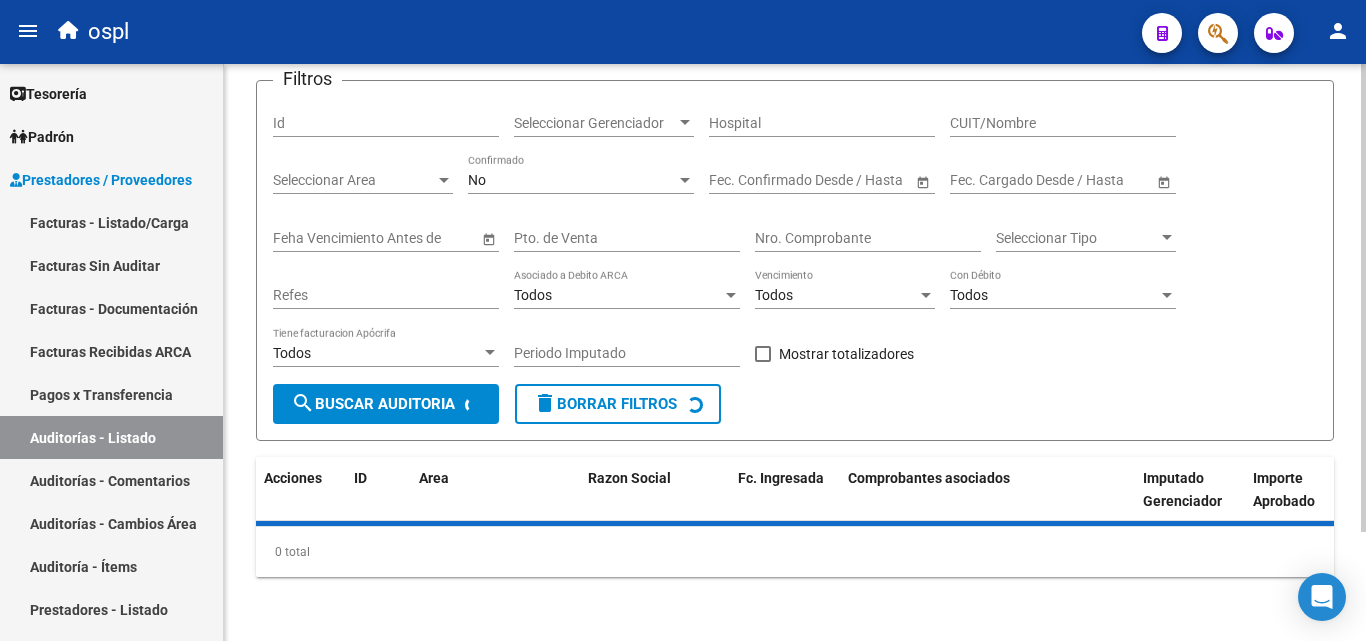 scroll, scrollTop: 0, scrollLeft: 0, axis: both 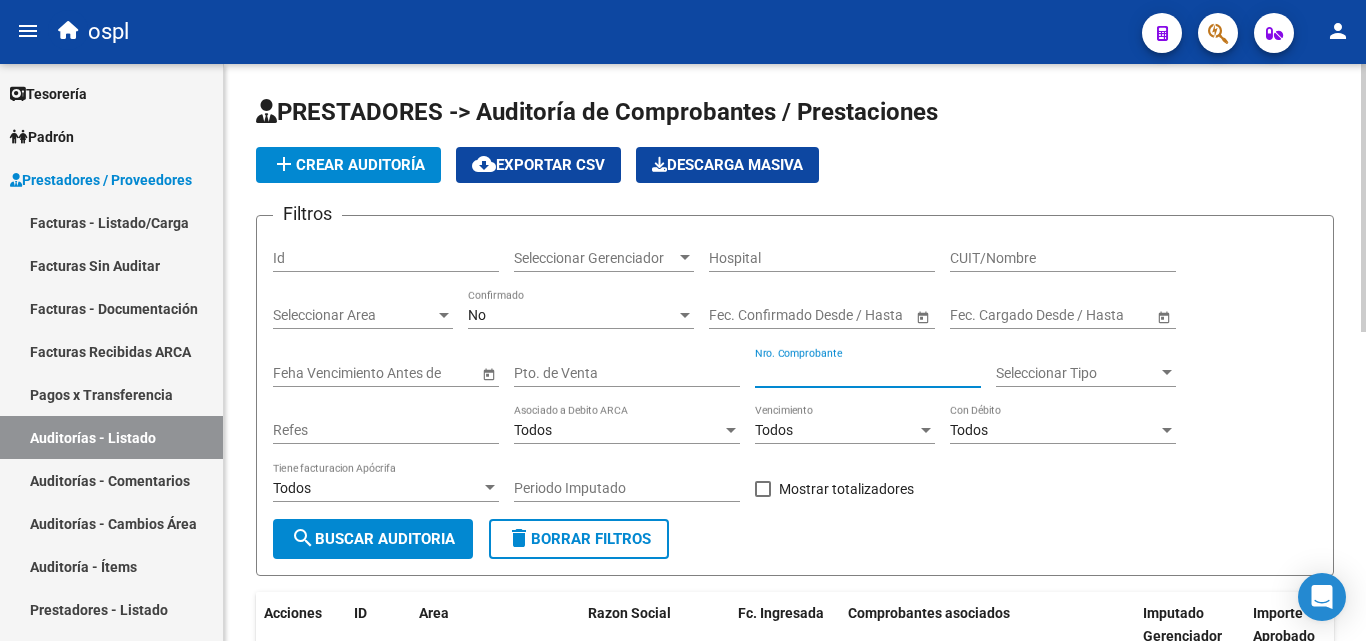 click on "Nro. Comprobante" at bounding box center (868, 373) 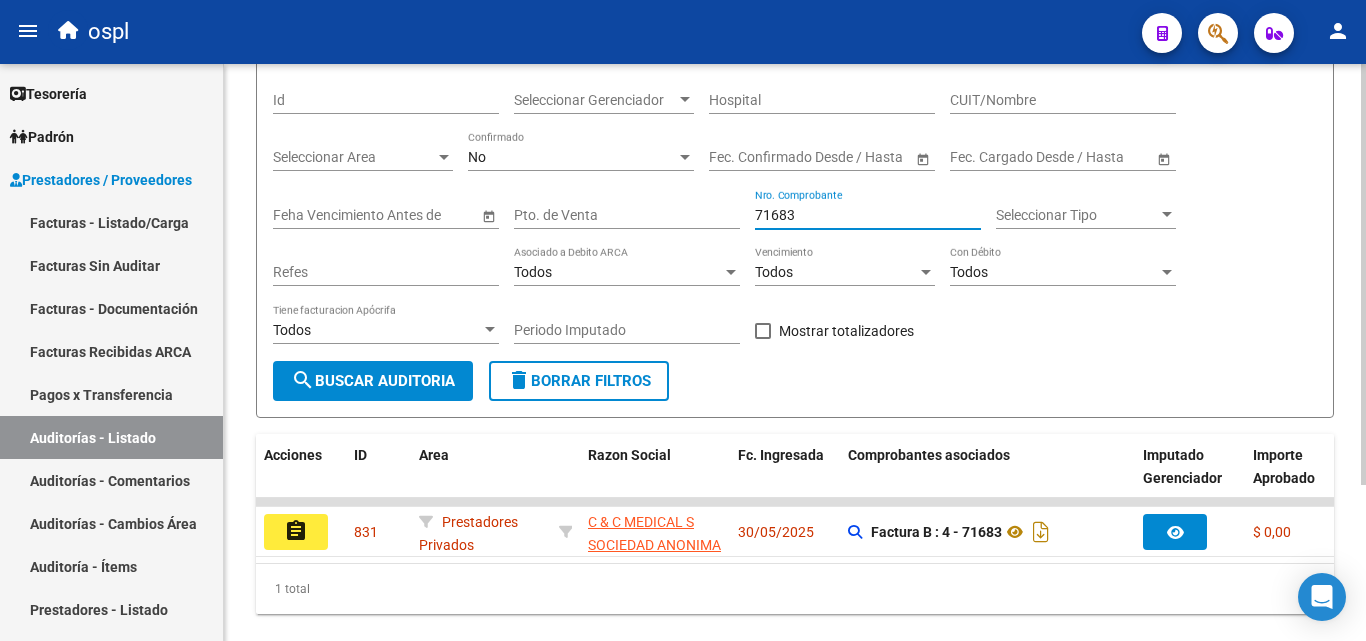 scroll, scrollTop: 200, scrollLeft: 0, axis: vertical 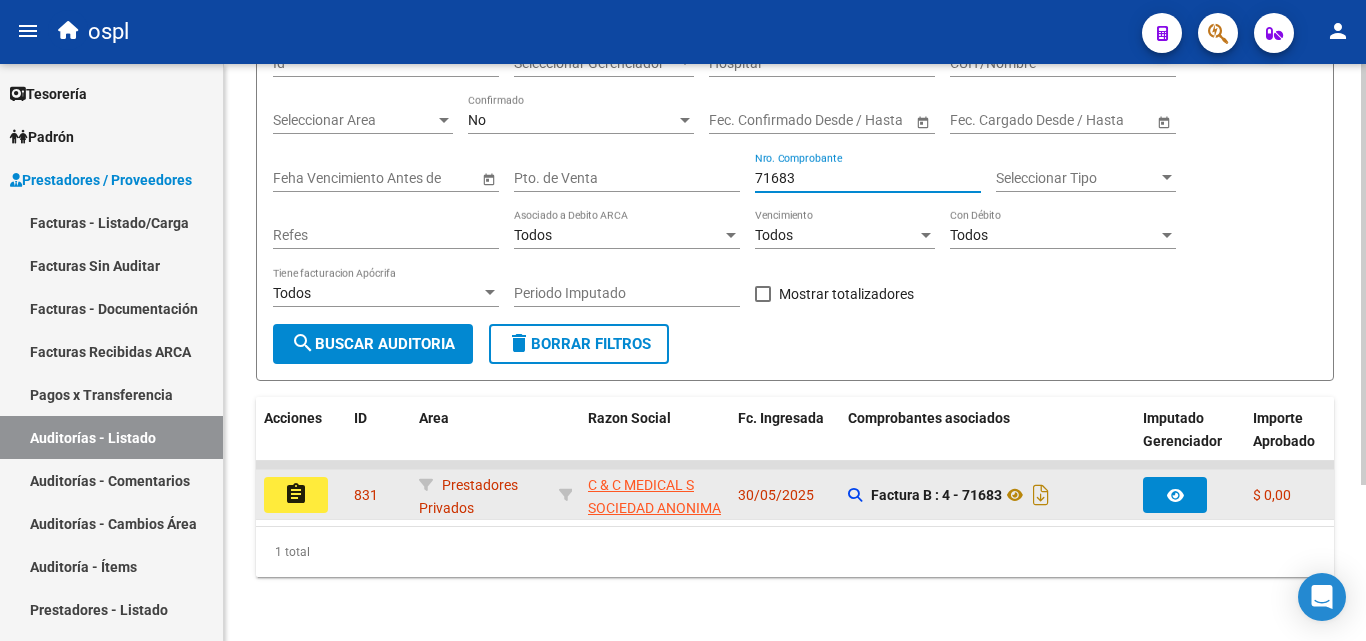 type on "71683" 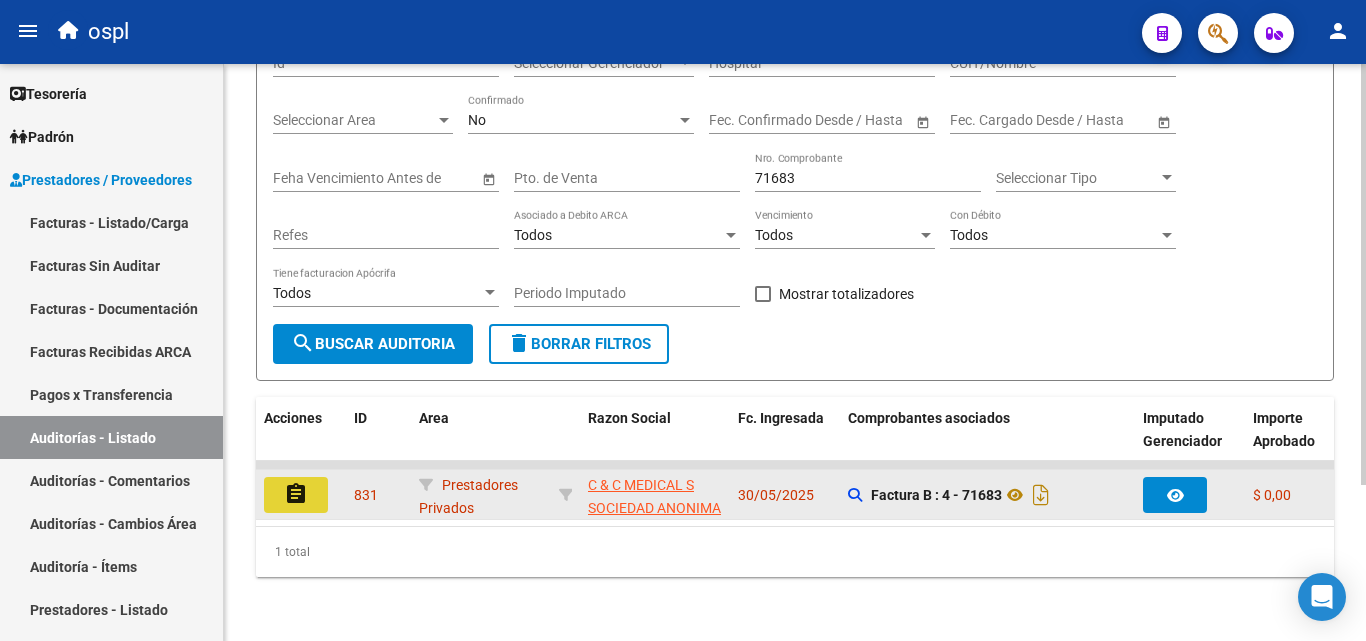 click on "assignment" 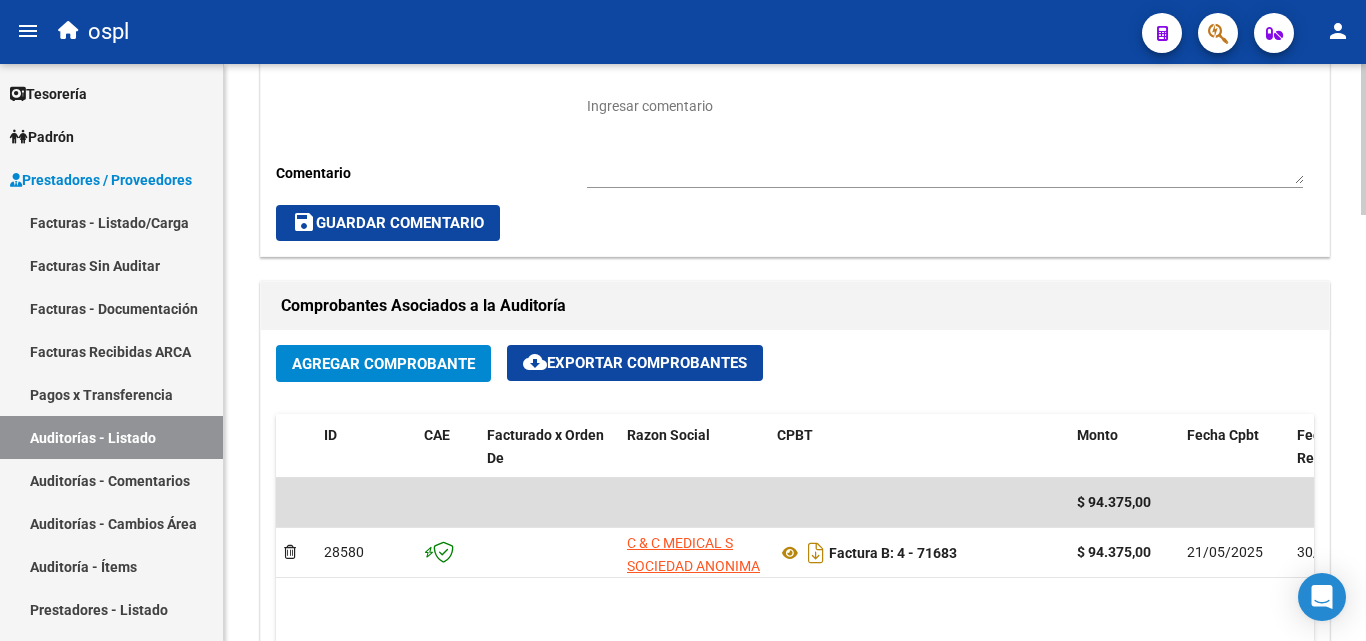 scroll, scrollTop: 700, scrollLeft: 0, axis: vertical 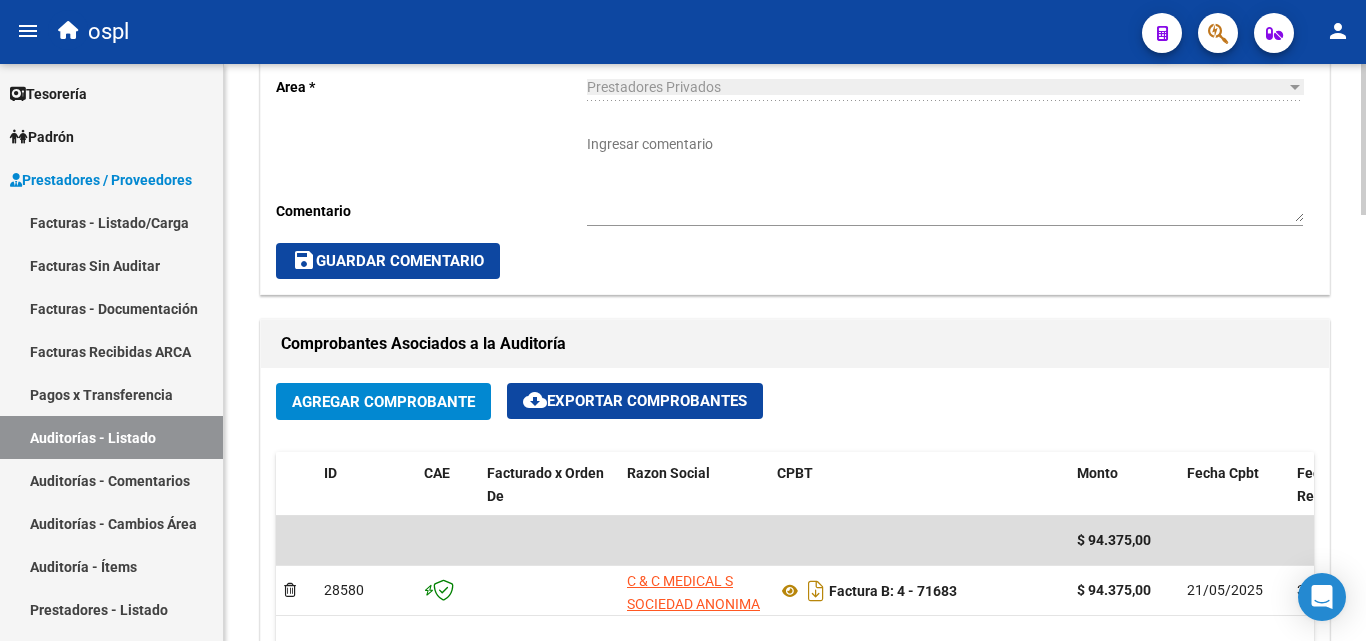 click on "Ingresar comentario" at bounding box center [945, 178] 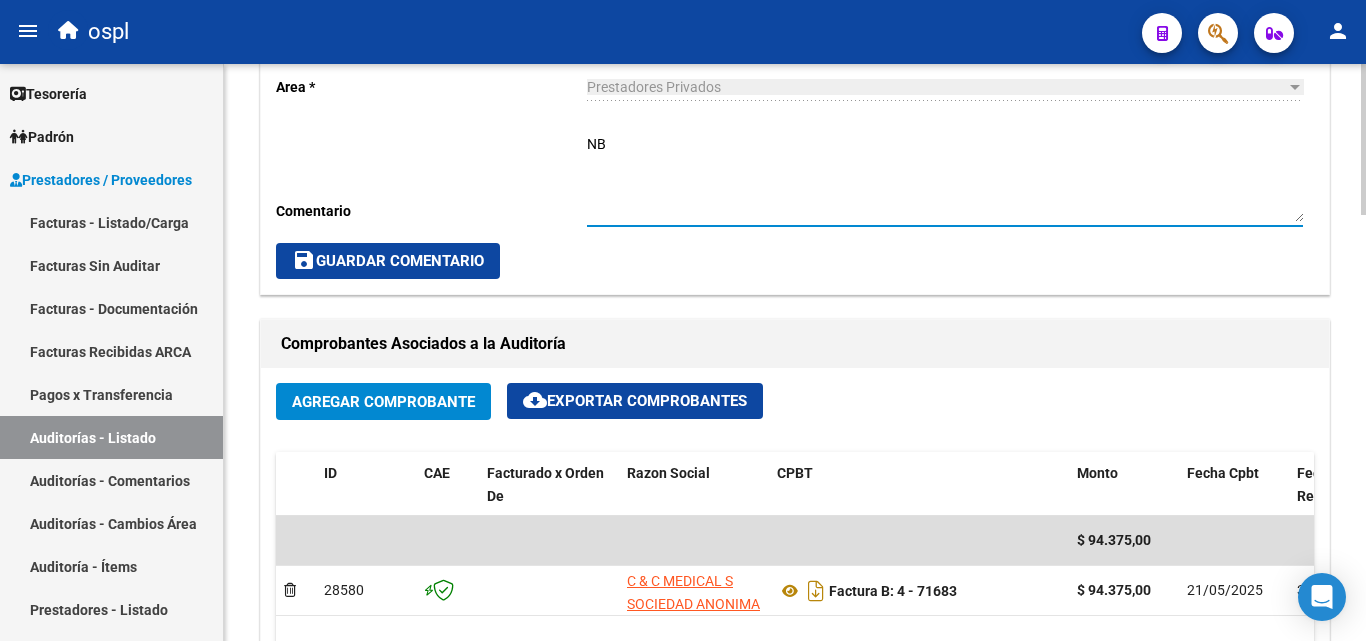 type on "N" 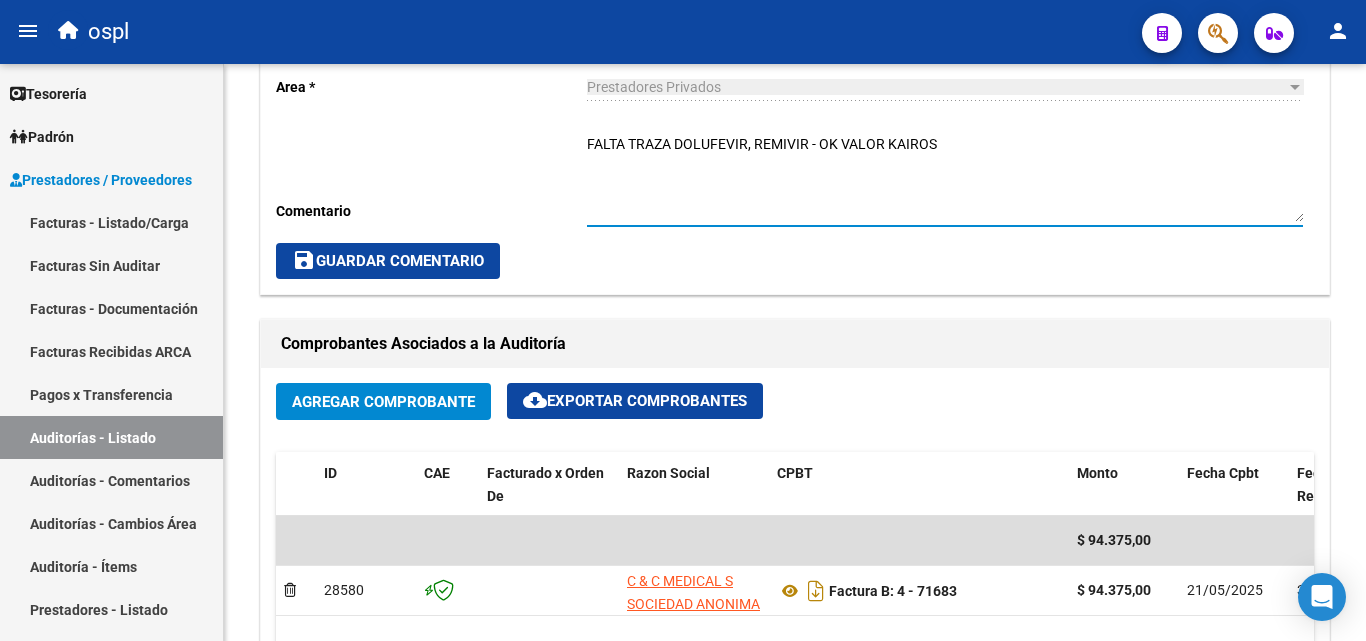 type on "FALTA TRAZA DOLUFEVIR, REMIVIR - OK VALOR KAIROS" 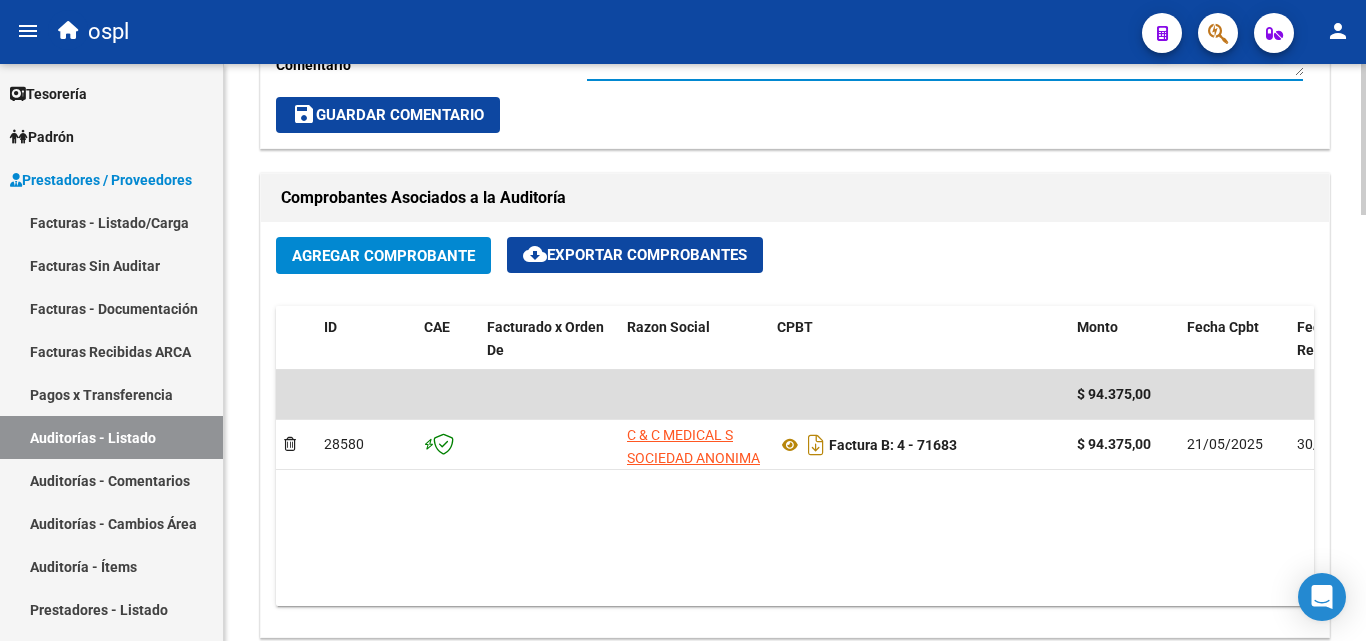 scroll, scrollTop: 900, scrollLeft: 0, axis: vertical 